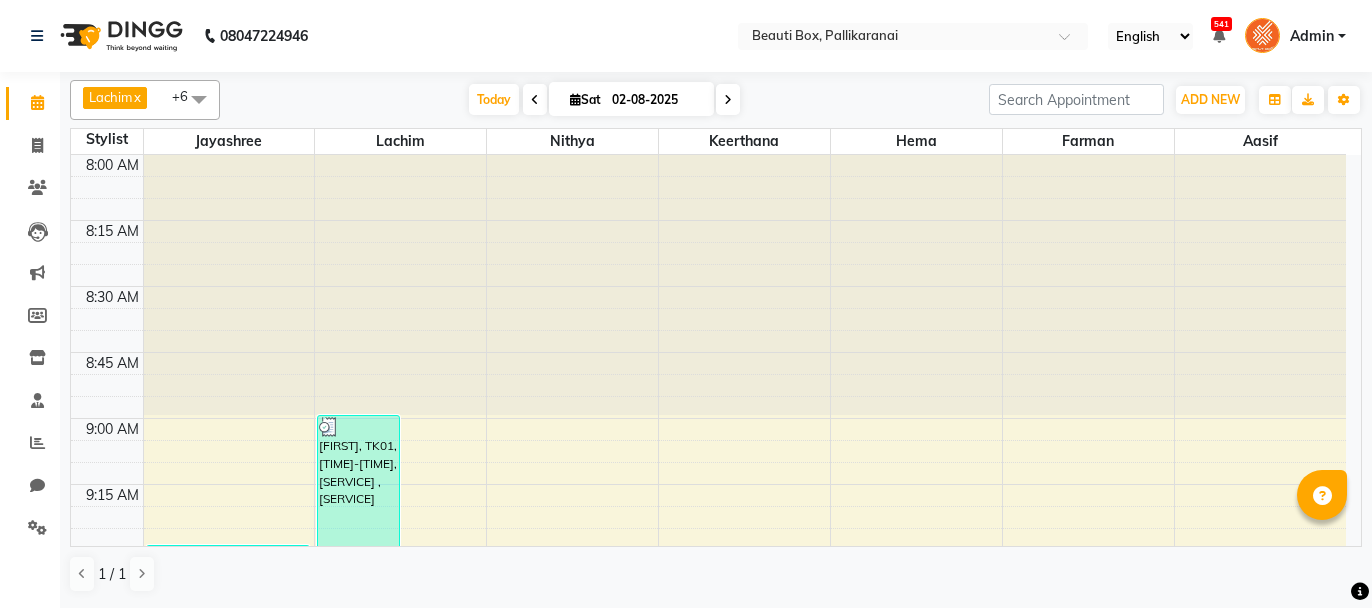 scroll, scrollTop: 0, scrollLeft: 0, axis: both 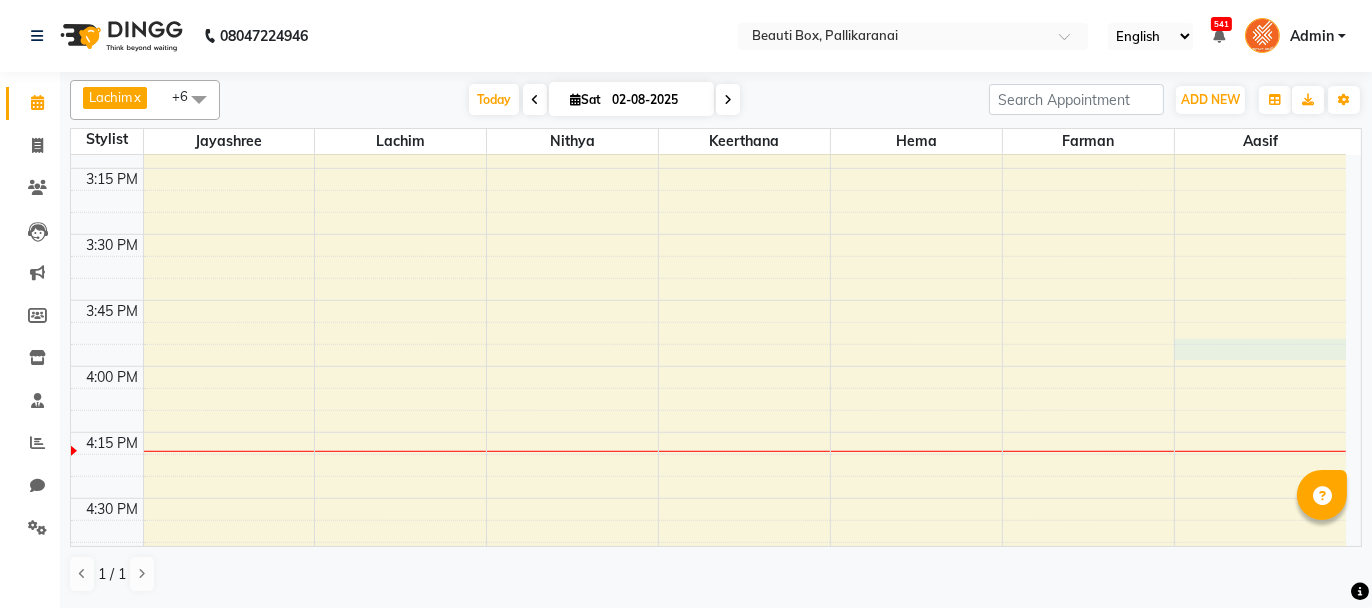 click on "0292757 Dummy Customer, TK09, [TIME]-[TIME], [SERVICE] [FIRST], TK12, [TIME]-[TIME], [SERVICE] , [SERVICE] [FIRST], TK16, [TIME]-[TIME], [SERVICE] [FIRST] [LAST], TK20, [TIME]-[TIME], [SERVICE] [FIRST], TK21, [TIME]-[TIME], [SERVICE] [FIRST], TK29, [TIME]-[TIME], [SERVICE]" at bounding box center [708, 102] 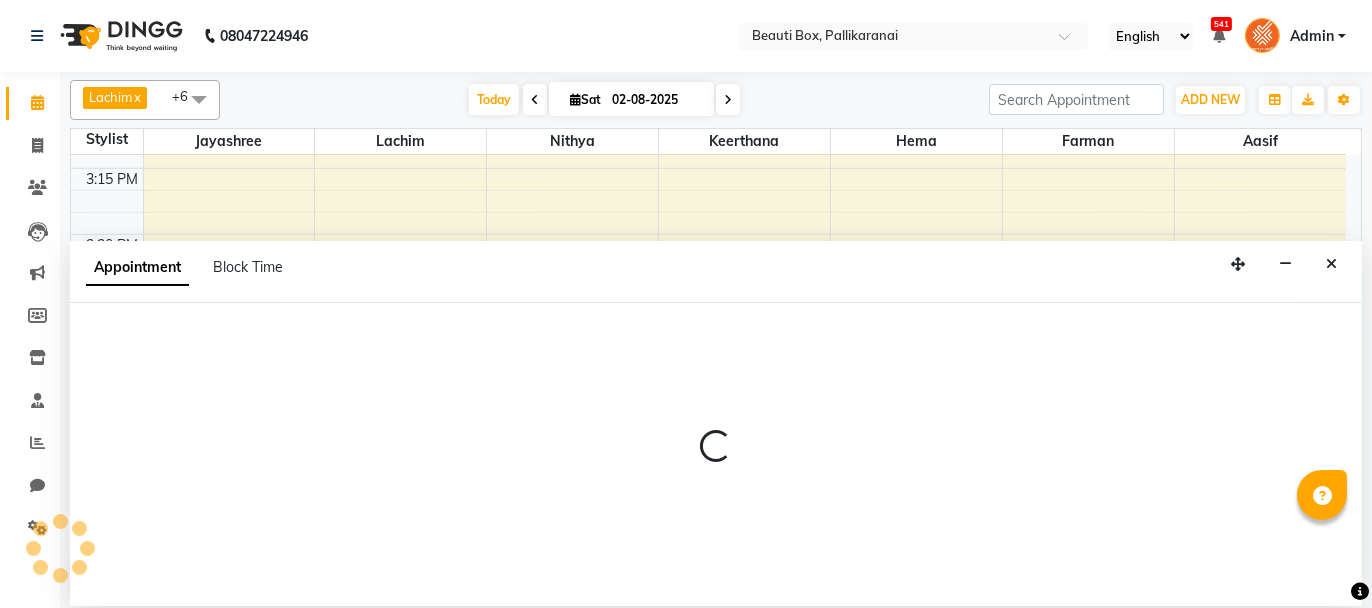 select on "[NUMBER]" 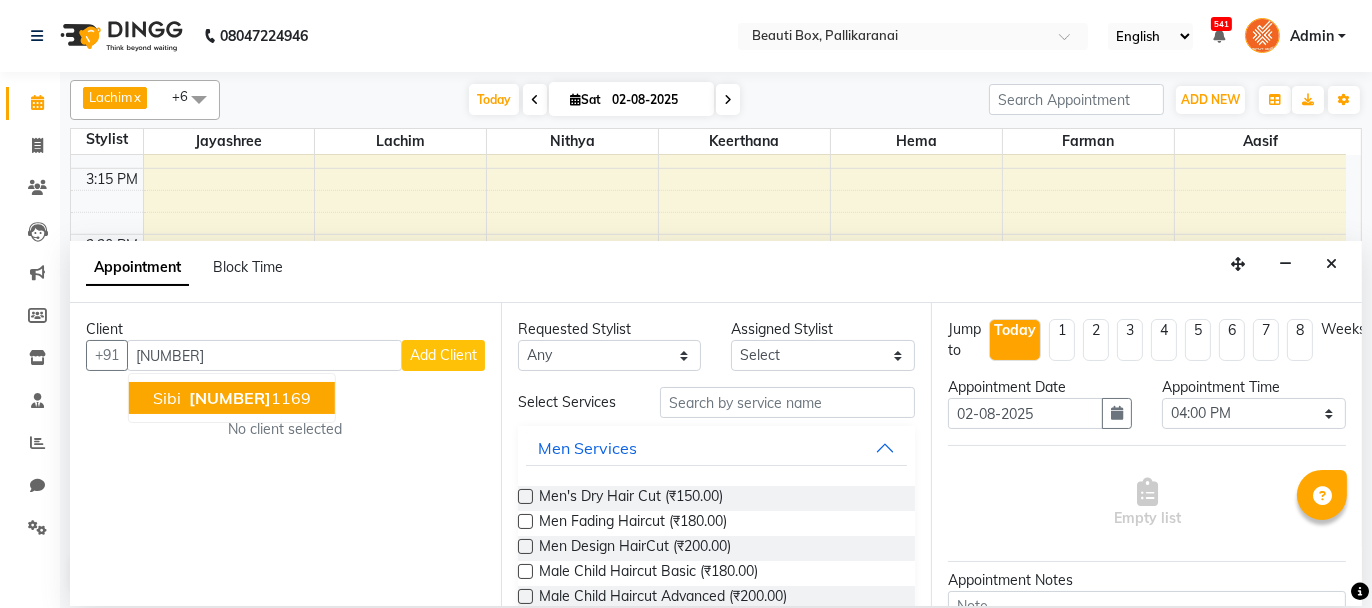 click on "[PHONE]" at bounding box center [248, 398] 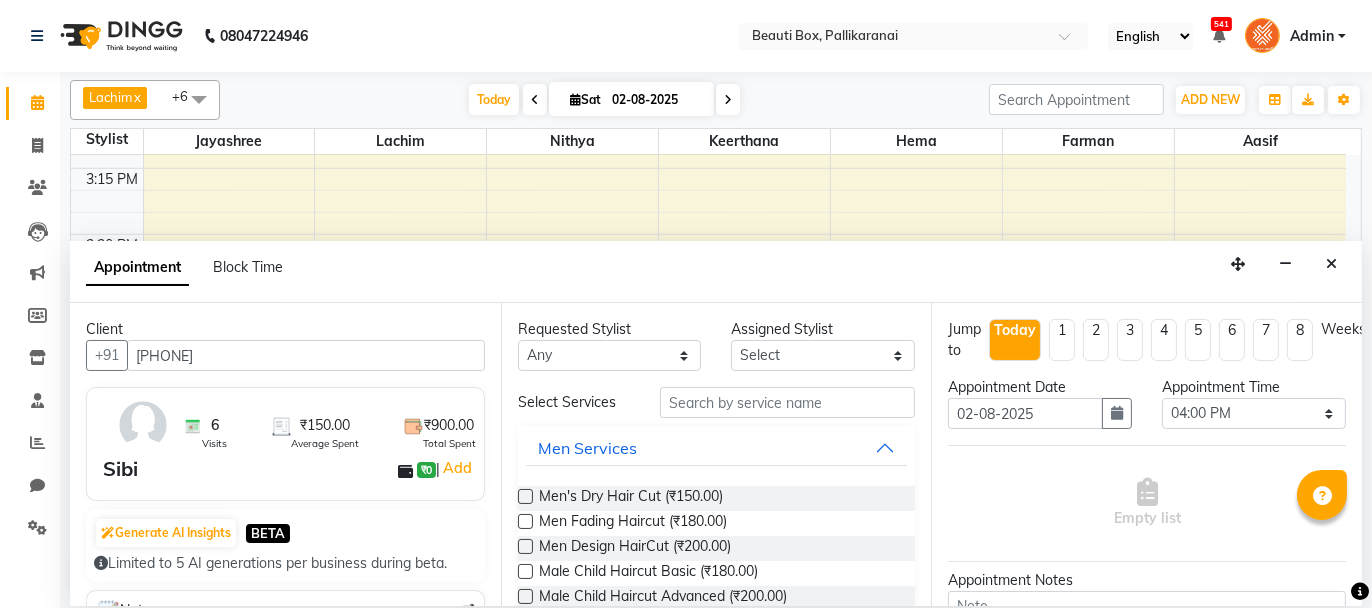 type on "[PHONE]" 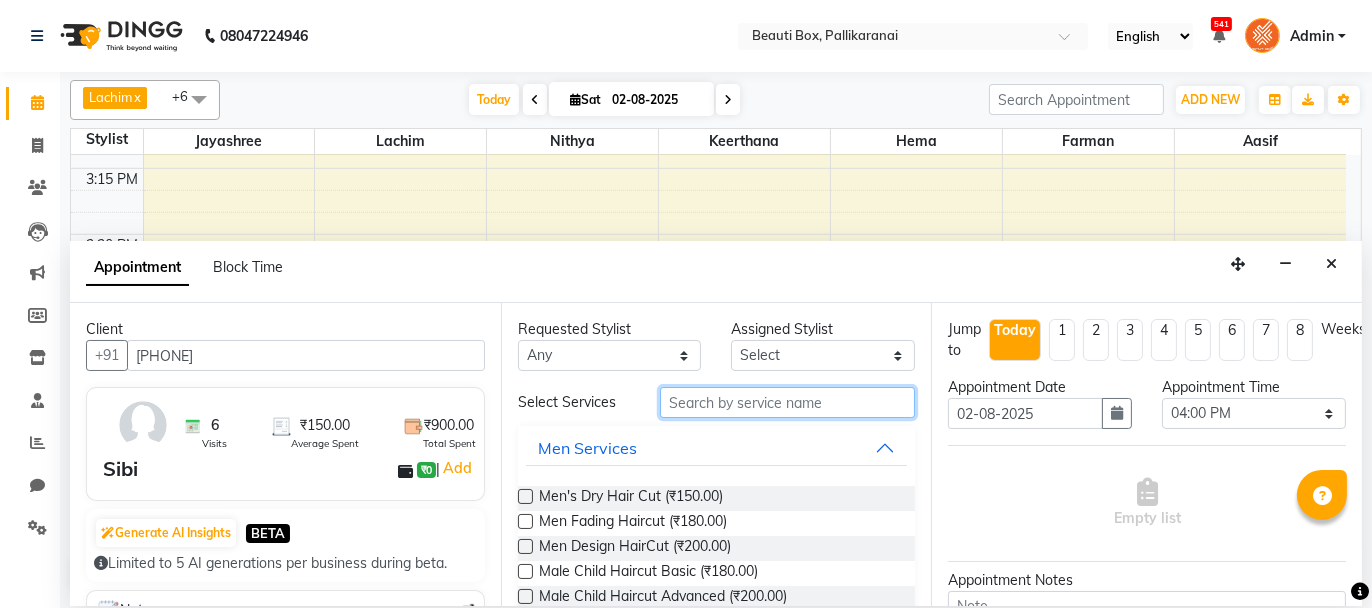 click at bounding box center [787, 402] 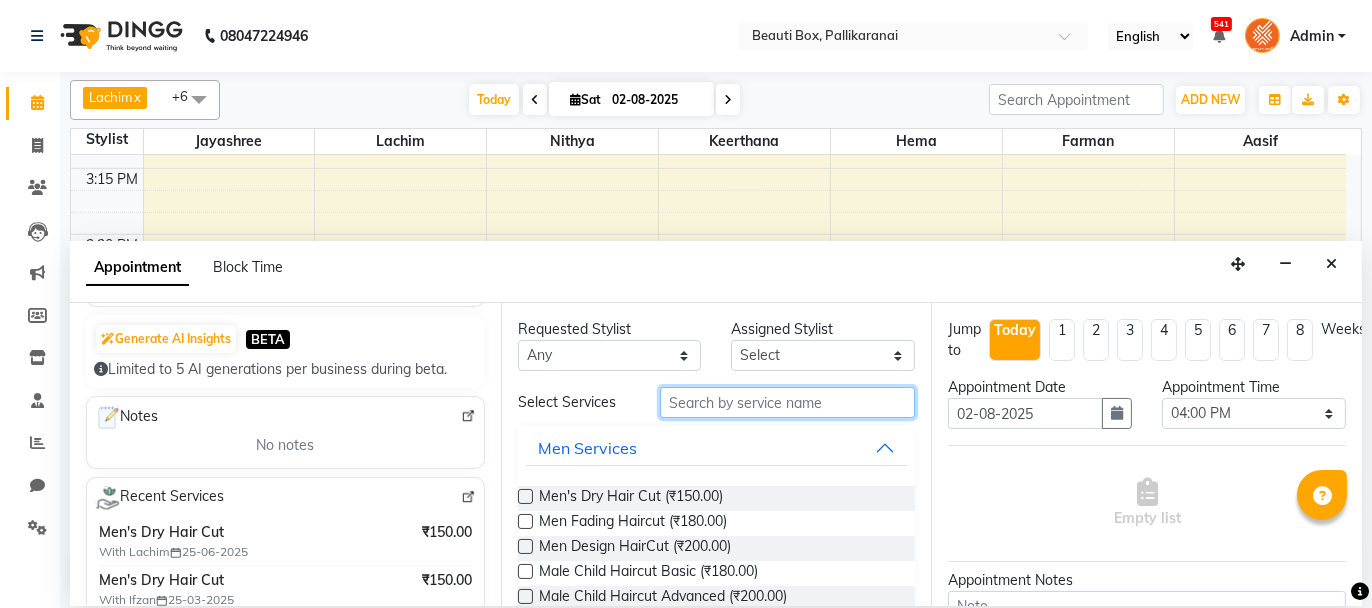 scroll, scrollTop: 200, scrollLeft: 0, axis: vertical 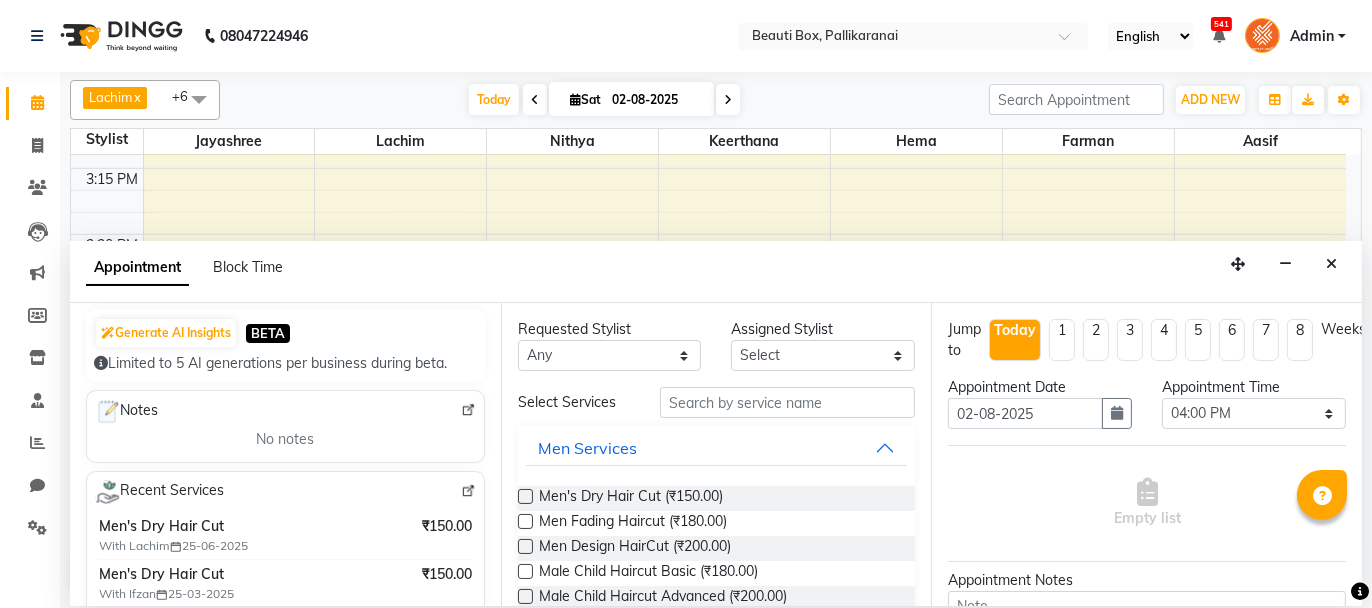 click at bounding box center [525, 496] 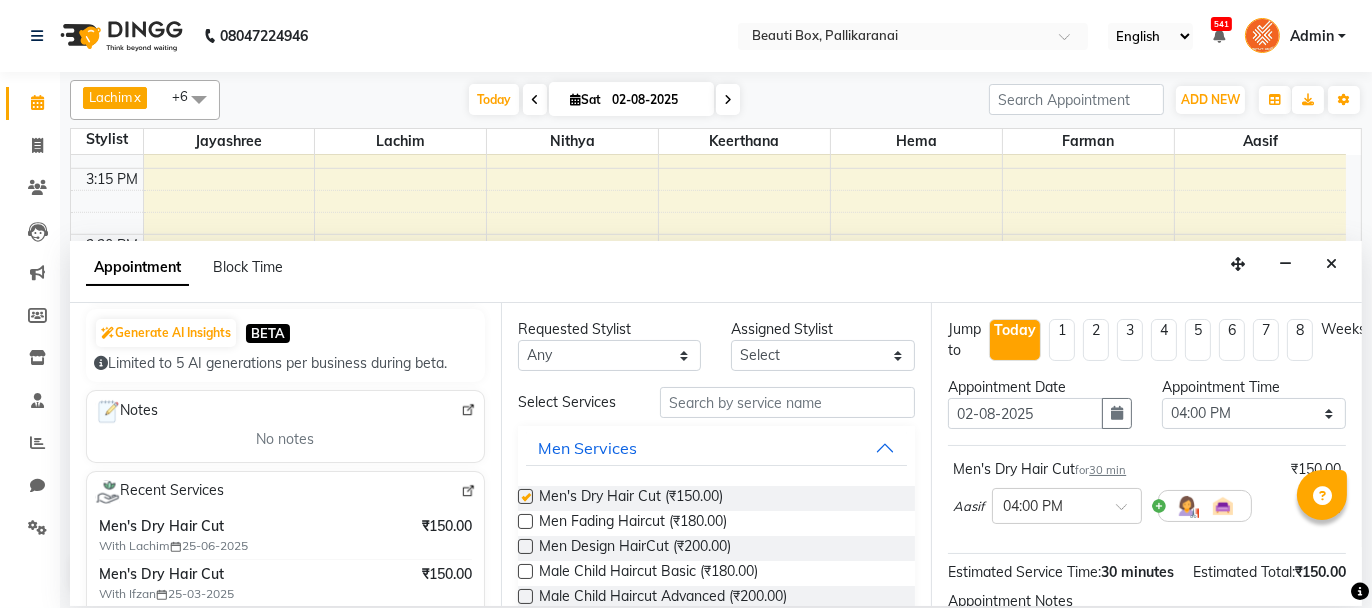 checkbox on "false" 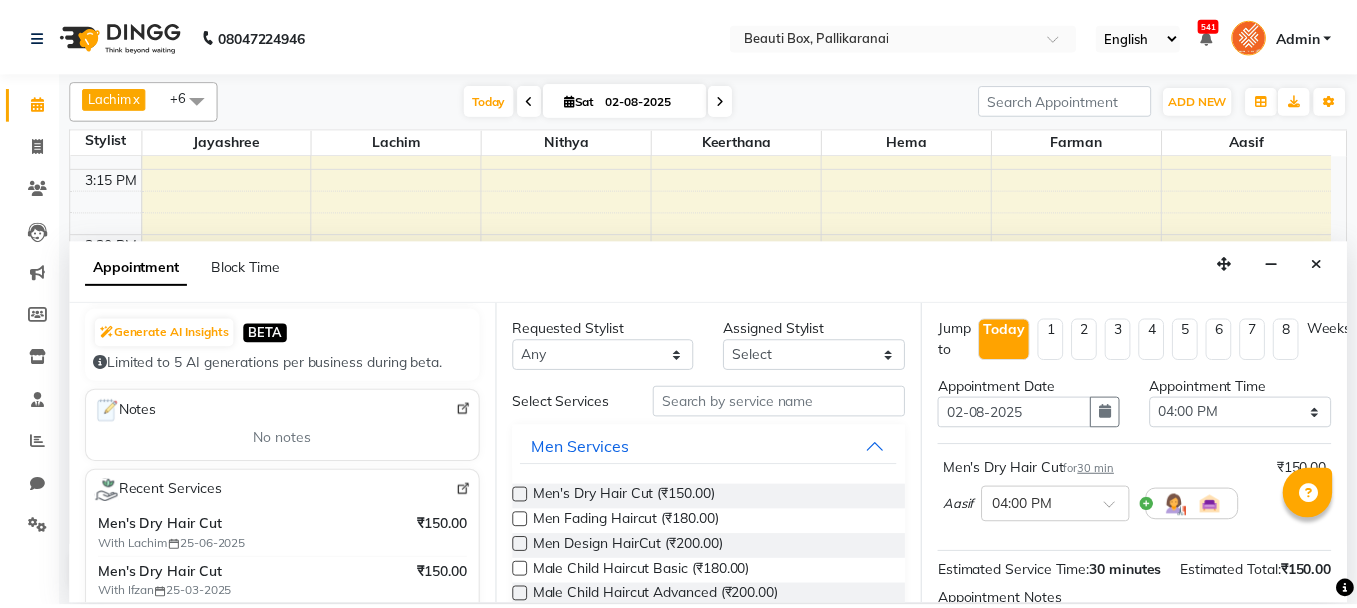 scroll, scrollTop: 242, scrollLeft: 0, axis: vertical 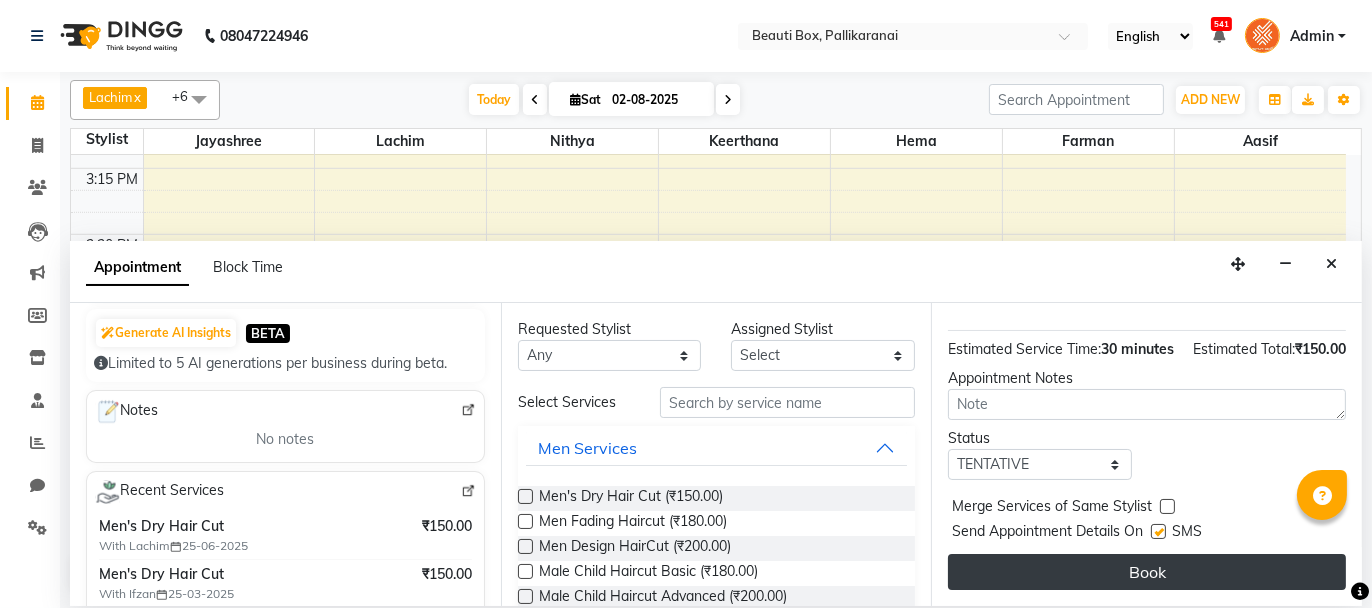 click on "Book" at bounding box center [1147, 572] 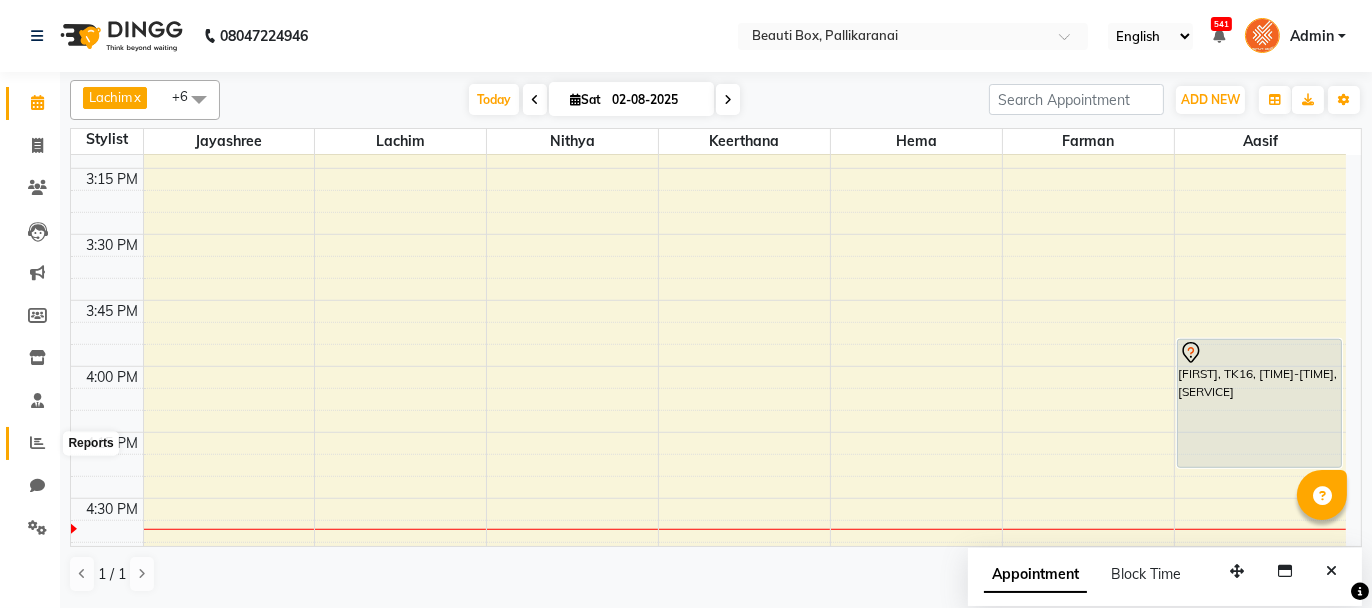 click 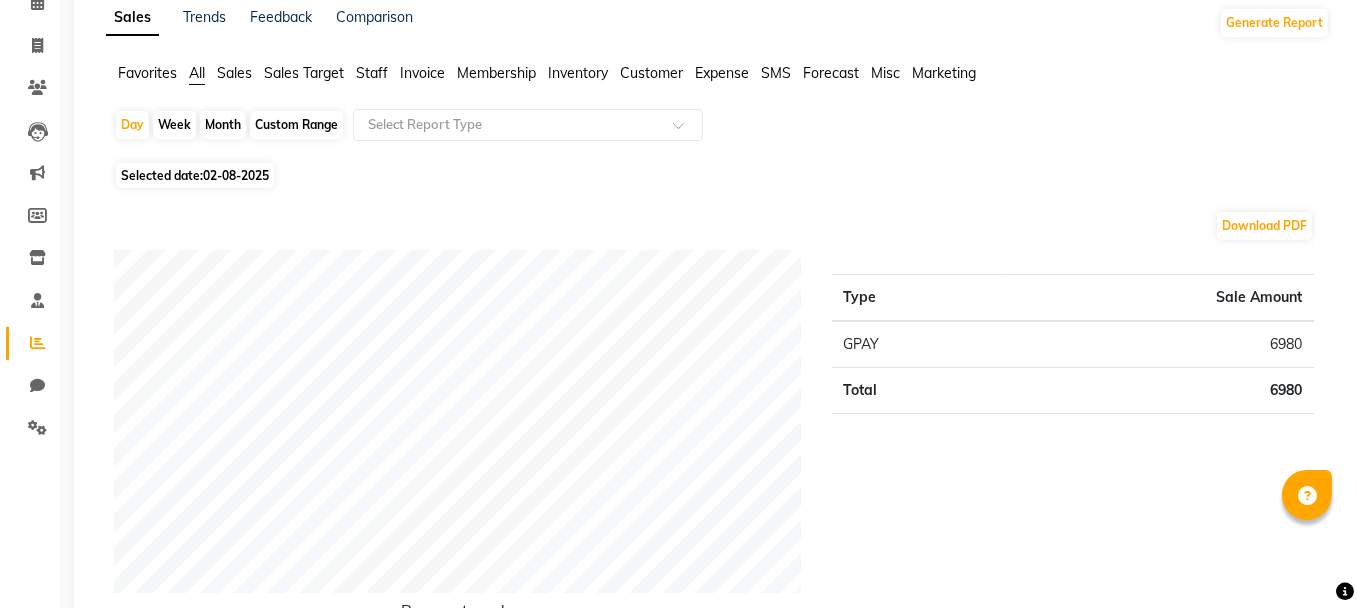 scroll, scrollTop: 0, scrollLeft: 0, axis: both 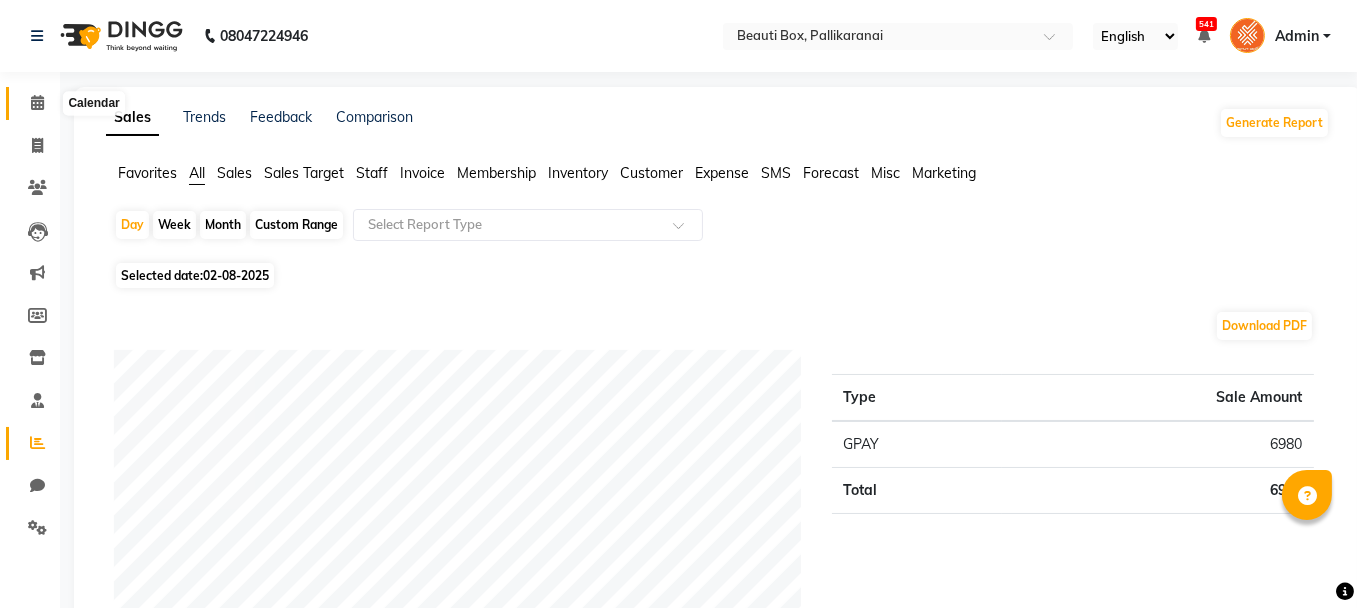 click 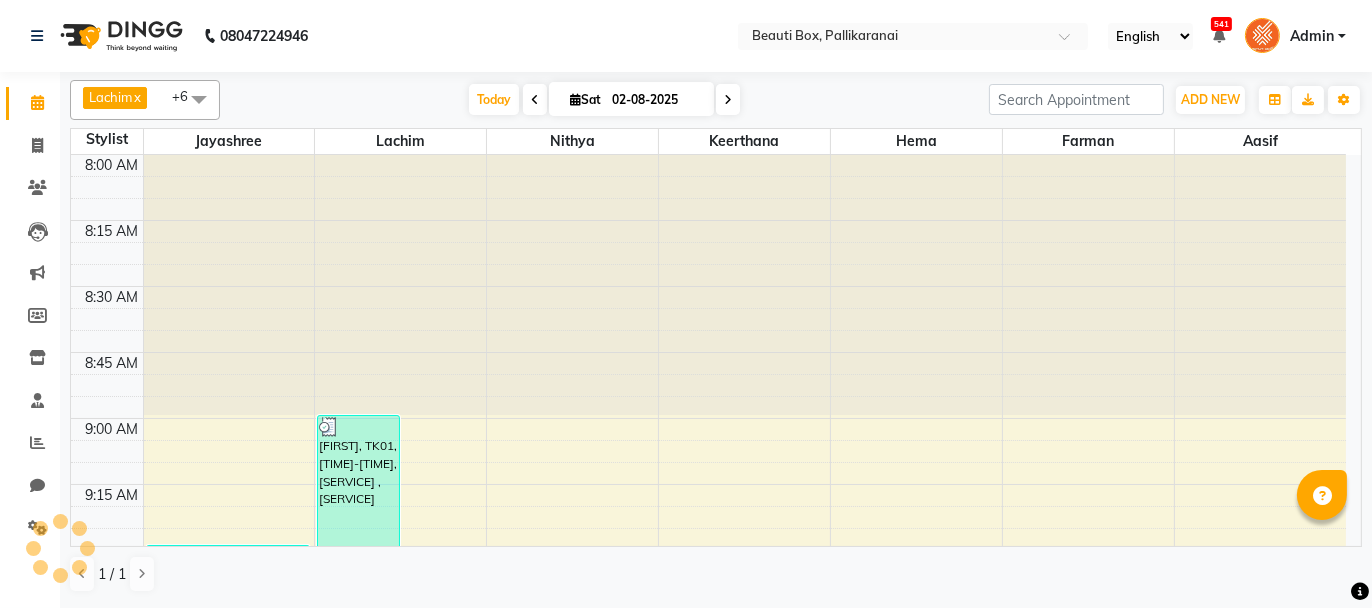 scroll, scrollTop: 2085, scrollLeft: 0, axis: vertical 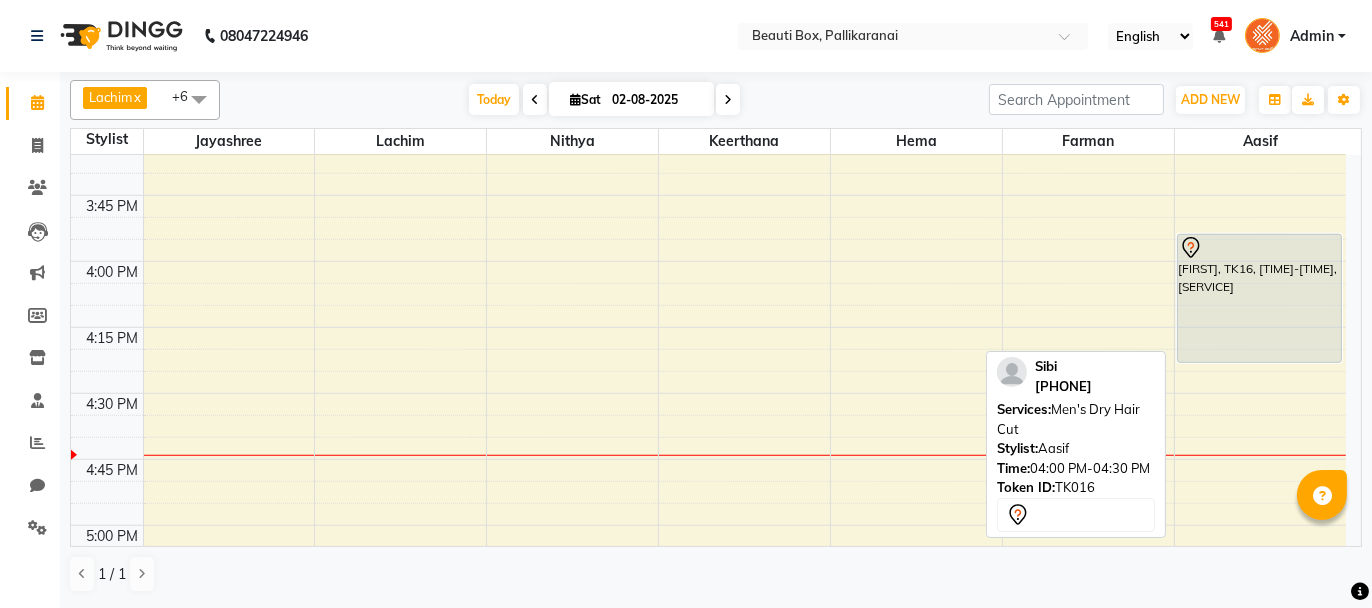 click on "[FIRST], TK16, [TIME]-[TIME], [SERVICE]" at bounding box center [1259, 298] 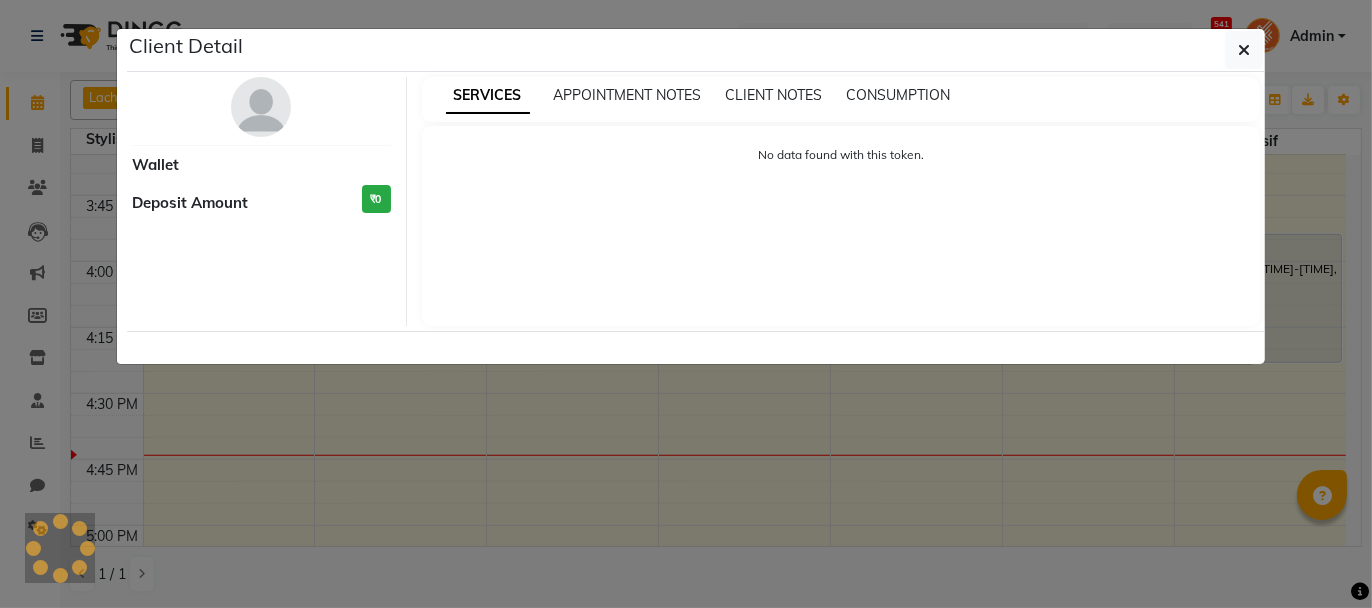 select on "7" 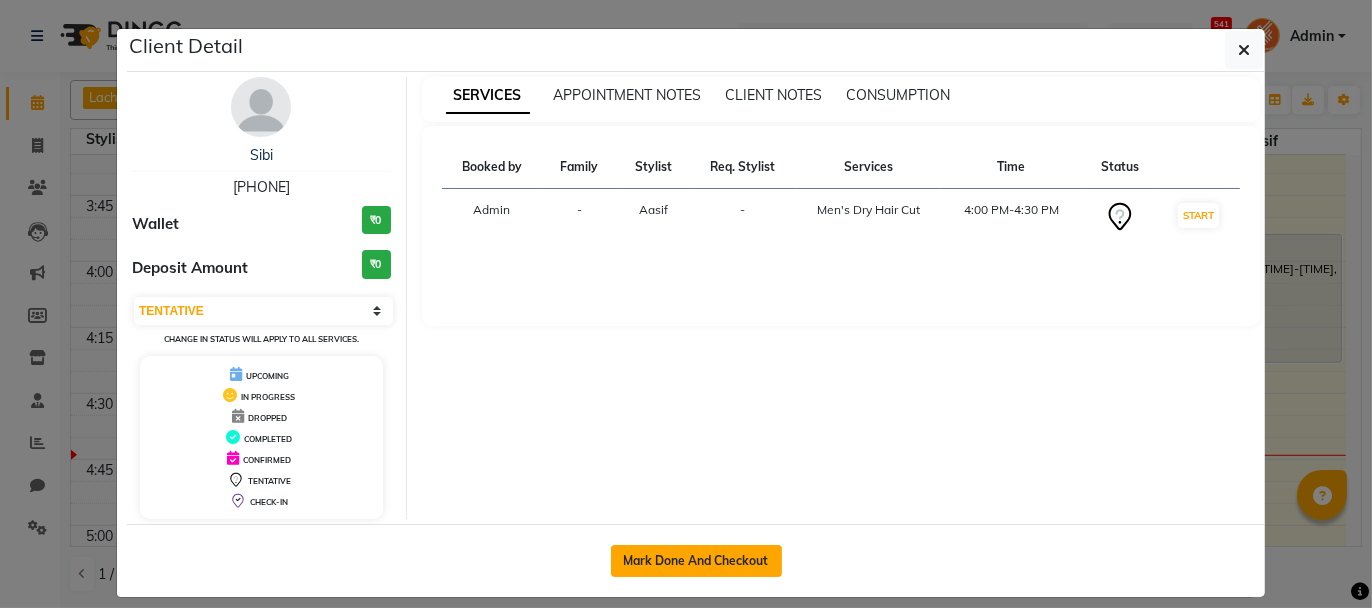 click on "Mark Done And Checkout" 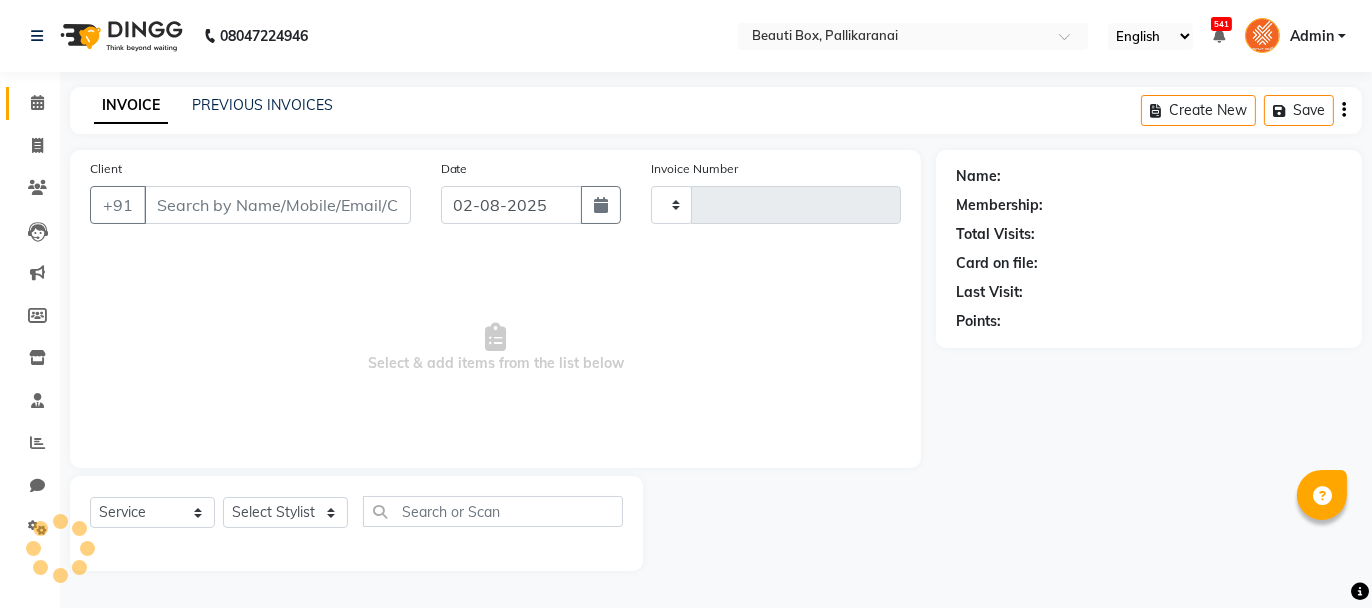 type on "1942" 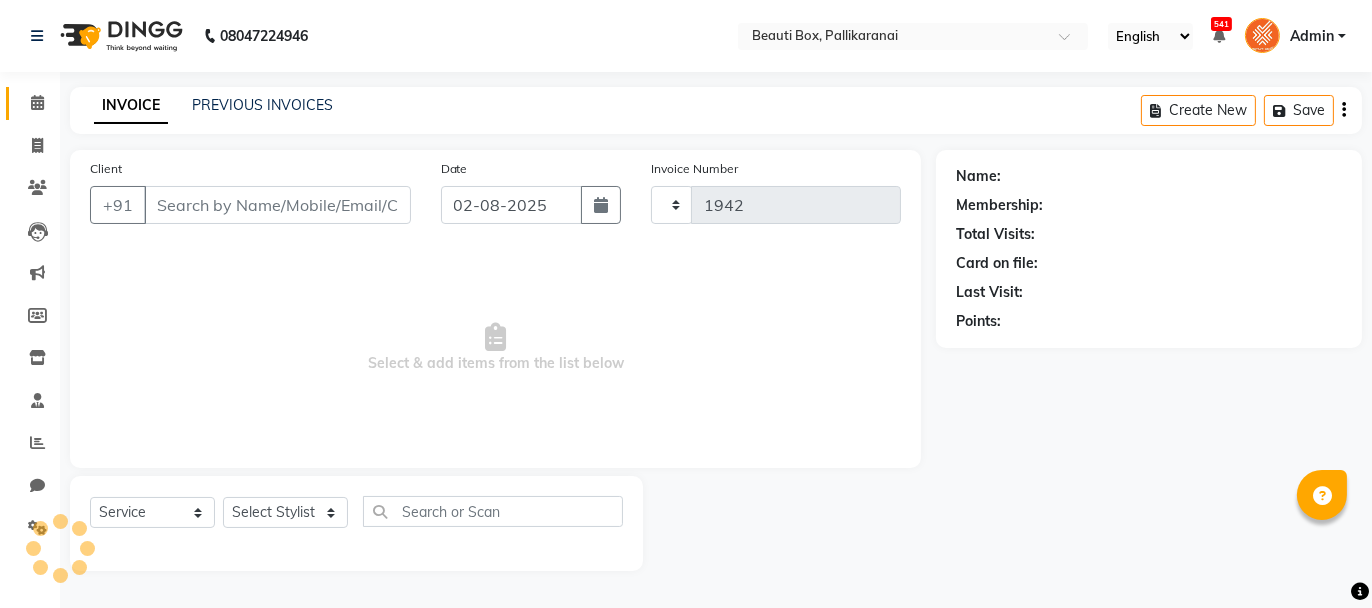 select on "11" 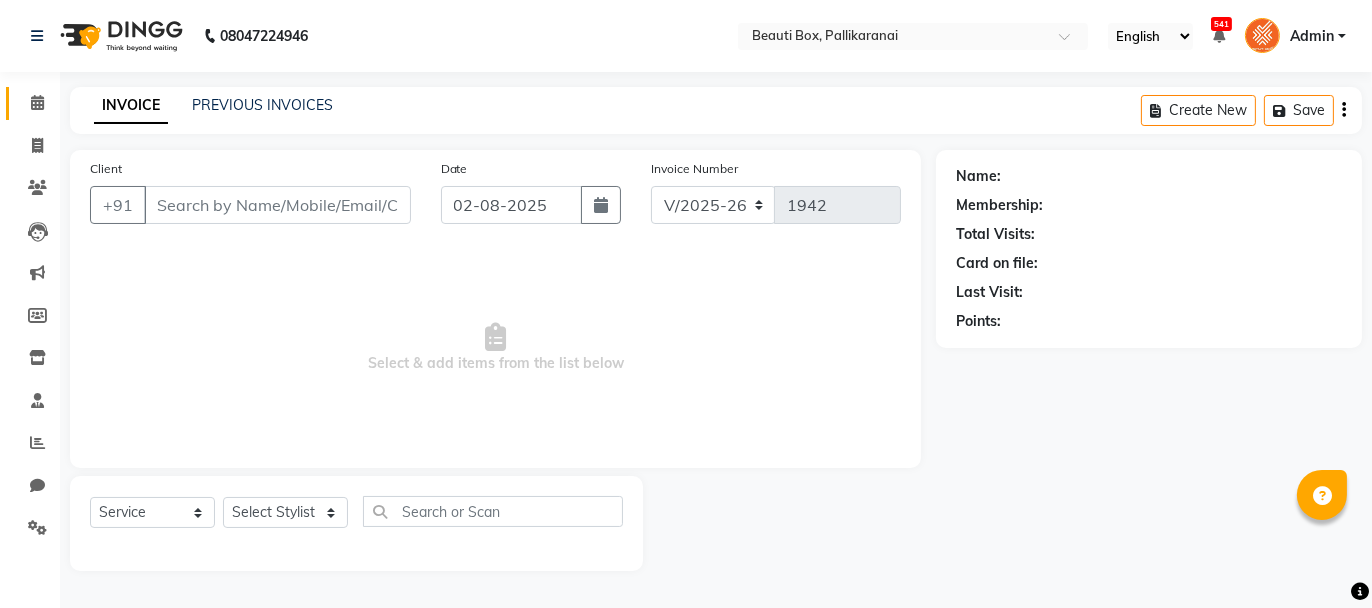 type on "[PHONE]" 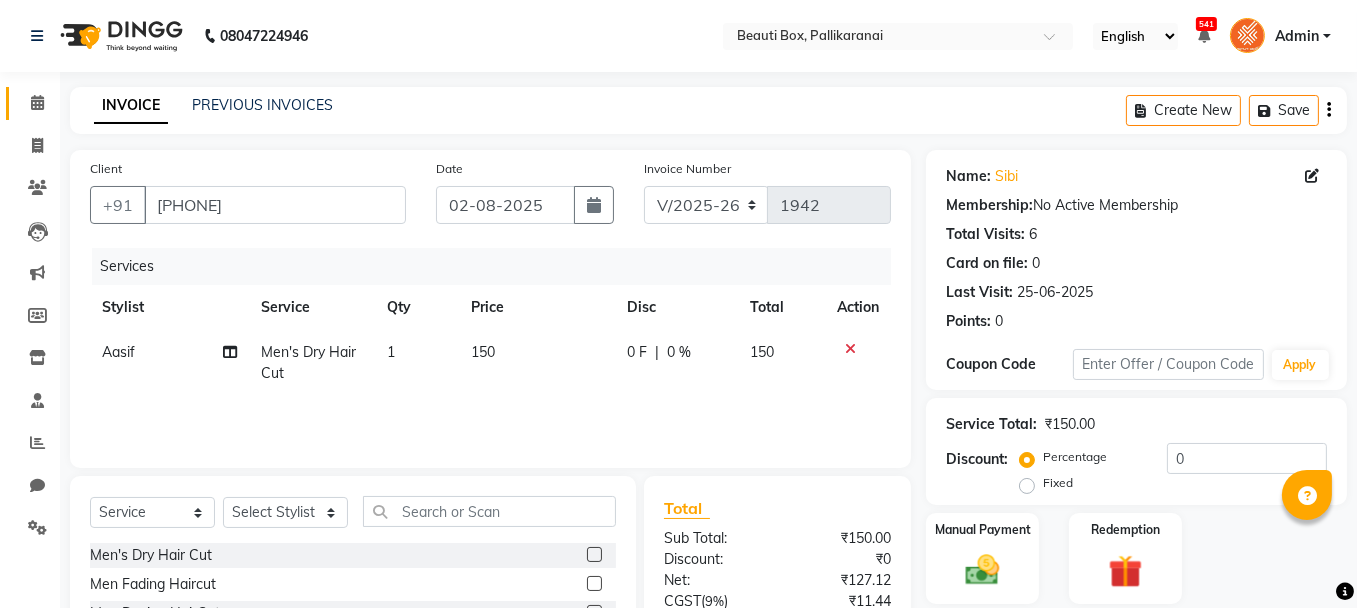 scroll, scrollTop: 192, scrollLeft: 0, axis: vertical 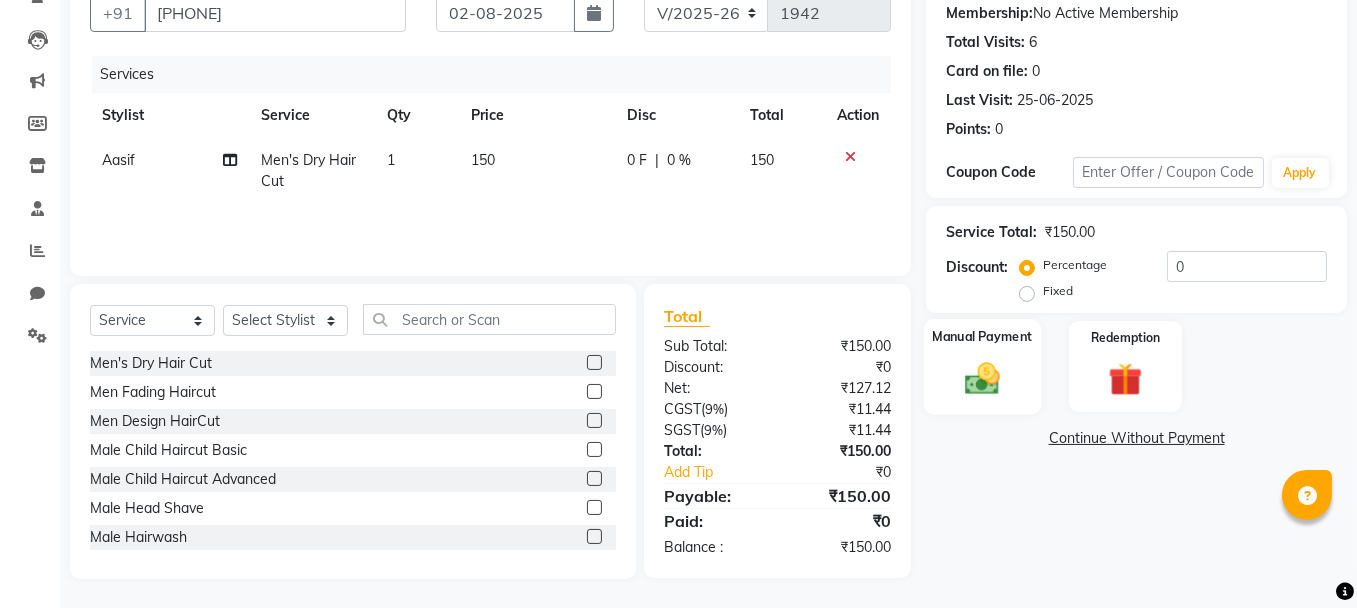 click 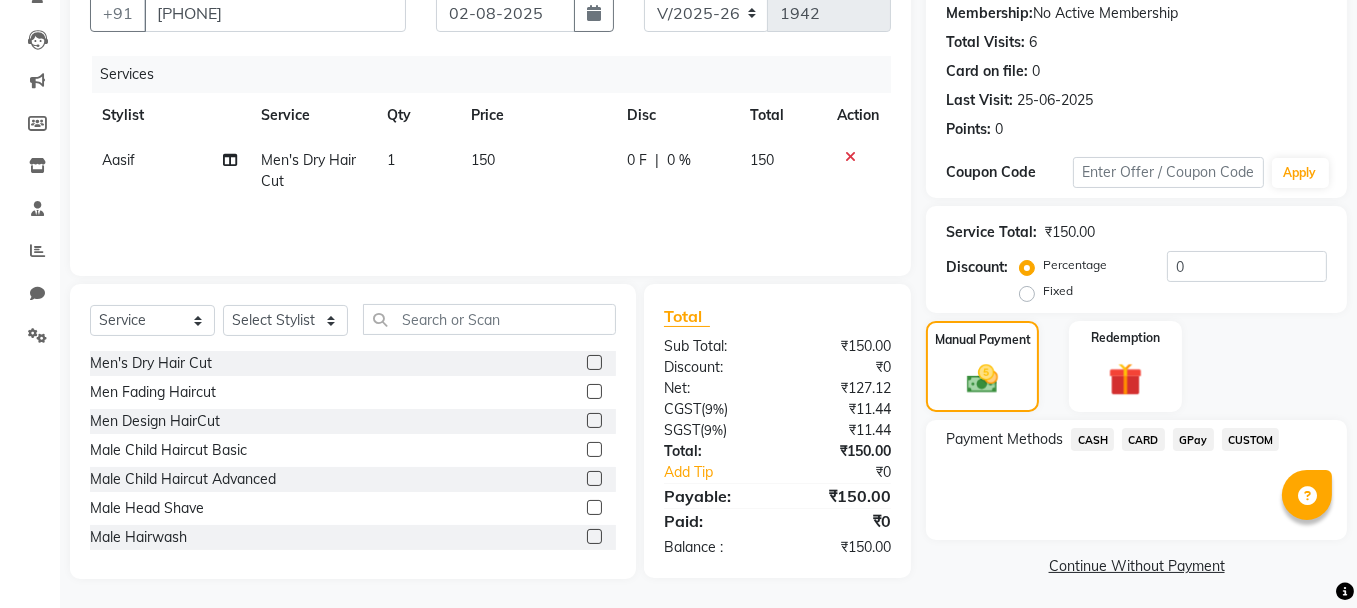 click on "GPay" 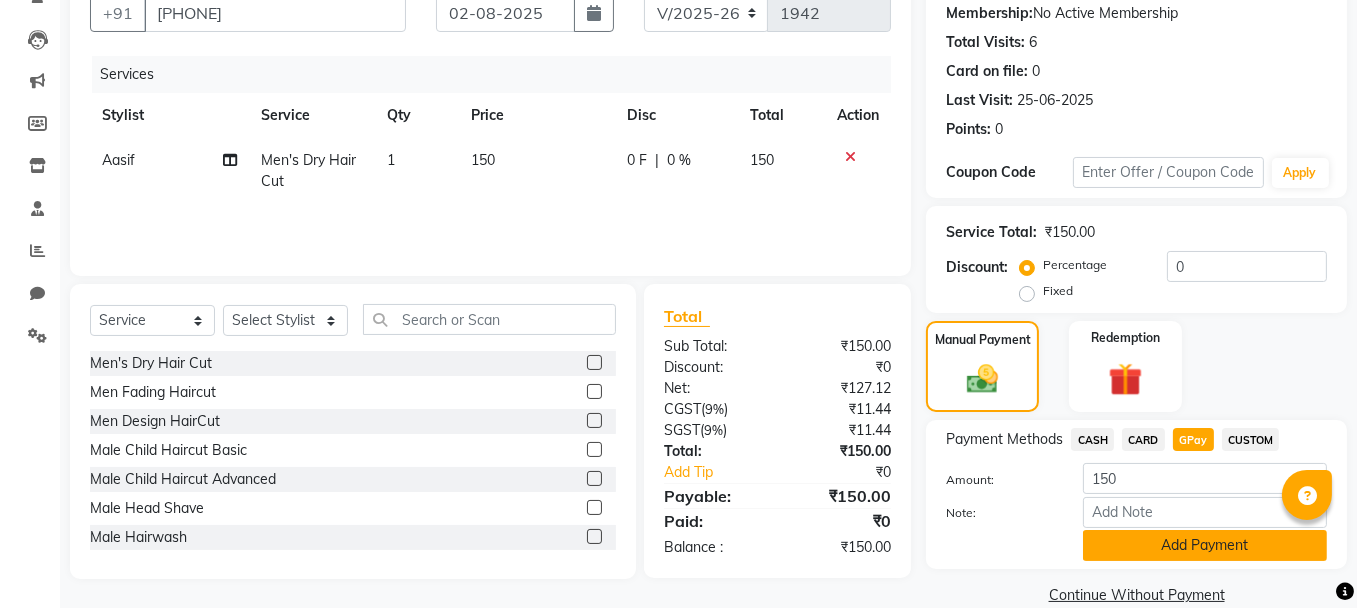 click on "Add Payment" 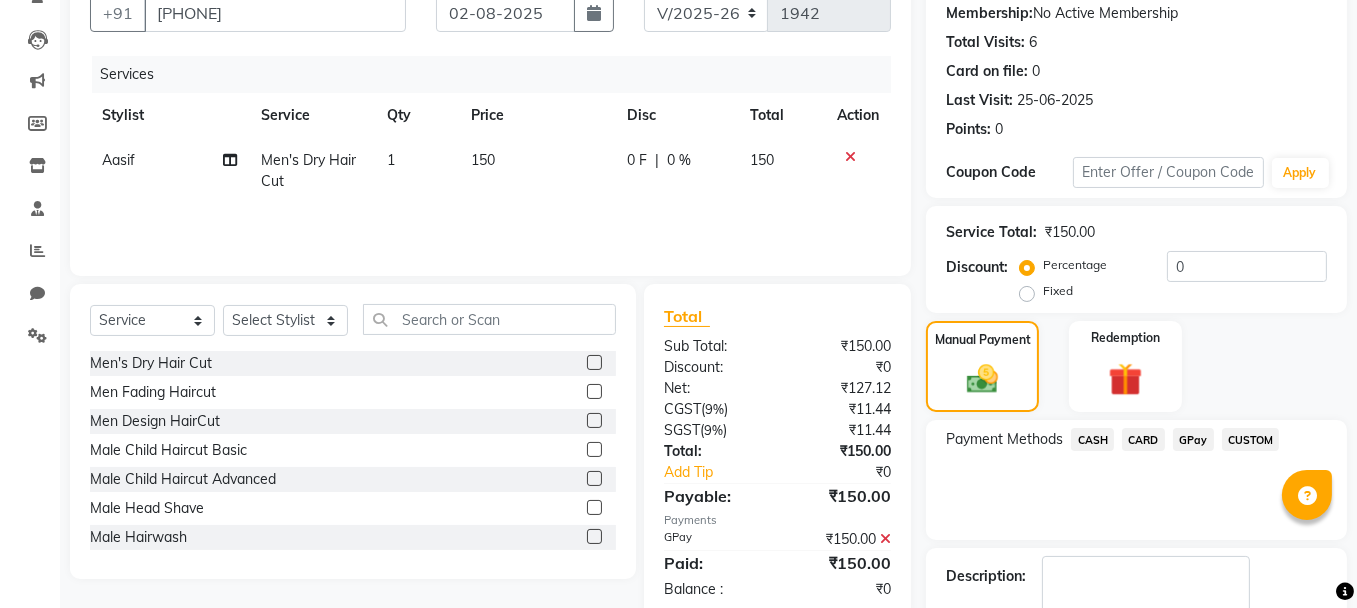 scroll, scrollTop: 305, scrollLeft: 0, axis: vertical 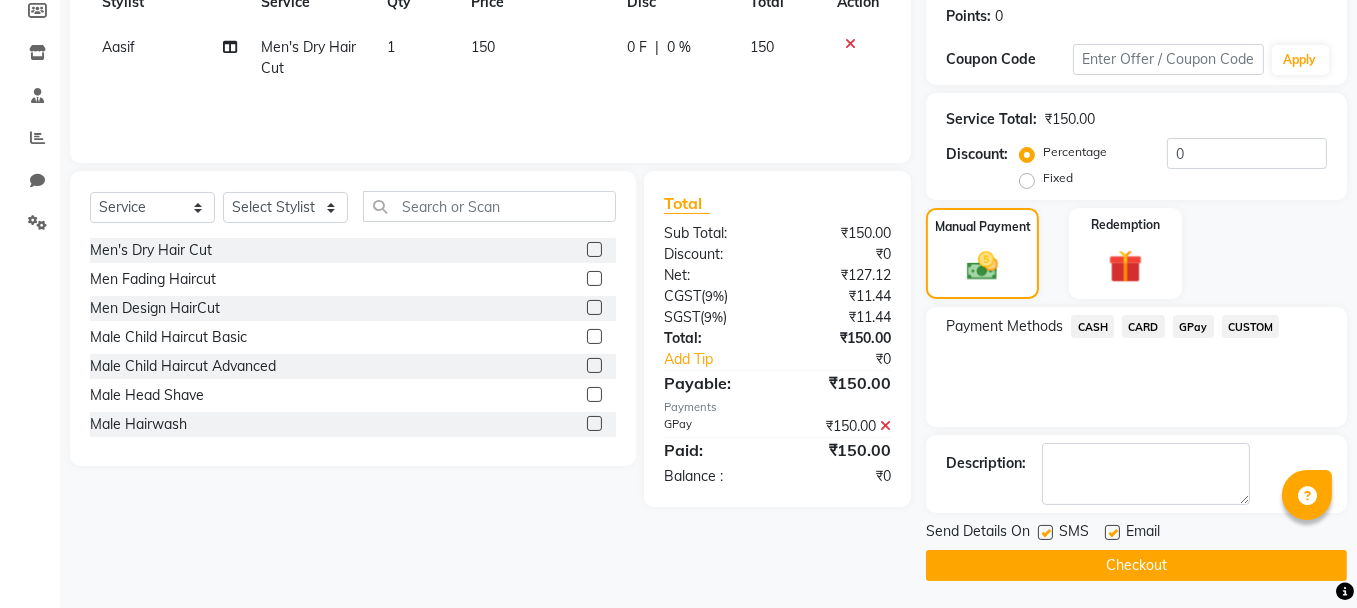 click on "Checkout" 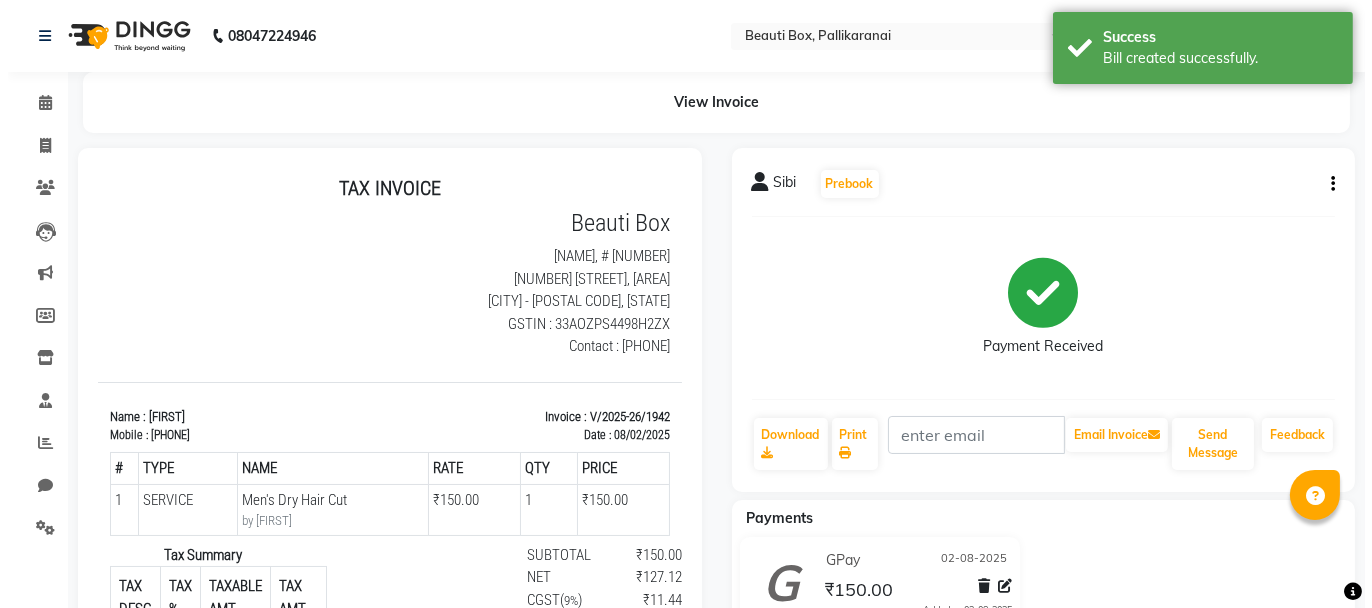 scroll, scrollTop: 0, scrollLeft: 0, axis: both 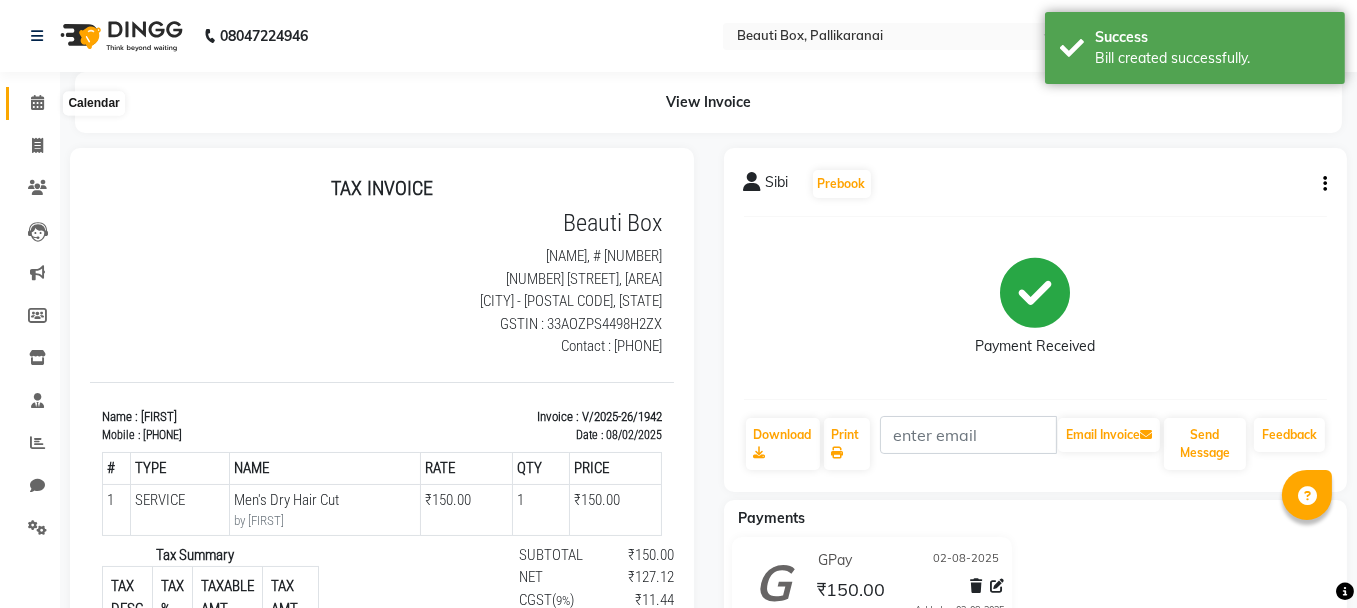click 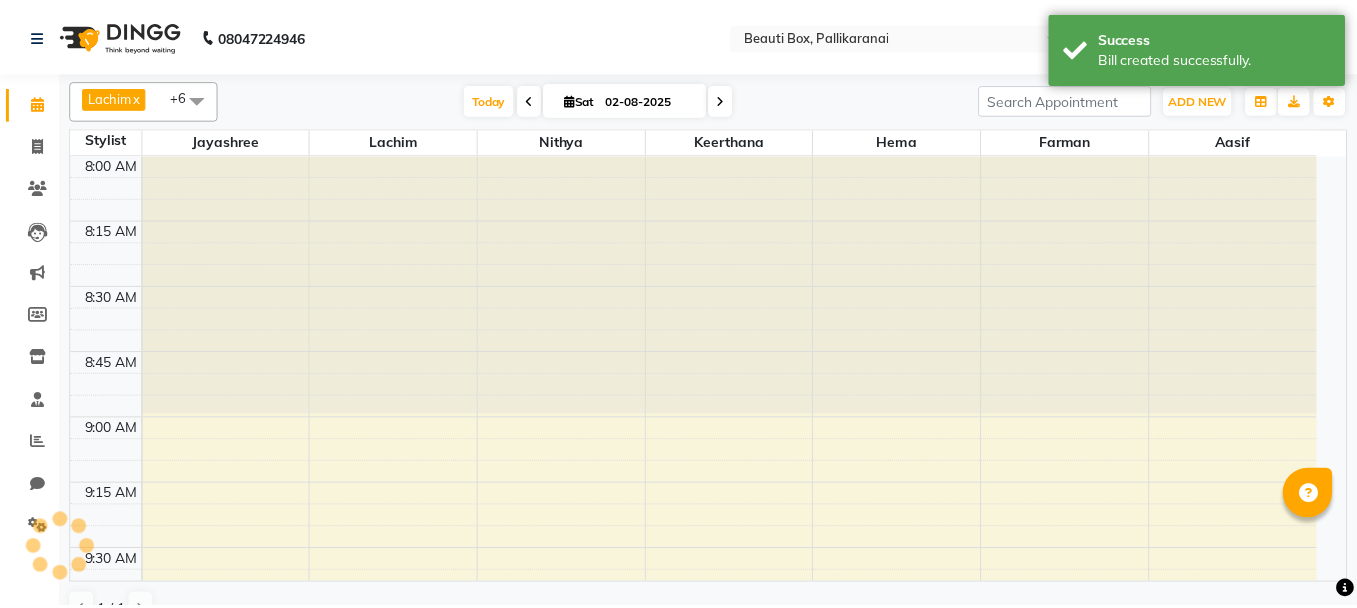 scroll, scrollTop: 2345, scrollLeft: 0, axis: vertical 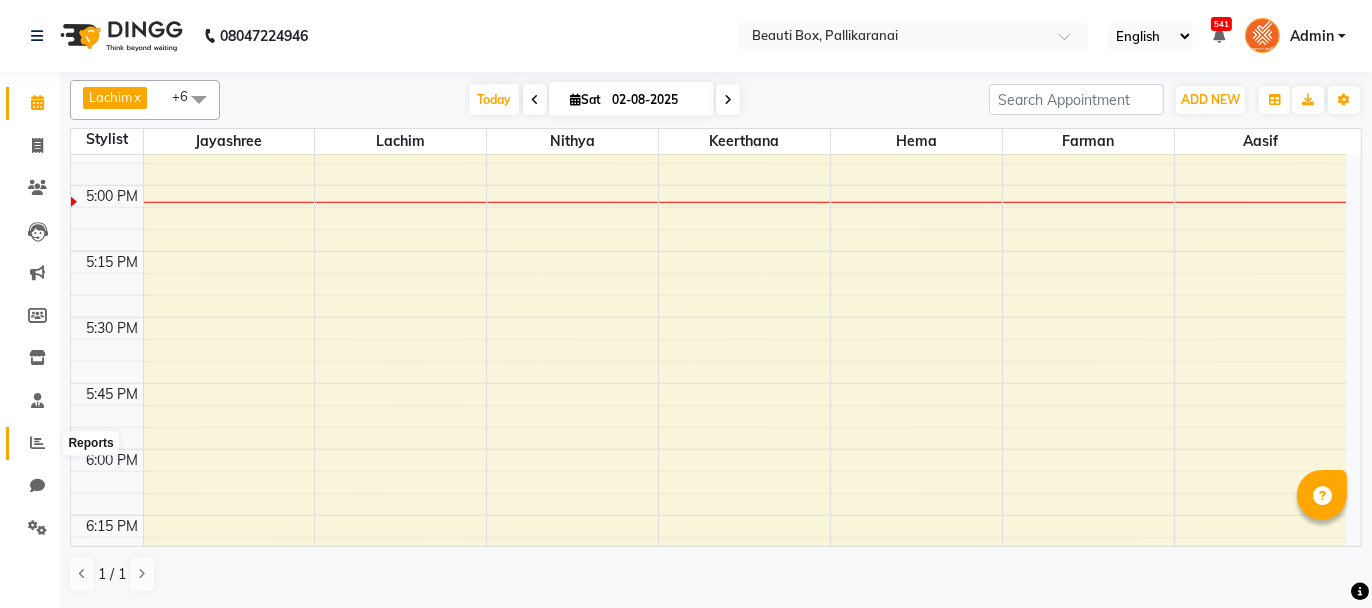 click 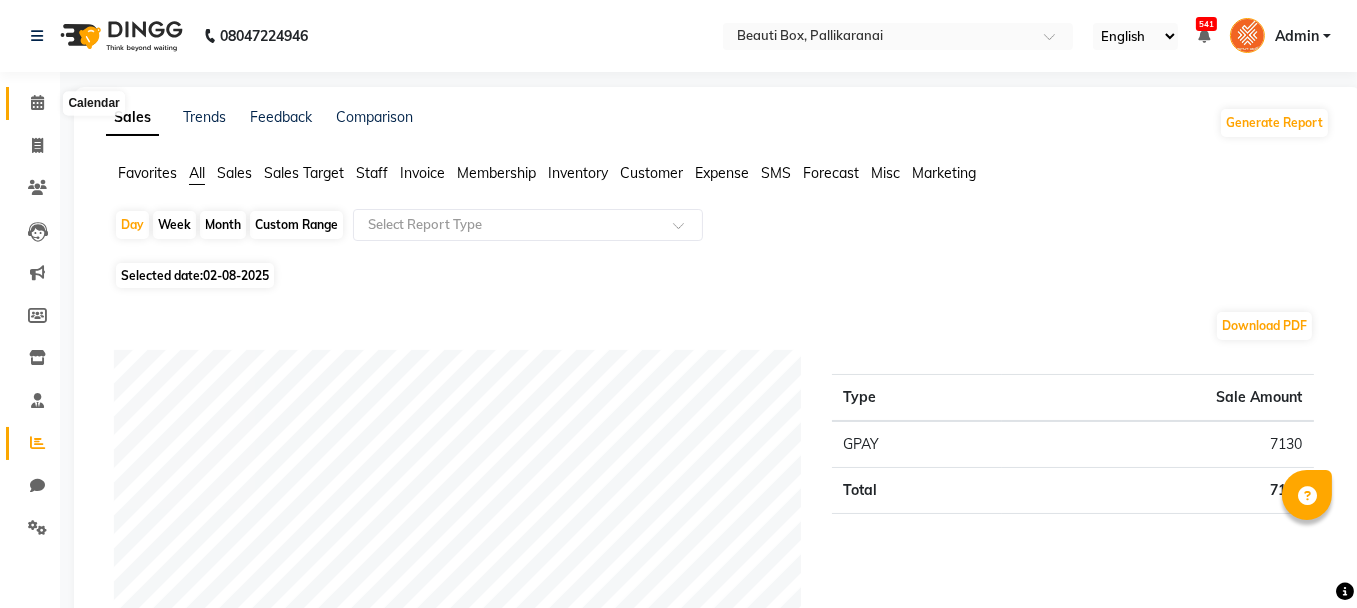 click 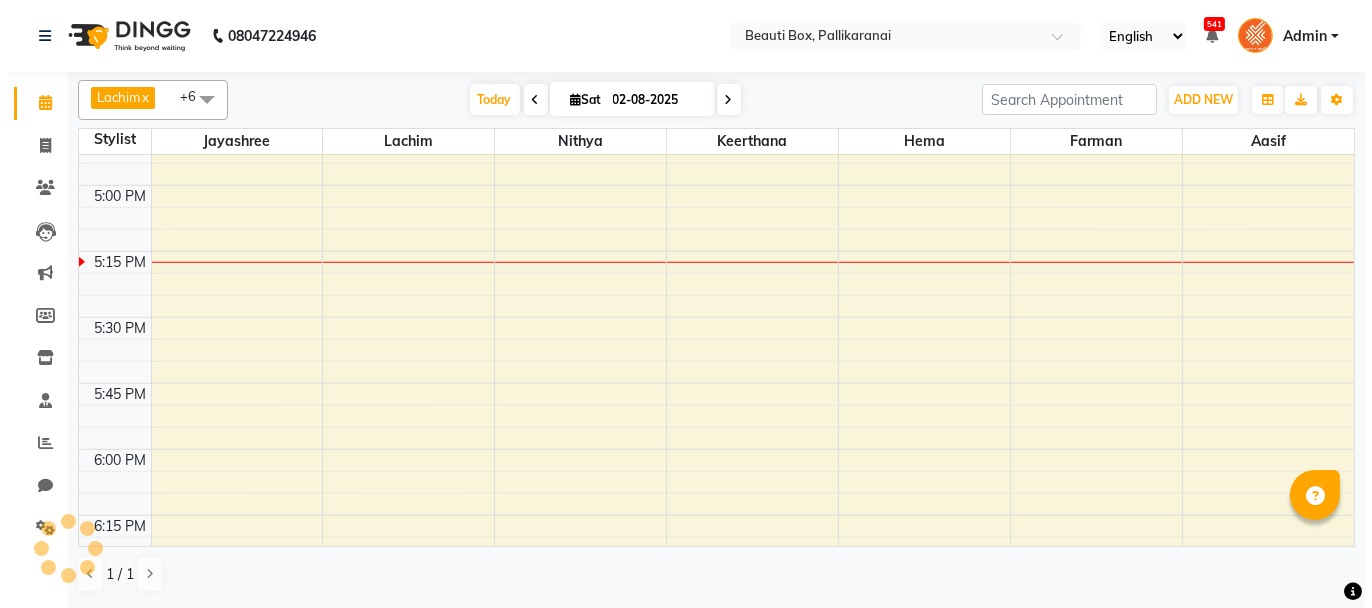 scroll, scrollTop: 0, scrollLeft: 0, axis: both 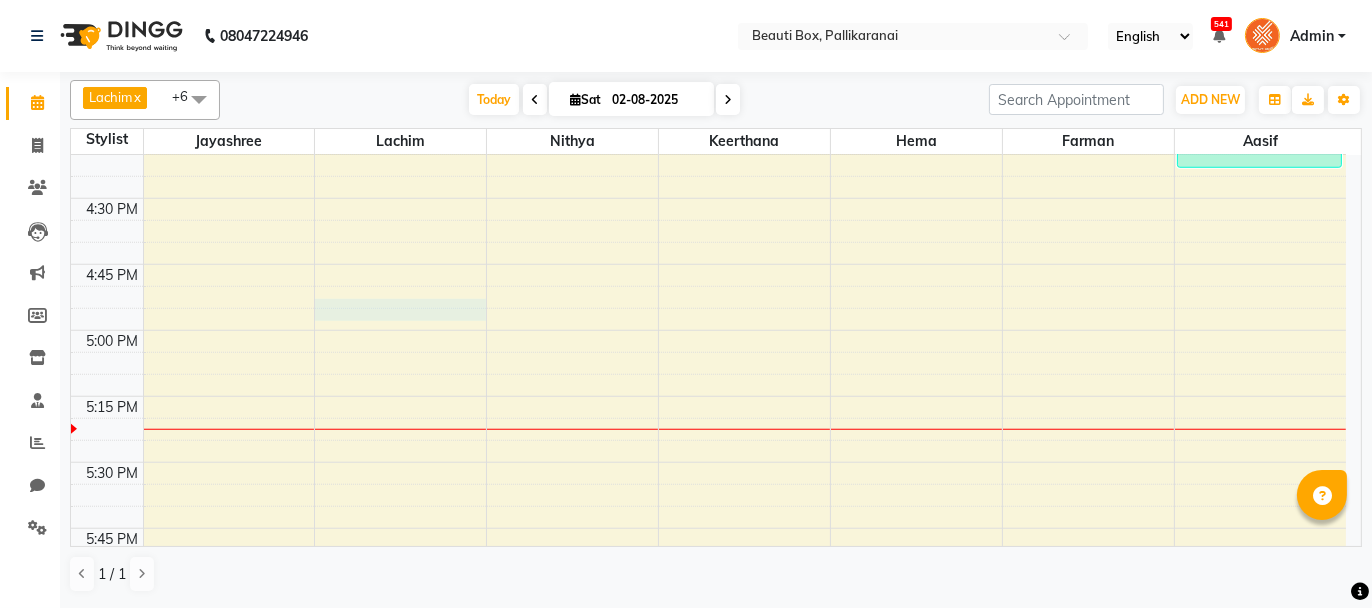 click on "0292757 Dummy Customer, TK09, [TIME]-[TIME], [SERVICE] [FIRST], TK12, [TIME]-[TIME], [SERVICE] , [SERVICE] [FIRST], TK16, [TIME]-[TIME], [SERVICE] [FIRST] [LAST], TK20, [TIME]-[TIME], [SERVICE] [FIRST], TK21, [TIME]-[TIME], [SERVICE] [FIRST], TK29, [TIME]-[TIME], [SERVICE]" at bounding box center [708, -198] 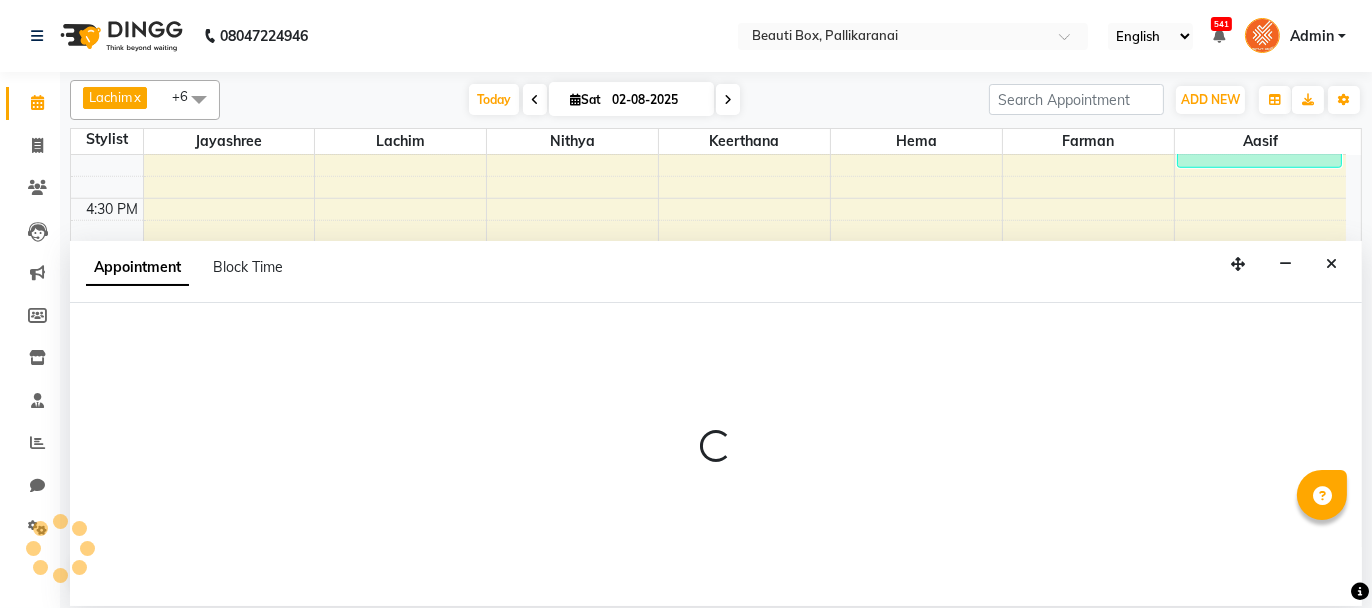 select on "9763" 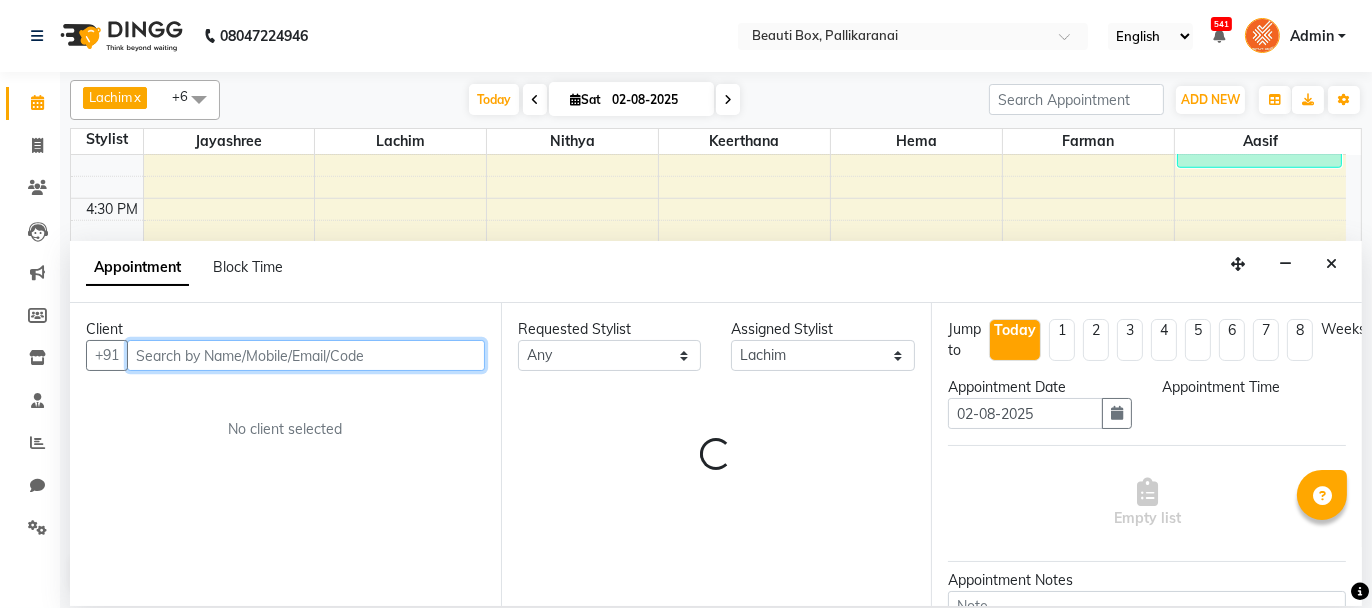 select on "1020" 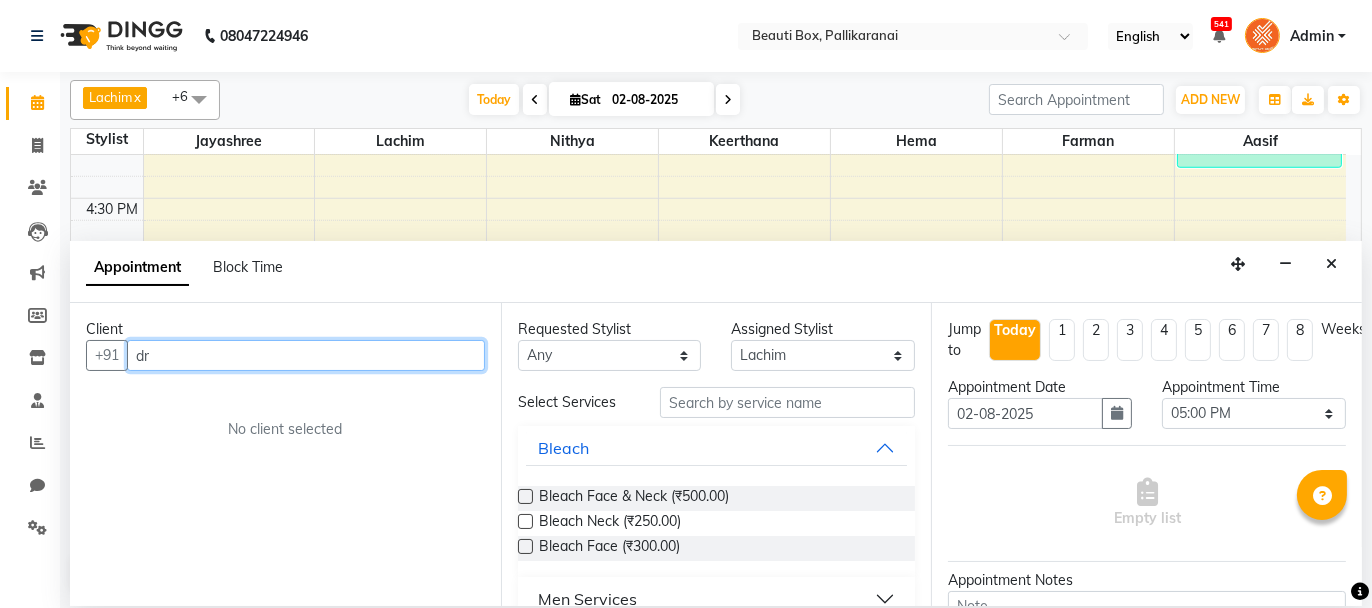 type on "d" 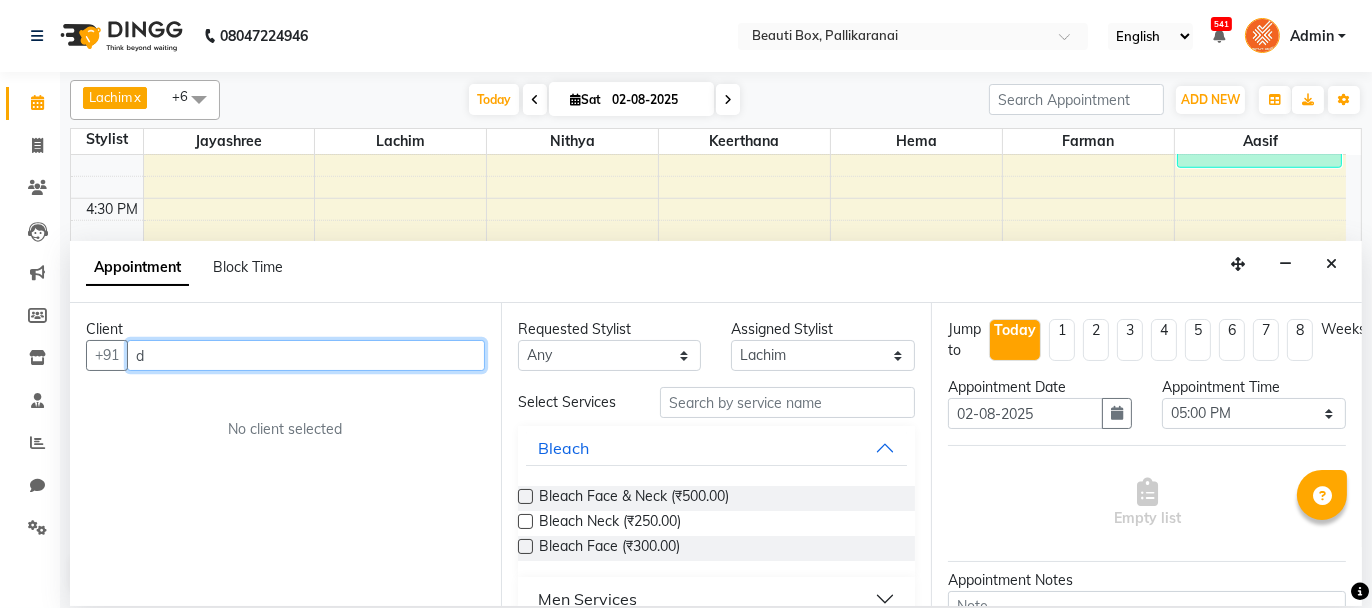 type 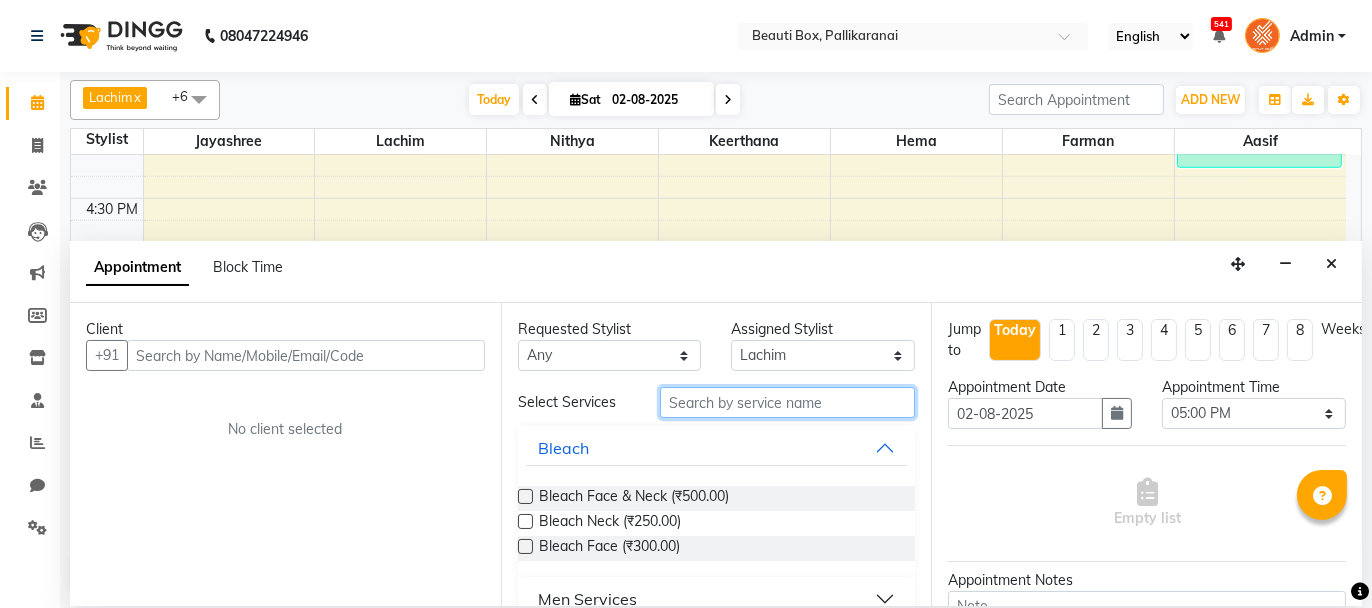 click at bounding box center [787, 402] 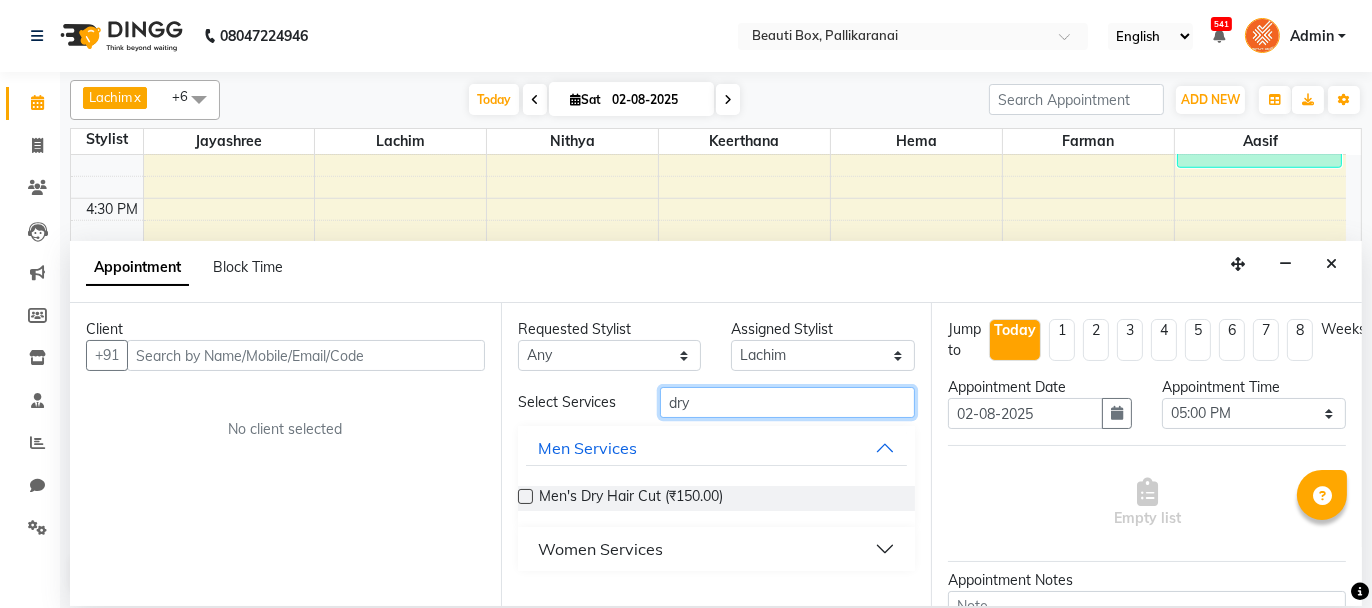 type on "dry" 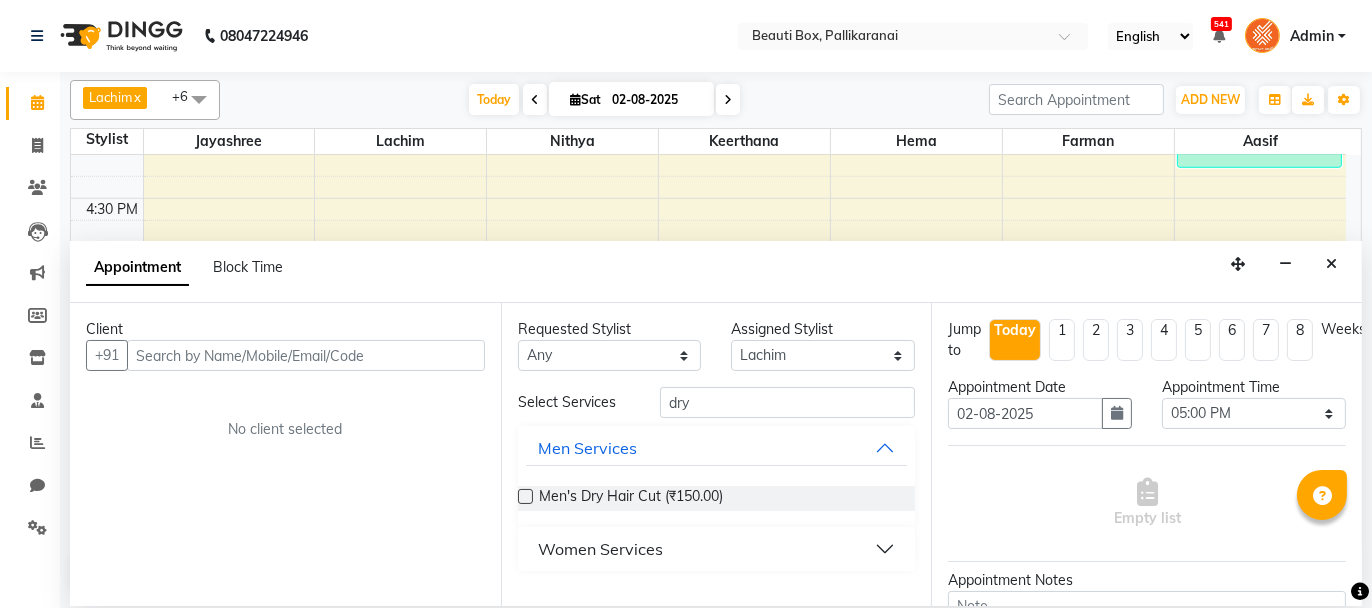 click at bounding box center [525, 496] 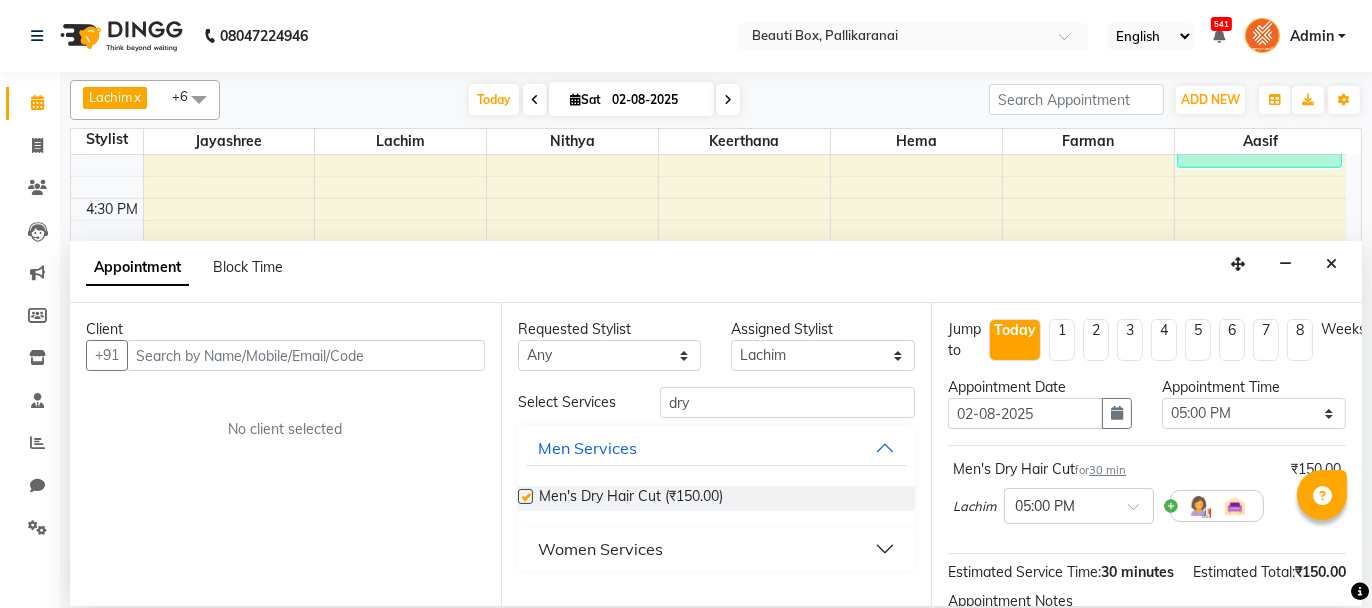 checkbox on "false" 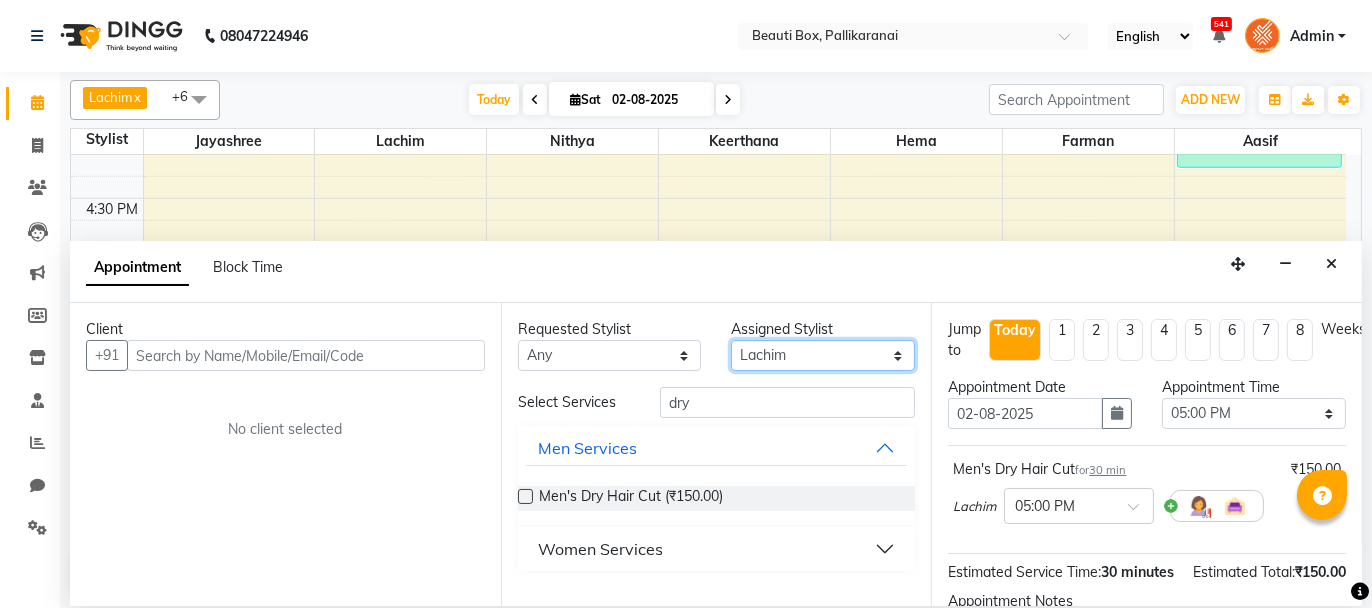click on "Select [FIRST] [FIRST]  [FIRST] [FIRST] [FIRST] [FIRST] [FIRST] [FIRST] [FIRST] [FIRST] [FIRST] [FIRST] [FIRST] [FIRST] [FIRST] [FIRST] [FIRST] [FIRST]" at bounding box center [823, 355] 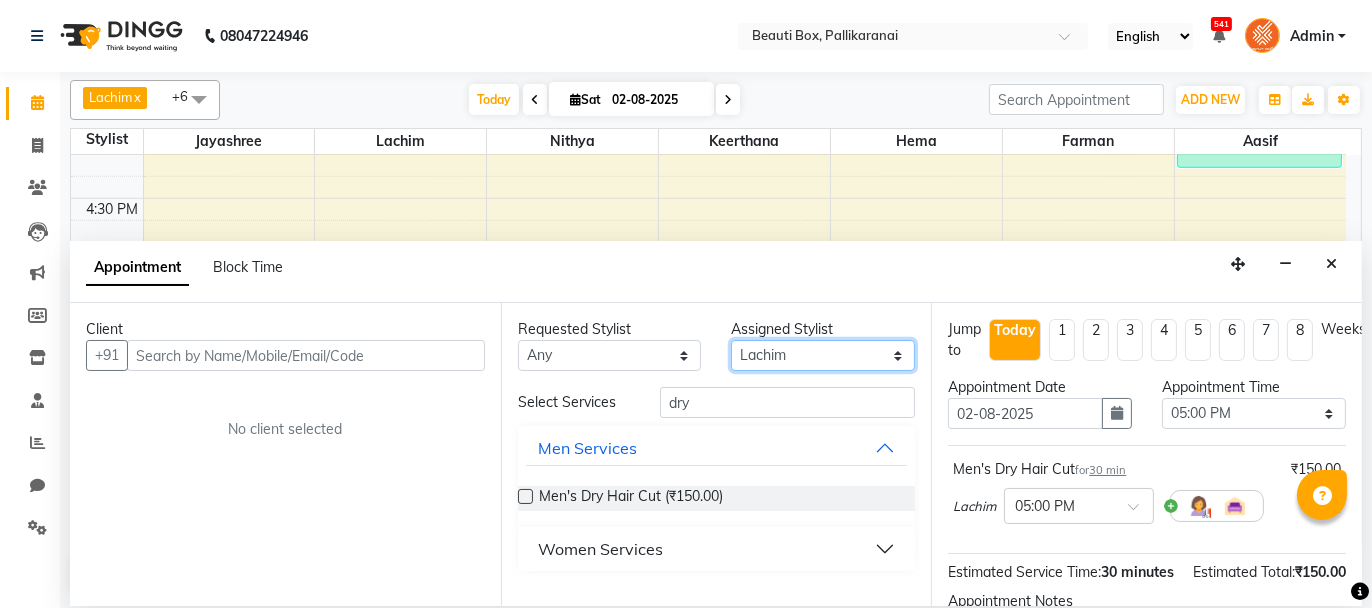 select on "86603" 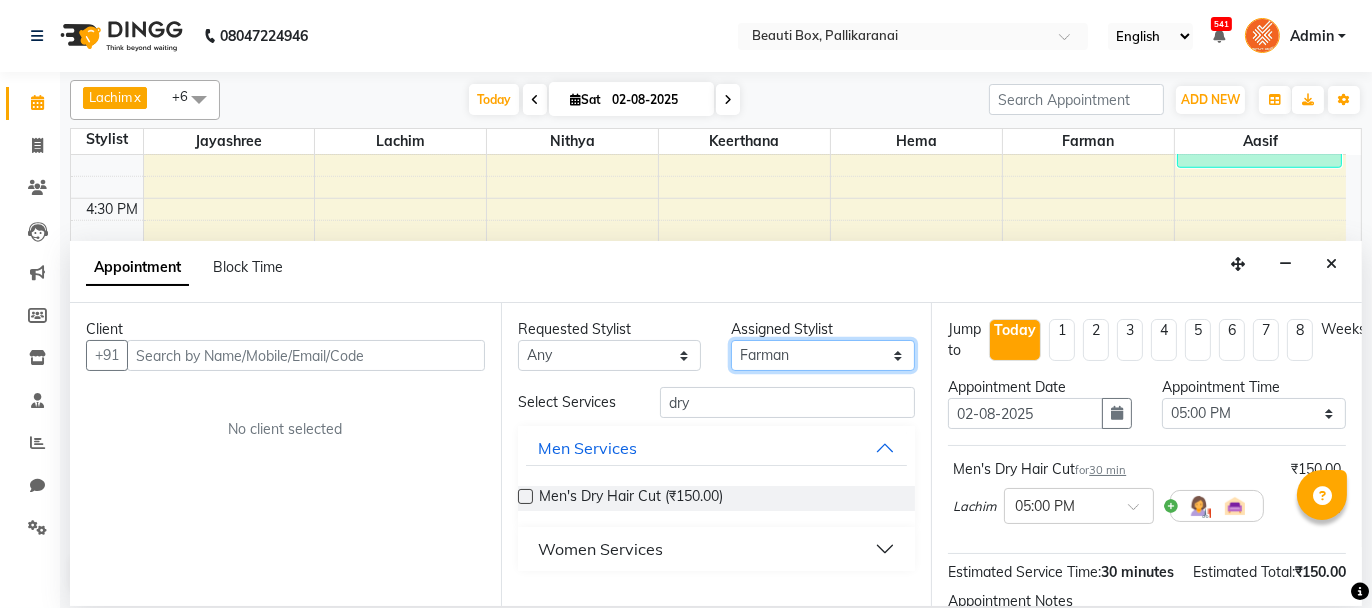 click on "Select [FIRST] [FIRST]  [FIRST] [FIRST] [FIRST] [FIRST] [FIRST] [FIRST] [FIRST] [FIRST] [FIRST] [FIRST] [FIRST] [FIRST] [FIRST] [FIRST] [FIRST] [FIRST]" at bounding box center (823, 355) 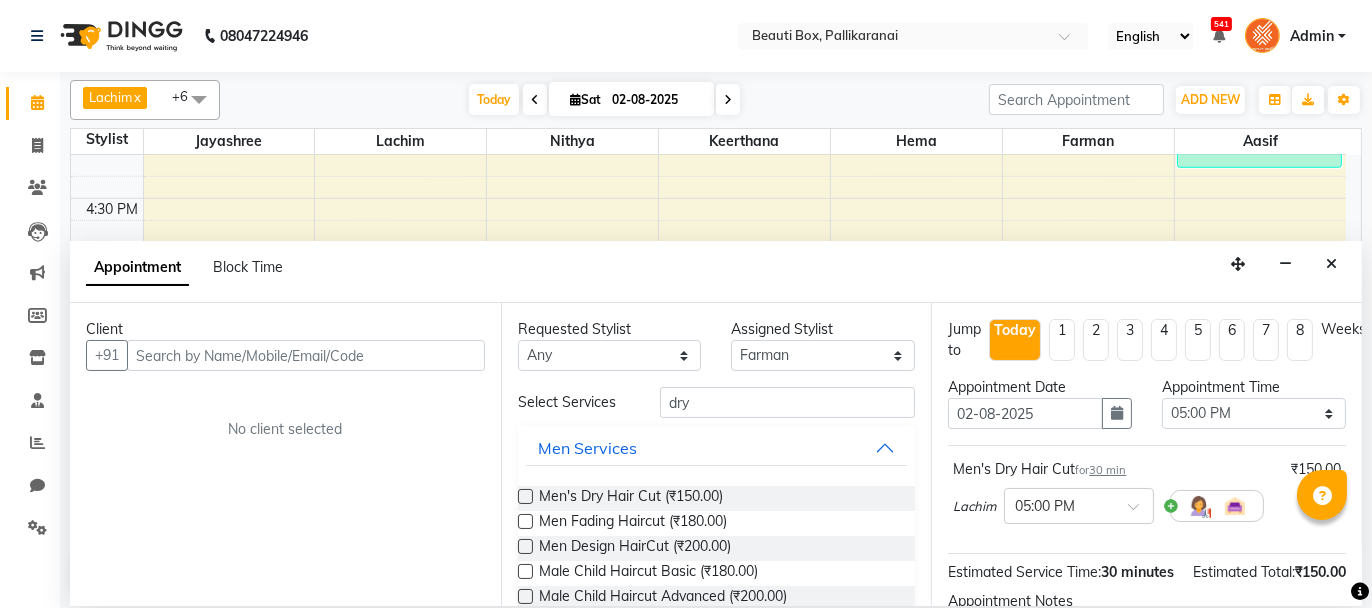click at bounding box center (525, 521) 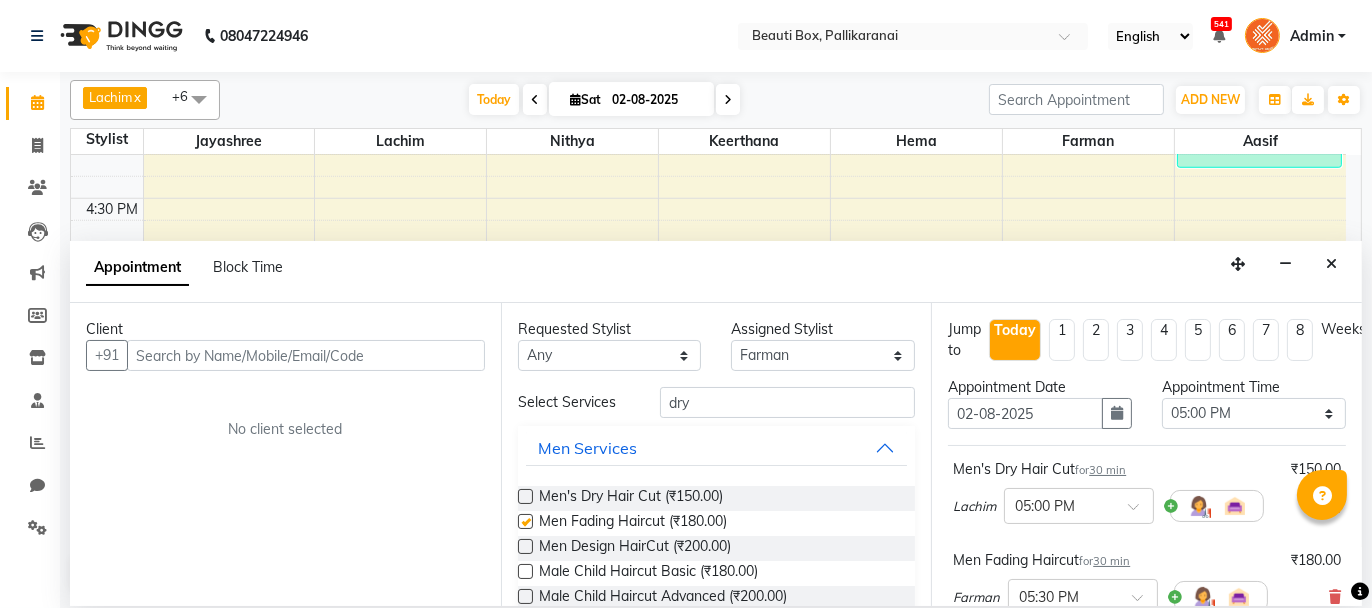 checkbox on "false" 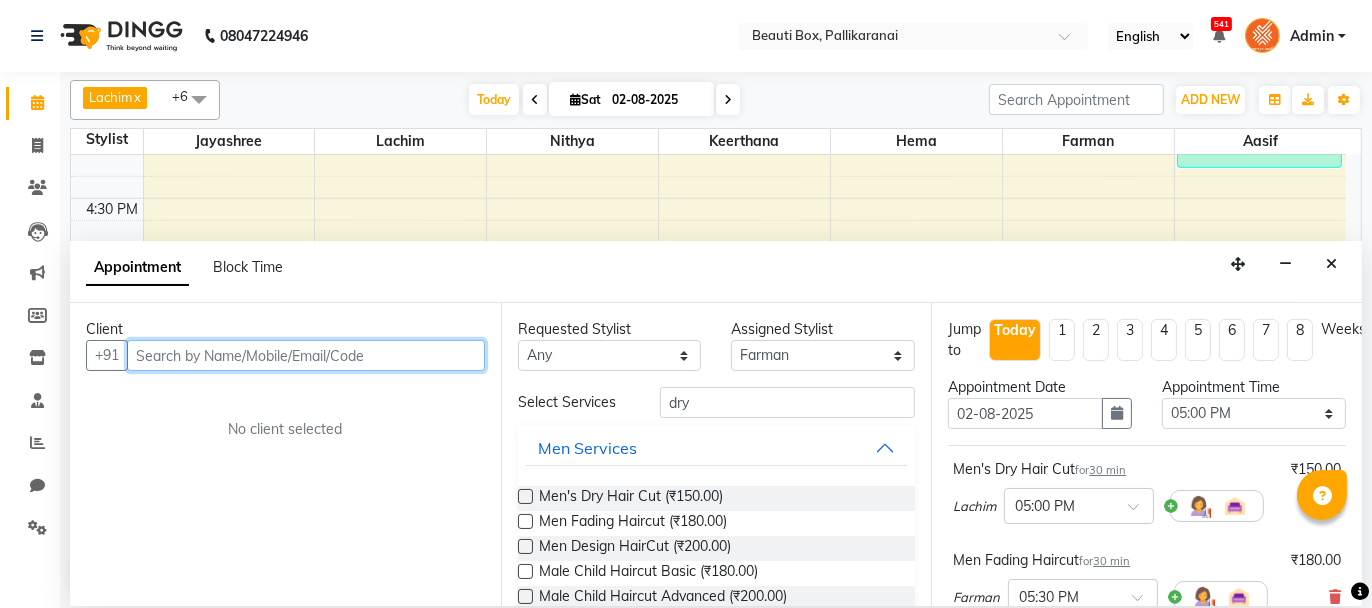 click at bounding box center (306, 355) 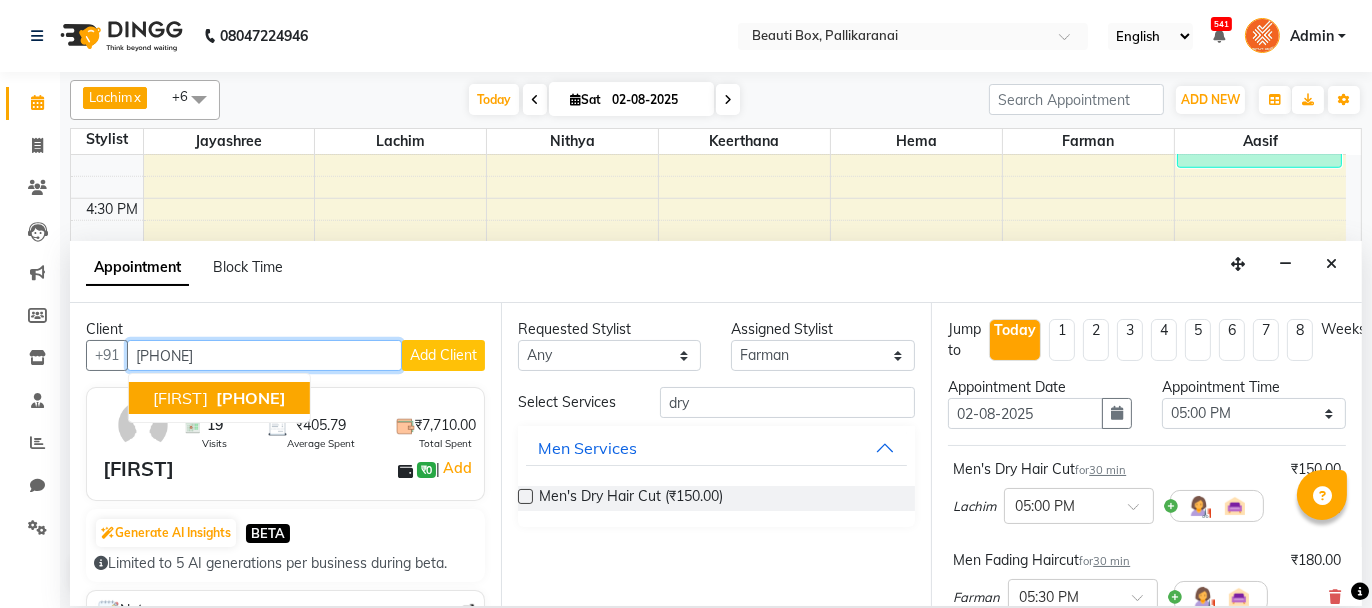 click on "[PHONE]" at bounding box center (251, 398) 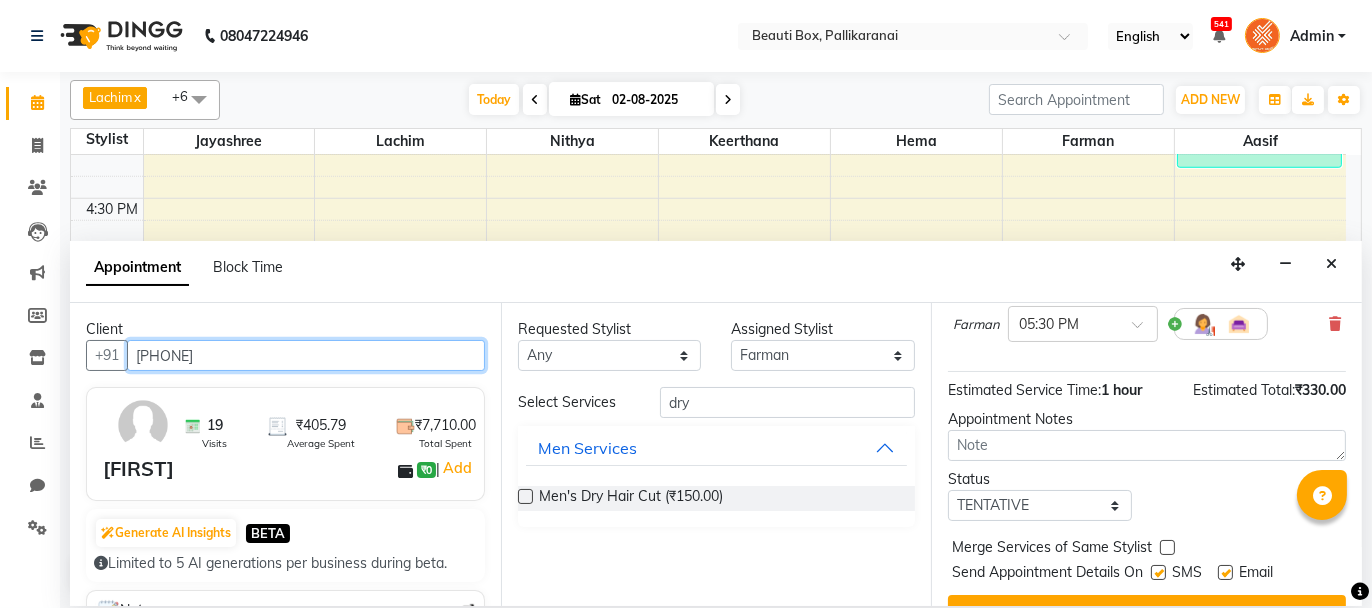 scroll, scrollTop: 300, scrollLeft: 0, axis: vertical 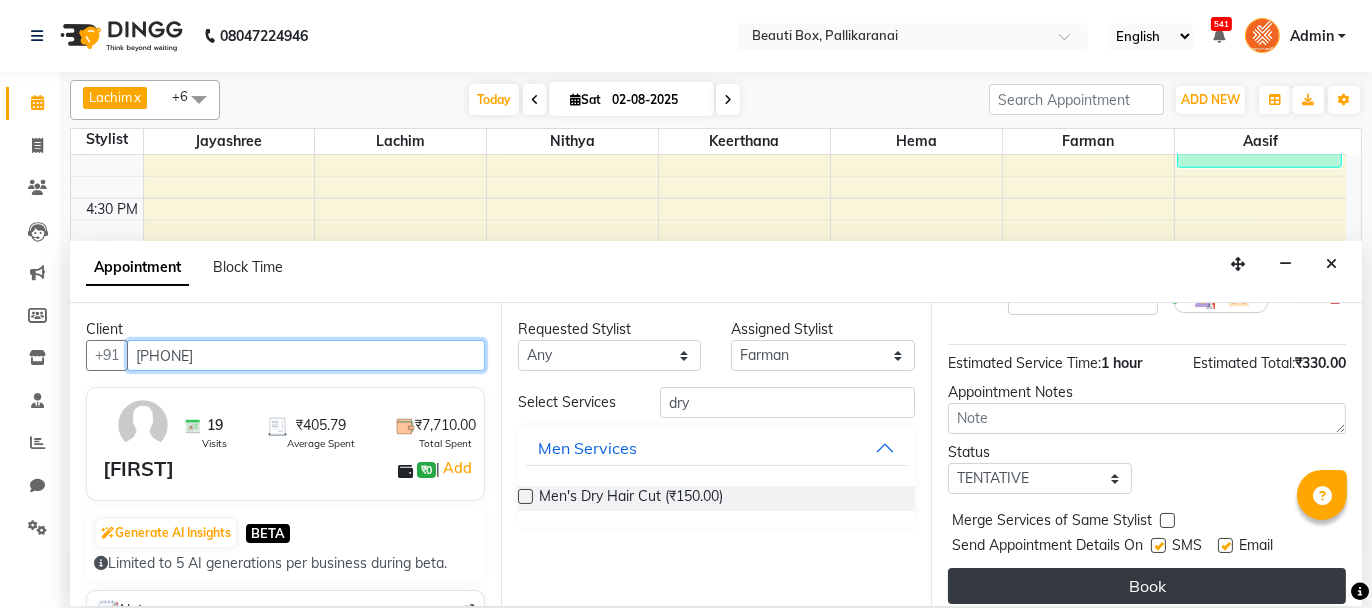 type on "[PHONE]" 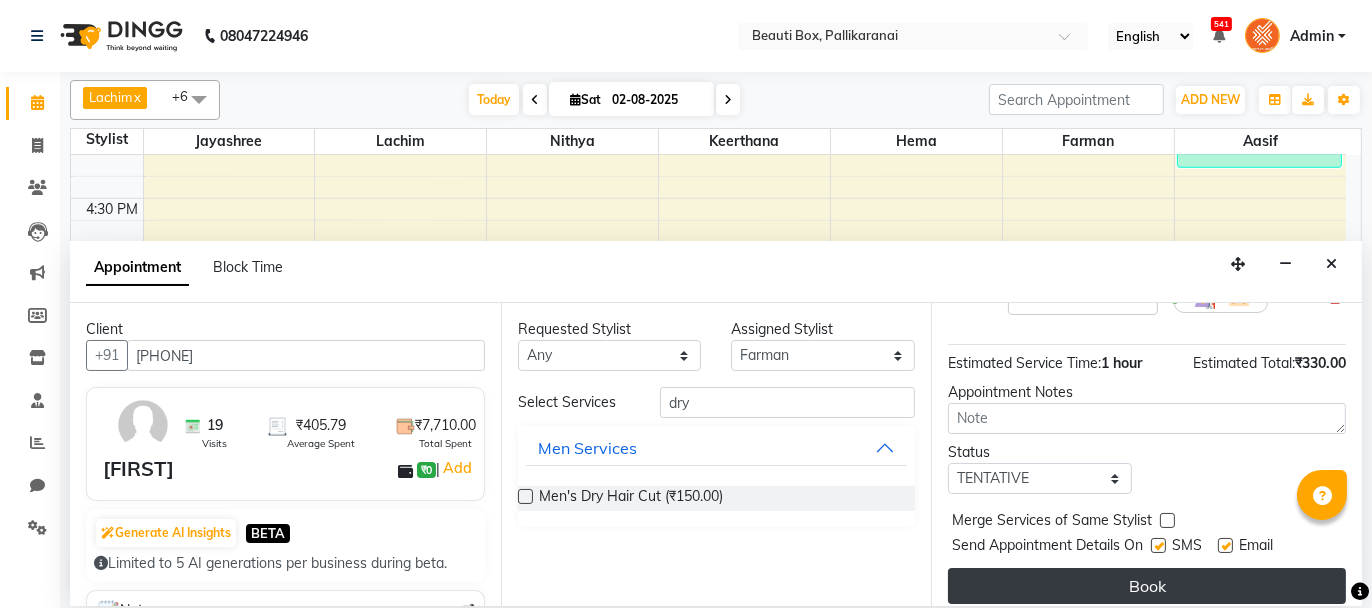 click on "Book" at bounding box center (1147, 586) 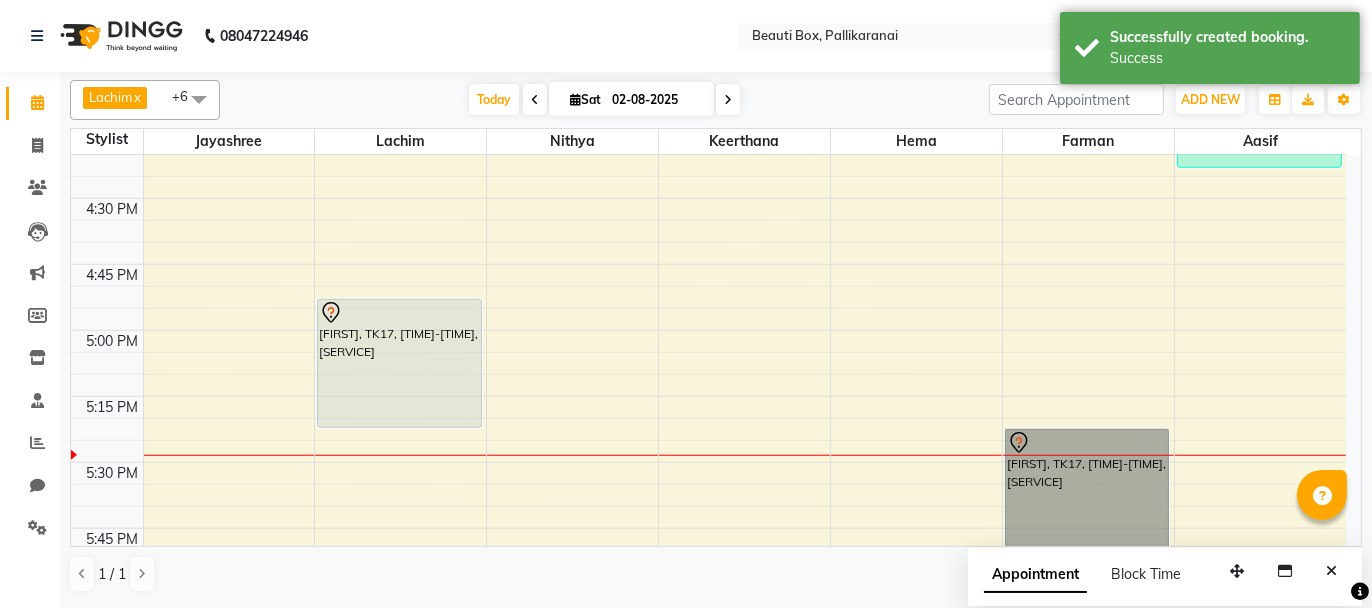 drag, startPoint x: 1102, startPoint y: 486, endPoint x: 1082, endPoint y: 391, distance: 97.082436 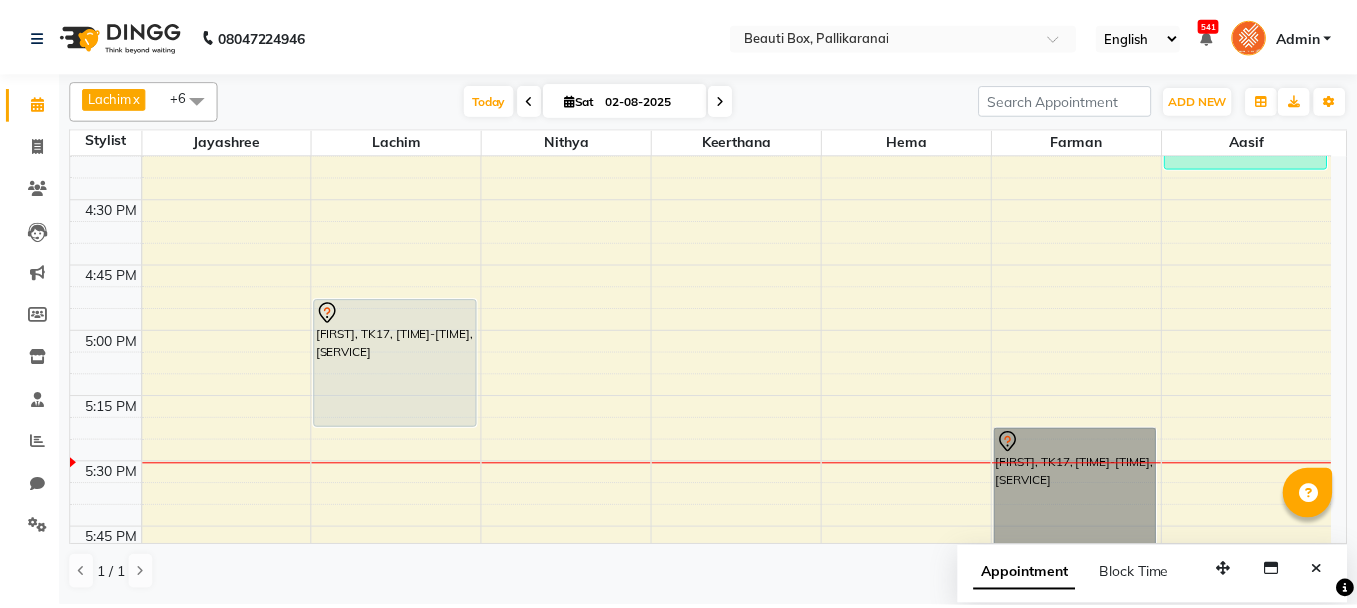 scroll, scrollTop: 2160, scrollLeft: 0, axis: vertical 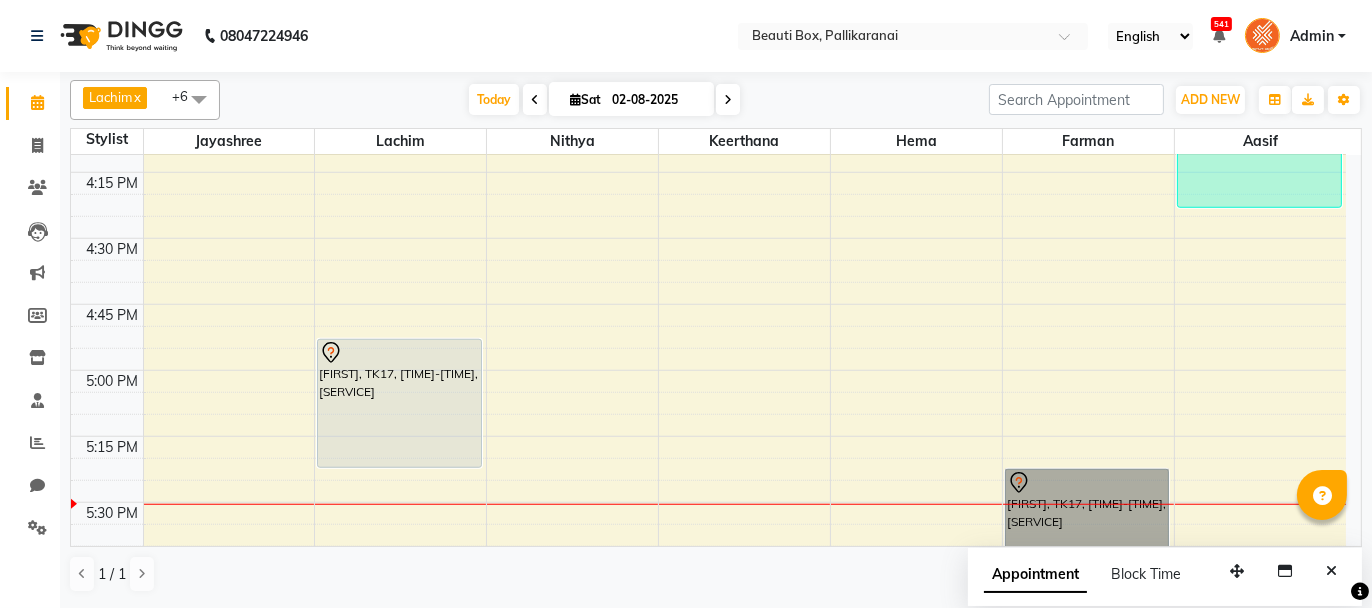 drag, startPoint x: 1077, startPoint y: 530, endPoint x: 1057, endPoint y: 361, distance: 170.17932 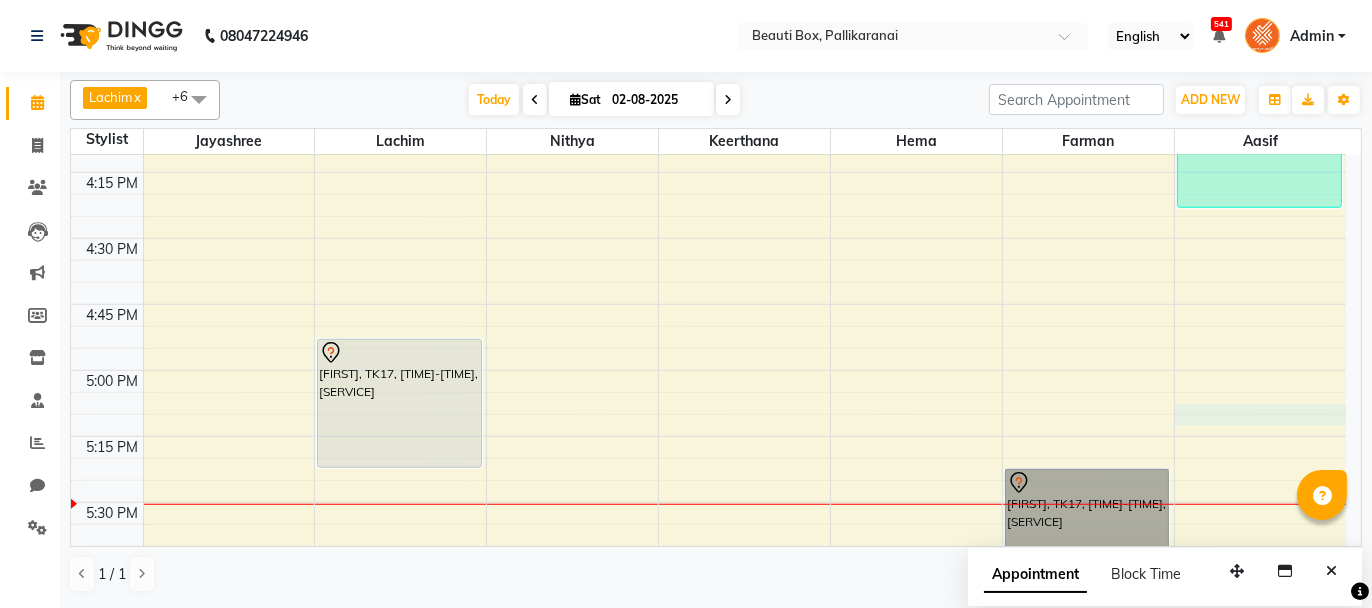 click on "0292757 Dummy Customer, TK09, [TIME]-[TIME], [SERVICE] [FIRST], TK12, [TIME]-[TIME], [SERVICE] , [SERVICE] [FIRST], TK16, [TIME]-[TIME], [SERVICE] [FIRST] [LAST], TK20, [TIME]-[TIME], [SERVICE] [FIRST], TK21, [TIME]-[TIME], [SERVICE] [FIRST], TK29, [TIME]-[TIME], [SERVICE]" at bounding box center [708, -158] 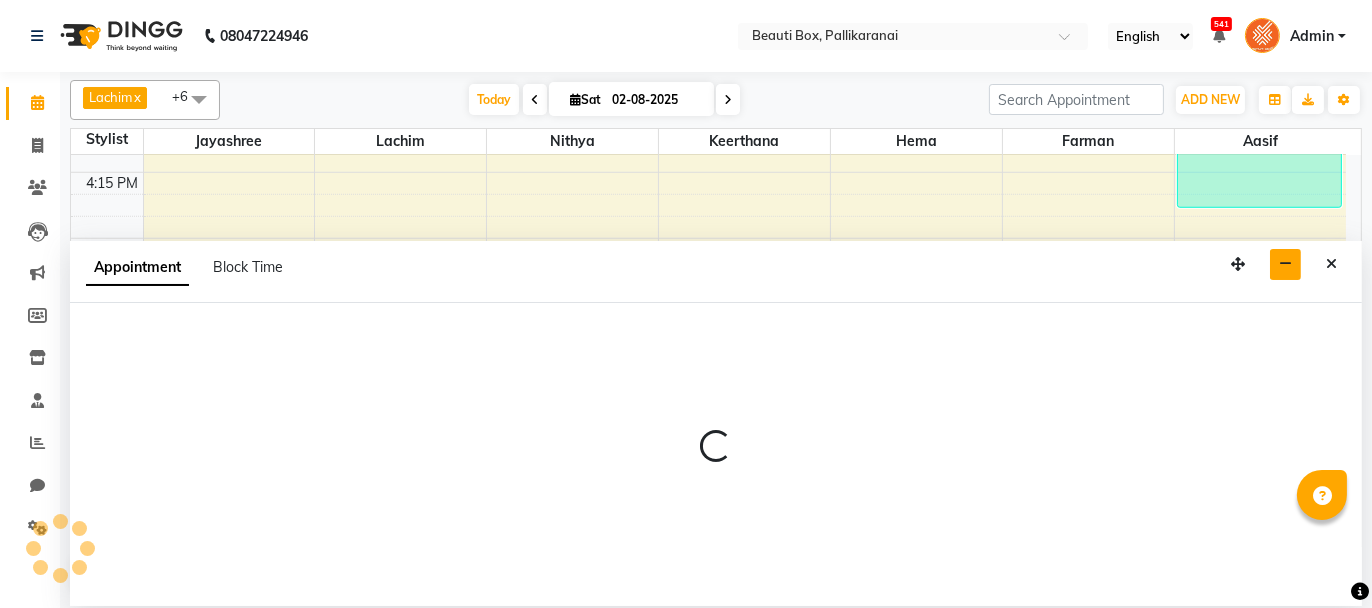 select on "[NUMBER]" 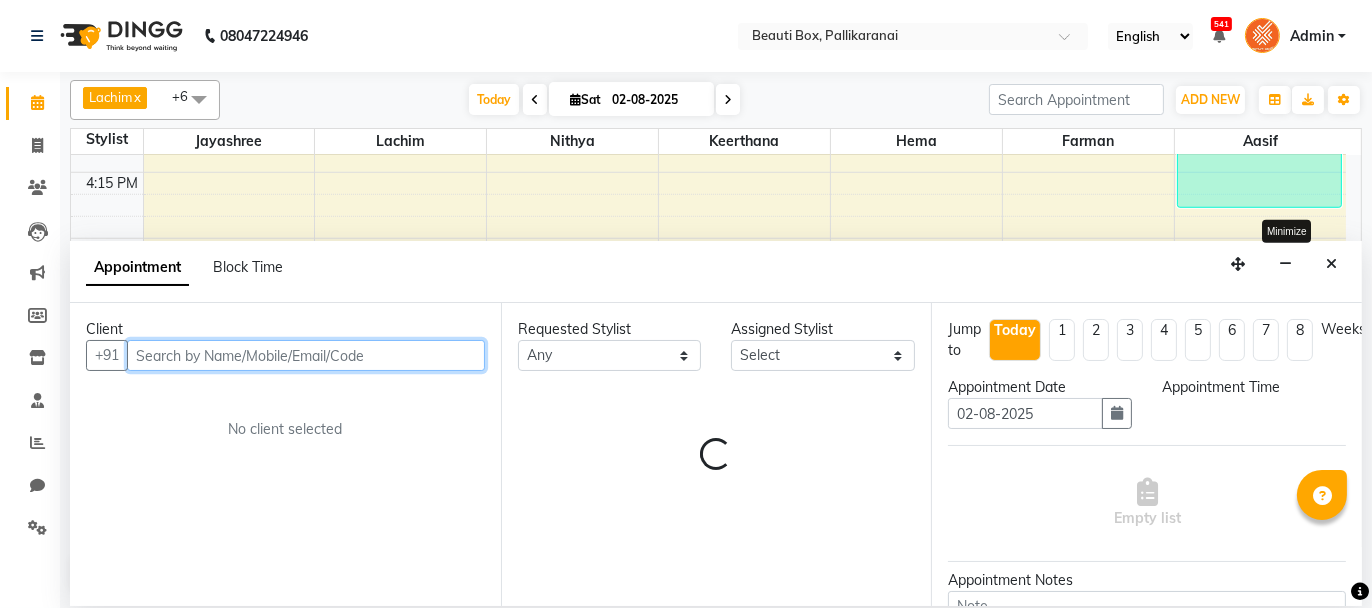 select on "1035" 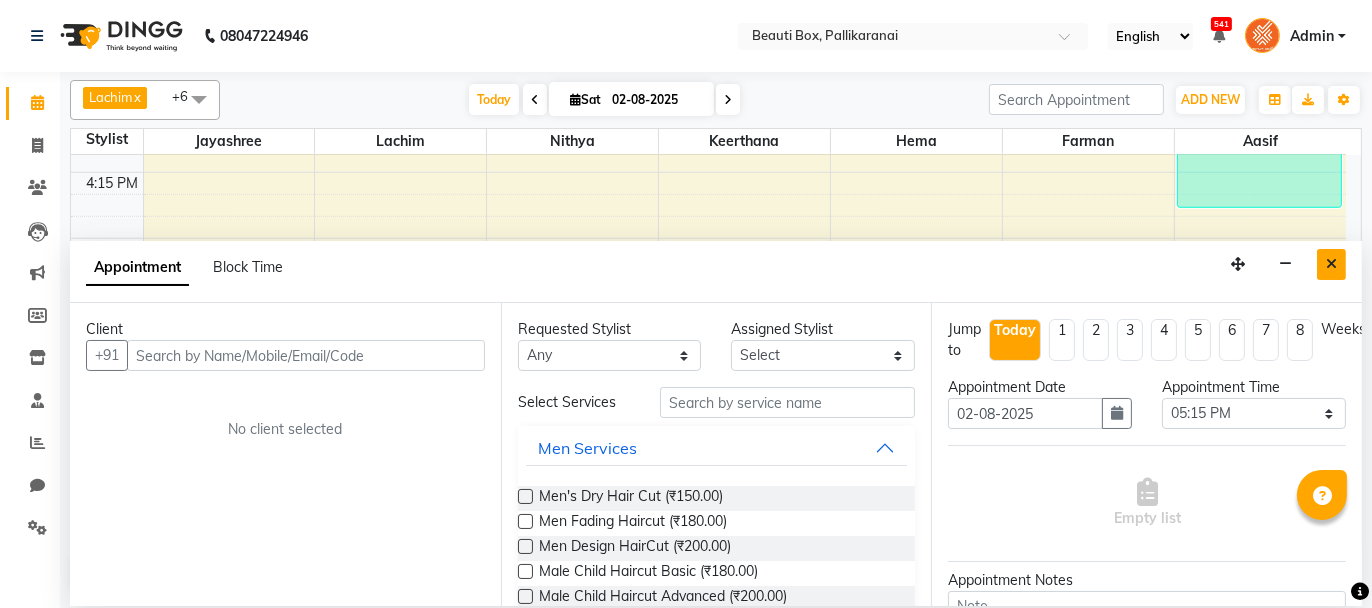 click at bounding box center (1331, 264) 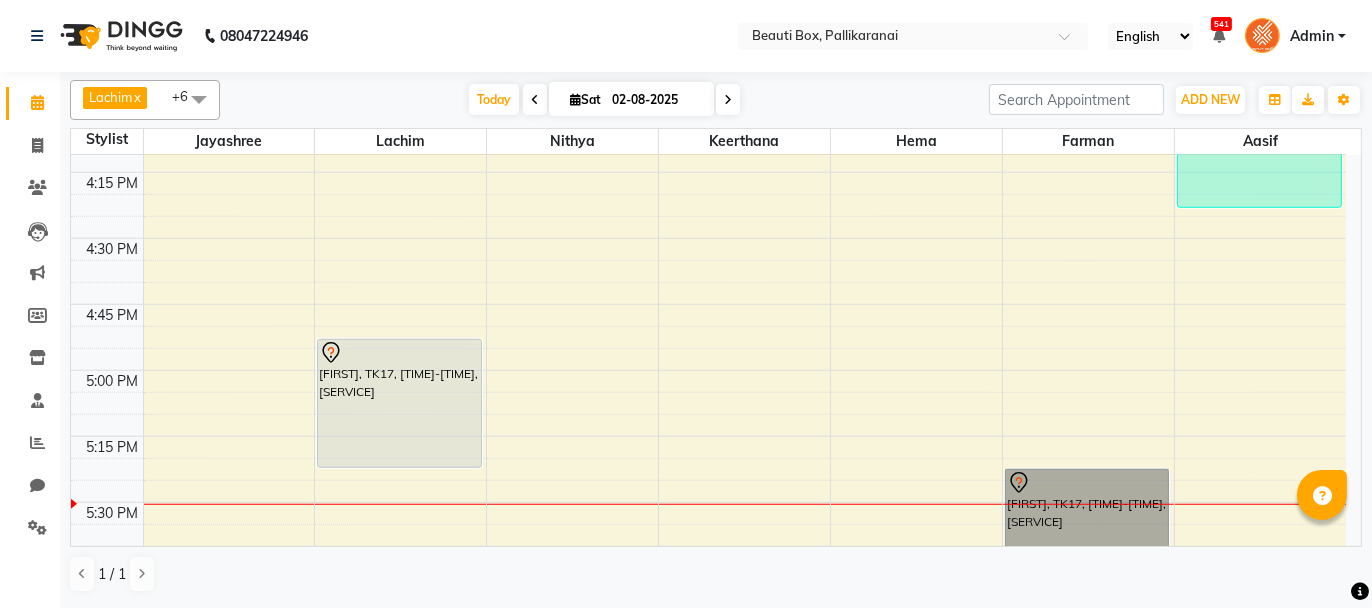 drag, startPoint x: 1065, startPoint y: 475, endPoint x: 1052, endPoint y: 321, distance: 154.54773 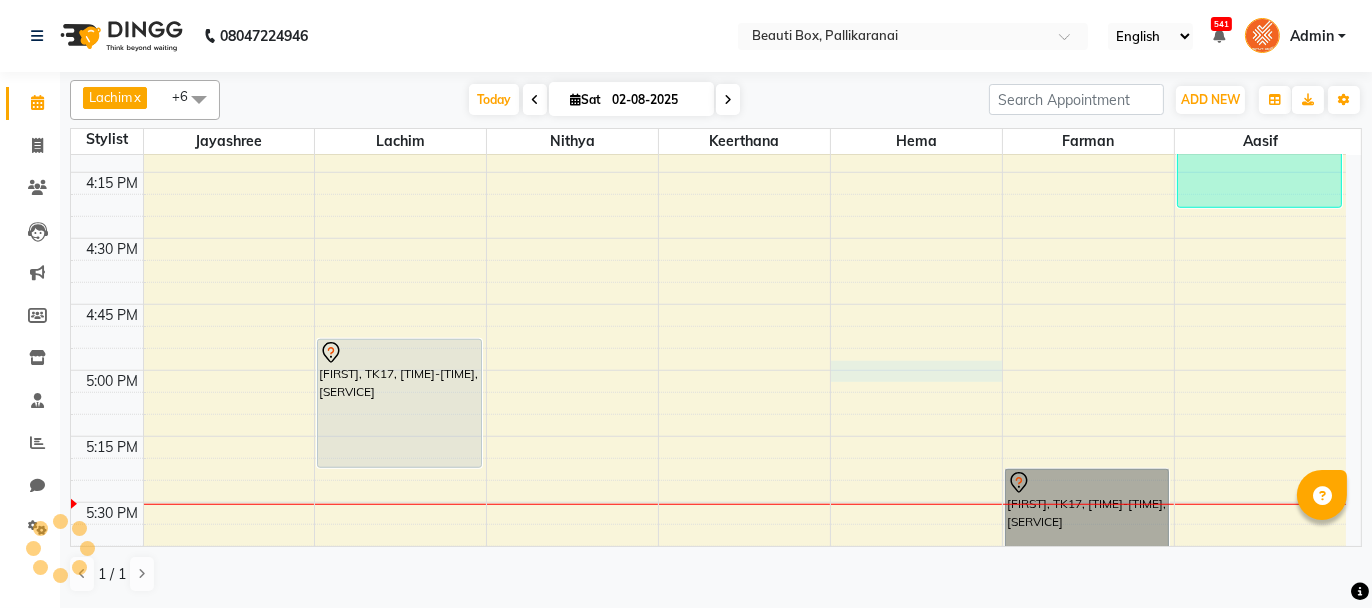 click on "0292757 Dummy Customer, TK09, [TIME]-[TIME], [SERVICE] [FIRST], TK12, [TIME]-[TIME], [SERVICE] , [SERVICE] [FIRST], TK16, [TIME]-[TIME], [SERVICE] [FIRST] [LAST], TK20, [TIME]-[TIME], [SERVICE] [FIRST], TK21, [TIME]-[TIME], [SERVICE] [FIRST], TK29, [TIME]-[TIME], [SERVICE]" at bounding box center [708, -158] 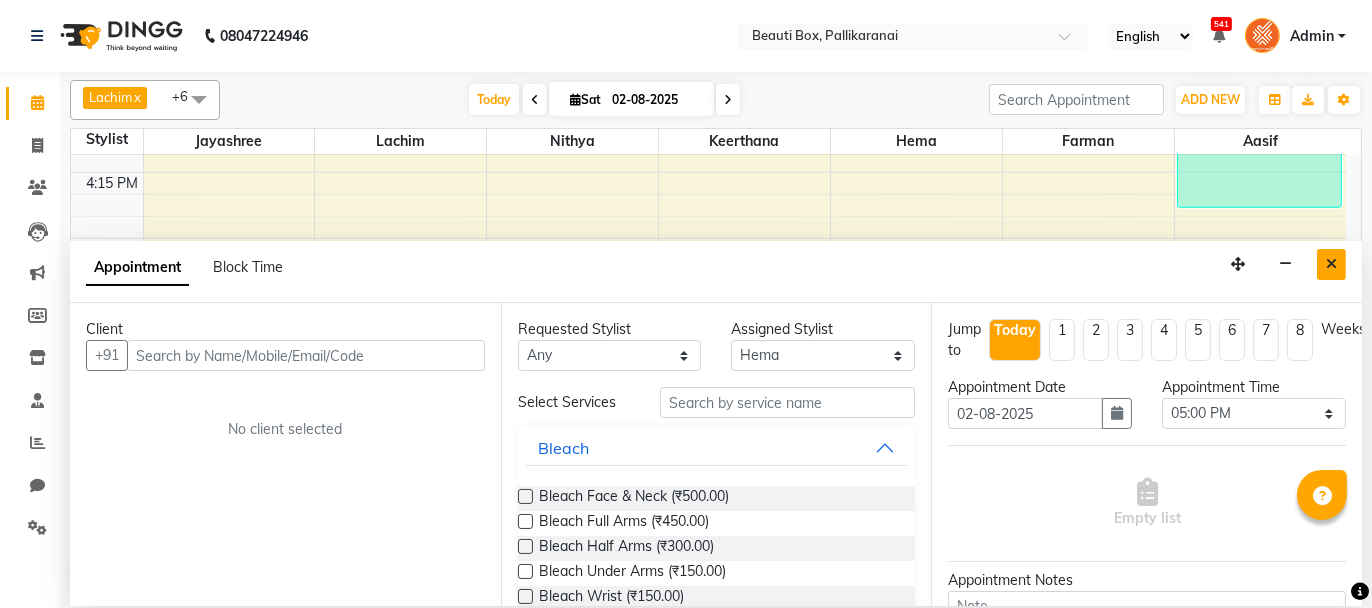 click at bounding box center (1331, 264) 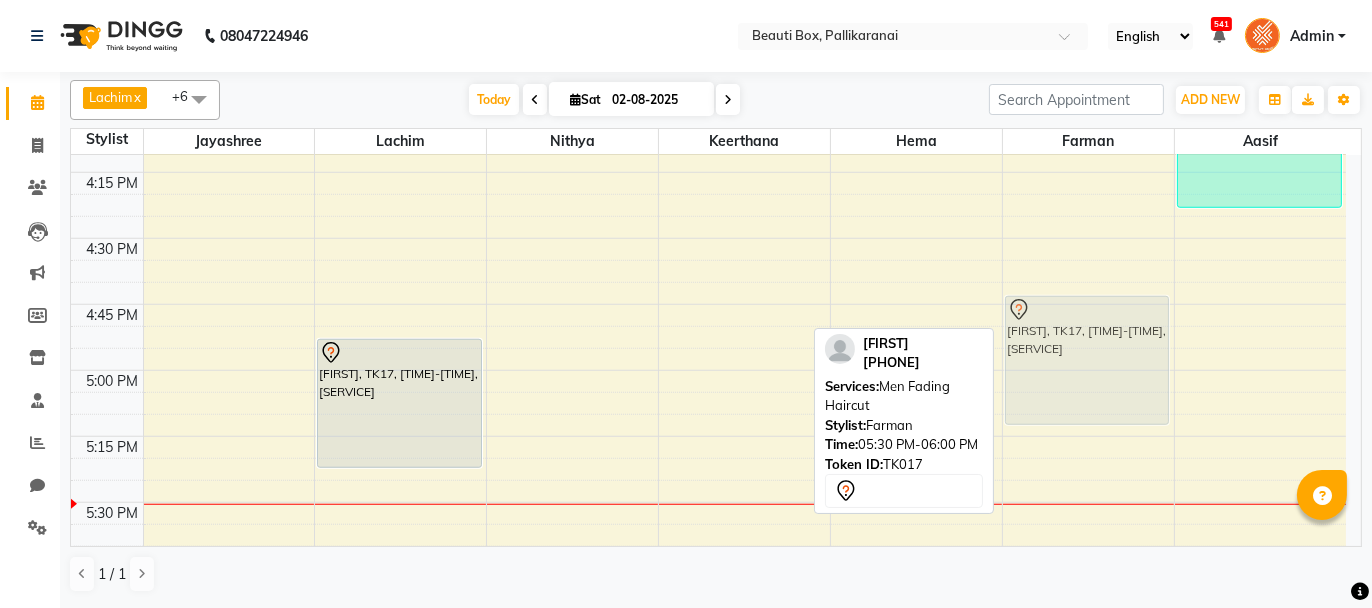 drag, startPoint x: 1069, startPoint y: 484, endPoint x: 1045, endPoint y: 316, distance: 169.70563 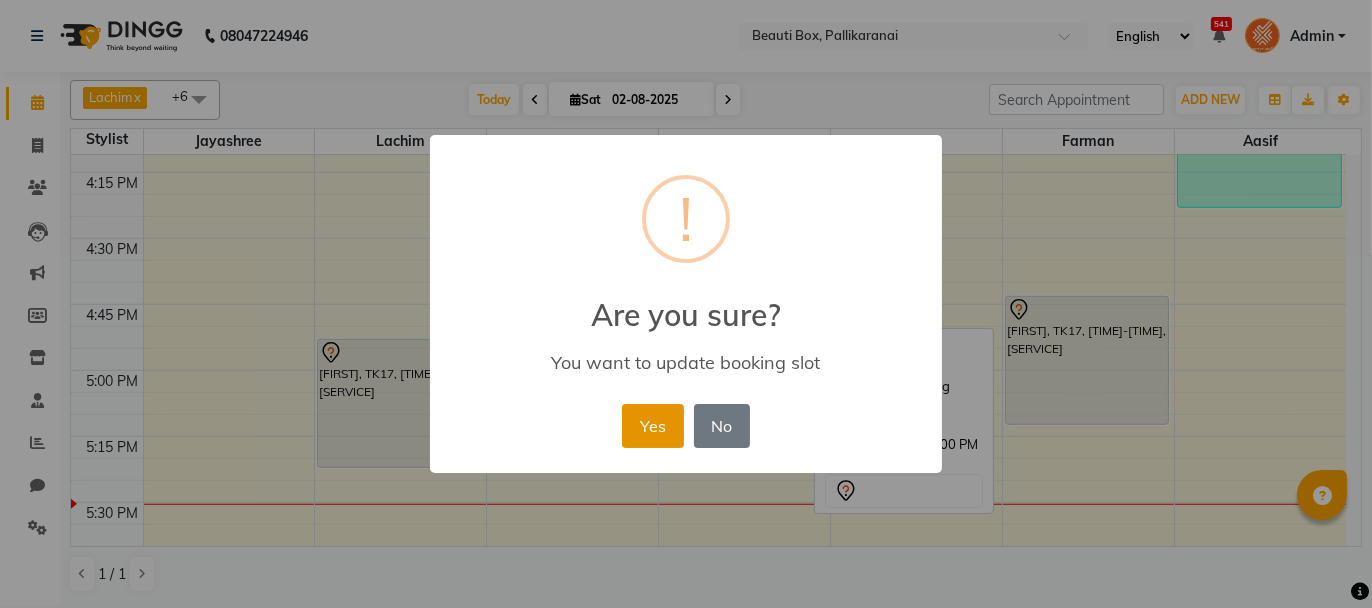 click on "Yes" at bounding box center (652, 426) 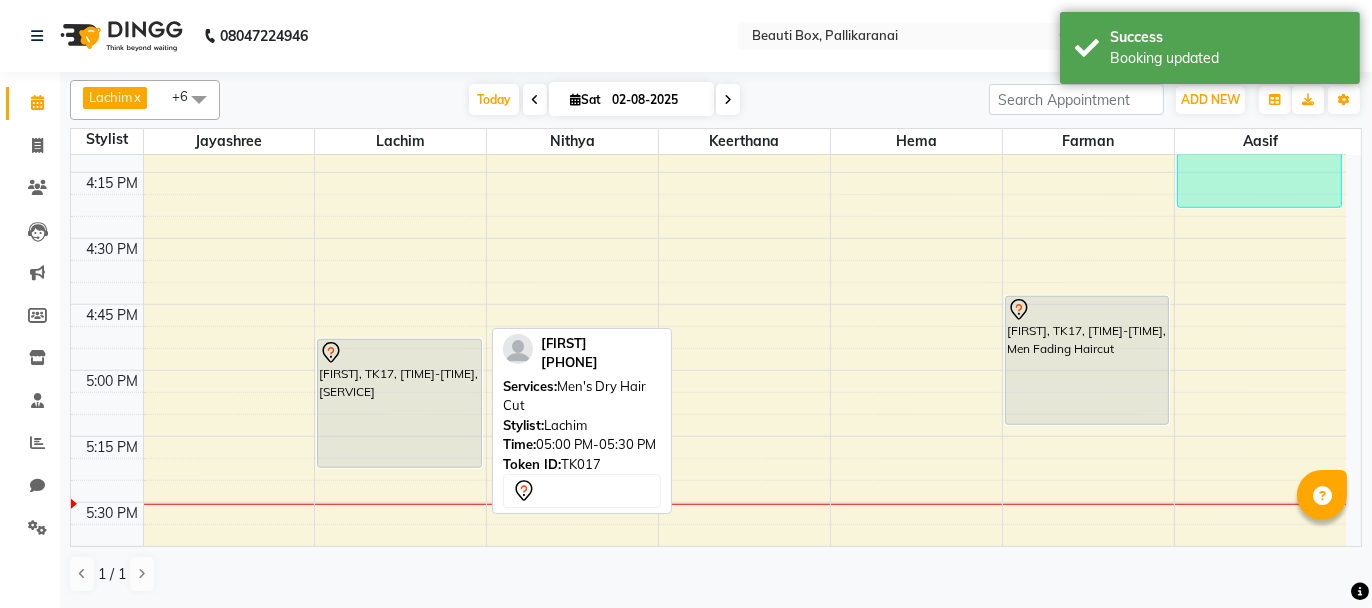 click on "[FIRST], TK17, [TIME]-[TIME], [SERVICE]" at bounding box center [399, 403] 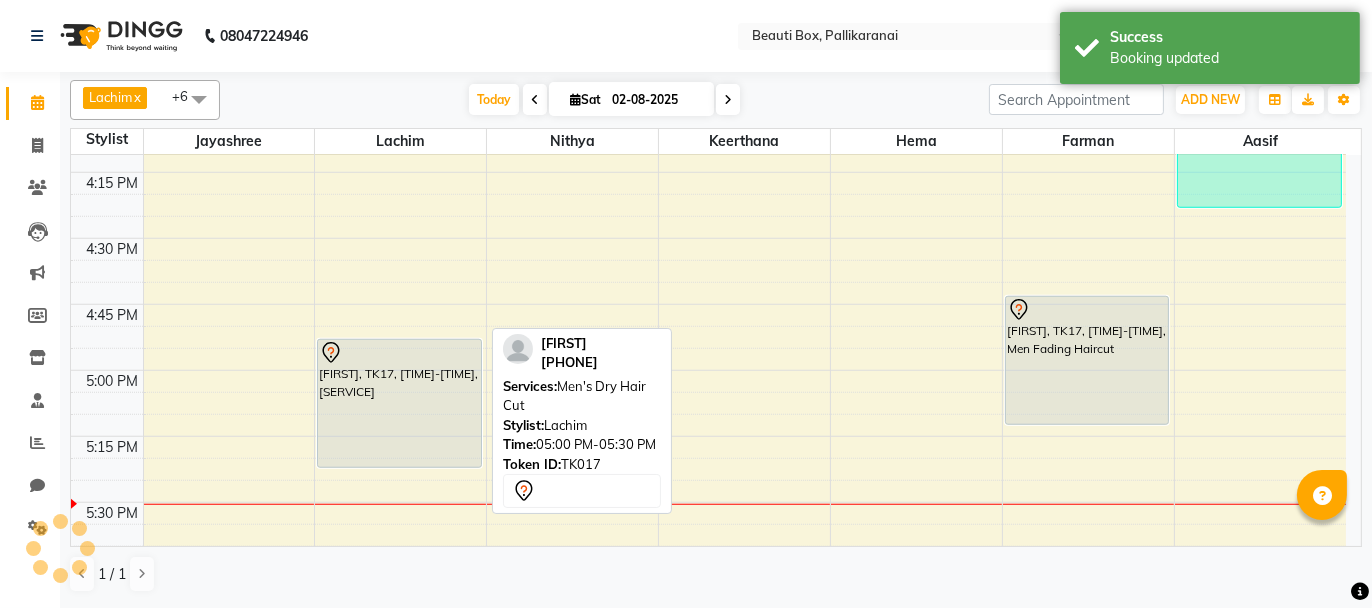 click on "[FIRST], TK17, [TIME]-[TIME], [SERVICE]" at bounding box center [399, 403] 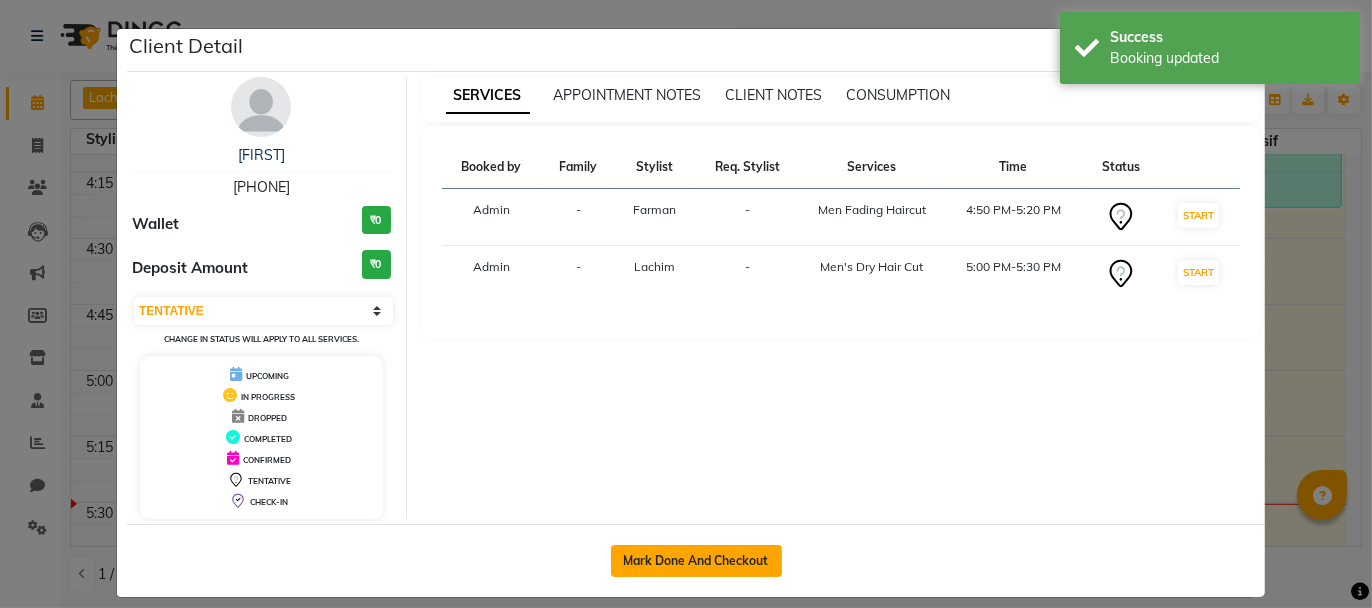 click on "Mark Done And Checkout" 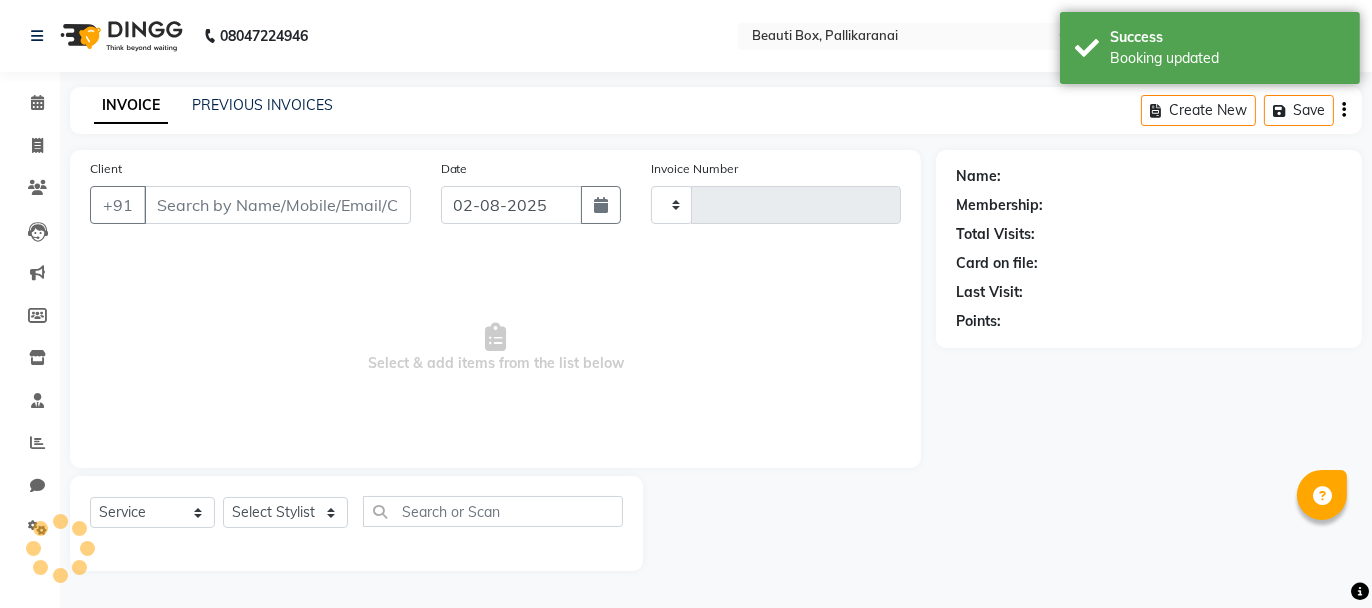 type on "1943" 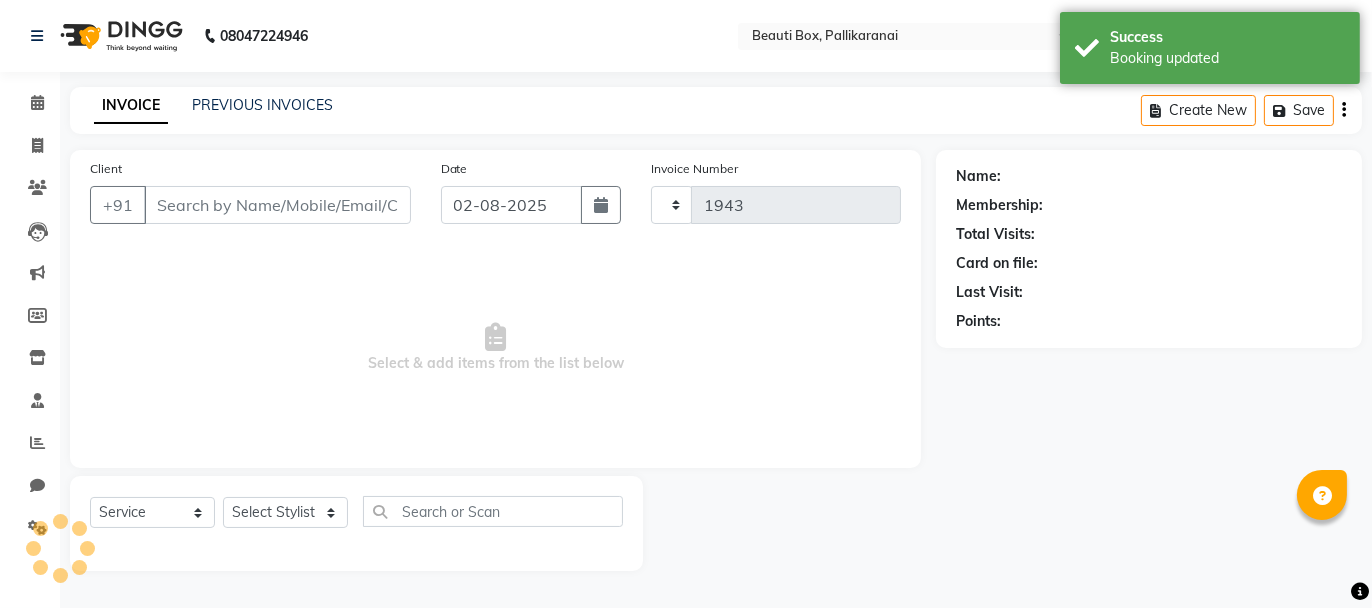 select on "11" 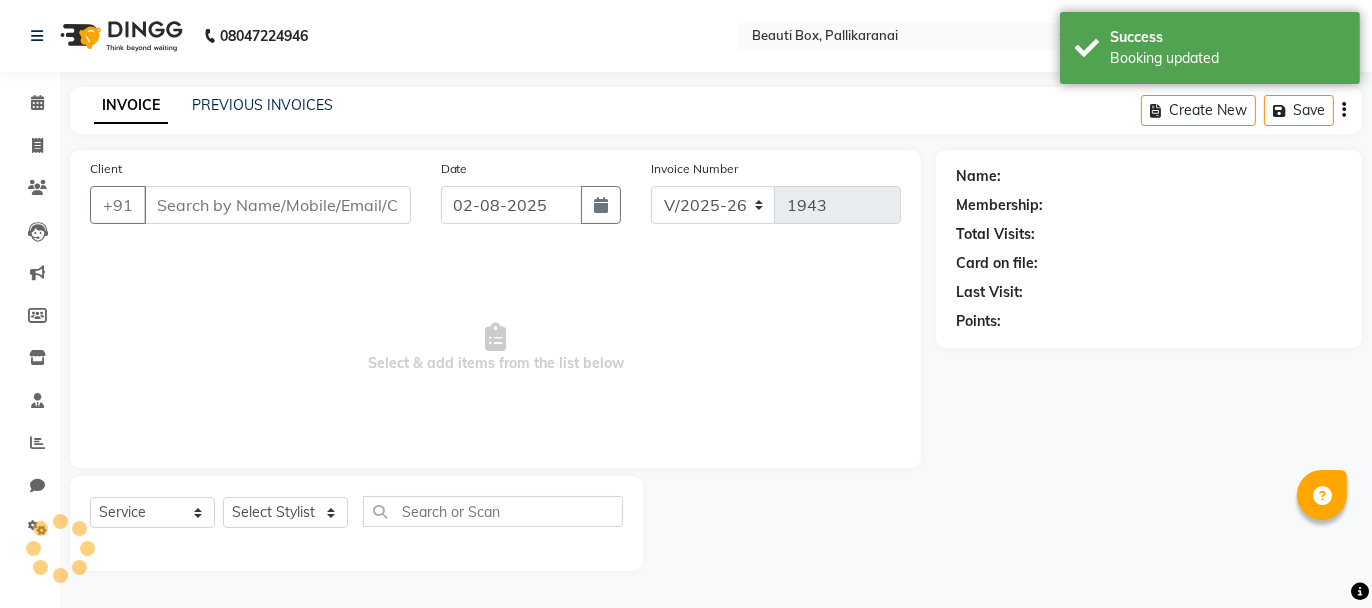 type on "[PHONE]" 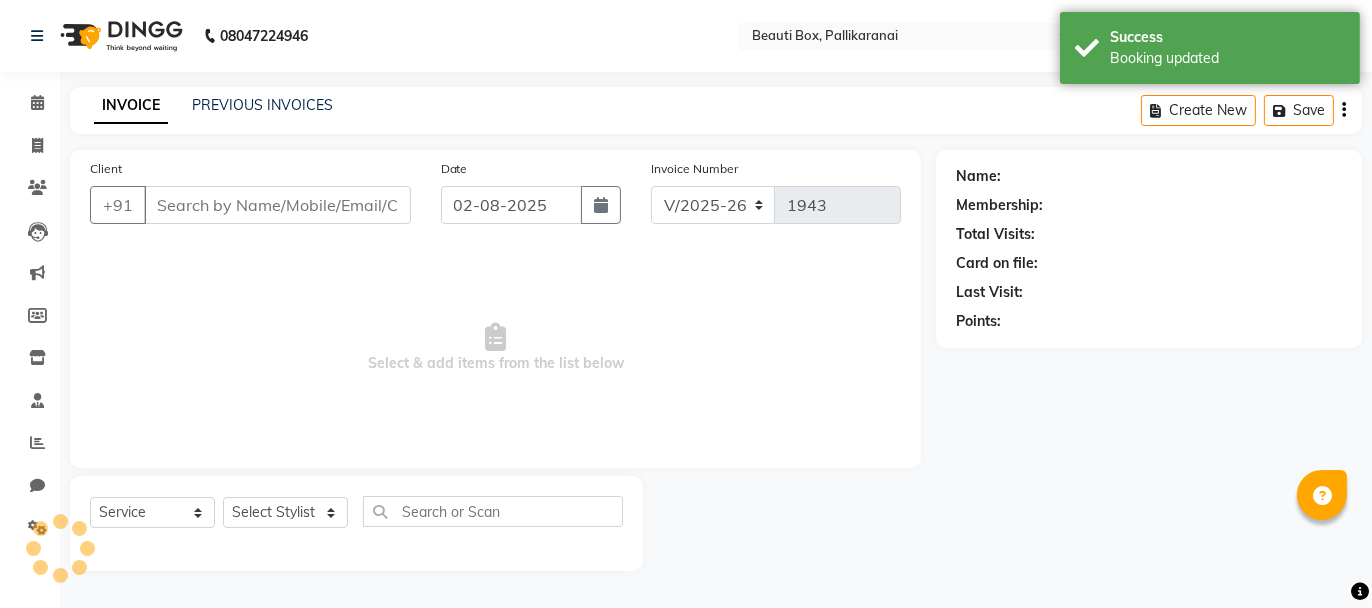 select on "86603" 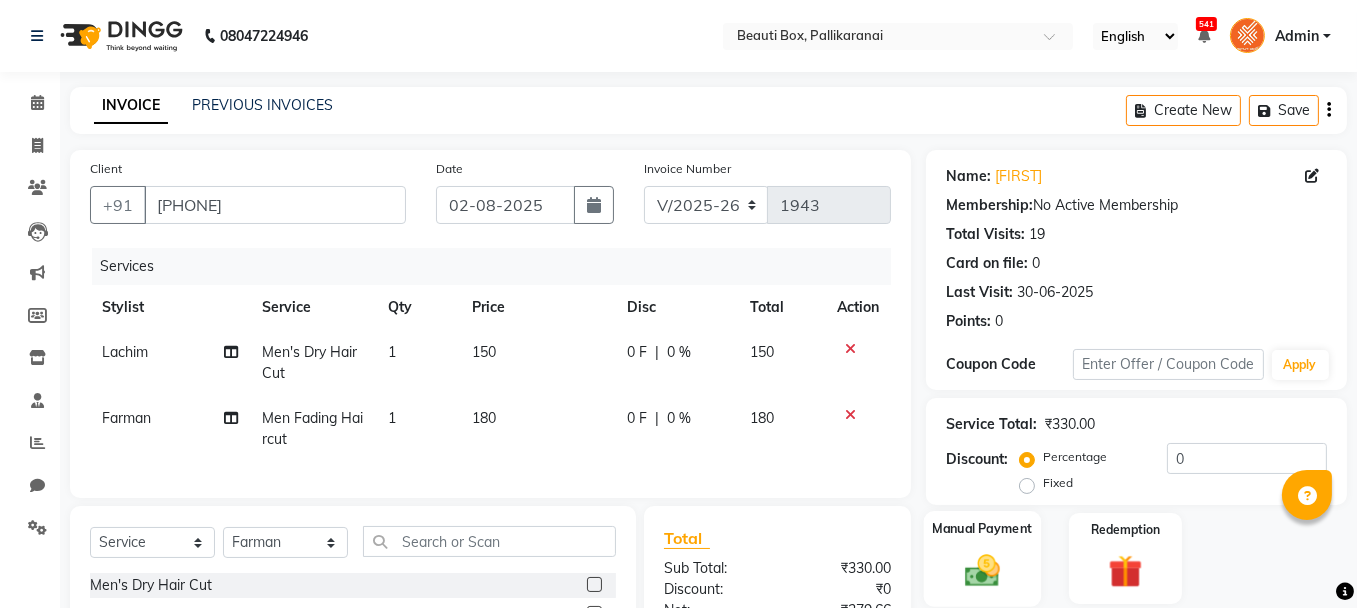click 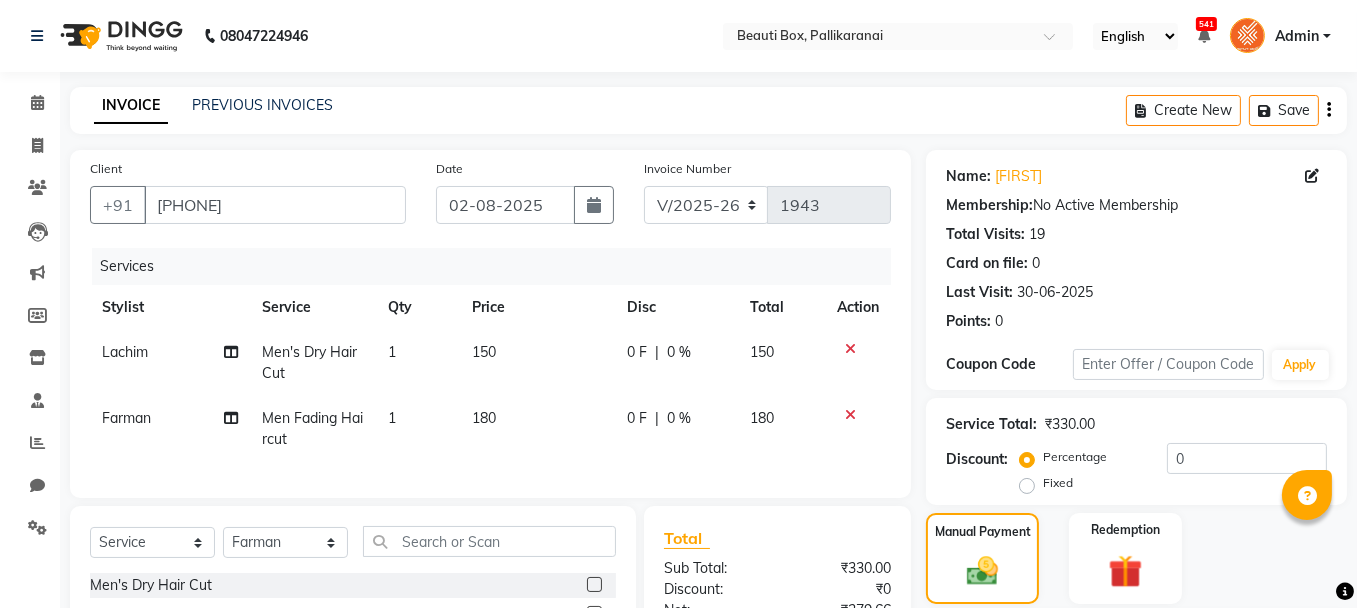 scroll, scrollTop: 236, scrollLeft: 0, axis: vertical 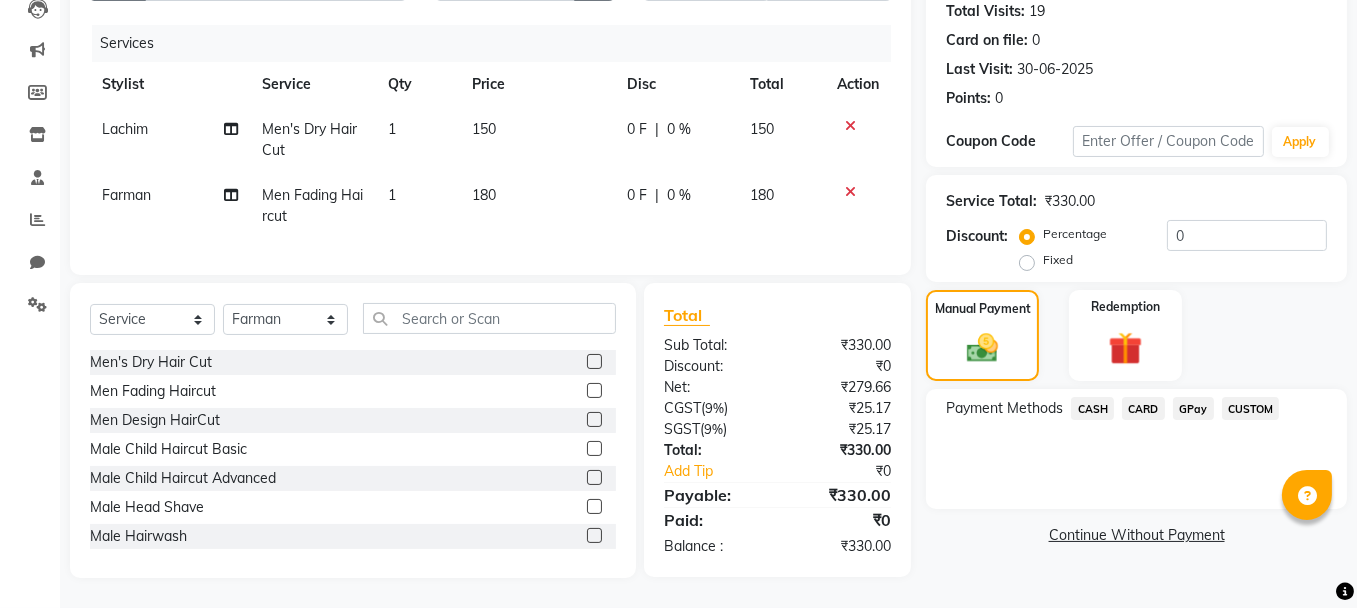click on "GPay" 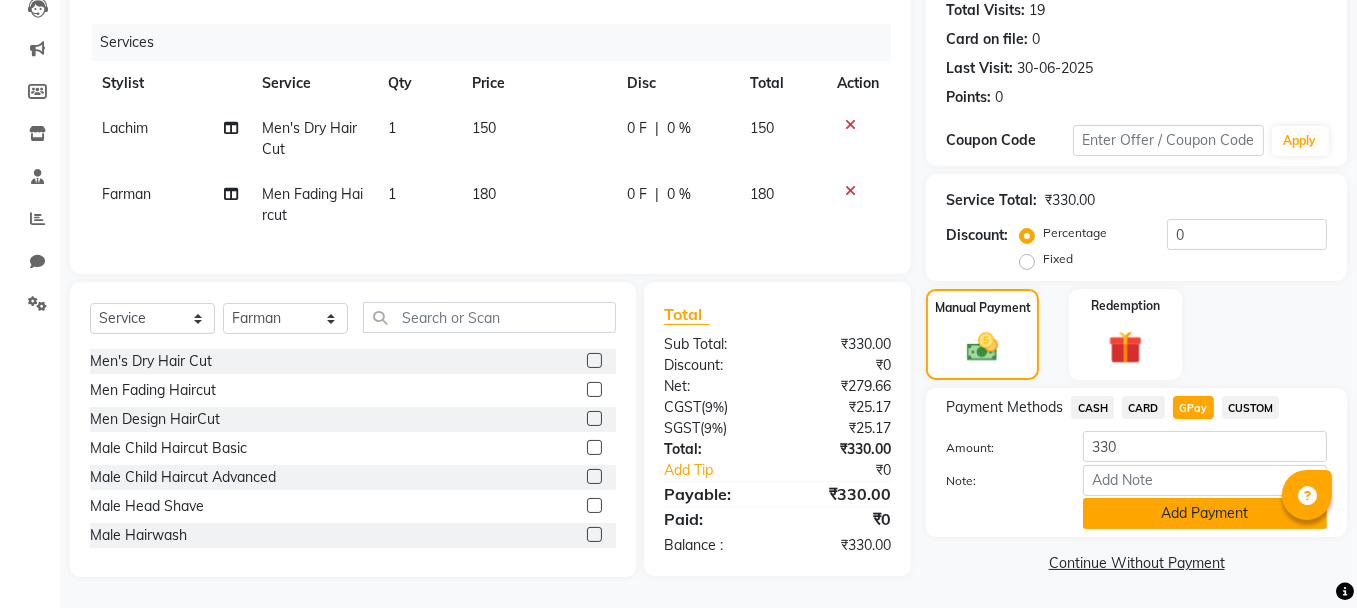 click on "Add Payment" 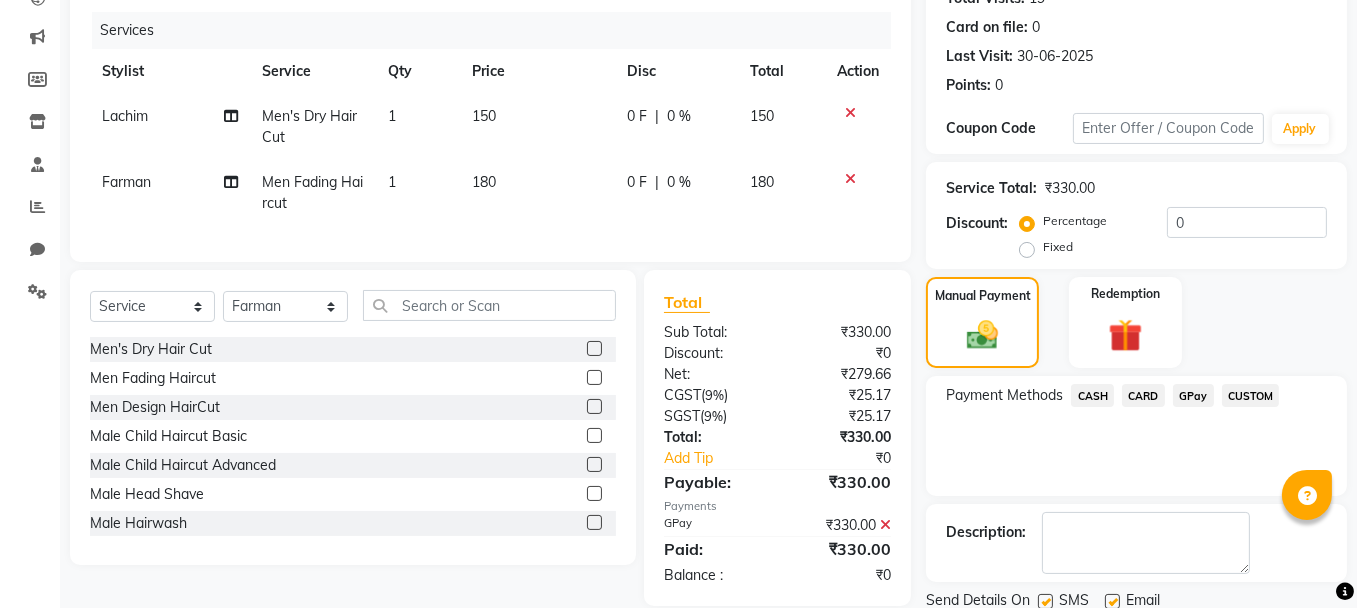 scroll, scrollTop: 305, scrollLeft: 0, axis: vertical 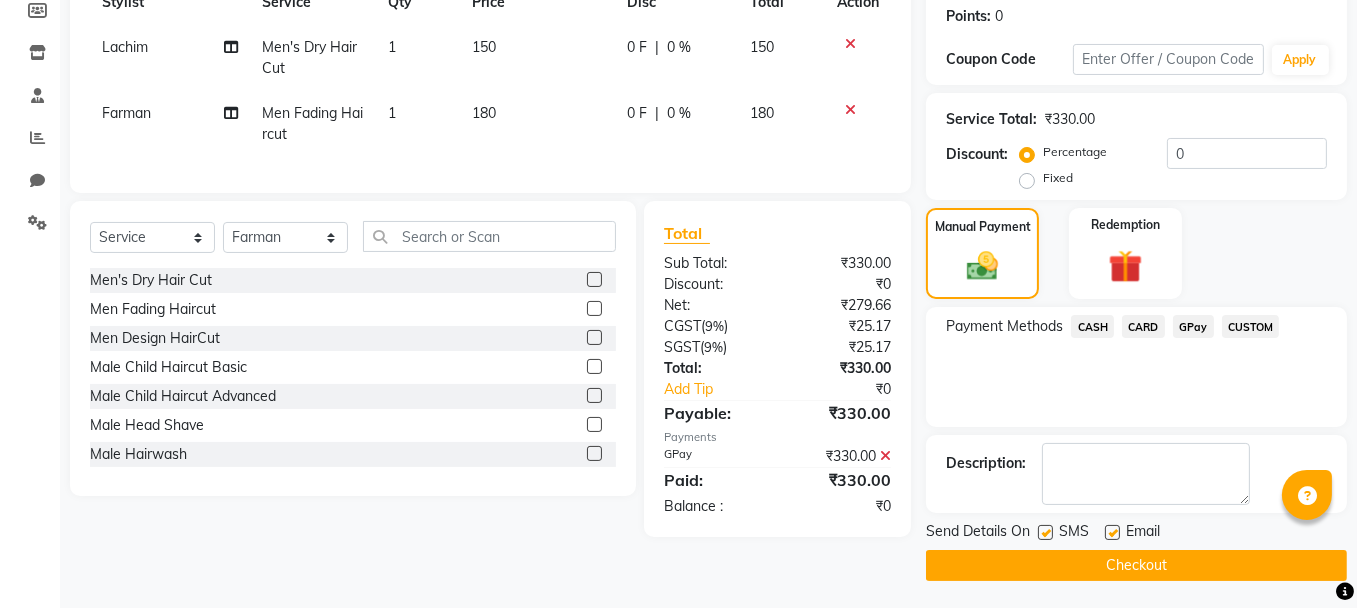 click on "Checkout" 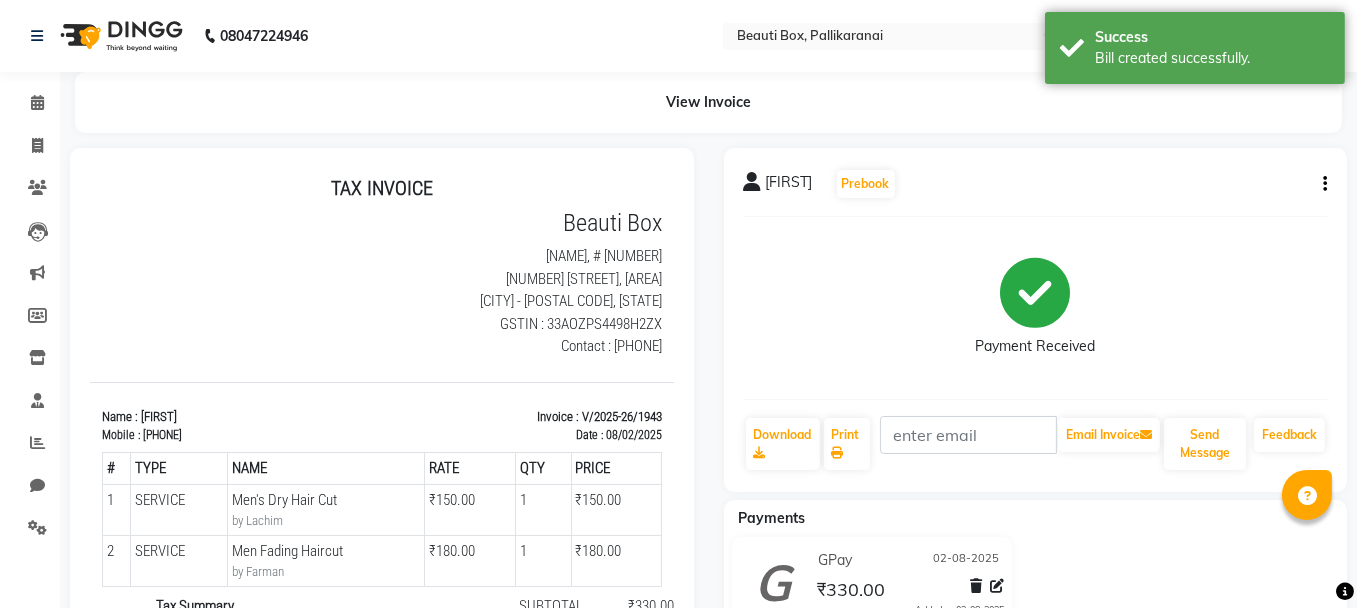 scroll, scrollTop: 0, scrollLeft: 0, axis: both 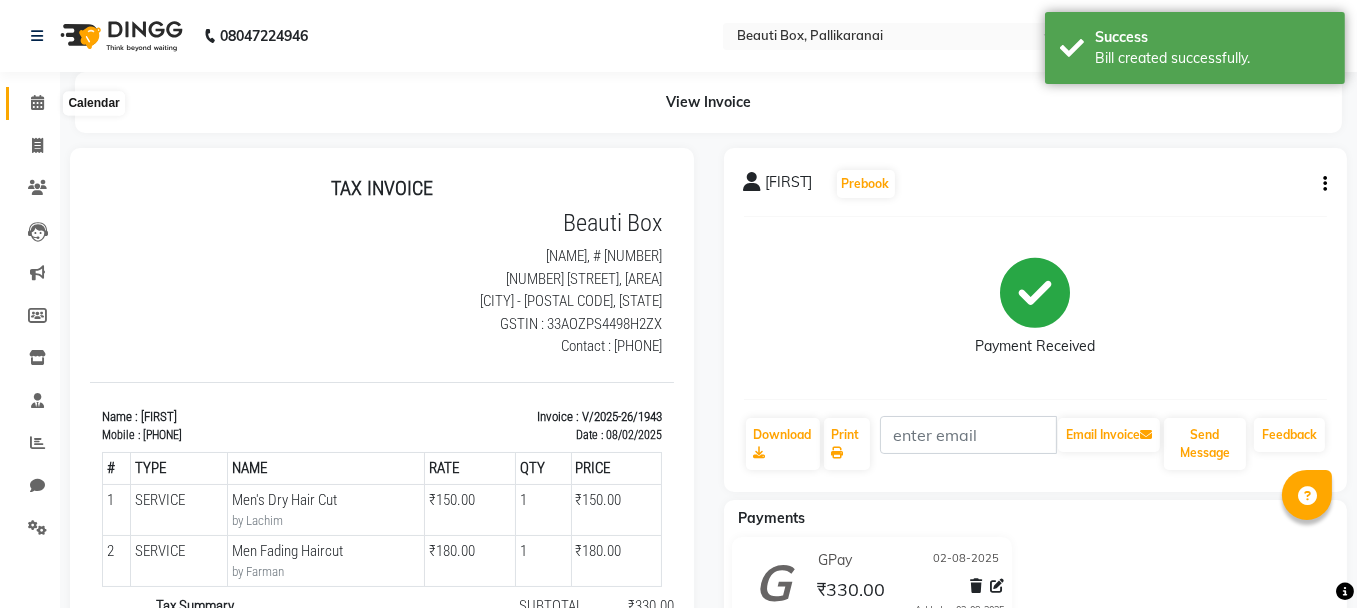 click 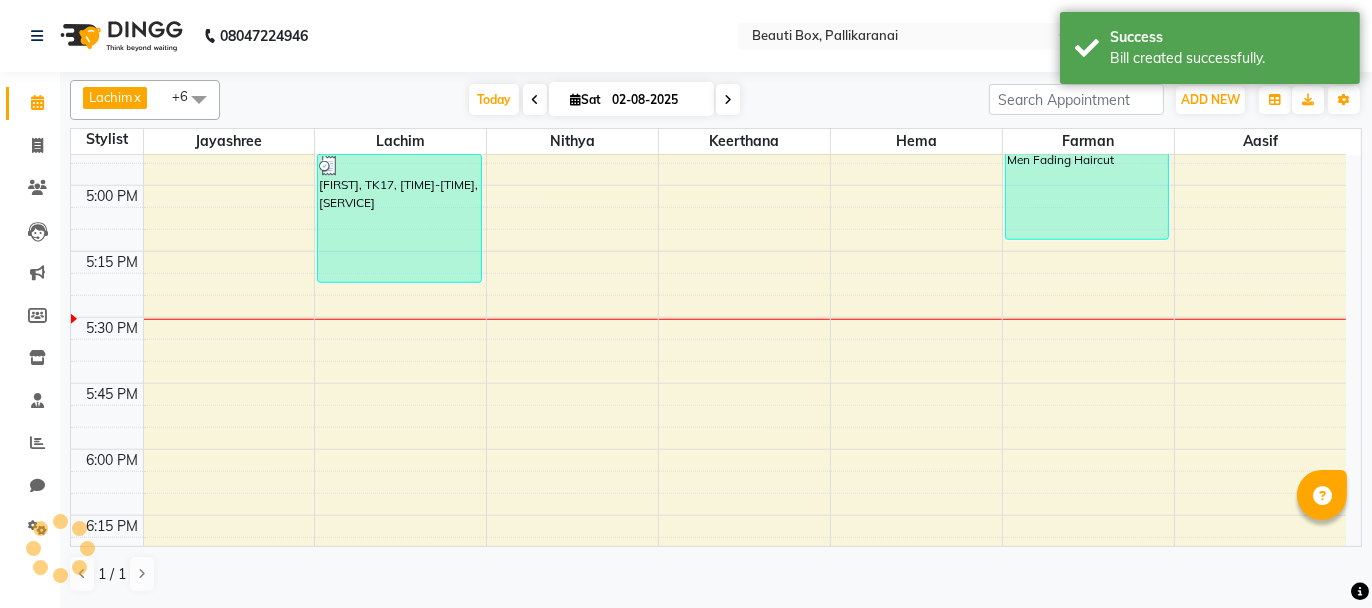scroll, scrollTop: 0, scrollLeft: 0, axis: both 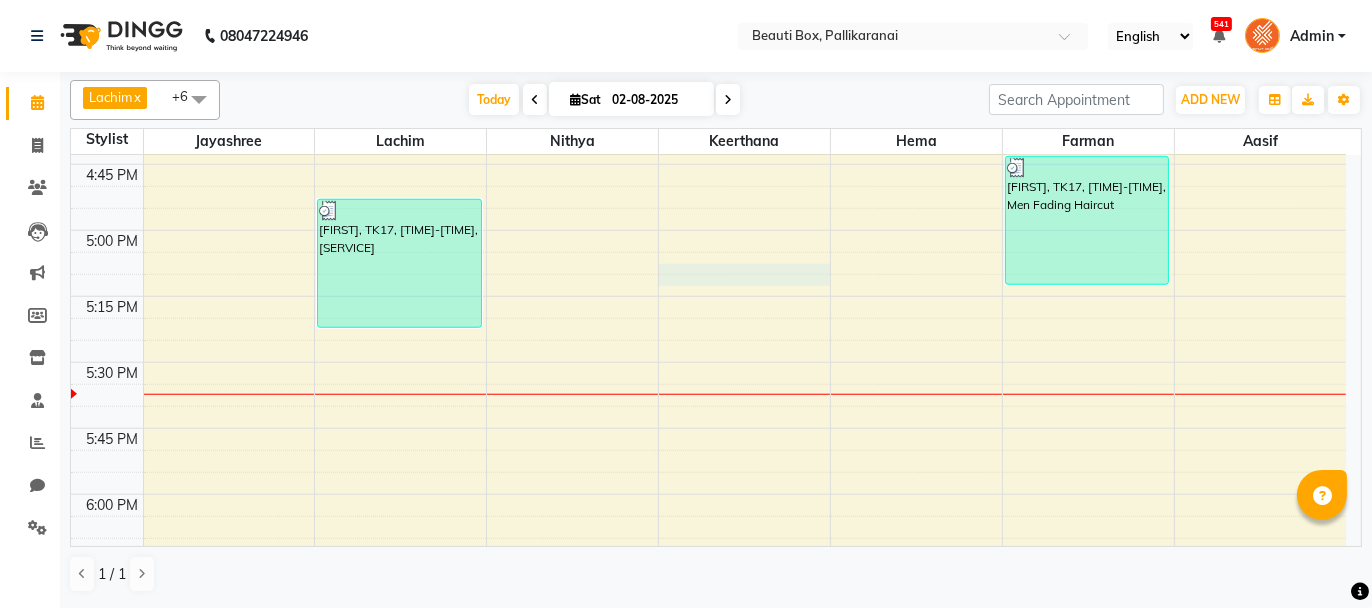 click on "0292757 Dummy Customer, TK09, [TIME]-[TIME], [SERVICE] [FIRST], TK12, [TIME]-[TIME], [SERVICE] , [SERVICE] [FIRST], TK16, [TIME]-[TIME], [SERVICE] [FIRST] [LAST], TK20, [TIME]-[TIME], [SERVICE] [FIRST], TK21, [TIME]-[TIME], [SERVICE] [FIRST], TK29, [TIME]-[TIME], [SERVICE]" at bounding box center [708, -298] 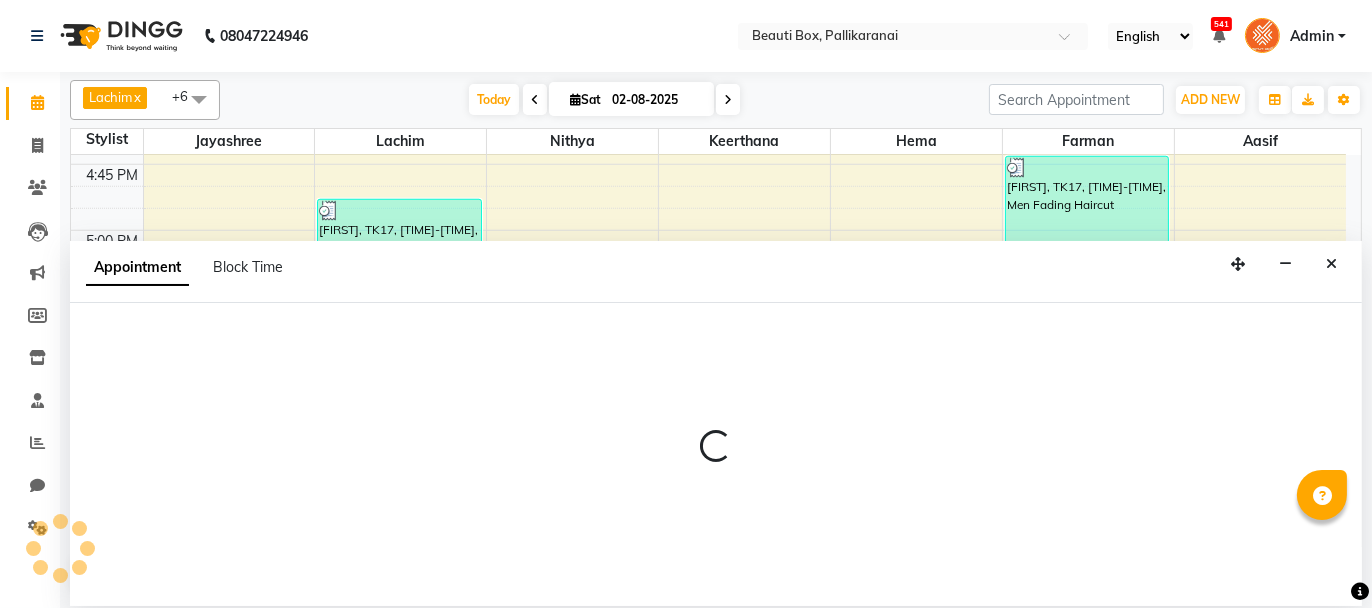 select on "40097" 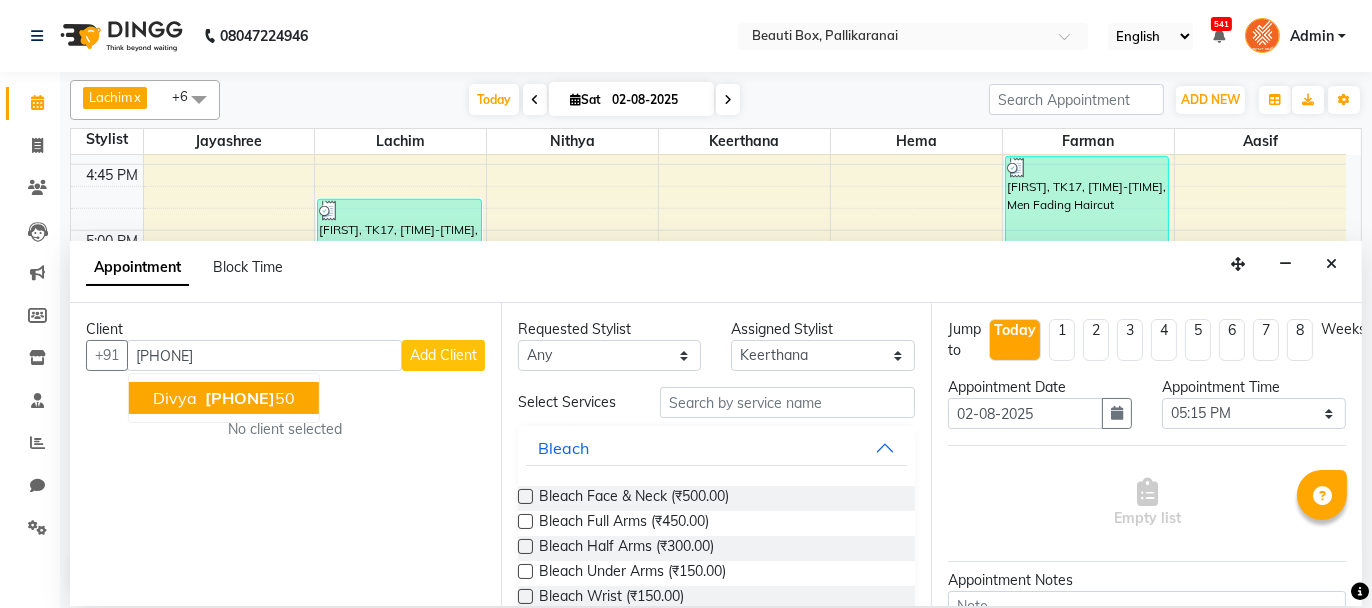 click on "[PHONE]" at bounding box center [248, 398] 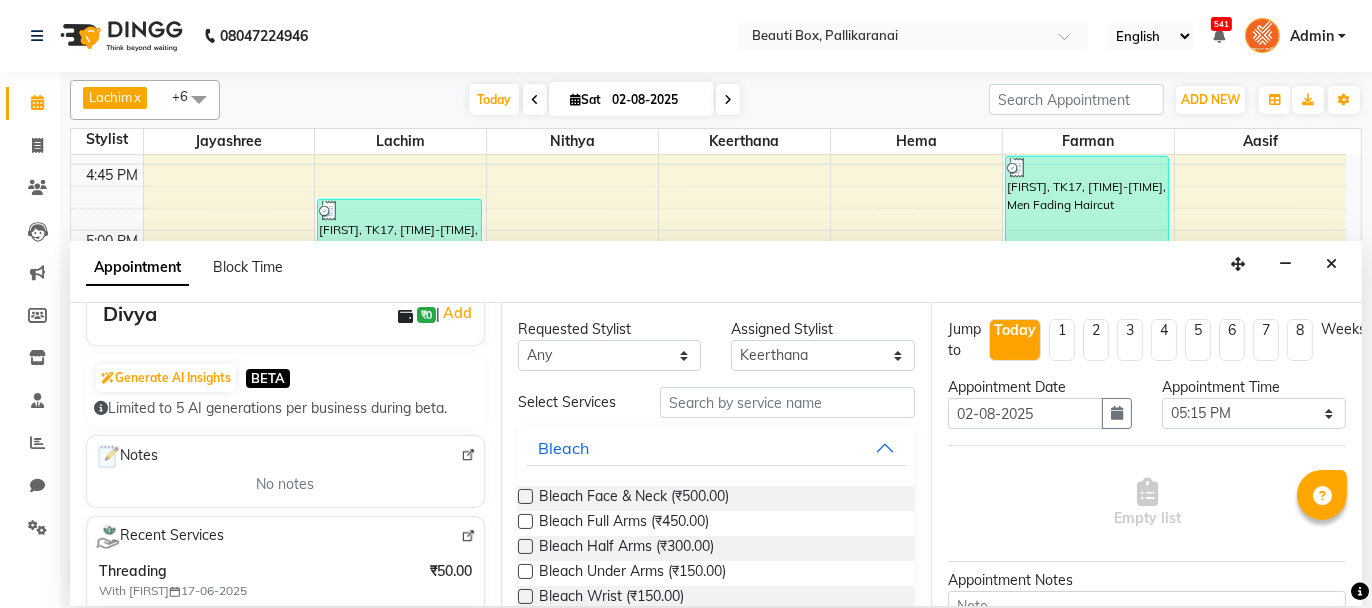 scroll, scrollTop: 300, scrollLeft: 0, axis: vertical 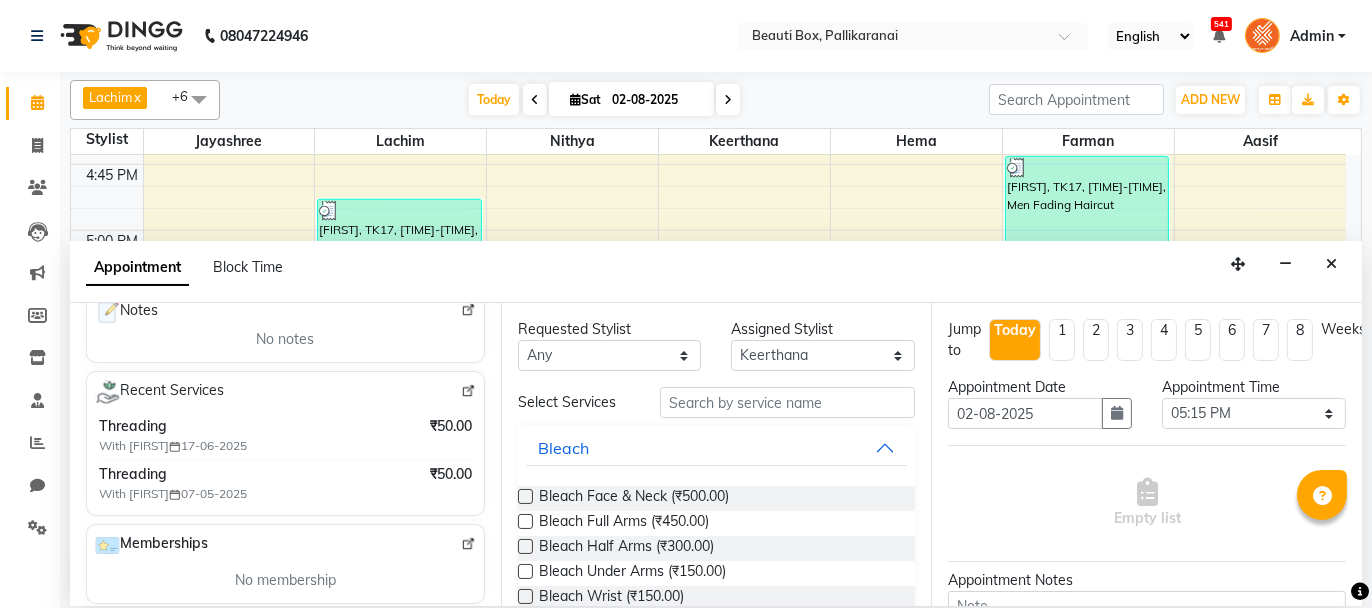 type on "[PHONE]" 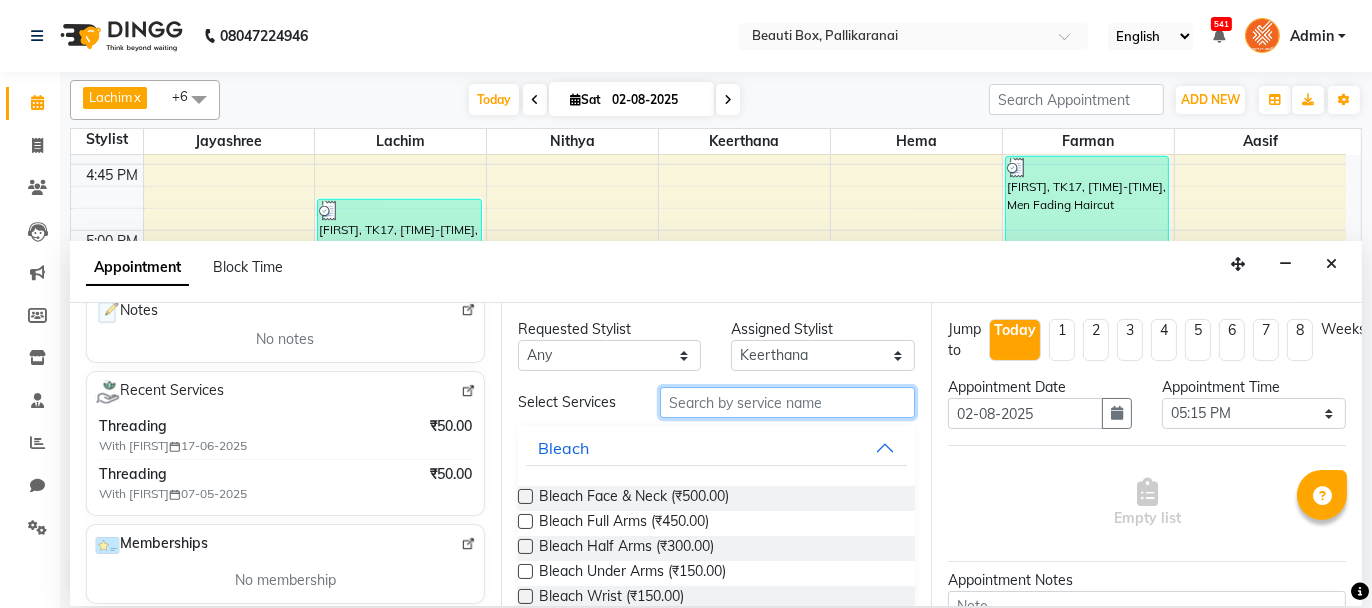 click at bounding box center [787, 402] 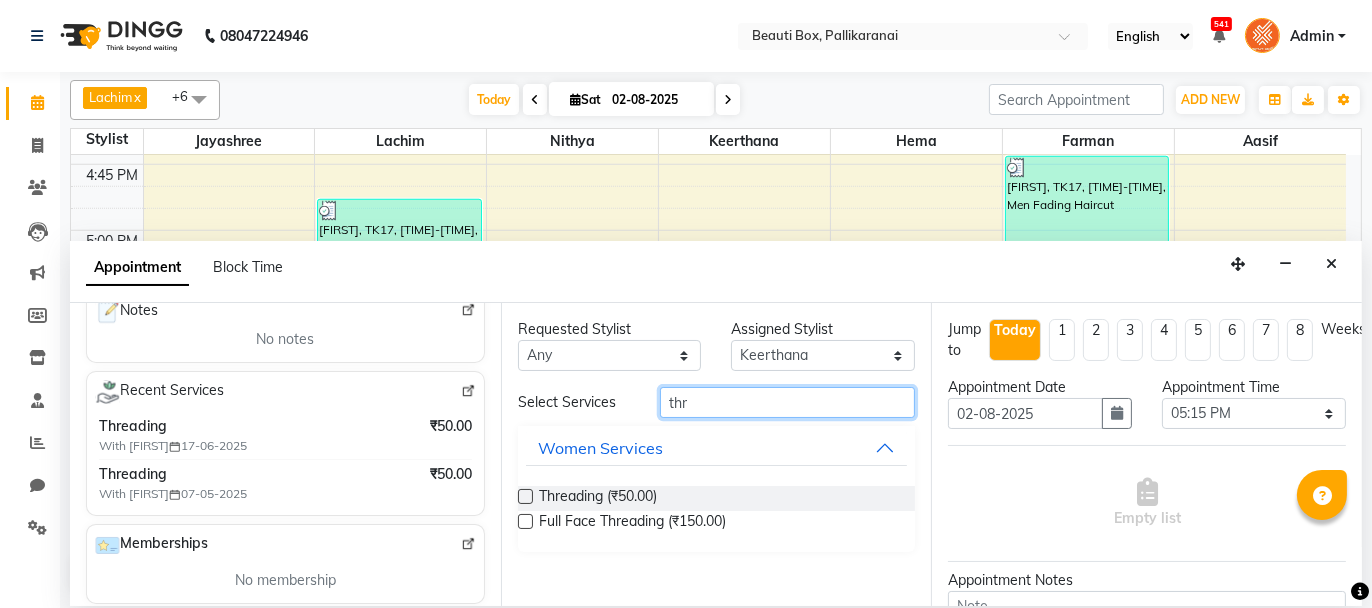 type on "thr" 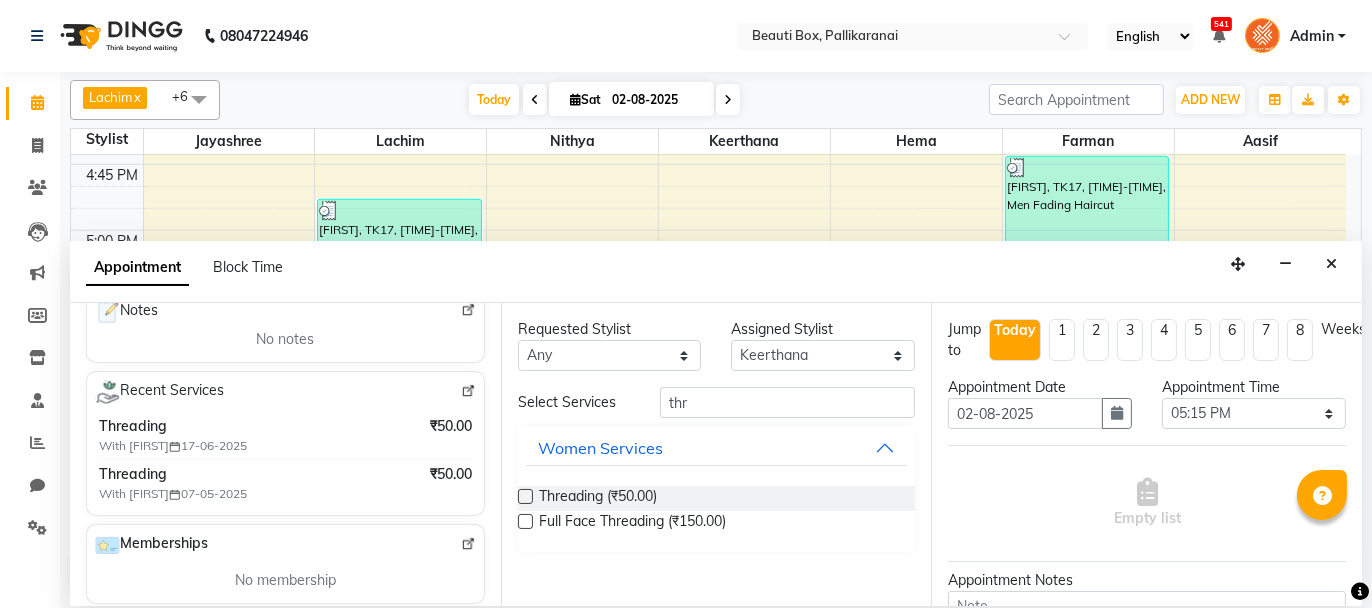click at bounding box center [525, 496] 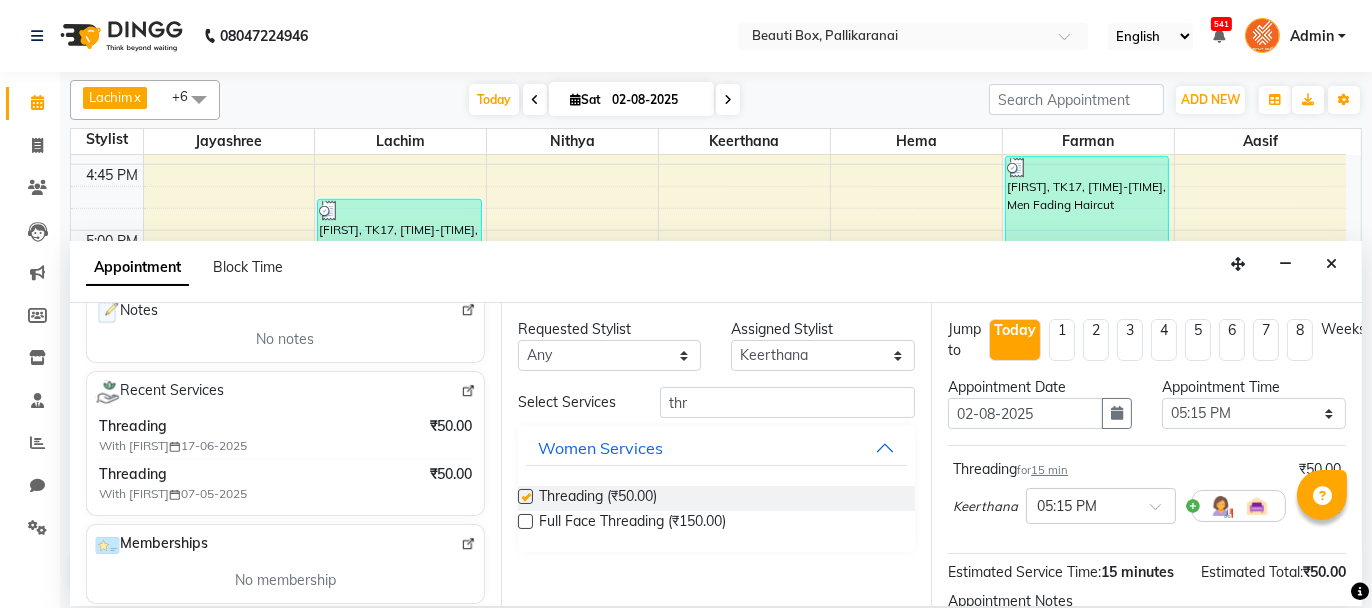 checkbox on "false" 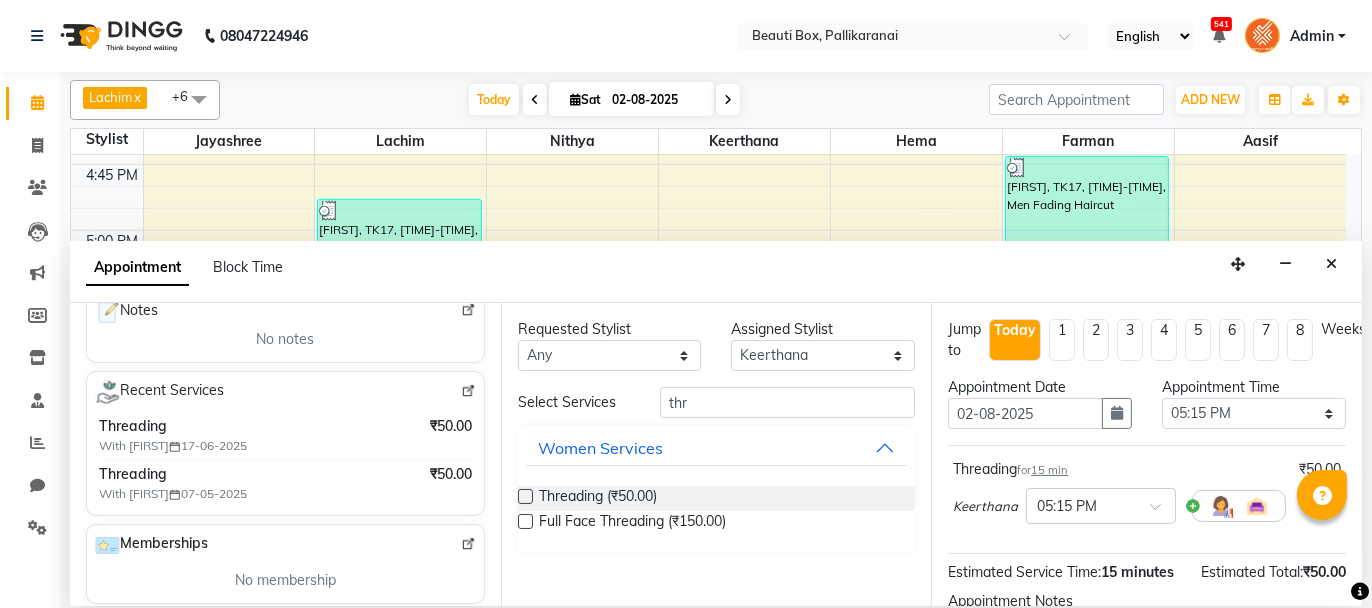 scroll, scrollTop: 242, scrollLeft: 0, axis: vertical 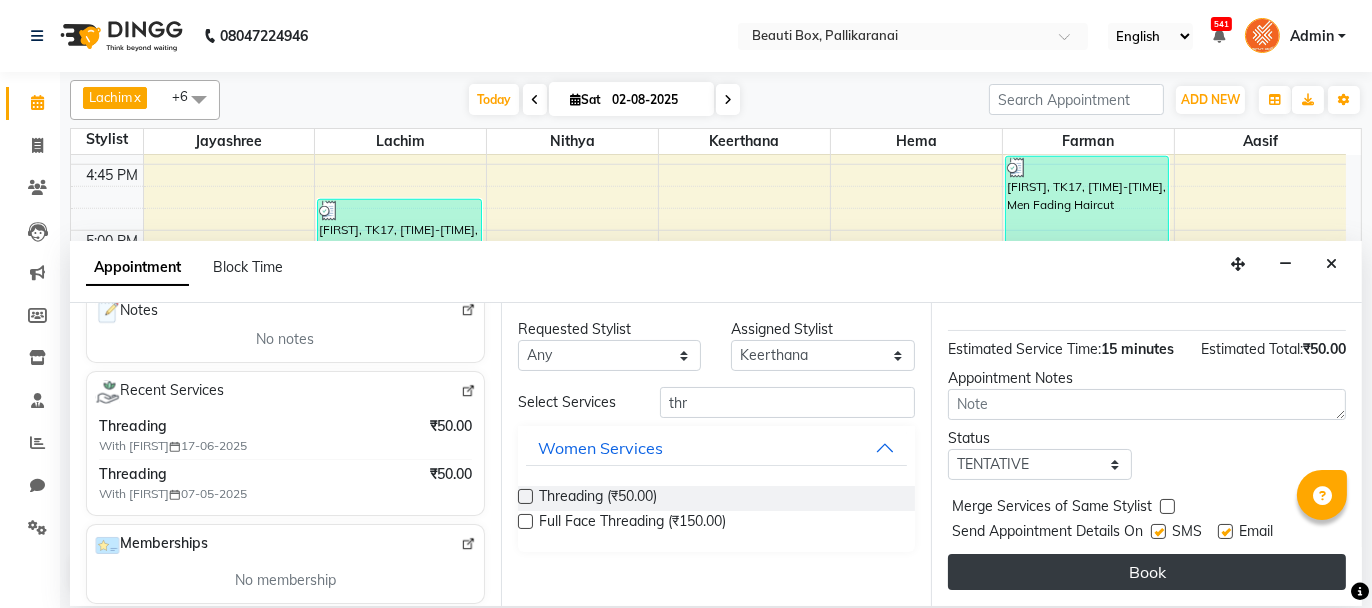 click on "Book" at bounding box center [1147, 572] 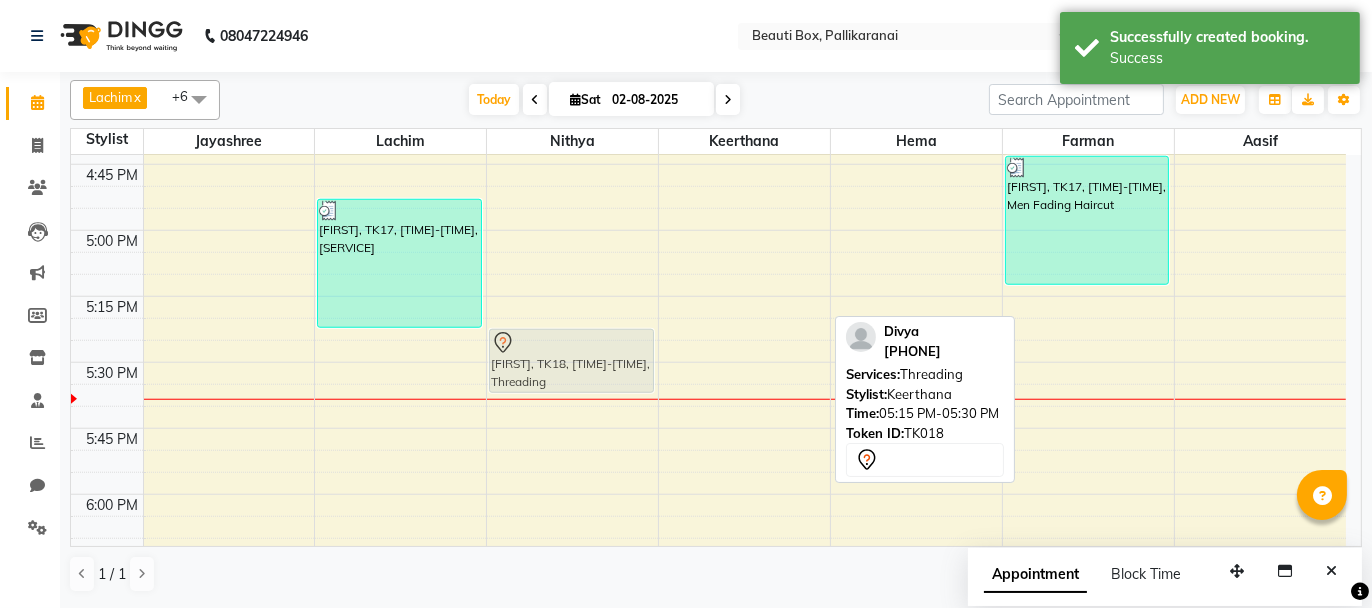 drag, startPoint x: 718, startPoint y: 280, endPoint x: 578, endPoint y: 347, distance: 155.20631 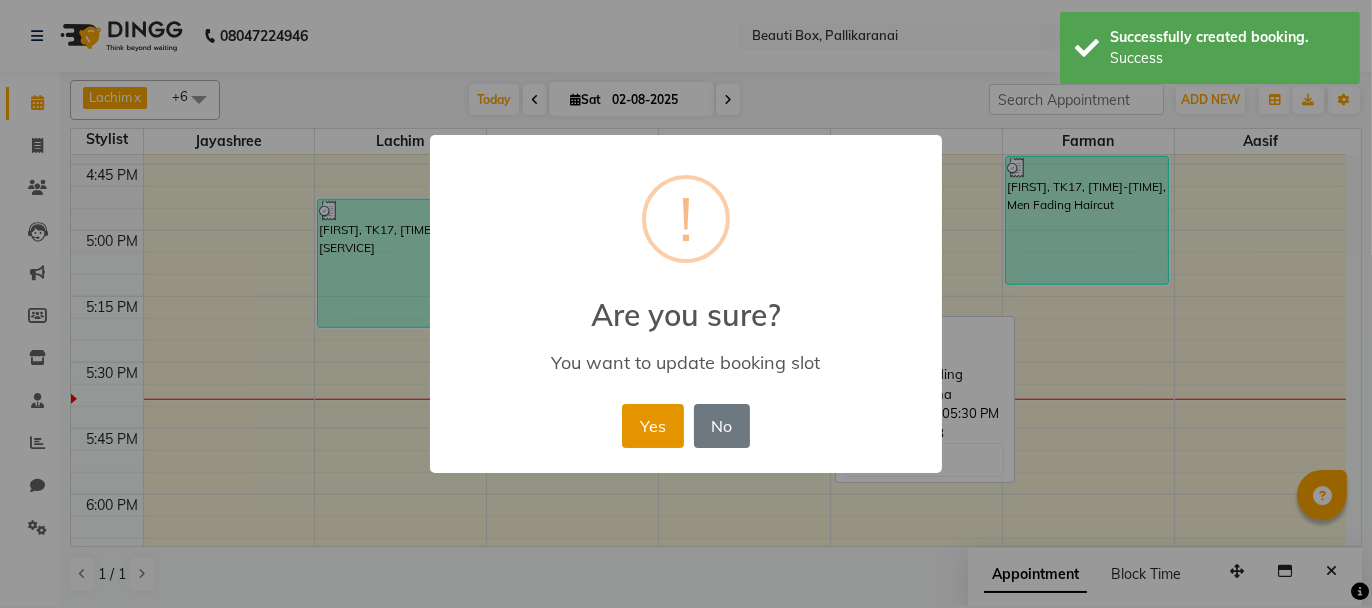 click on "Yes" at bounding box center (652, 426) 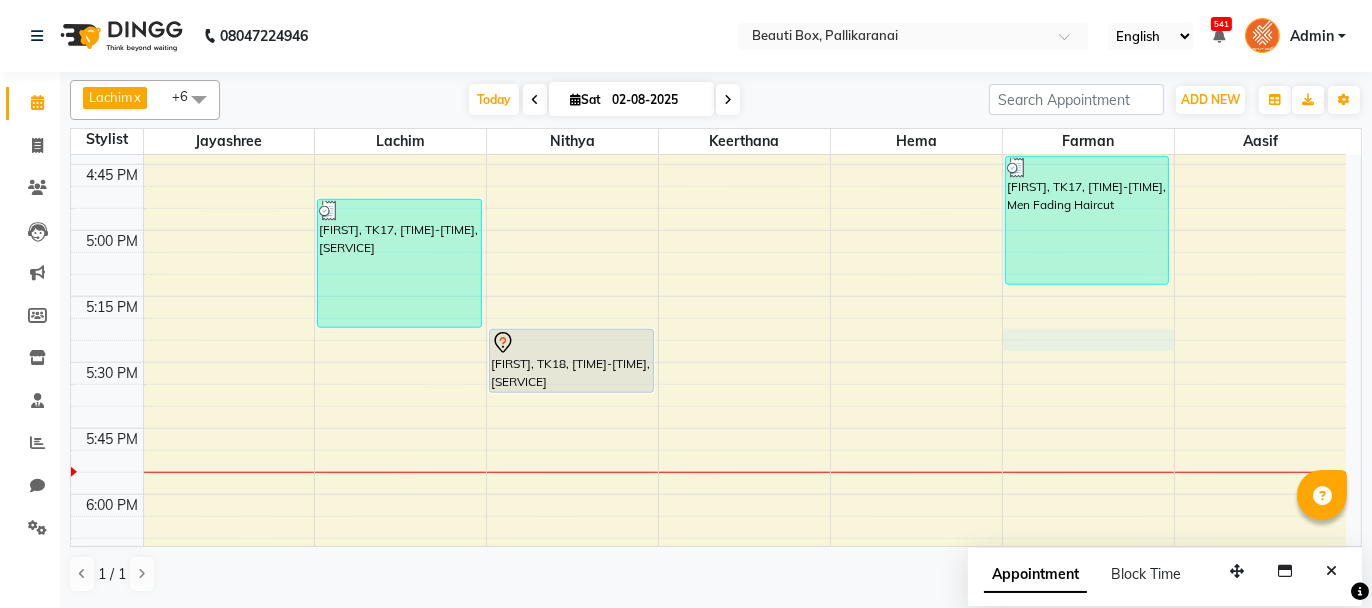 click on "0292757 Dummy Customer, TK09, [TIME]-[TIME], [SERVICE] [FIRST], TK12, [TIME]-[TIME], [SERVICE] , [SERVICE] [FIRST], TK16, [TIME]-[TIME], [SERVICE] [FIRST] [LAST], TK20, [TIME]-[TIME], [SERVICE] [FIRST], TK21, [TIME]-[TIME], [SERVICE] [FIRST], TK29, [TIME]-[TIME], [SERVICE]" at bounding box center [708, -298] 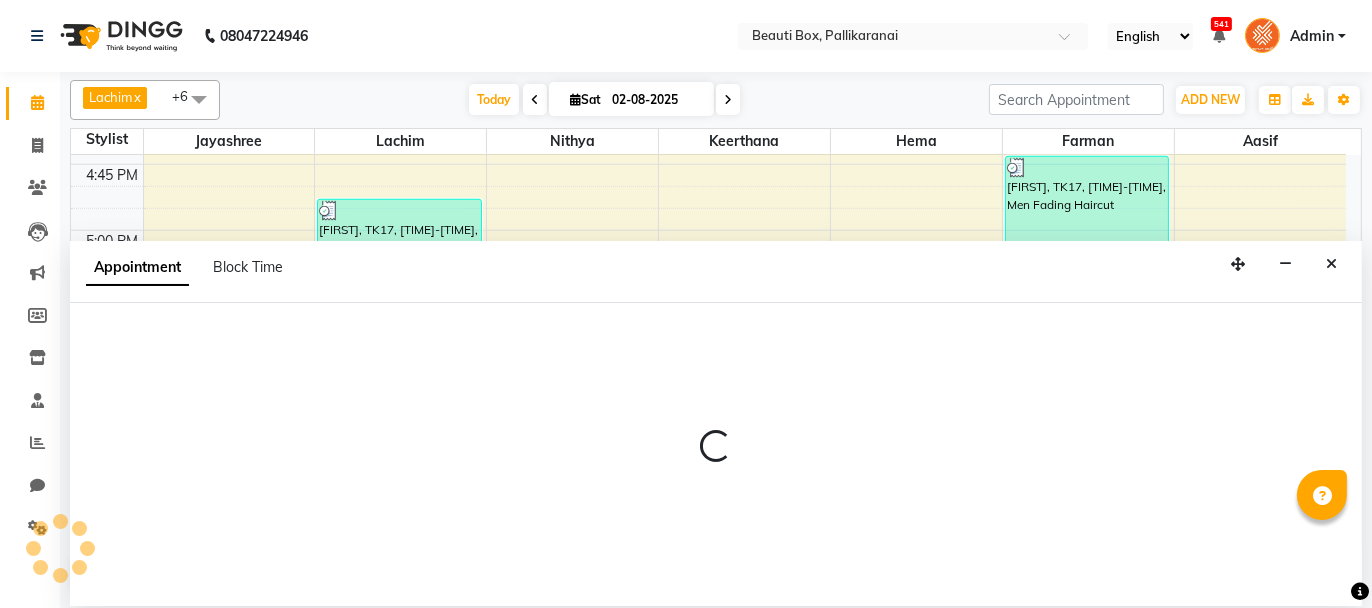 select on "86603" 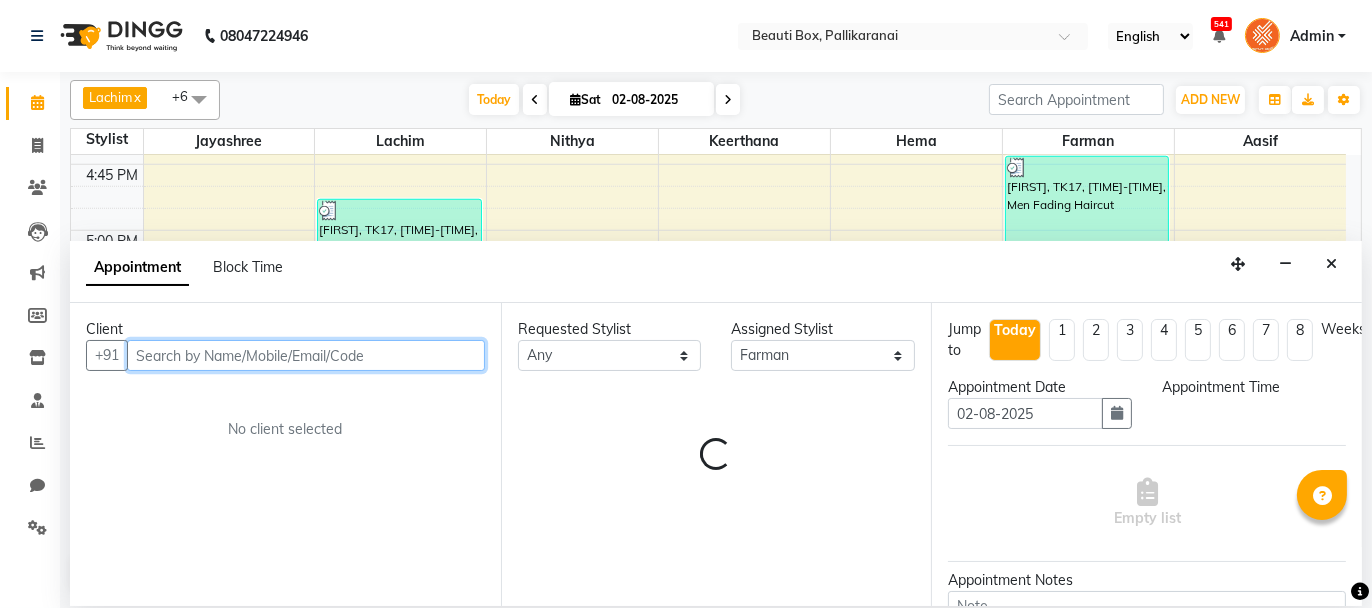 select on "1050" 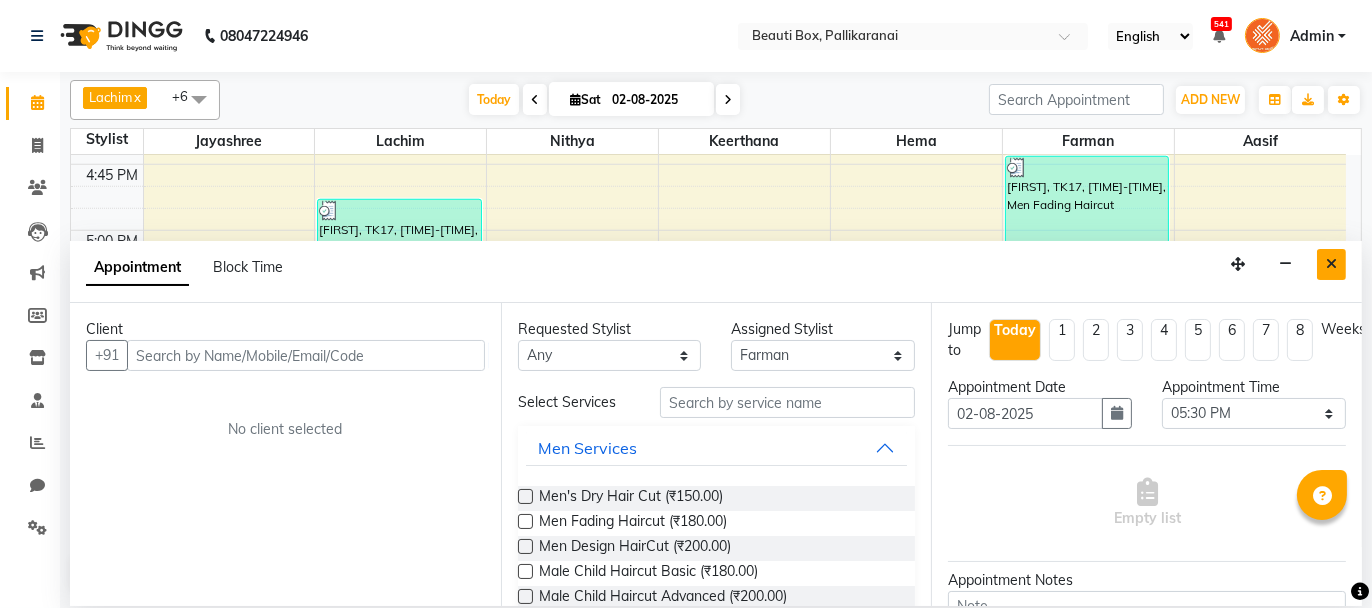 click at bounding box center [1331, 264] 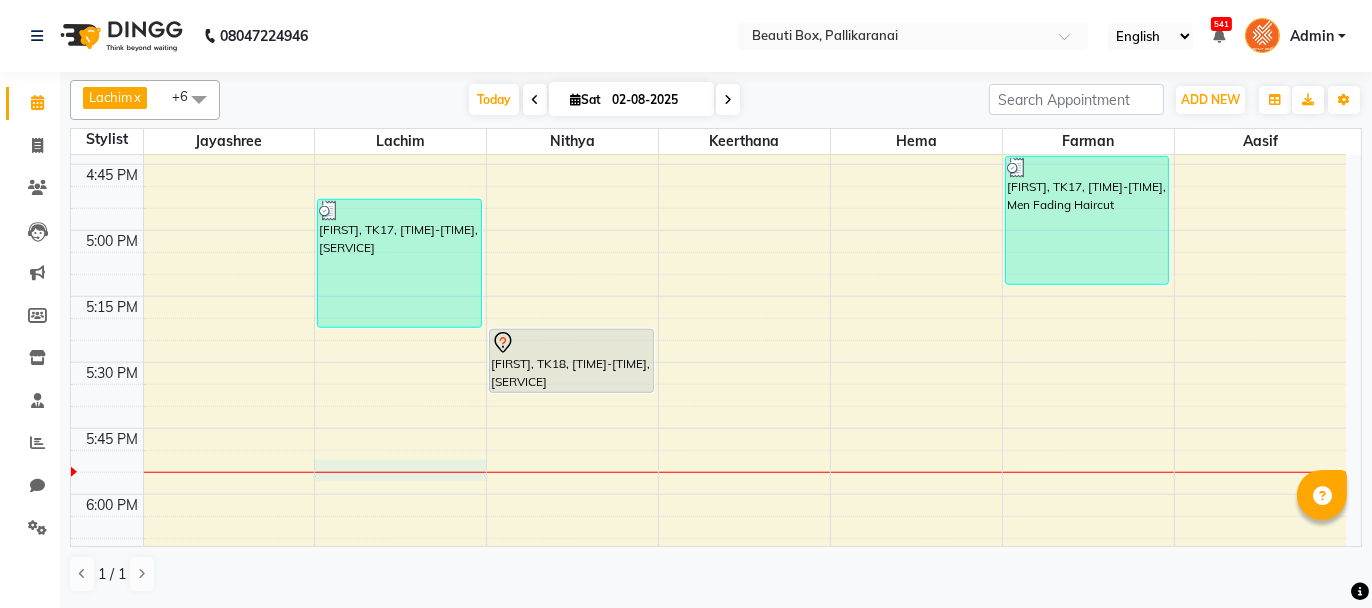 click on "0292757 Dummy Customer, TK09, [TIME]-[TIME], [SERVICE] [FIRST], TK12, [TIME]-[TIME], [SERVICE] , [SERVICE] [FIRST], TK16, [TIME]-[TIME], [SERVICE] [FIRST] [LAST], TK20, [TIME]-[TIME], [SERVICE] [FIRST], TK21, [TIME]-[TIME], [SERVICE] [FIRST], TK29, [TIME]-[TIME], [SERVICE]" at bounding box center (708, -298) 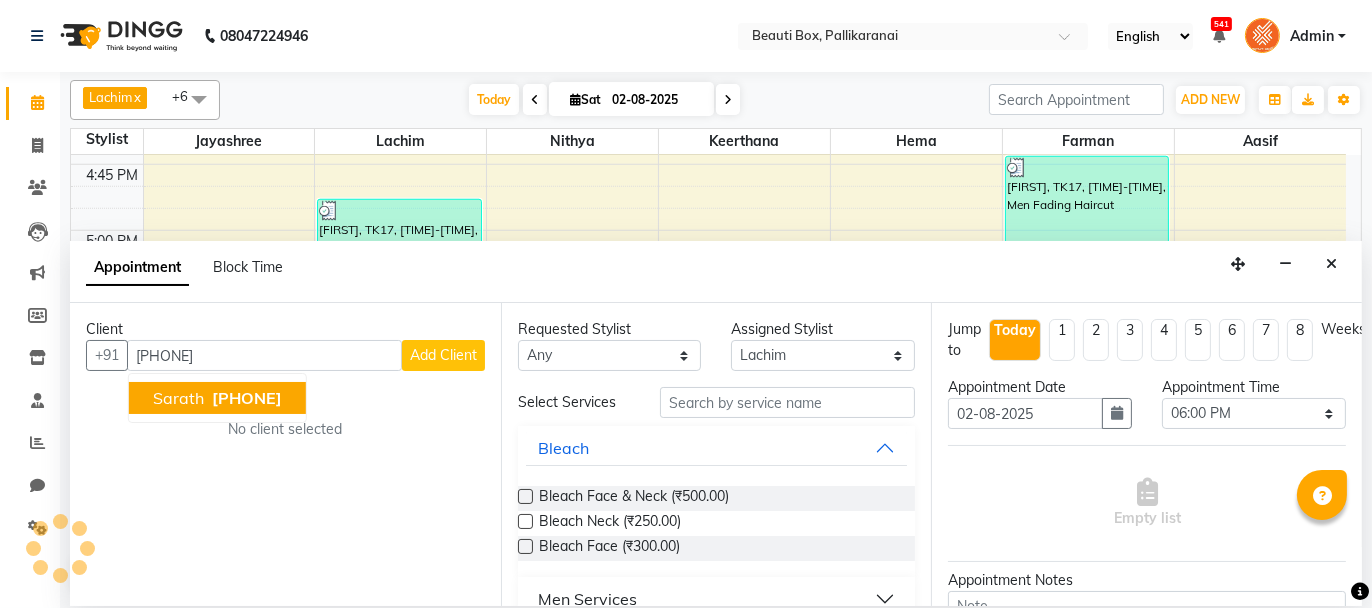 click on "[PHONE]" at bounding box center (247, 398) 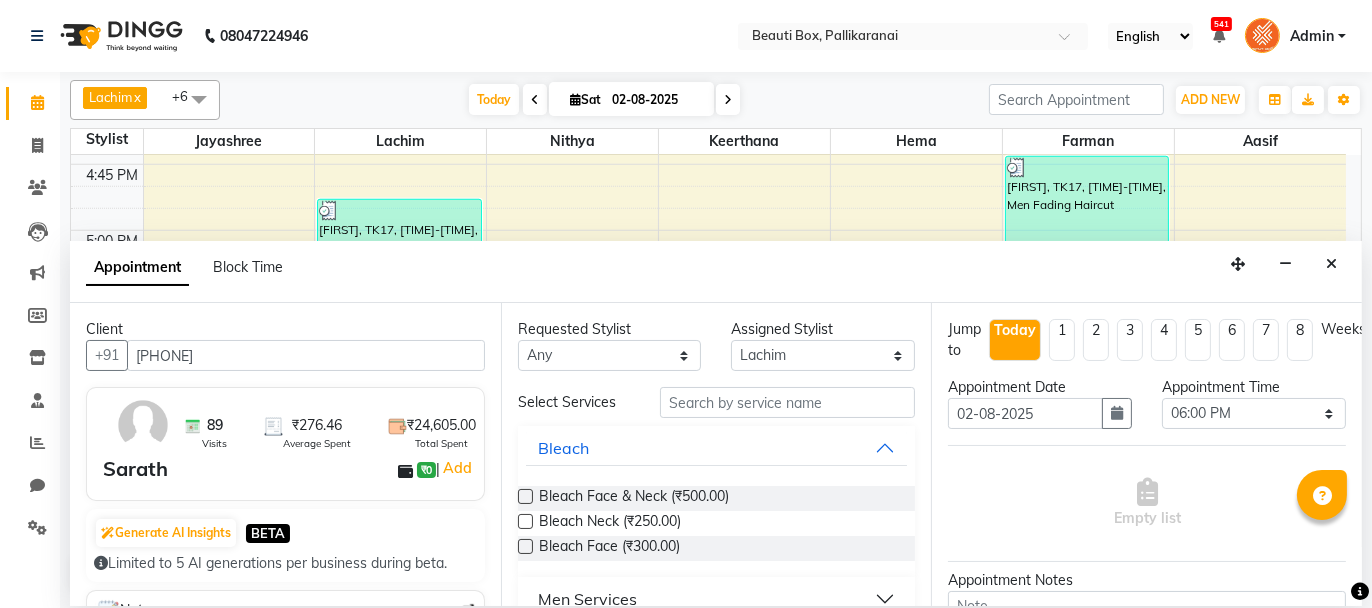 type on "[PHONE]" 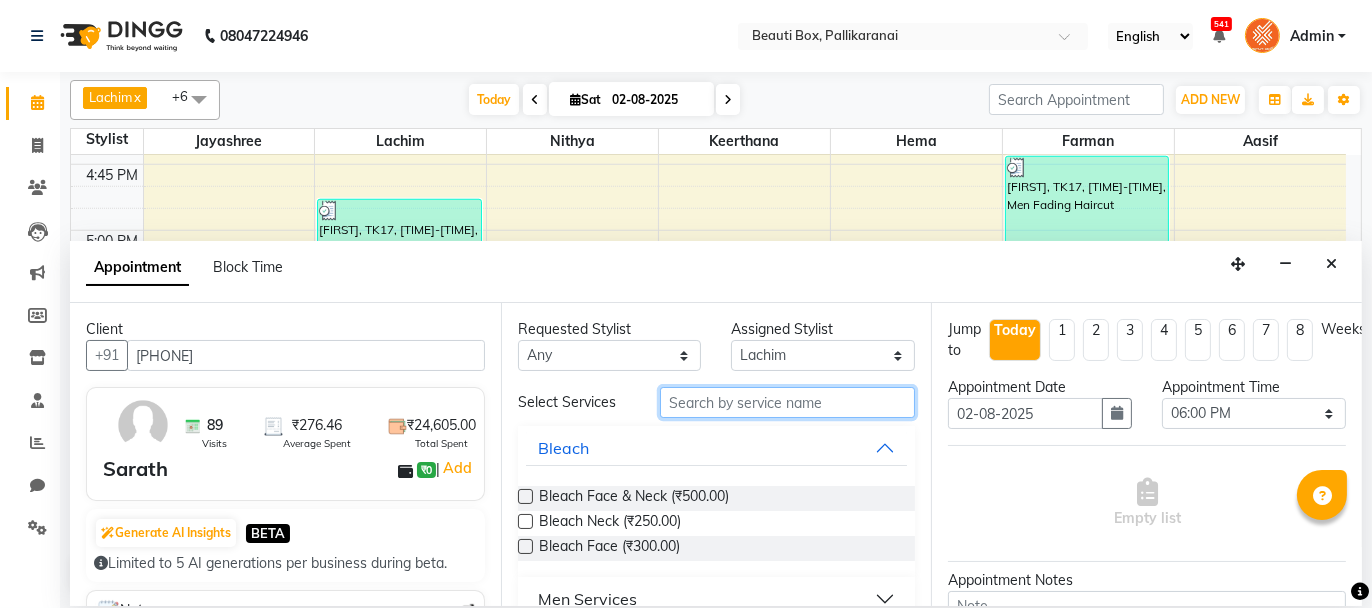 click at bounding box center (787, 402) 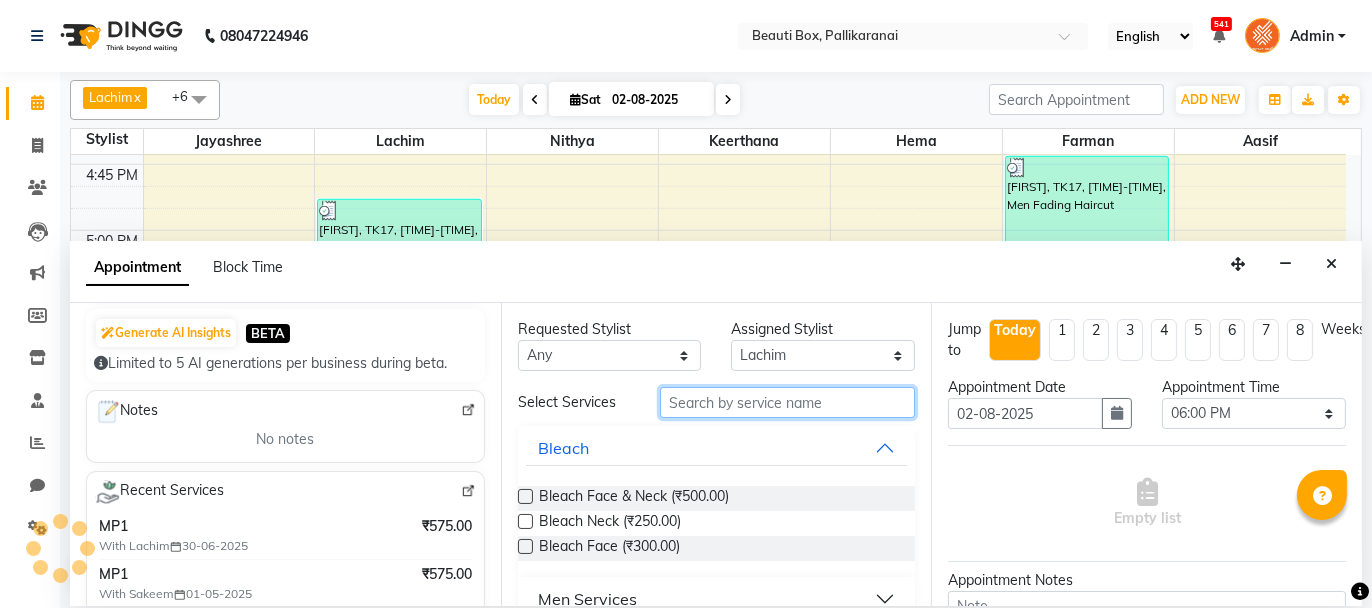 scroll, scrollTop: 300, scrollLeft: 0, axis: vertical 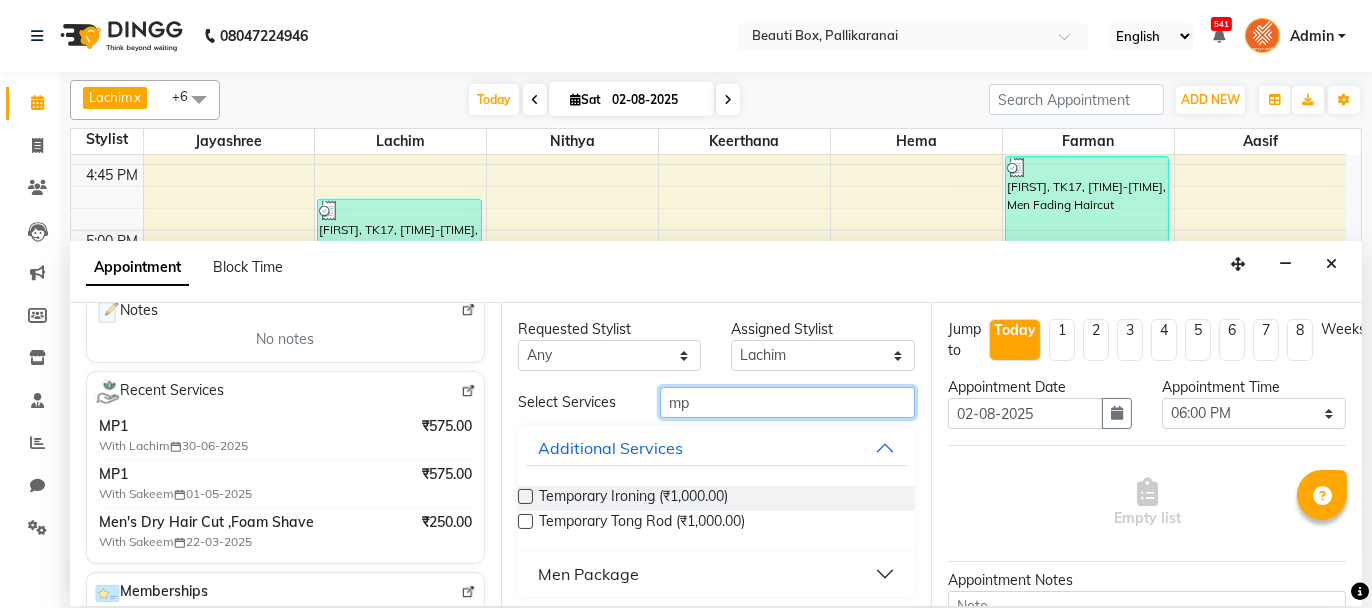type on "m" 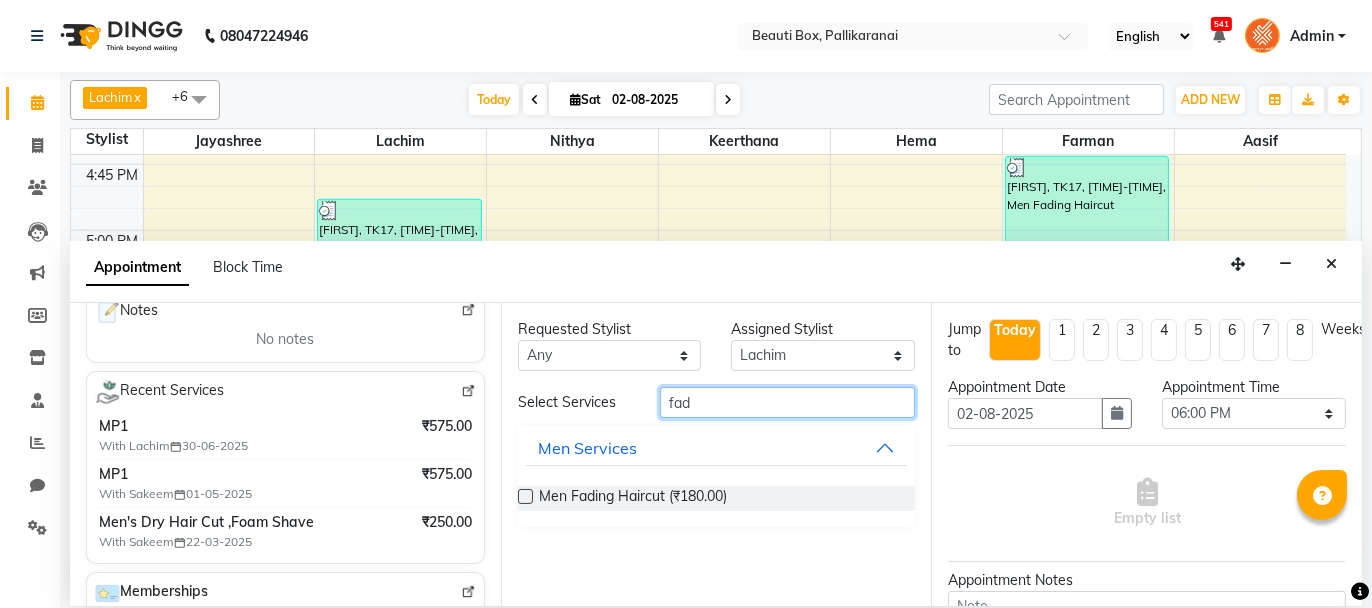 type on "fad" 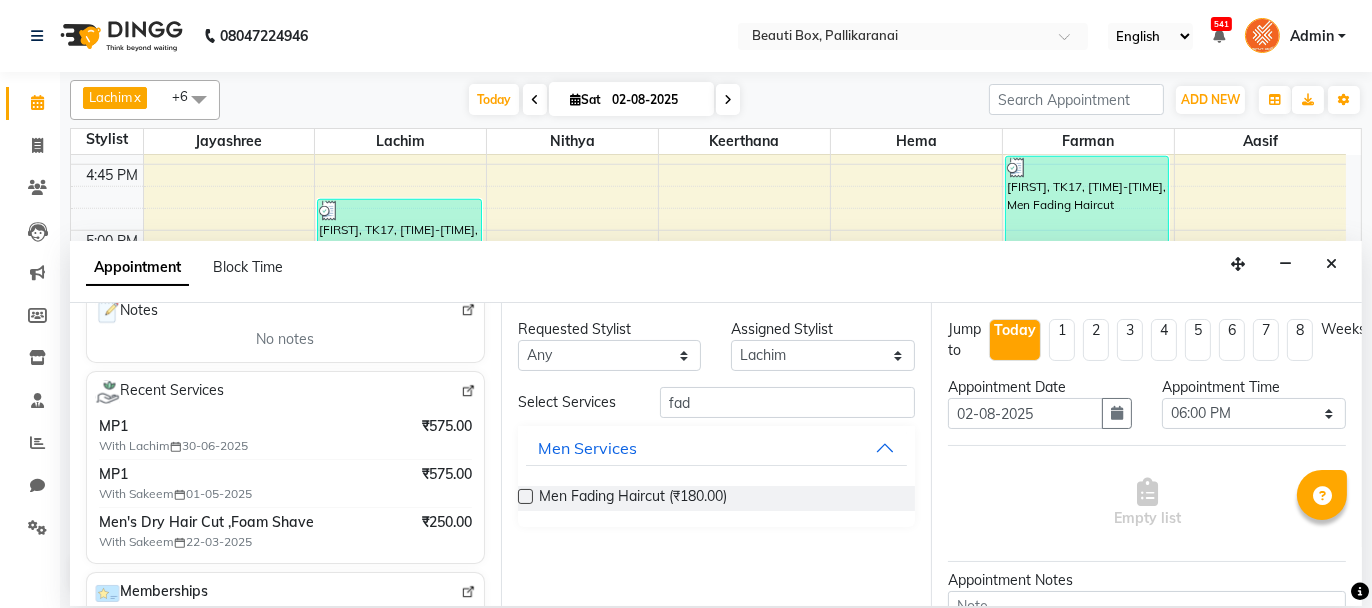 click at bounding box center (525, 496) 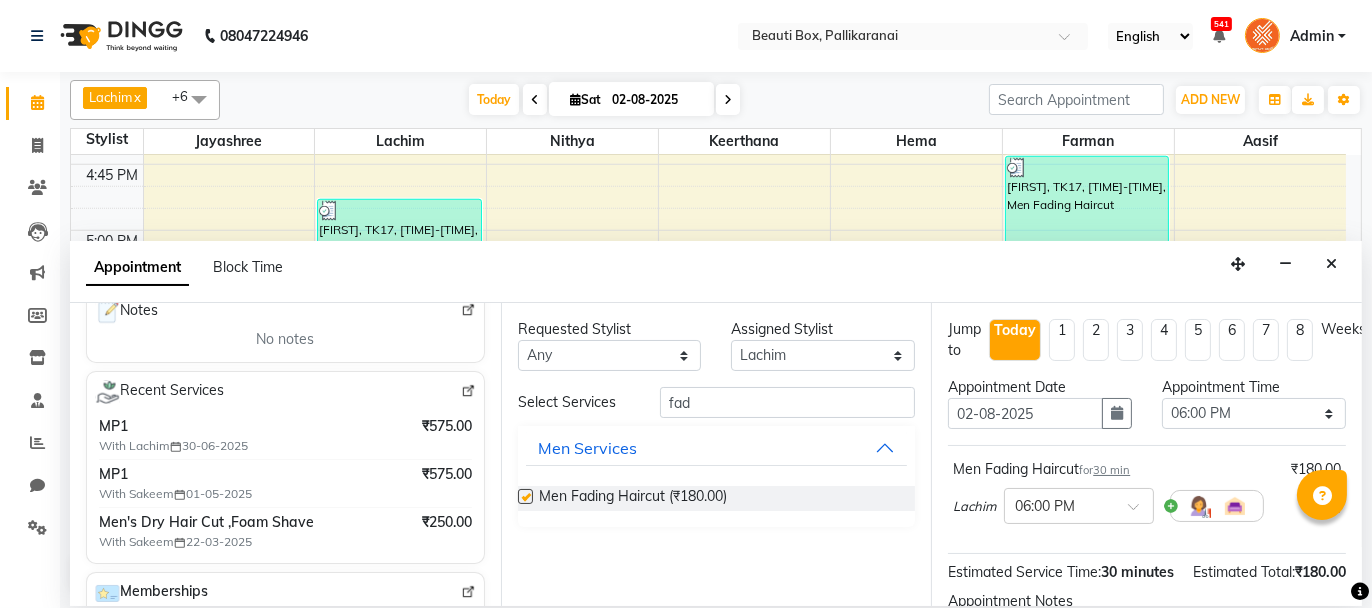 checkbox on "false" 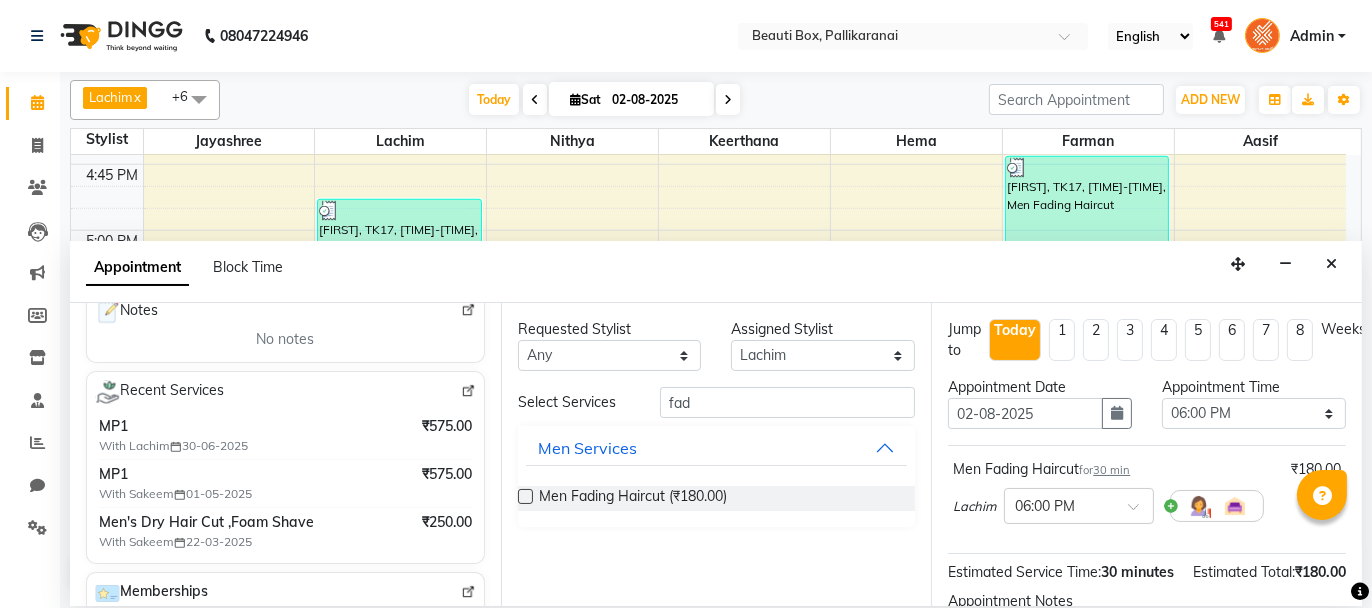 scroll, scrollTop: 242, scrollLeft: 0, axis: vertical 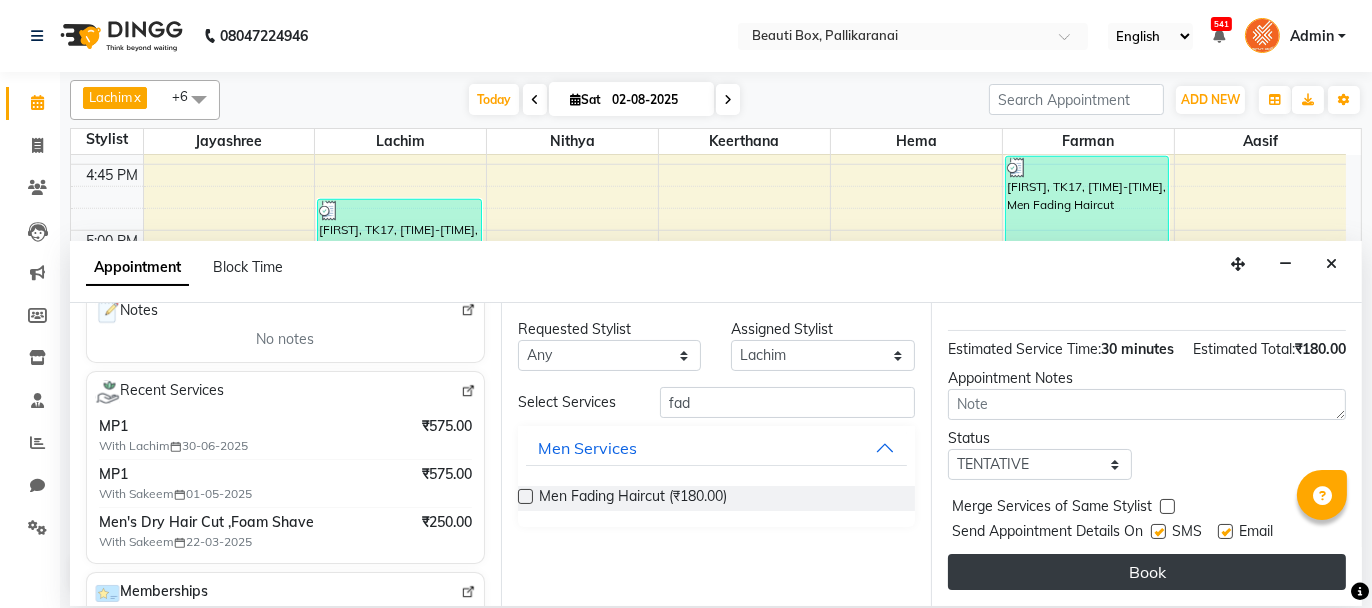 click on "Book" at bounding box center (1147, 572) 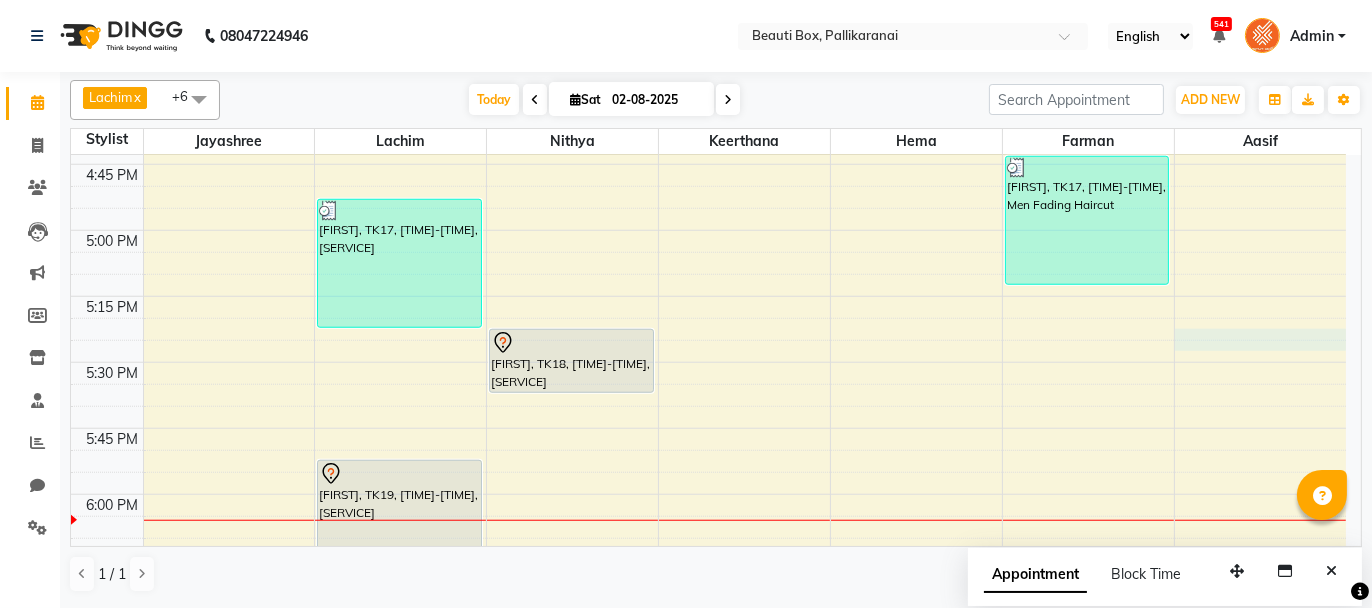 click on "0292757 Dummy Customer, TK09, [TIME]-[TIME], [SERVICE] [FIRST], TK12, [TIME]-[TIME], [SERVICE] , [SERVICE] [FIRST], TK16, [TIME]-[TIME], [SERVICE] [FIRST] [LAST], TK20, [TIME]-[TIME], [SERVICE] [FIRST], TK21, [TIME]-[TIME], [SERVICE] [FIRST], TK29, [TIME]-[TIME], [SERVICE]" at bounding box center [708, -298] 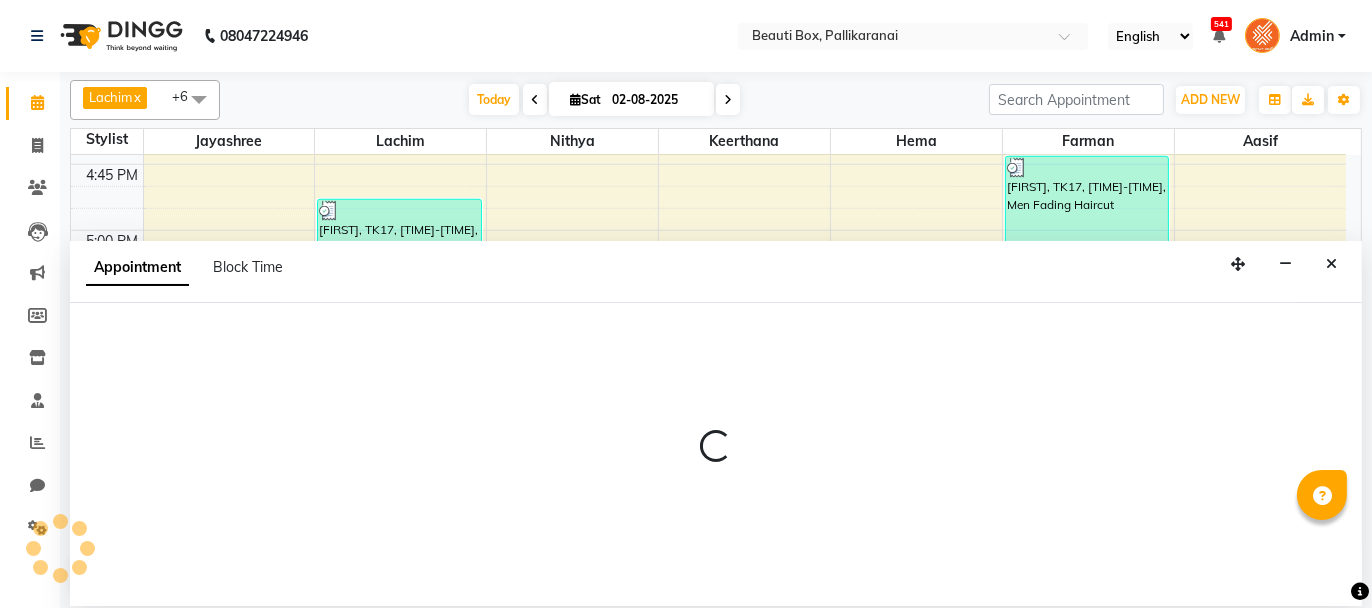 select on "[NUMBER]" 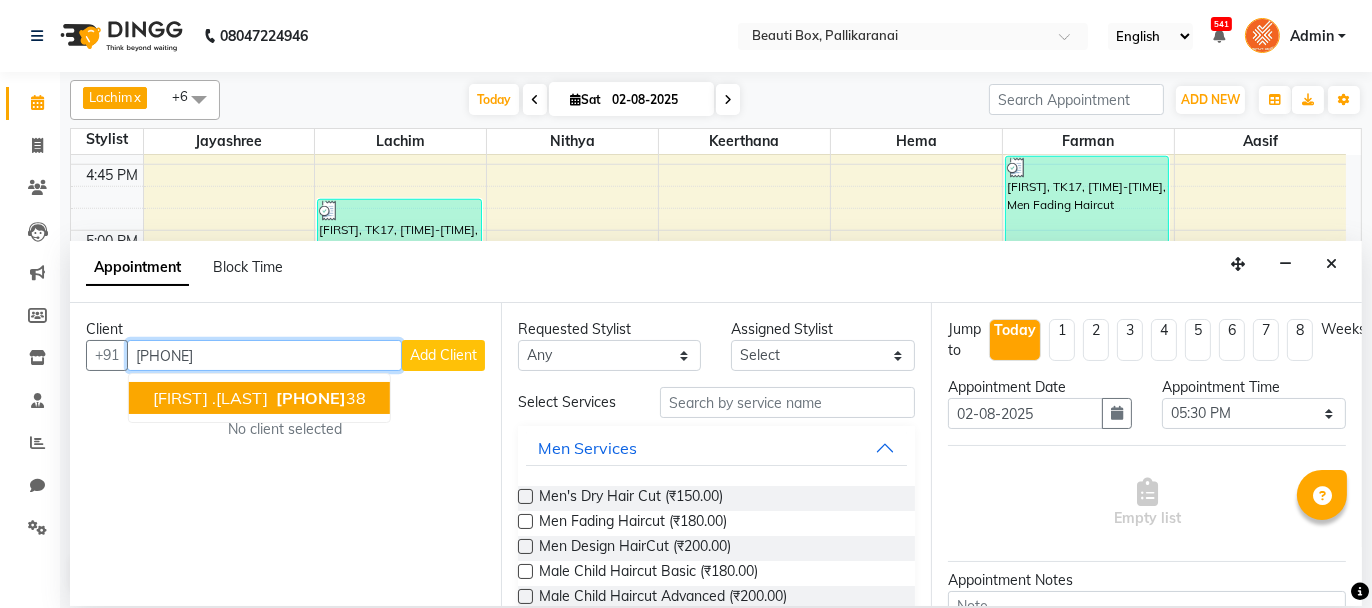 click on "[PHONE]" at bounding box center [311, 398] 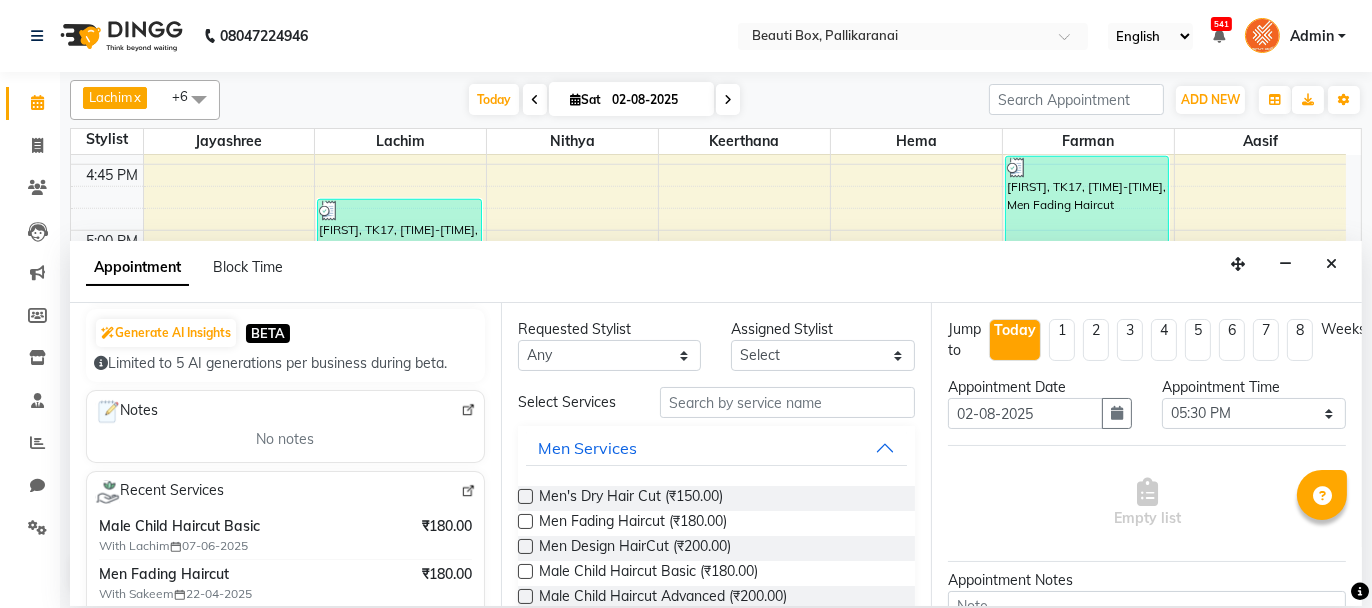 scroll, scrollTop: 100, scrollLeft: 0, axis: vertical 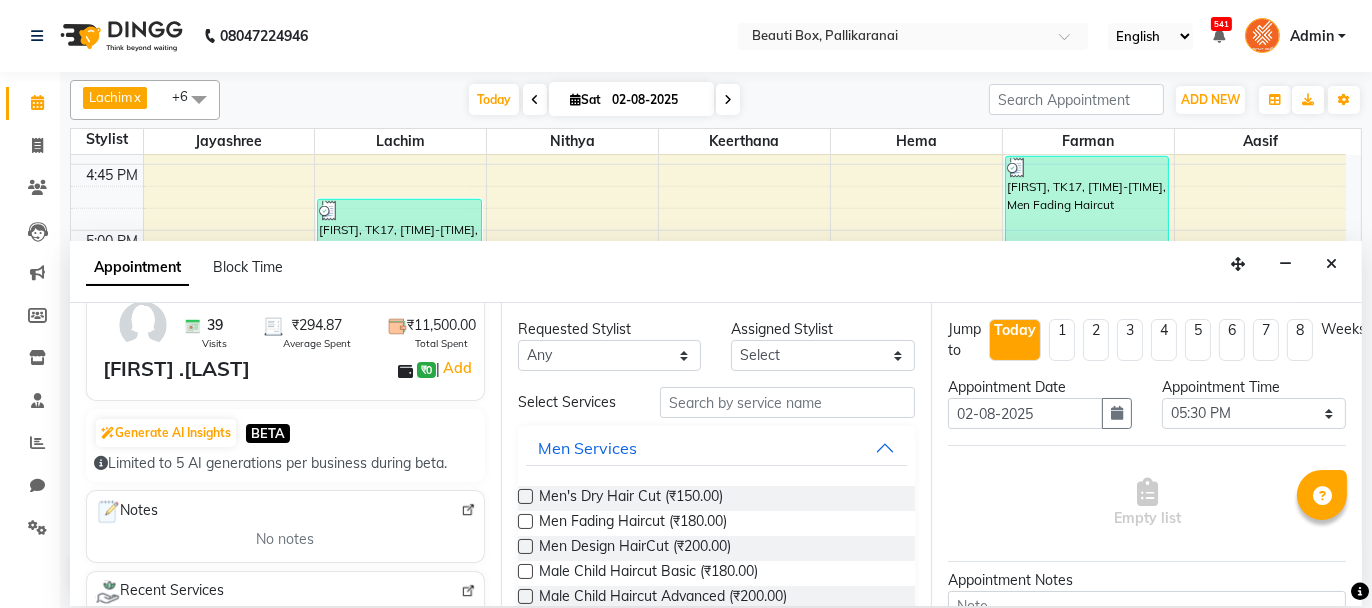 type on "[PHONE]" 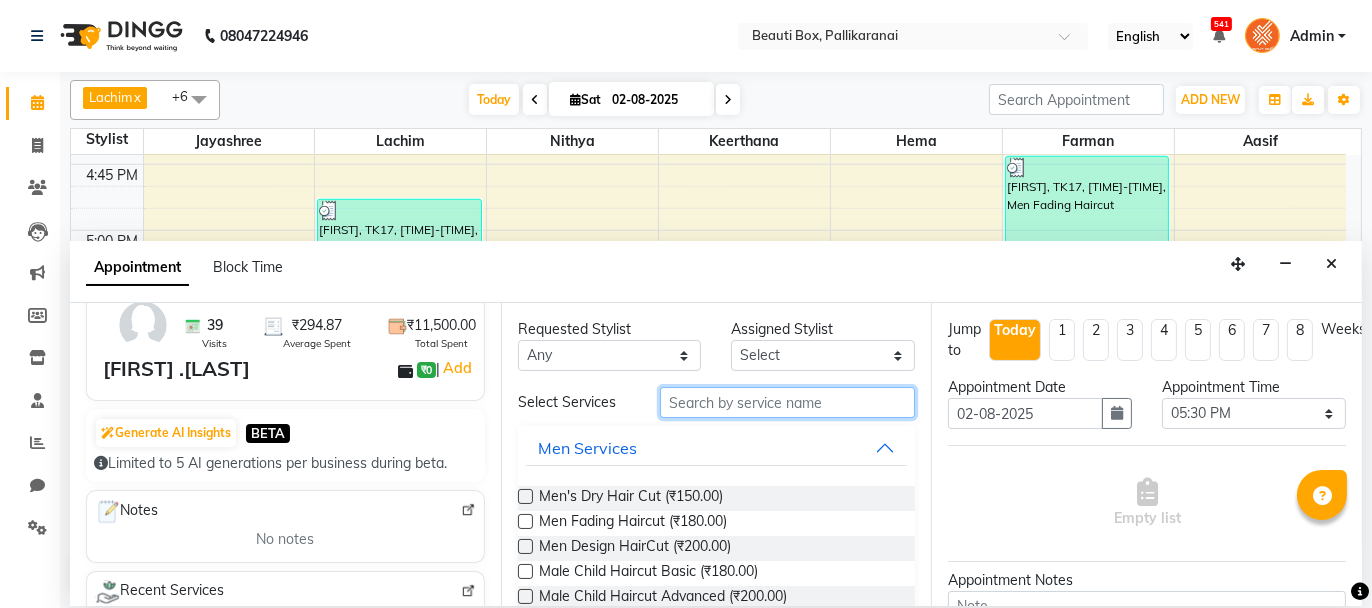 click at bounding box center (787, 402) 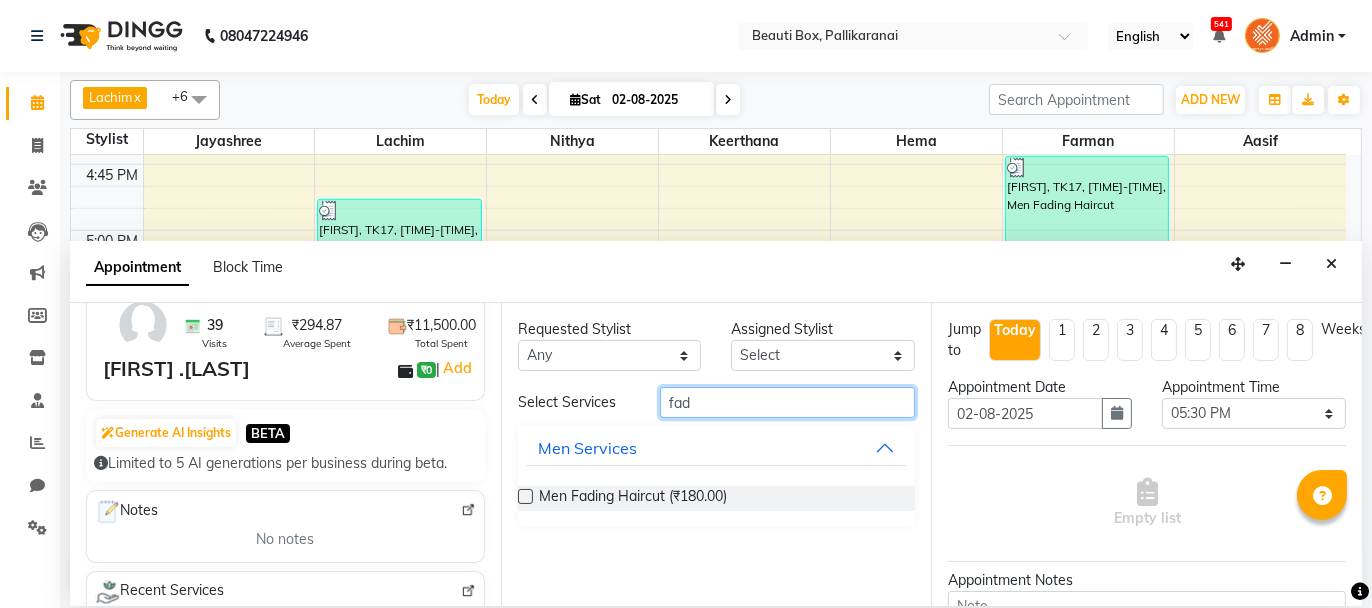 type on "fad" 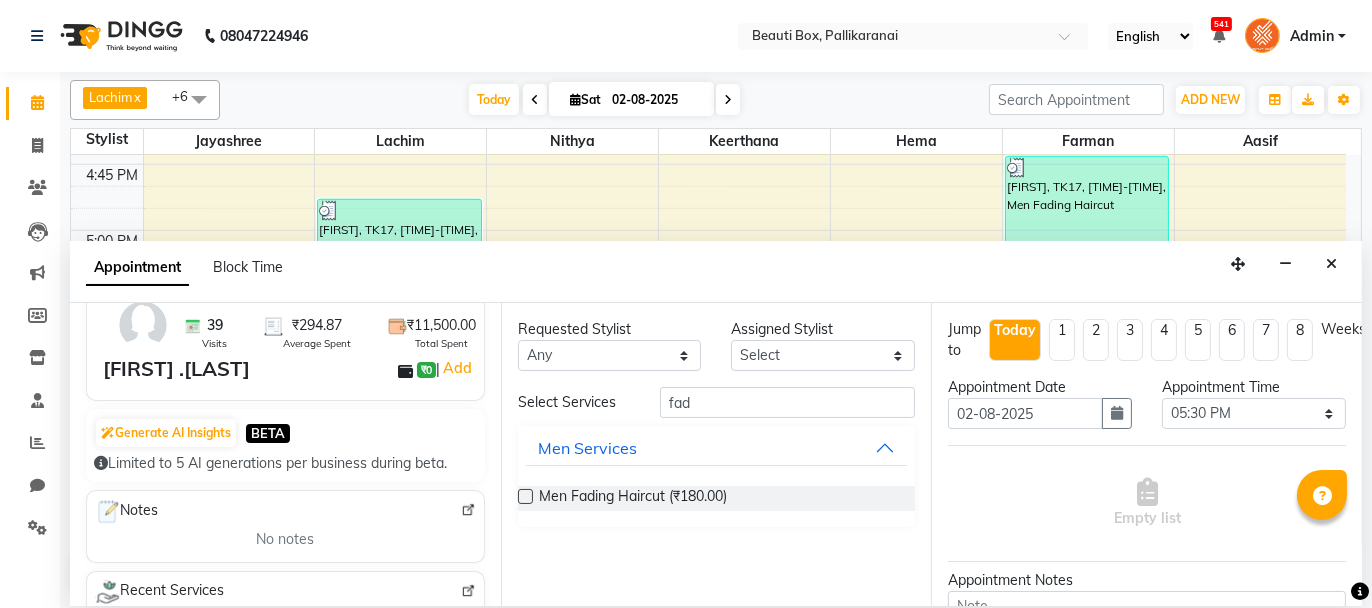 click at bounding box center [525, 496] 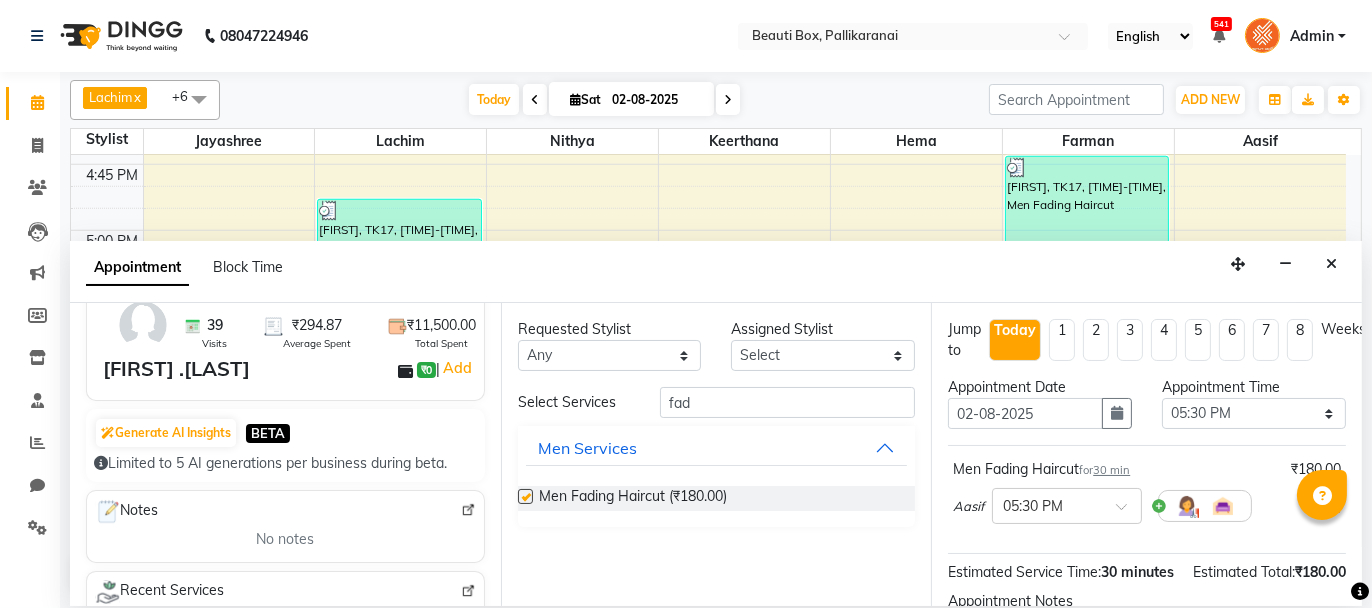 checkbox on "false" 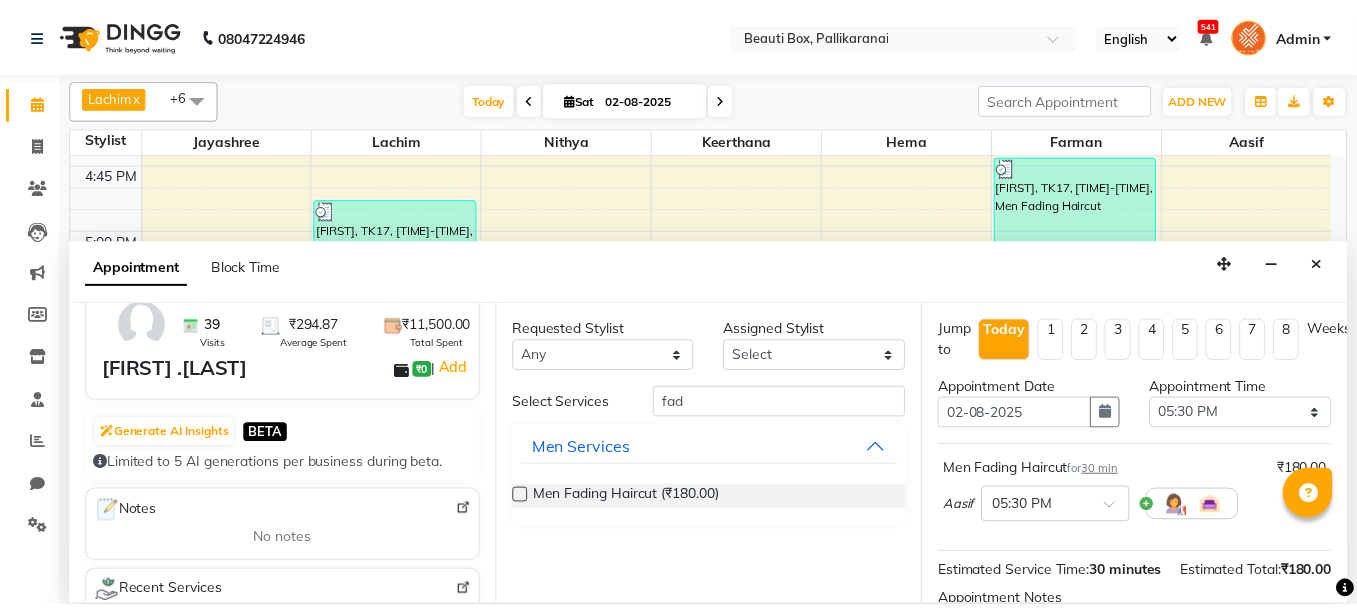 scroll, scrollTop: 242, scrollLeft: 0, axis: vertical 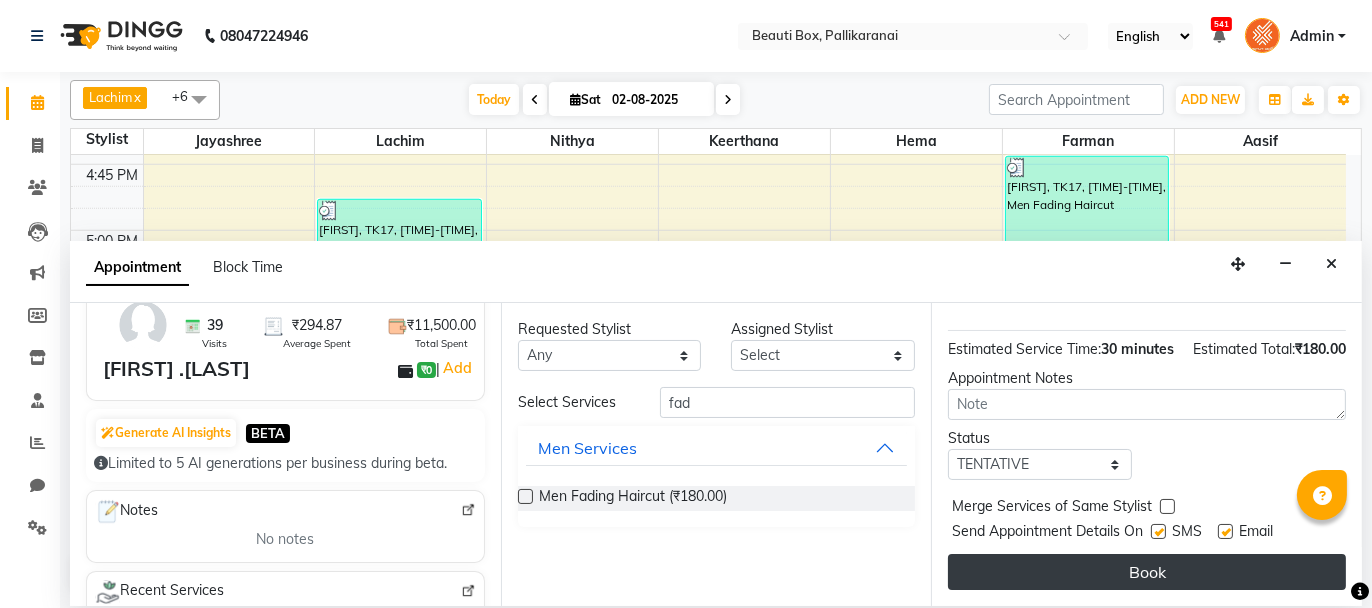 click on "Book" at bounding box center [1147, 572] 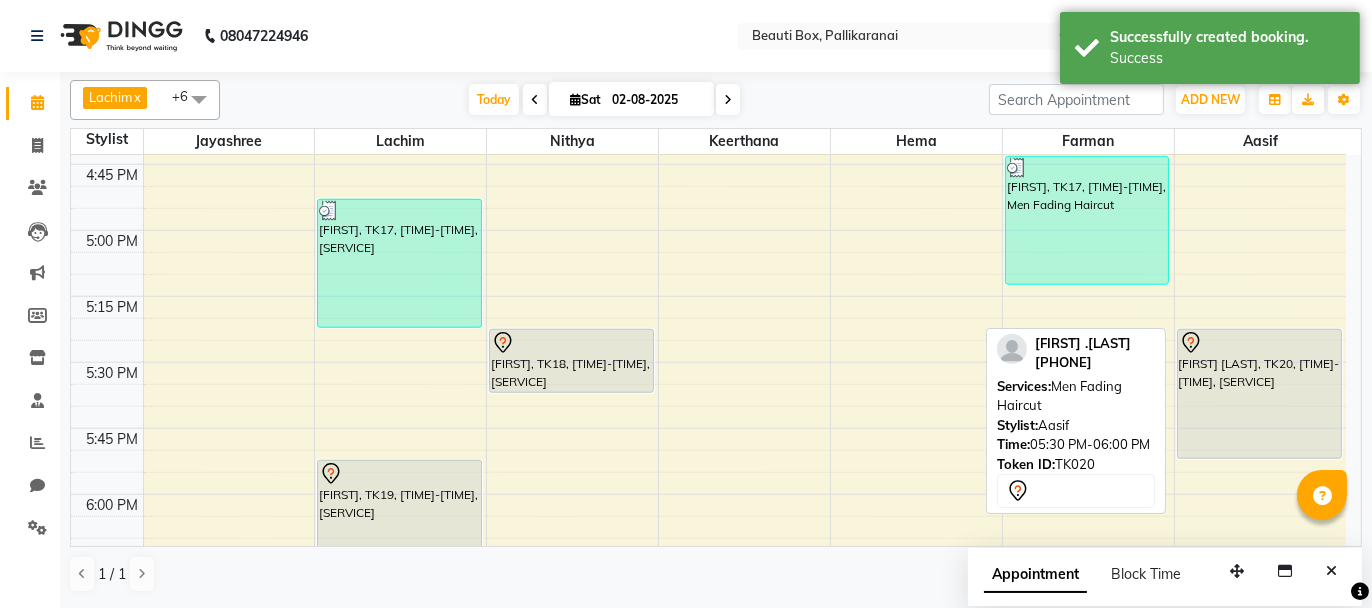 click on "[FIRST] [LAST], TK20, [TIME]-[TIME], [SERVICE]" at bounding box center (1259, 394) 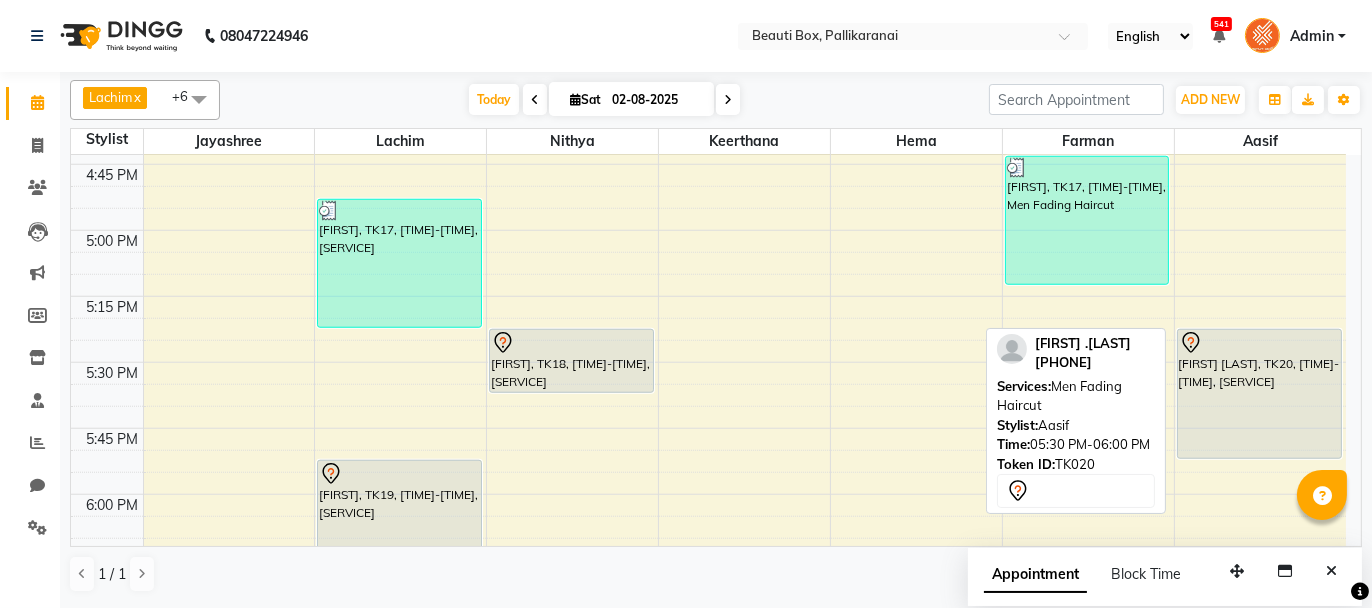 click on "[FIRST] [LAST], TK20, [TIME]-[TIME], [SERVICE]" at bounding box center [1259, 394] 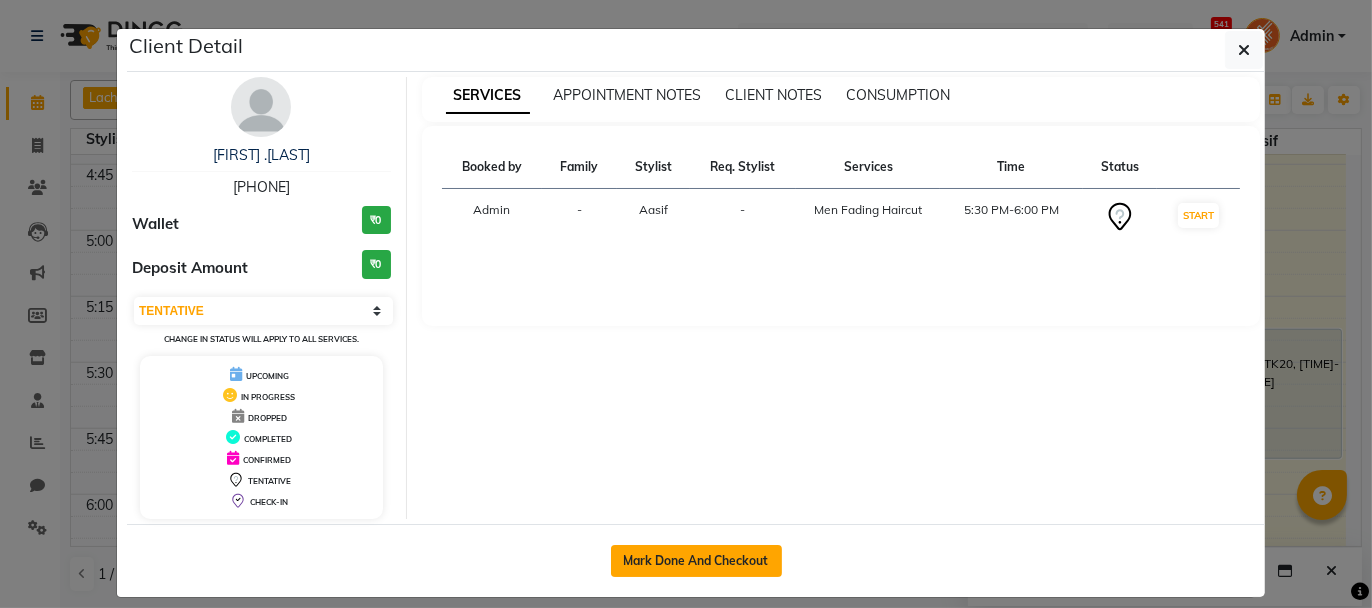 click on "Mark Done And Checkout" 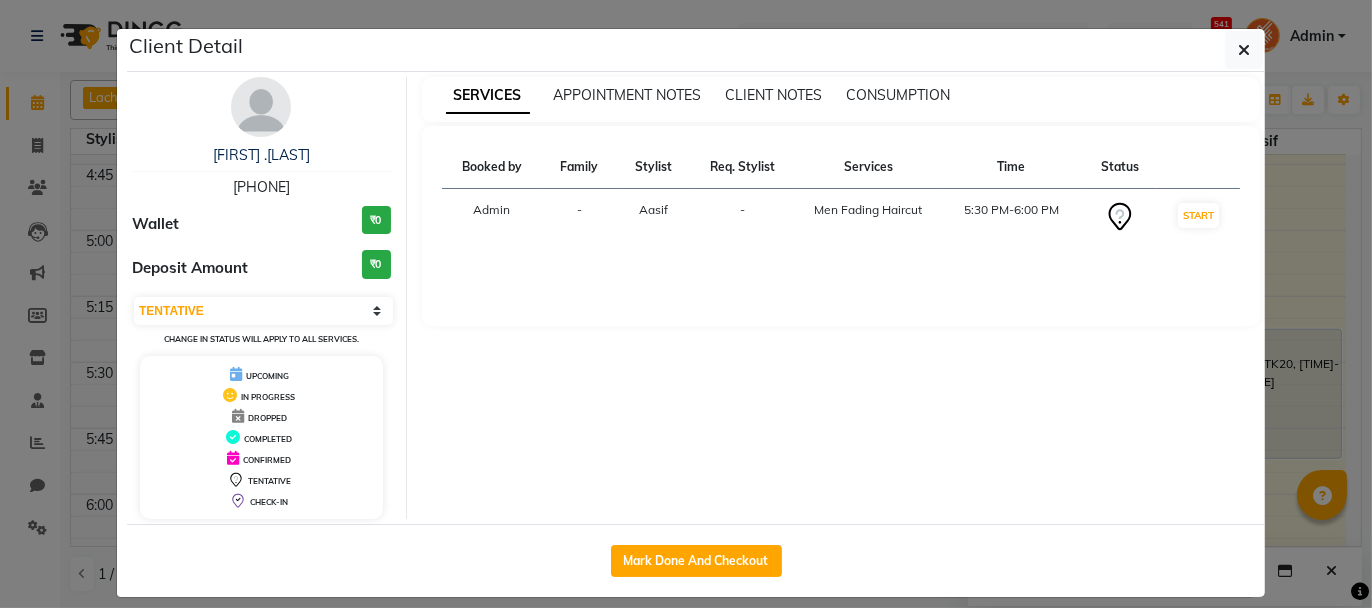 select on "service" 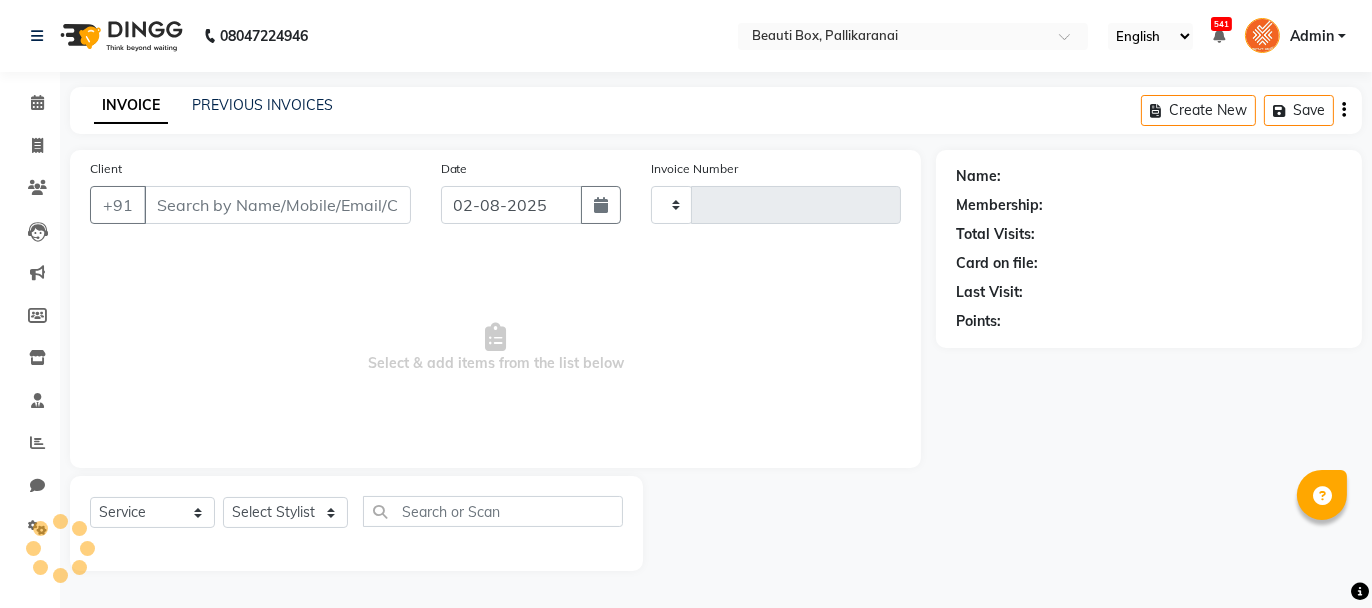 type on "1944" 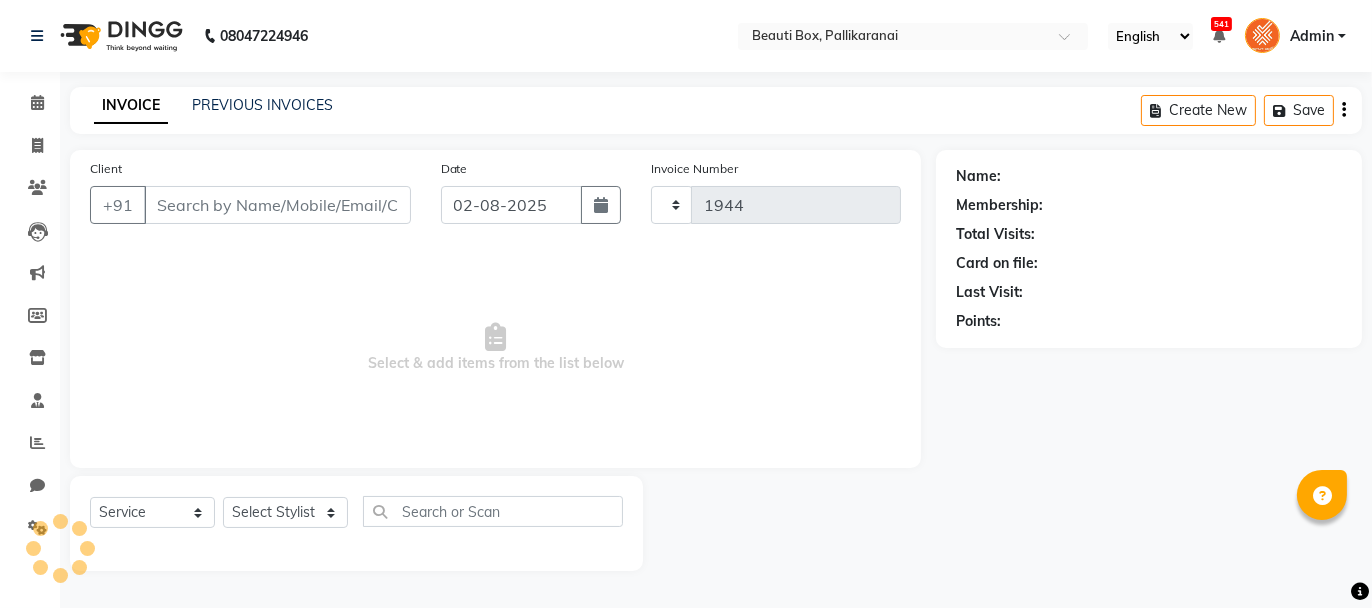 select on "11" 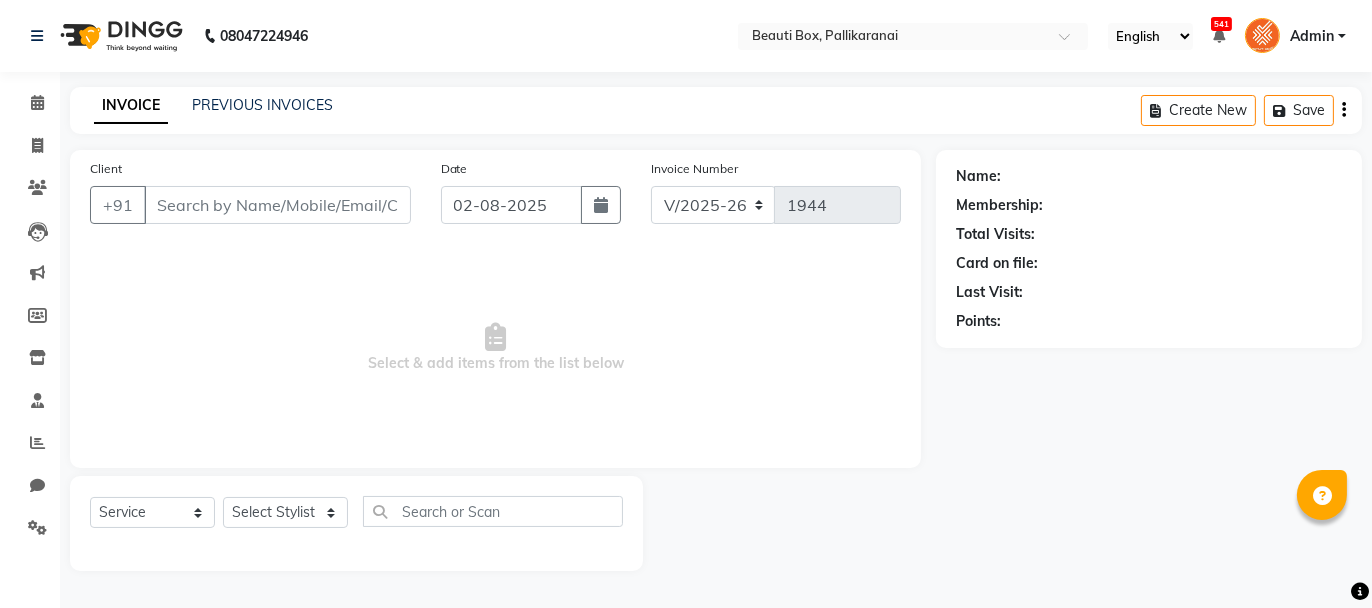 type on "[PHONE]" 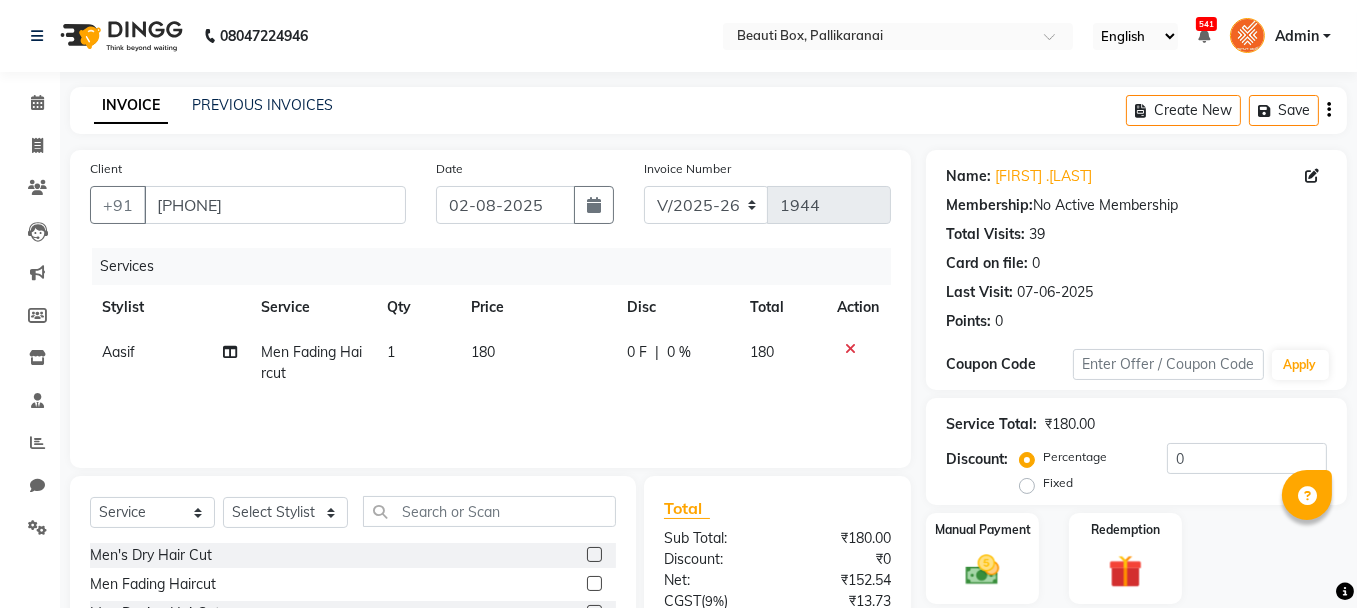 scroll, scrollTop: 192, scrollLeft: 0, axis: vertical 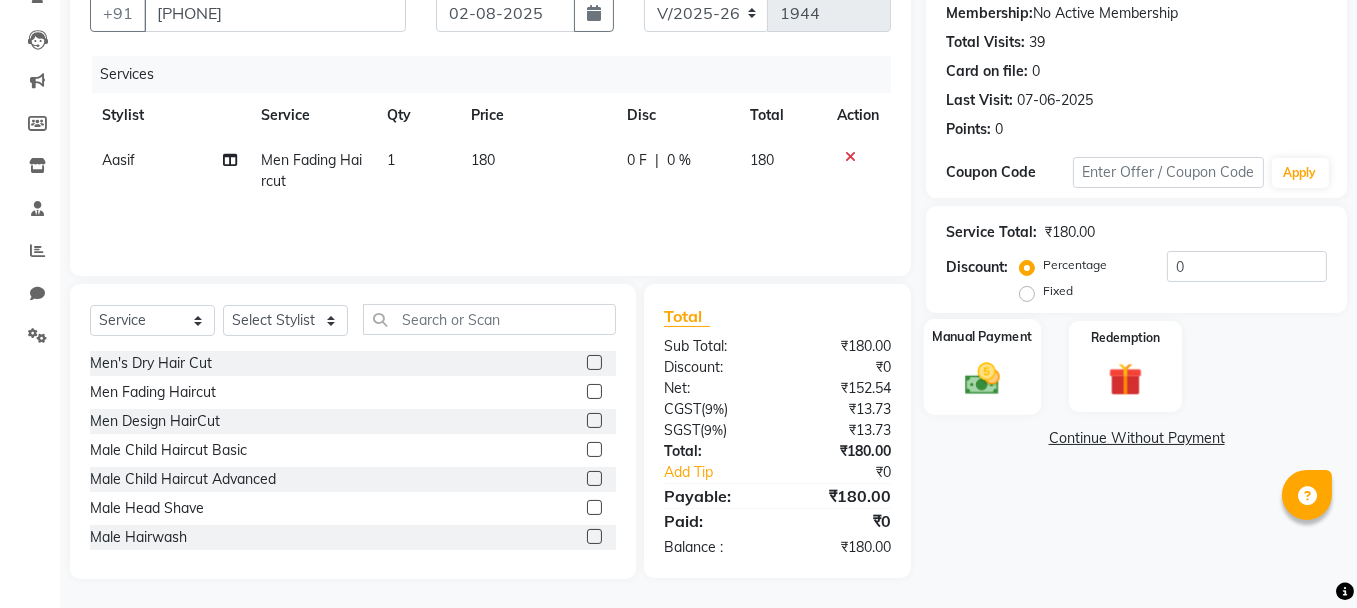 click 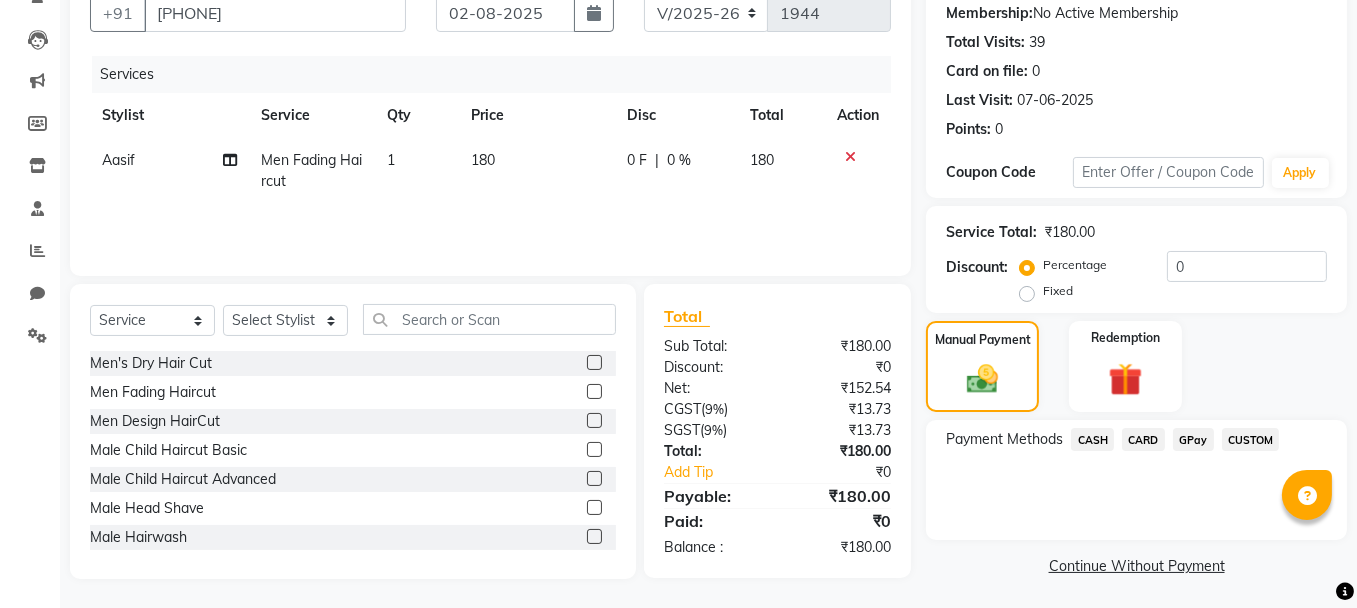 click on "GPay" 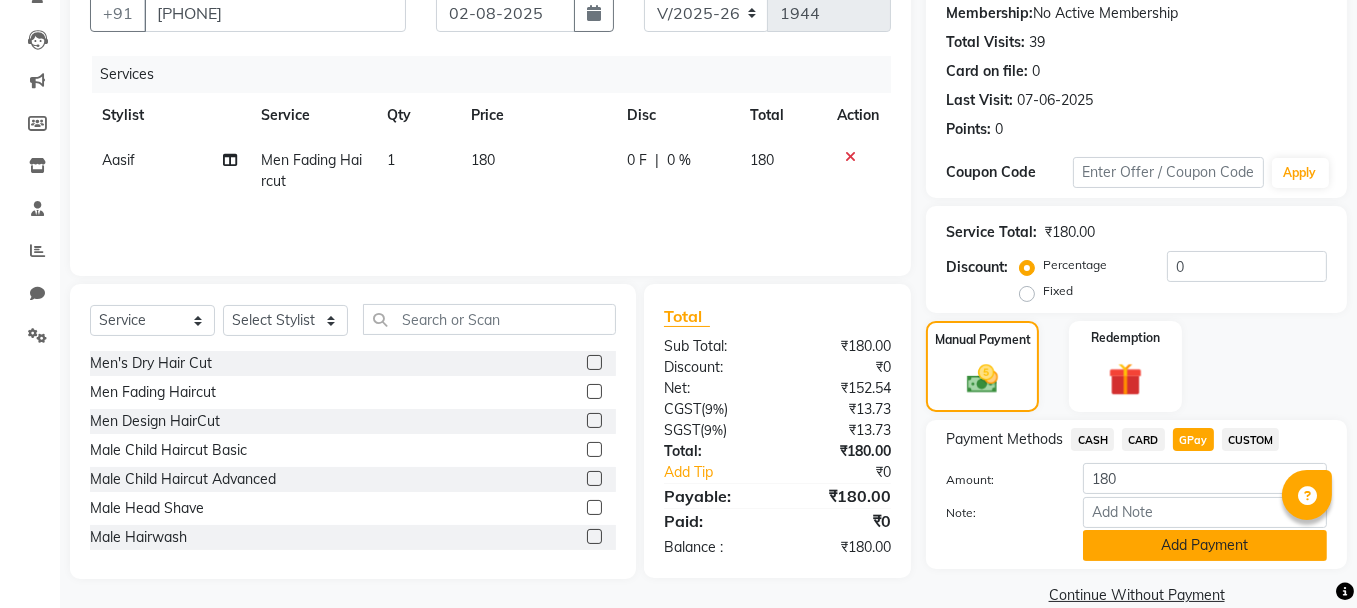 click on "Add Payment" 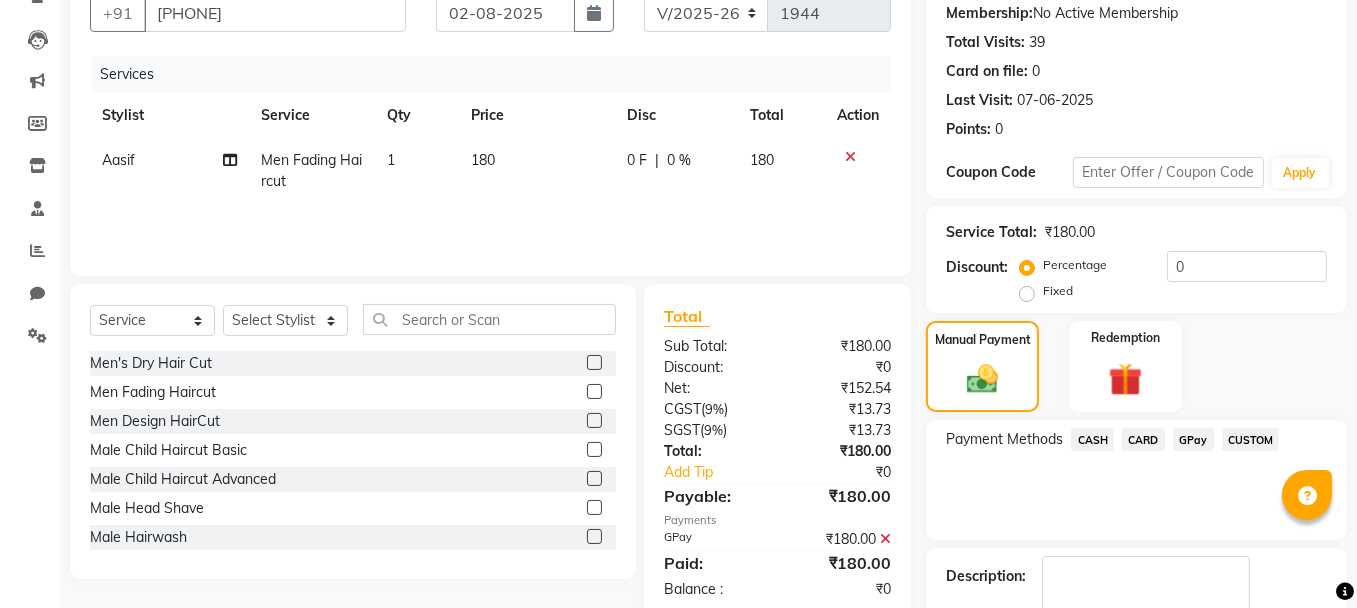 scroll, scrollTop: 305, scrollLeft: 0, axis: vertical 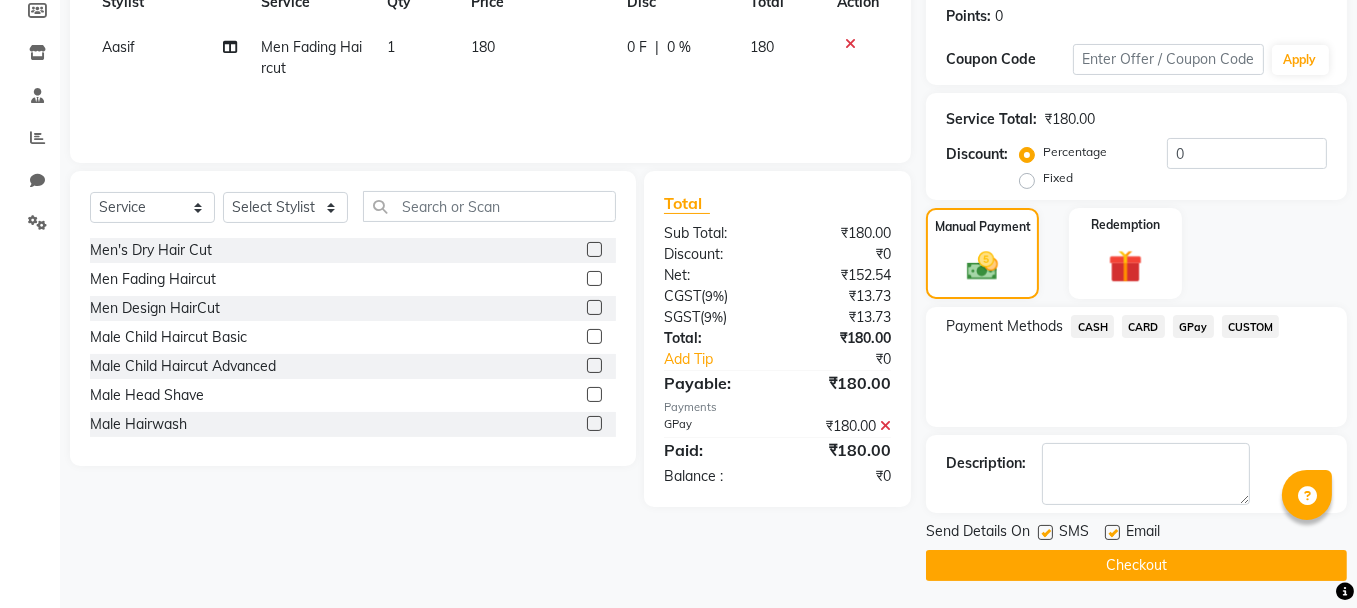 click on "Checkout" 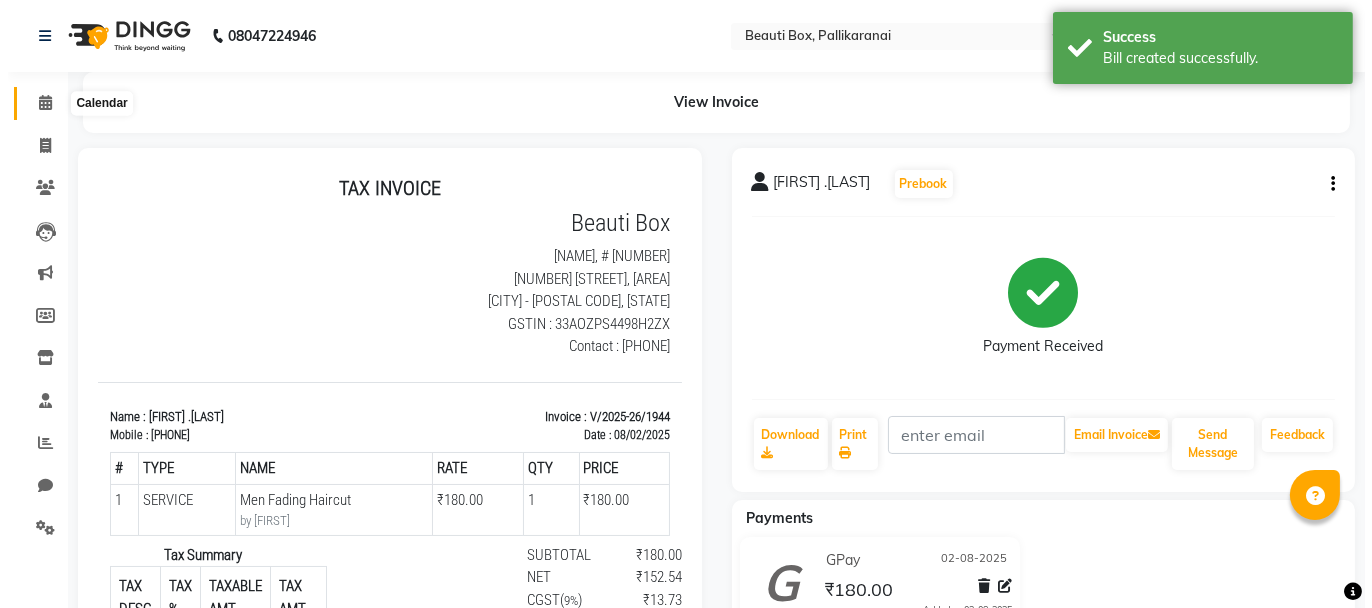 scroll, scrollTop: 0, scrollLeft: 0, axis: both 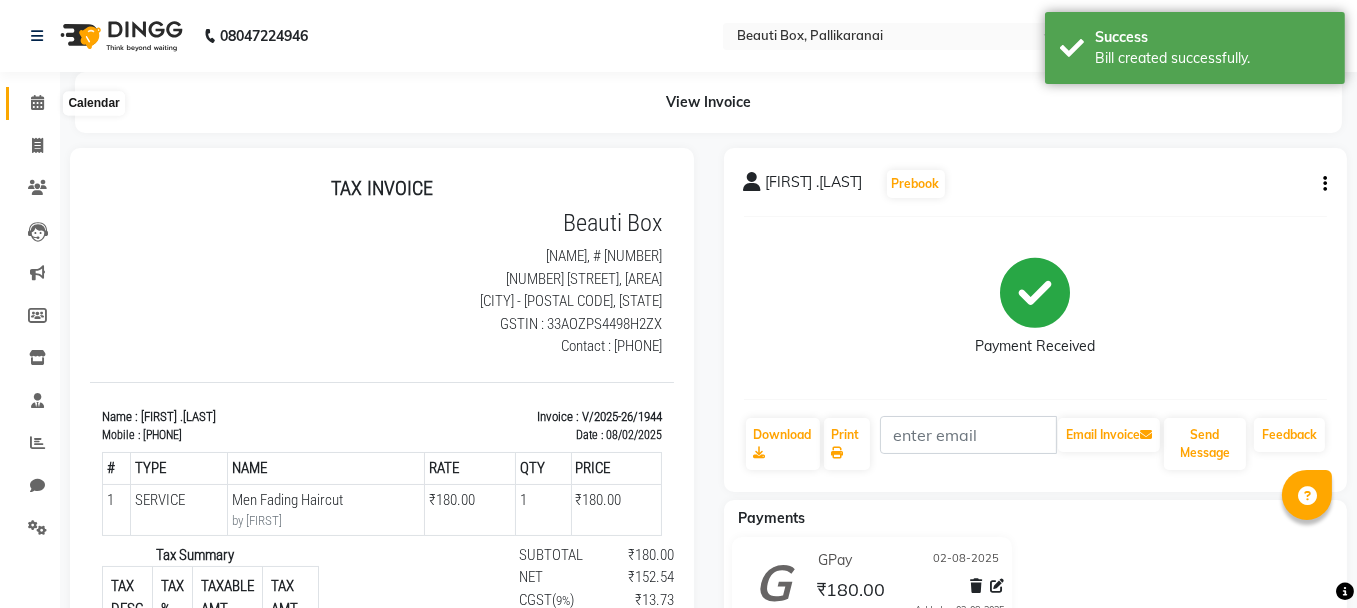 click 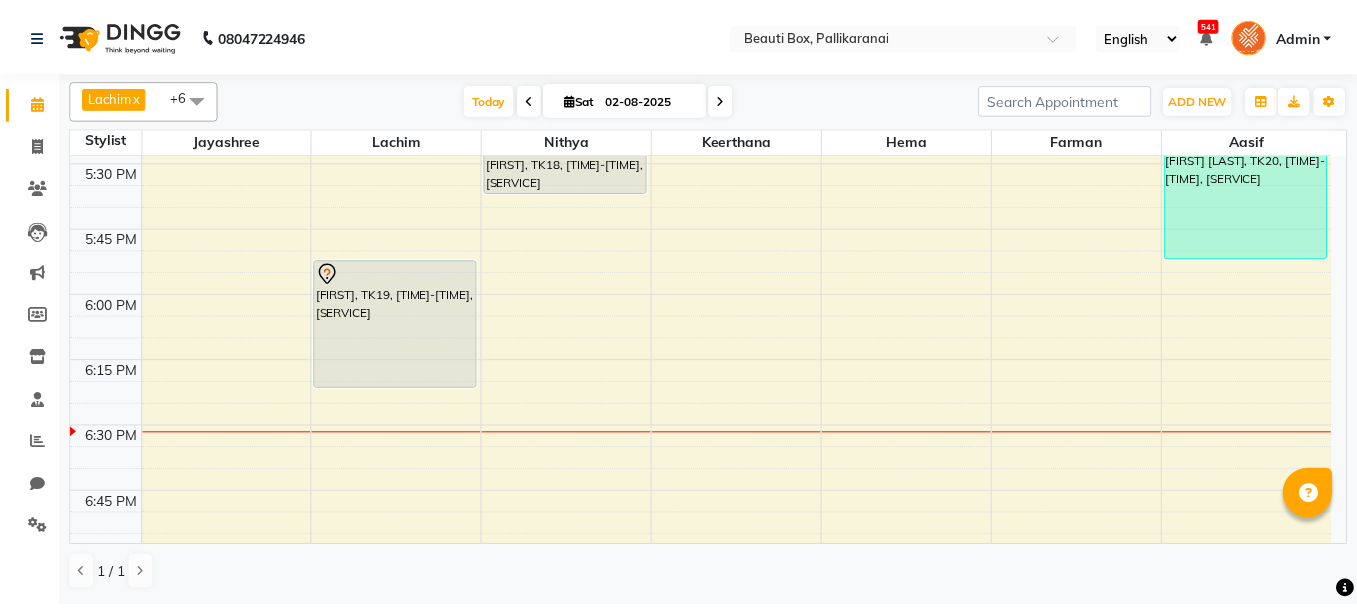 scroll, scrollTop: 2400, scrollLeft: 0, axis: vertical 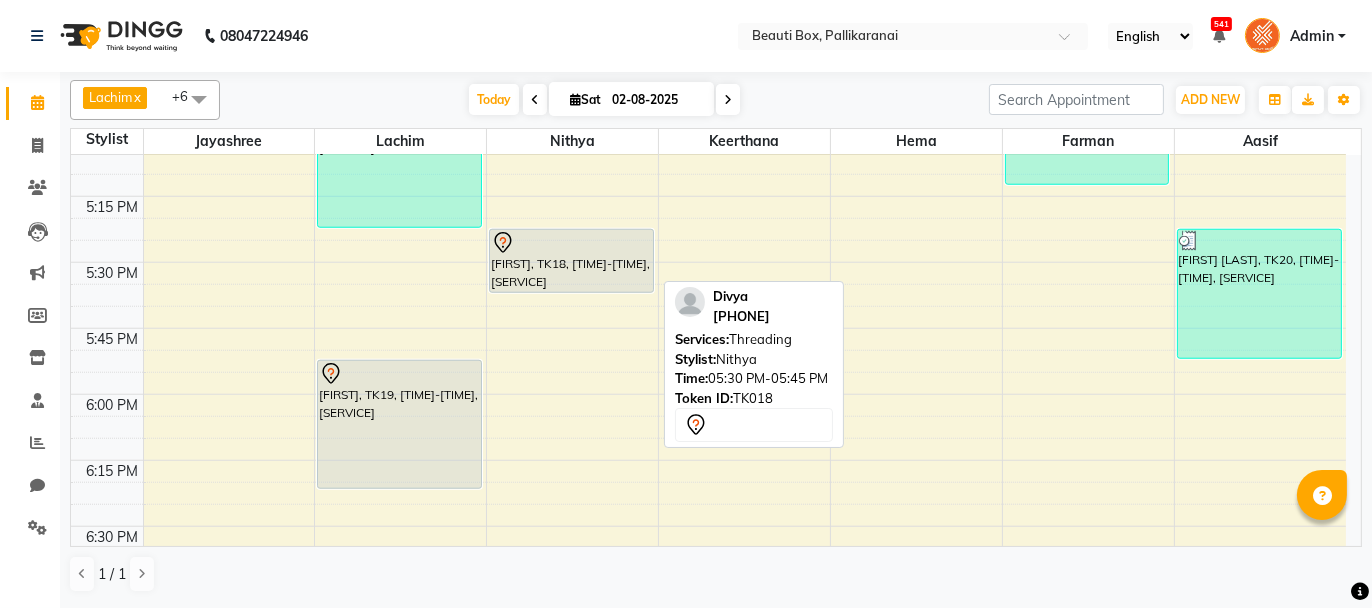 click on "[FIRST], TK18, [TIME]-[TIME], [SERVICE]" at bounding box center [571, 261] 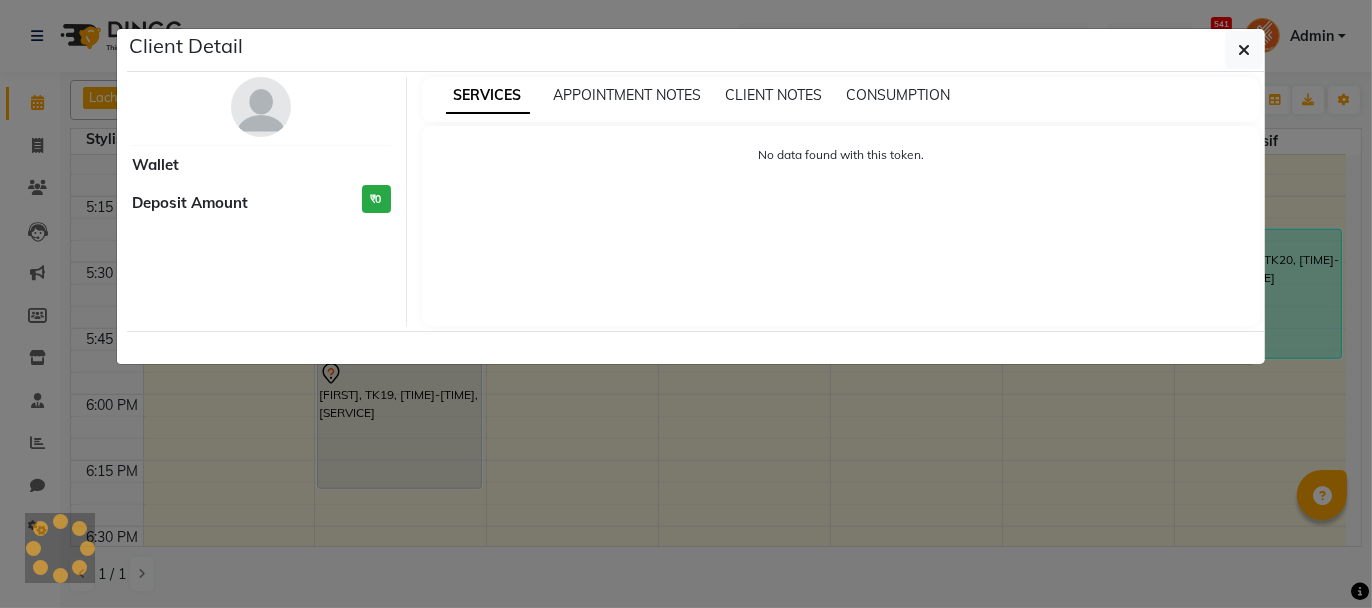 select on "7" 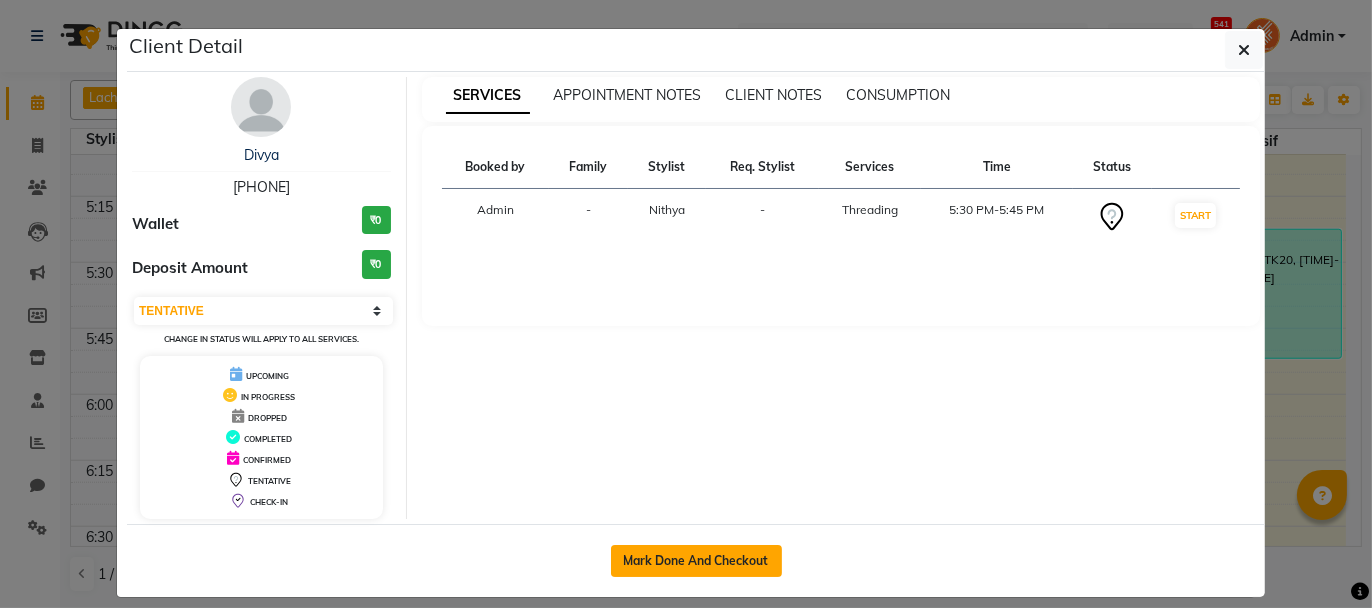 click on "Mark Done And Checkout" 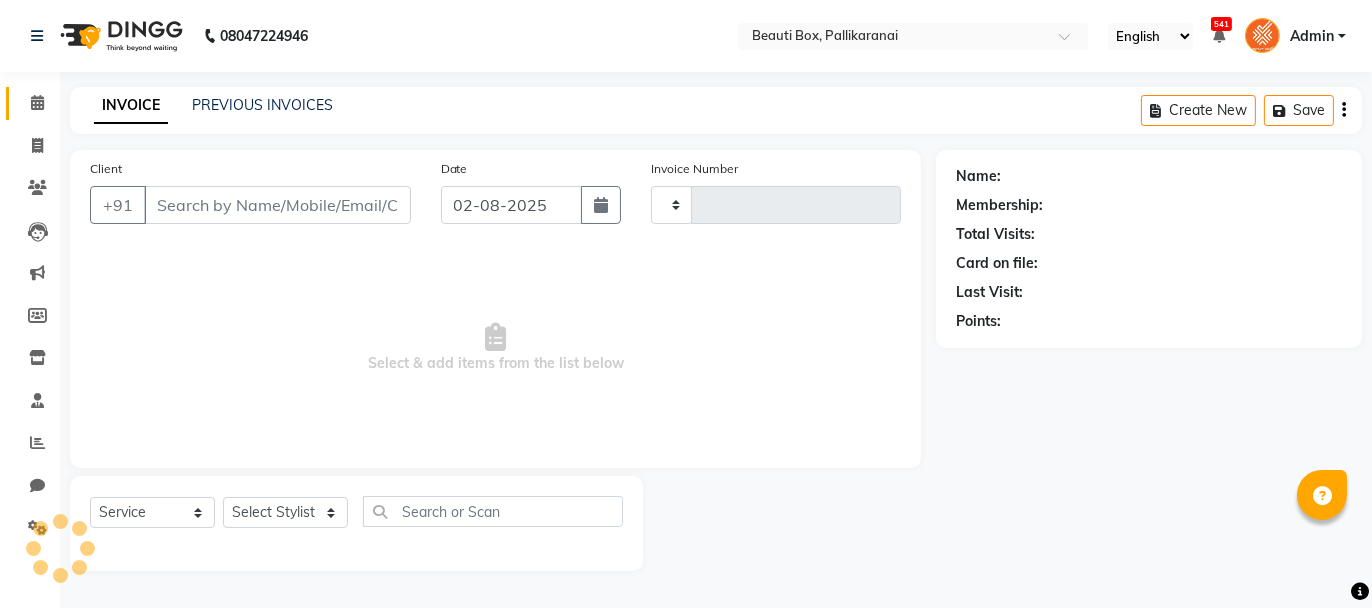 type on "1945" 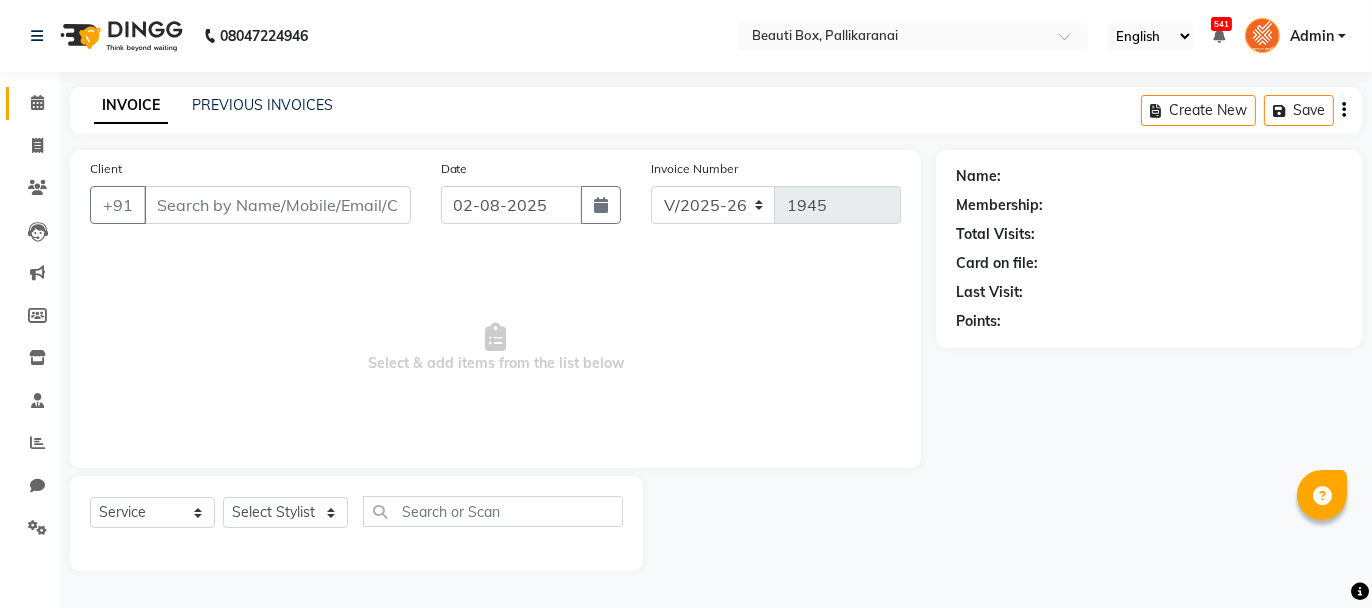 type on "[PHONE]" 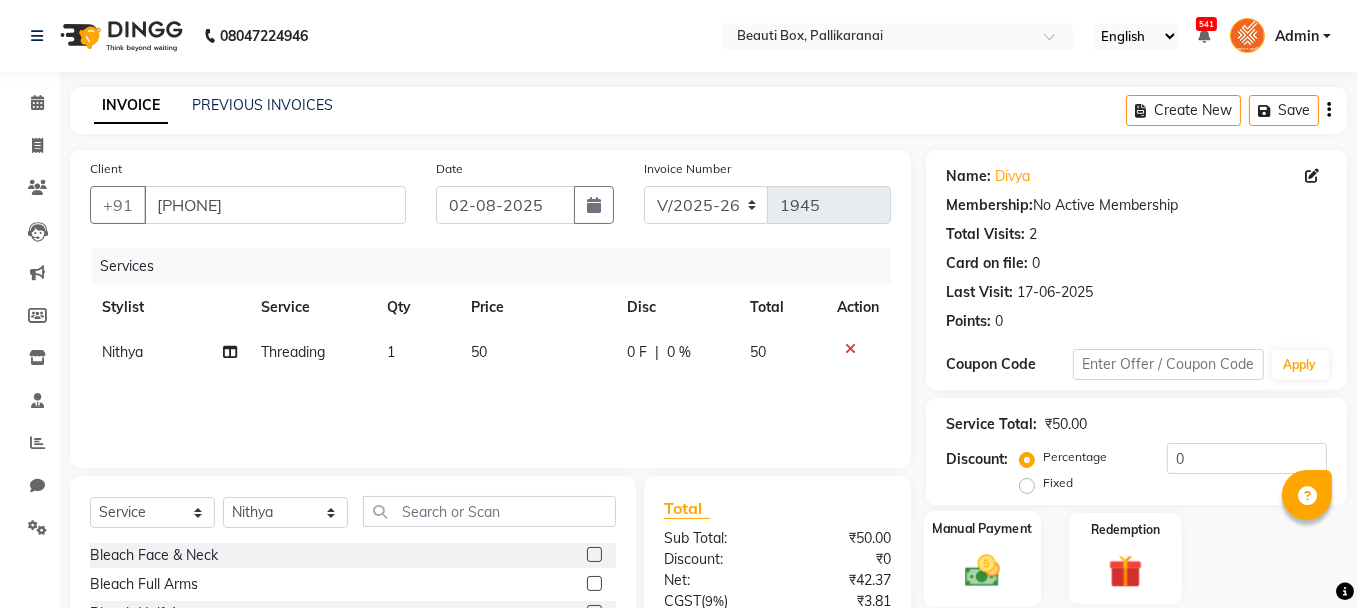 click on "Manual Payment" 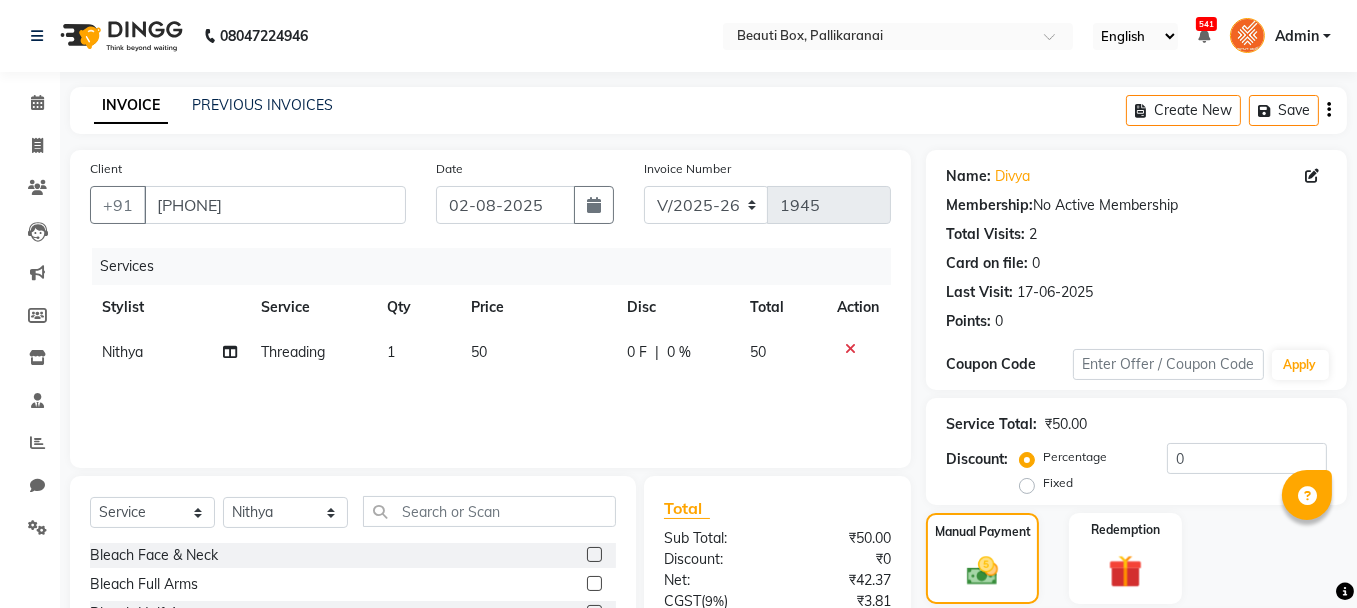scroll, scrollTop: 194, scrollLeft: 0, axis: vertical 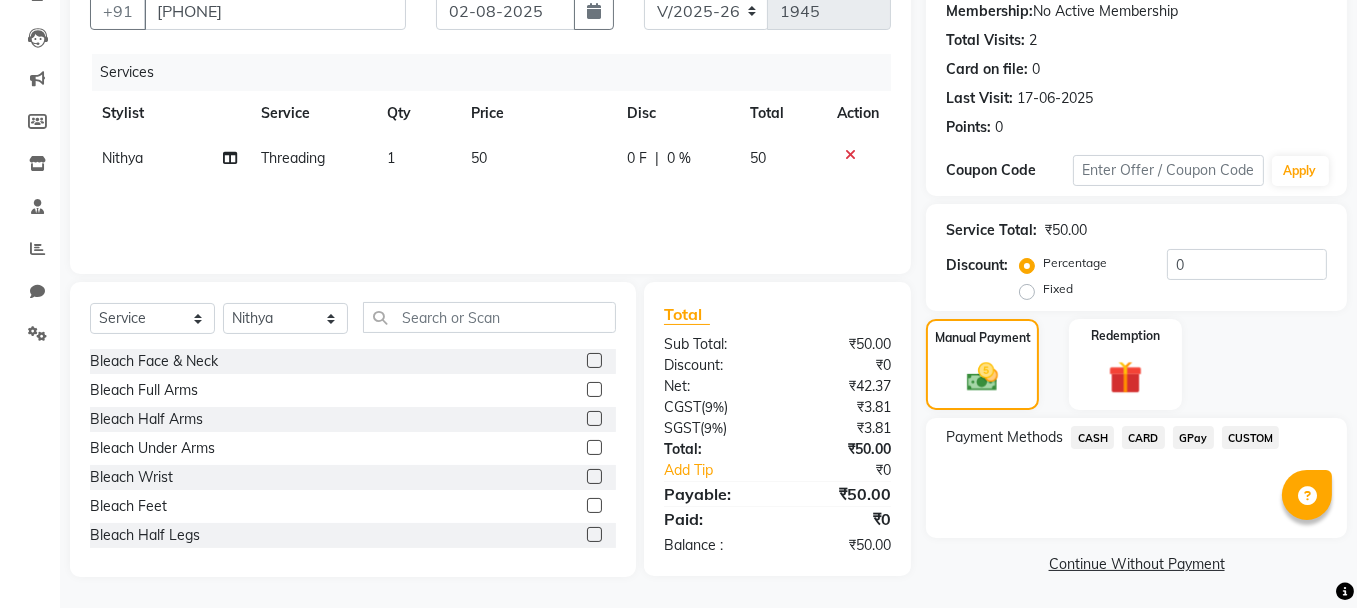 click on "GPay" 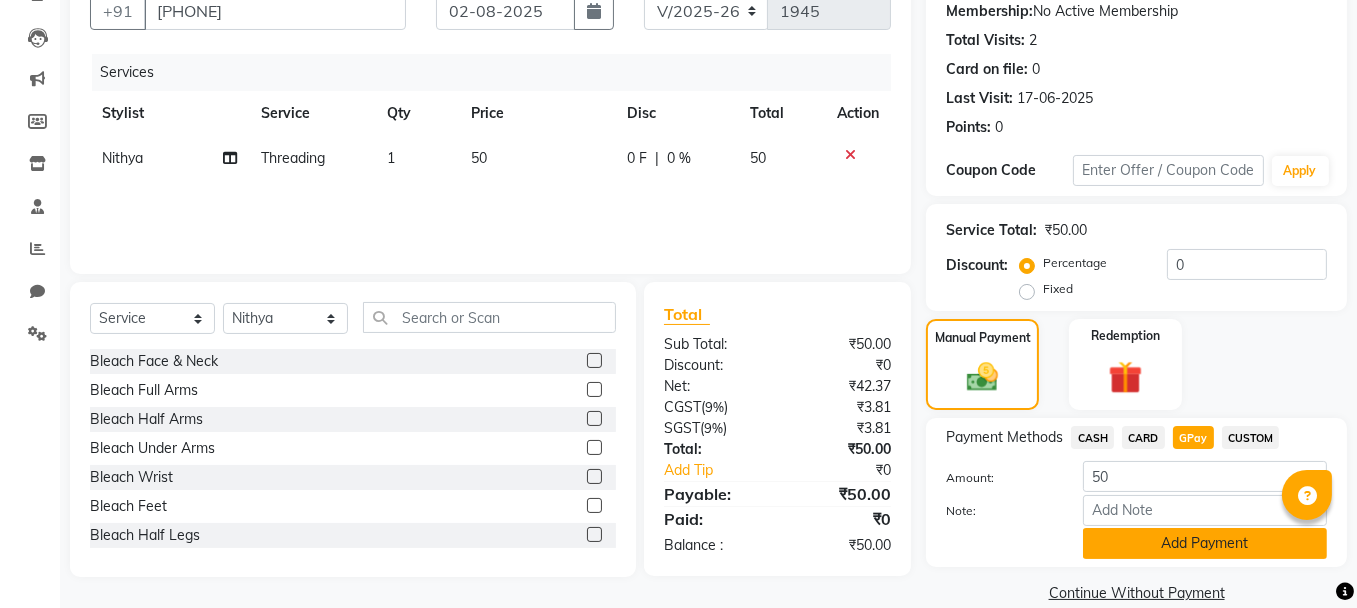 click on "Add Payment" 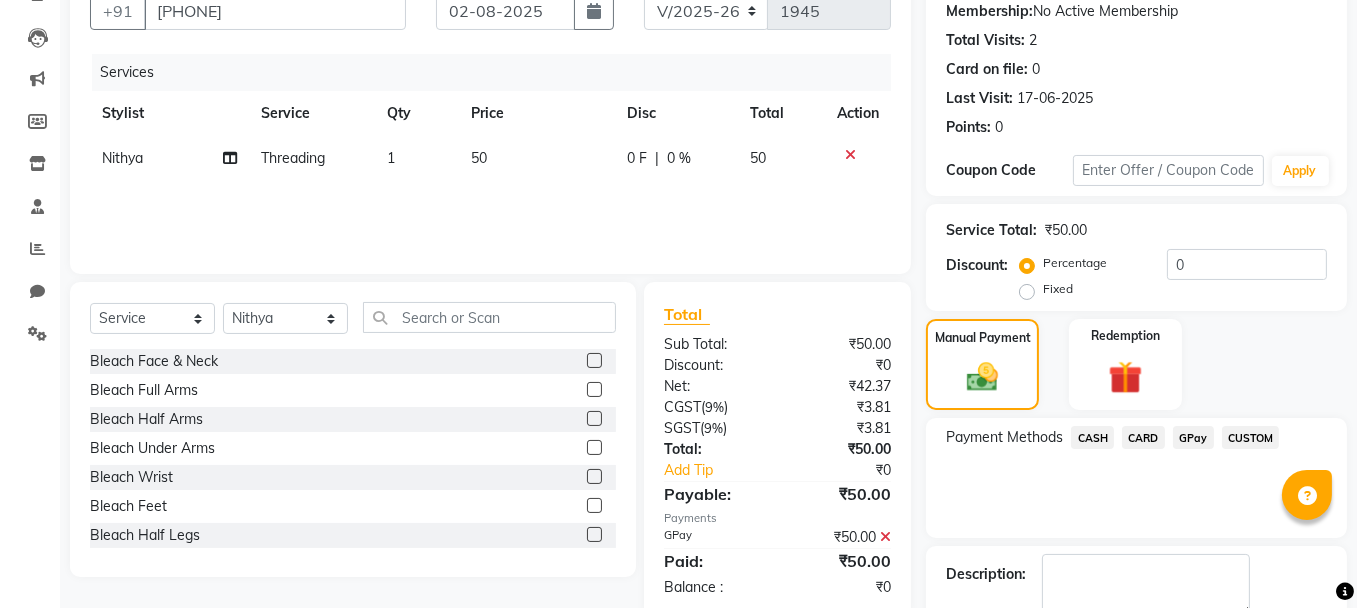 scroll, scrollTop: 305, scrollLeft: 0, axis: vertical 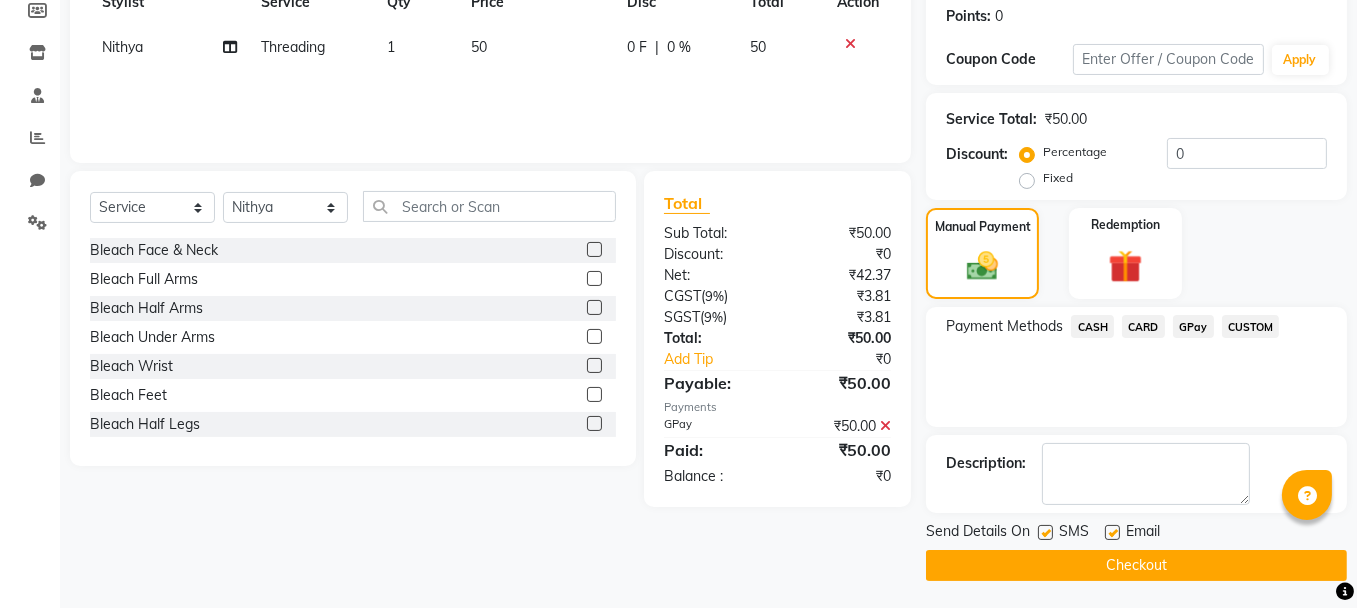 click on "Checkout" 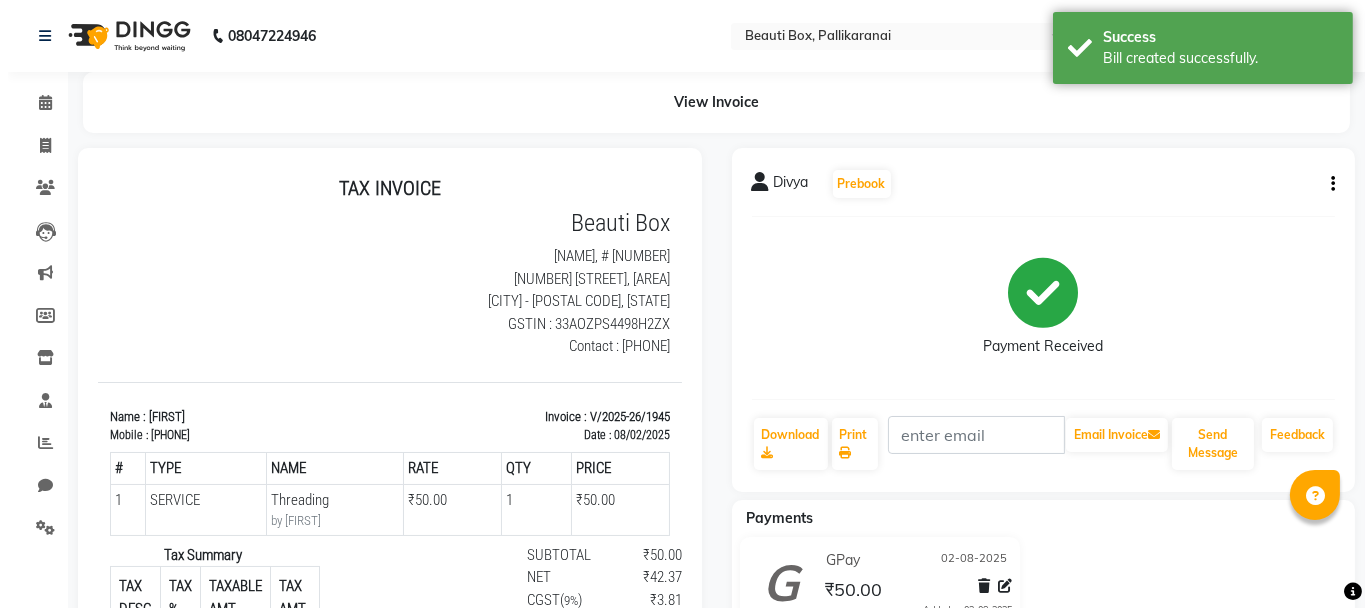 scroll, scrollTop: 0, scrollLeft: 0, axis: both 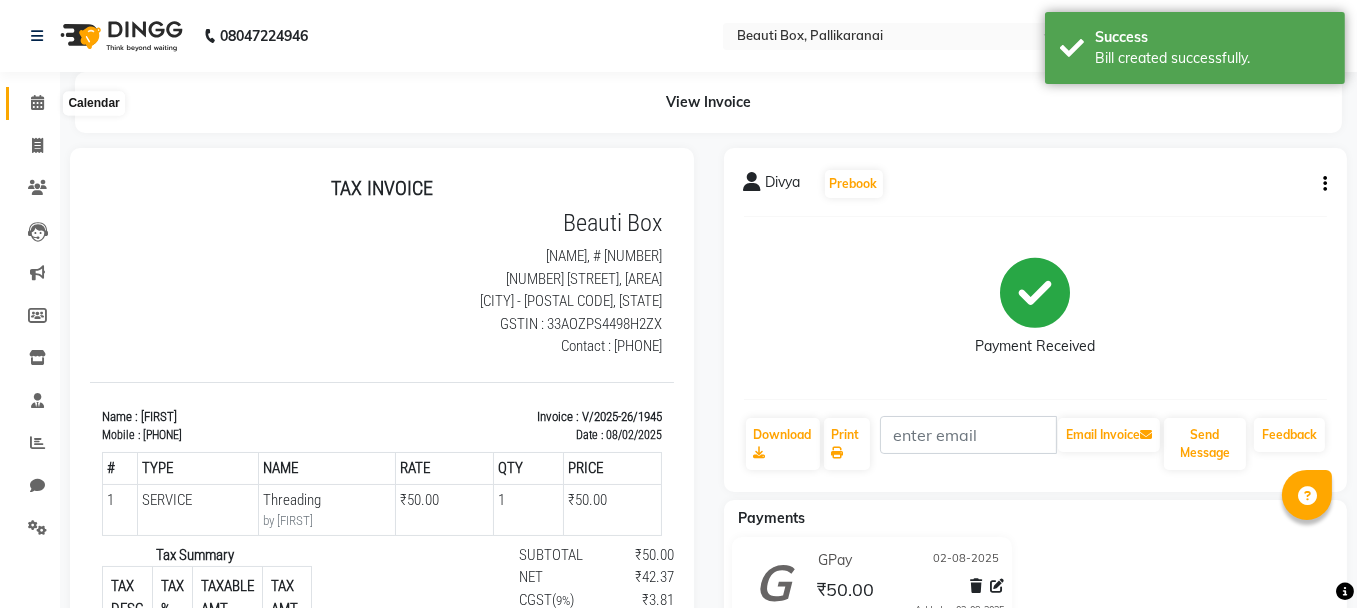 click 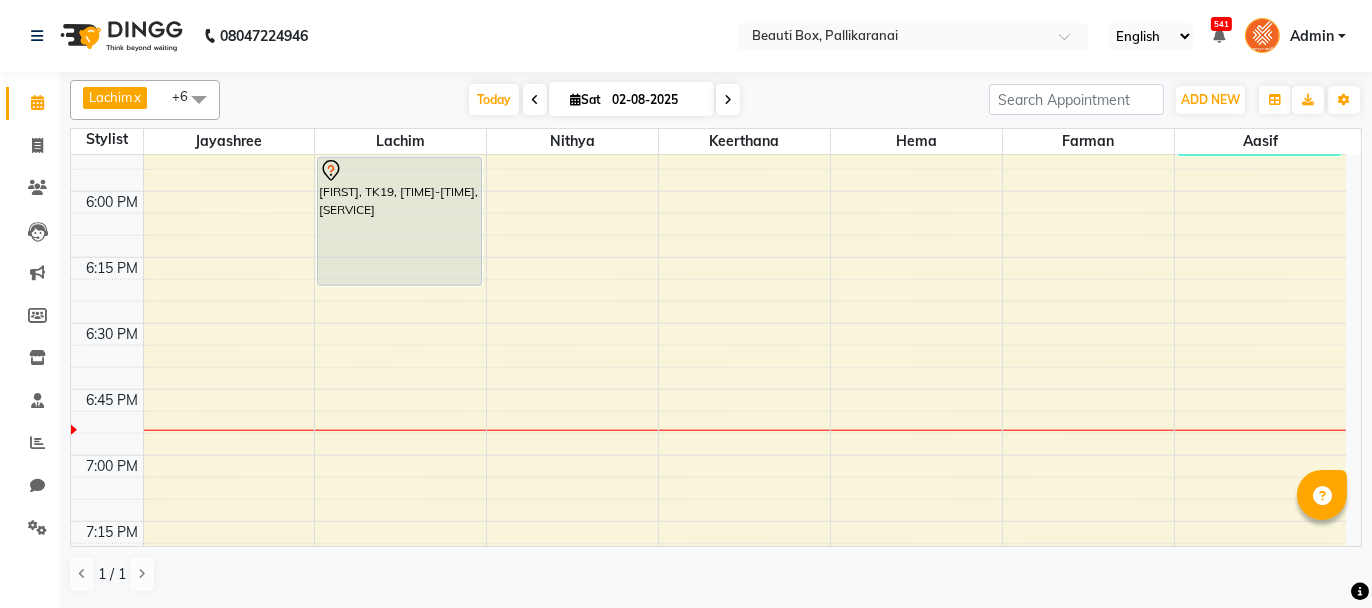 scroll, scrollTop: 2600, scrollLeft: 0, axis: vertical 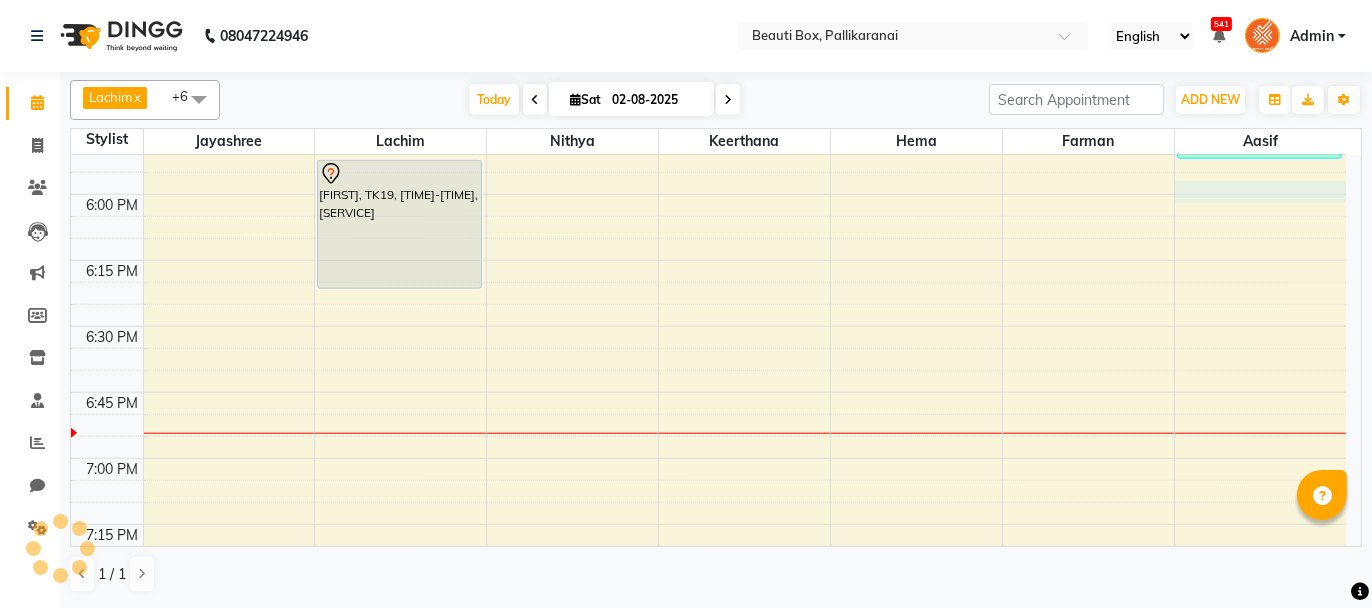 click on "0292757 Dummy Customer, TK09, [TIME]-[TIME], [SERVICE] [FIRST], TK12, [TIME]-[TIME], [SERVICE] , [SERVICE] [FIRST], TK16, [TIME]-[TIME], [SERVICE] [FIRST] [LAST], TK20, [TIME]-[TIME], [SERVICE] [FIRST], TK21, [TIME]-[TIME], [SERVICE] [FIRST], TK29, [TIME]-[TIME], [SERVICE]" at bounding box center (708, -598) 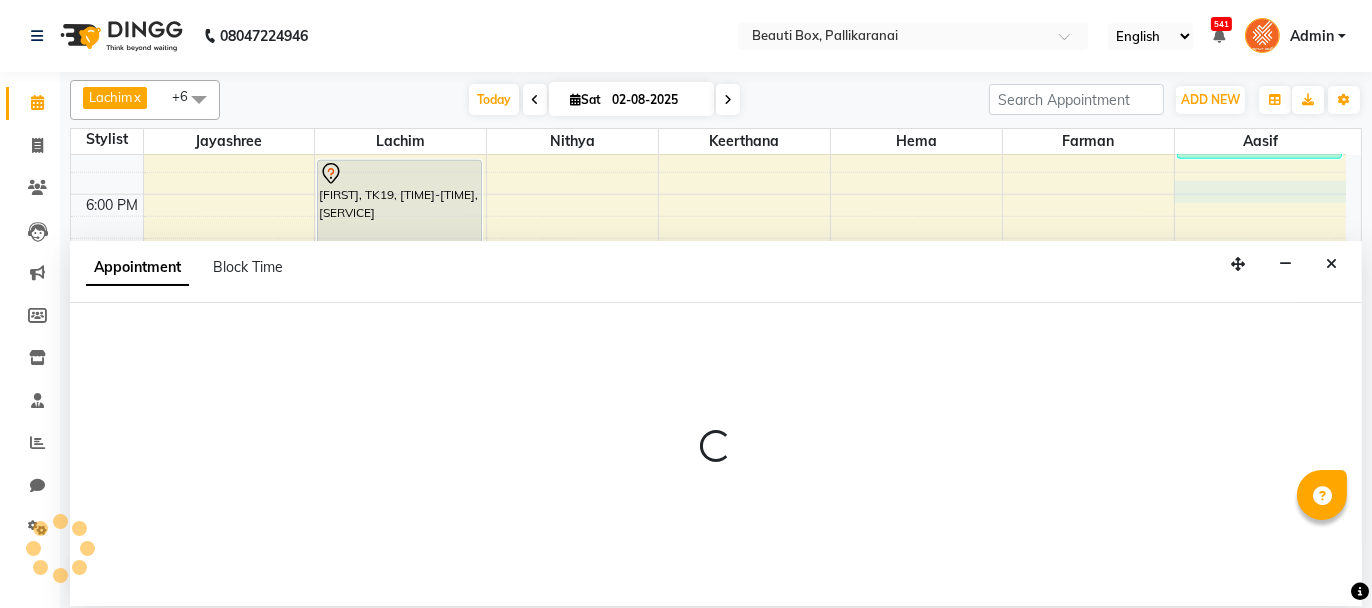 select on "[NUMBER]" 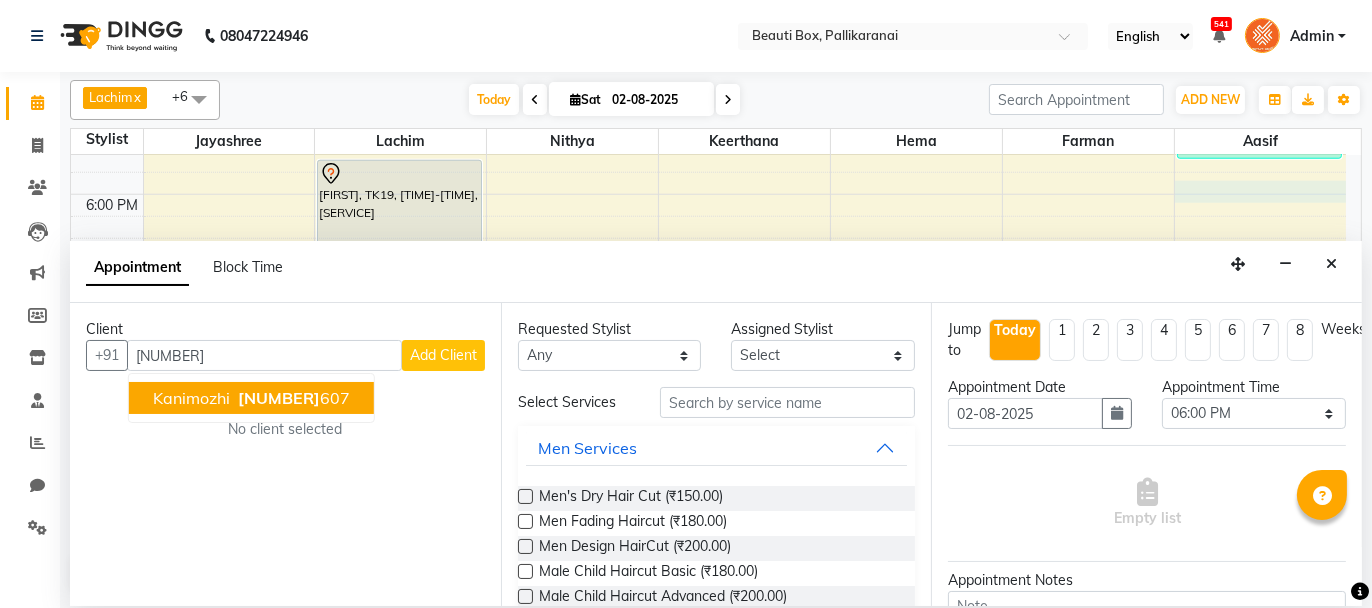 click on "[NUMBER]" at bounding box center [279, 398] 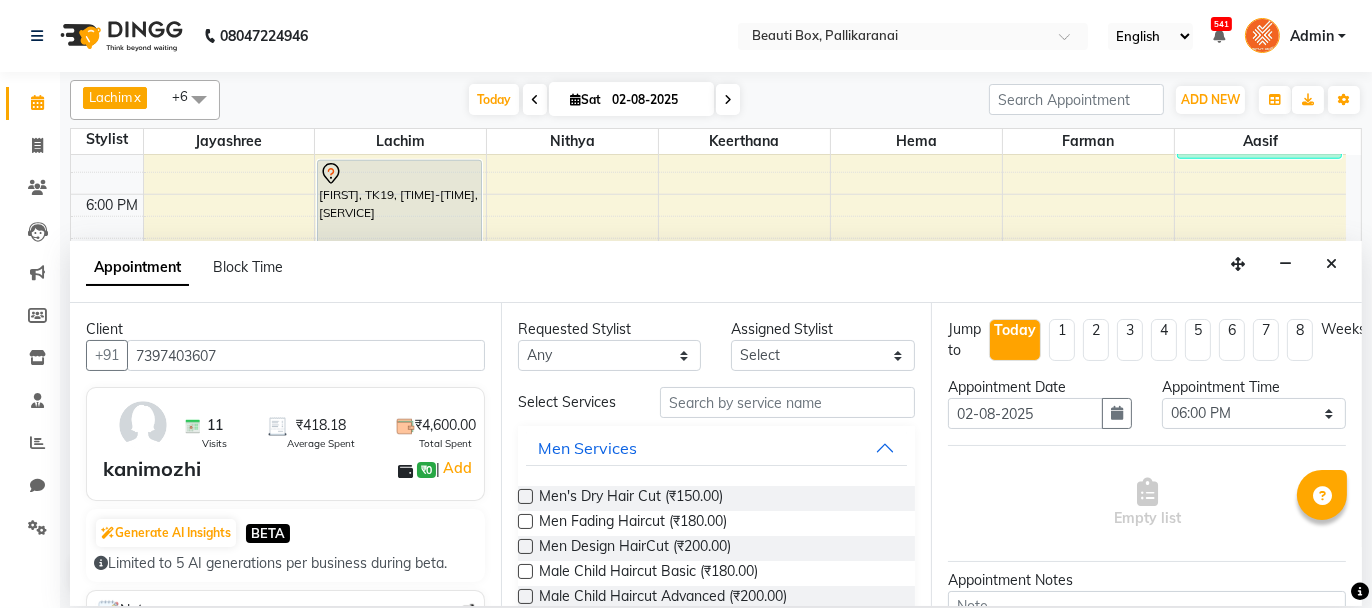 type on "7397403607" 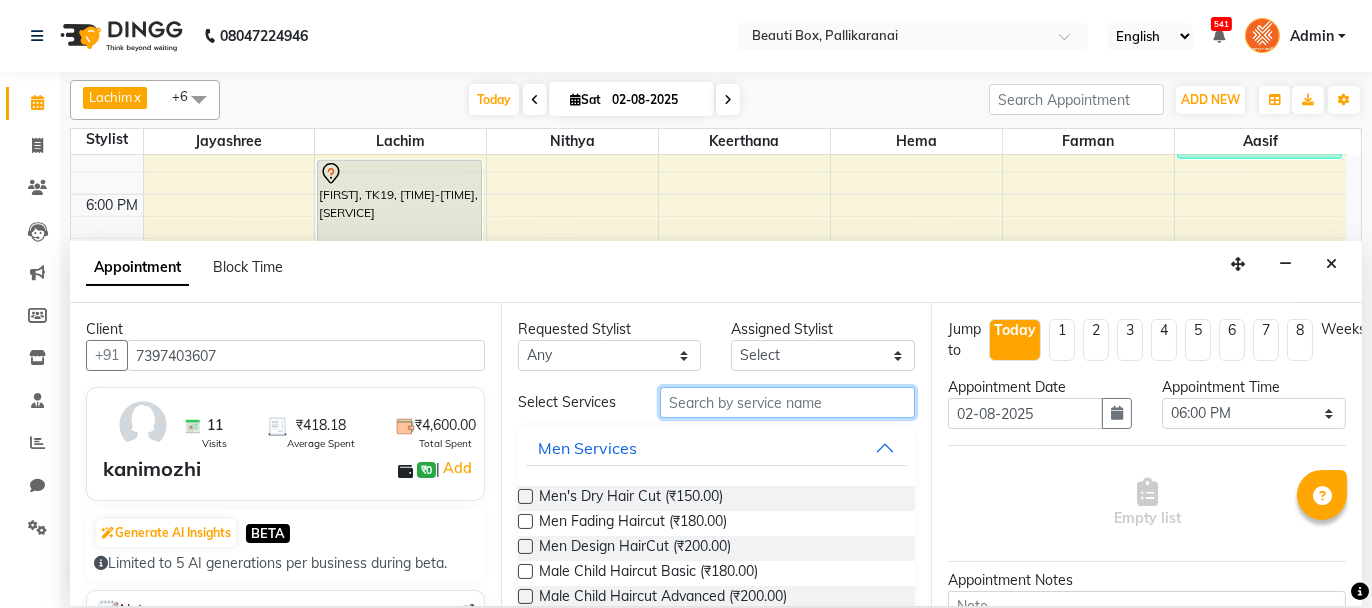 click at bounding box center (787, 402) 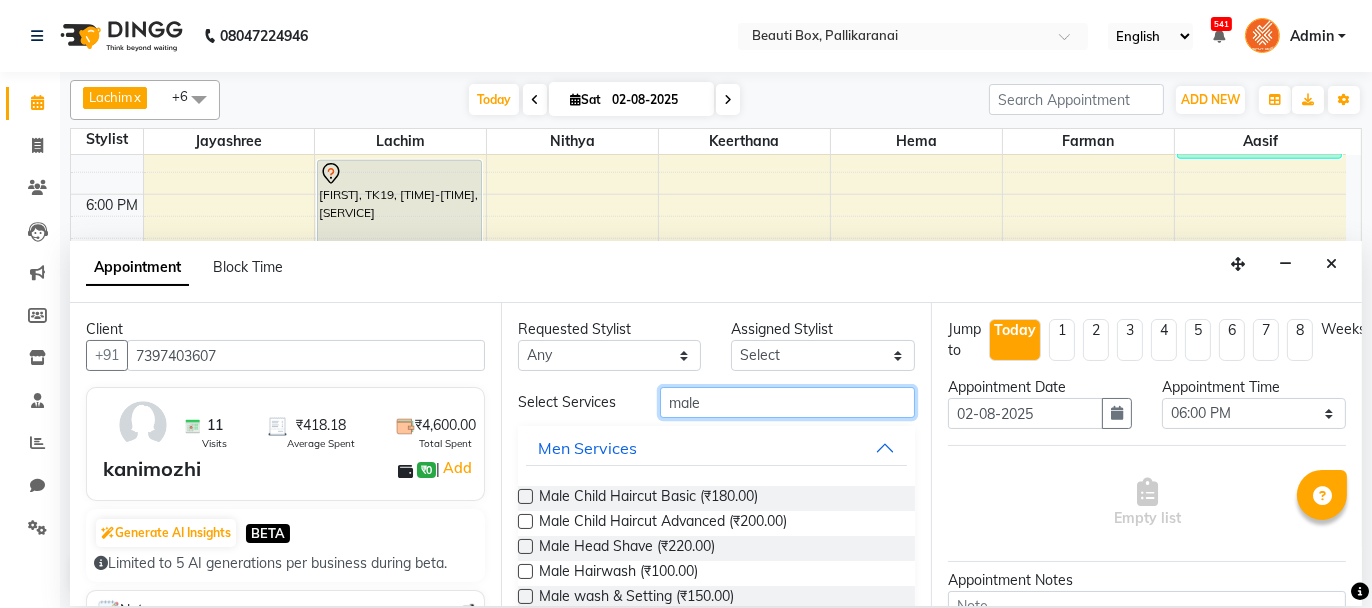 type on "male" 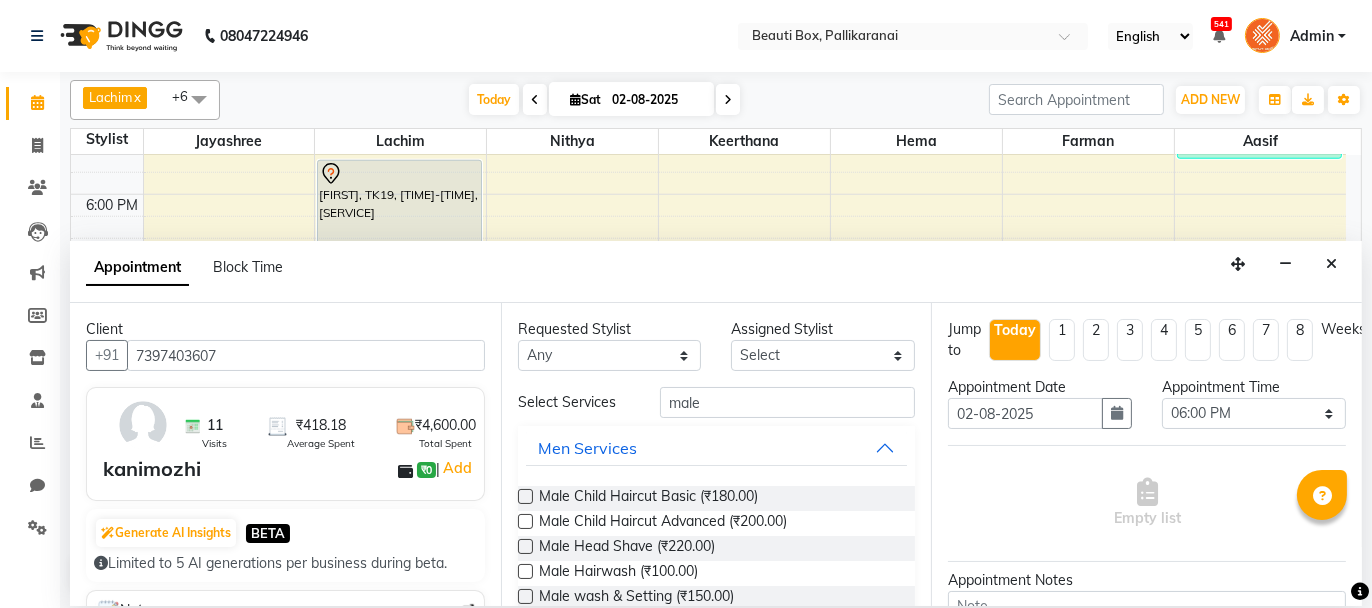 click at bounding box center (525, 496) 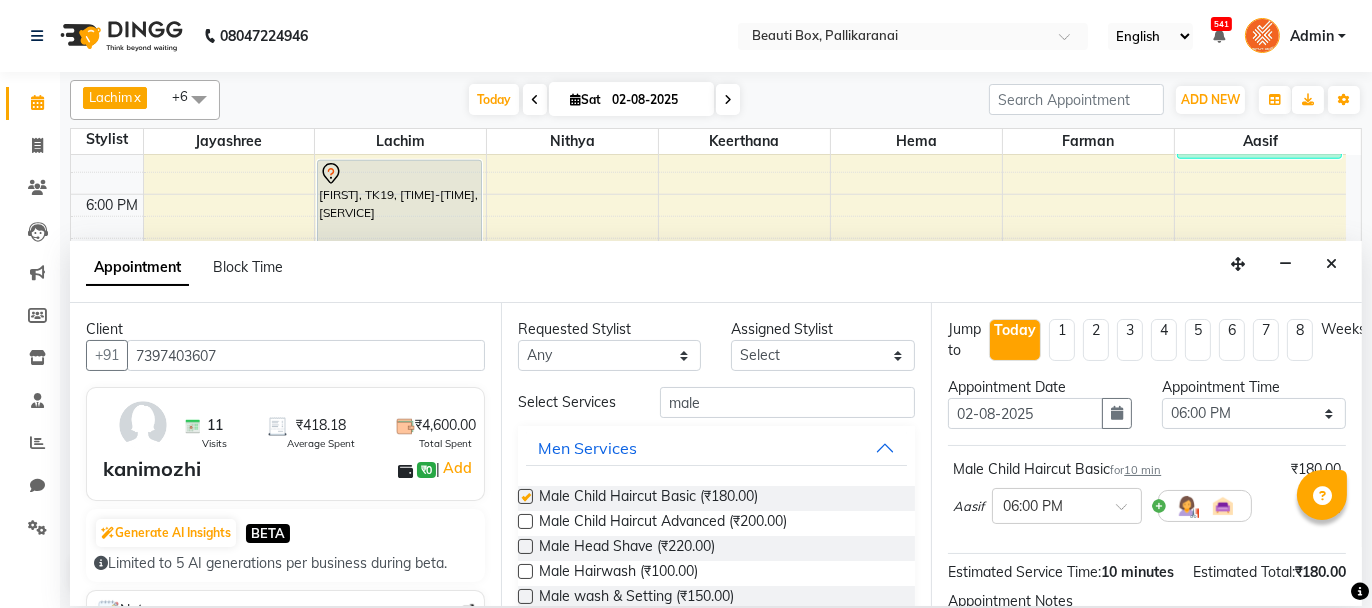 checkbox on "false" 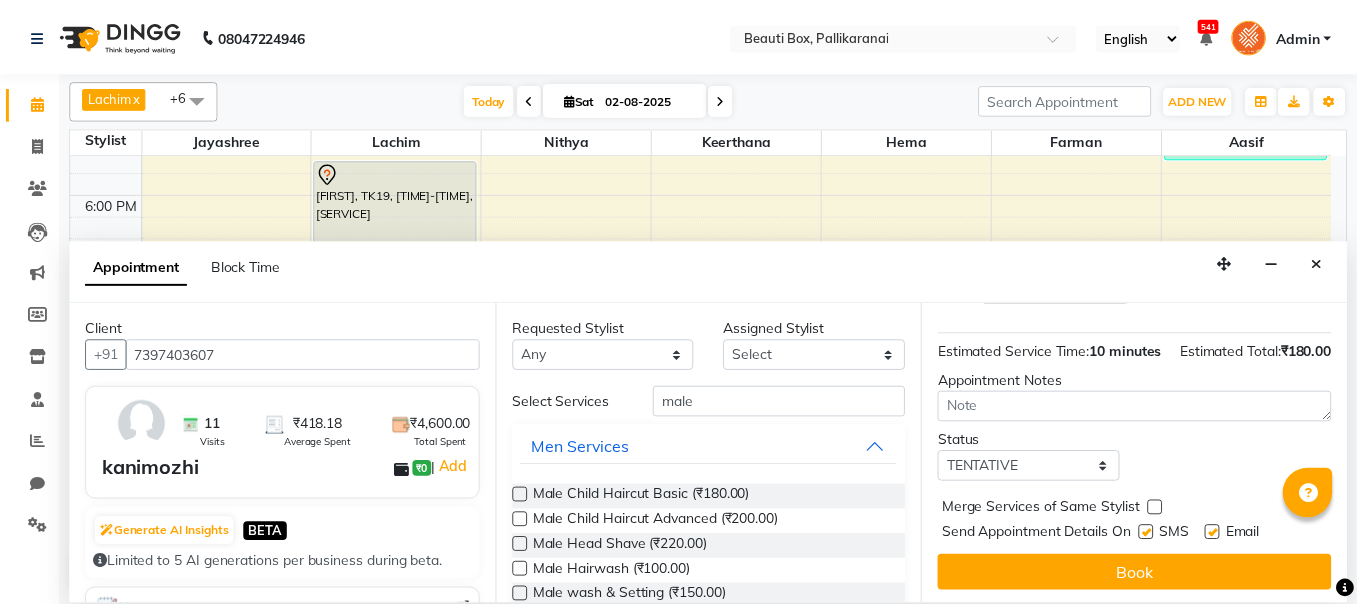 scroll, scrollTop: 242, scrollLeft: 0, axis: vertical 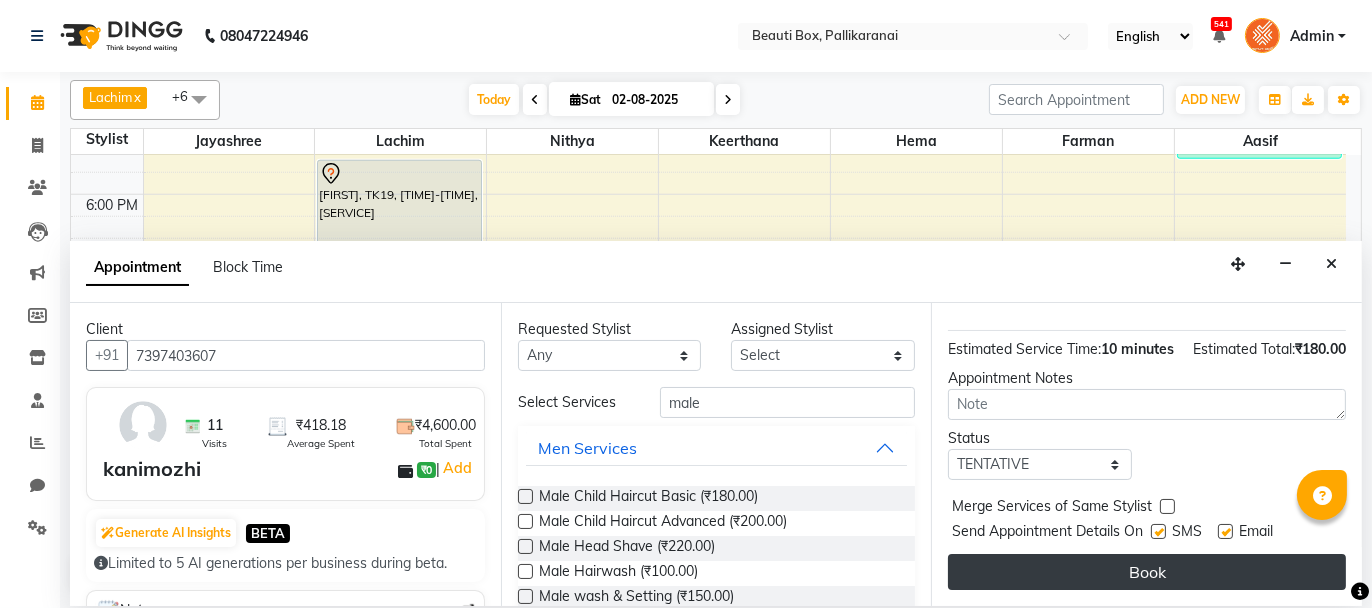 click on "Book" at bounding box center (1147, 572) 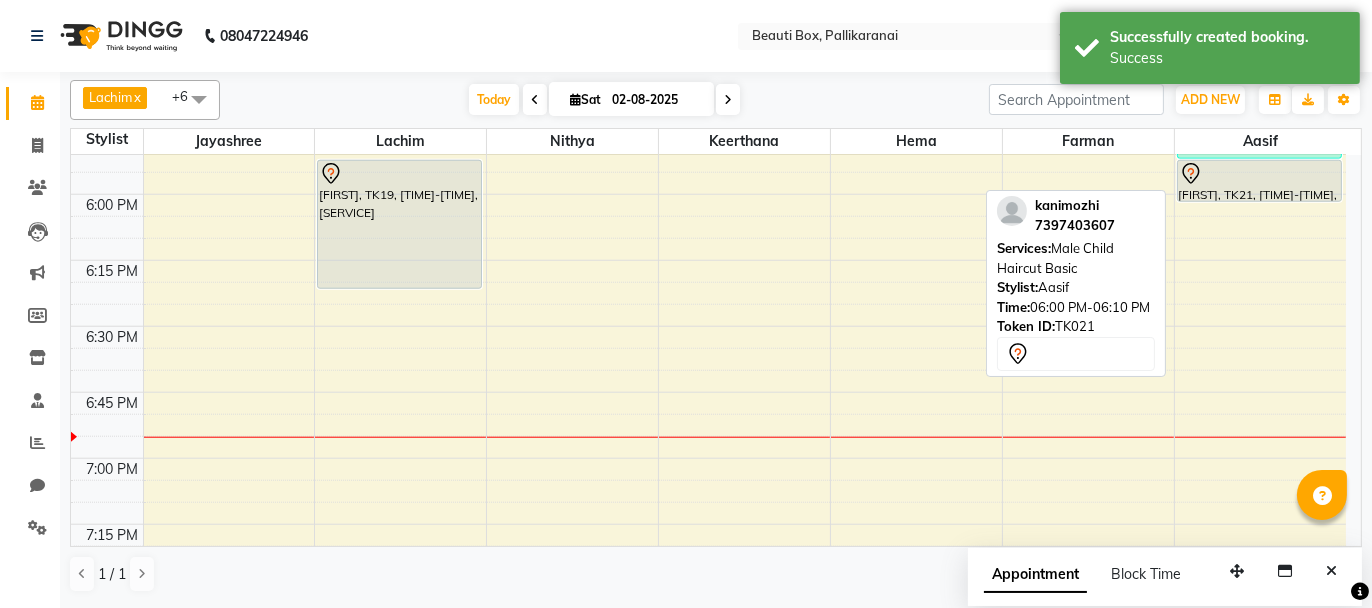 click on "[FIRST], TK21, [TIME]-[TIME], [SERVICE]" at bounding box center (1259, 181) 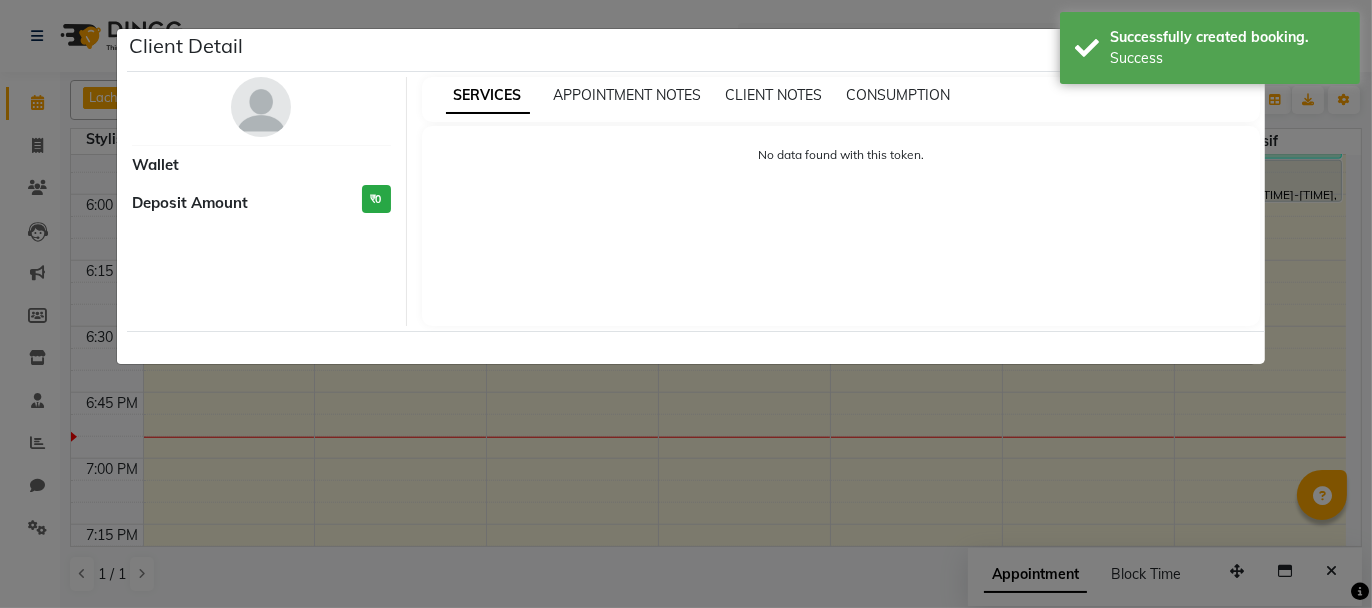 select on "7" 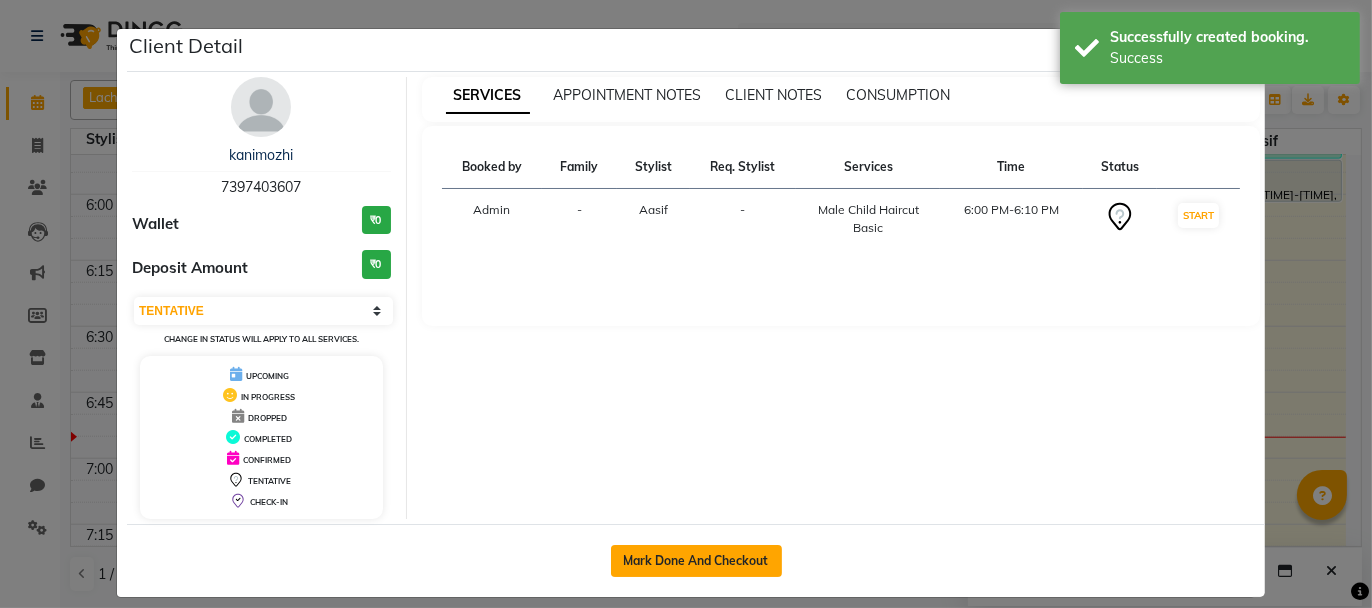 click on "Mark Done And Checkout" 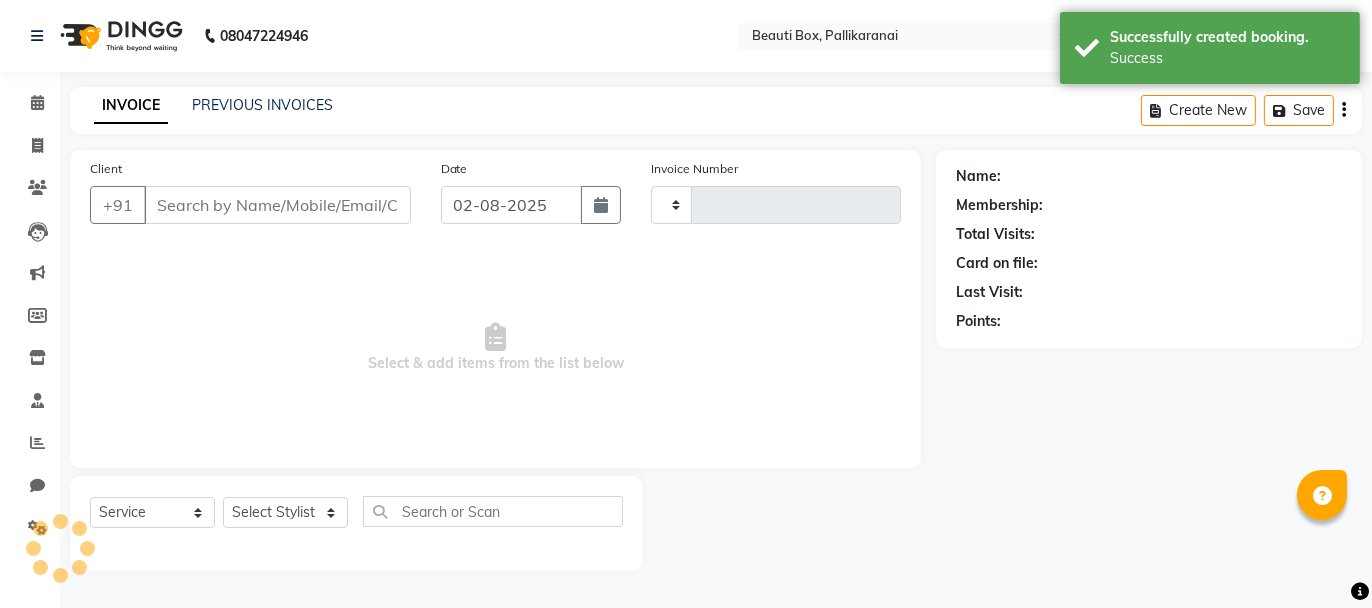 type on "1946" 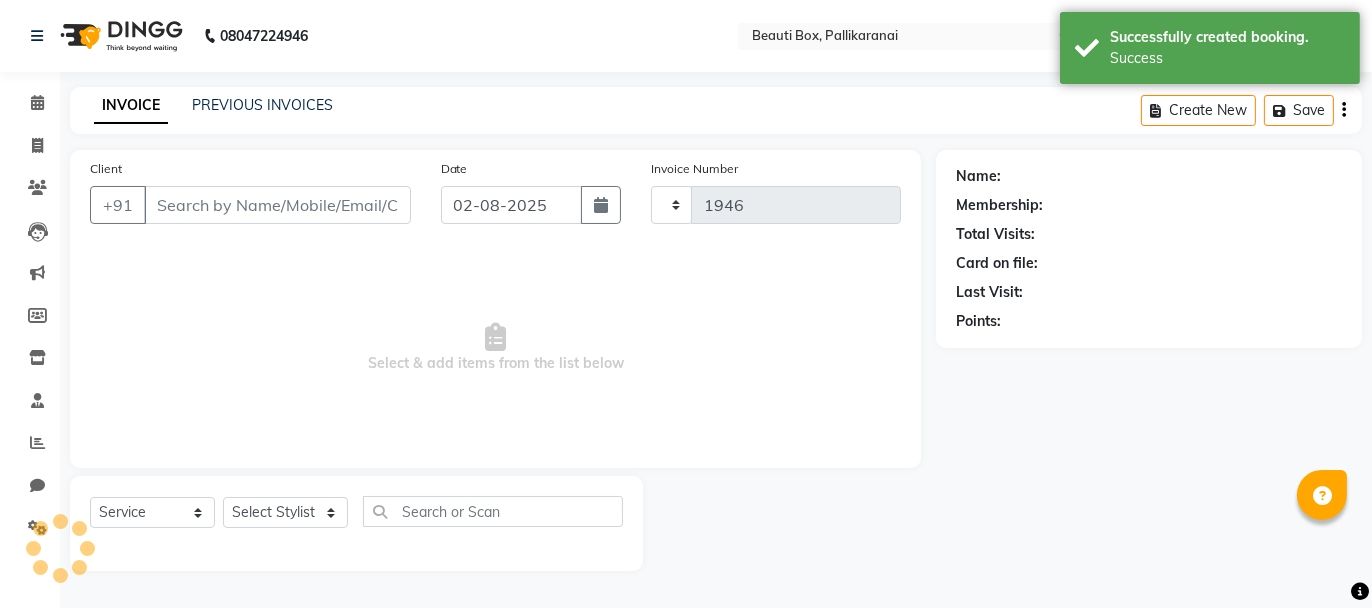 select on "11" 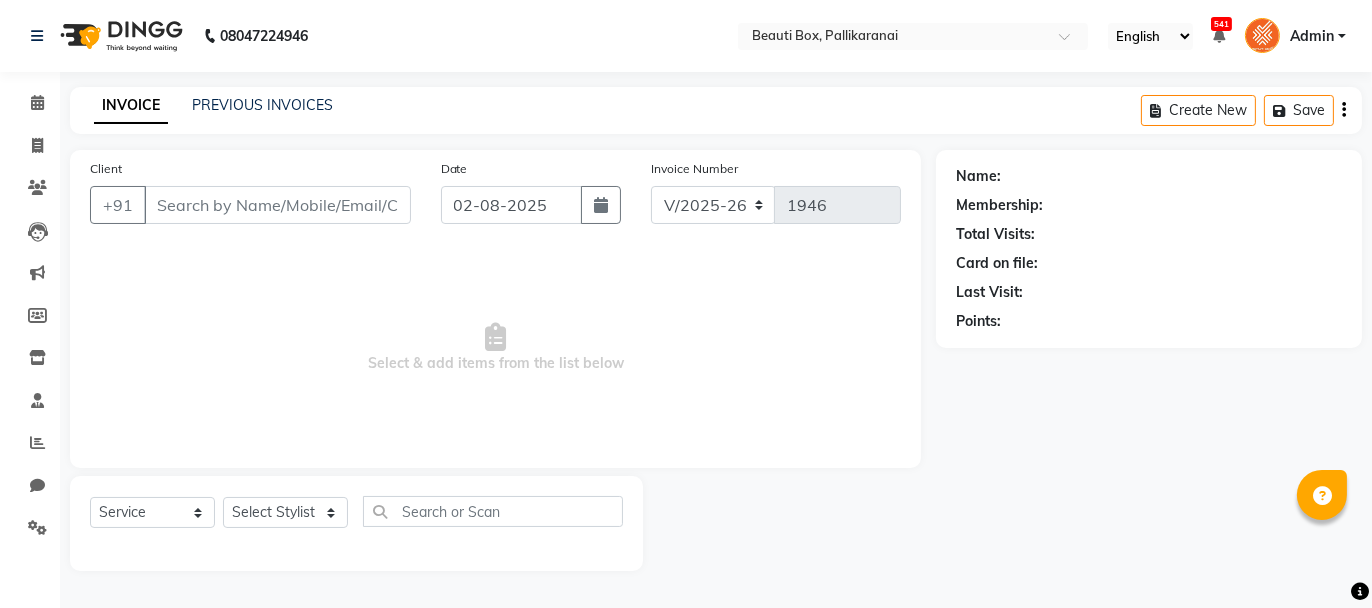type on "7397403607" 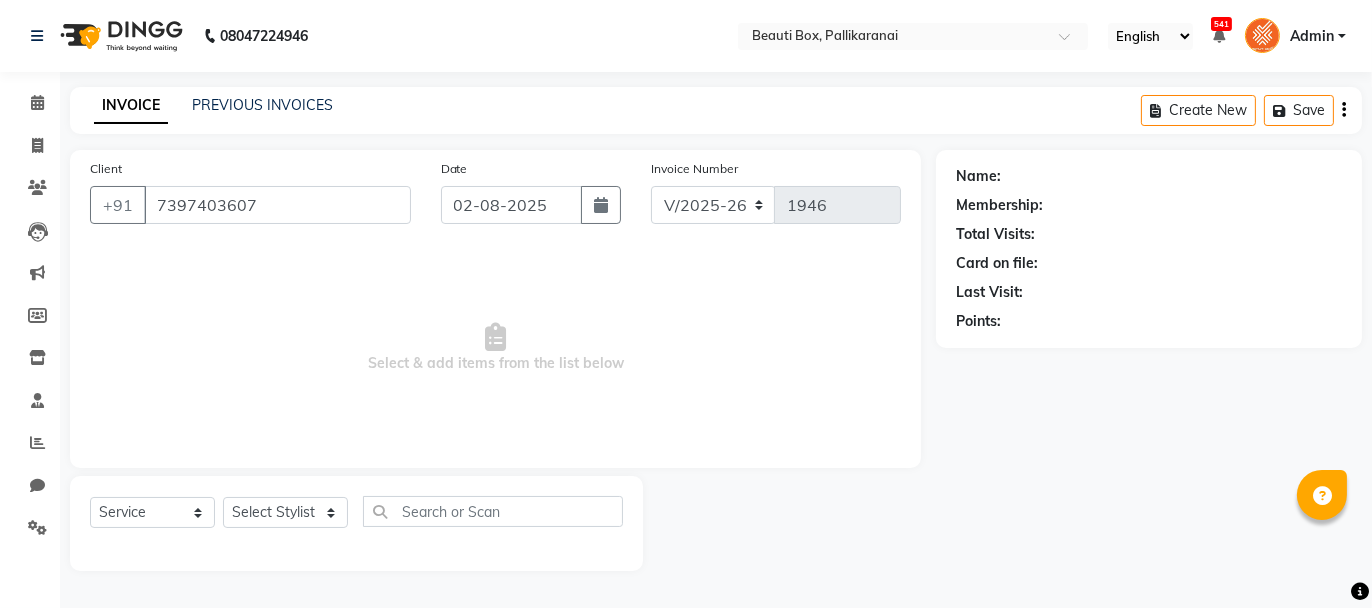 select on "[NUMBER]" 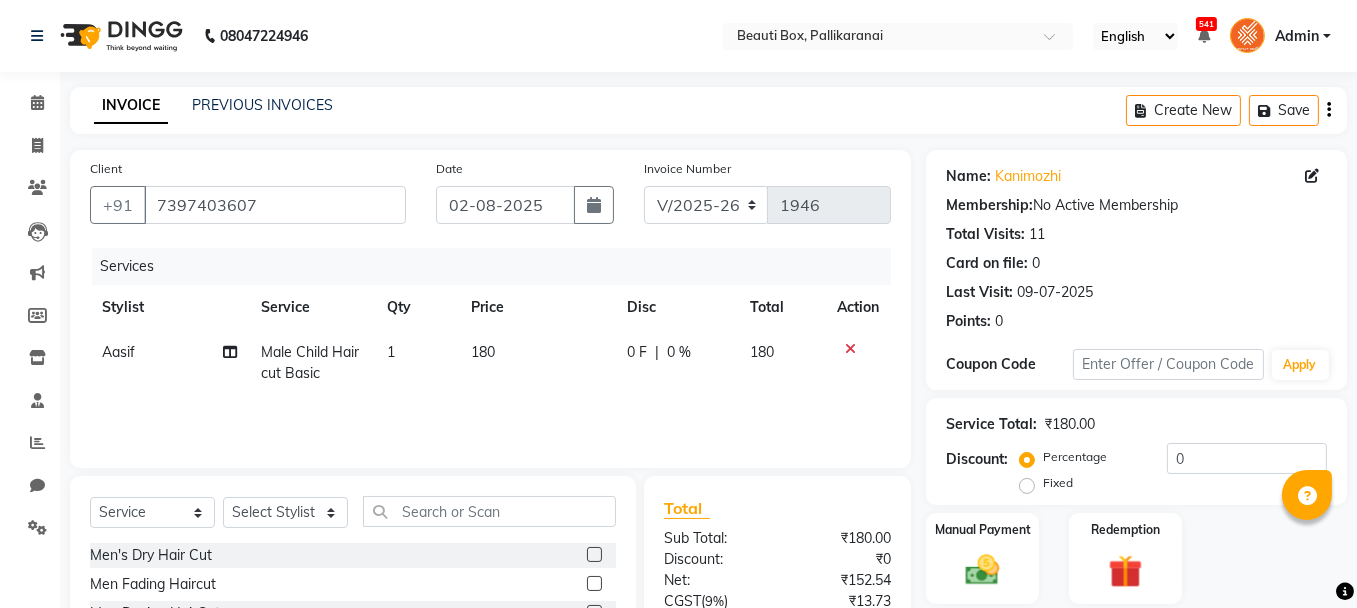 click on "180" 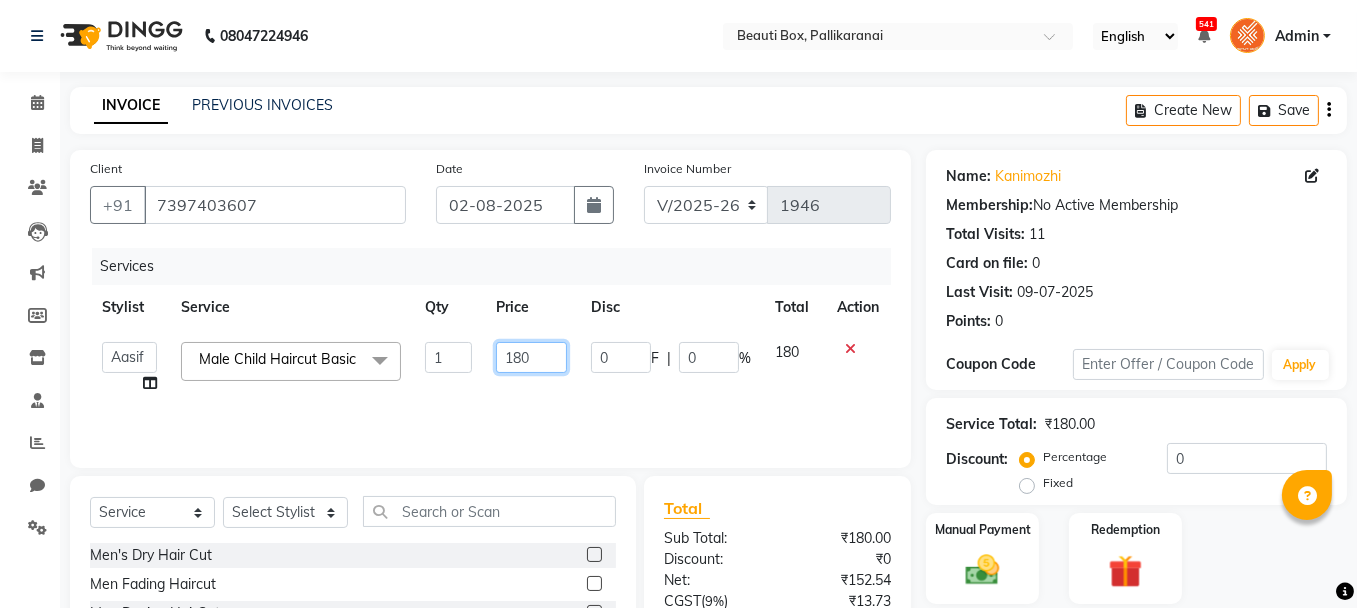 click on "180" 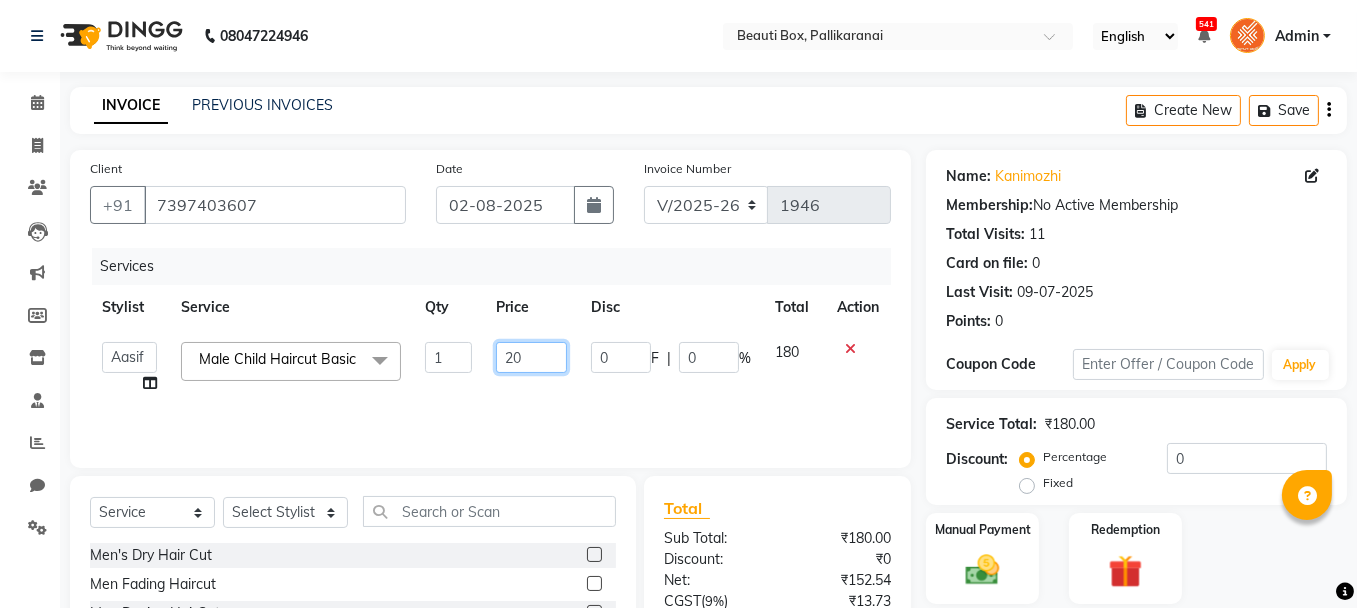 type on "200" 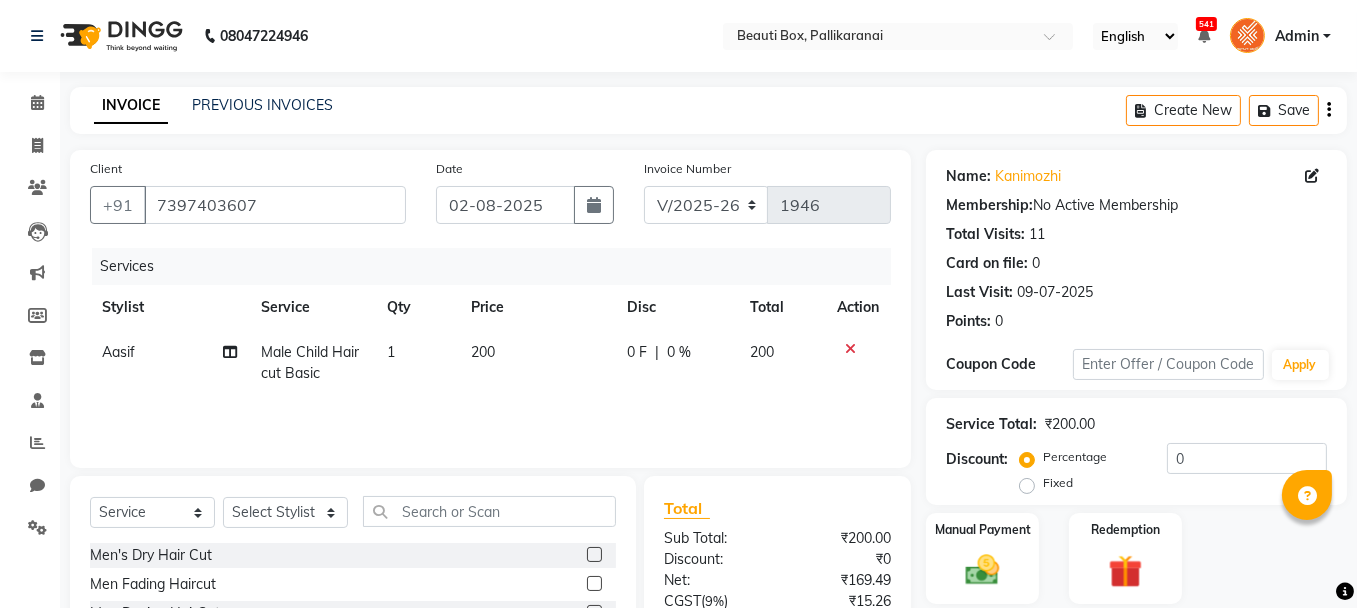 click on "Services Stylist Service Qty Price Disc Total Action [FIRST] Male Child Haircut Basic  1 200 0 F | 0 % 200" 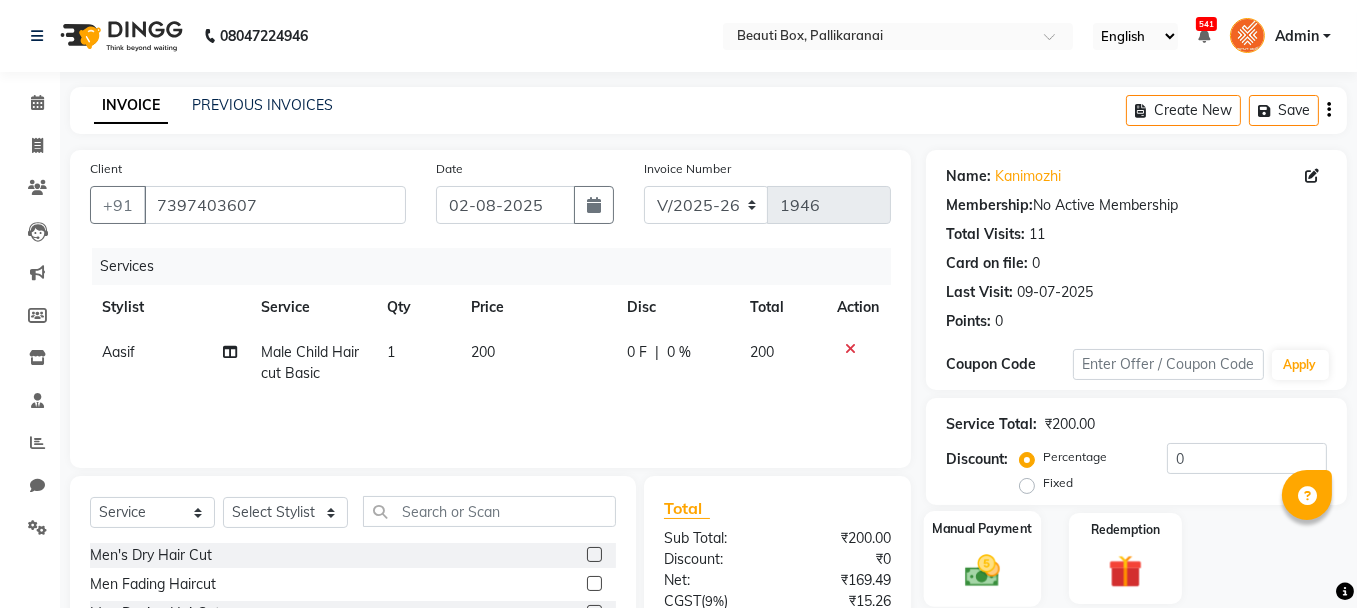 click 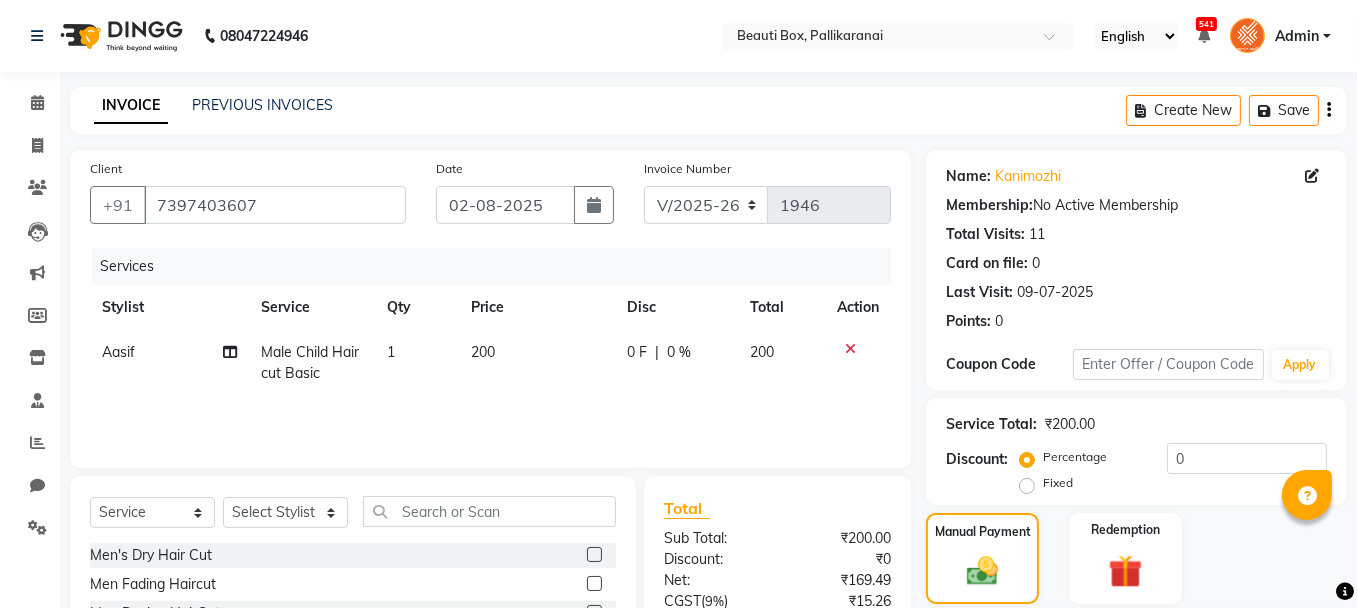 scroll, scrollTop: 194, scrollLeft: 0, axis: vertical 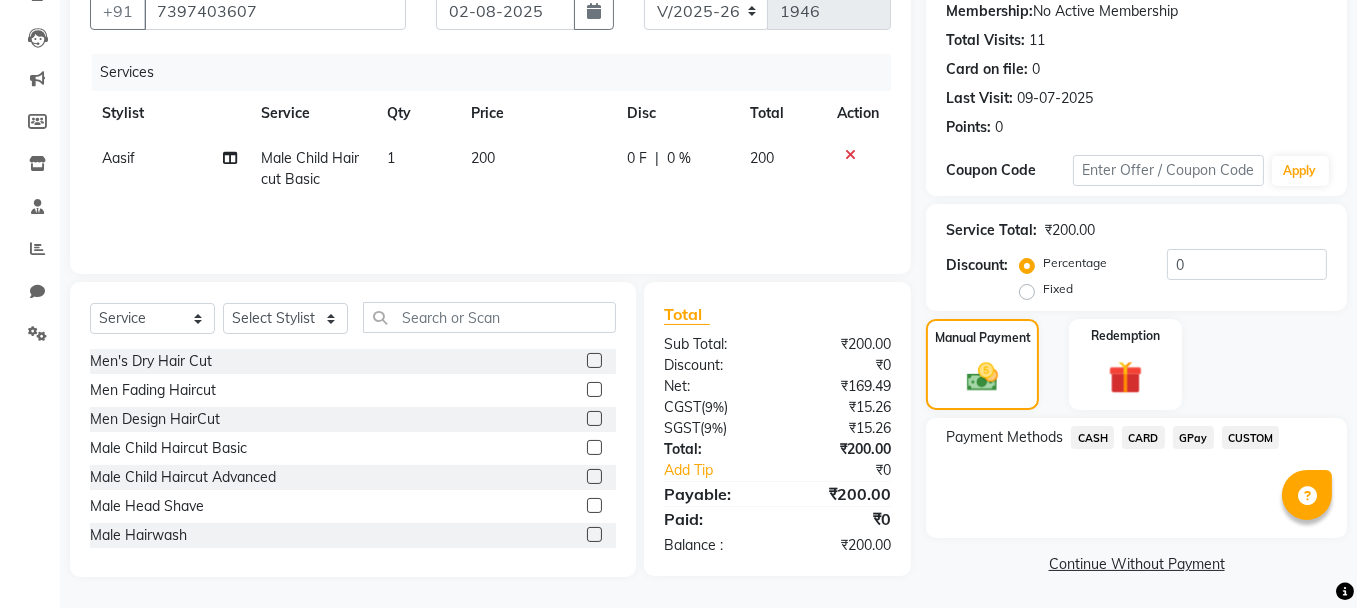 click on "GPay" 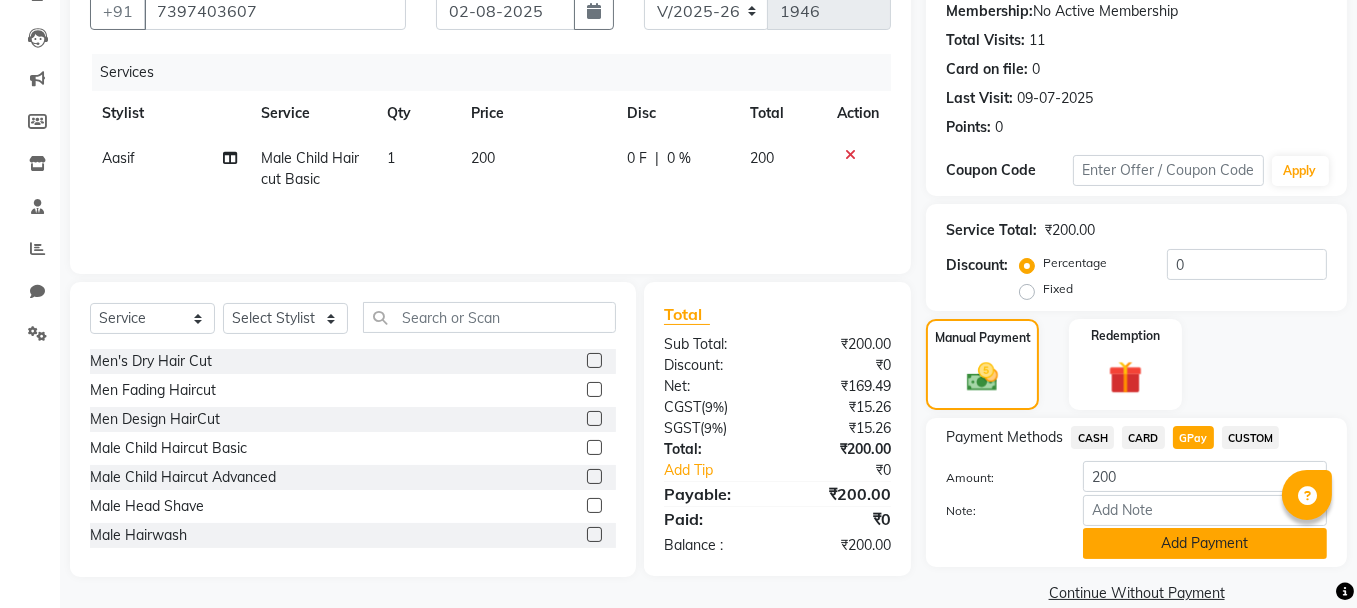 click on "Add Payment" 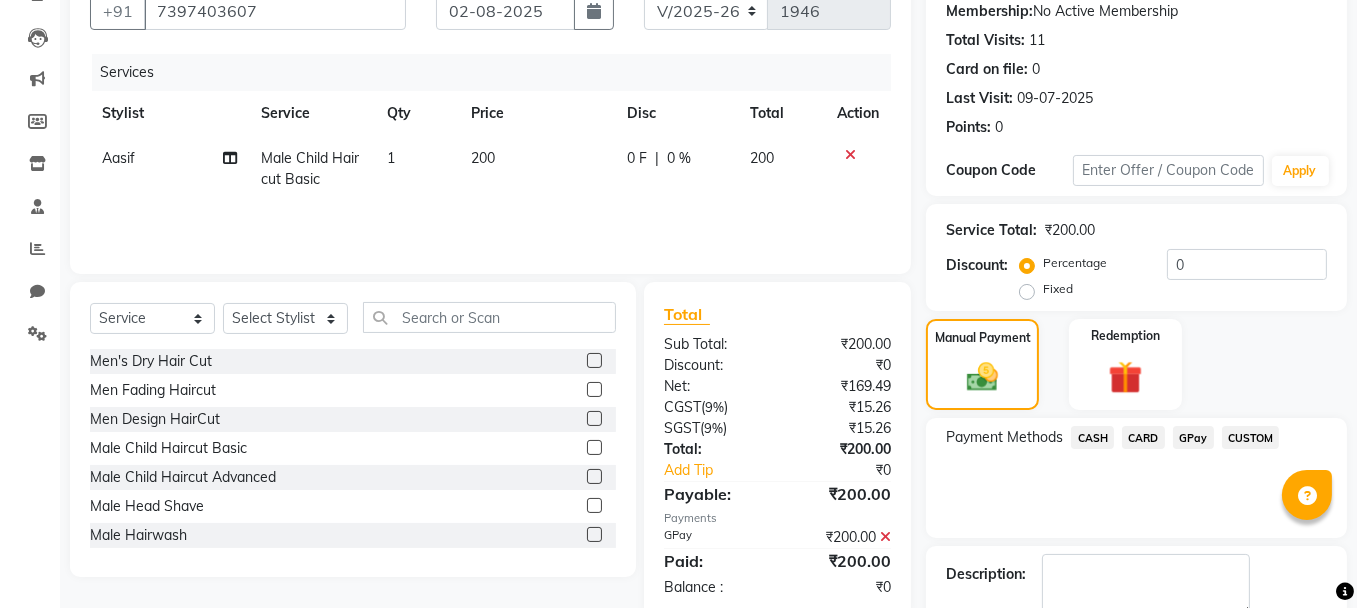 scroll, scrollTop: 305, scrollLeft: 0, axis: vertical 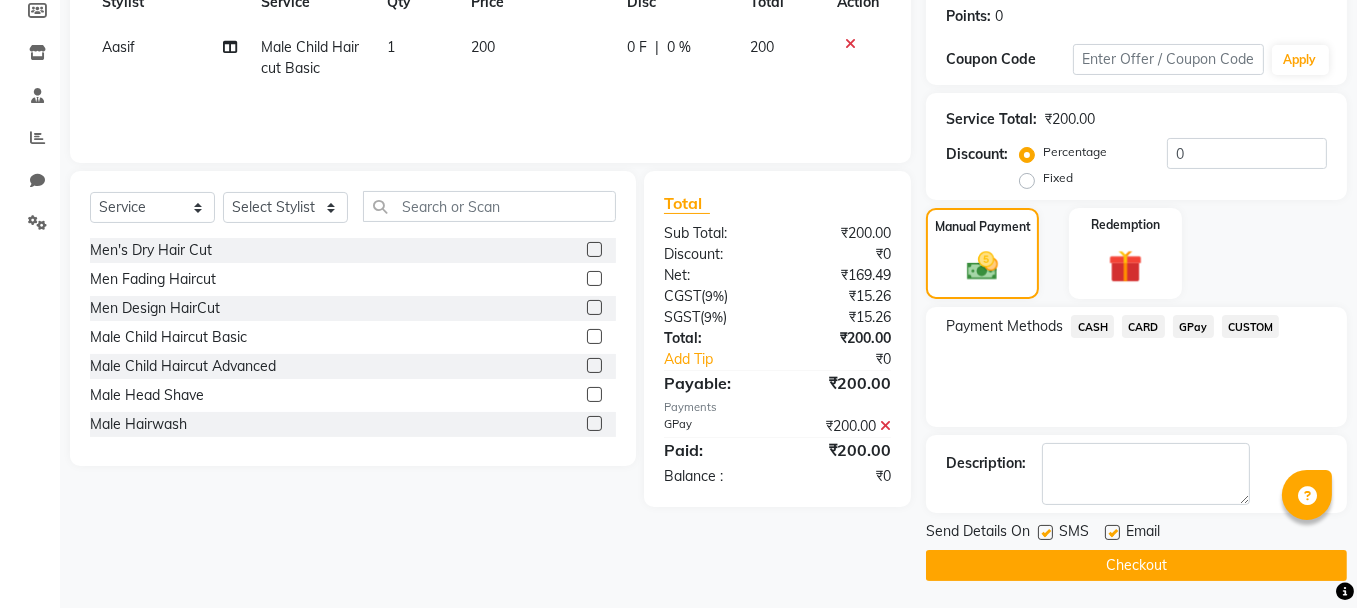click on "Checkout" 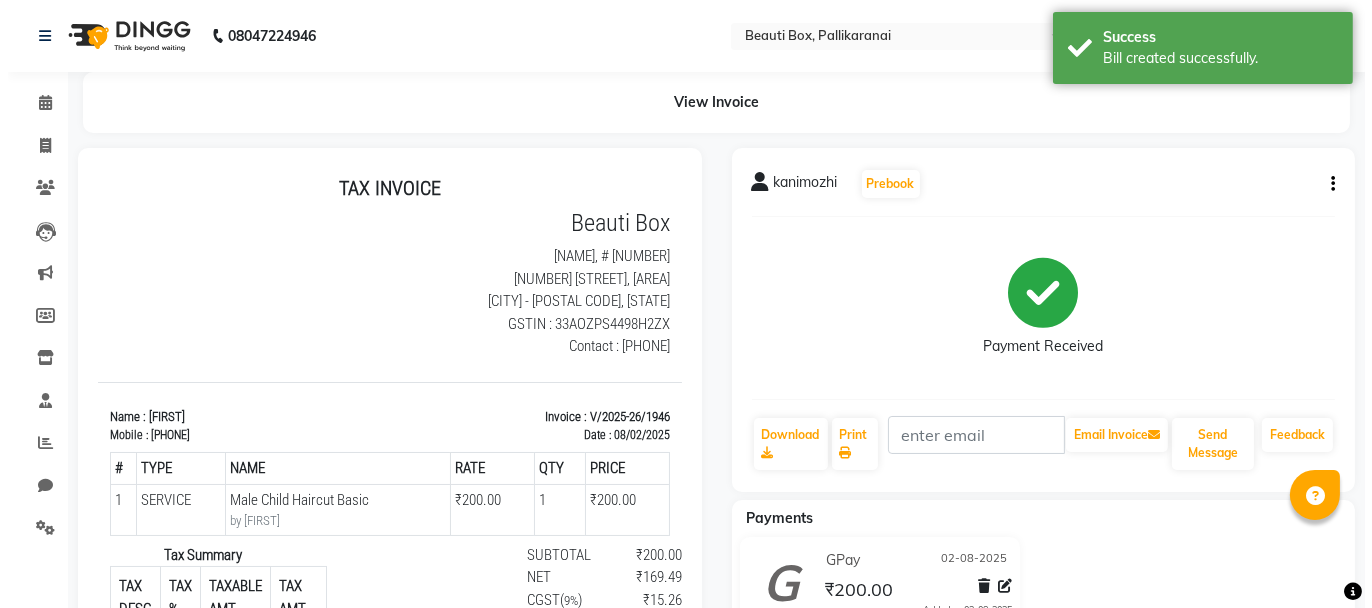 scroll, scrollTop: 0, scrollLeft: 0, axis: both 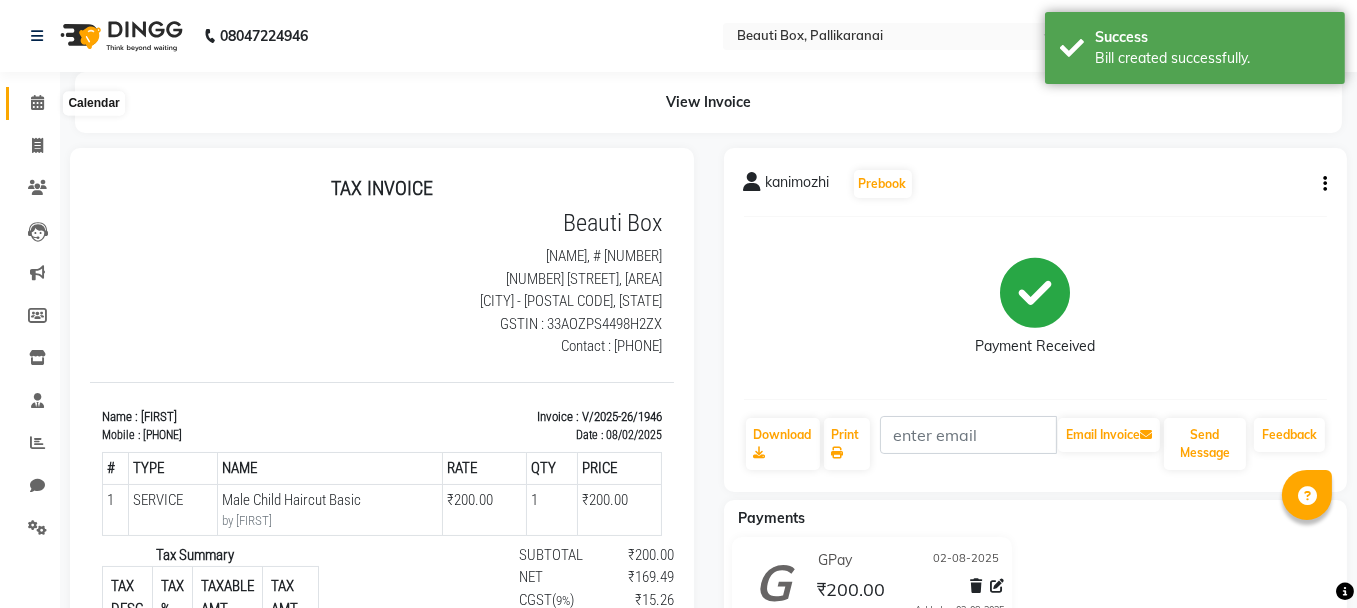 click 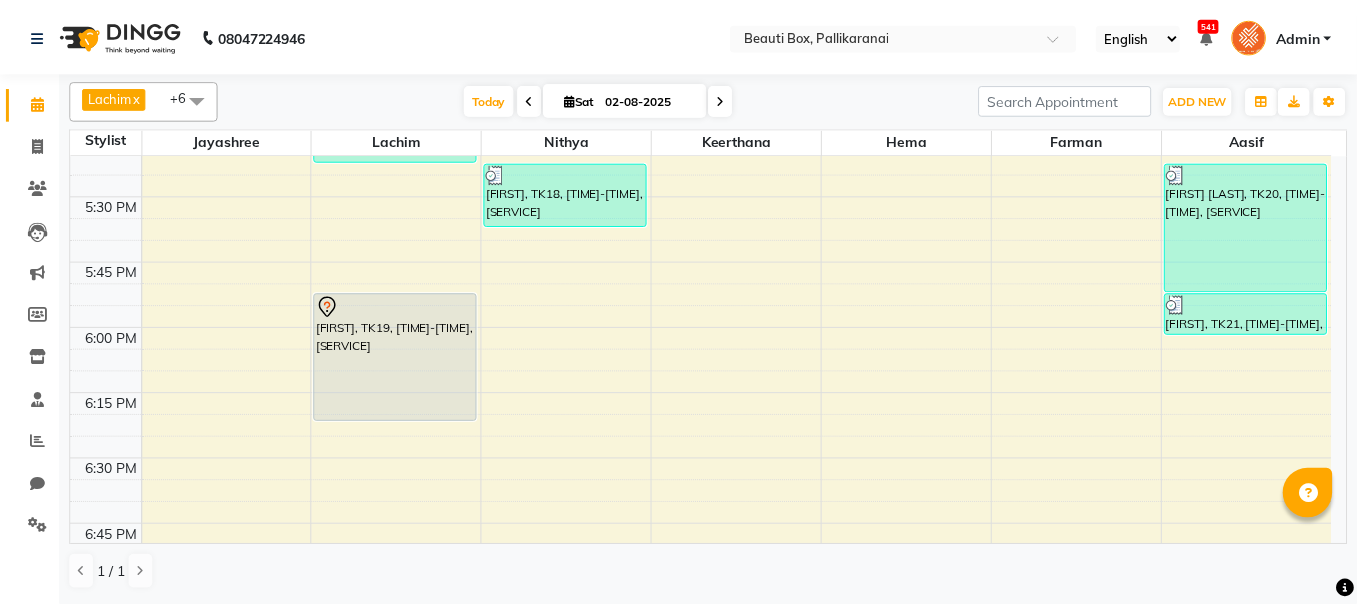 scroll, scrollTop: 2367, scrollLeft: 0, axis: vertical 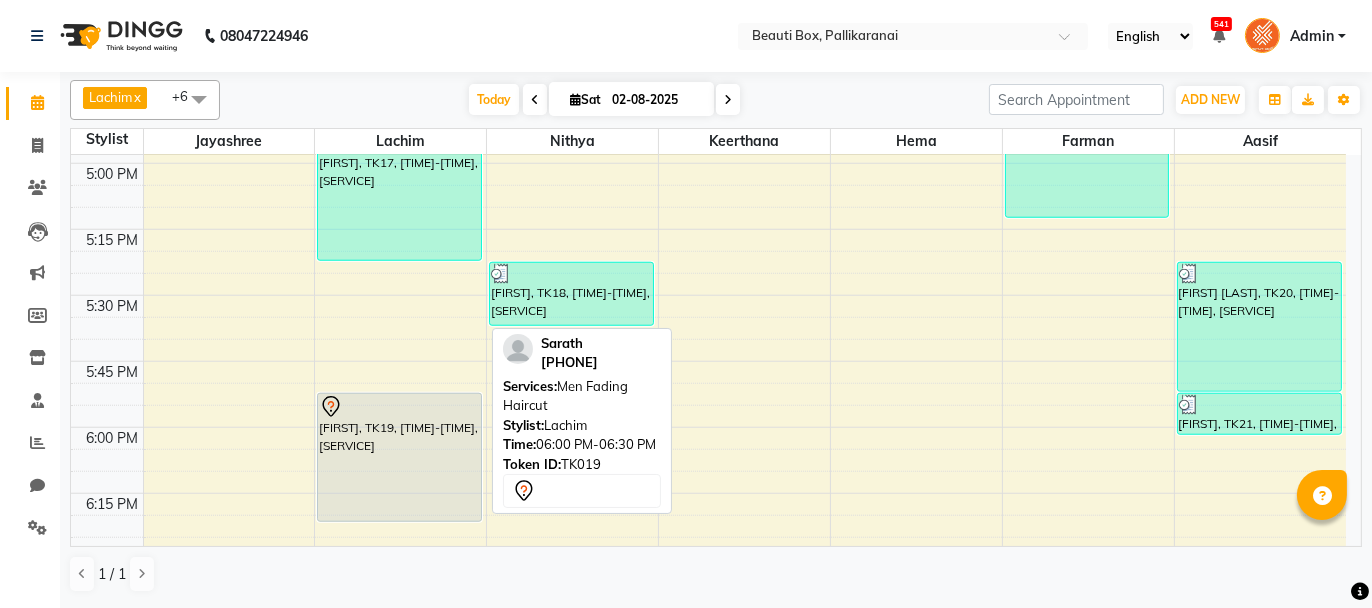 click on "[FIRST], TK19, [TIME]-[TIME], [SERVICE]" at bounding box center (399, 457) 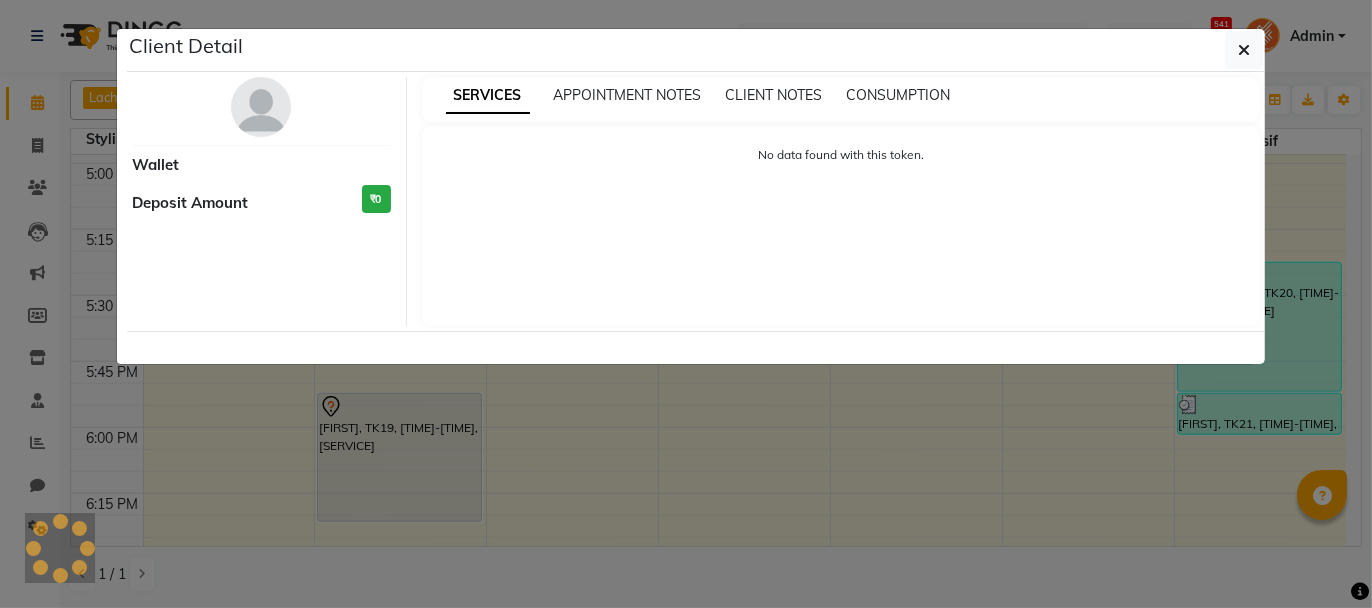 select on "7" 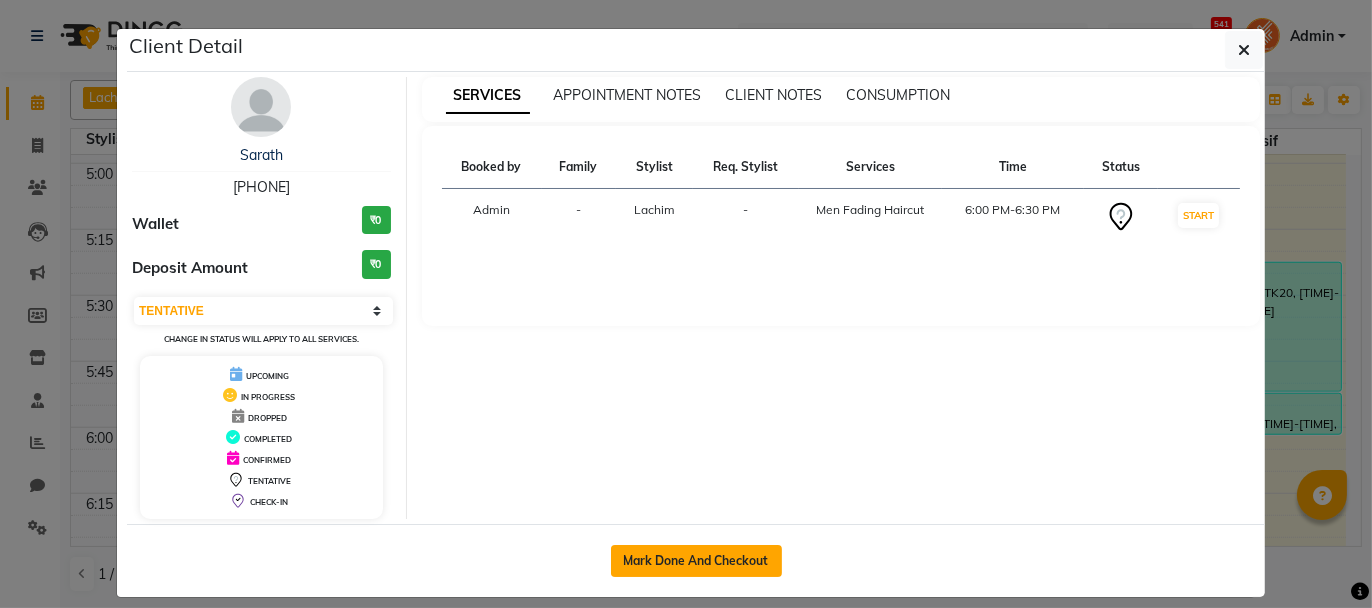 click on "Mark Done And Checkout" 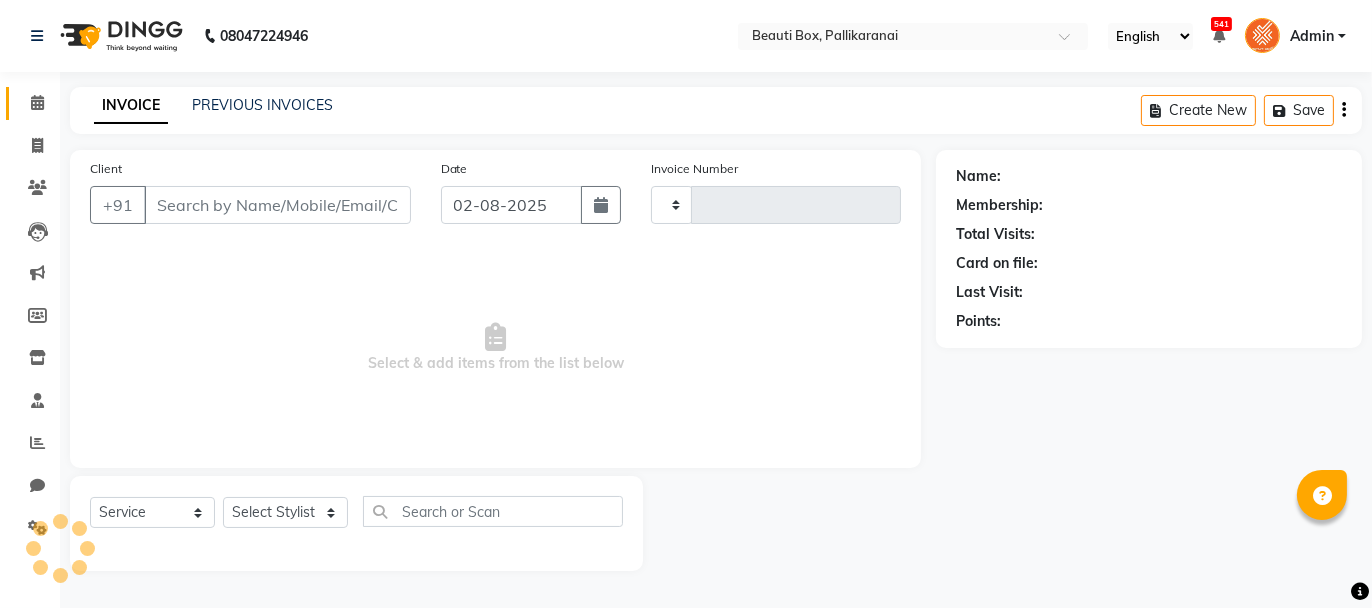 type on "1947" 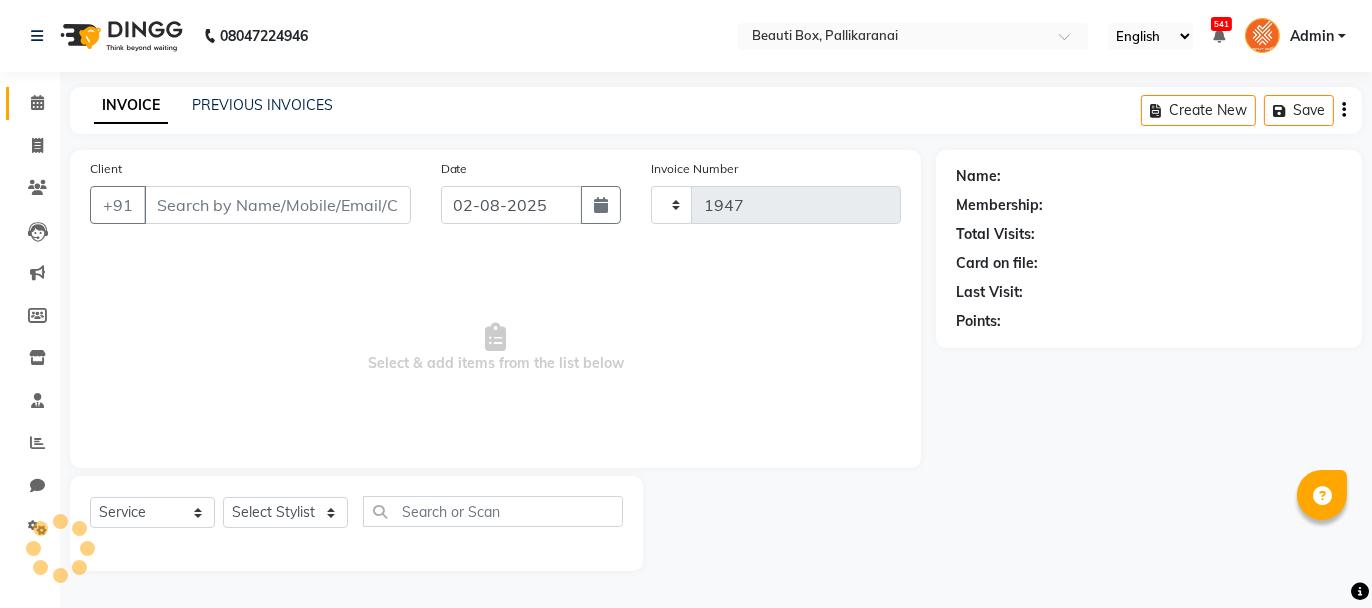 select on "11" 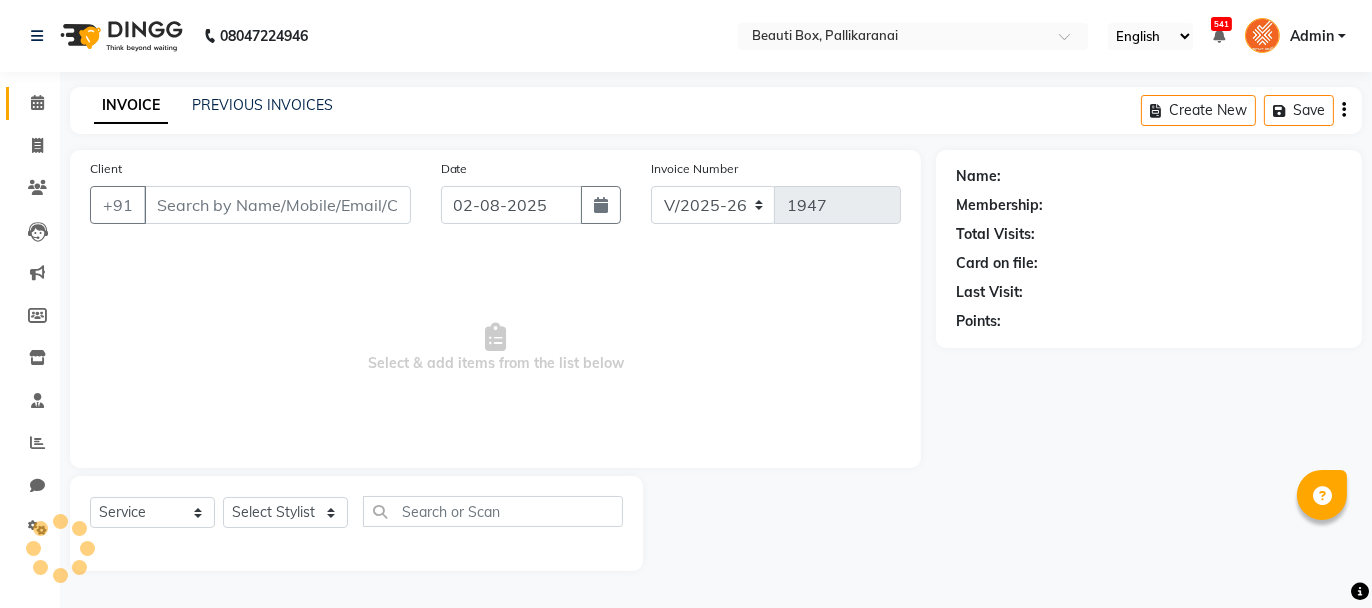 type on "[PHONE]" 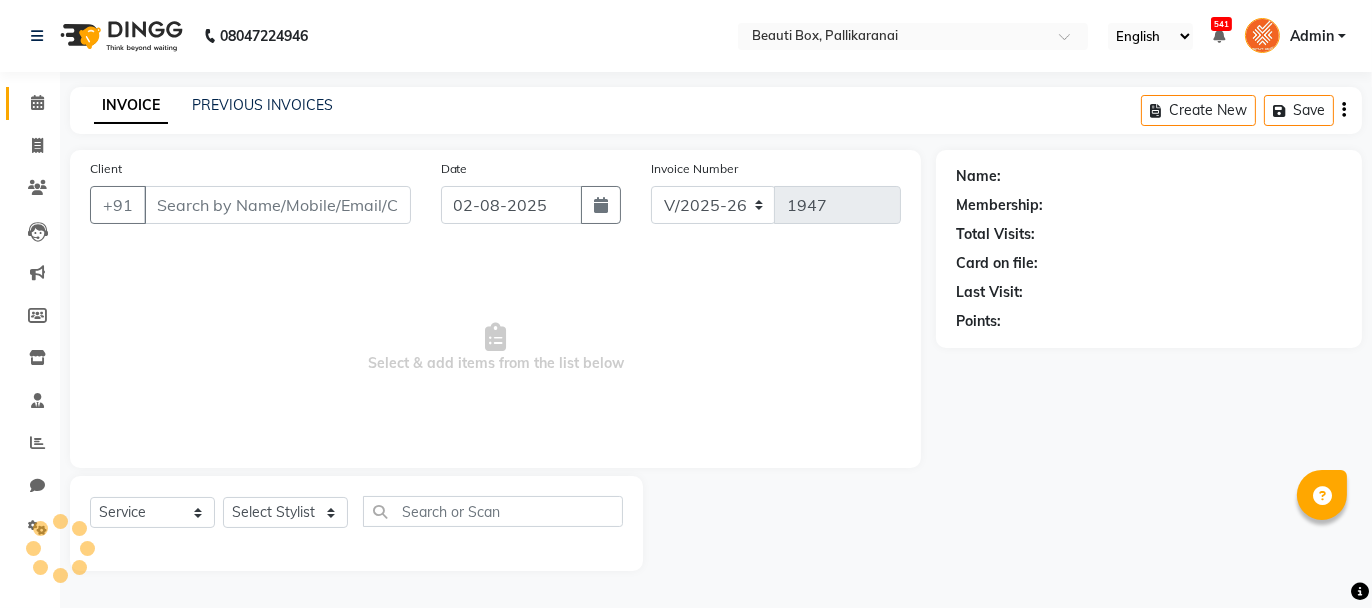 select on "9763" 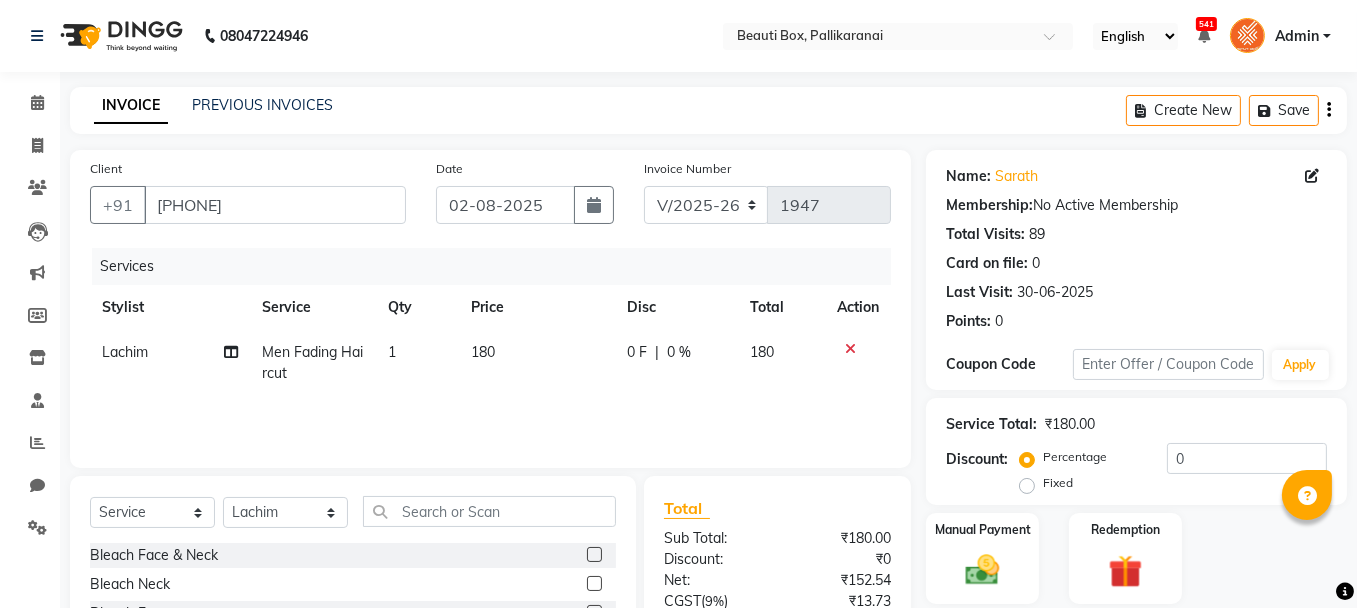 click on "180" 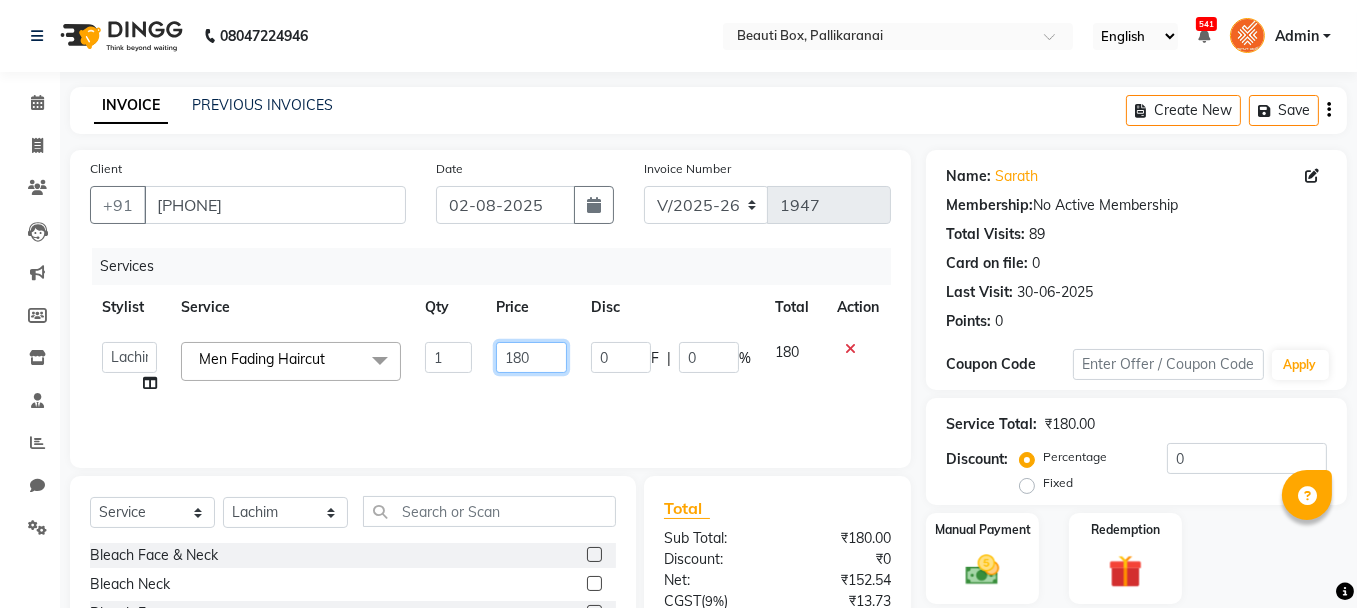 click on "180" 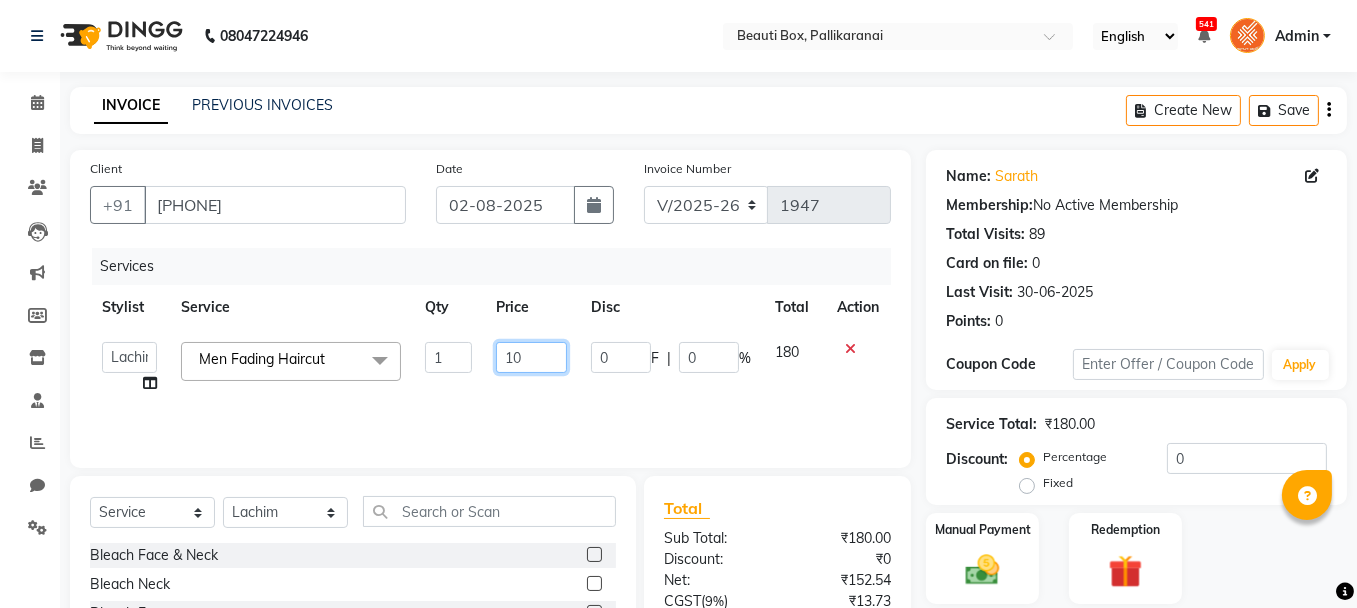 type on "150" 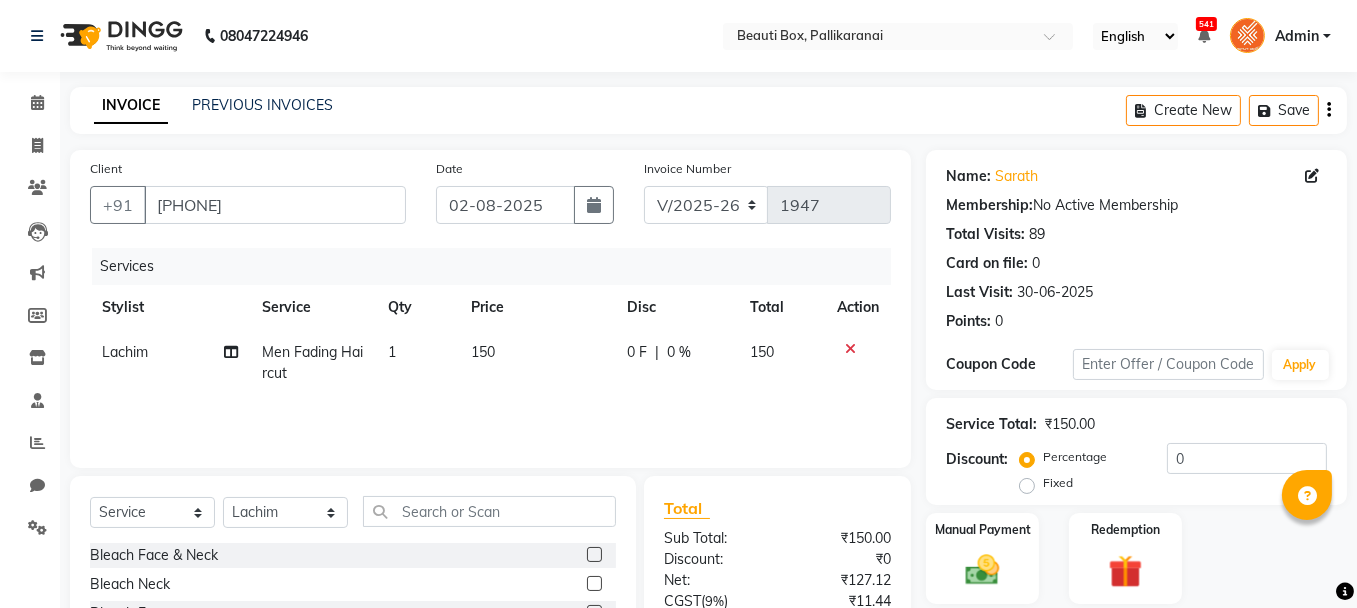 click on "Services Stylist Service Qty Price Disc Total Action [FIRST] Men Fading Haircut  1 150 0 F | 0 % 150" 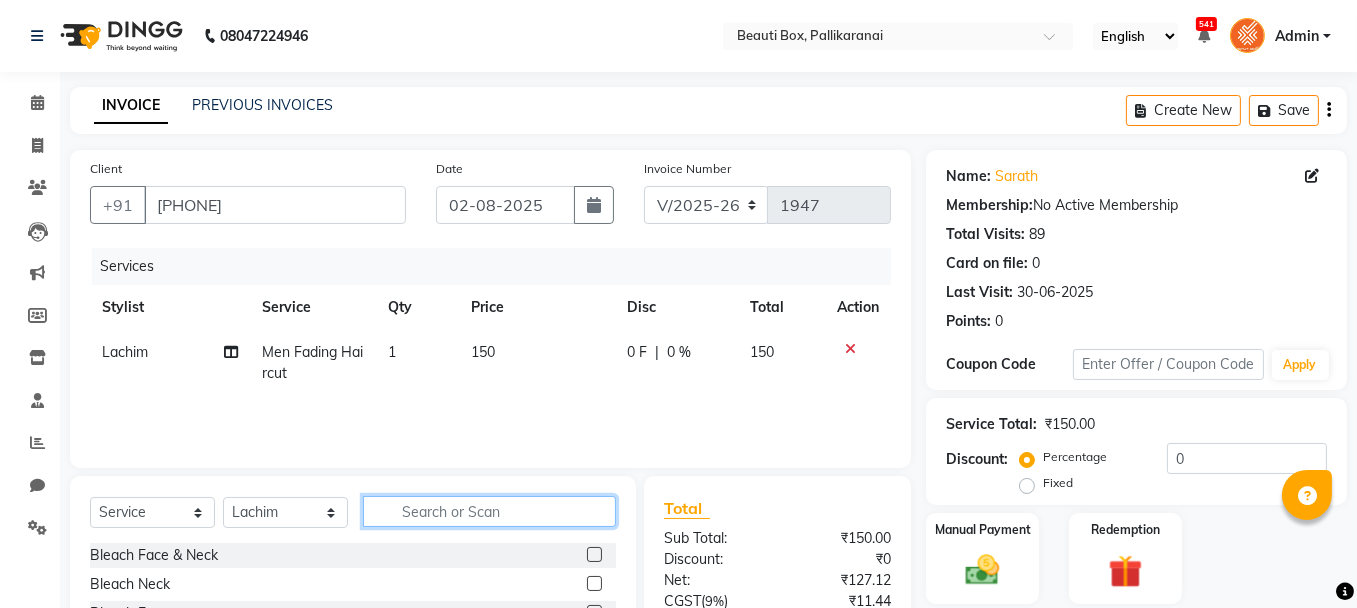 click 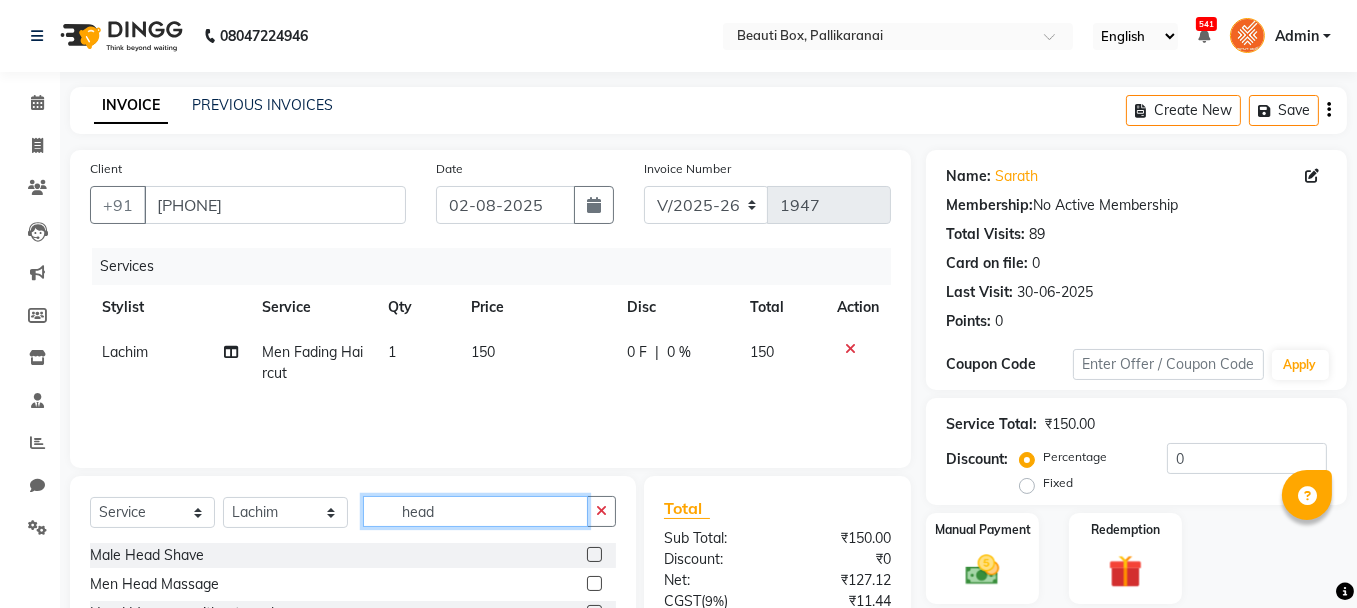 type on "head" 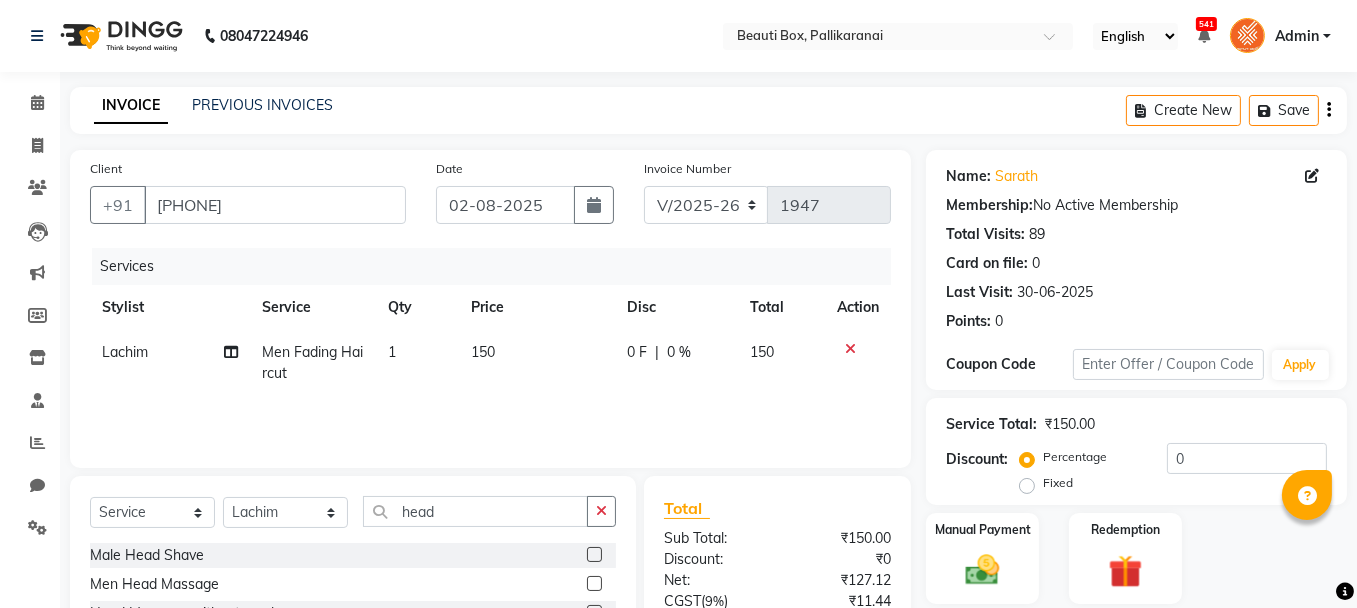 click 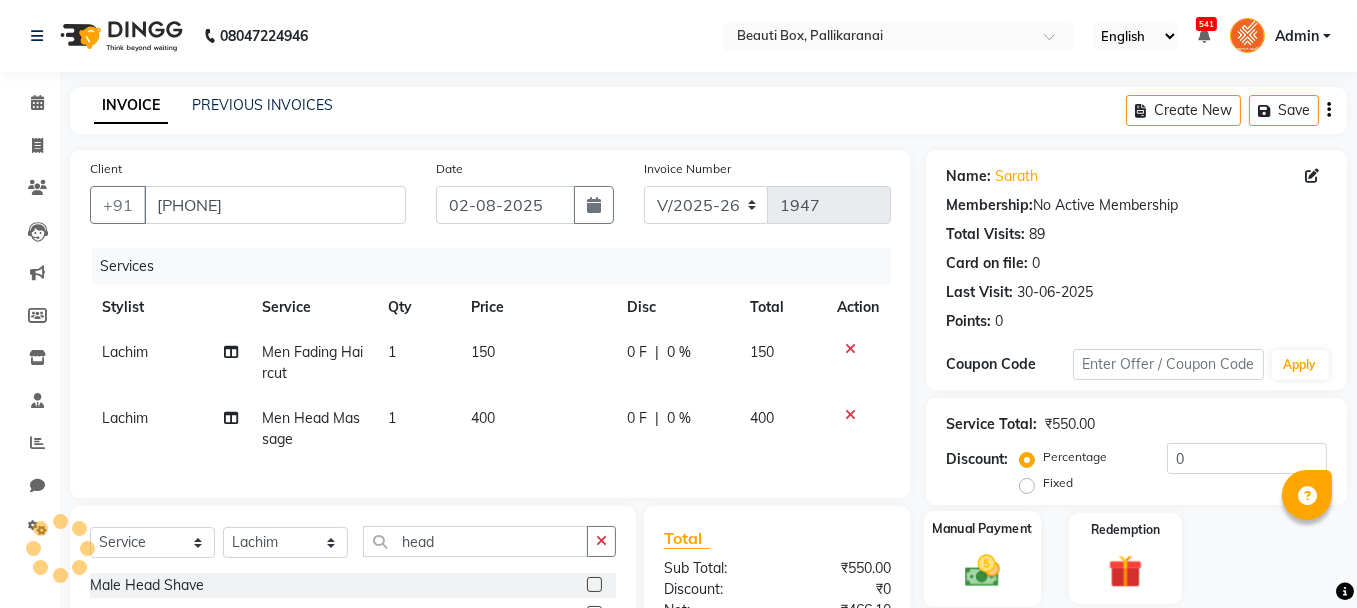 checkbox on "false" 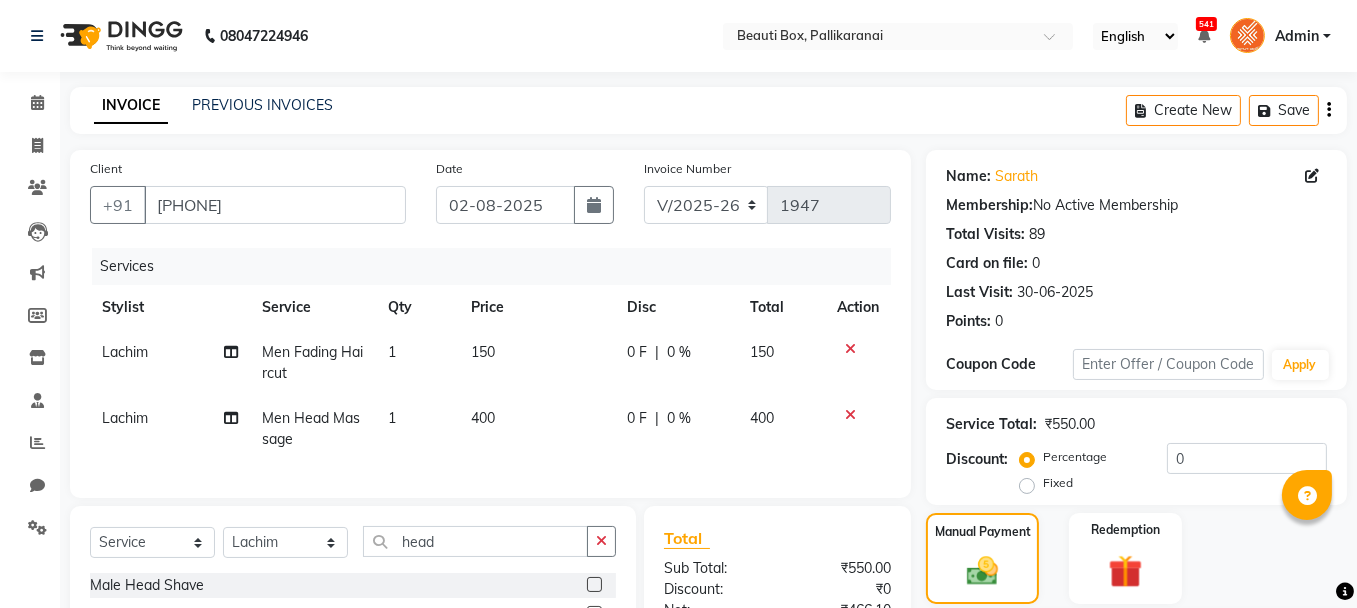 scroll, scrollTop: 235, scrollLeft: 0, axis: vertical 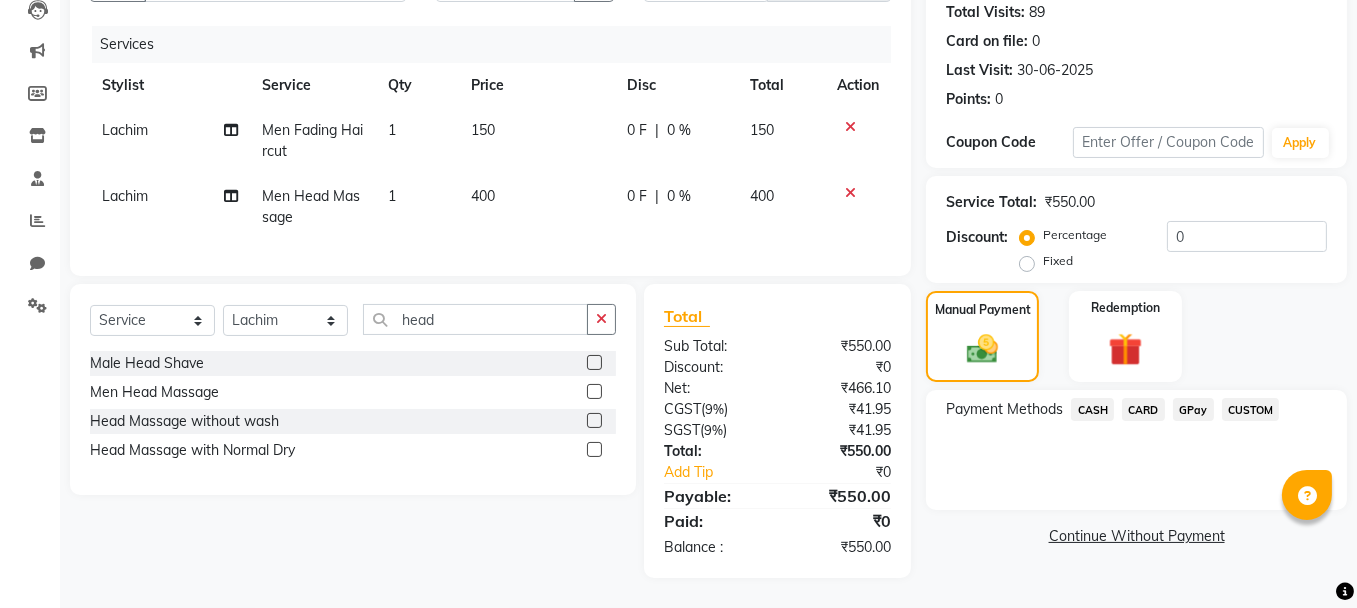click on "GPay" 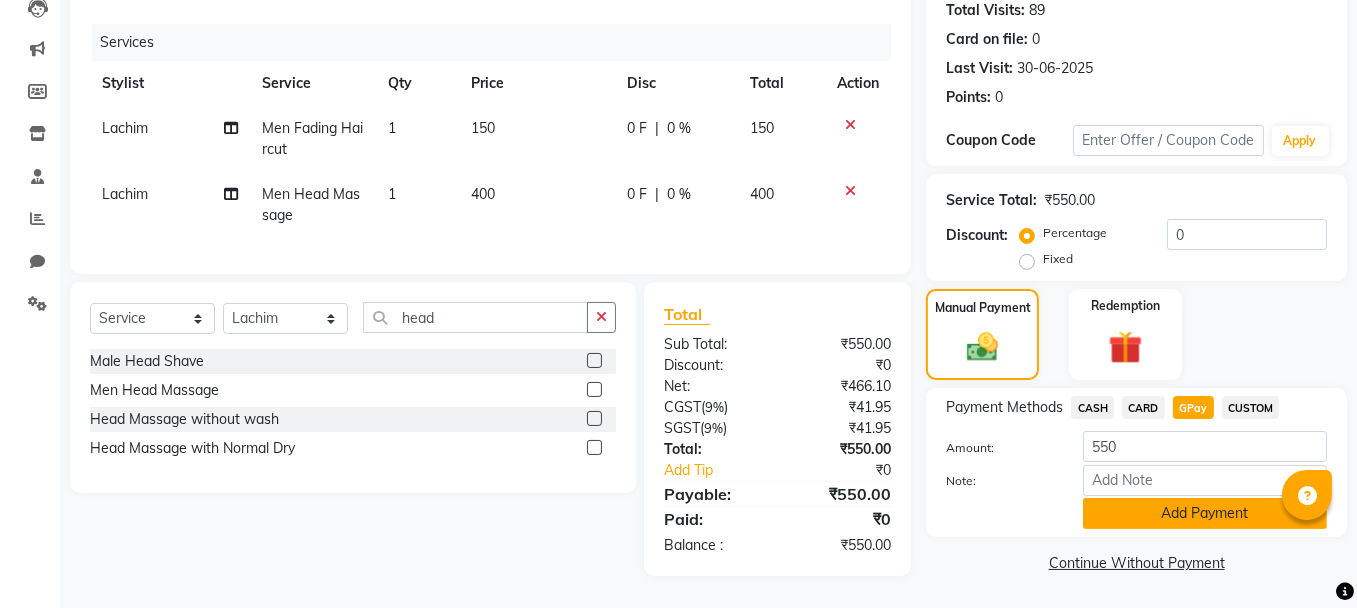 click on "Add Payment" 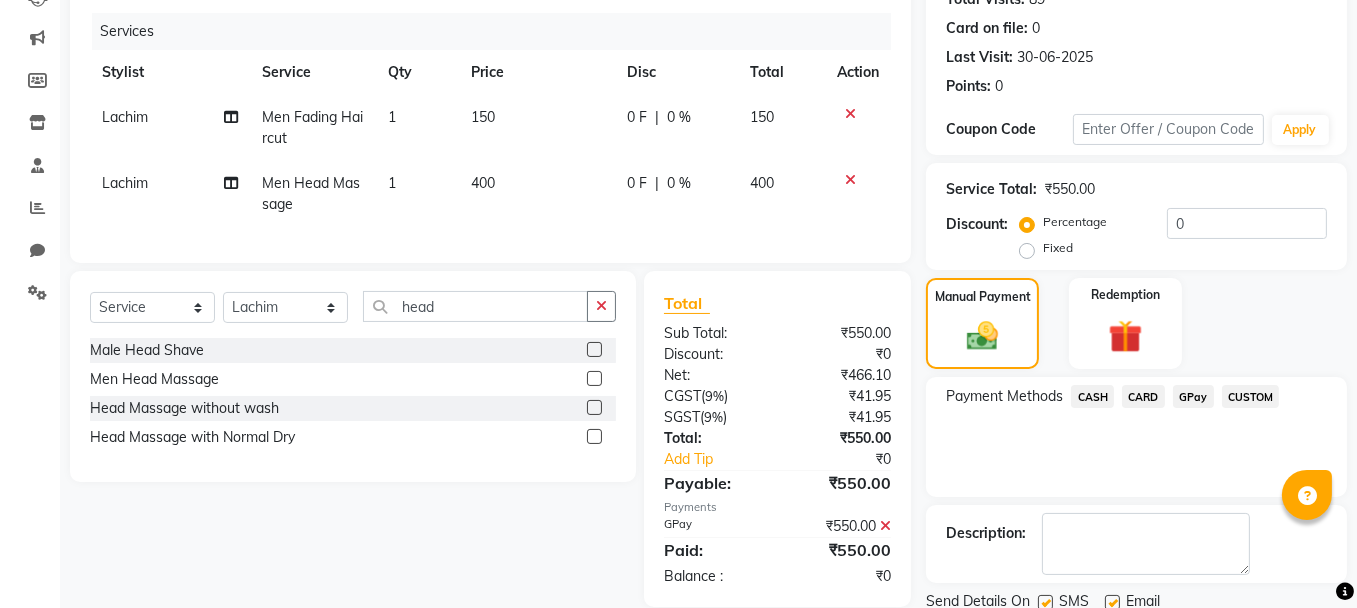 scroll, scrollTop: 305, scrollLeft: 0, axis: vertical 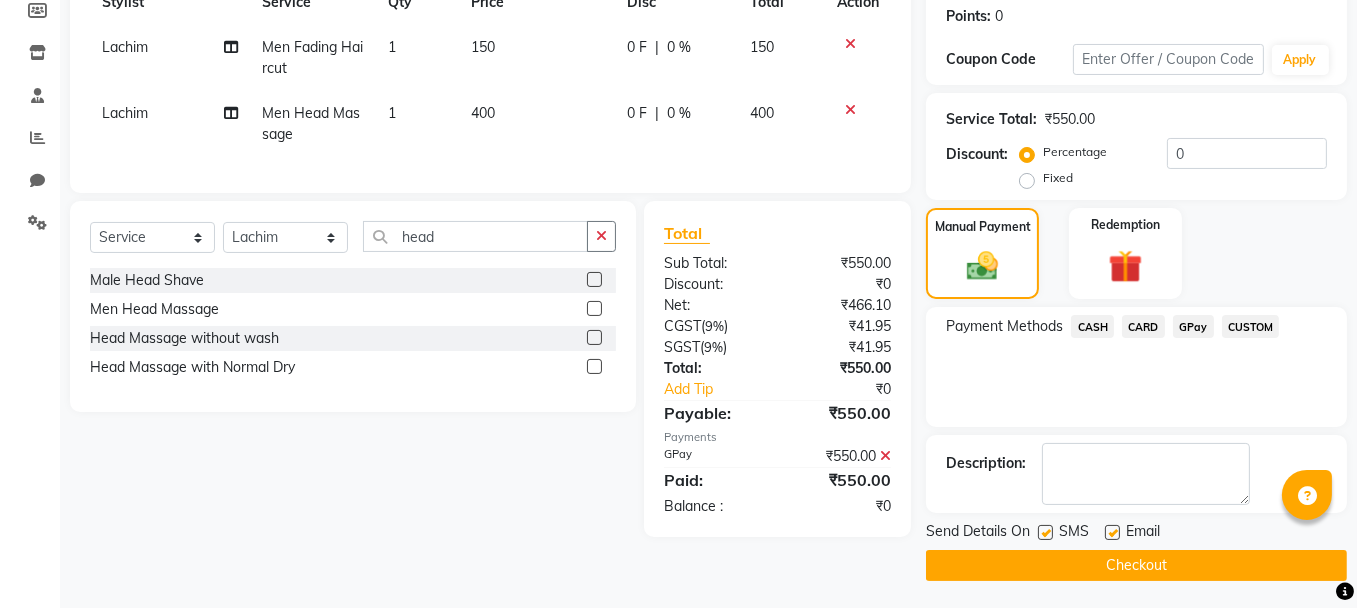 click on "Checkout" 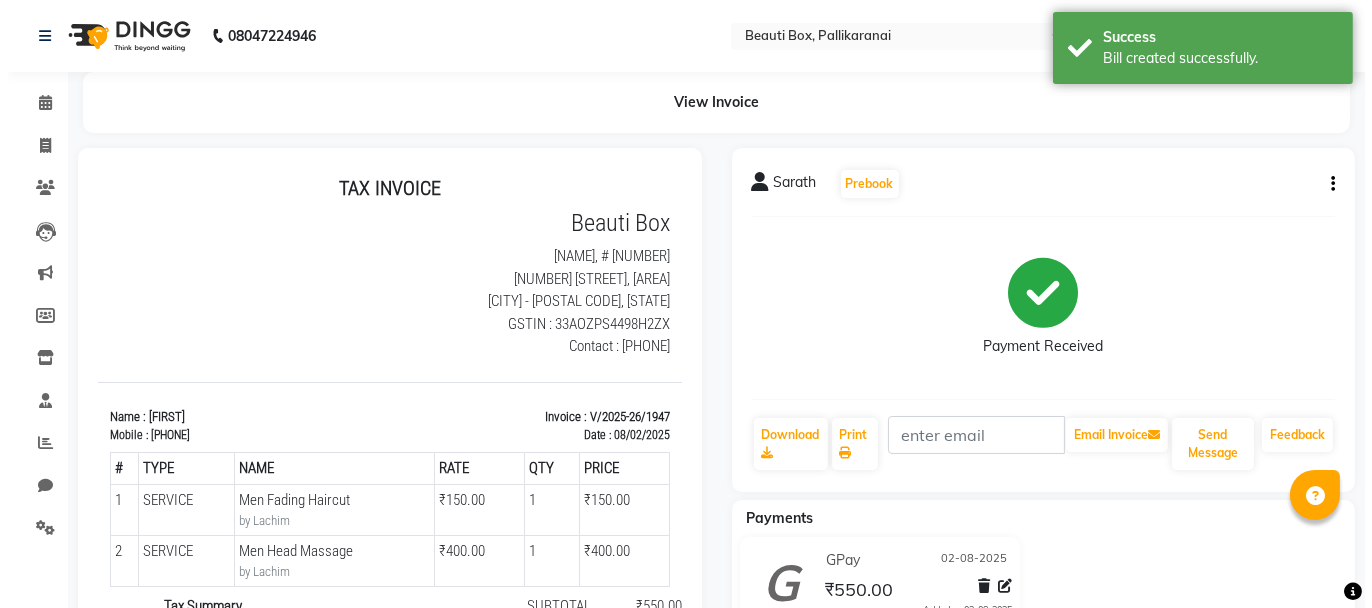 scroll, scrollTop: 0, scrollLeft: 0, axis: both 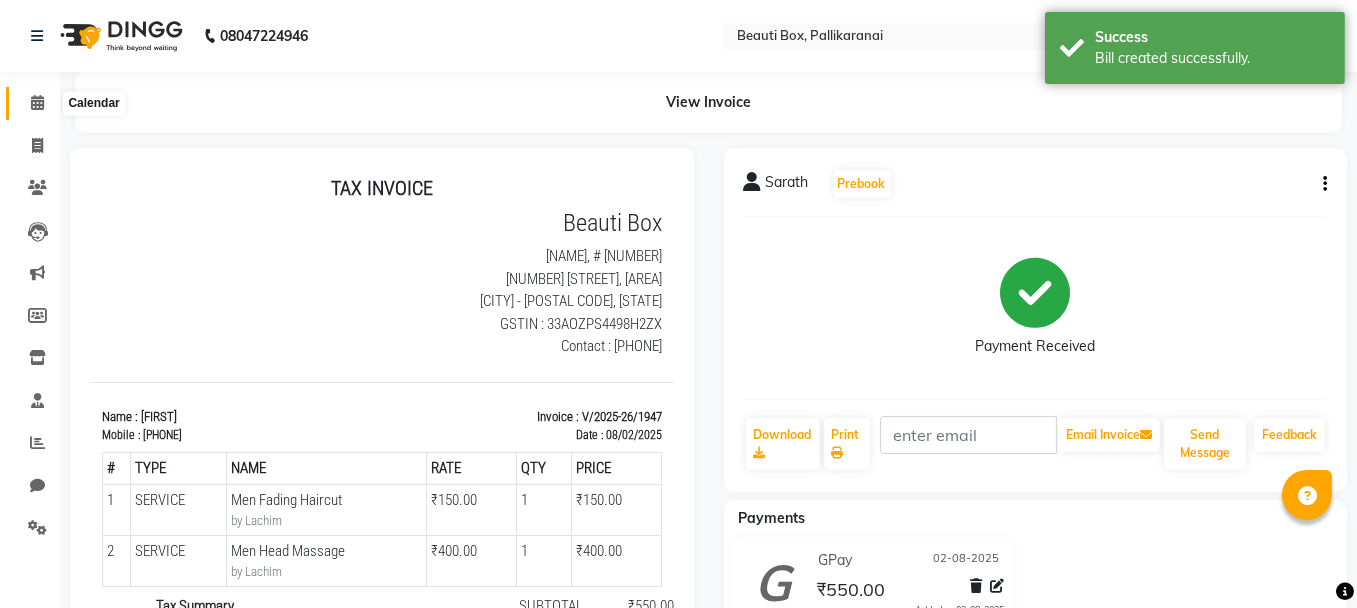 click 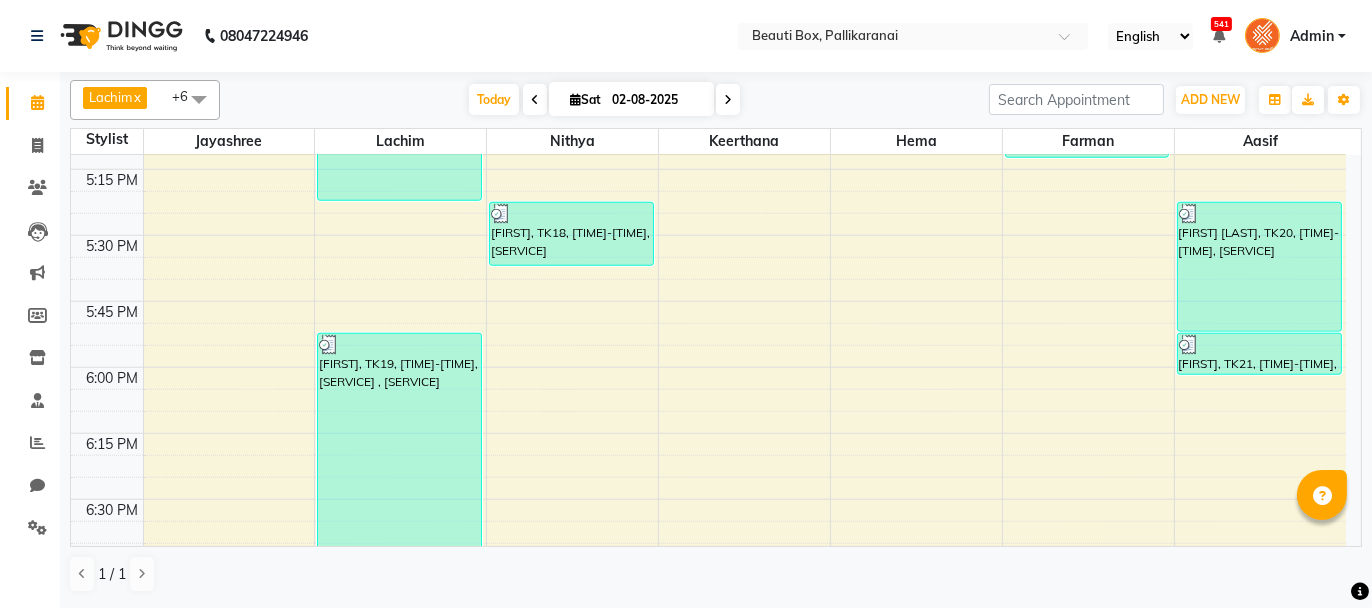 scroll, scrollTop: 2600, scrollLeft: 0, axis: vertical 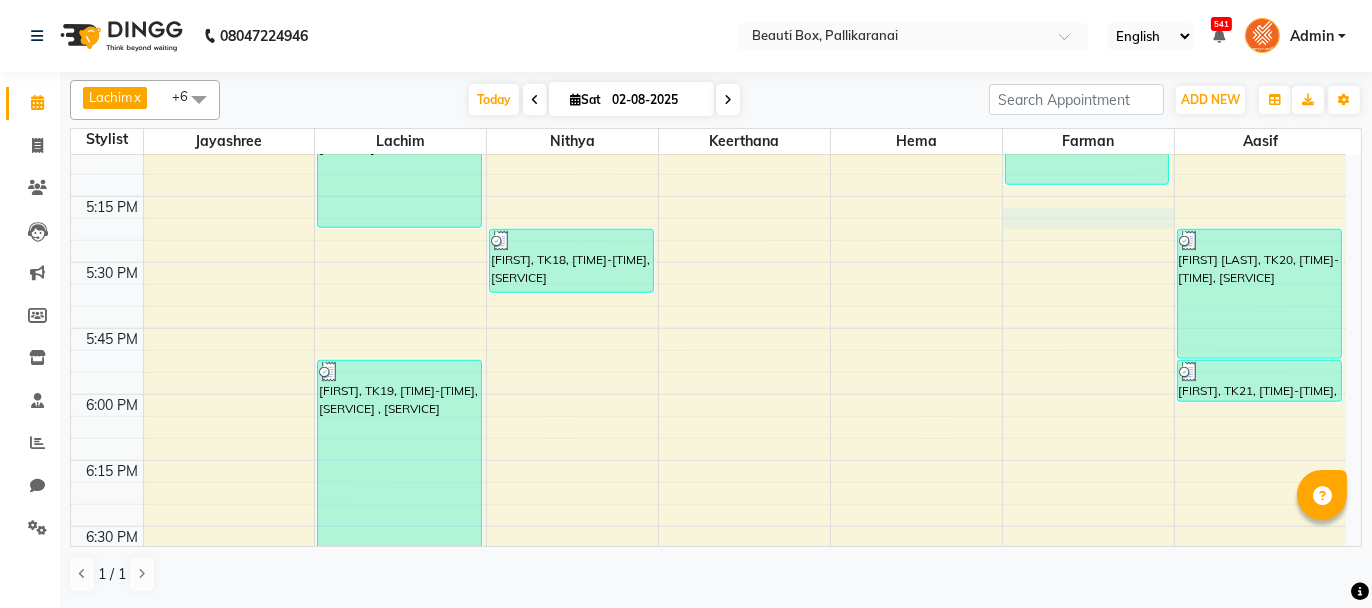 click on "0292757 Dummy Customer, TK09, [TIME]-[TIME], [SERVICE] [FIRST], TK12, [TIME]-[TIME], [SERVICE] , [SERVICE] [FIRST], TK16, [TIME]-[TIME], [SERVICE] [FIRST] [LAST], TK20, [TIME]-[TIME], [SERVICE] [FIRST], TK21, [TIME]-[TIME], [SERVICE] [FIRST], TK29, [TIME]-[TIME], [SERVICE]" at bounding box center (708, -398) 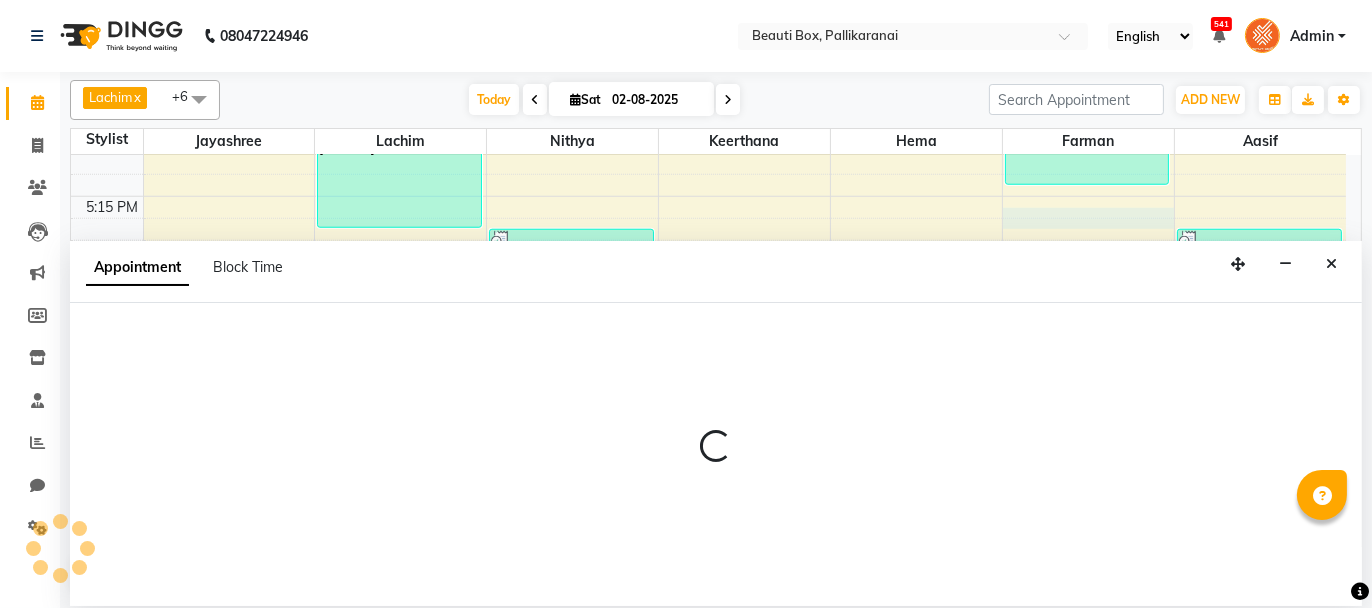 select on "86603" 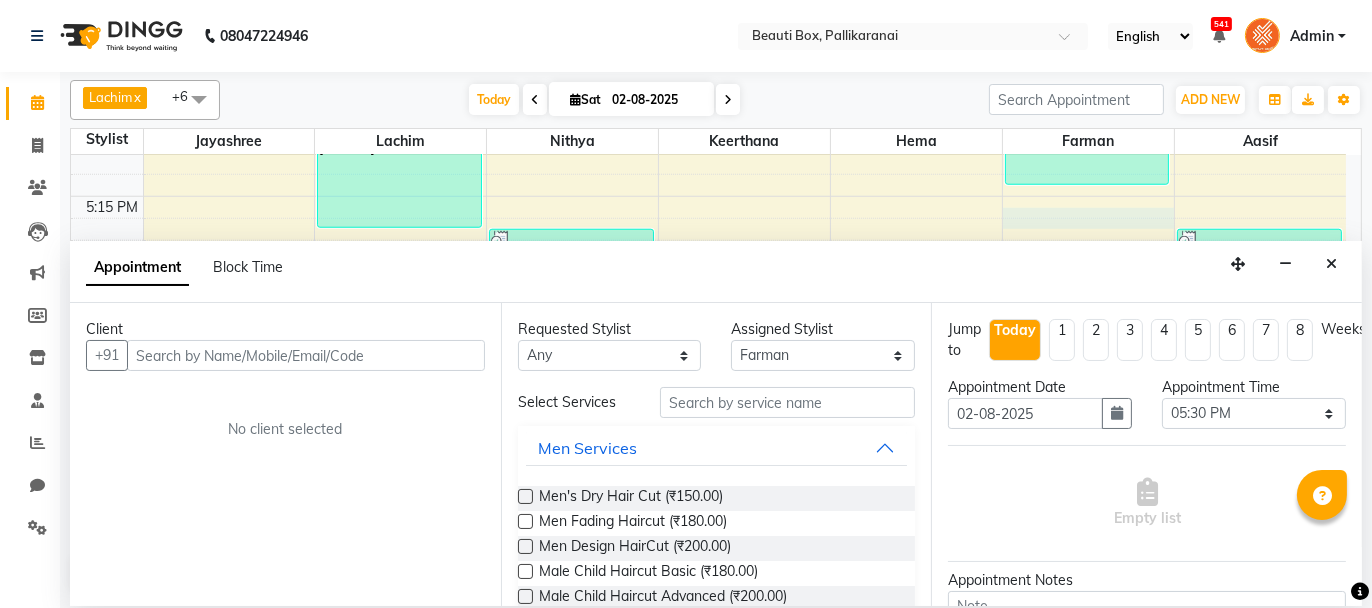 click at bounding box center (306, 355) 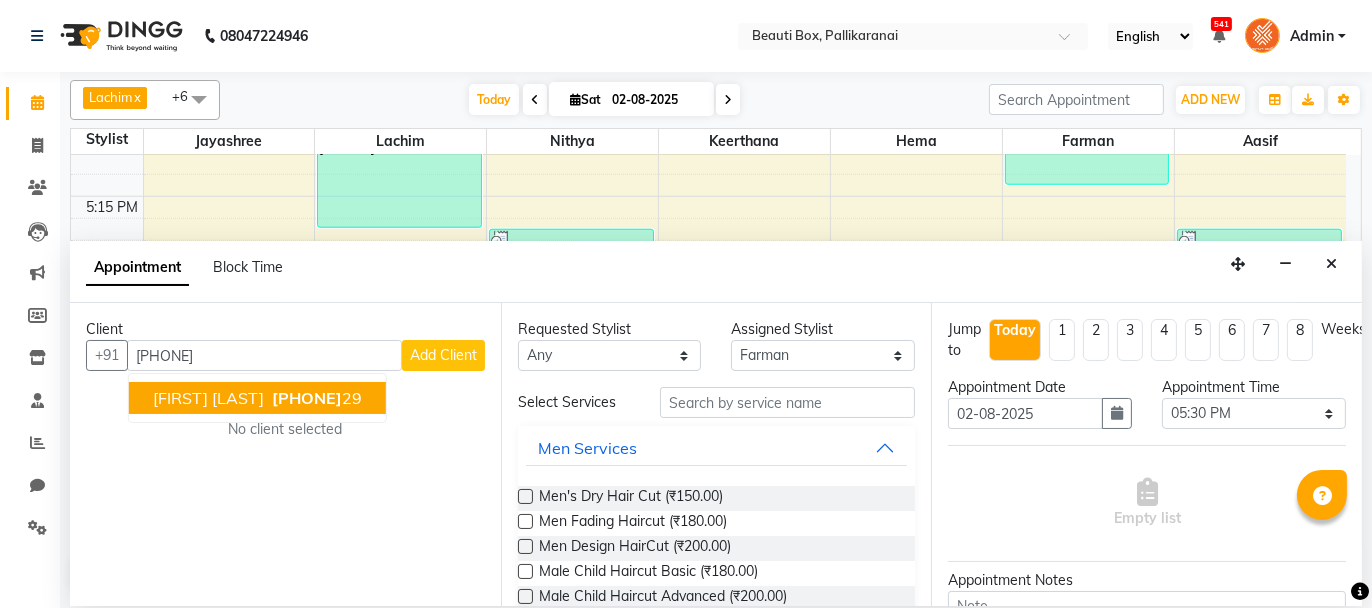 click on "[FIRST]  [LAST]" at bounding box center (208, 398) 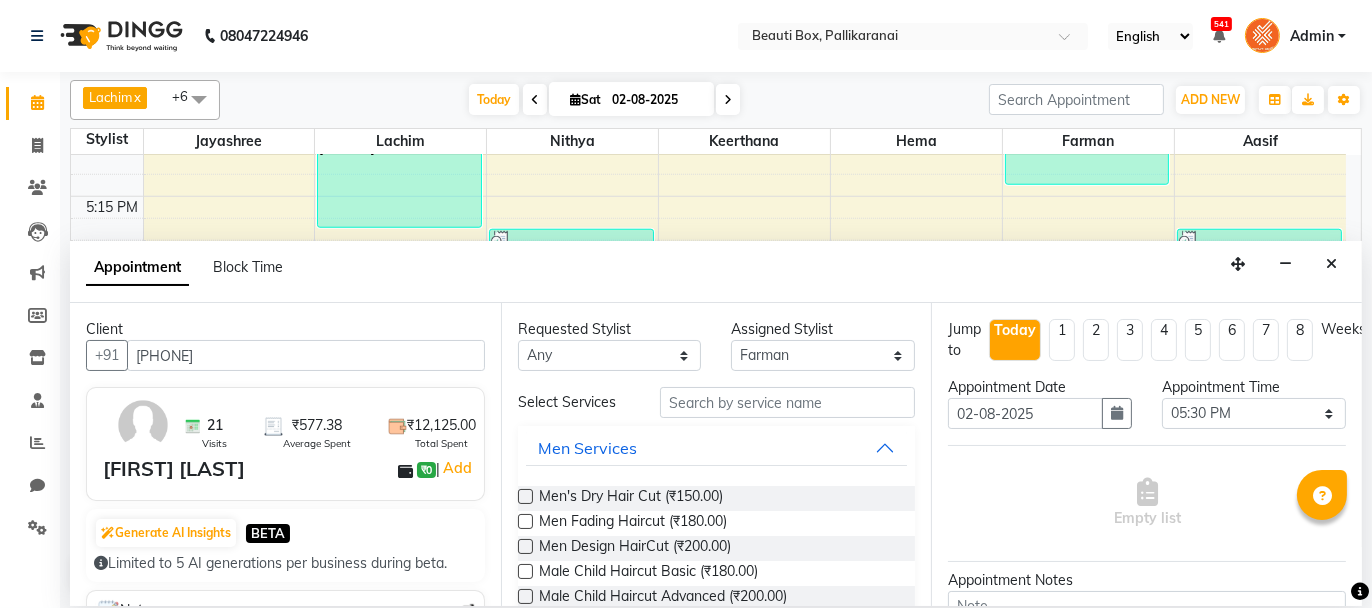 type on "[PHONE]" 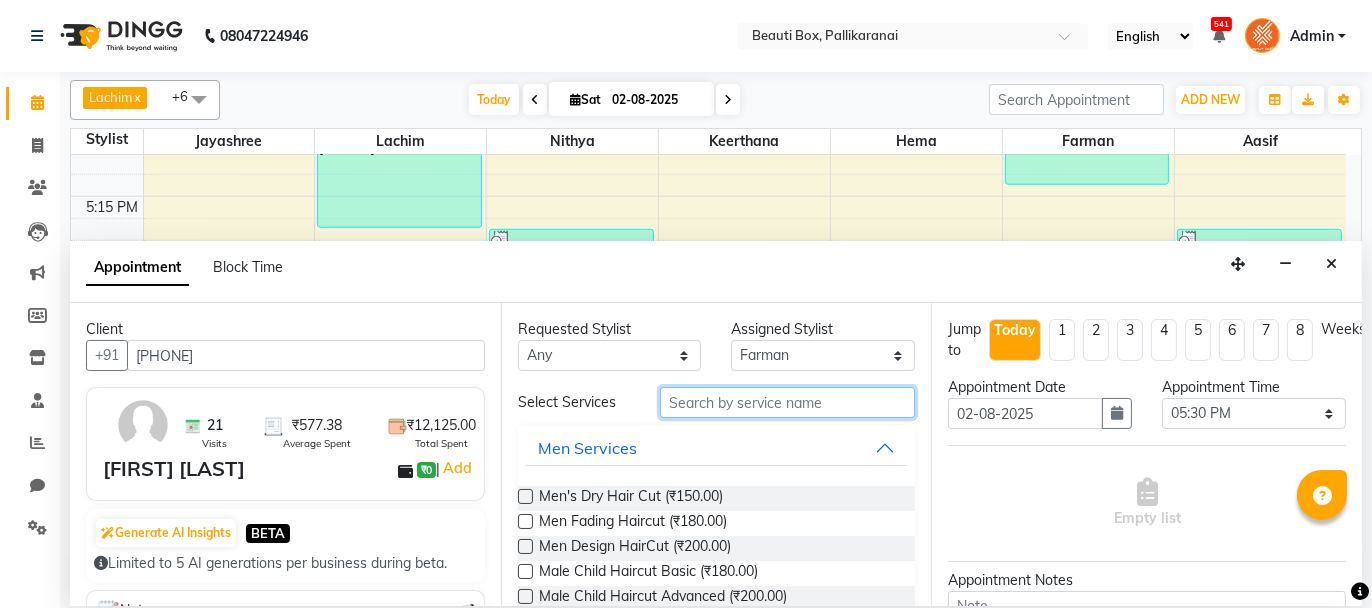 click at bounding box center [787, 402] 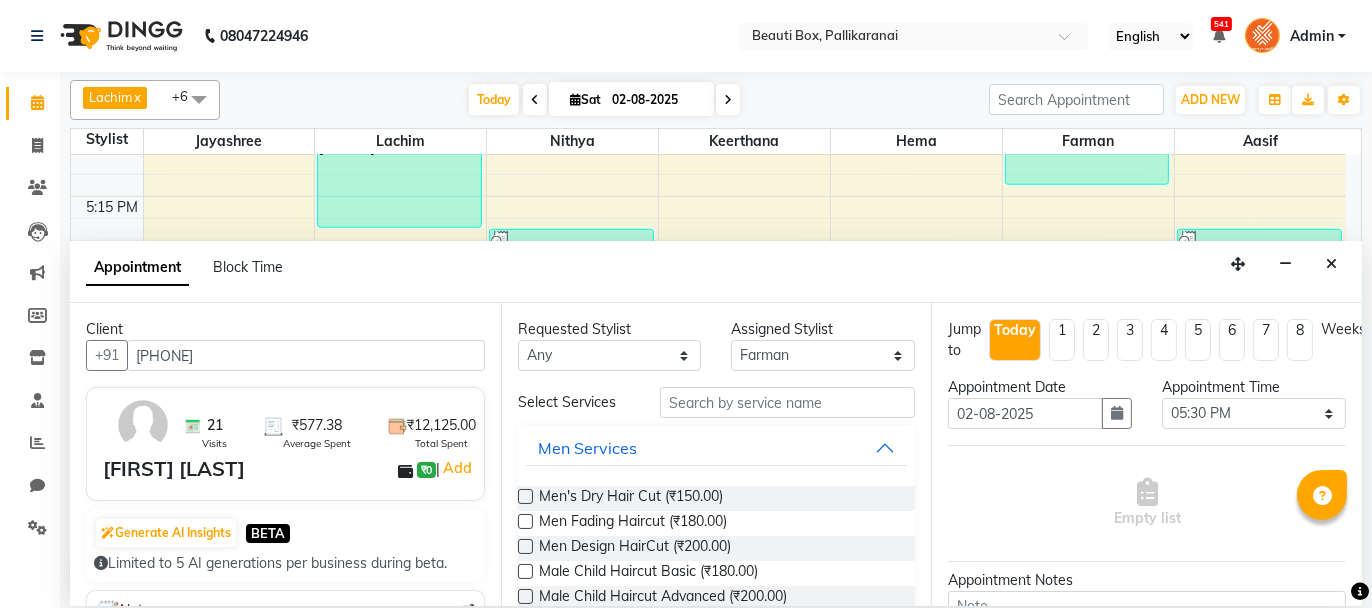 click at bounding box center [525, 521] 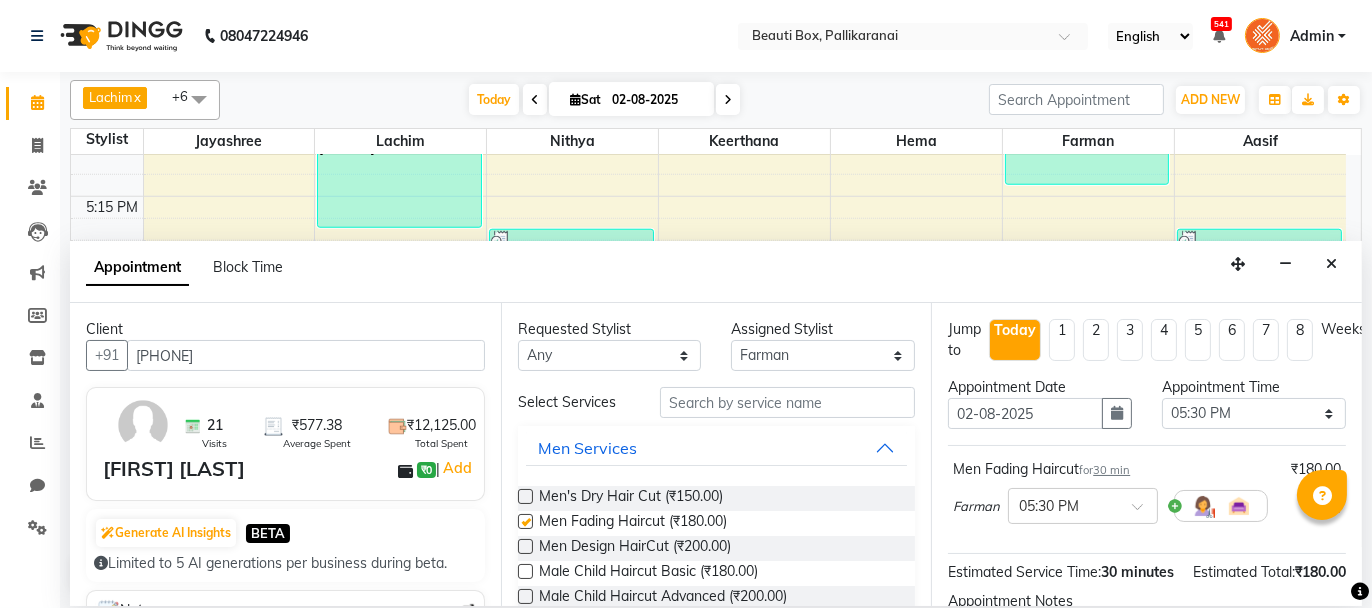 checkbox on "false" 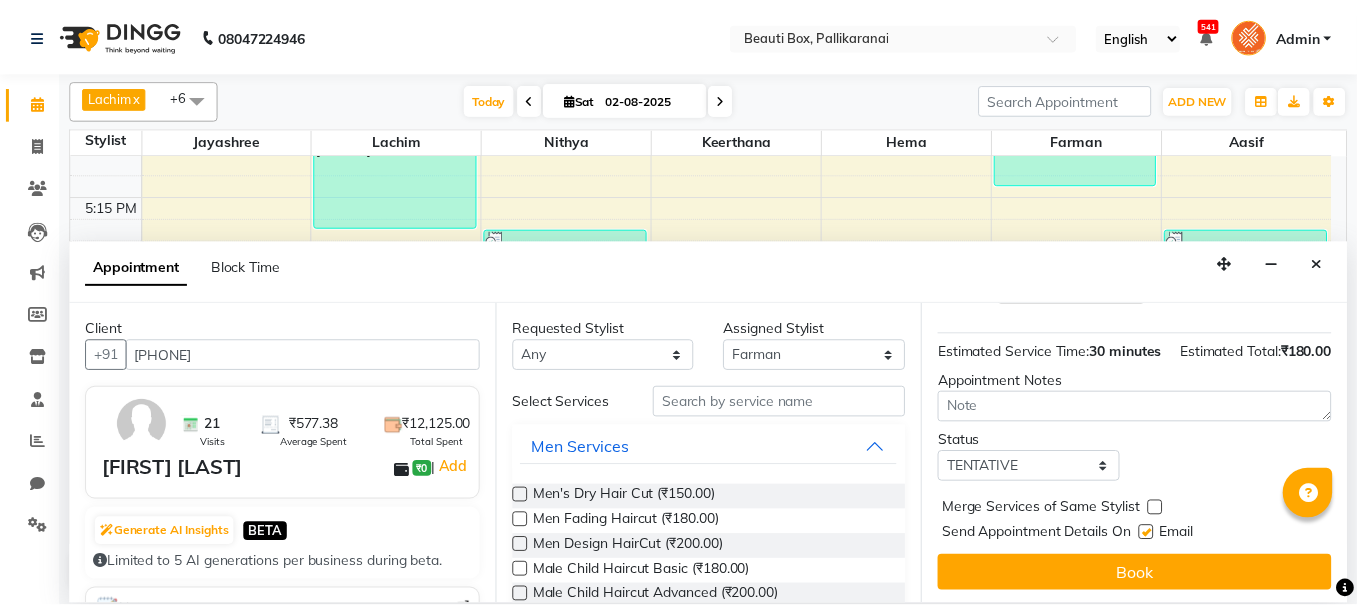 scroll, scrollTop: 242, scrollLeft: 0, axis: vertical 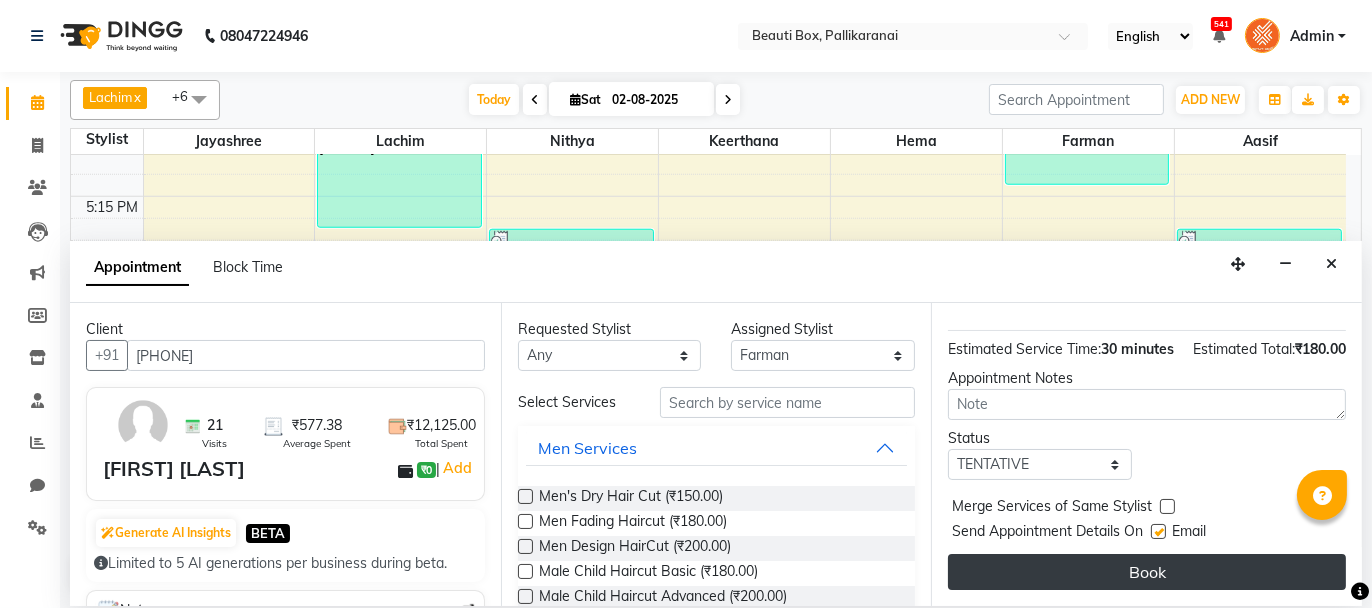 click on "Book" at bounding box center (1147, 572) 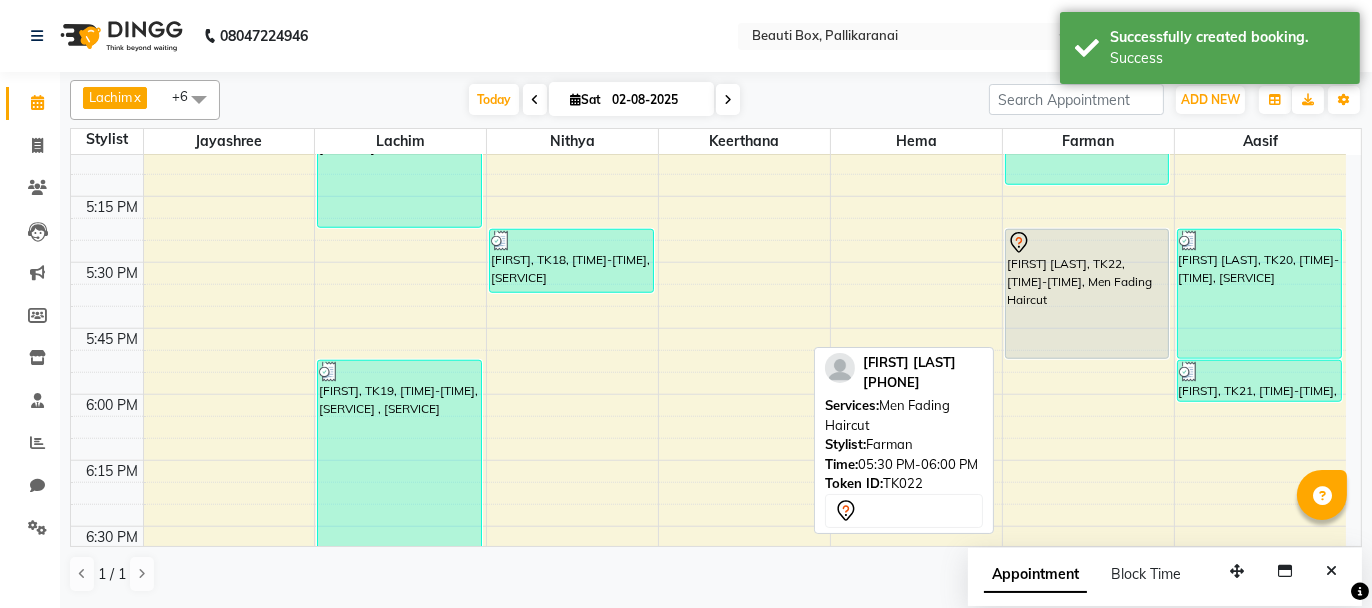 click on "[FIRST]  [LAST], TK22, [TIME]-[TIME], Men Fading Haircut" at bounding box center (1087, 294) 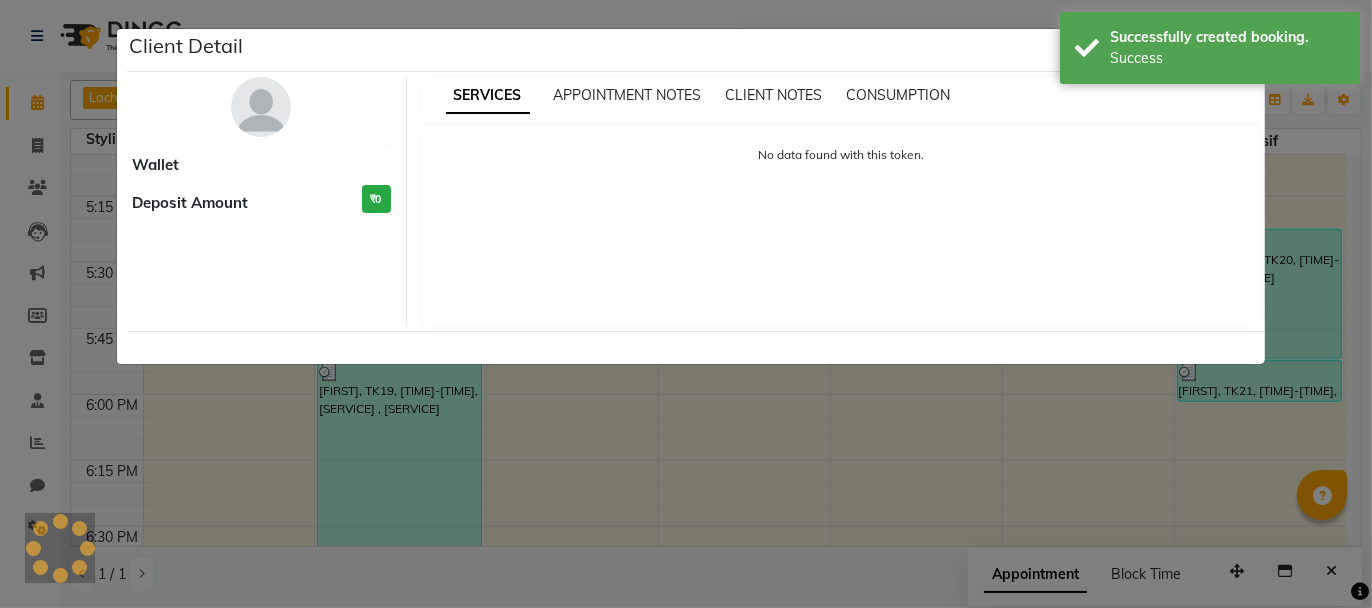 select on "7" 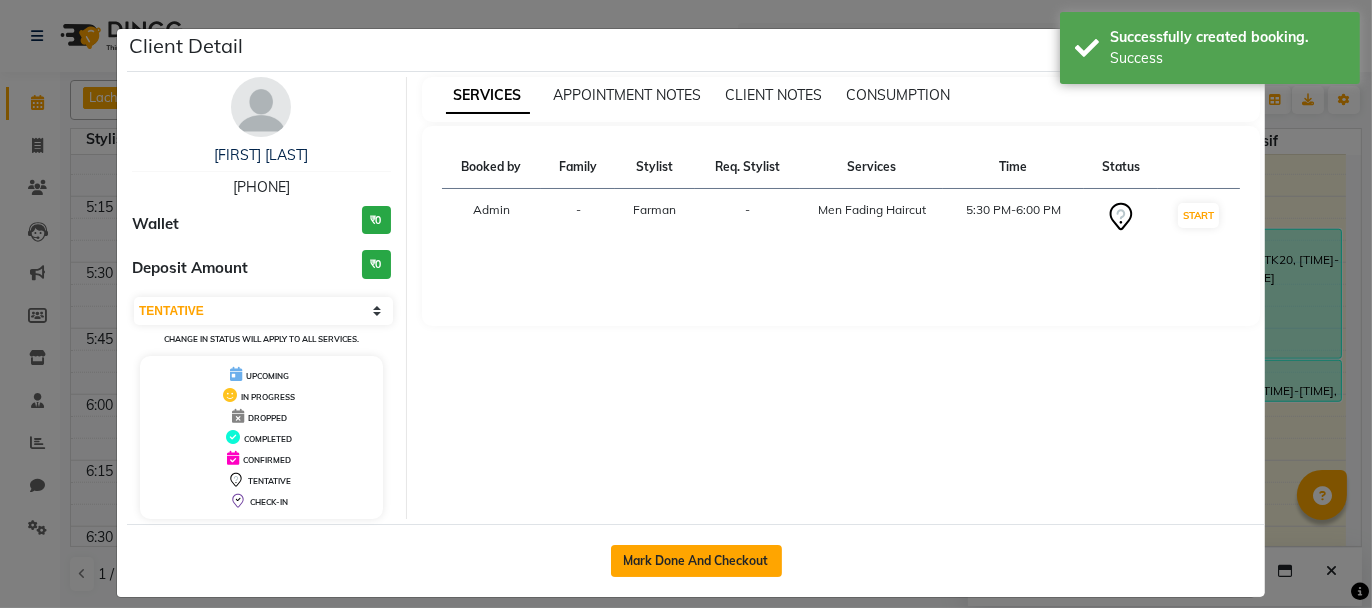 click on "Mark Done And Checkout" 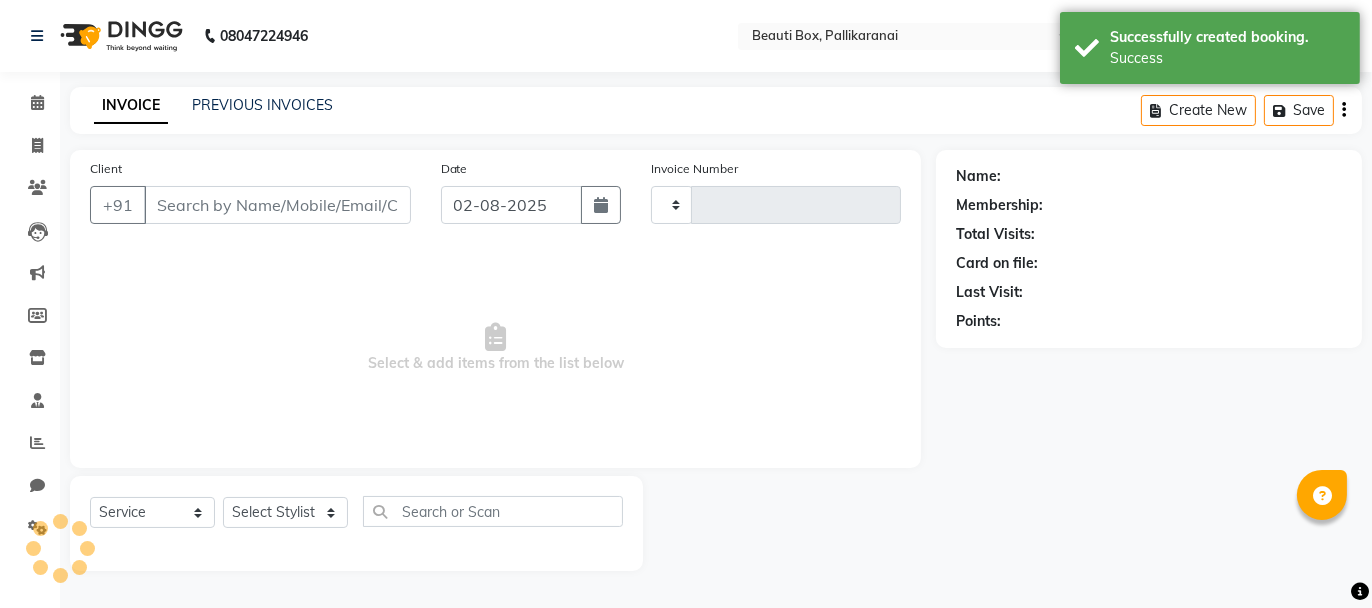 type on "1948" 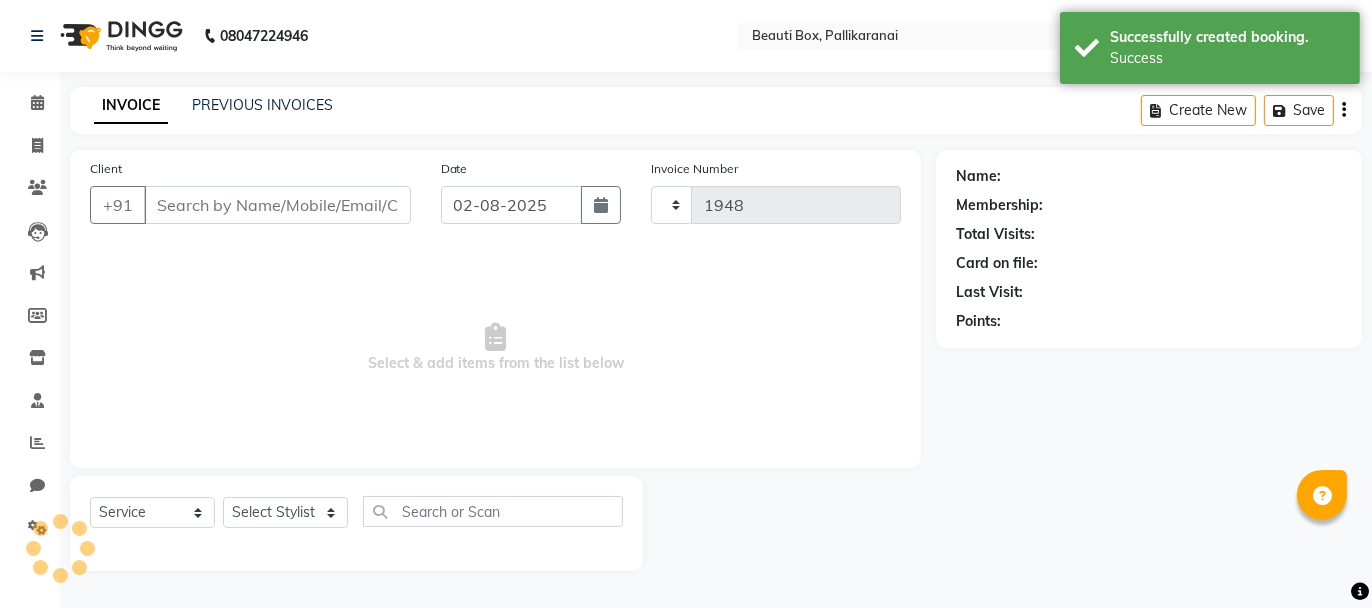 select on "11" 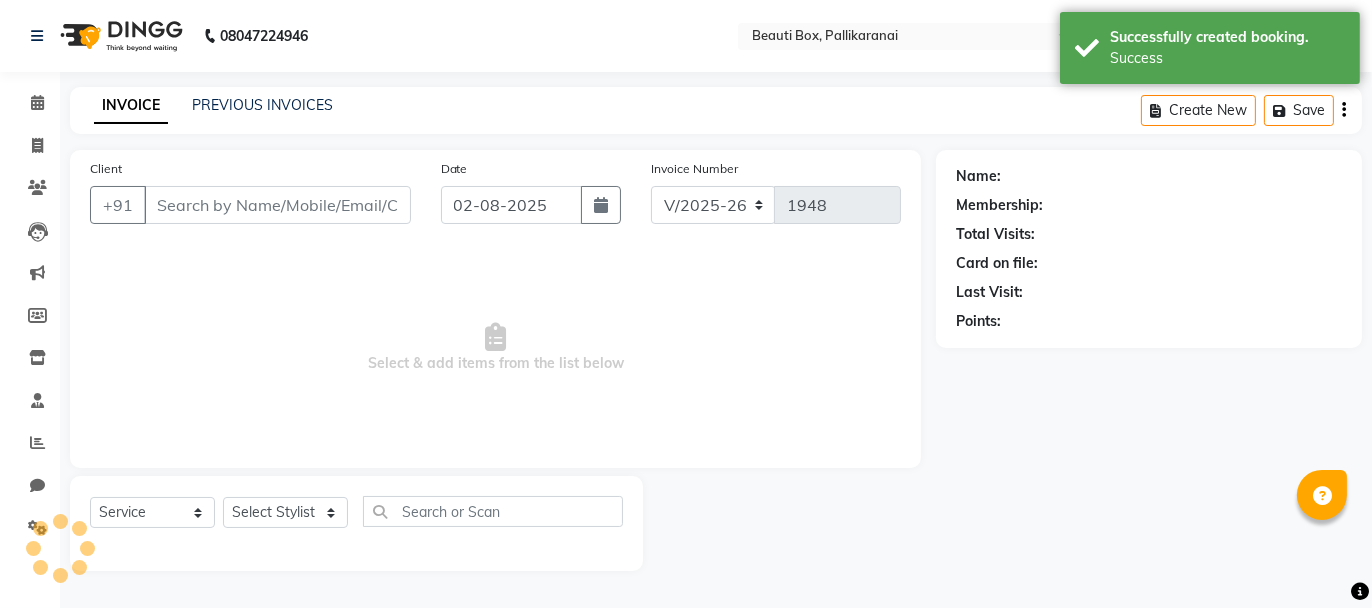 type on "[PHONE]" 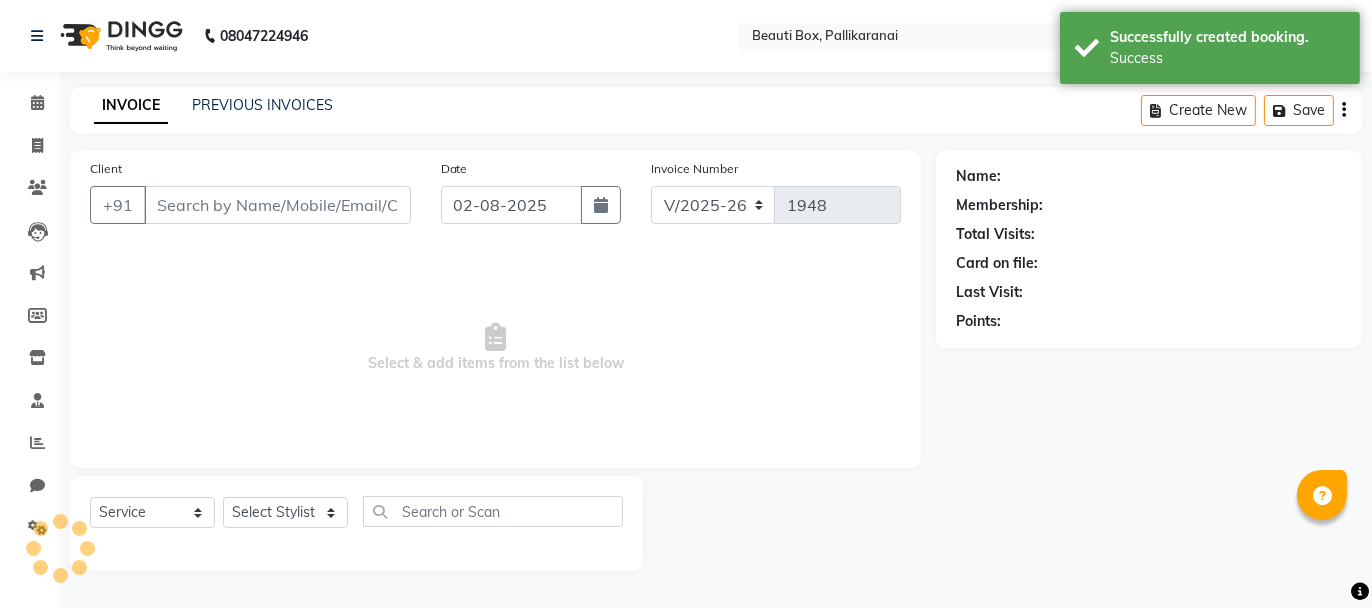 select on "86603" 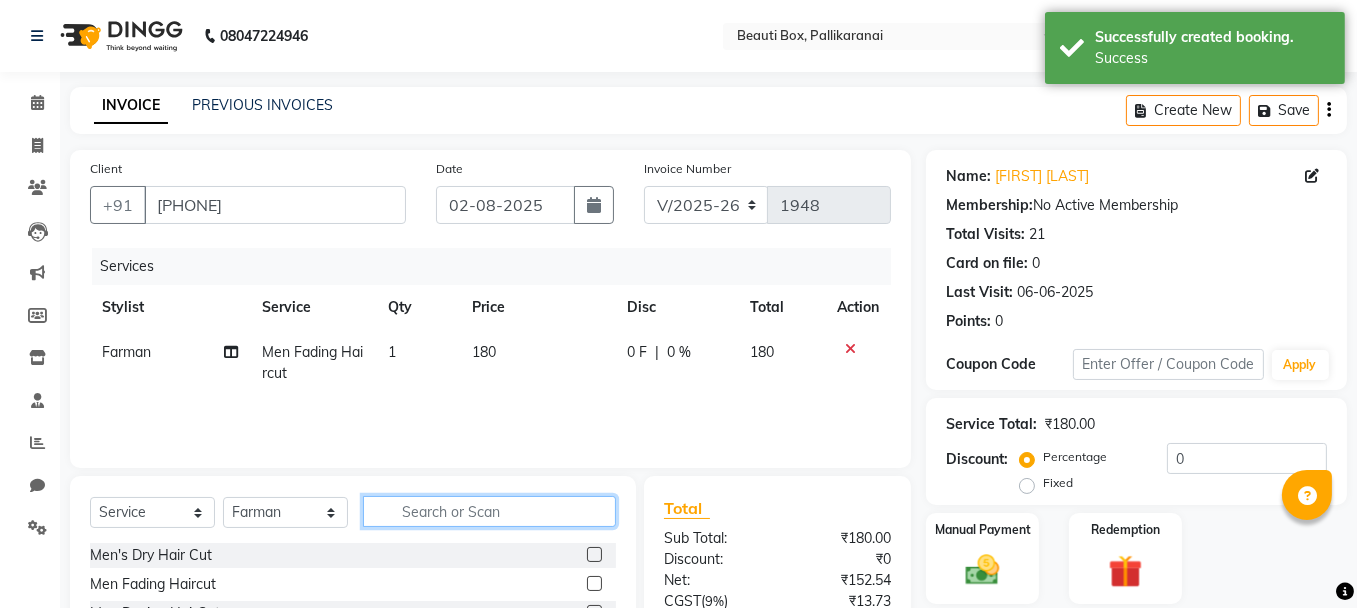 click 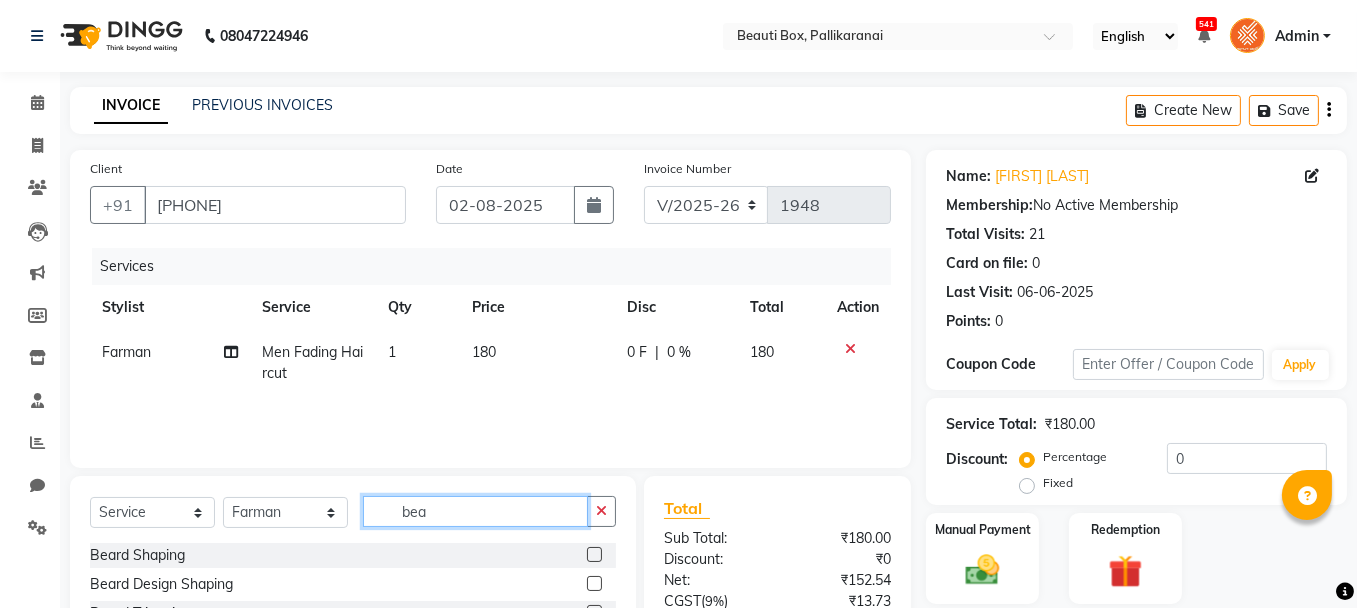type on "bea" 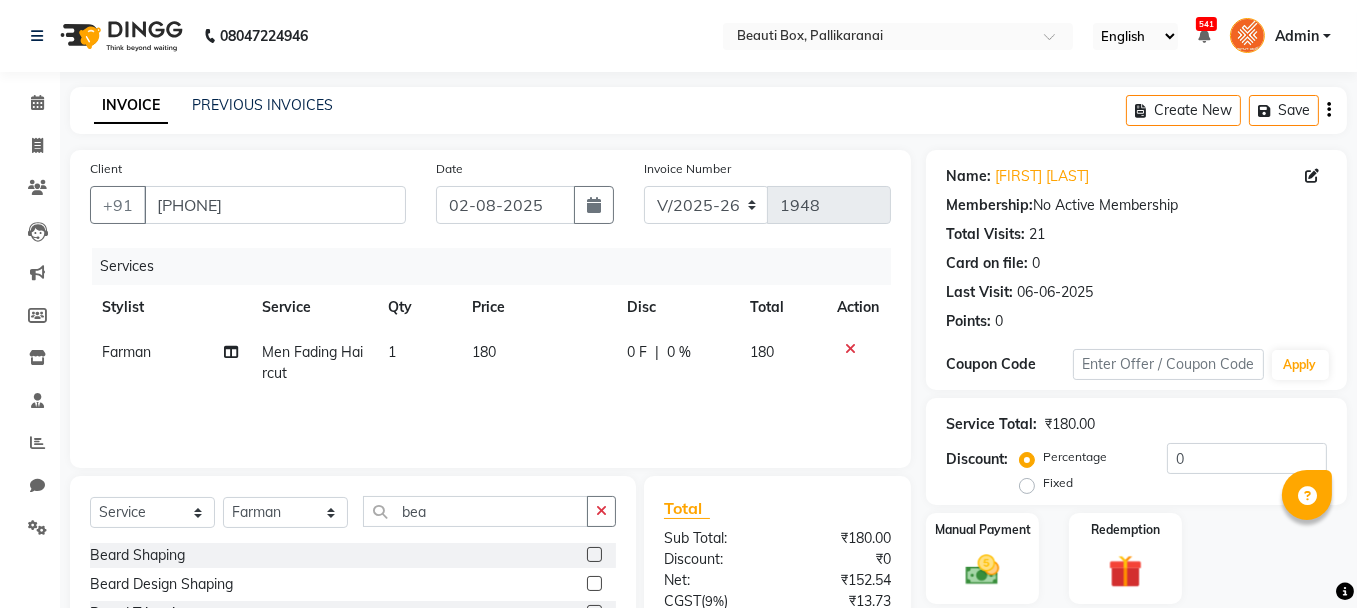click 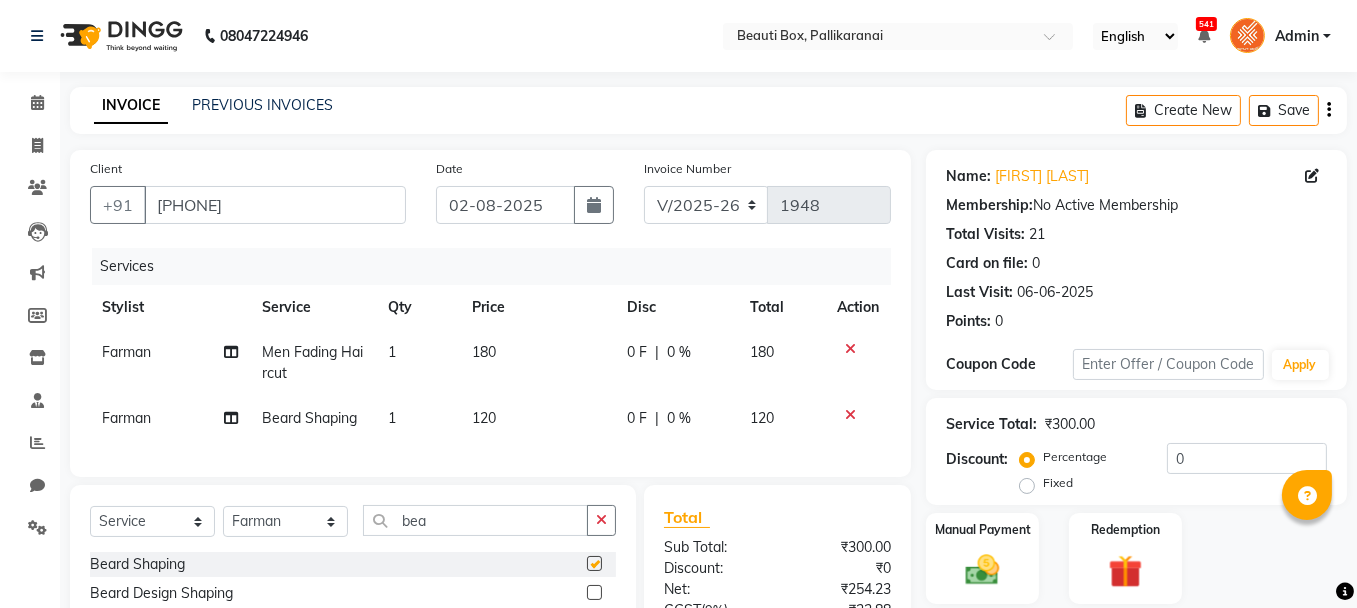 checkbox on "false" 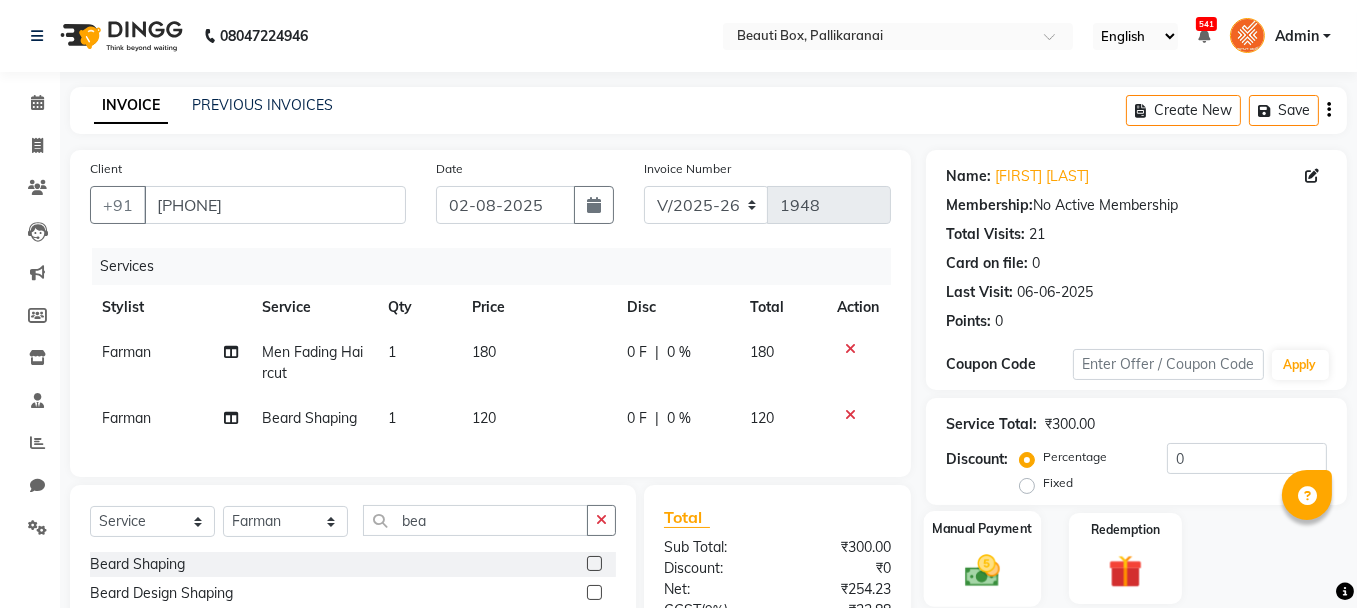 click 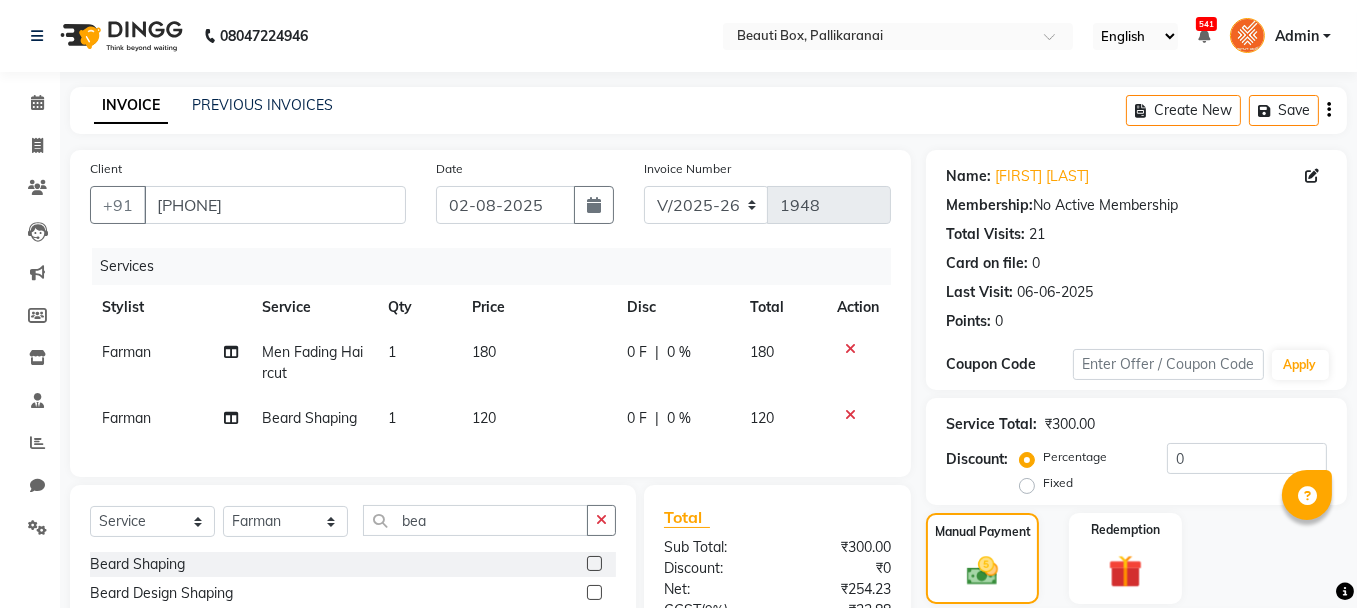 scroll, scrollTop: 214, scrollLeft: 0, axis: vertical 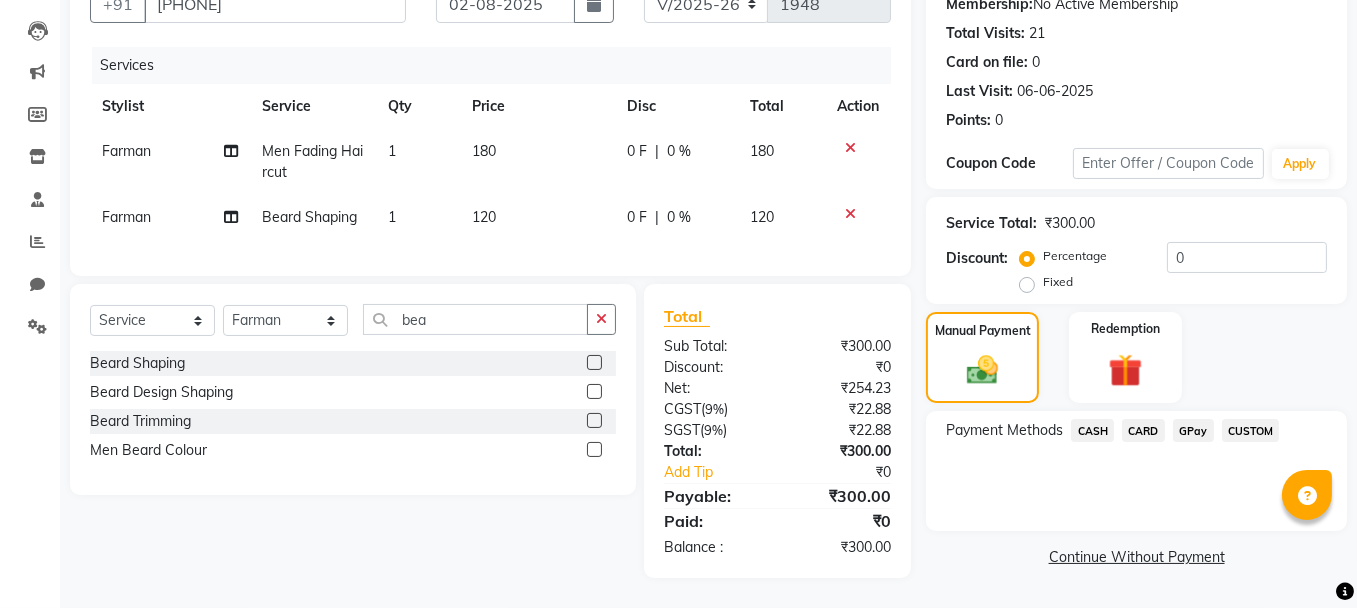 click on "GPay" 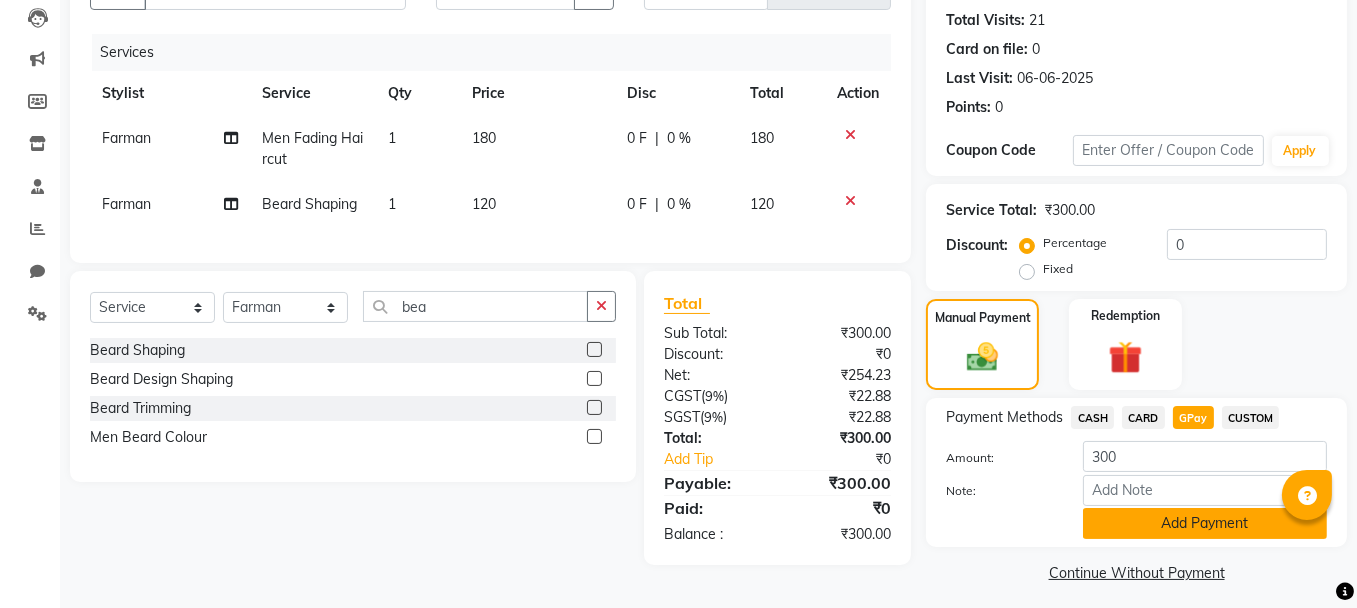 click on "Add Payment" 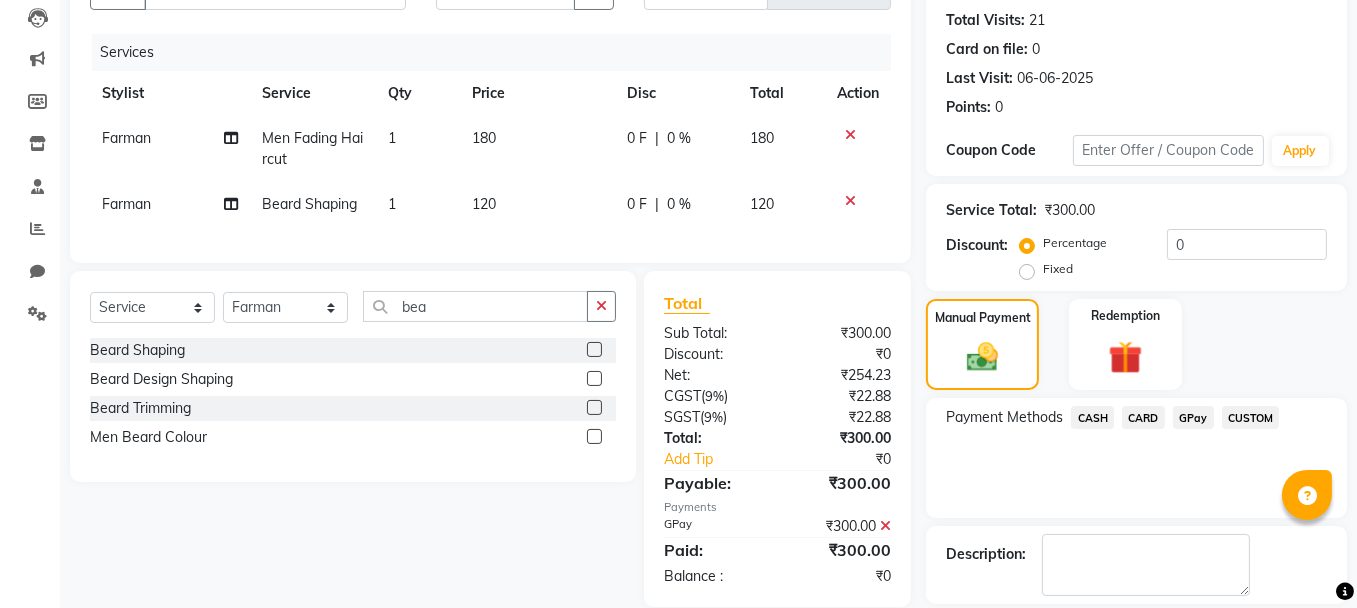 scroll, scrollTop: 305, scrollLeft: 0, axis: vertical 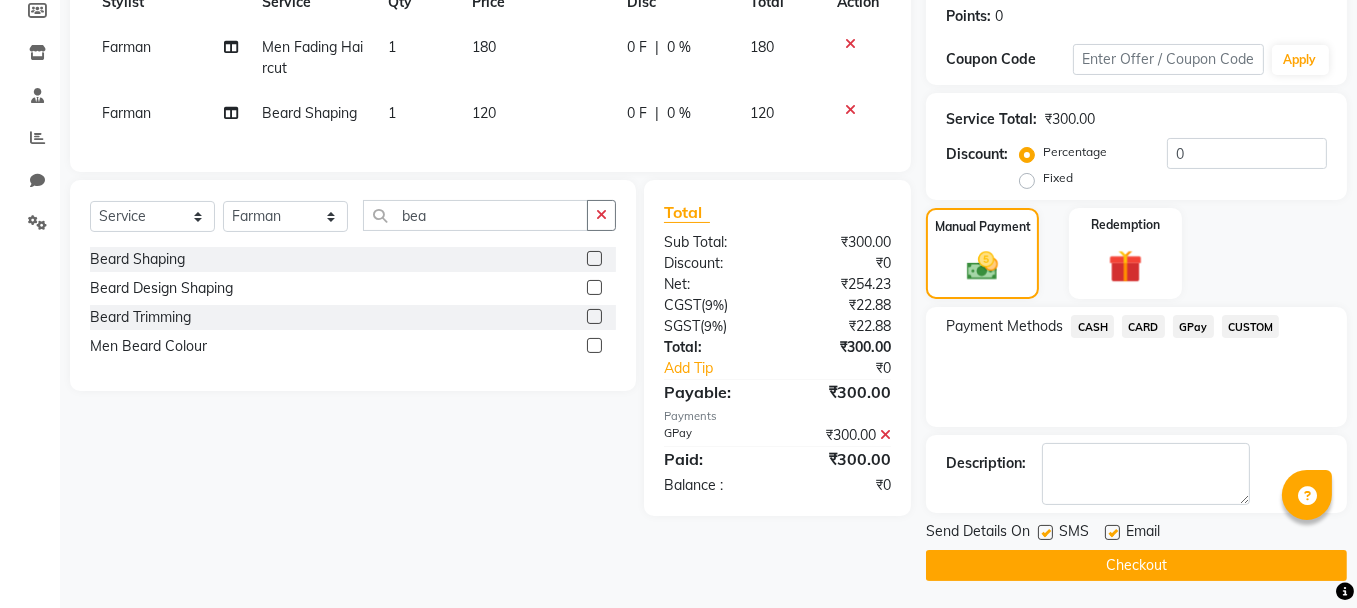 click on "Checkout" 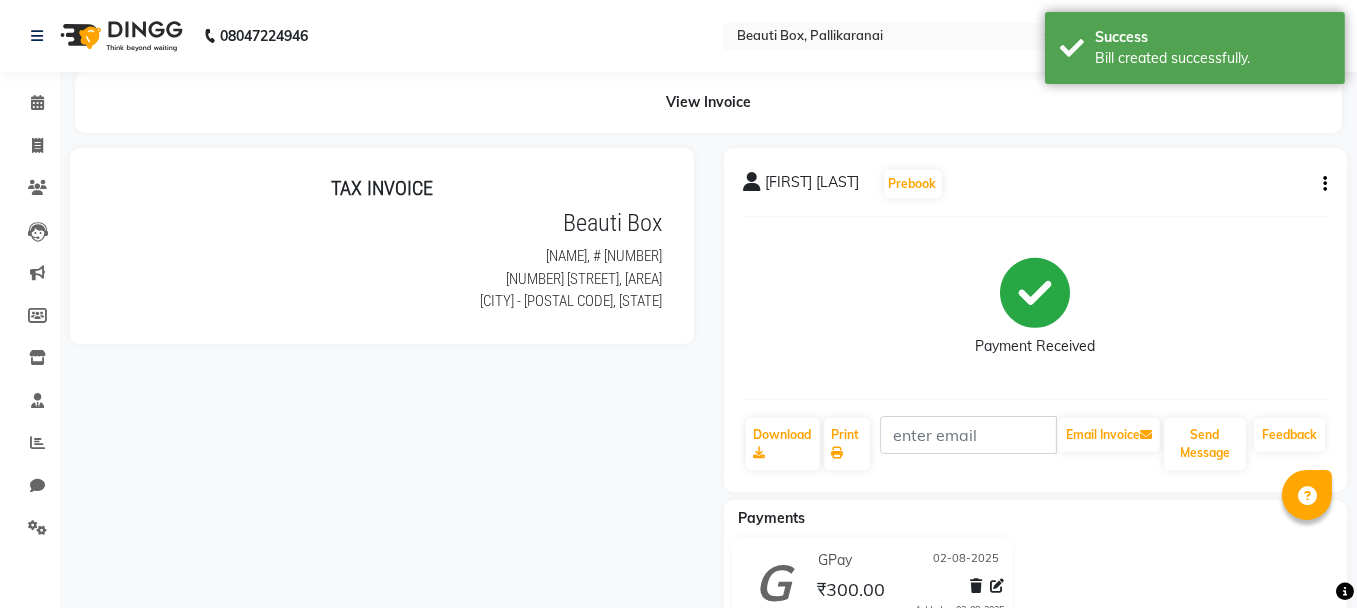 scroll, scrollTop: 0, scrollLeft: 0, axis: both 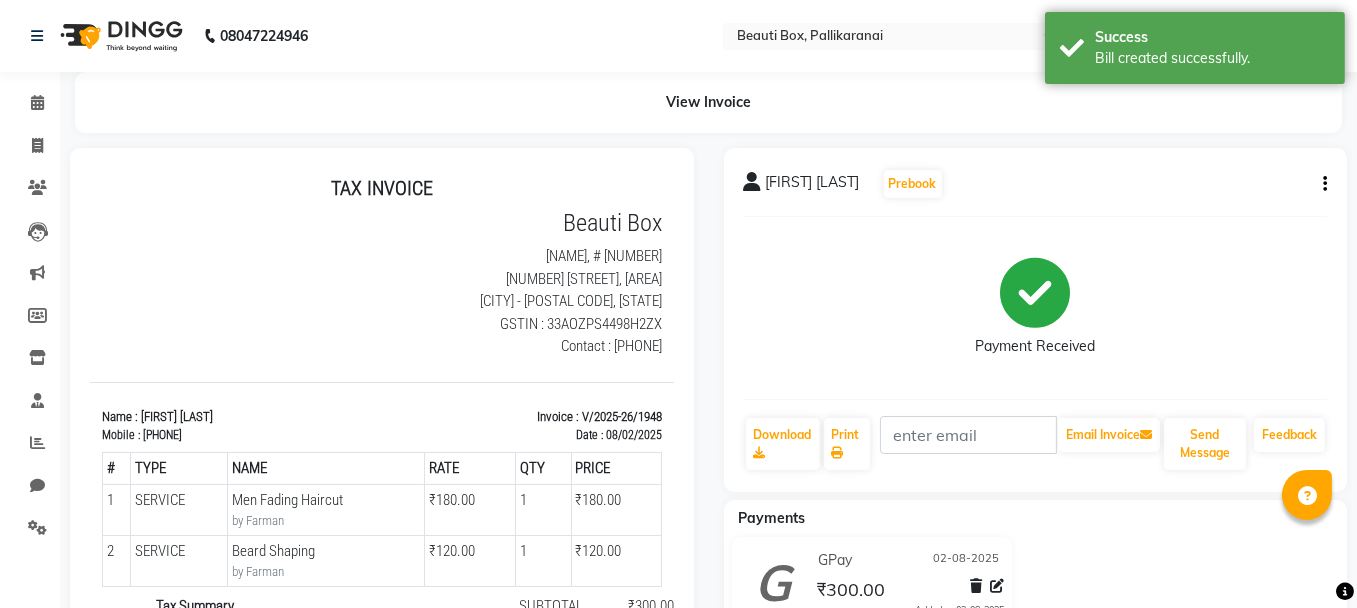click 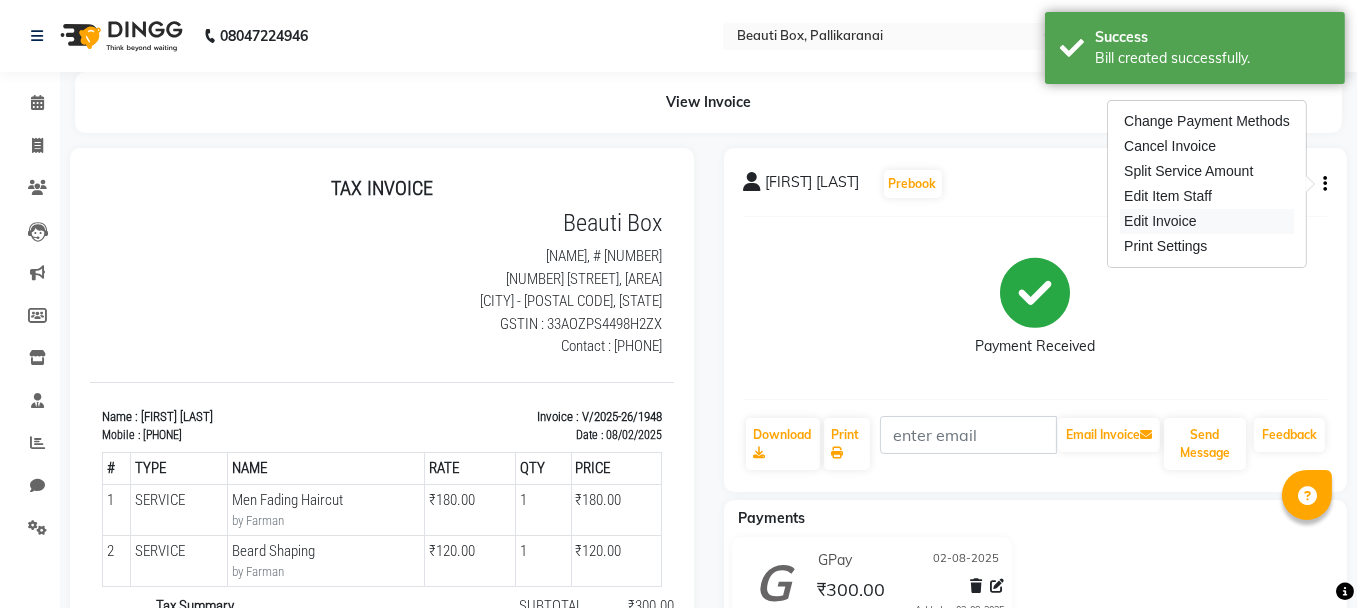 click on "Edit Invoice" at bounding box center (1207, 221) 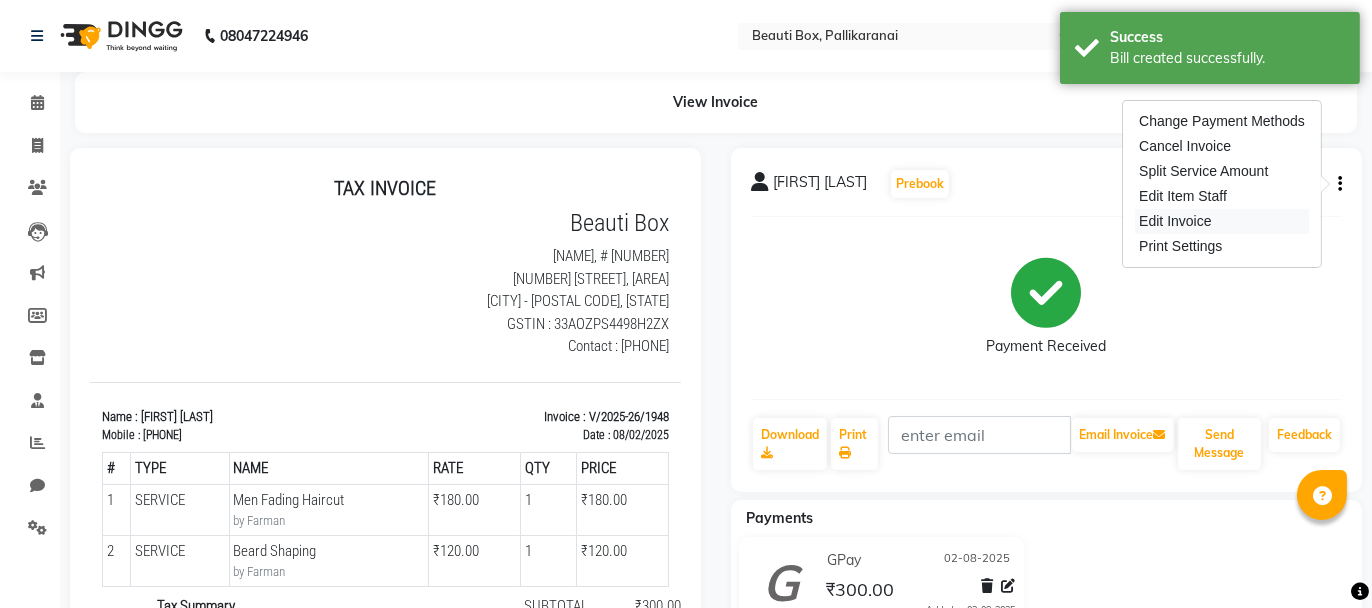 select on "service" 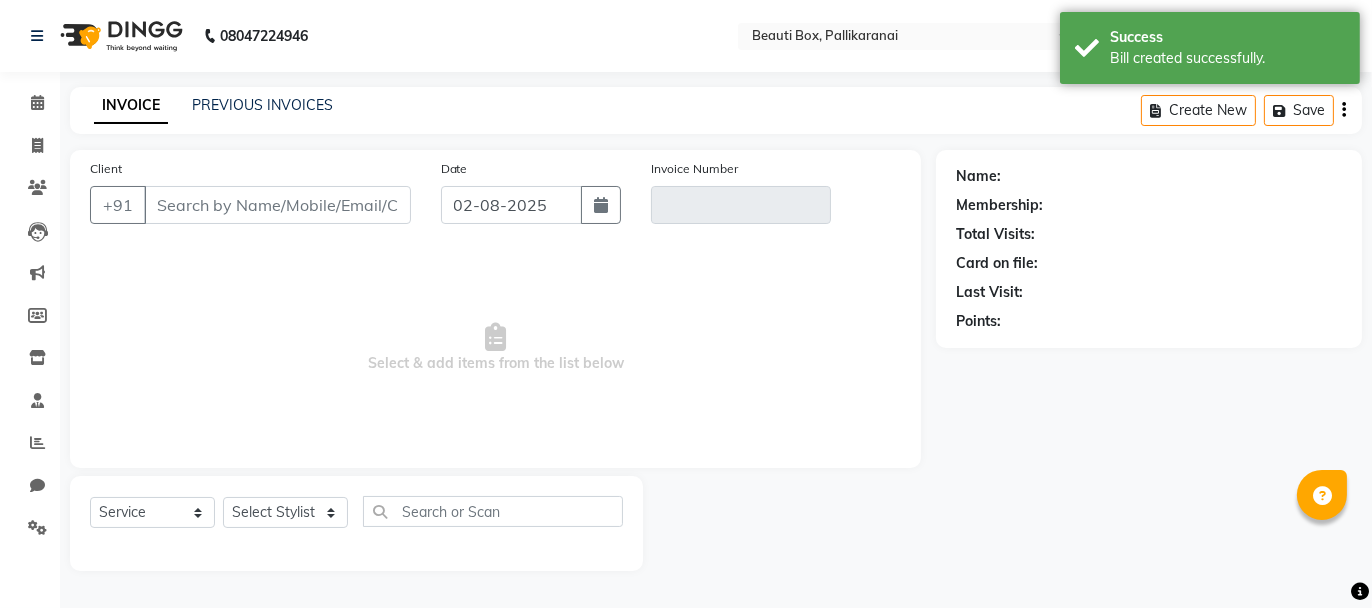 type on "[PHONE]" 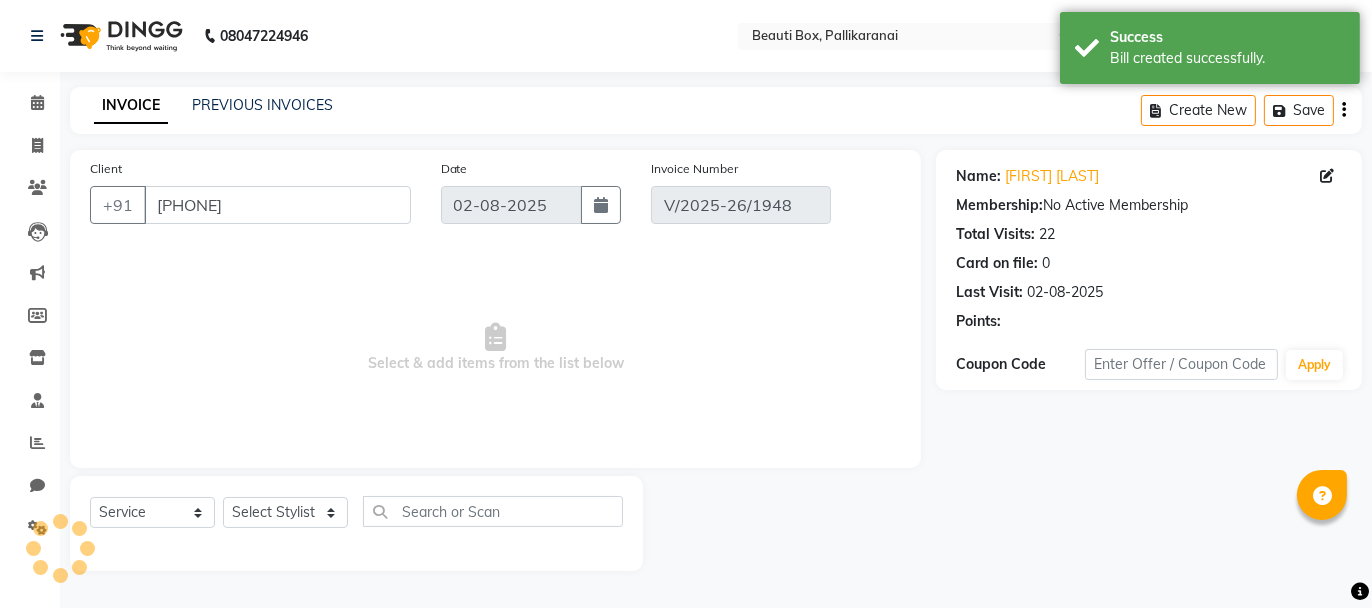 select on "select" 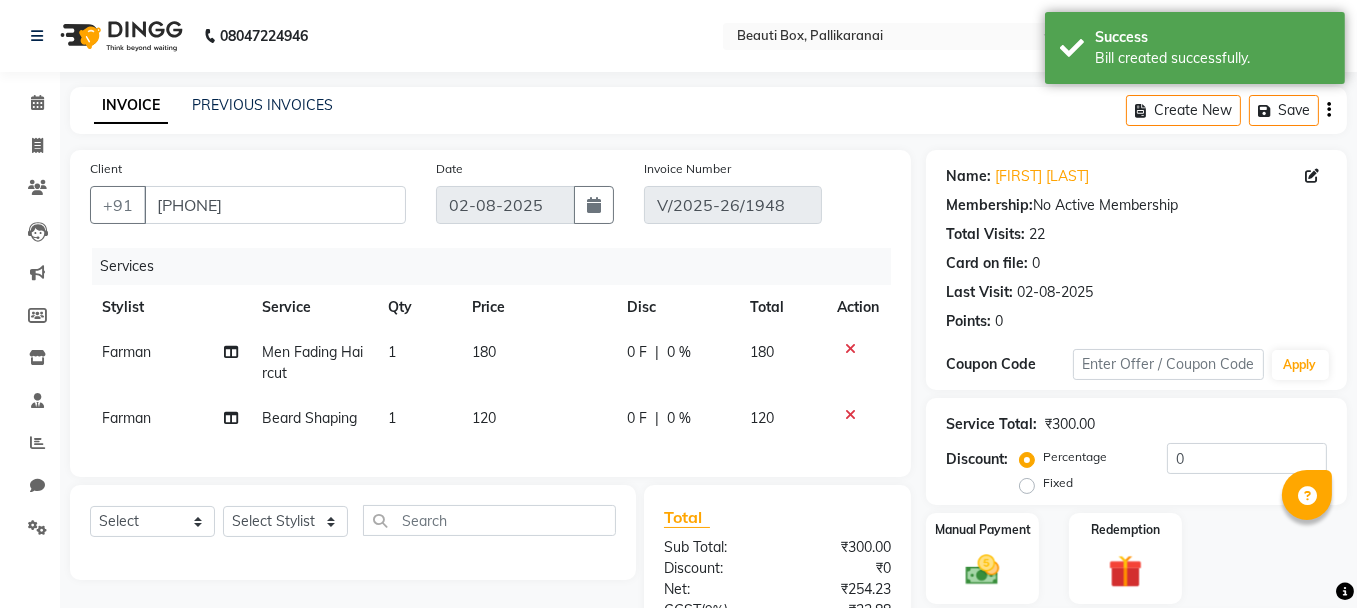 scroll, scrollTop: 255, scrollLeft: 0, axis: vertical 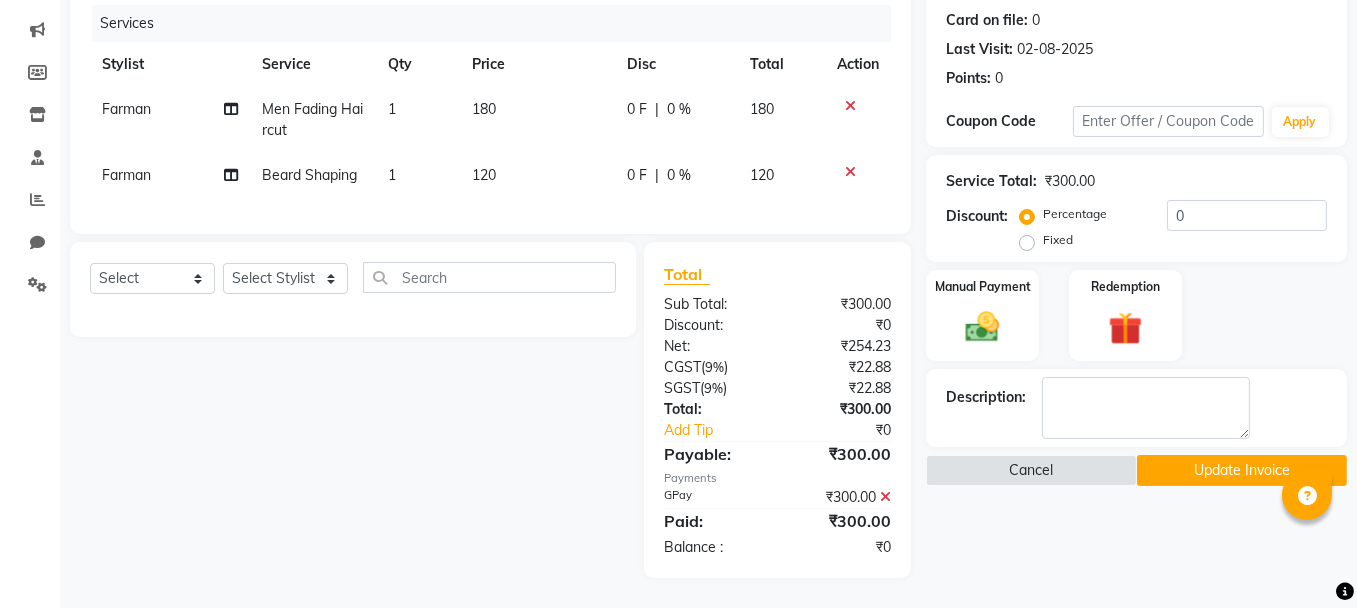 click 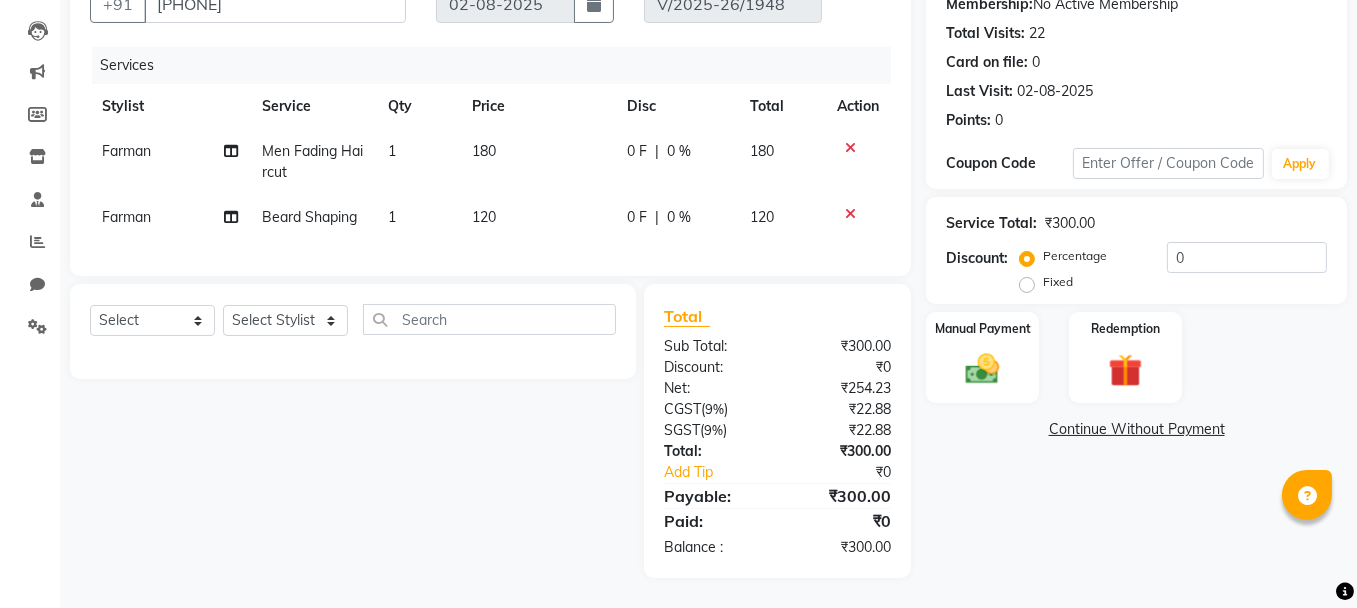 scroll, scrollTop: 214, scrollLeft: 0, axis: vertical 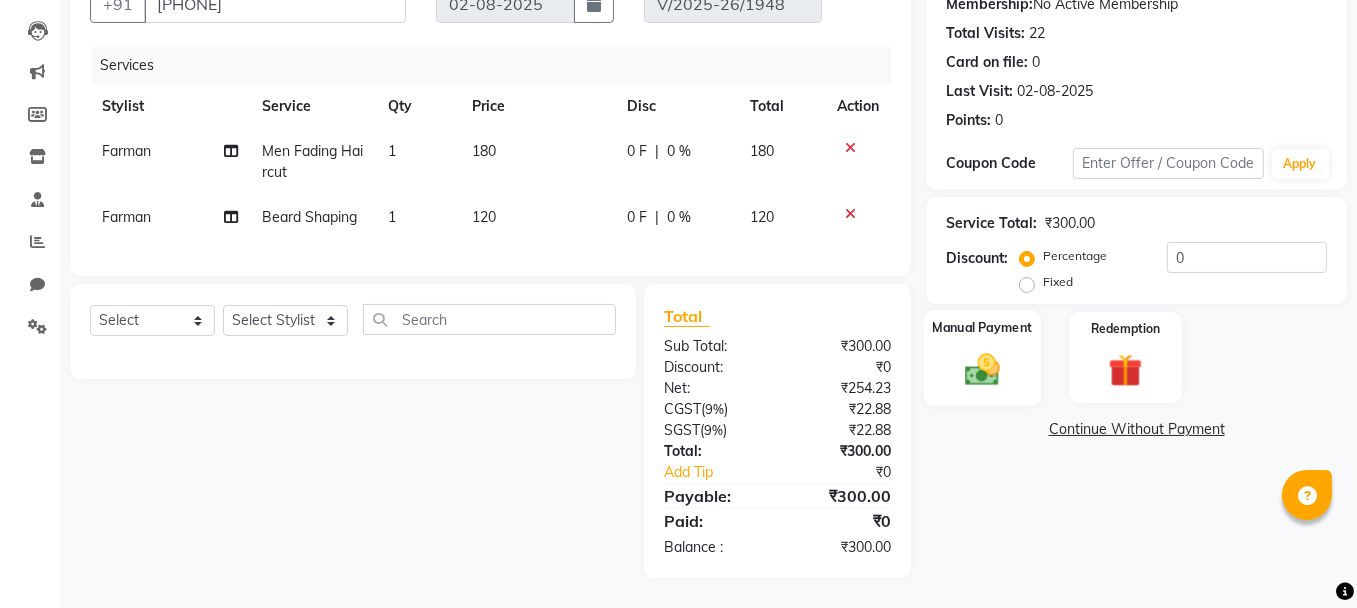 click 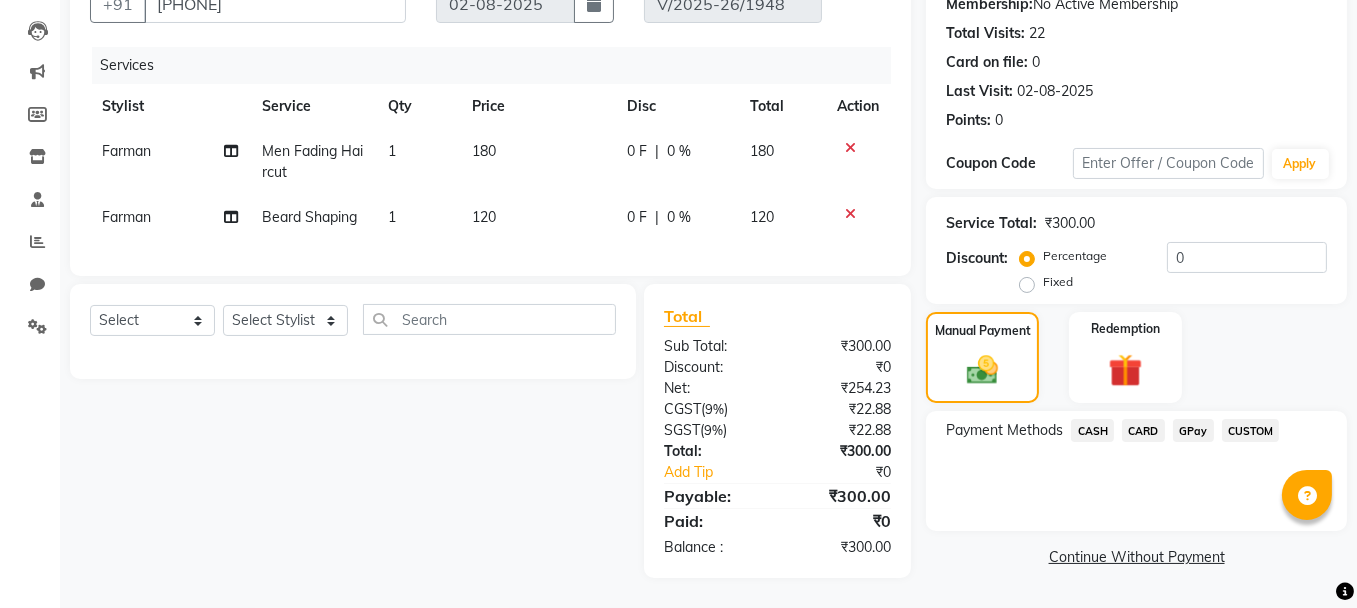 click on "CASH" 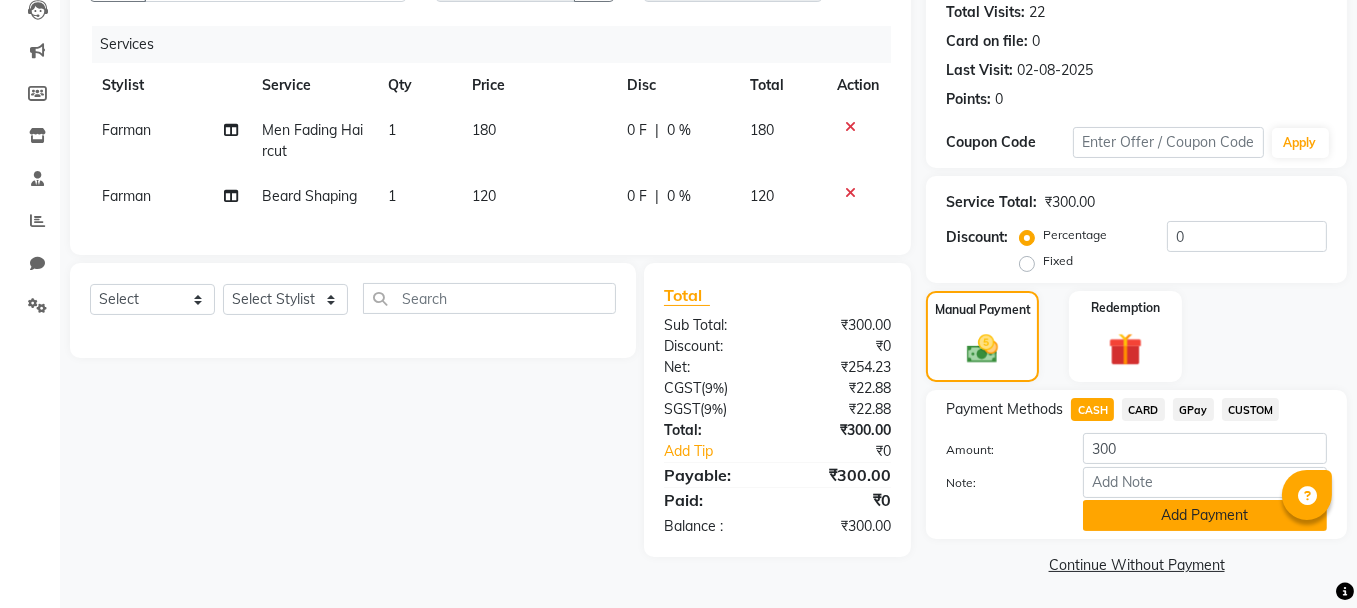 click on "Add Payment" 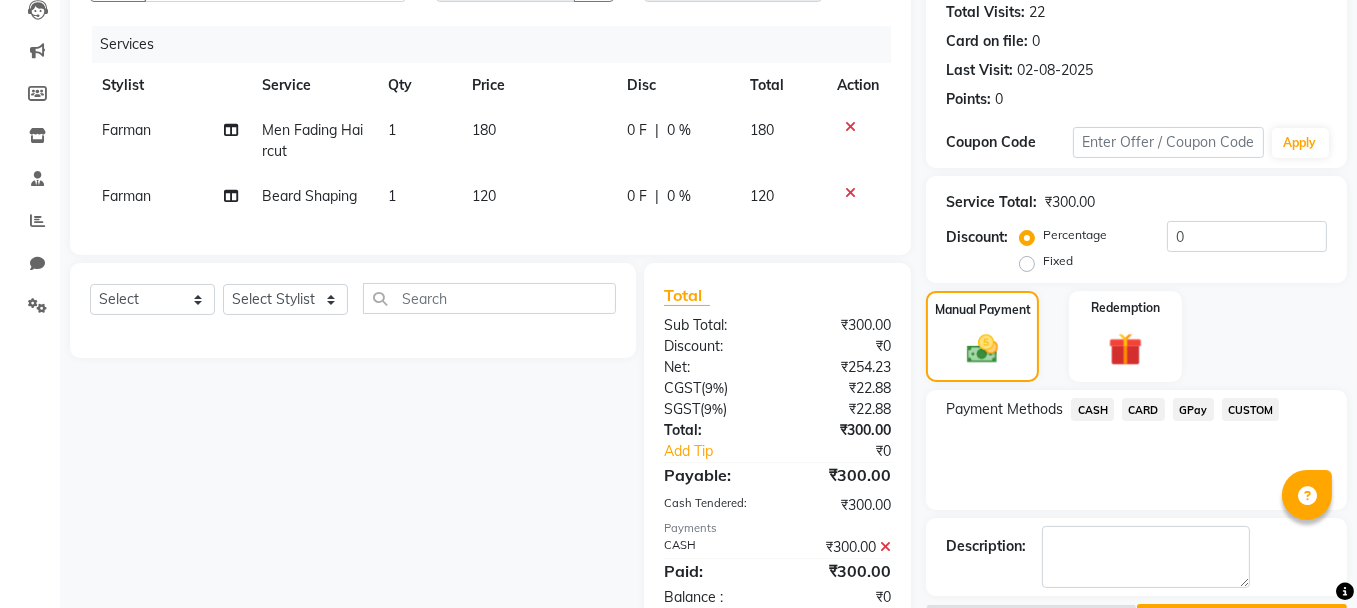 scroll, scrollTop: 285, scrollLeft: 0, axis: vertical 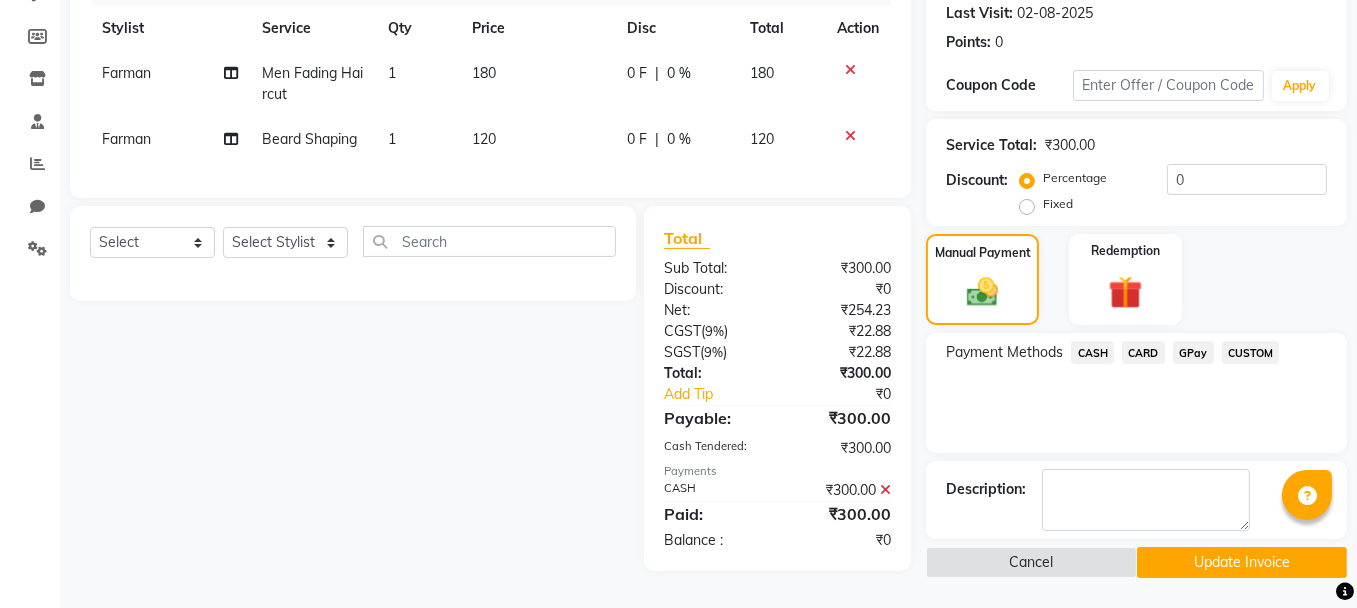 click on "Update Invoice" 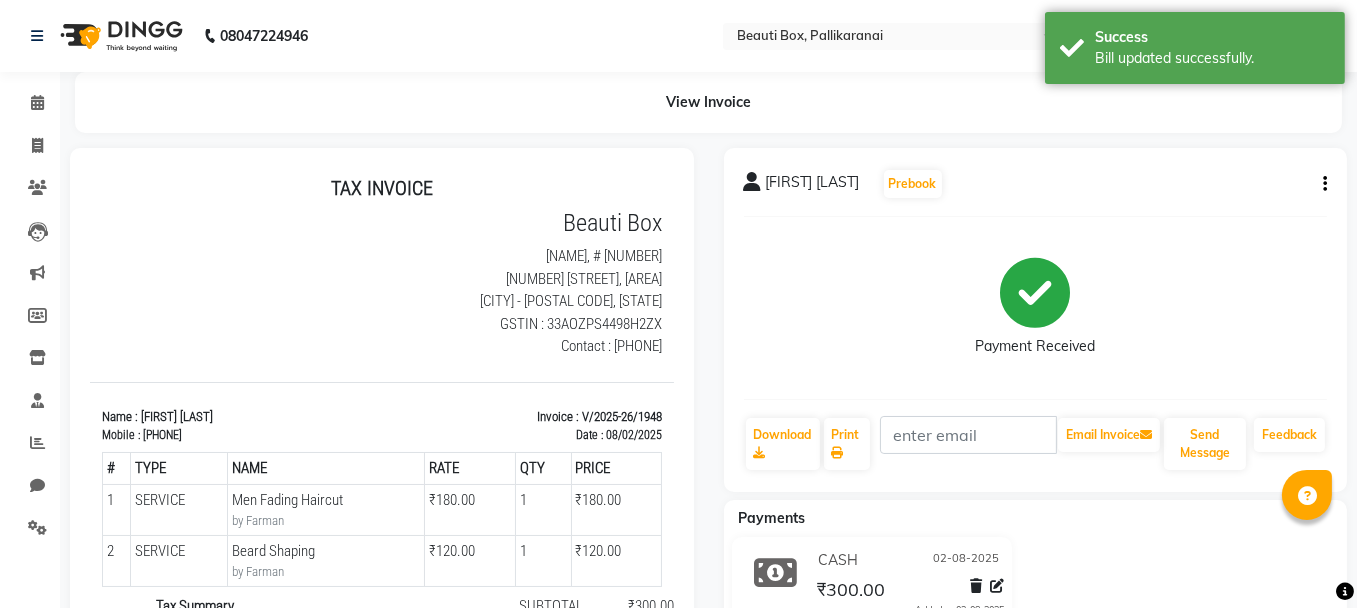 scroll, scrollTop: 0, scrollLeft: 0, axis: both 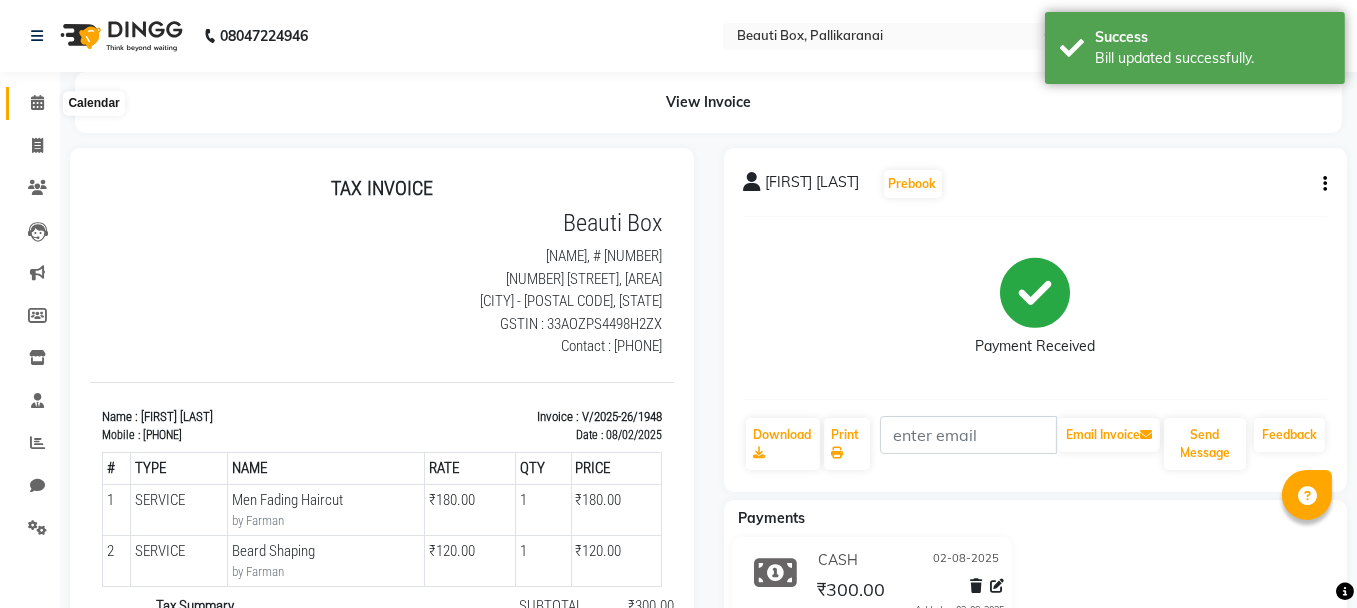 click 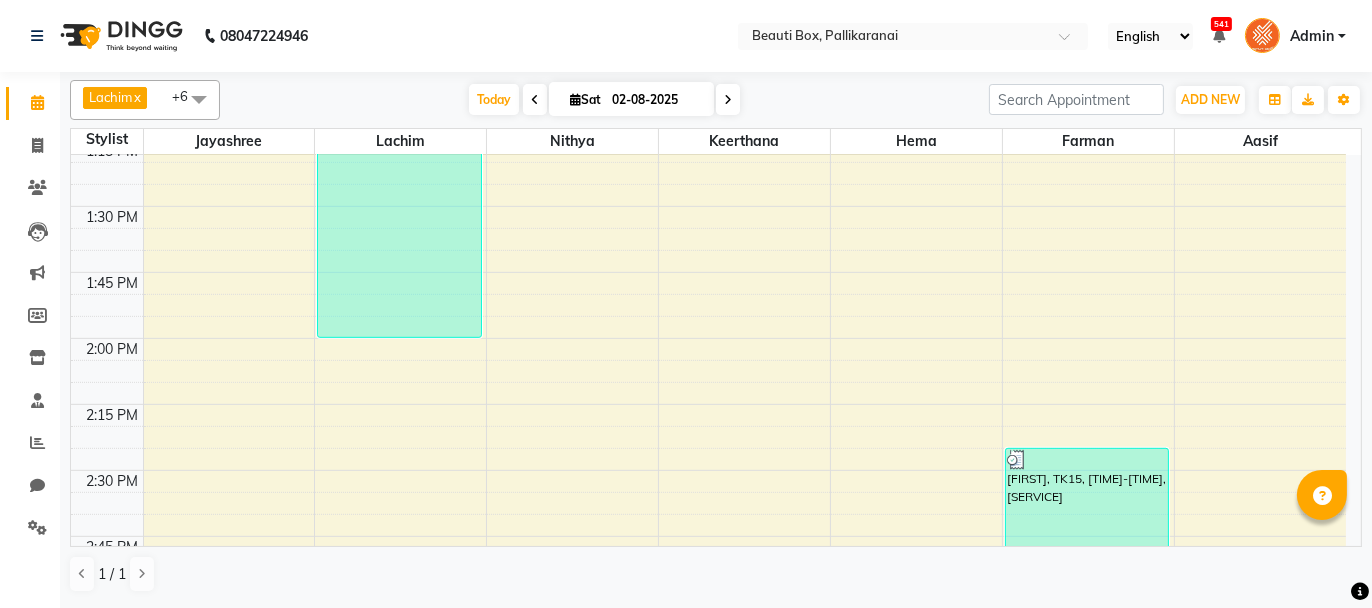 scroll, scrollTop: 1500, scrollLeft: 0, axis: vertical 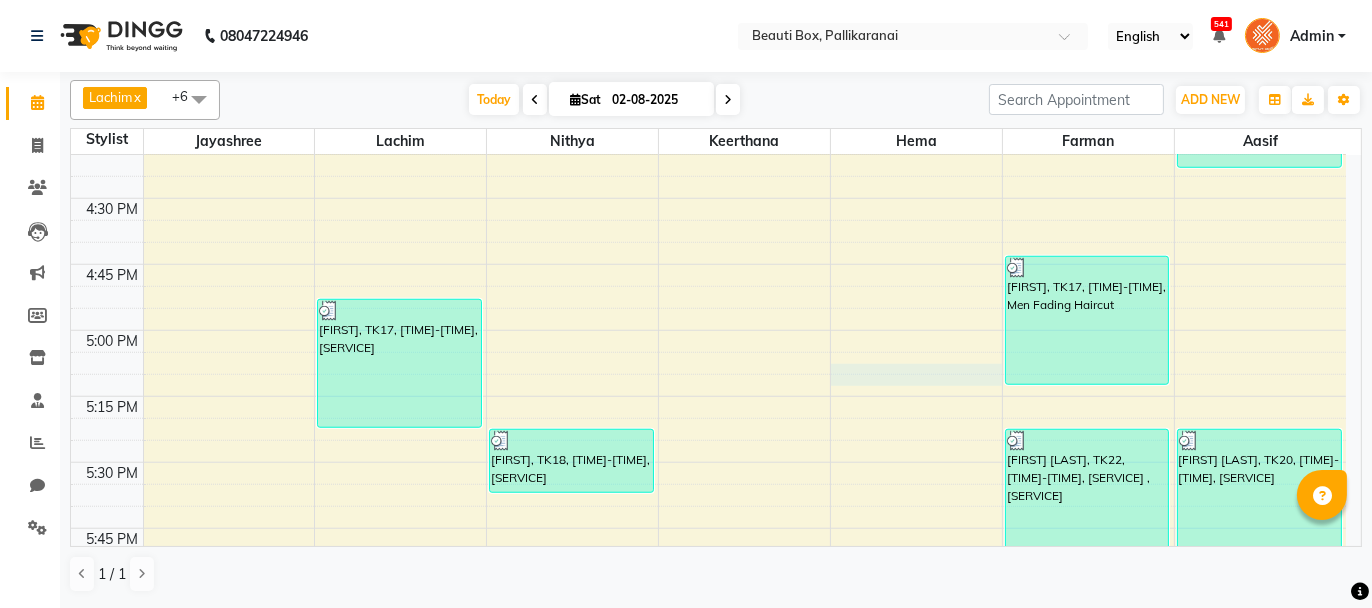 click on "0292757 Dummy Customer, TK09, [TIME]-[TIME], [SERVICE] [FIRST], TK12, [TIME]-[TIME], [SERVICE] , [SERVICE] [FIRST], TK16, [TIME]-[TIME], [SERVICE] [FIRST] [LAST], TK20, [TIME]-[TIME], [SERVICE] [FIRST], TK21, [TIME]-[TIME], [SERVICE] [FIRST], TK29, [TIME]-[TIME], [SERVICE]" at bounding box center [708, -198] 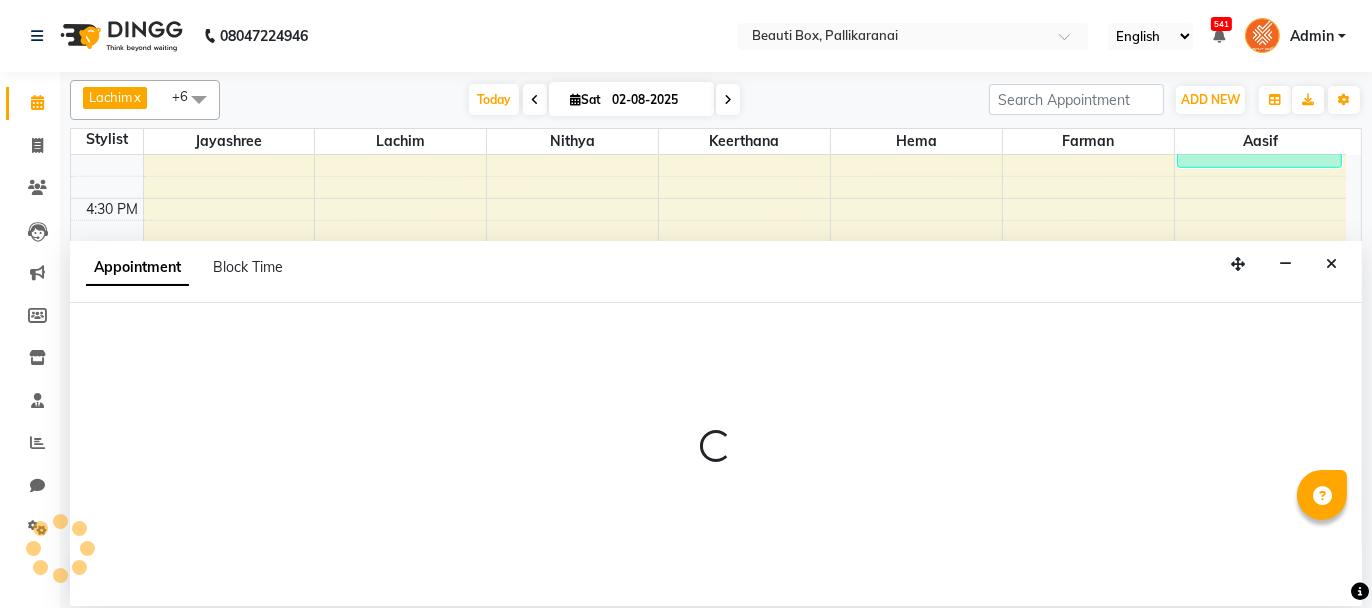select on "84028" 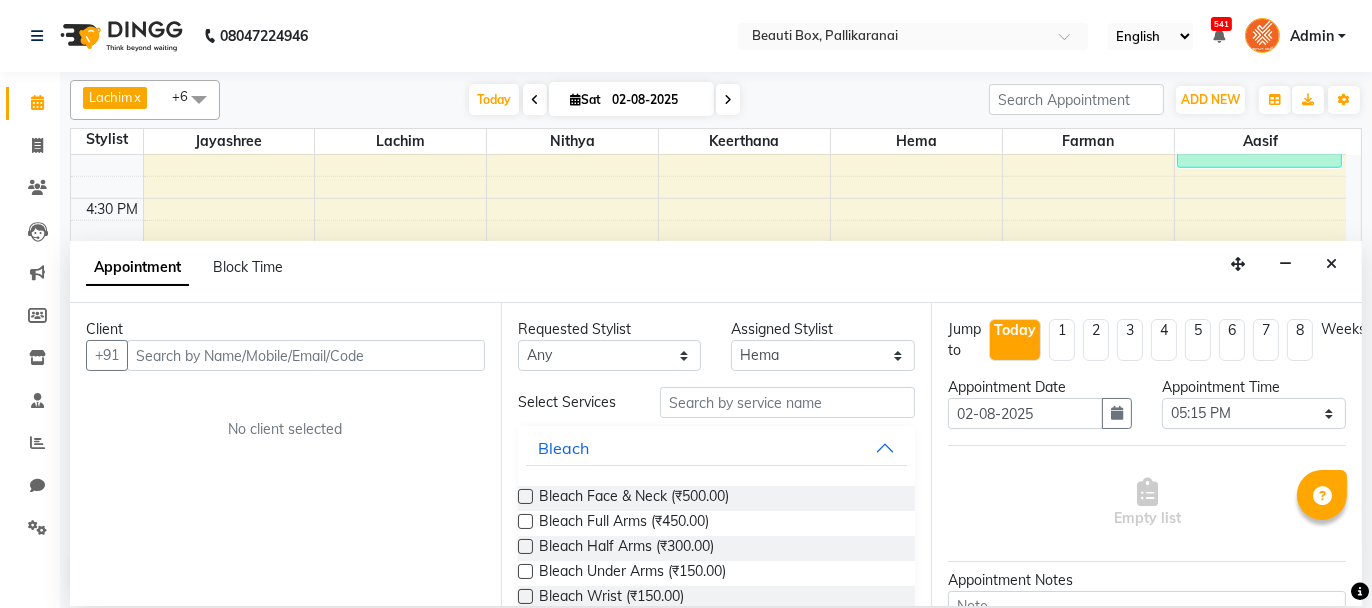 click at bounding box center [306, 355] 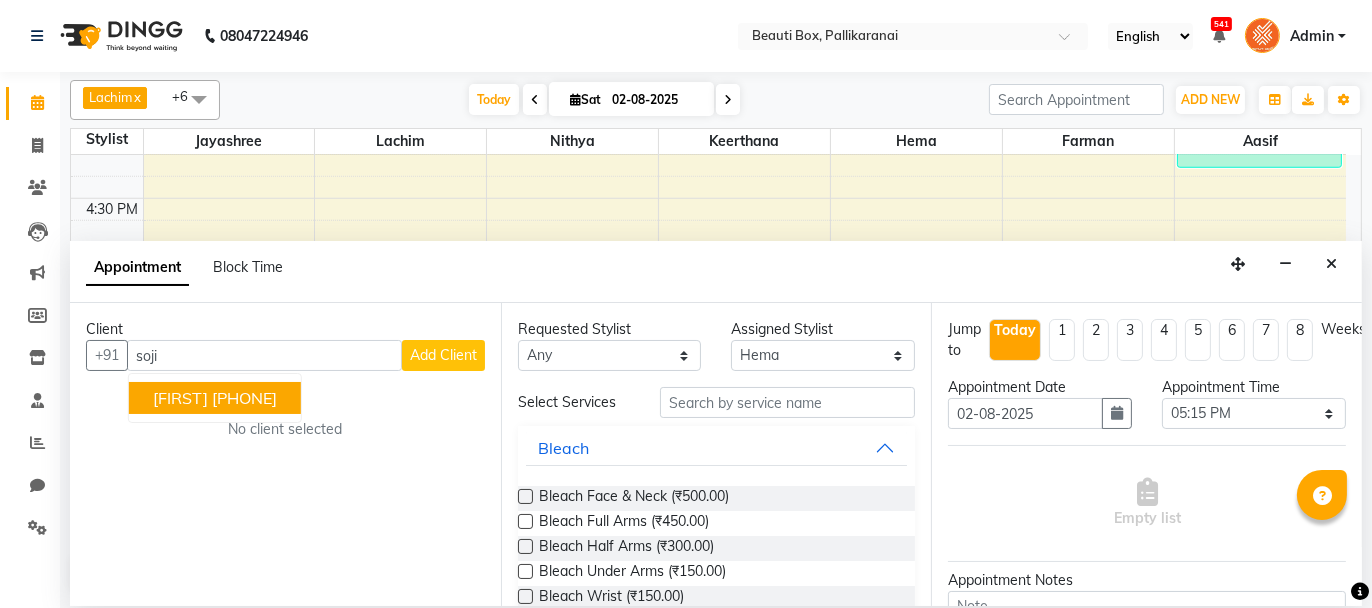 click on "[PHONE]" at bounding box center [244, 398] 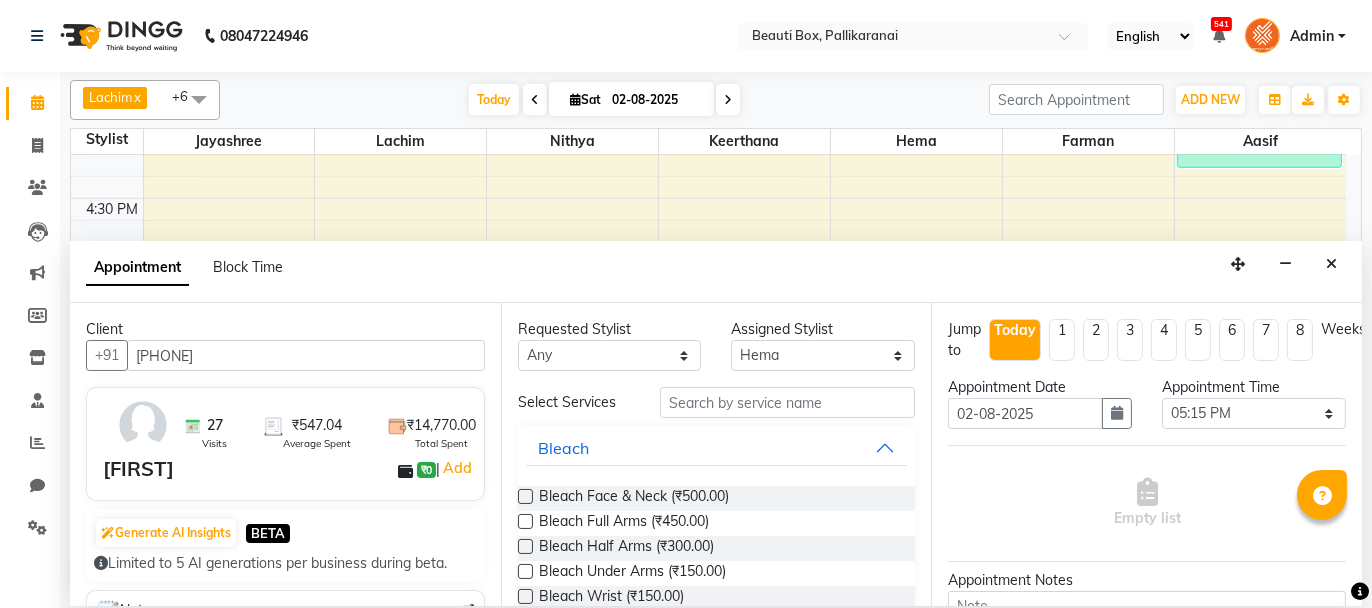 type on "[PHONE]" 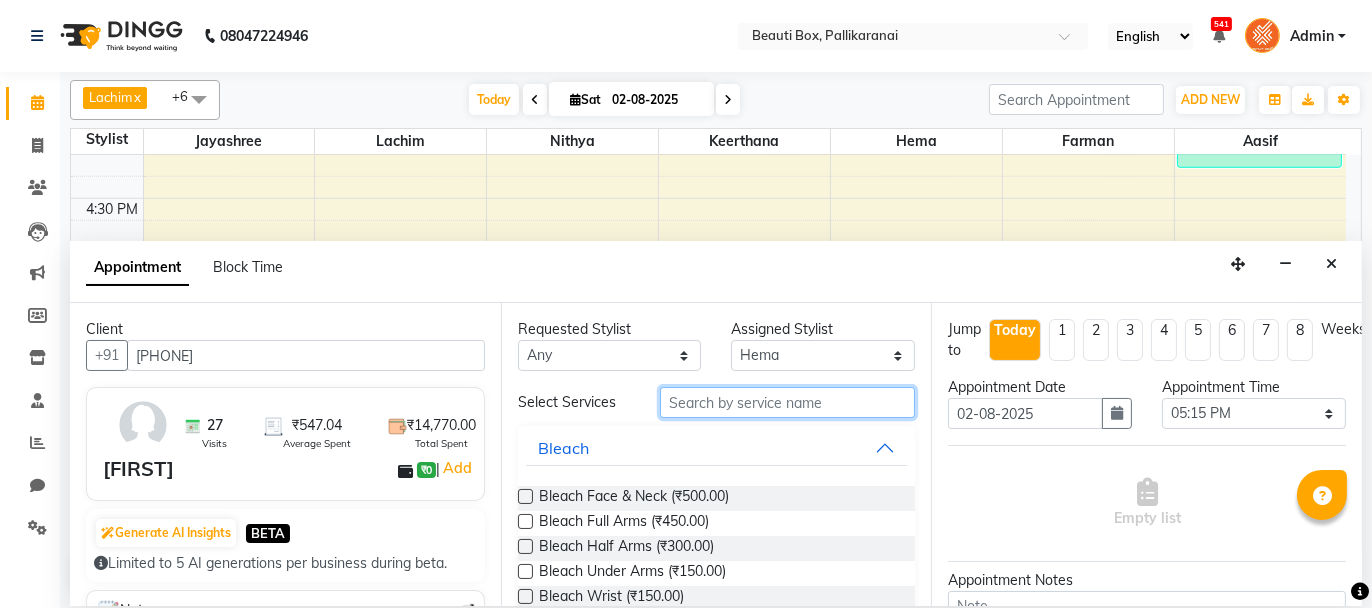 click at bounding box center (787, 402) 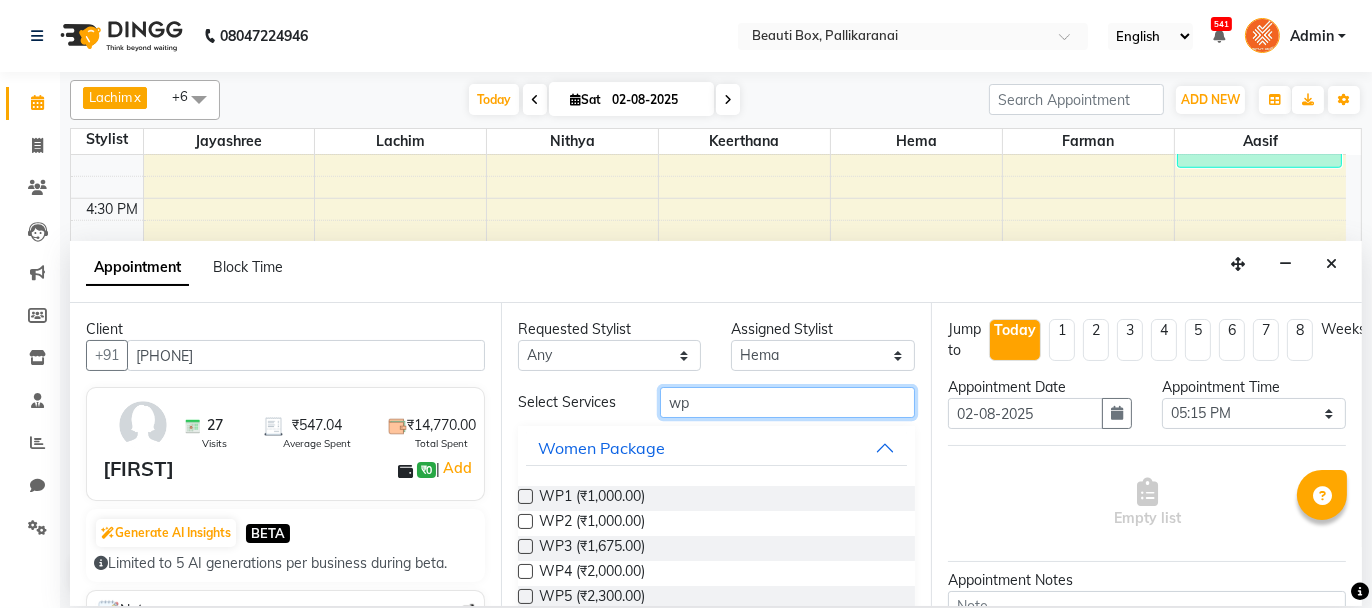 type on "wp" 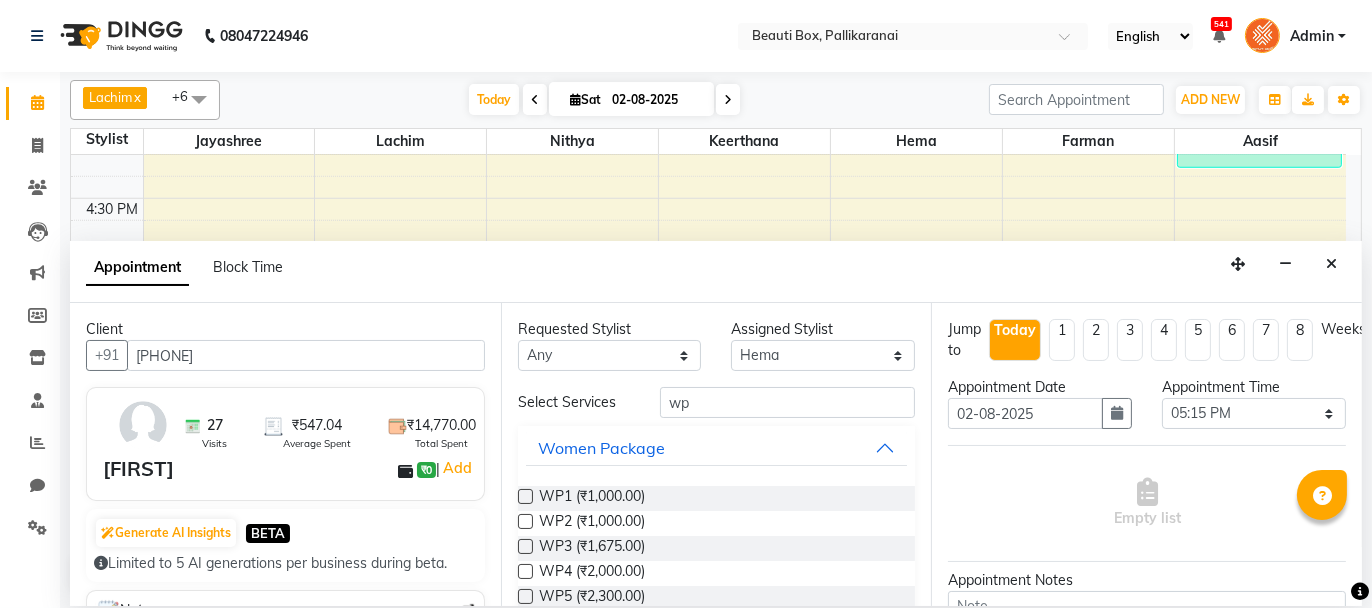 click at bounding box center [525, 496] 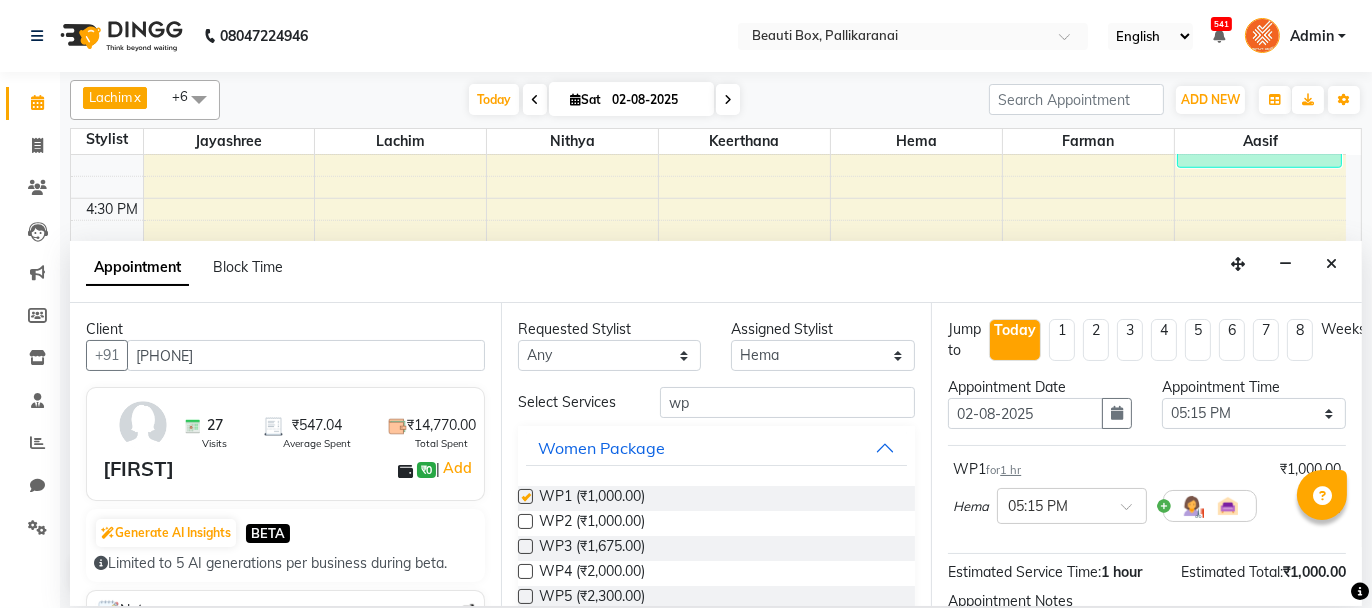 checkbox on "false" 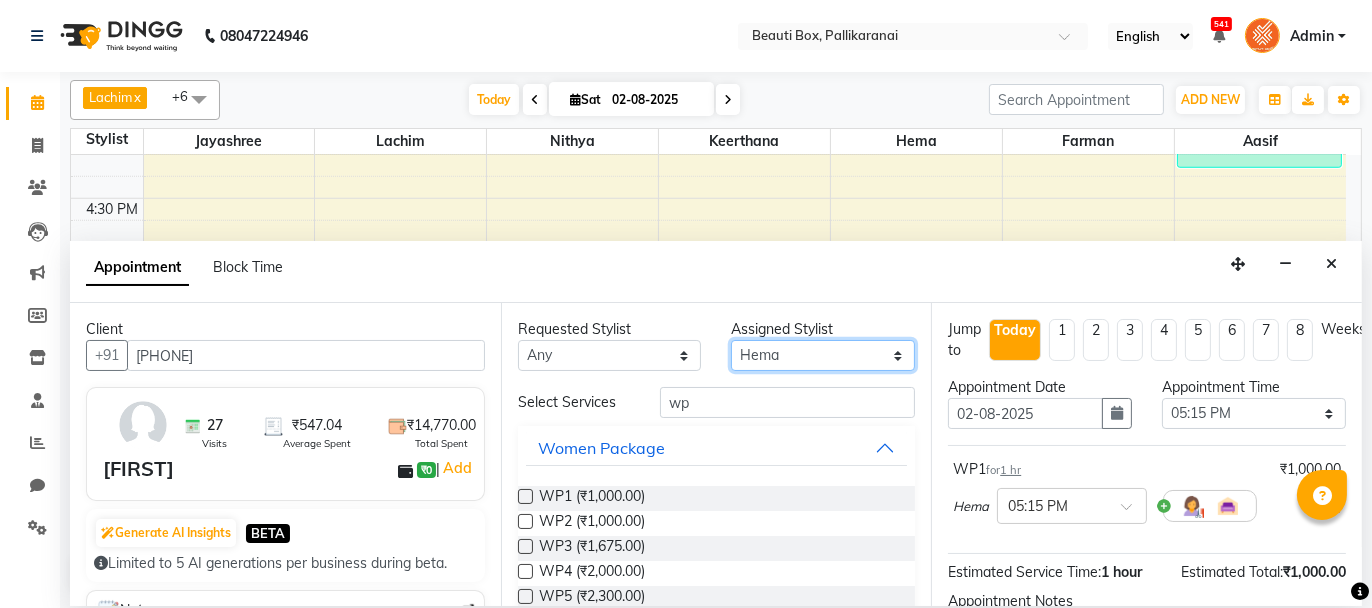 click on "Select [FIRST] [FIRST]  [FIRST] [FIRST] [FIRST] [FIRST] [FIRST] [FIRST] [FIRST] [FIRST] [FIRST] [FIRST] [FIRST] [FIRST] [FIRST] [FIRST] [FIRST] [FIRST]" at bounding box center [823, 355] 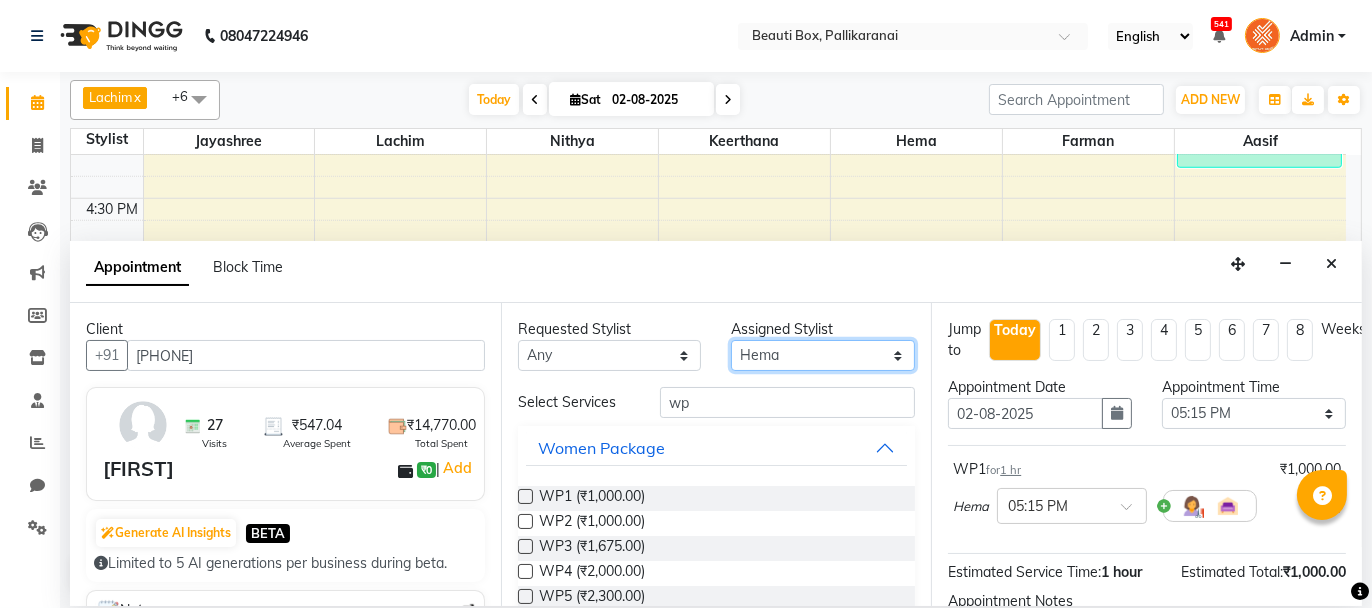 select on "18746" 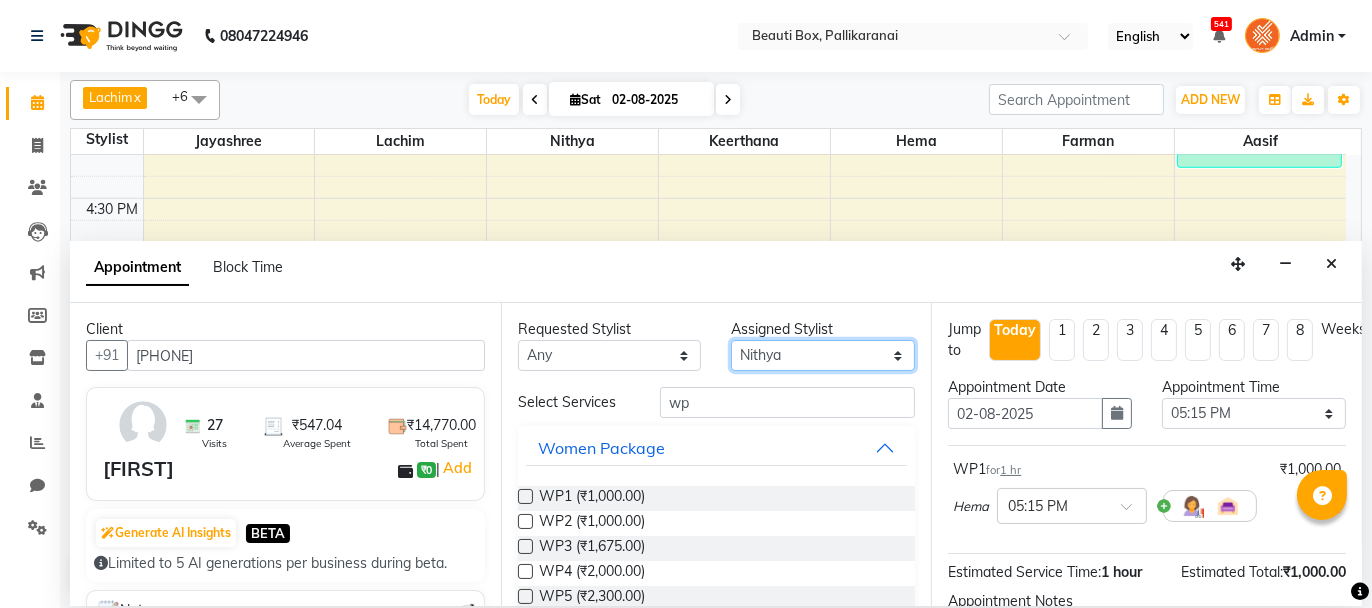 click on "Select [FIRST] [FIRST]  [FIRST] [FIRST] [FIRST] [FIRST] [FIRST] [FIRST] [FIRST] [FIRST] [FIRST] [FIRST] [FIRST] [FIRST] [FIRST] [FIRST] [FIRST] [FIRST]" at bounding box center [823, 355] 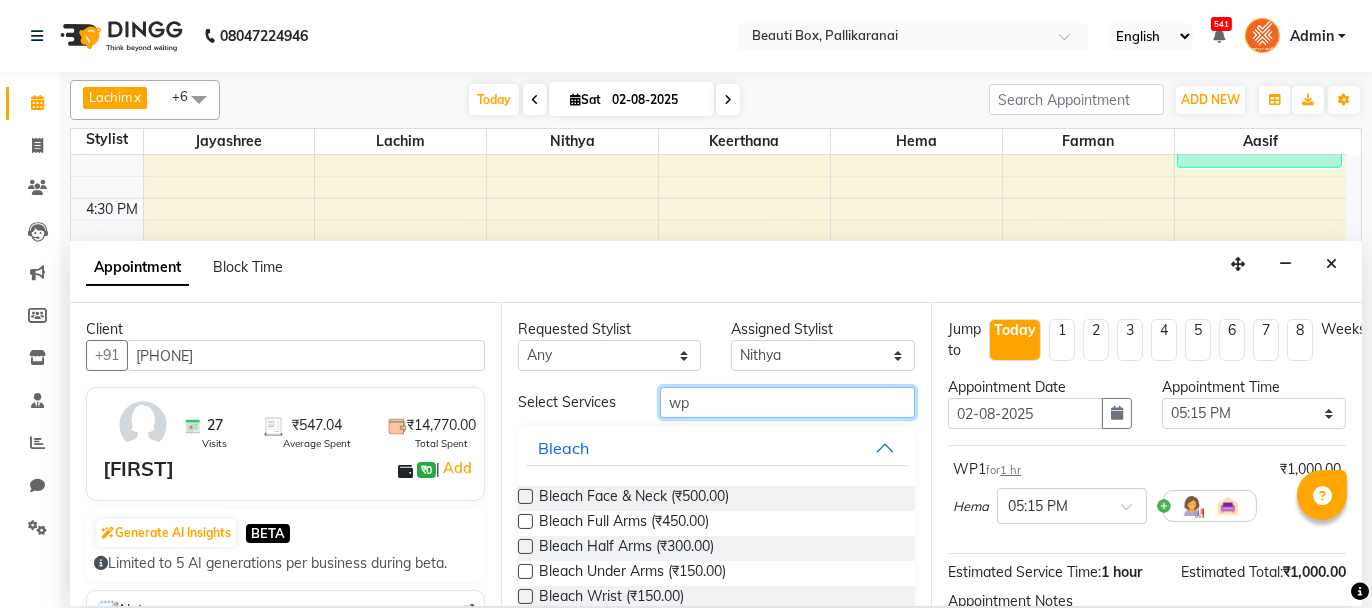 click on "wp" at bounding box center [787, 402] 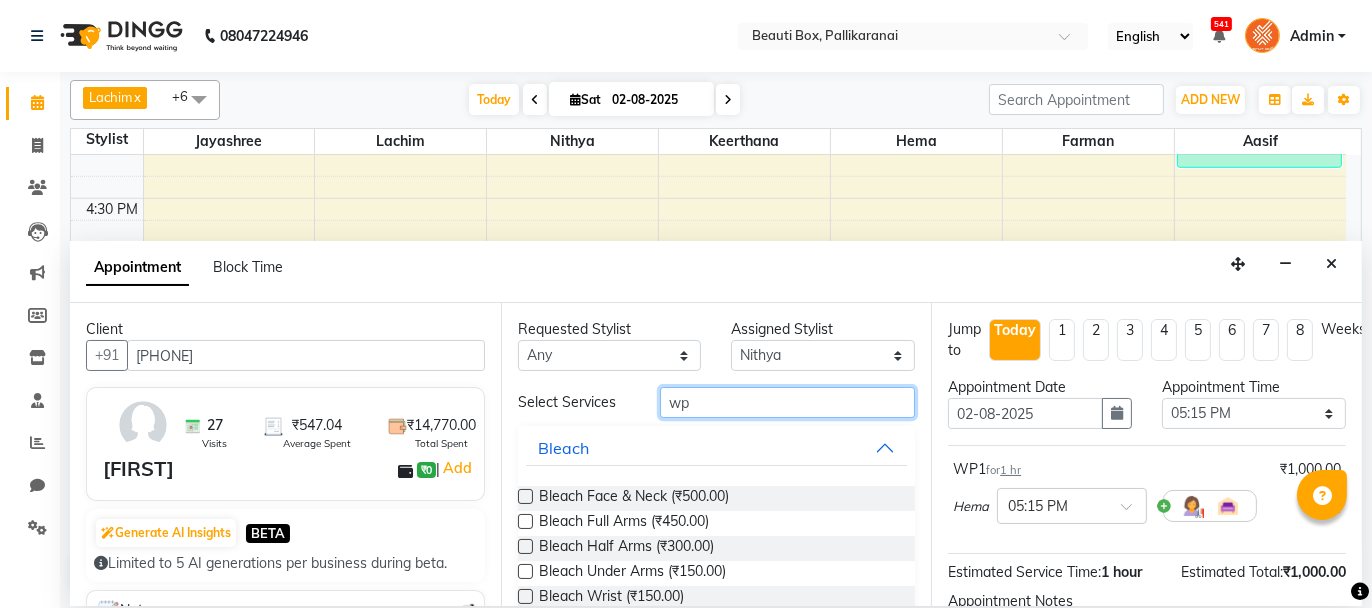 type on "w" 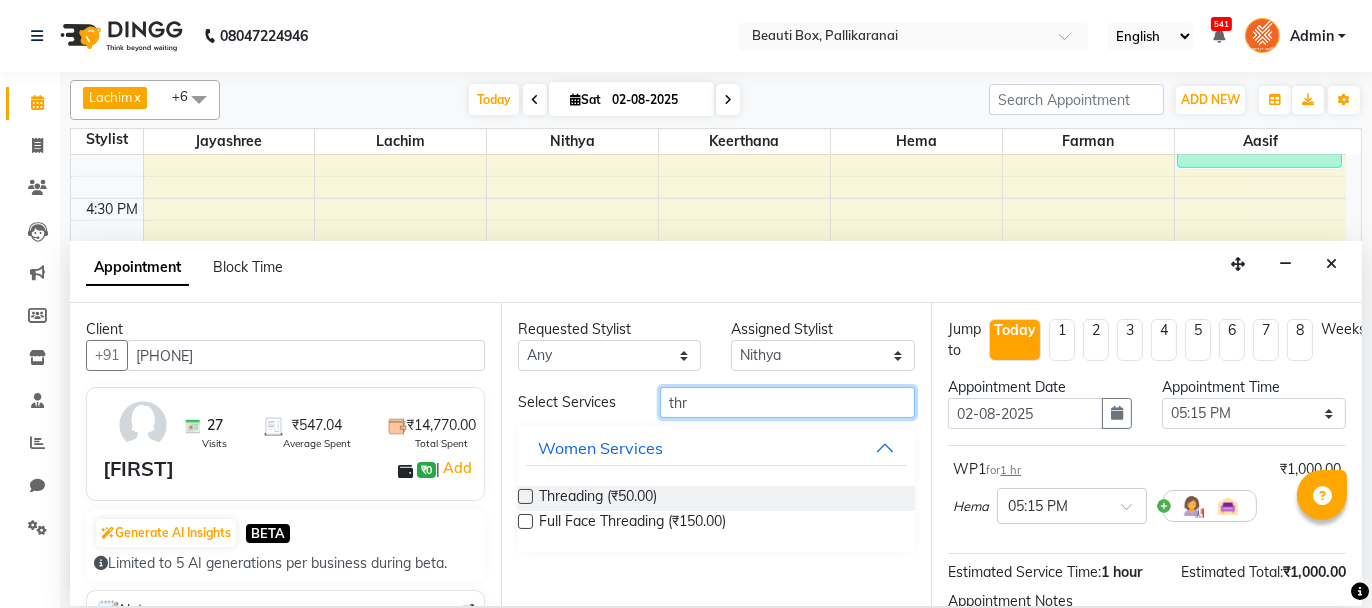 type on "thr" 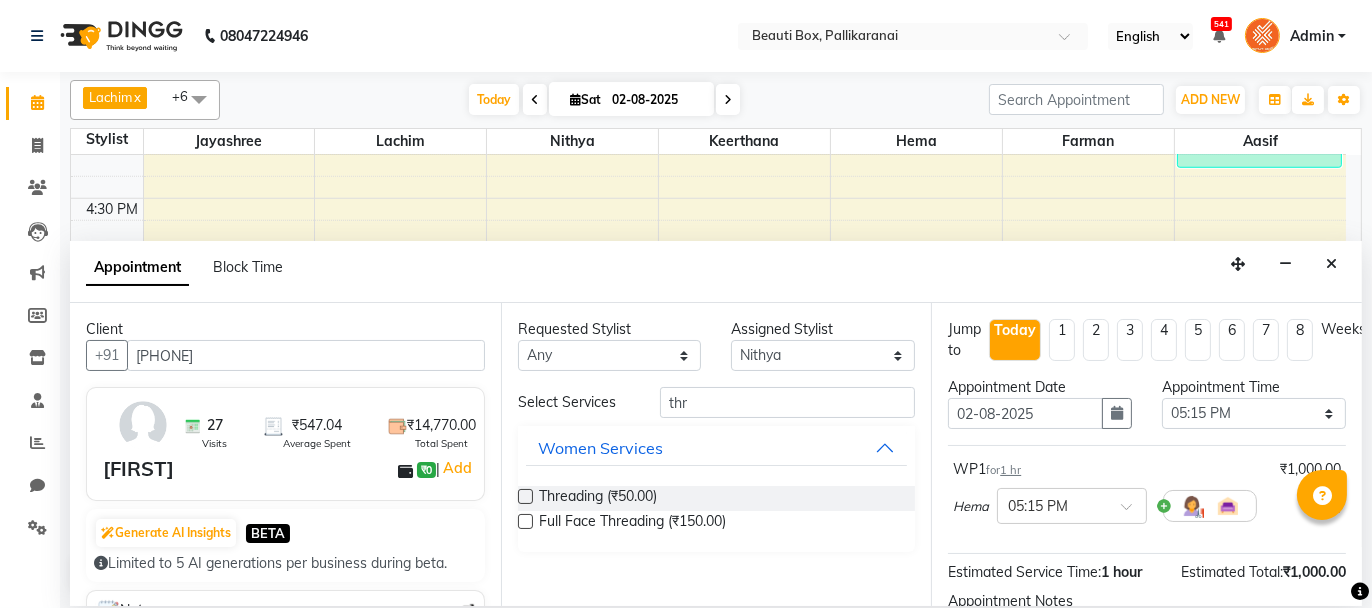 click at bounding box center [525, 496] 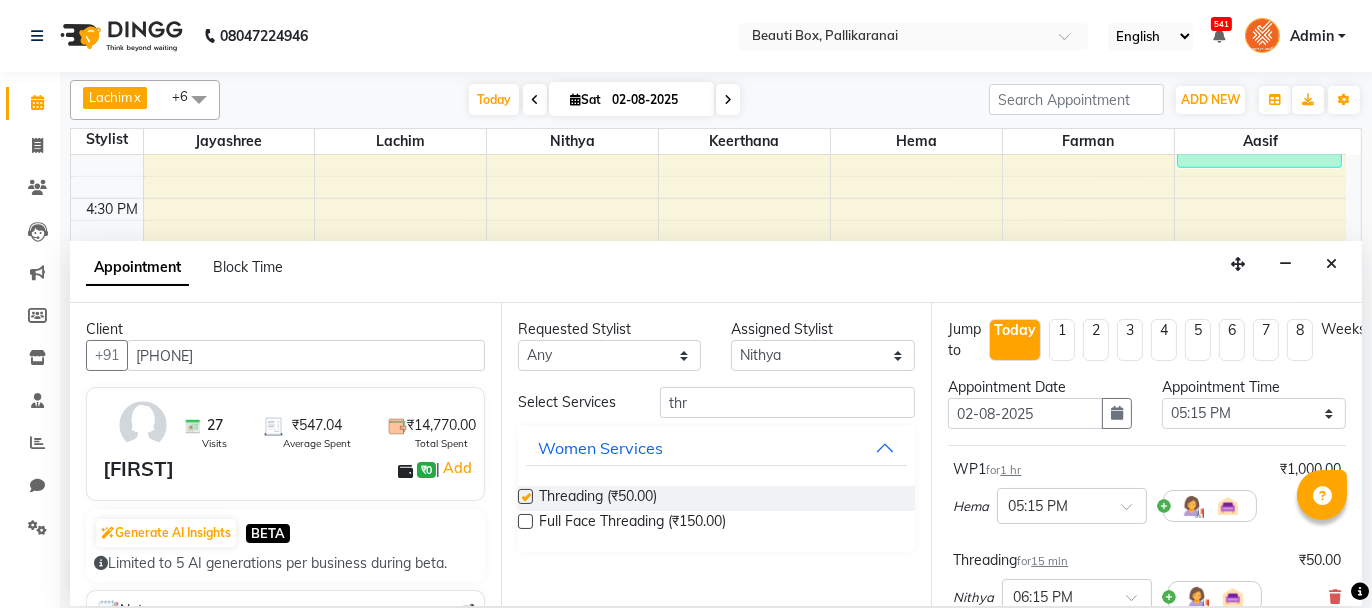 checkbox on "false" 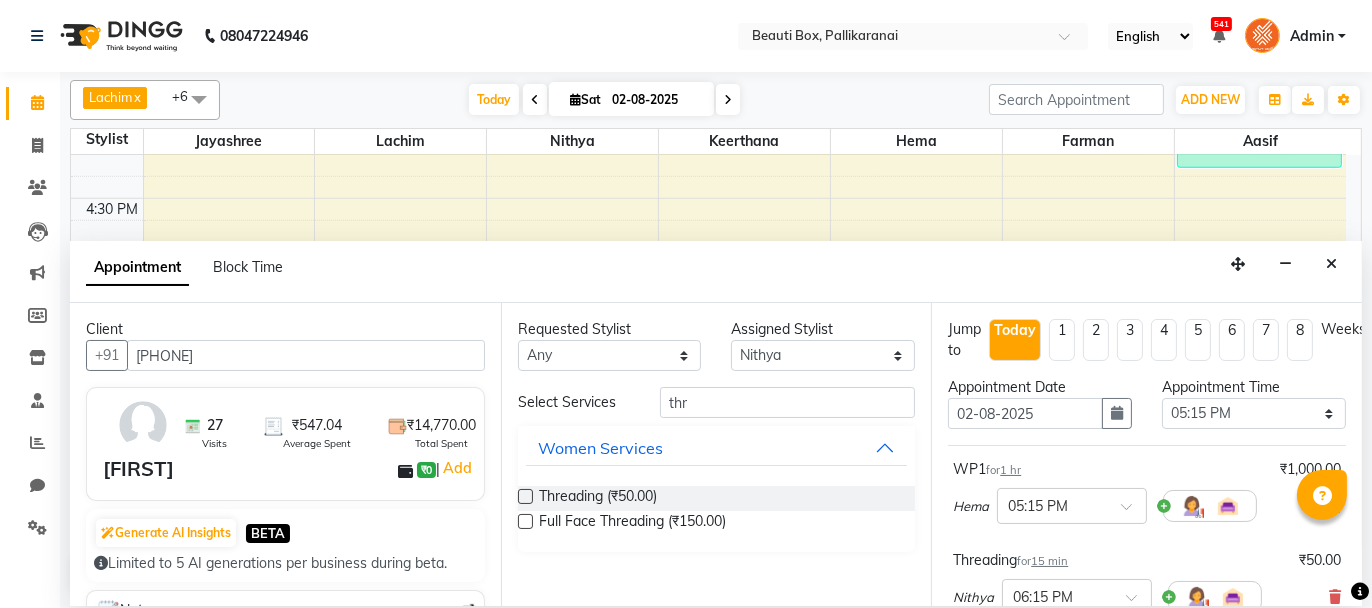 scroll, scrollTop: 265, scrollLeft: 0, axis: vertical 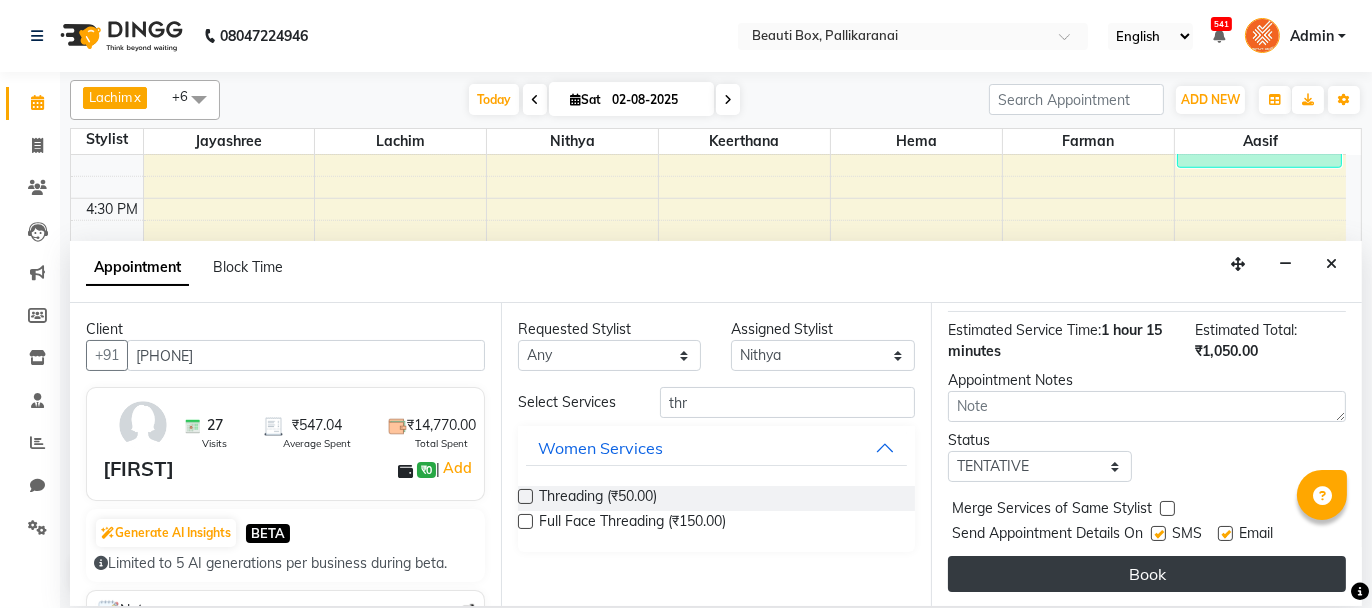 click on "Book" at bounding box center [1147, 574] 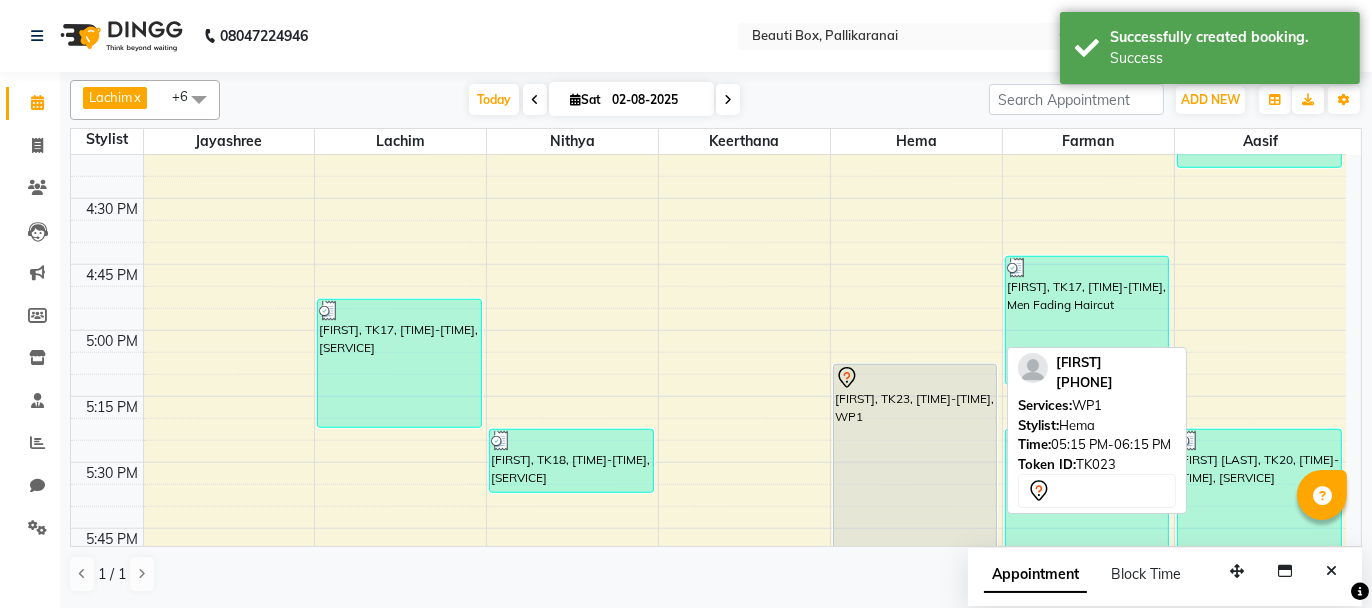 click on "[FIRST], TK23, [TIME]-[TIME], WP1" at bounding box center (915, 494) 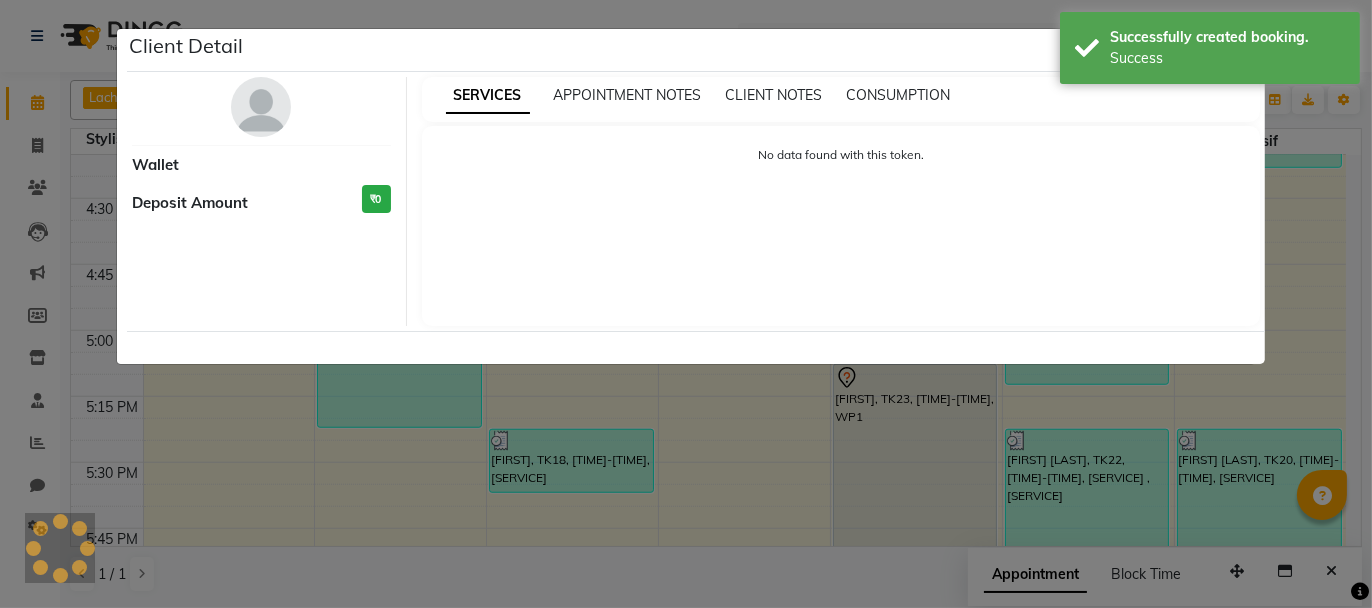 select on "7" 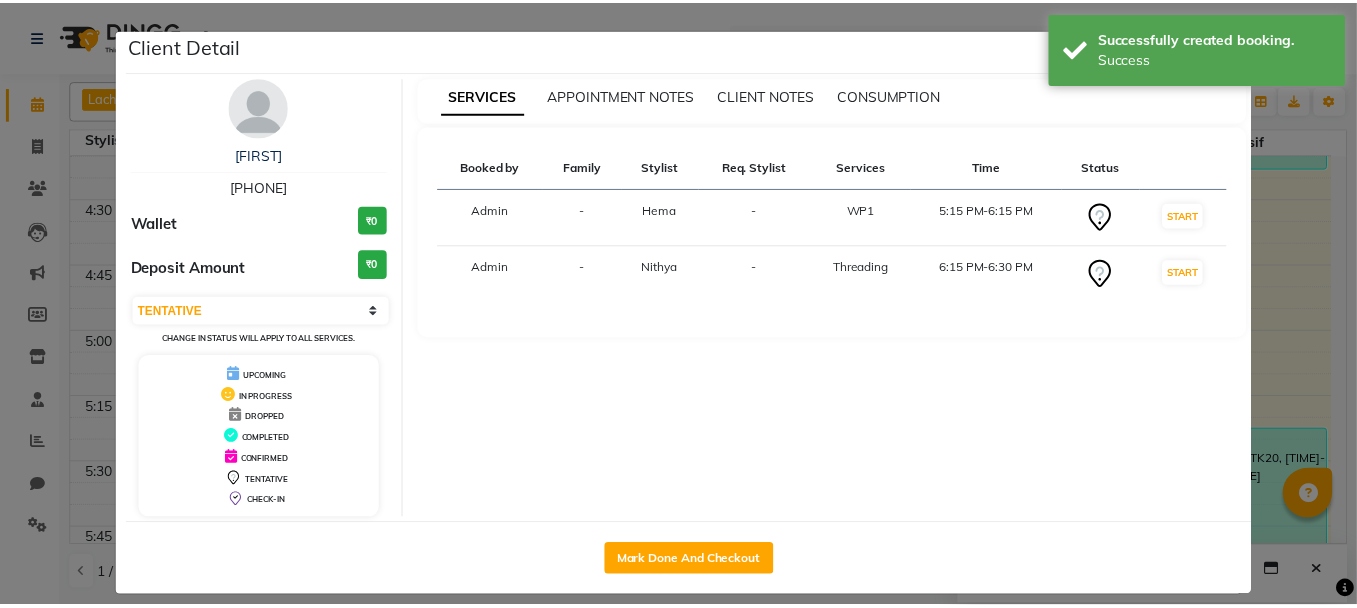 scroll, scrollTop: 14, scrollLeft: 0, axis: vertical 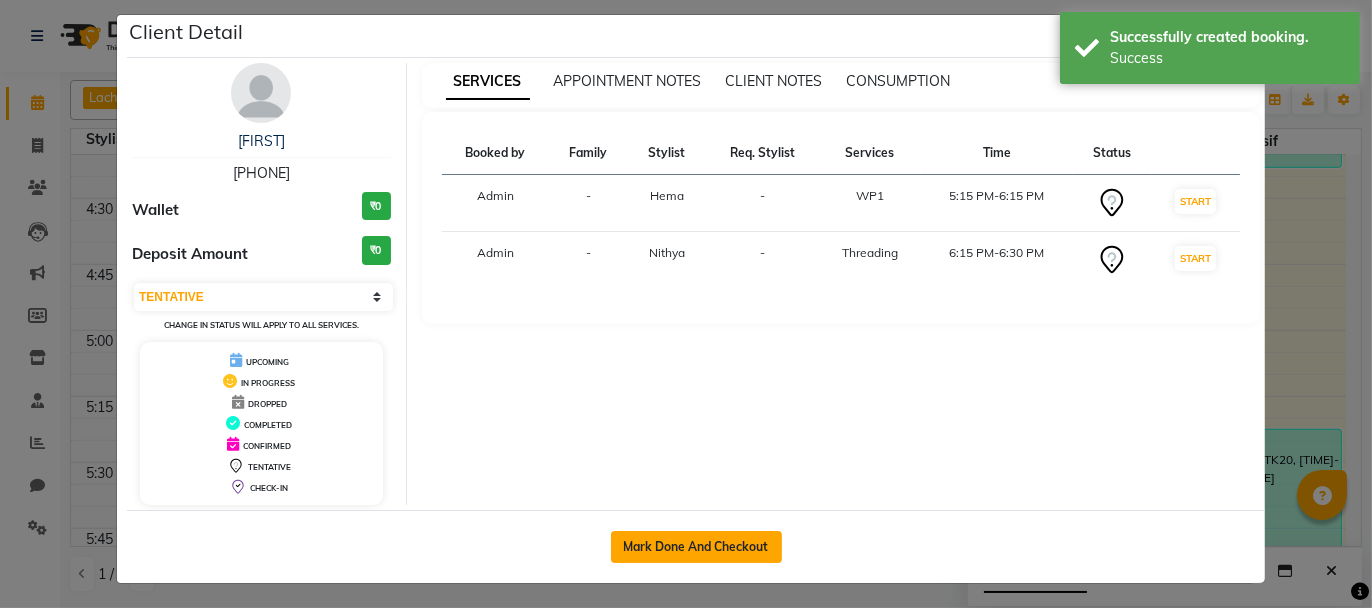 click on "Mark Done And Checkout" 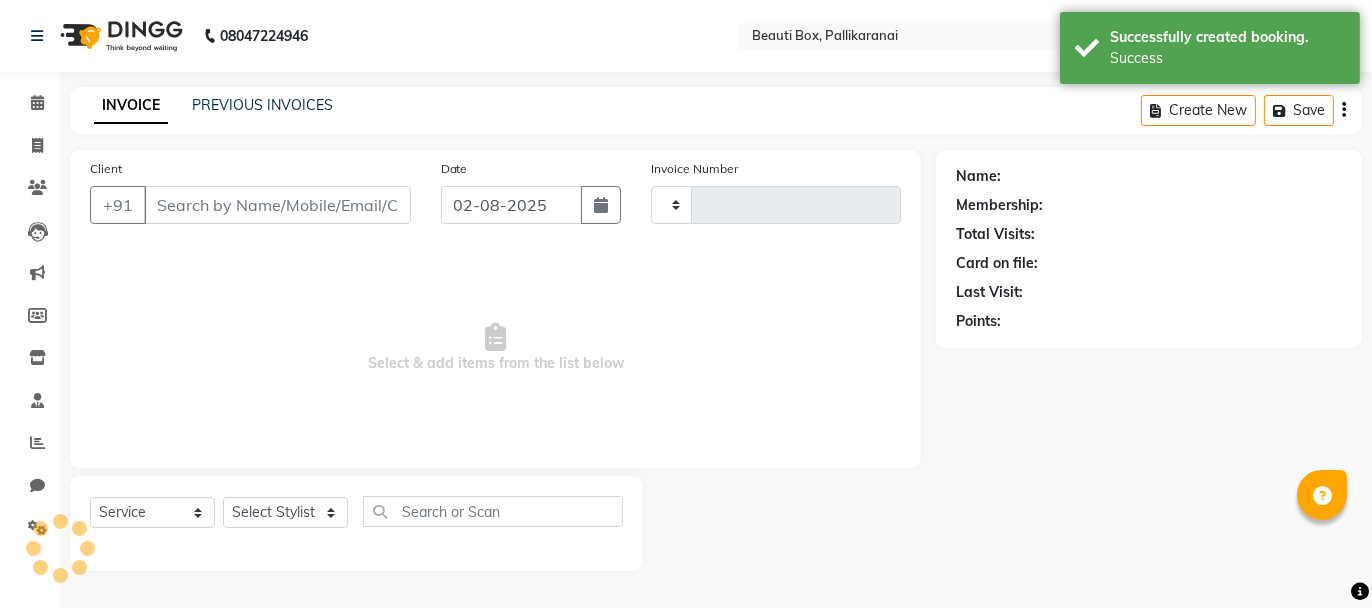 type on "1949" 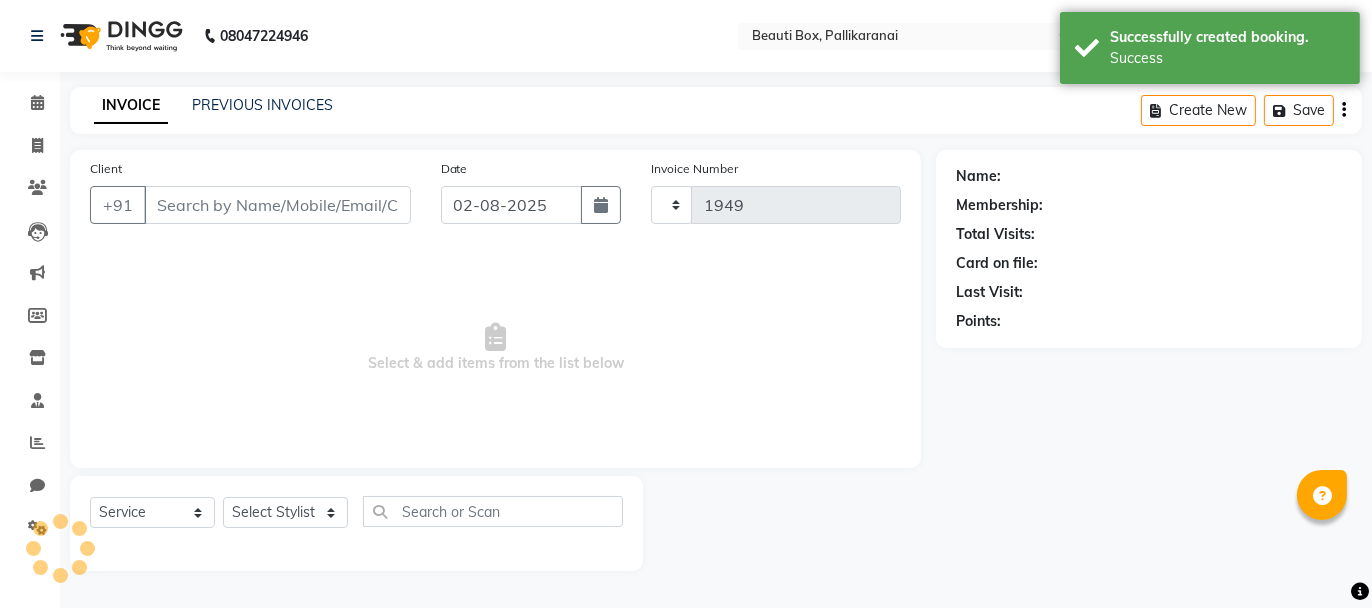select on "11" 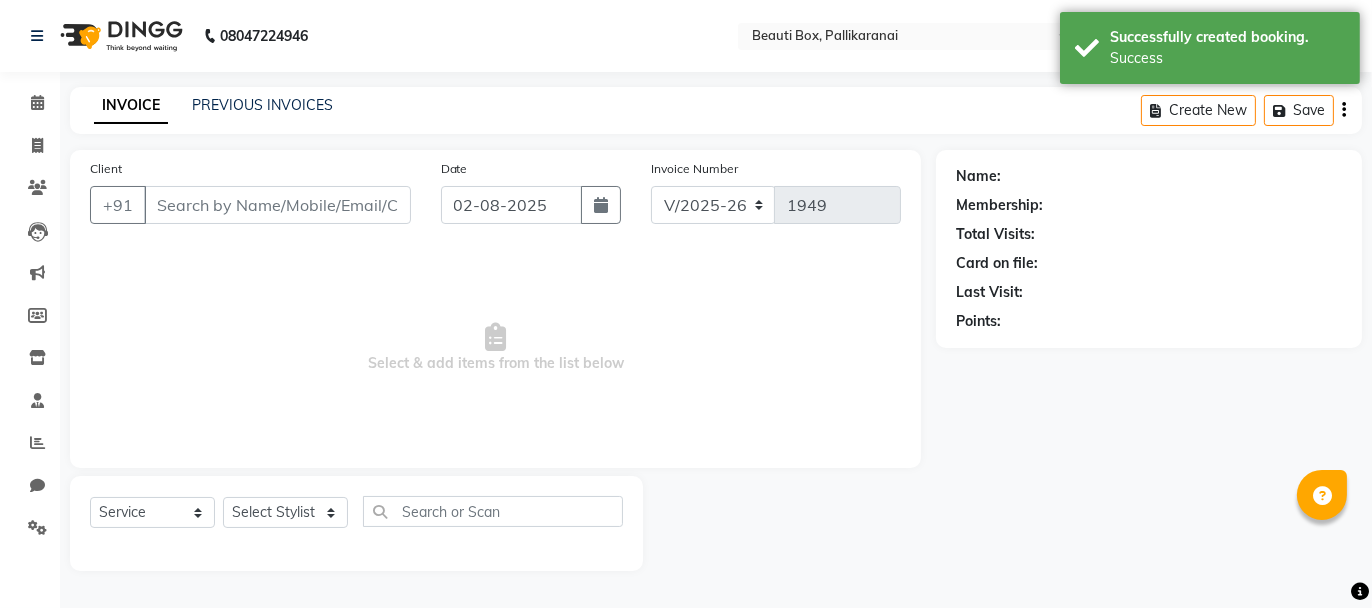 type on "[PHONE]" 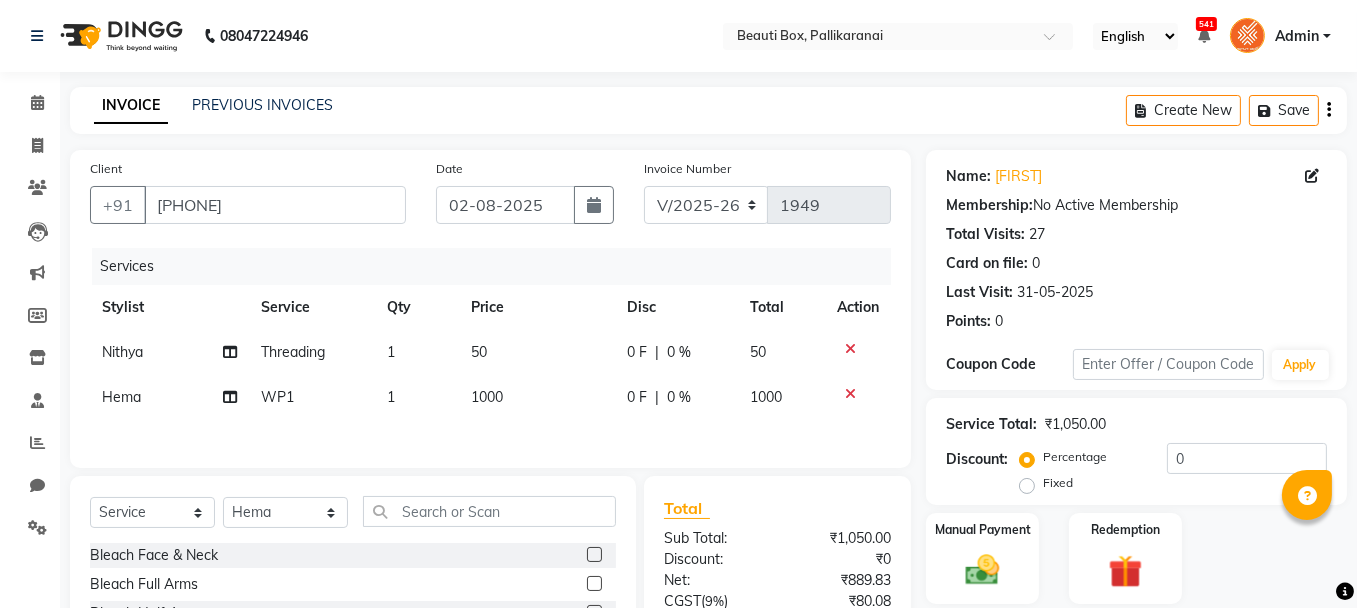 scroll, scrollTop: 195, scrollLeft: 0, axis: vertical 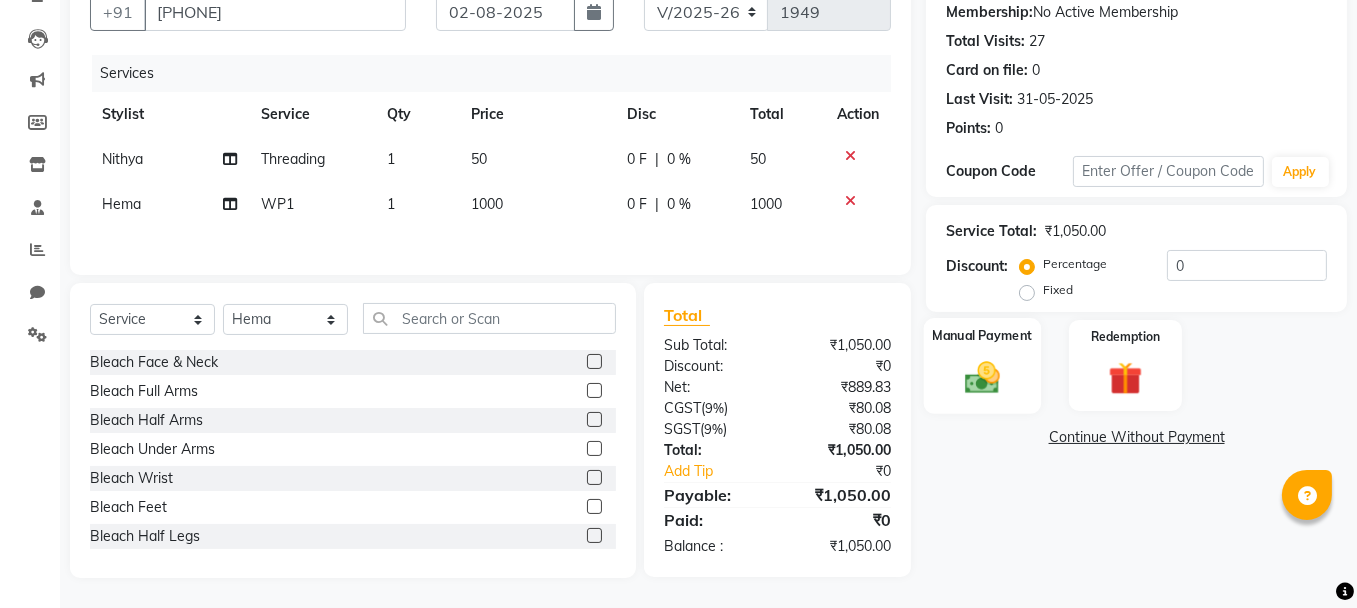 click on "Manual Payment" 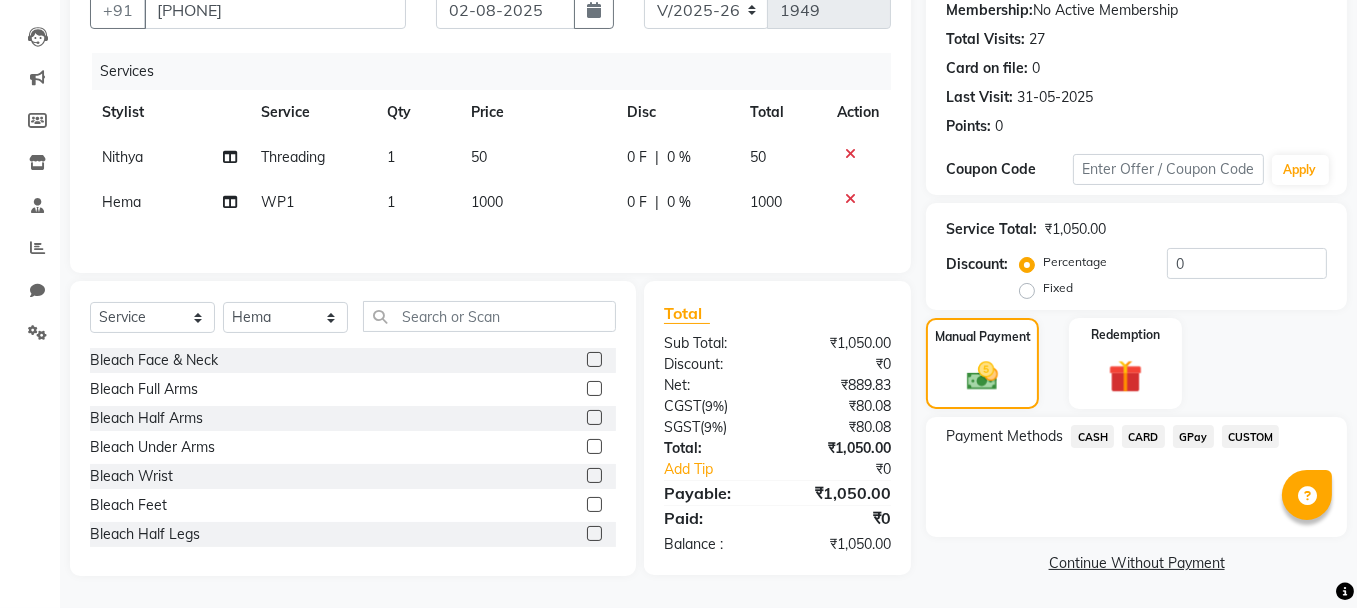 click on "GPay" 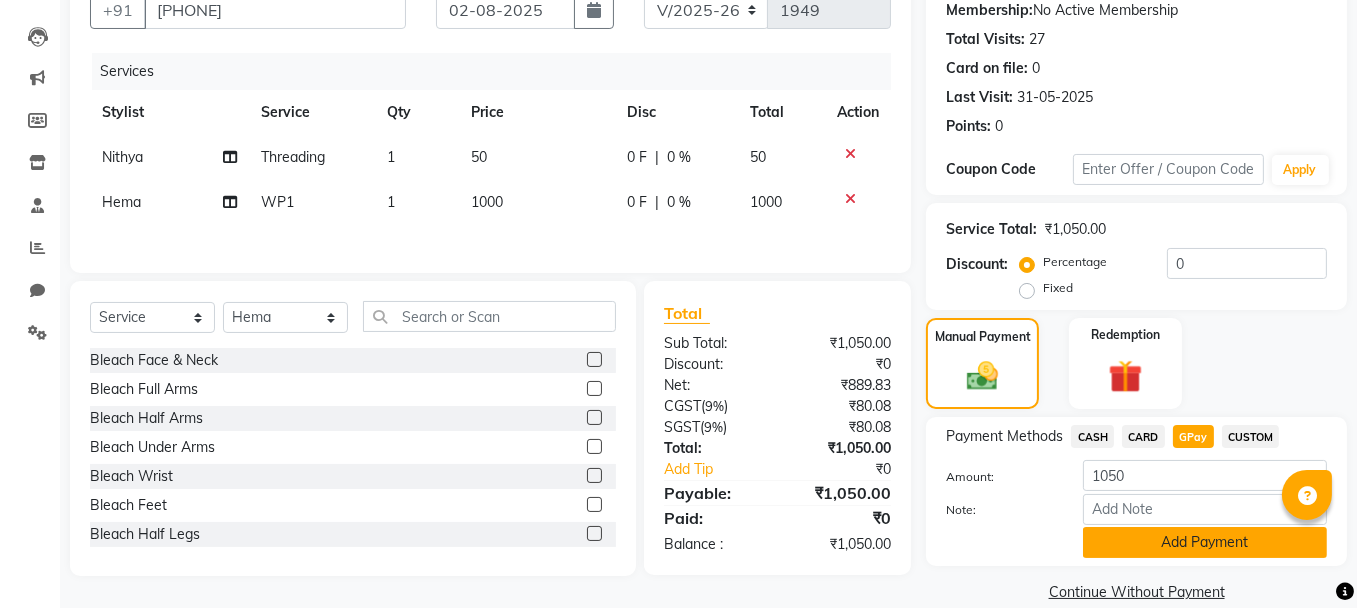 click on "Add Payment" 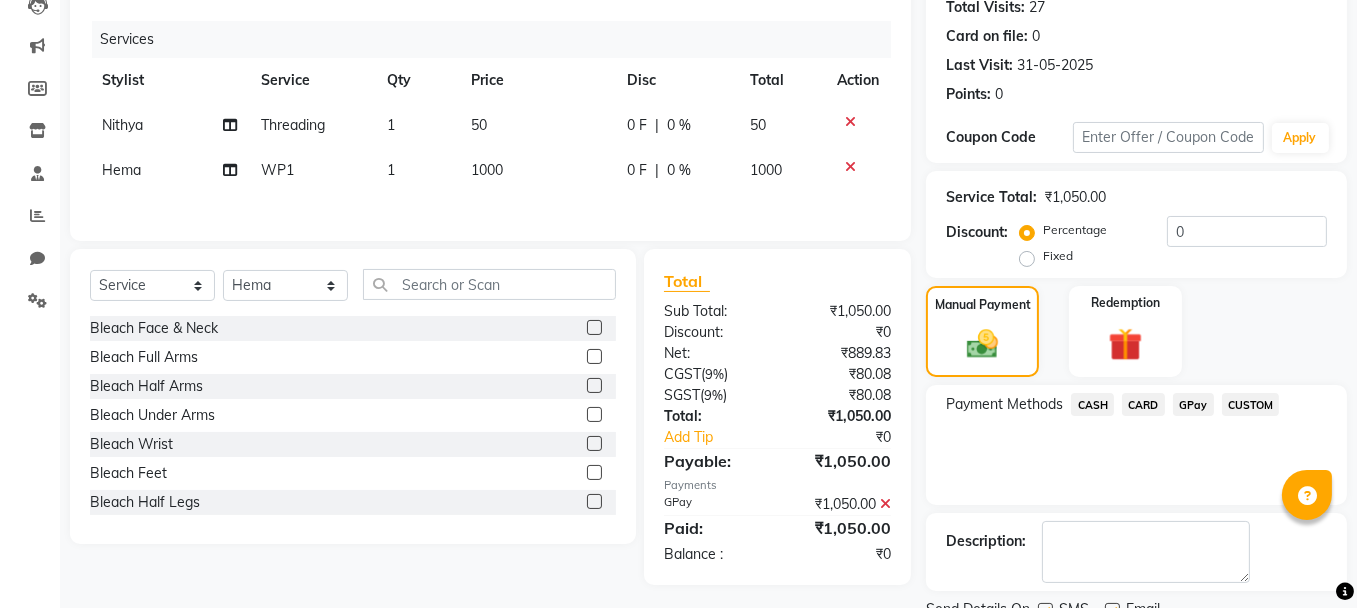 scroll, scrollTop: 305, scrollLeft: 0, axis: vertical 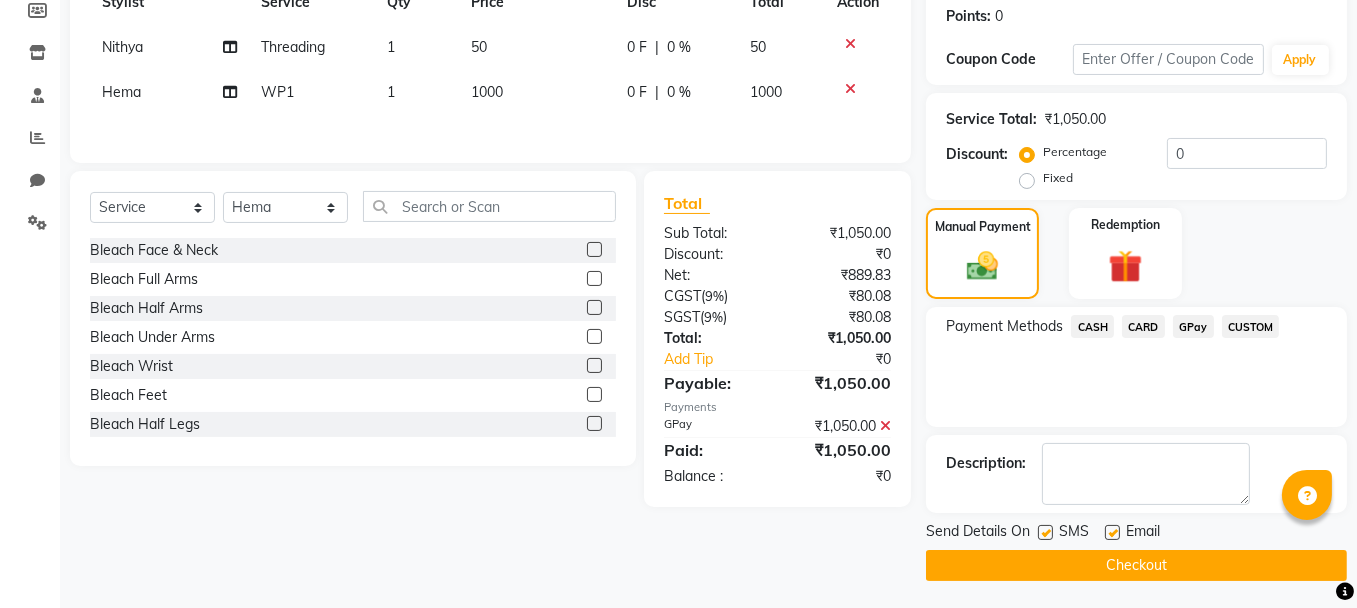 click on "Checkout" 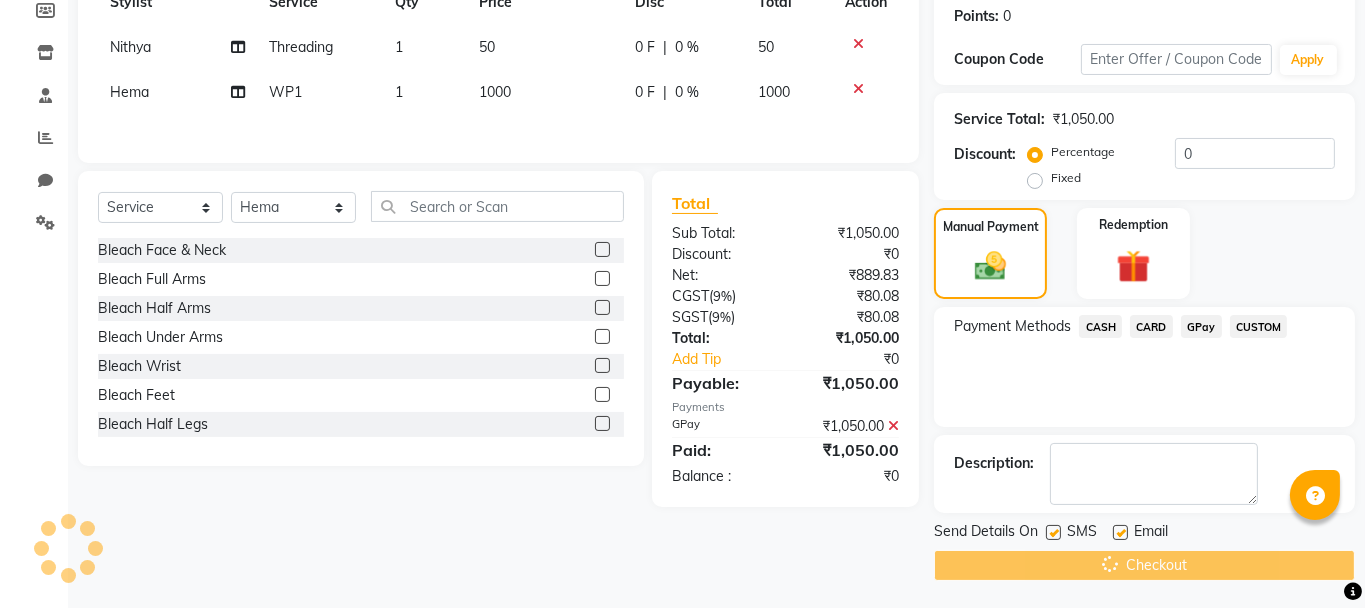 scroll, scrollTop: 0, scrollLeft: 0, axis: both 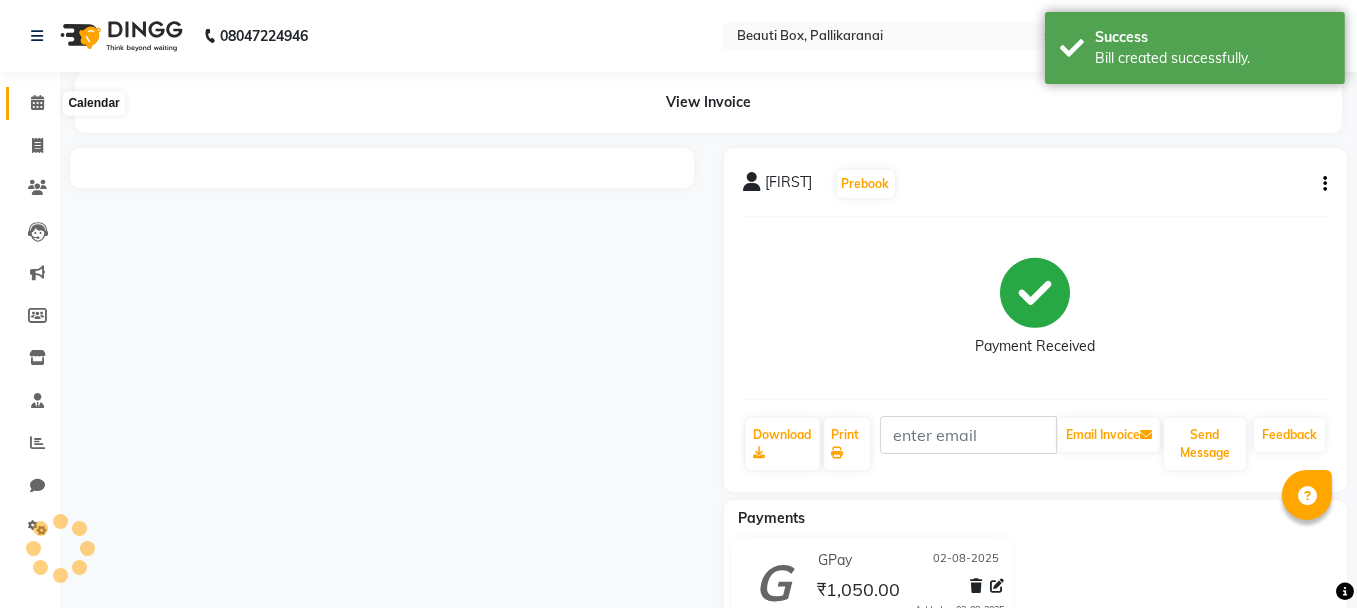 click 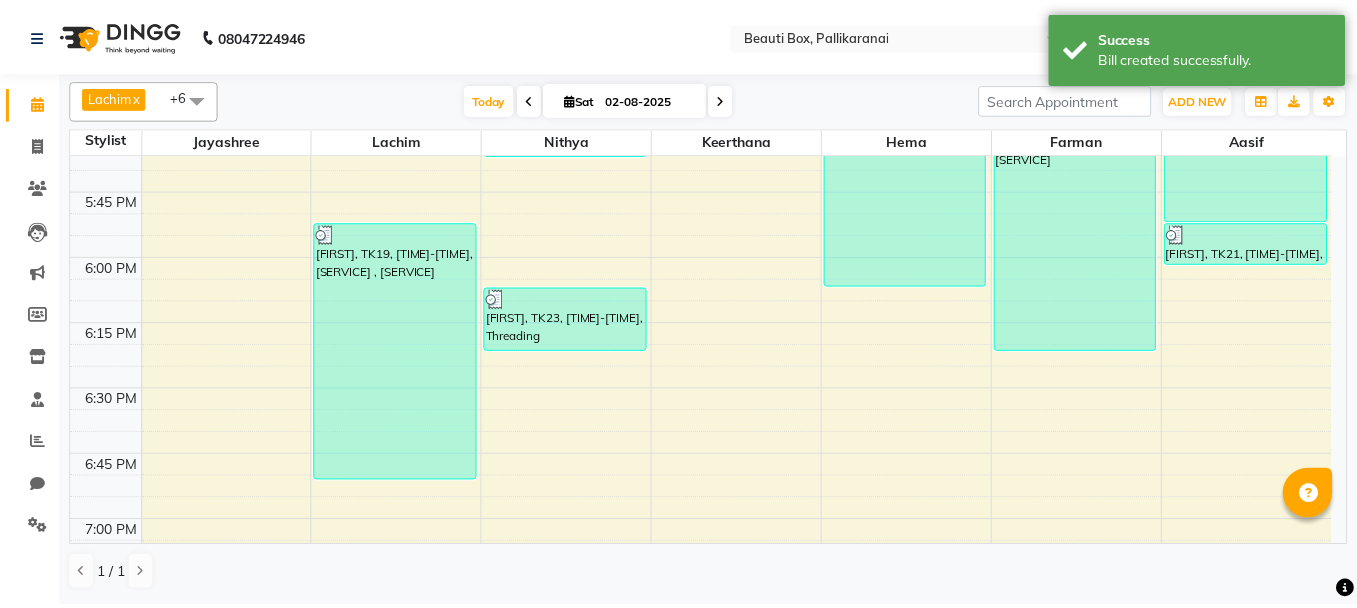 scroll, scrollTop: 2500, scrollLeft: 0, axis: vertical 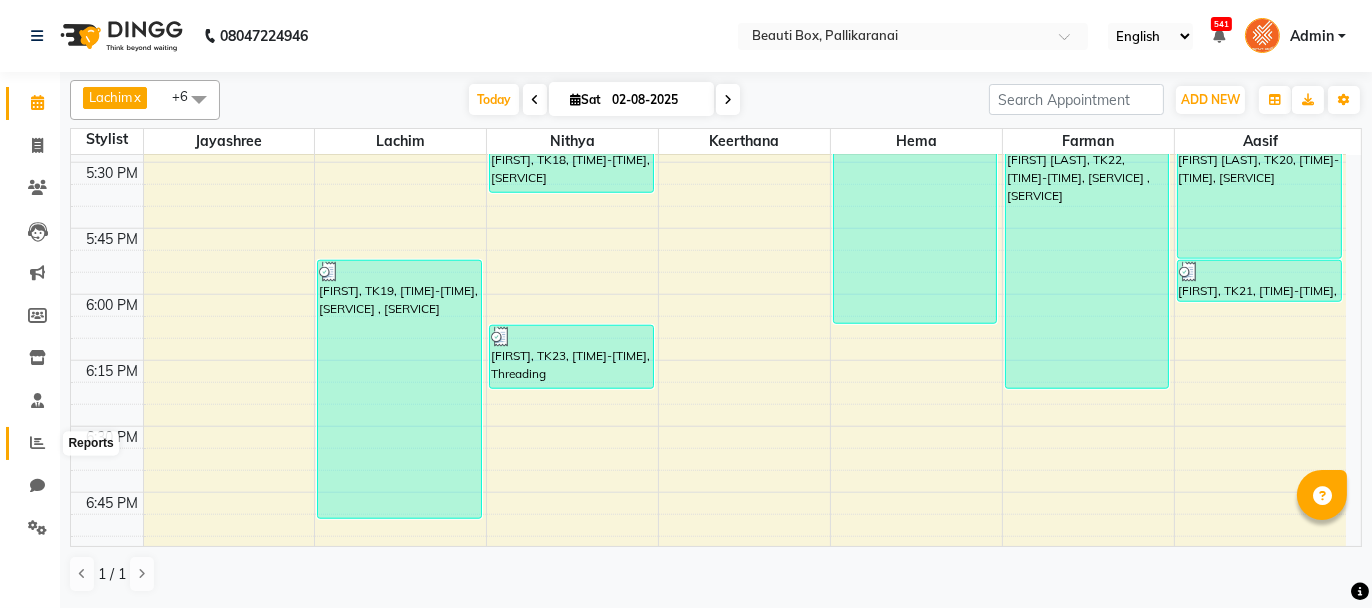 click 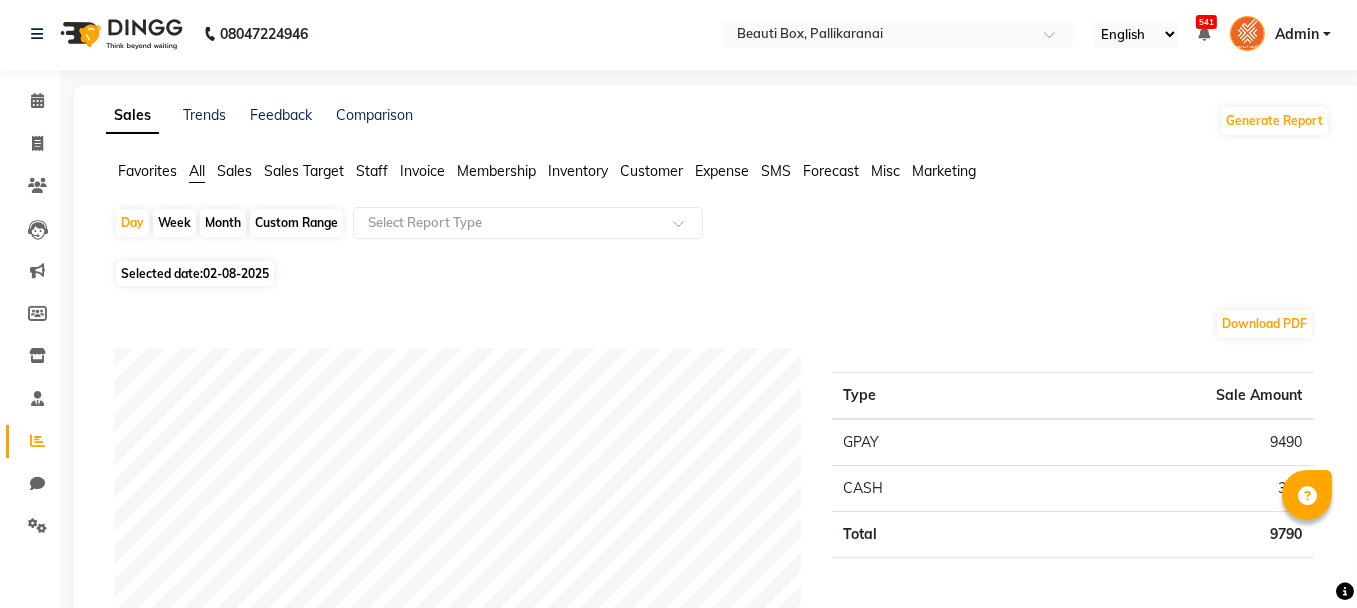 scroll, scrollTop: 0, scrollLeft: 0, axis: both 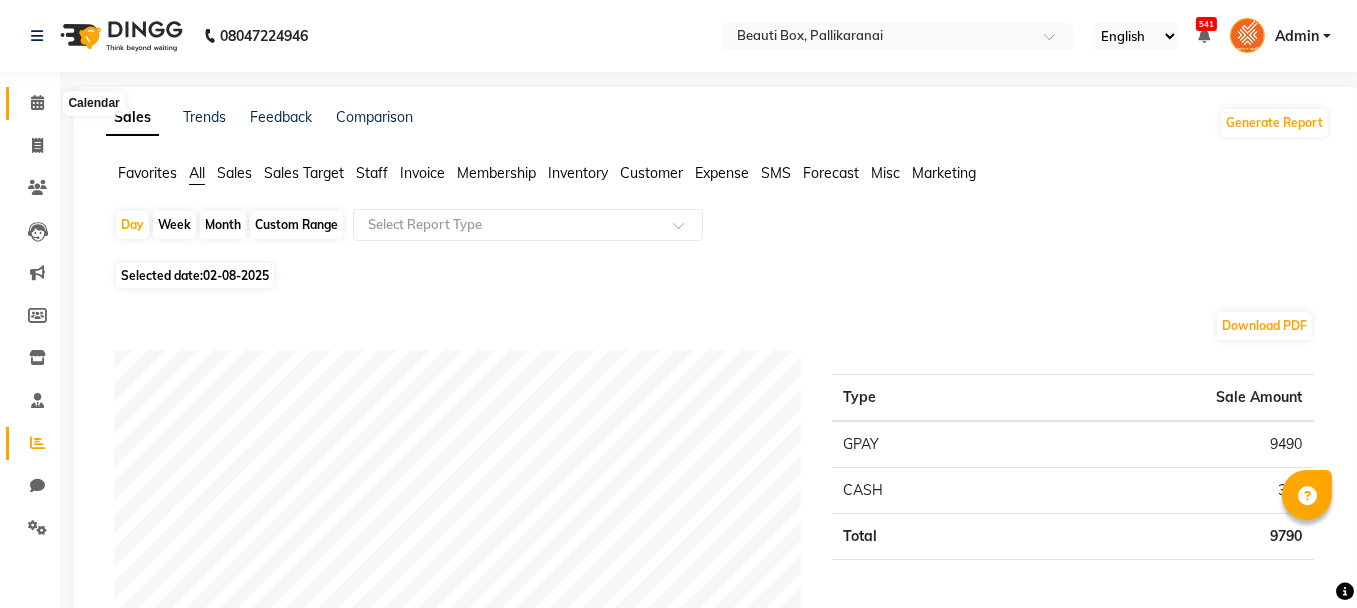 click 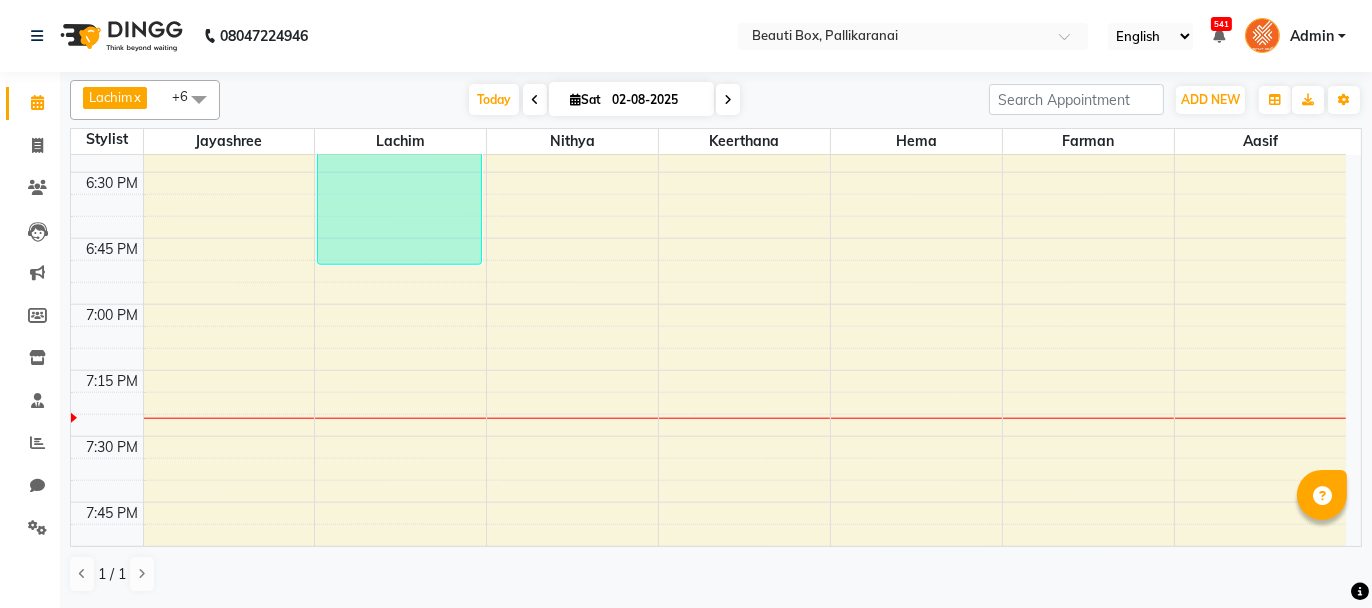 scroll, scrollTop: 2600, scrollLeft: 0, axis: vertical 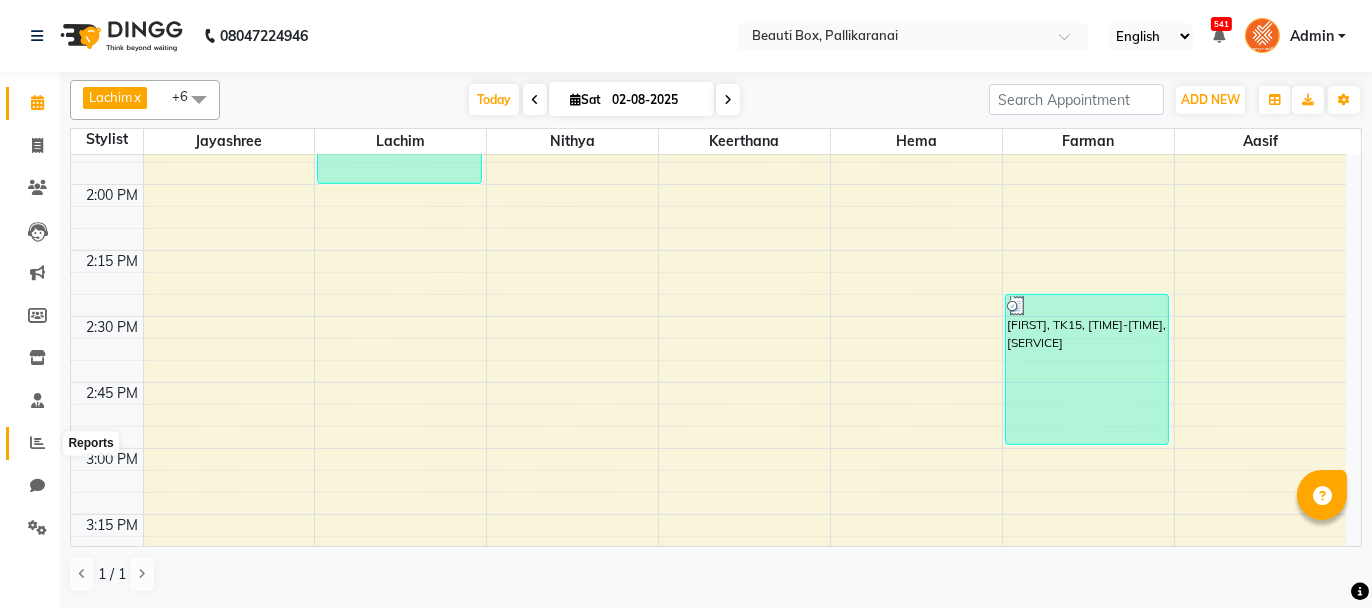 click 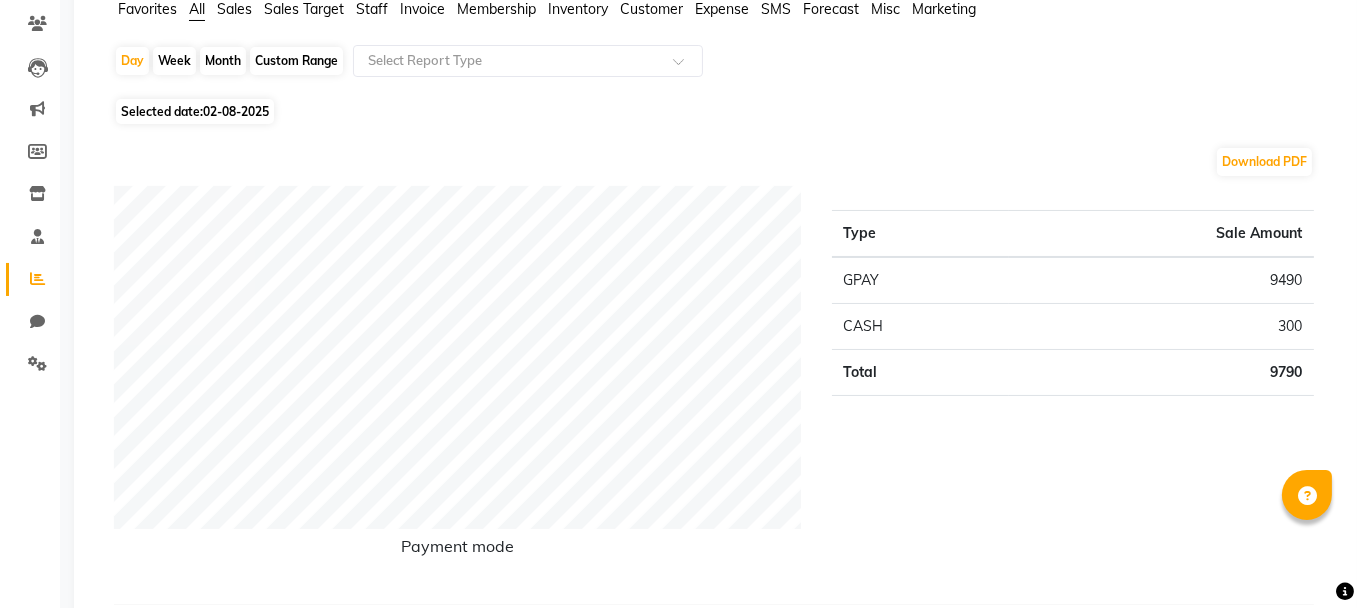 scroll, scrollTop: 200, scrollLeft: 0, axis: vertical 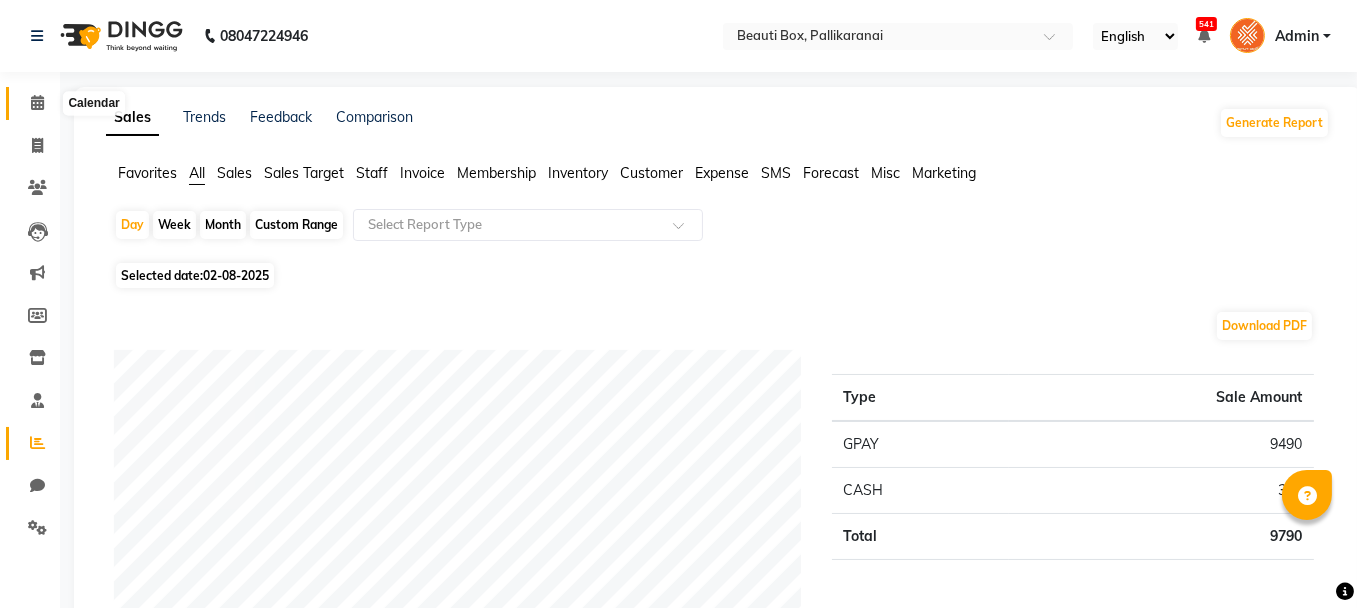 click 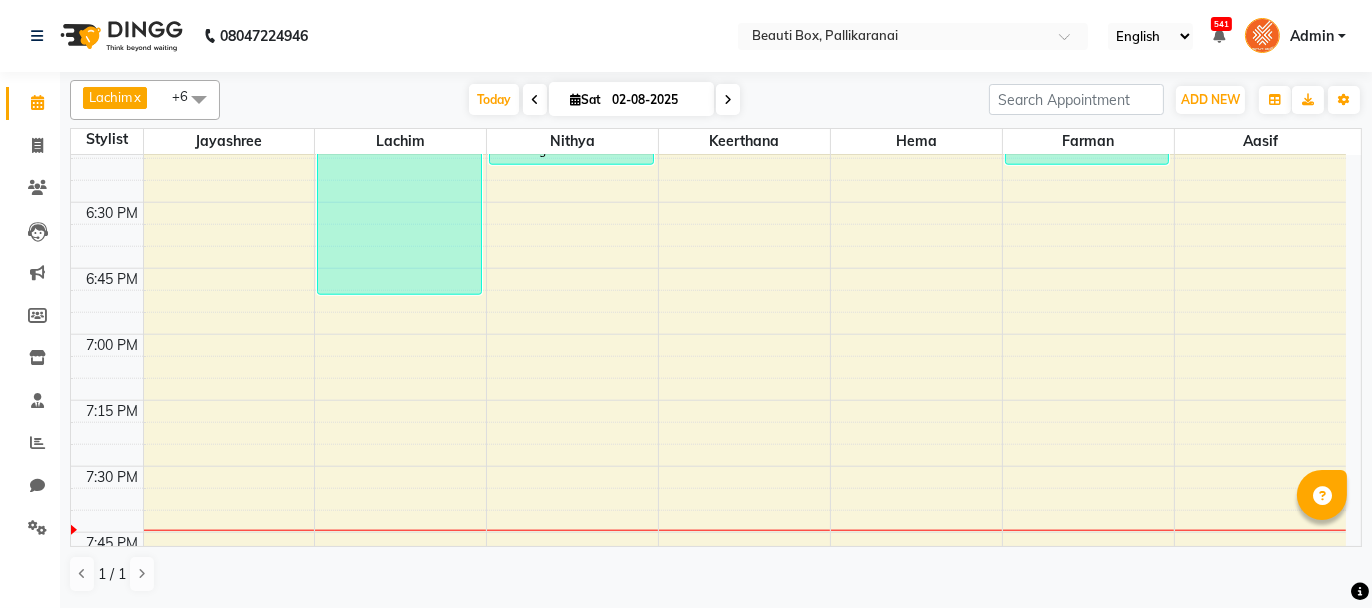 scroll, scrollTop: 2700, scrollLeft: 0, axis: vertical 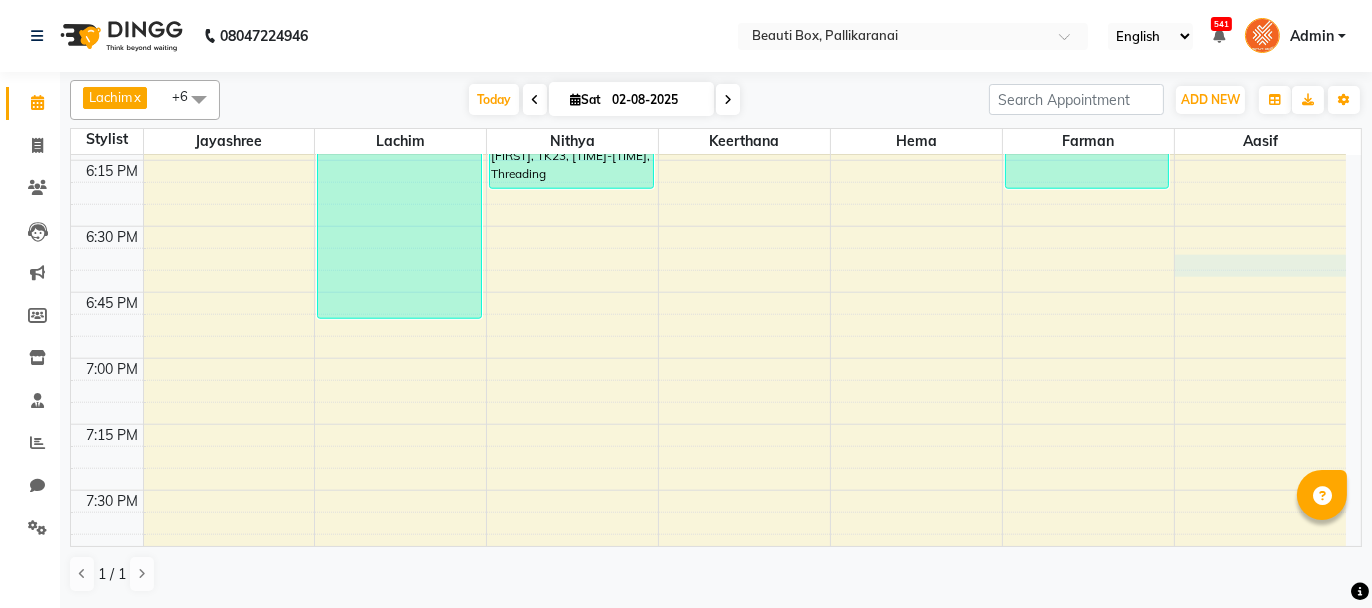 click on "0292757 Dummy Customer, TK09, [TIME]-[TIME], [SERVICE] [FIRST], TK12, [TIME]-[TIME], [SERVICE] , [SERVICE] [FIRST], TK16, [TIME]-[TIME], [SERVICE] [FIRST] [LAST], TK20, [TIME]-[TIME], [SERVICE] [FIRST], TK21, [TIME]-[TIME], [SERVICE] [FIRST], TK29, [TIME]-[TIME], [SERVICE]" at bounding box center (708, -698) 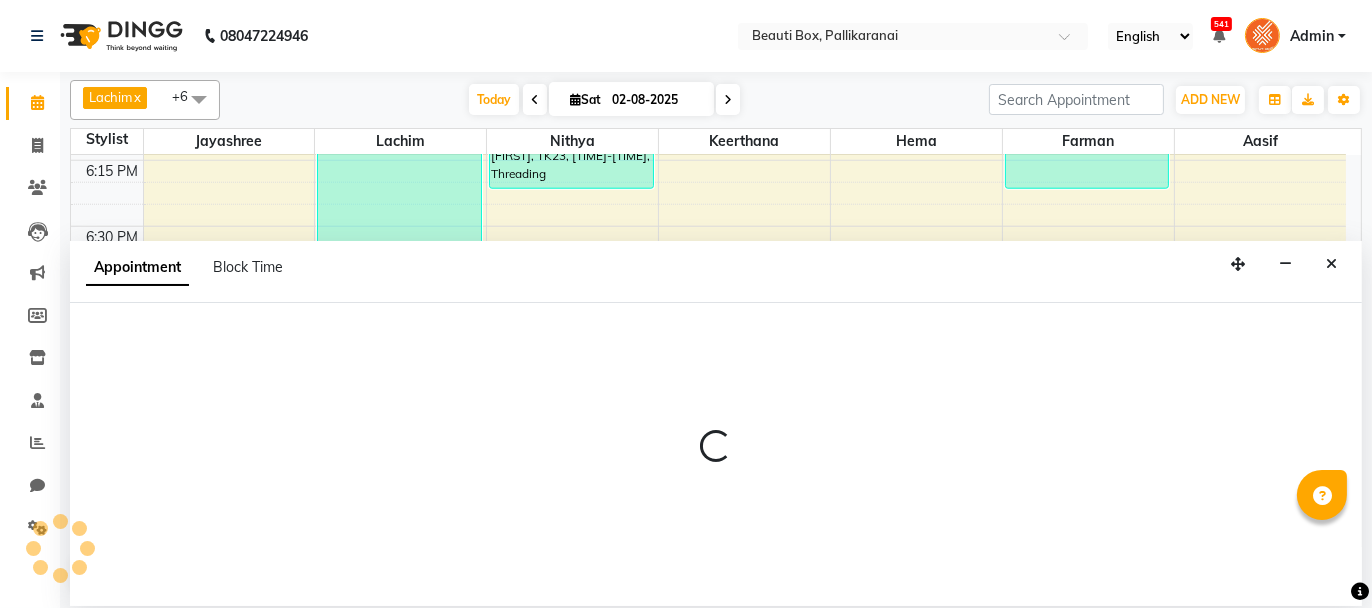 select on "[NUMBER]" 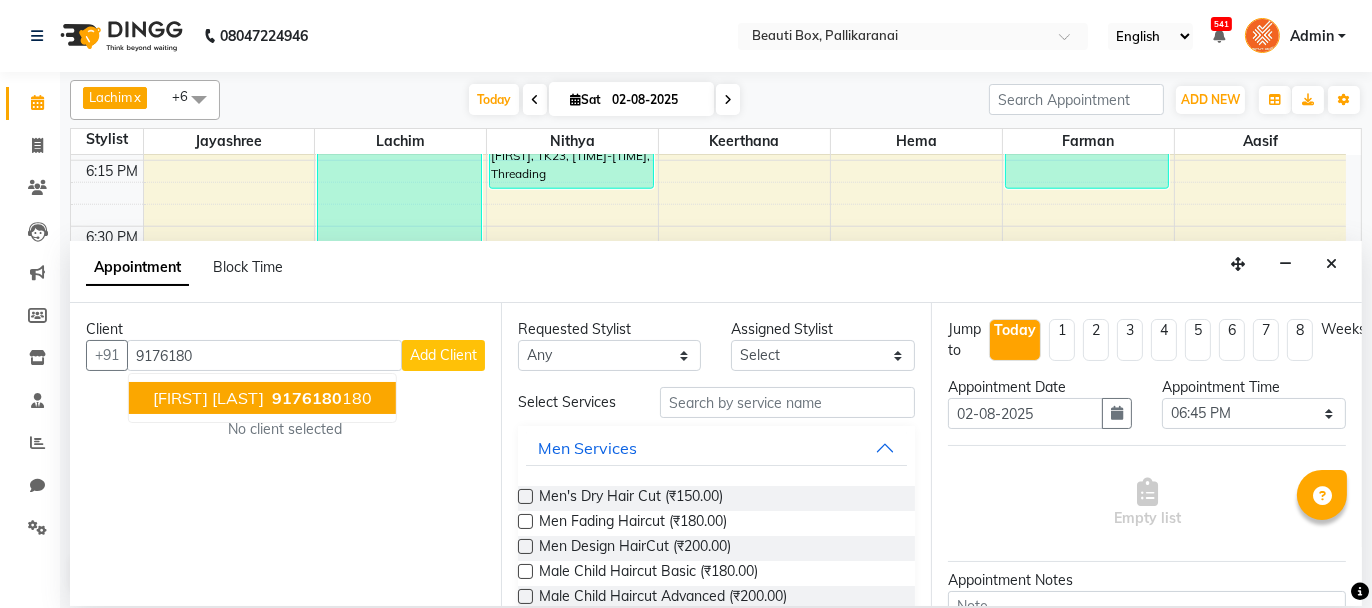 click on "9176180" at bounding box center [307, 398] 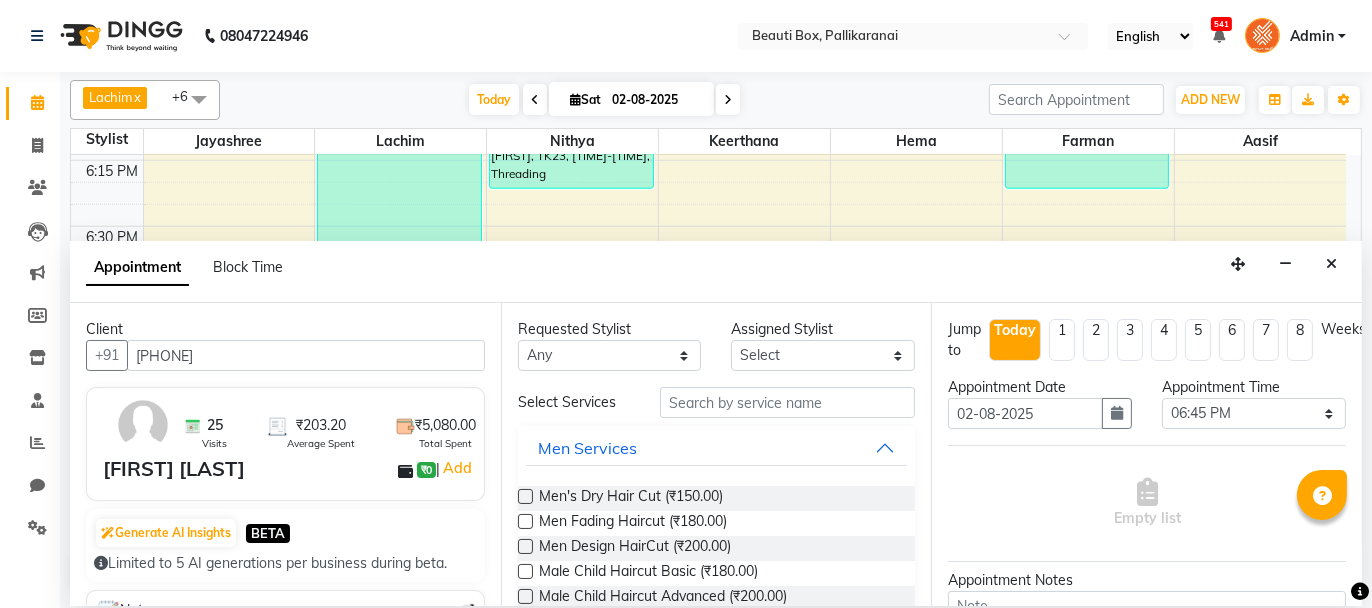 type on "[PHONE]" 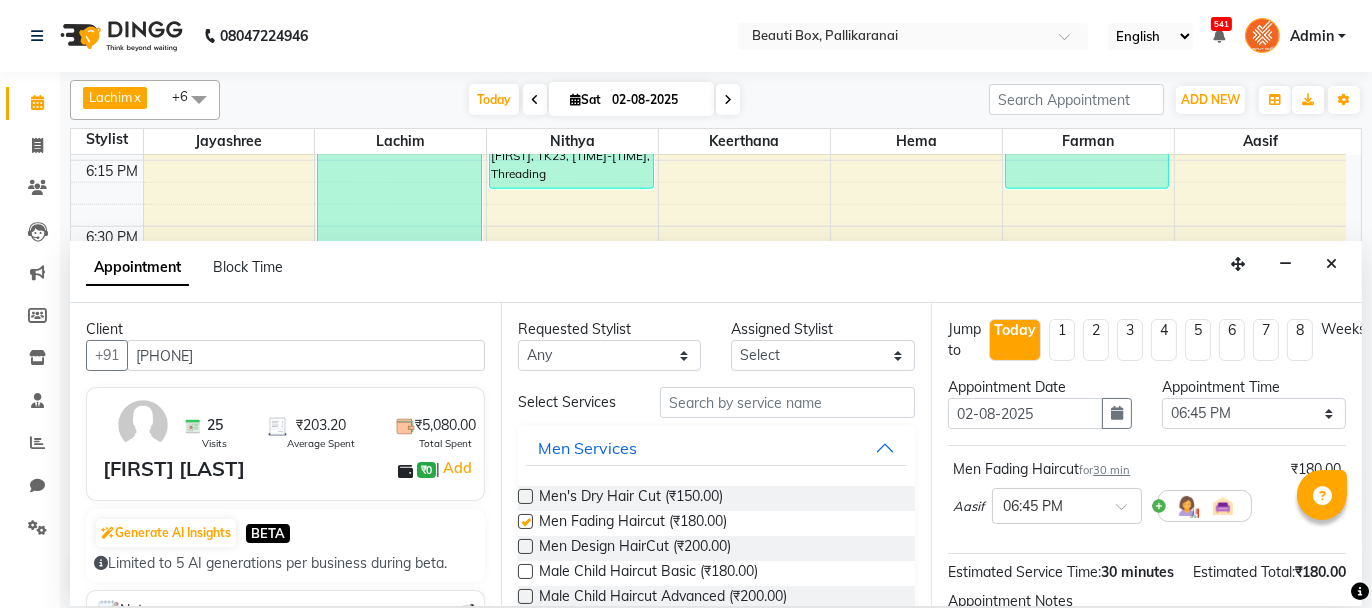 checkbox on "false" 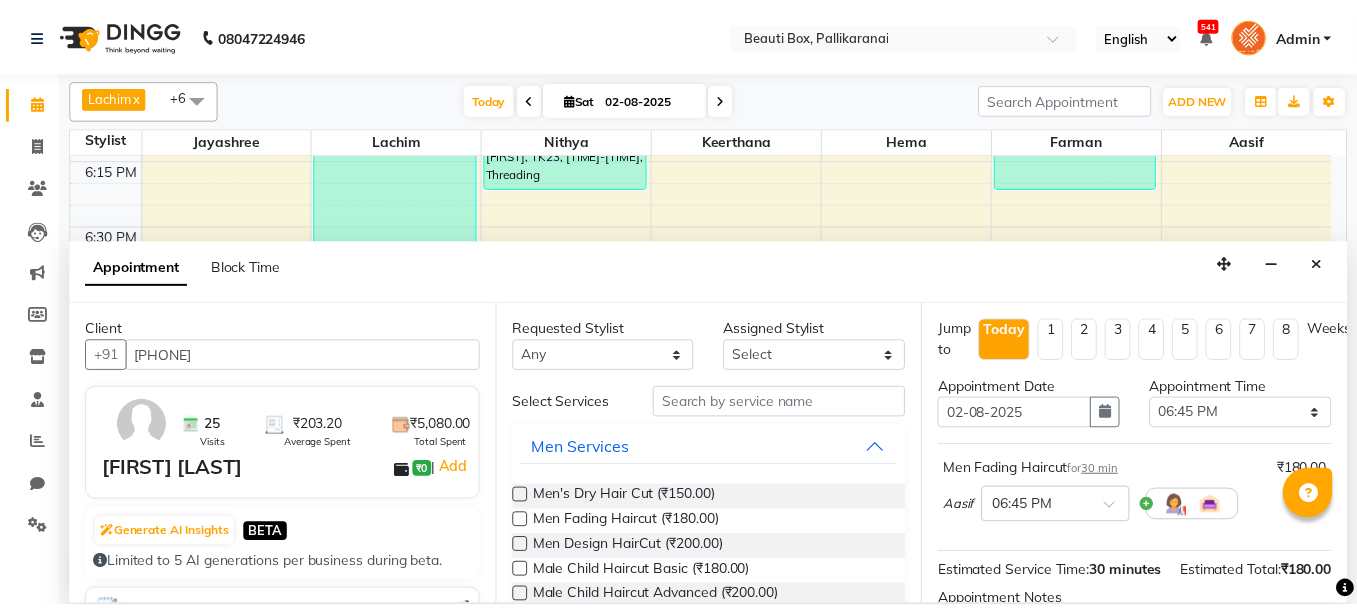 scroll, scrollTop: 242, scrollLeft: 0, axis: vertical 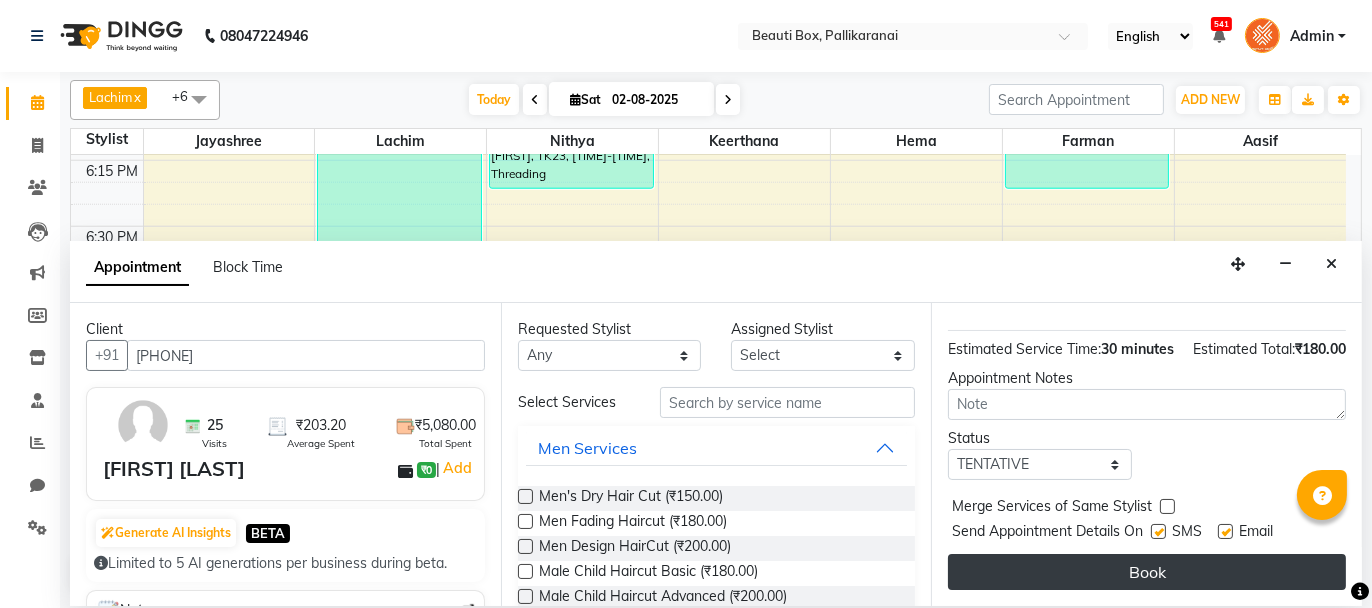 click on "Book" at bounding box center (1147, 572) 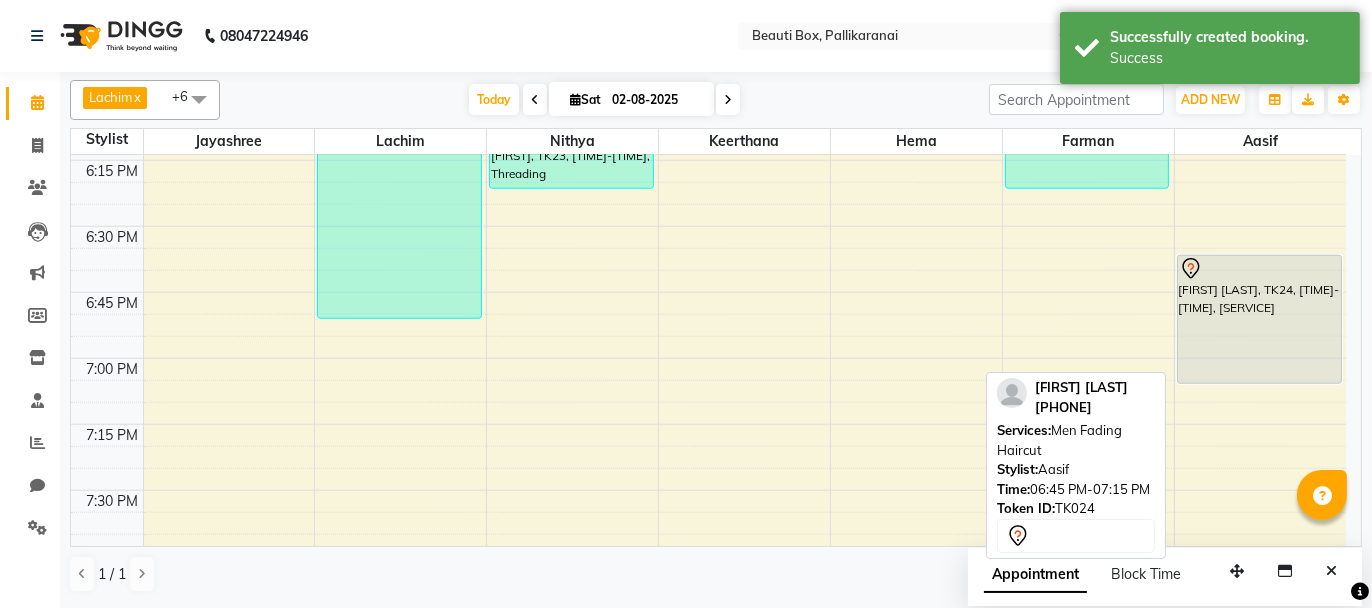 click on "[FIRST] [LAST], TK24, [TIME]-[TIME], [SERVICE]" at bounding box center (1259, 319) 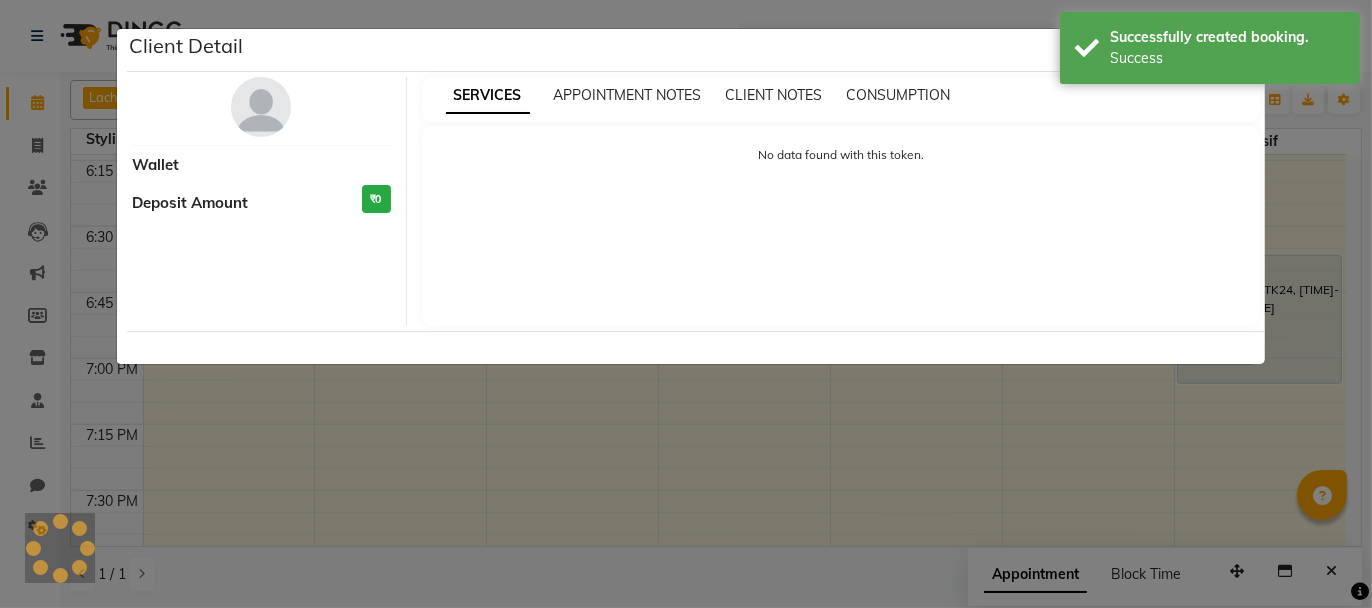 select on "7" 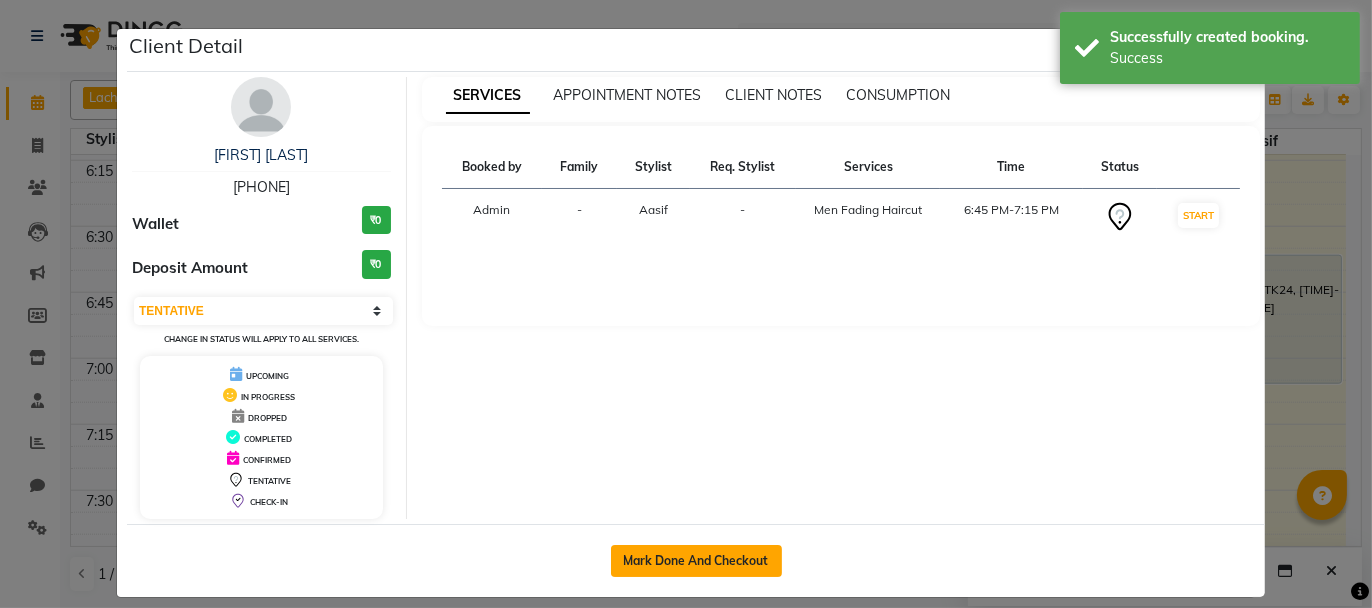 click on "Mark Done And Checkout" 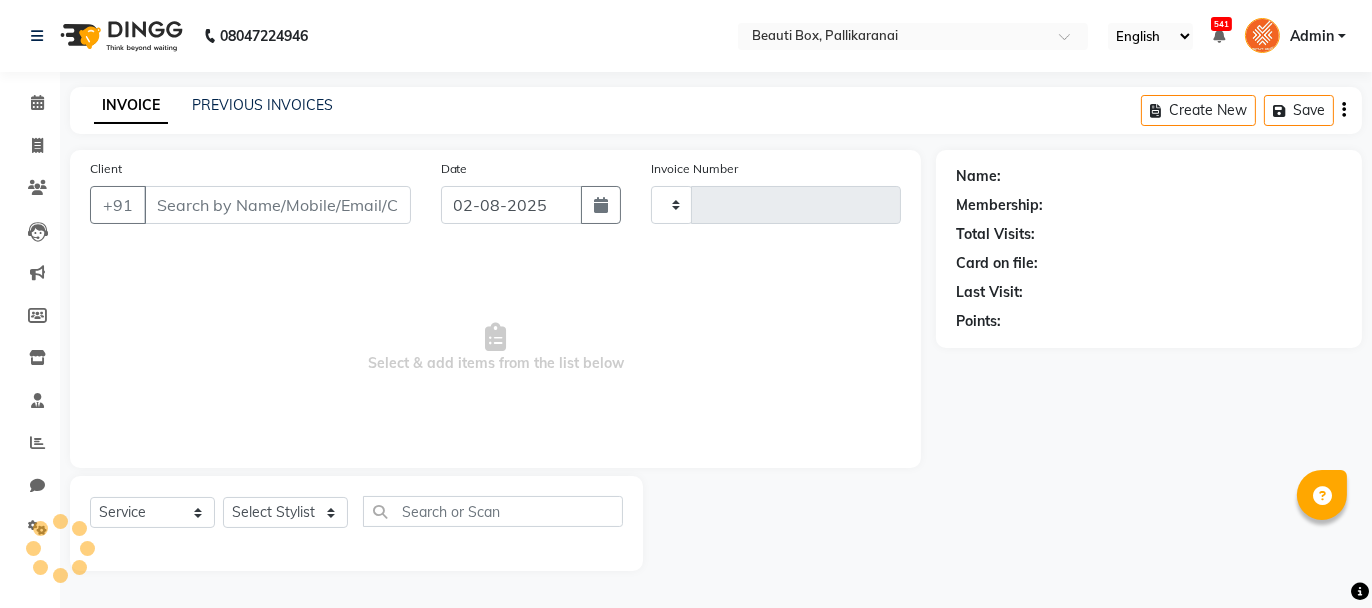type on "1950" 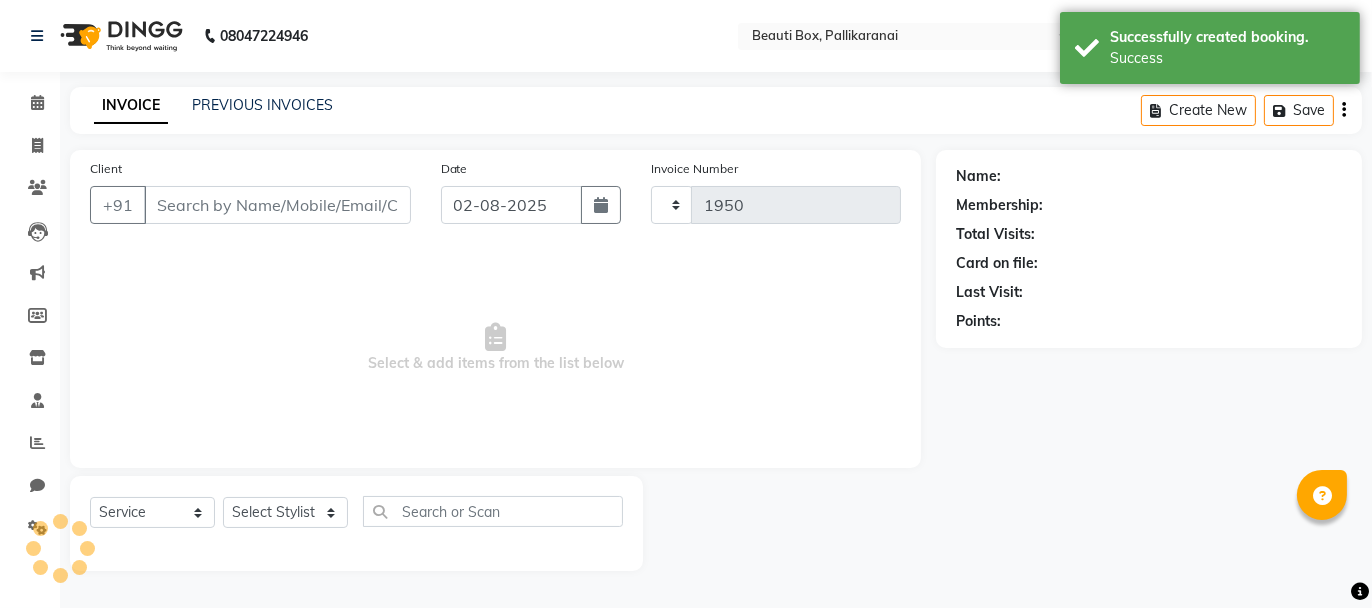 select on "11" 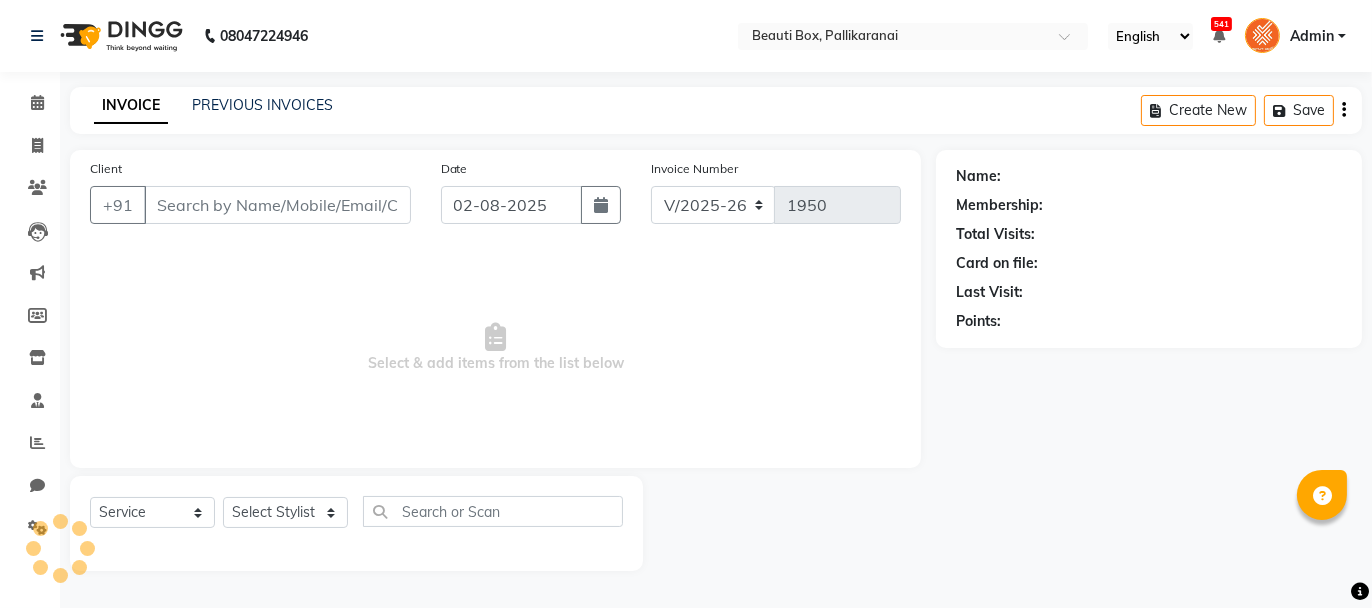 type on "[PHONE]" 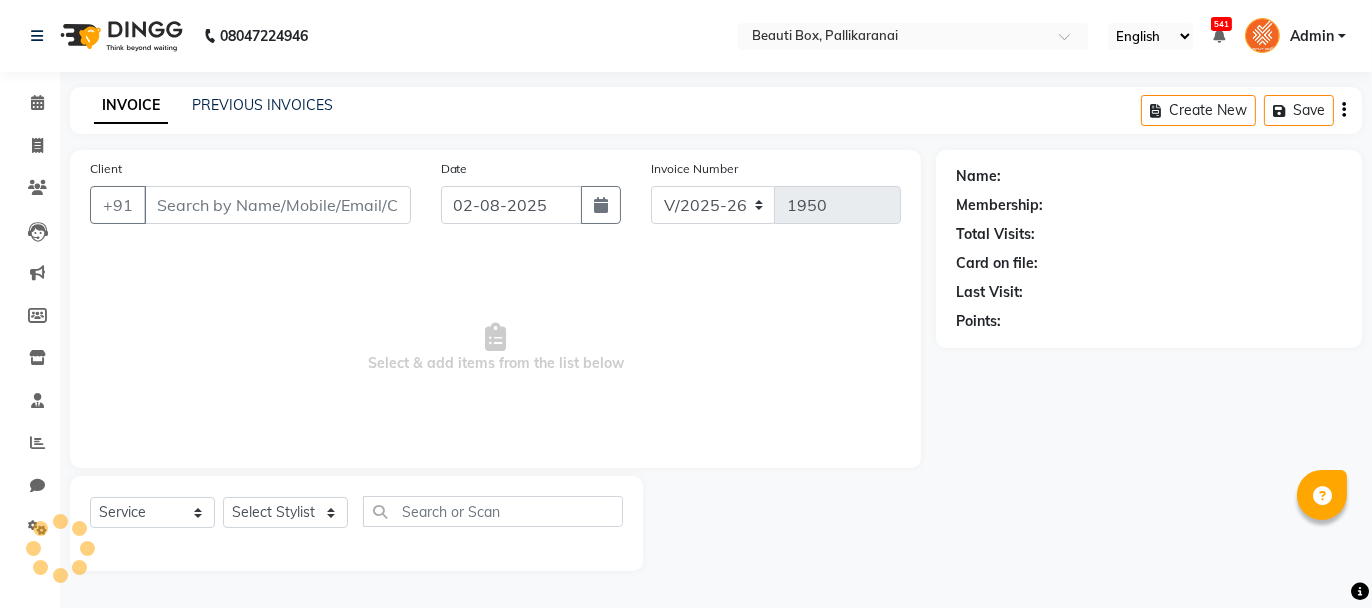 select on "[NUMBER]" 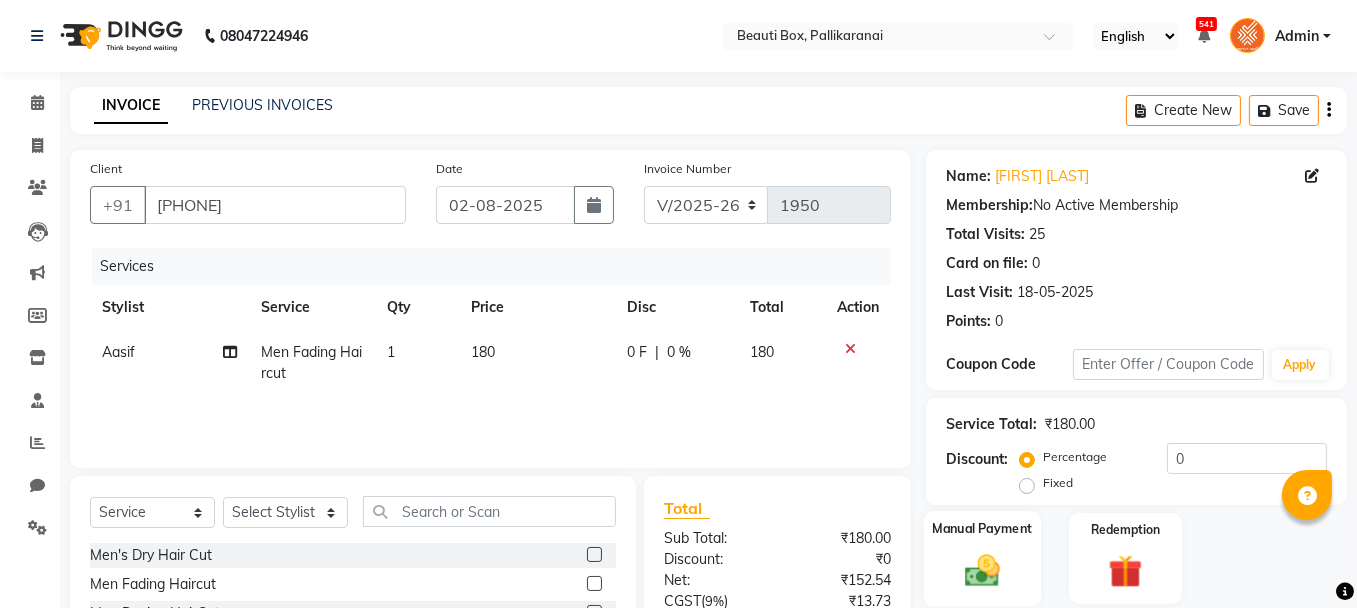 click 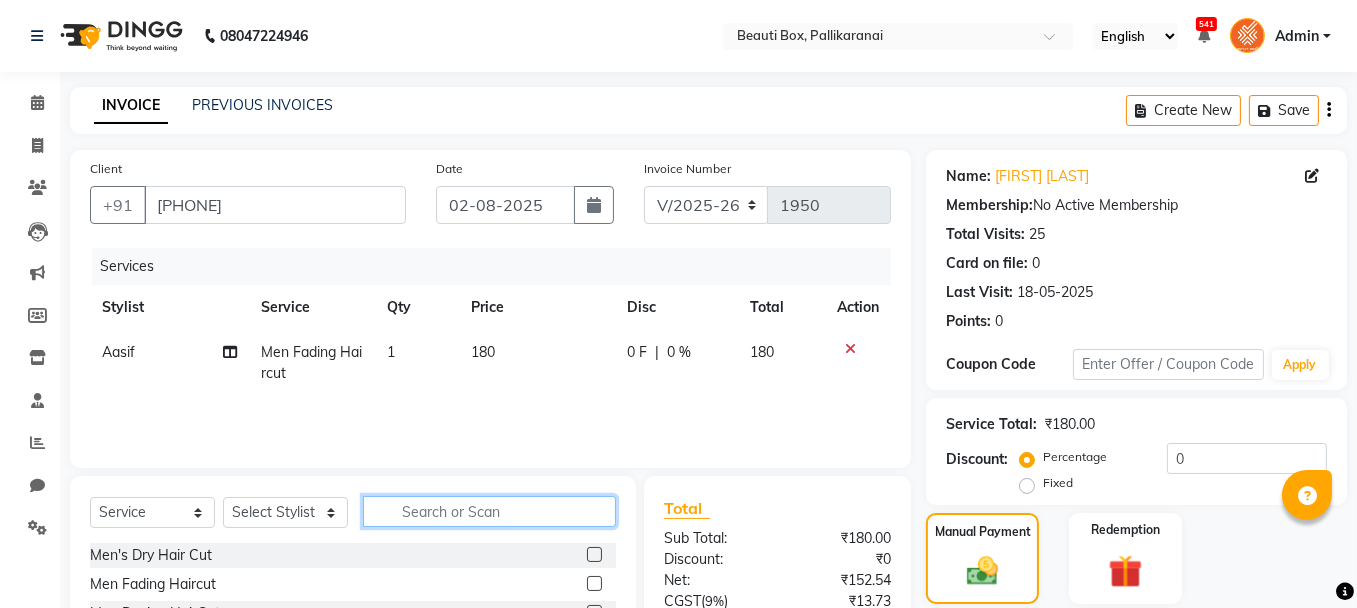 click 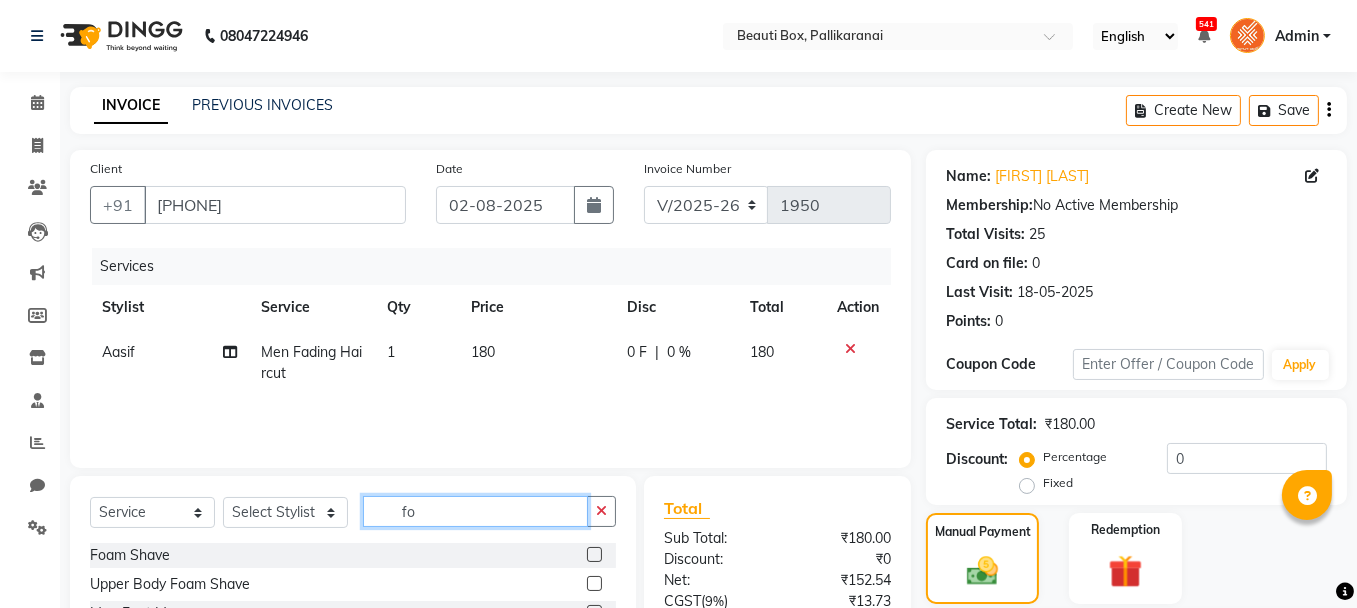 type on "fo" 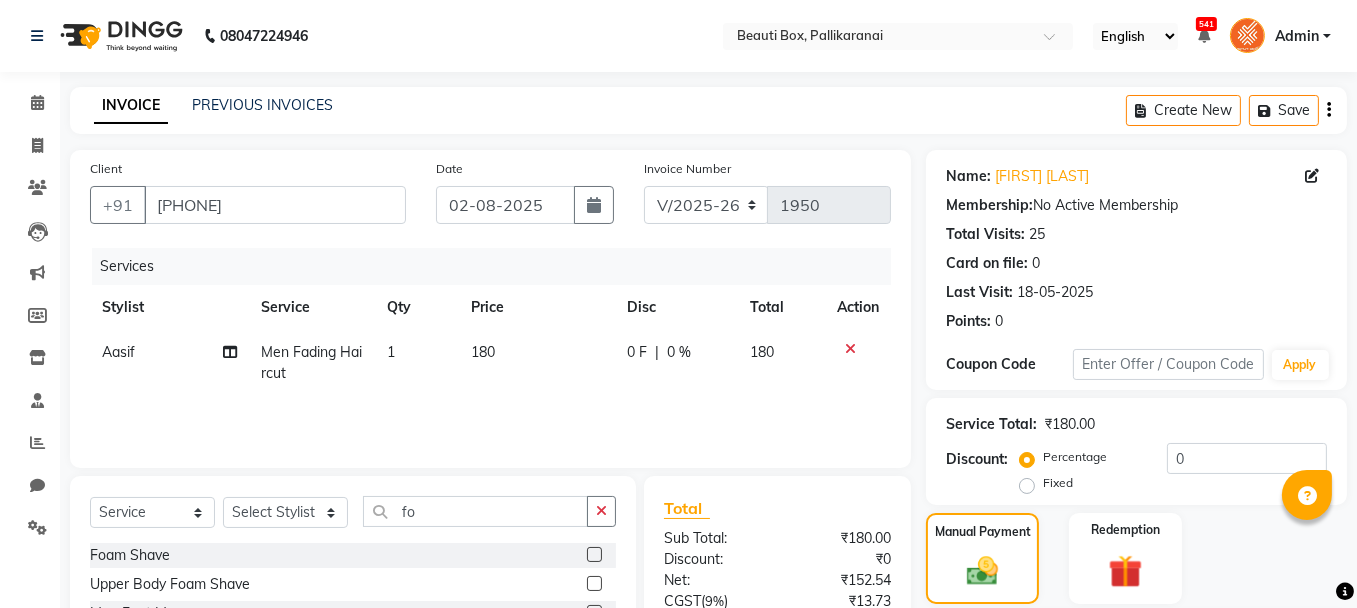 click 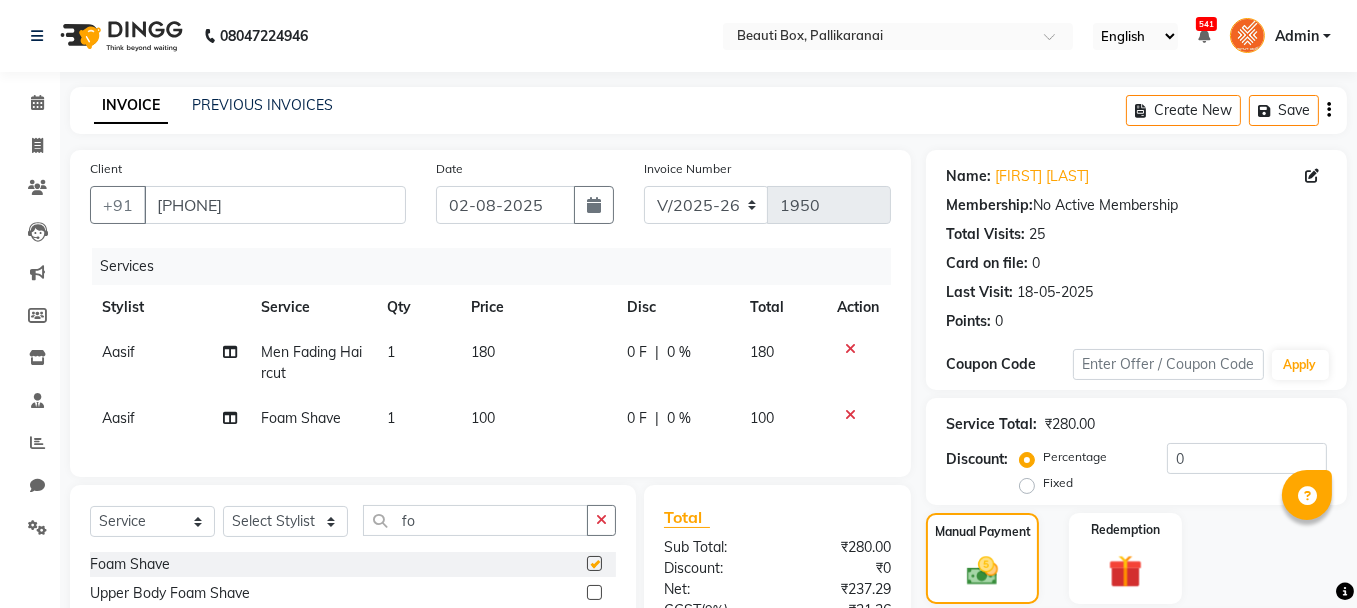 checkbox on "false" 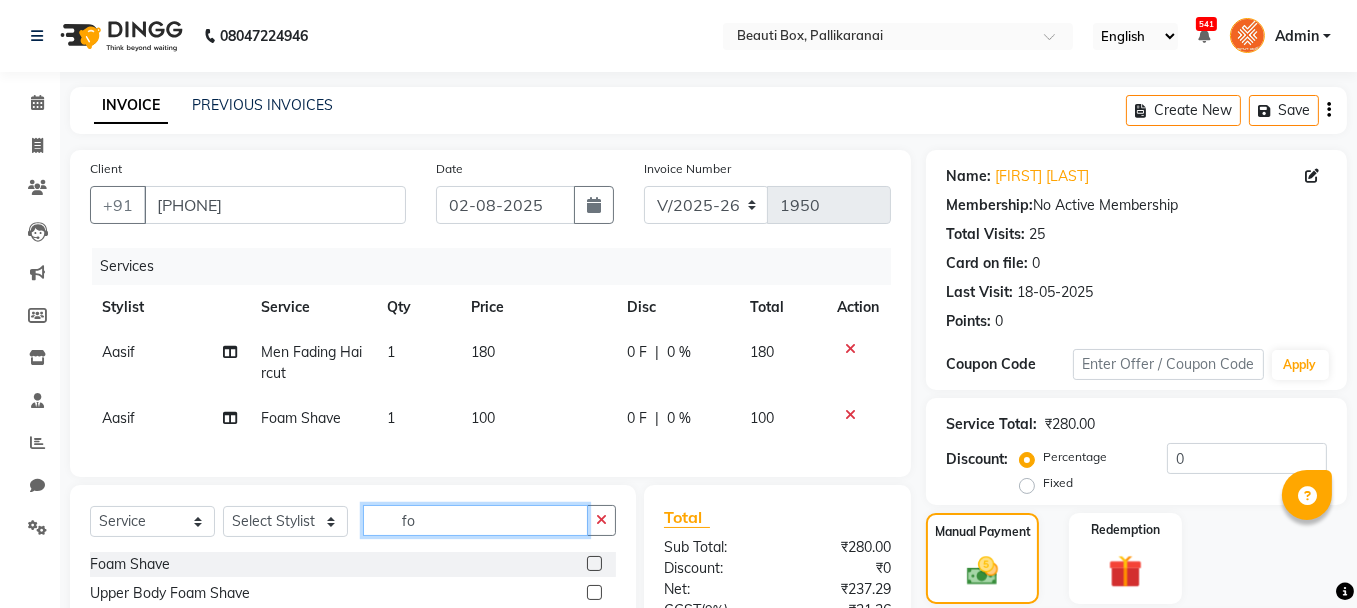 click on "fo" 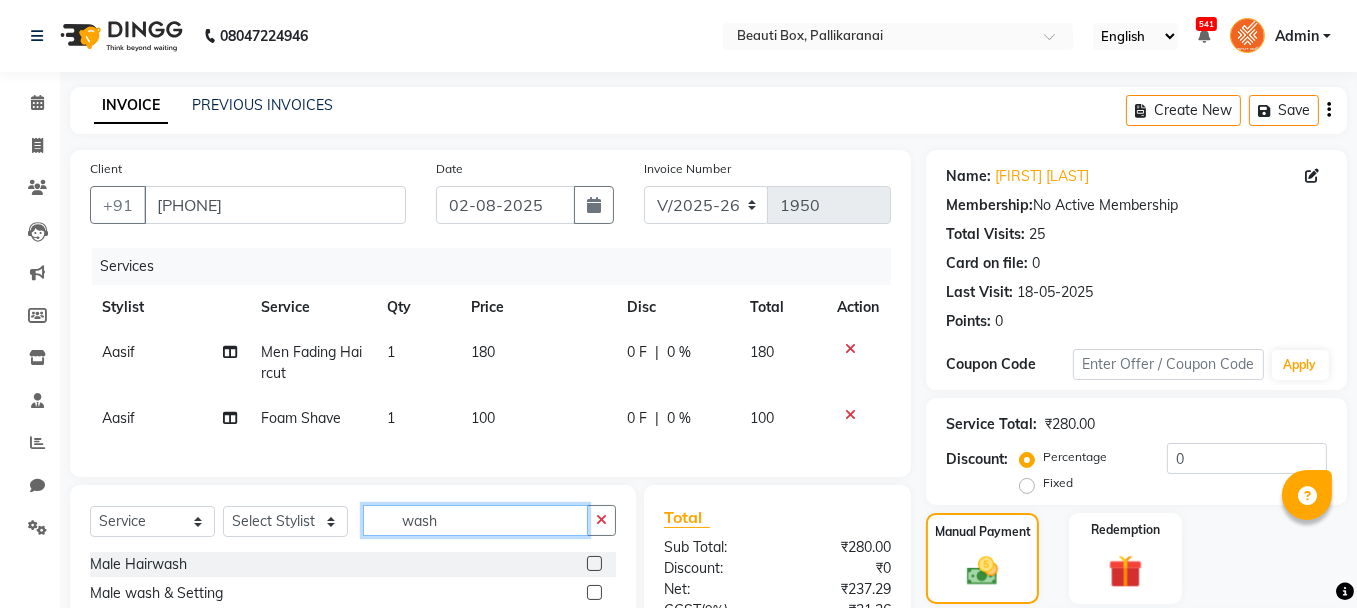 type on "wash" 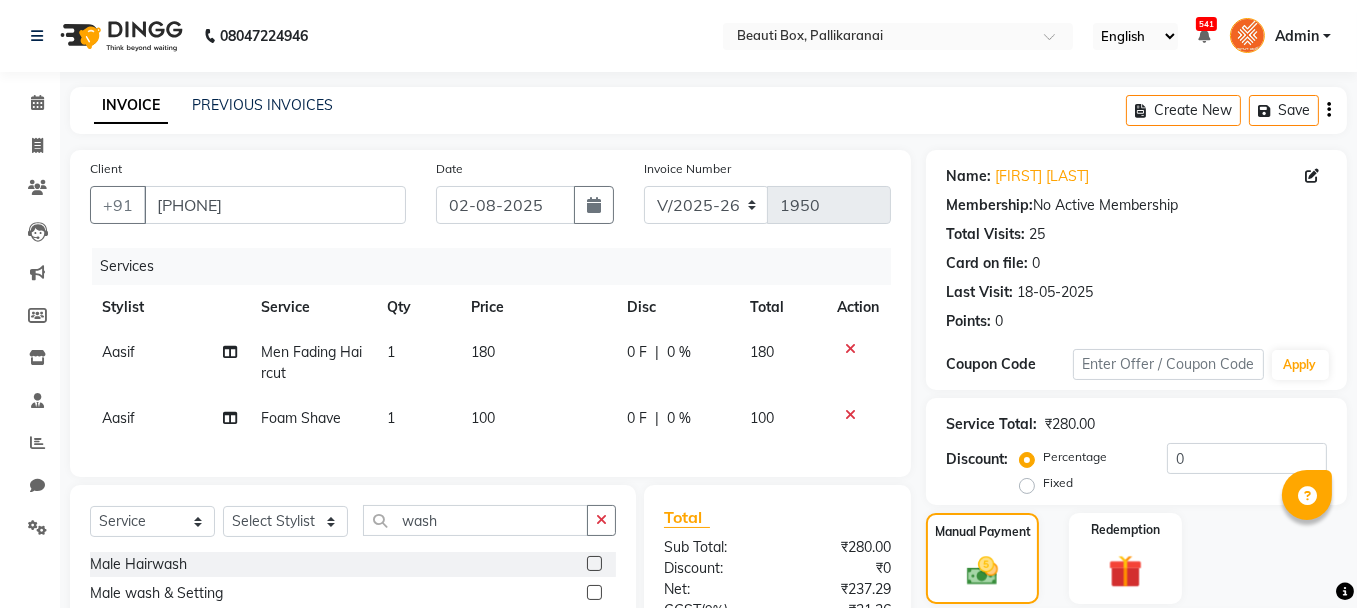 click 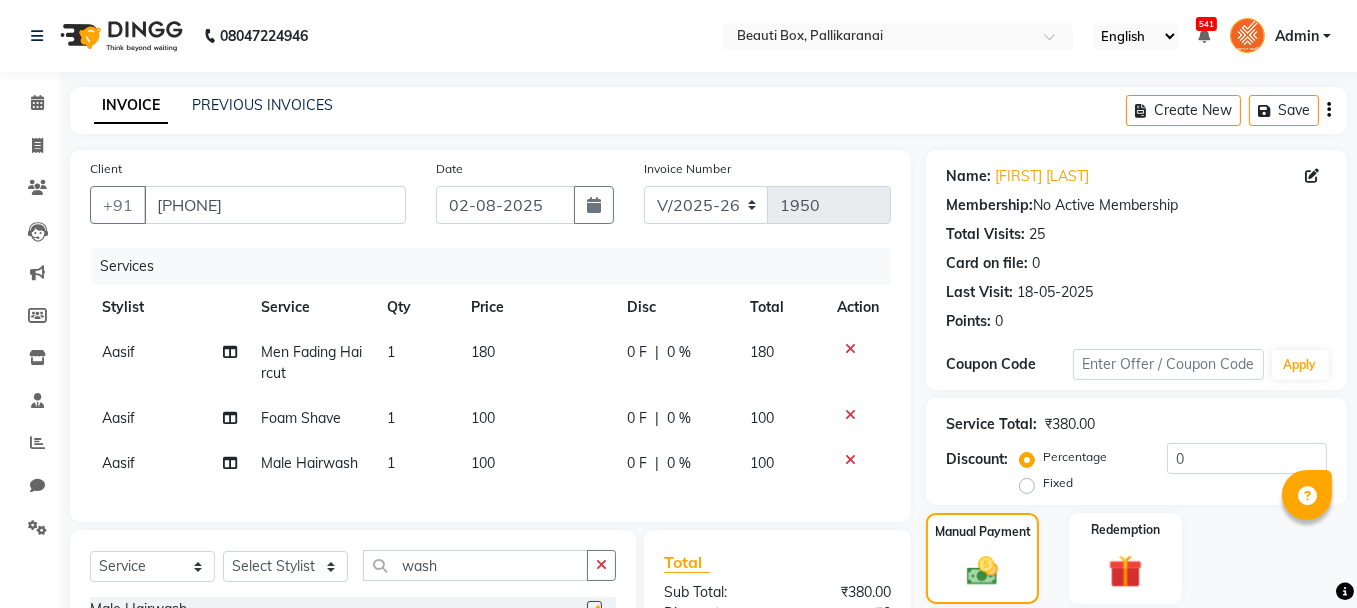 checkbox on "false" 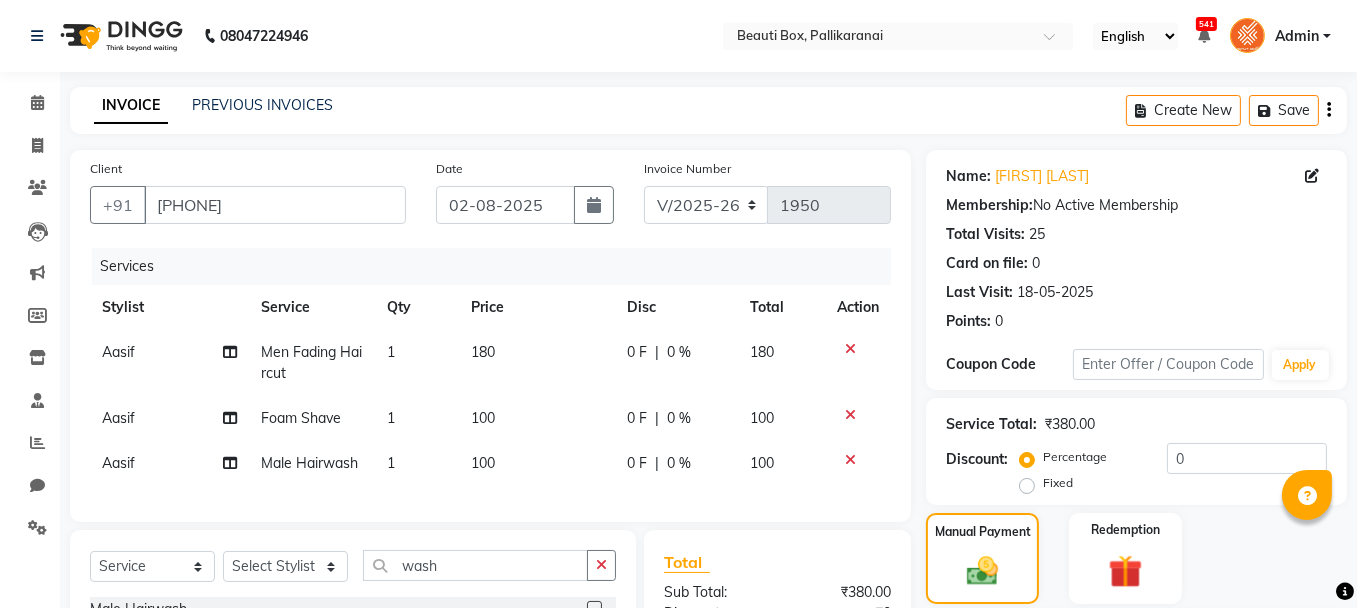 scroll, scrollTop: 200, scrollLeft: 0, axis: vertical 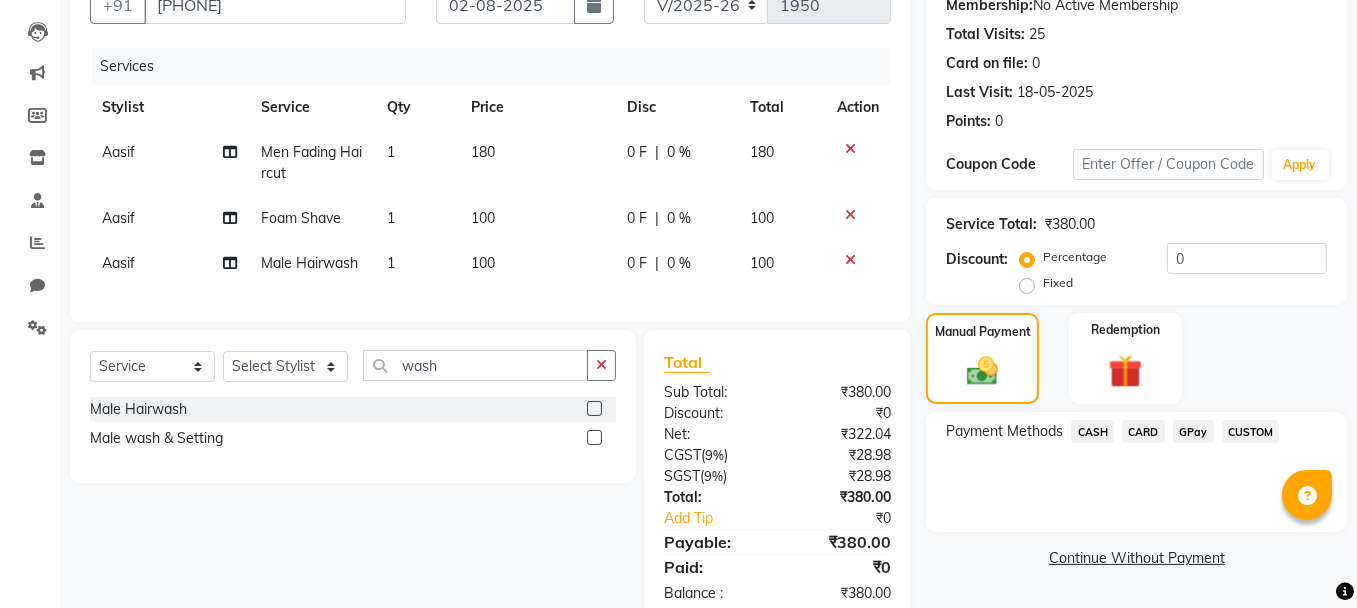 click on "GPay" 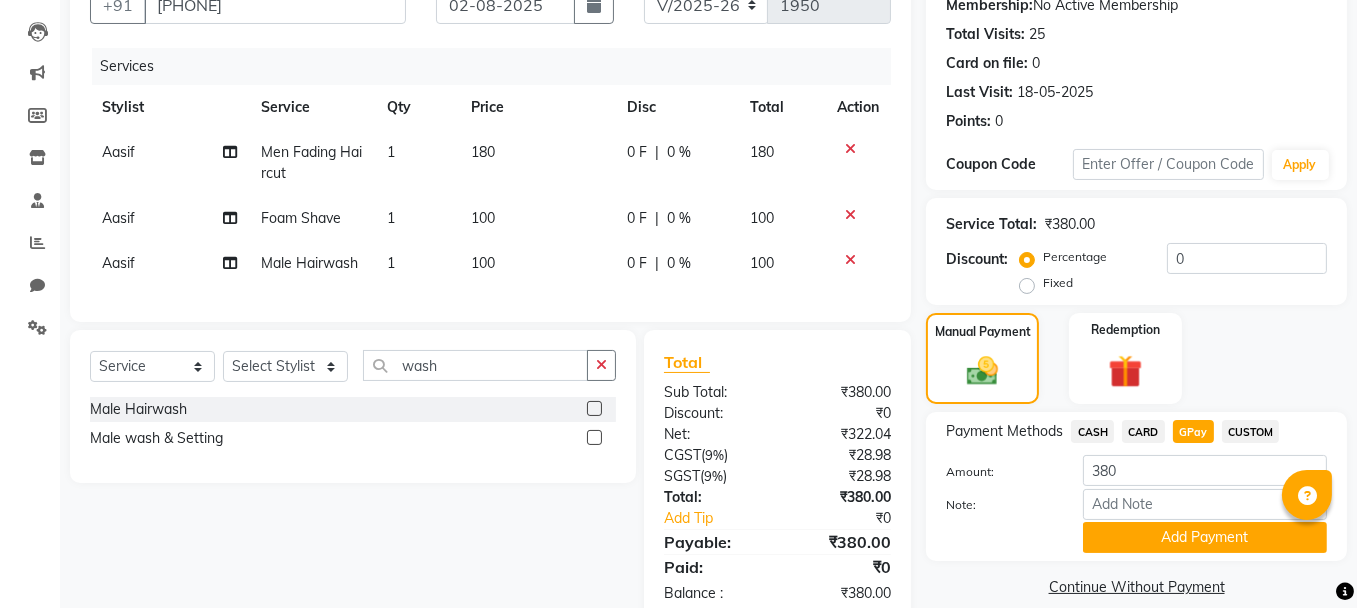 click on "180" 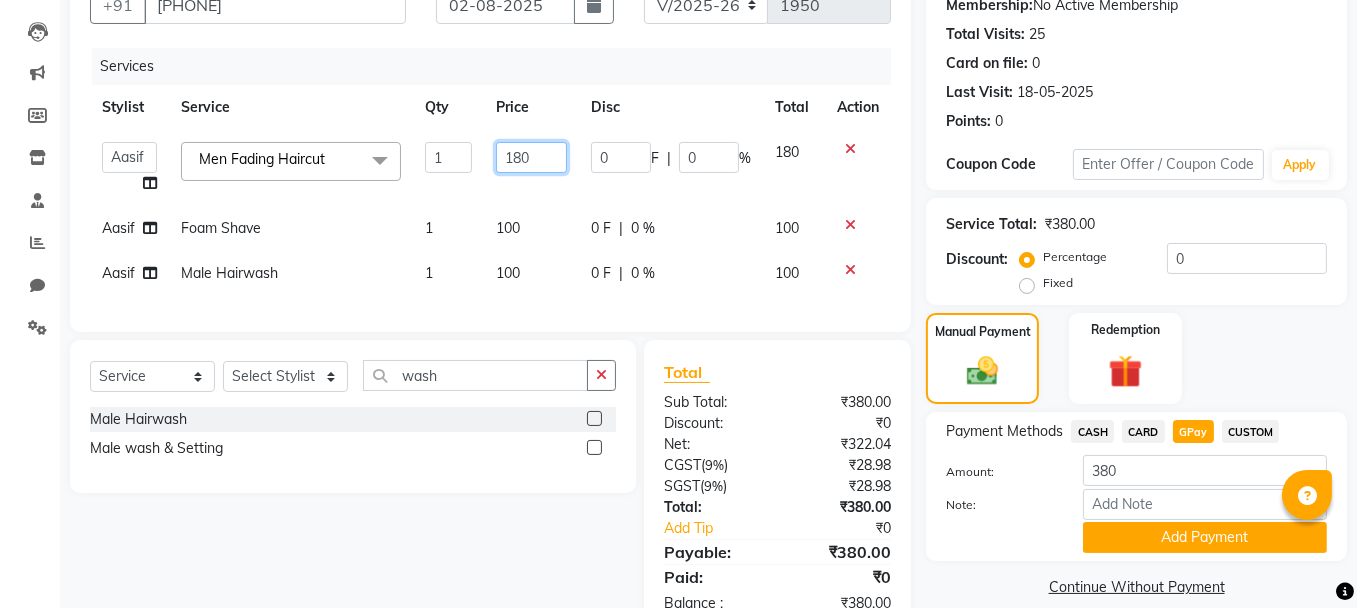 click on "180" 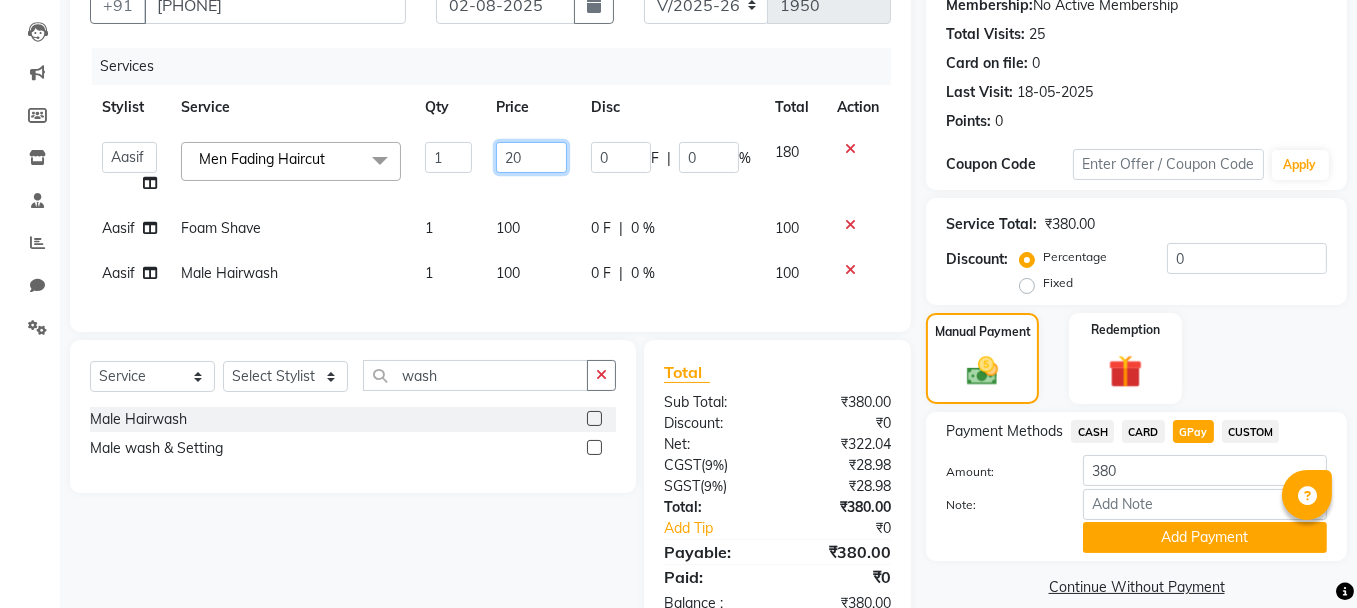 type on "200" 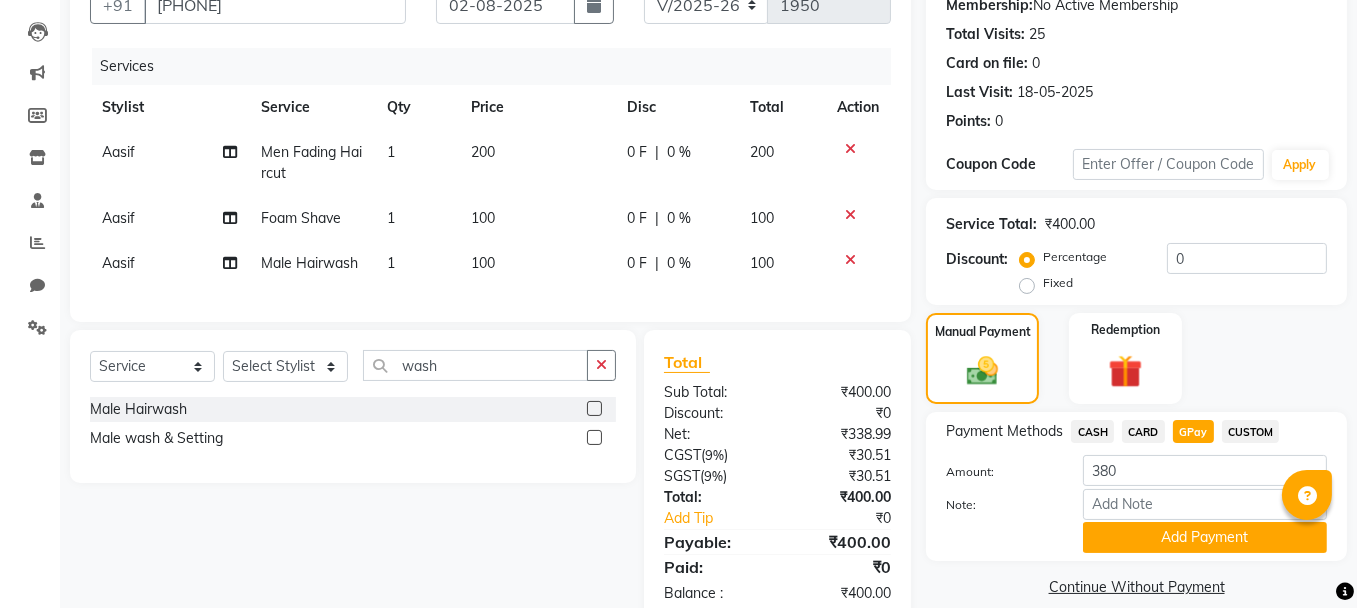 click on "100" 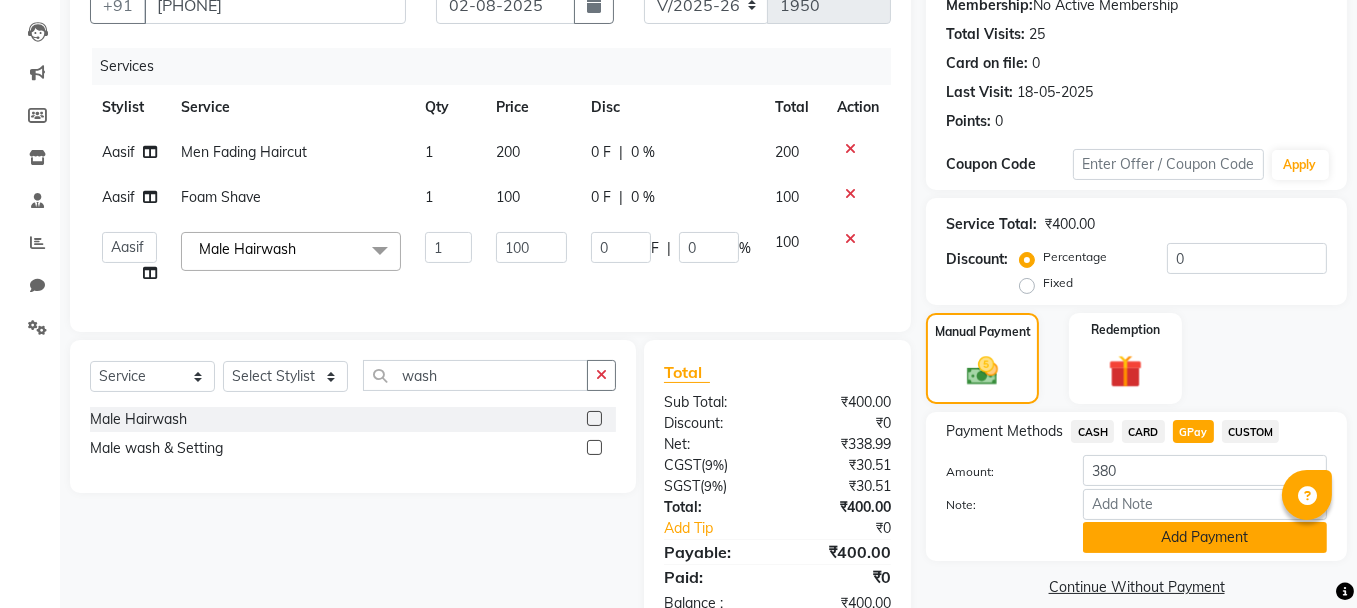 click on "Add Payment" 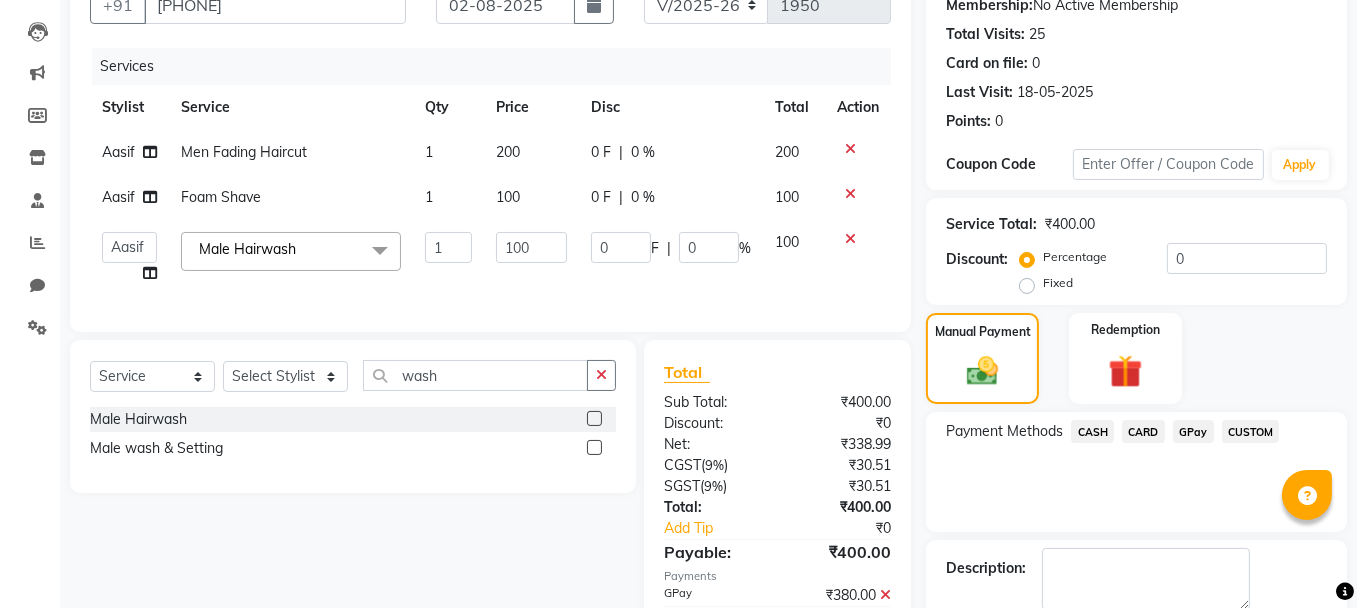 scroll, scrollTop: 310, scrollLeft: 0, axis: vertical 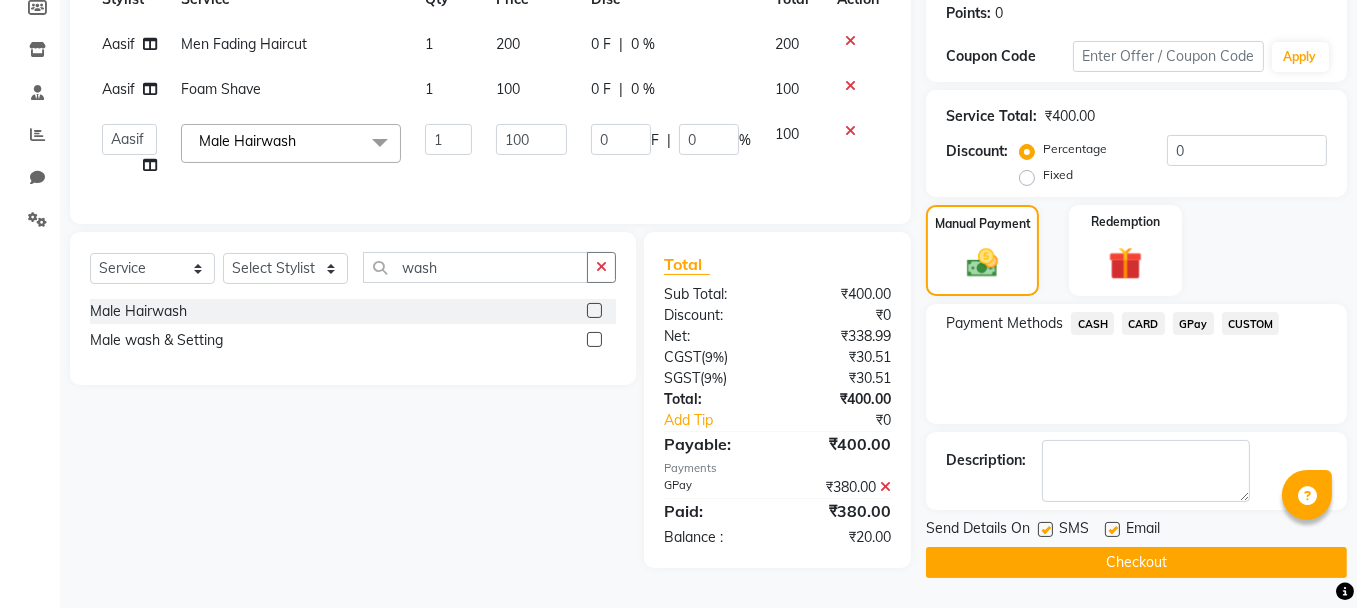 click 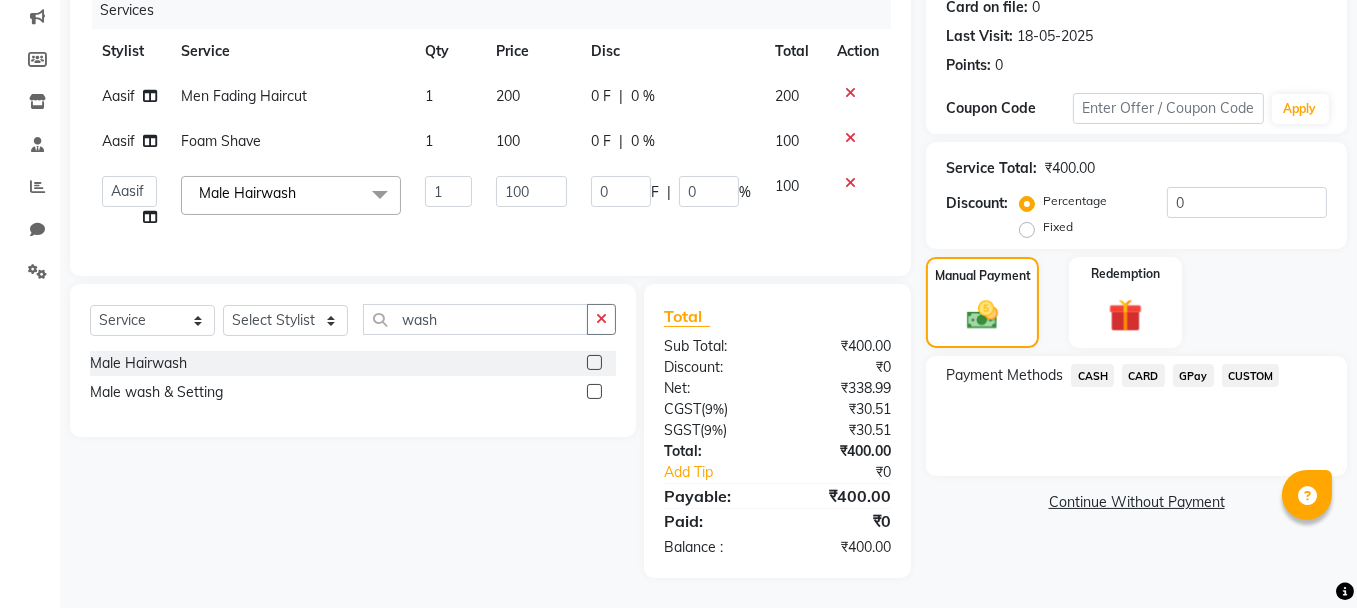 scroll, scrollTop: 269, scrollLeft: 0, axis: vertical 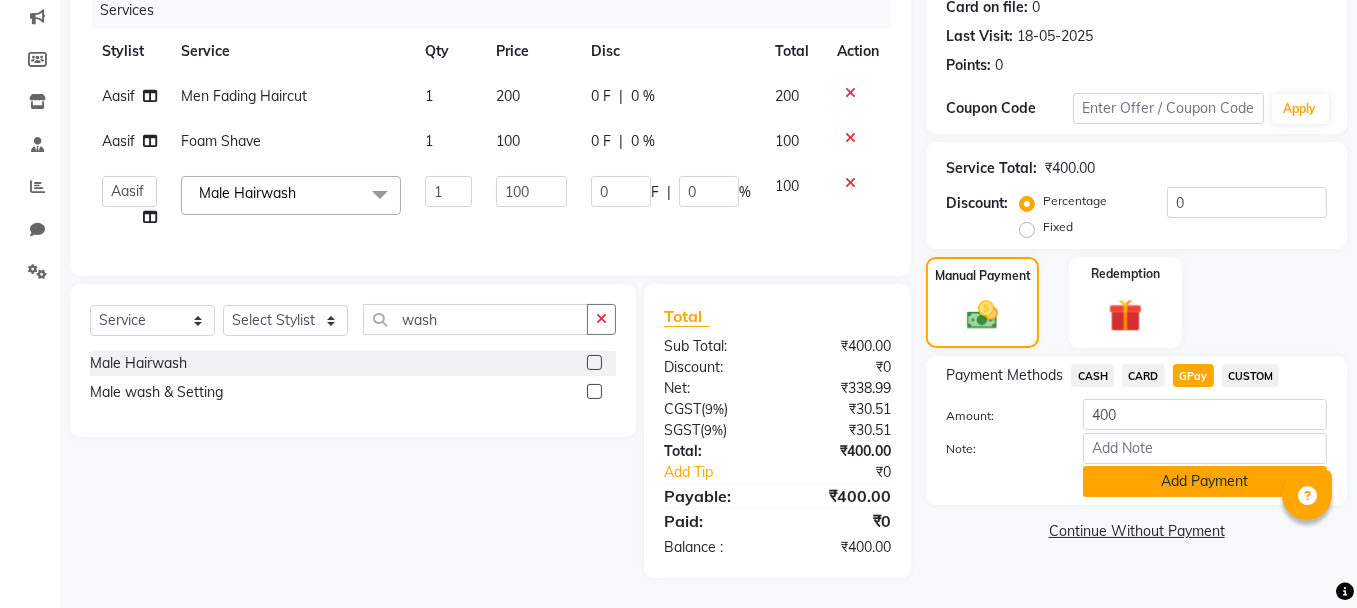 click on "Add Payment" 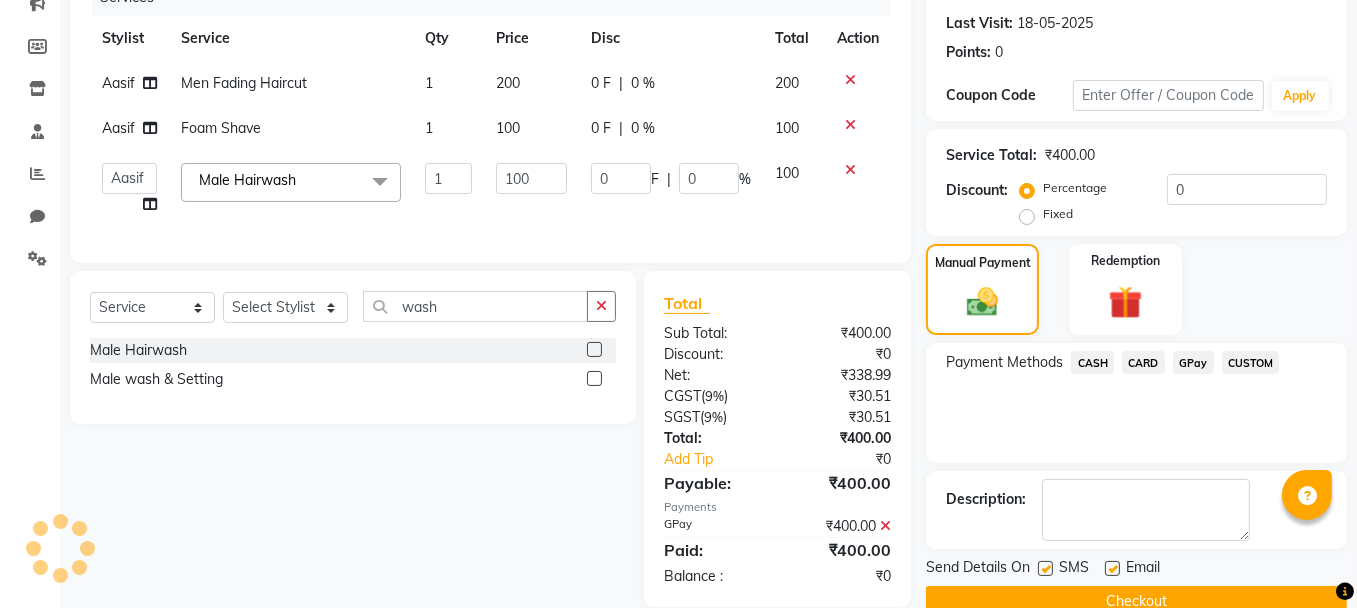 click on "Checkout" 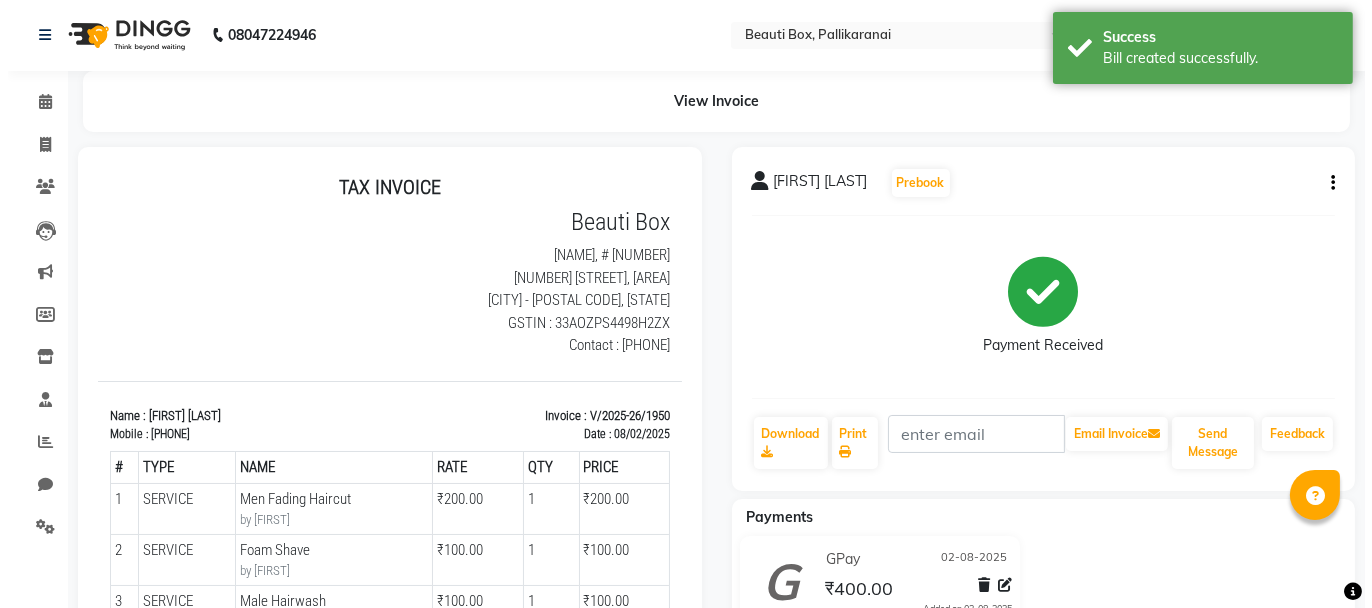 scroll, scrollTop: 0, scrollLeft: 0, axis: both 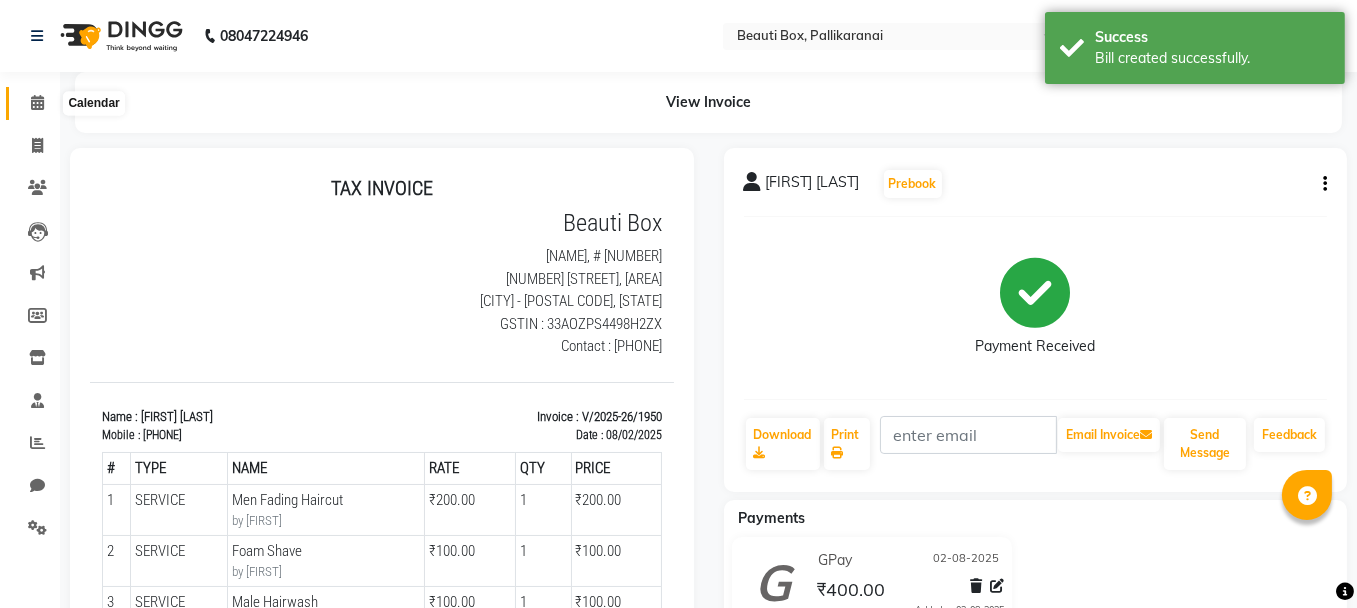 click 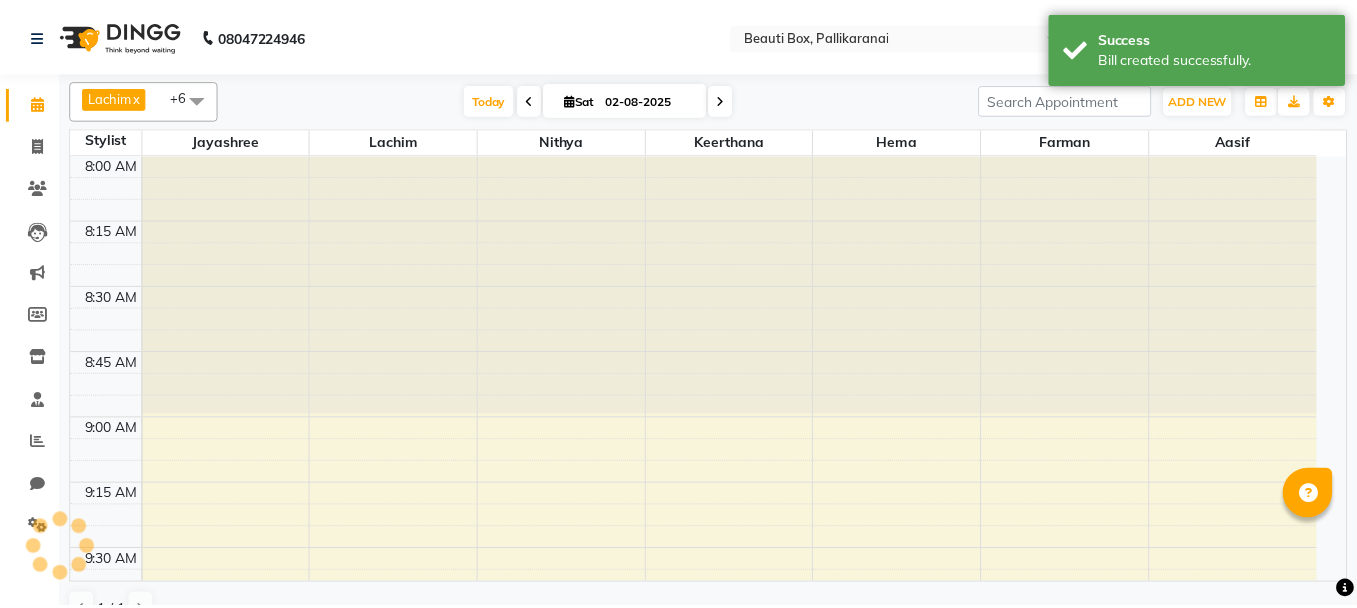 scroll, scrollTop: 0, scrollLeft: 0, axis: both 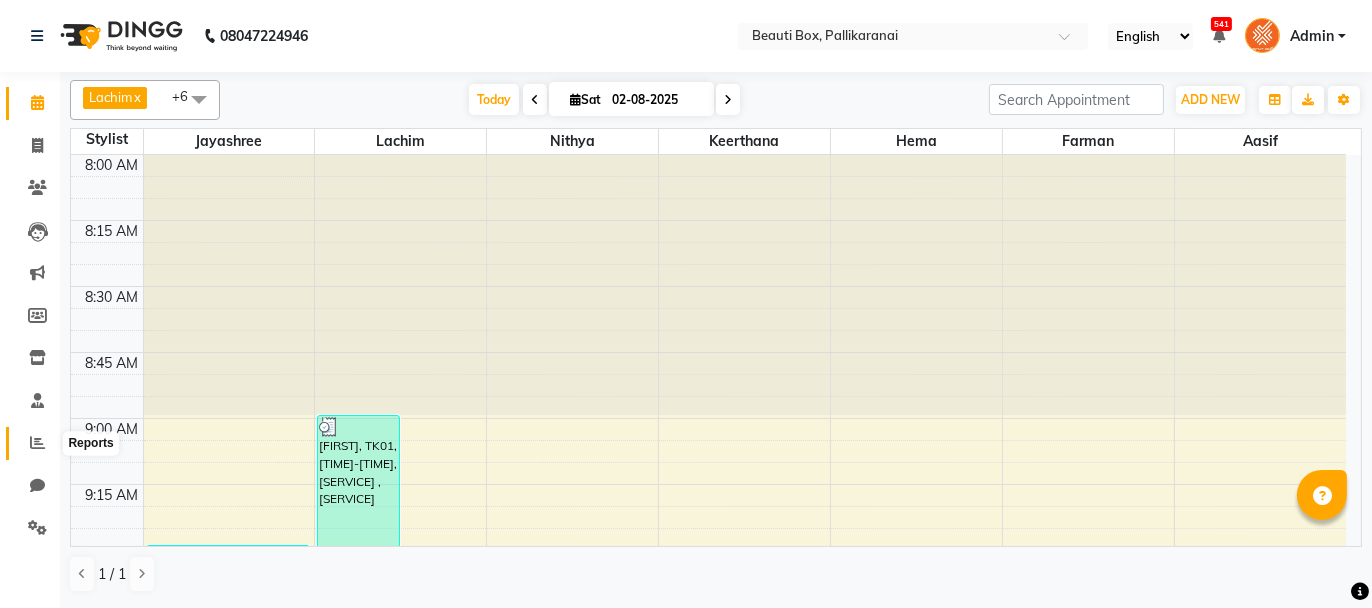 click 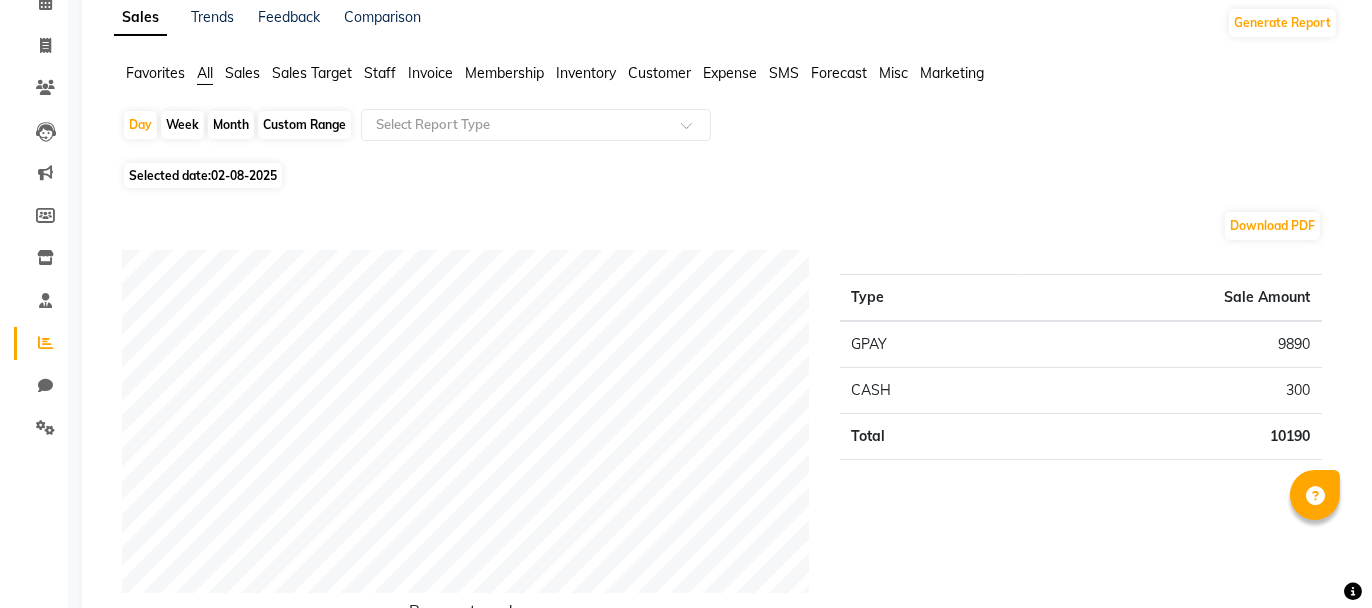 scroll, scrollTop: 0, scrollLeft: 0, axis: both 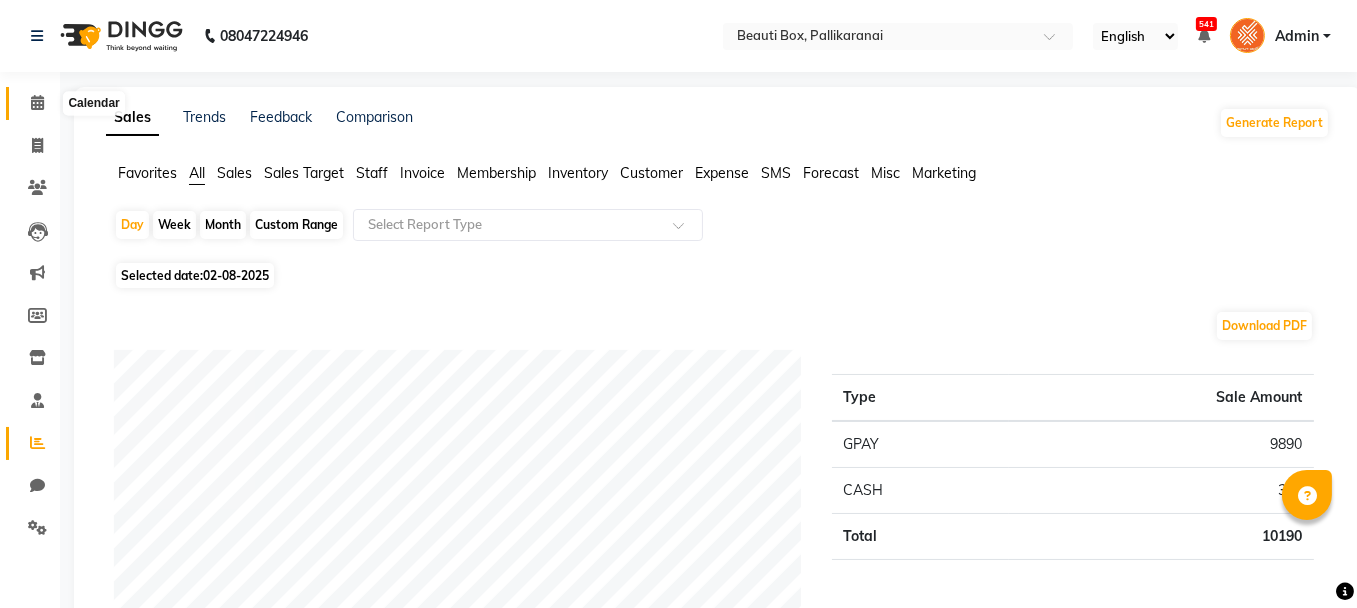 click 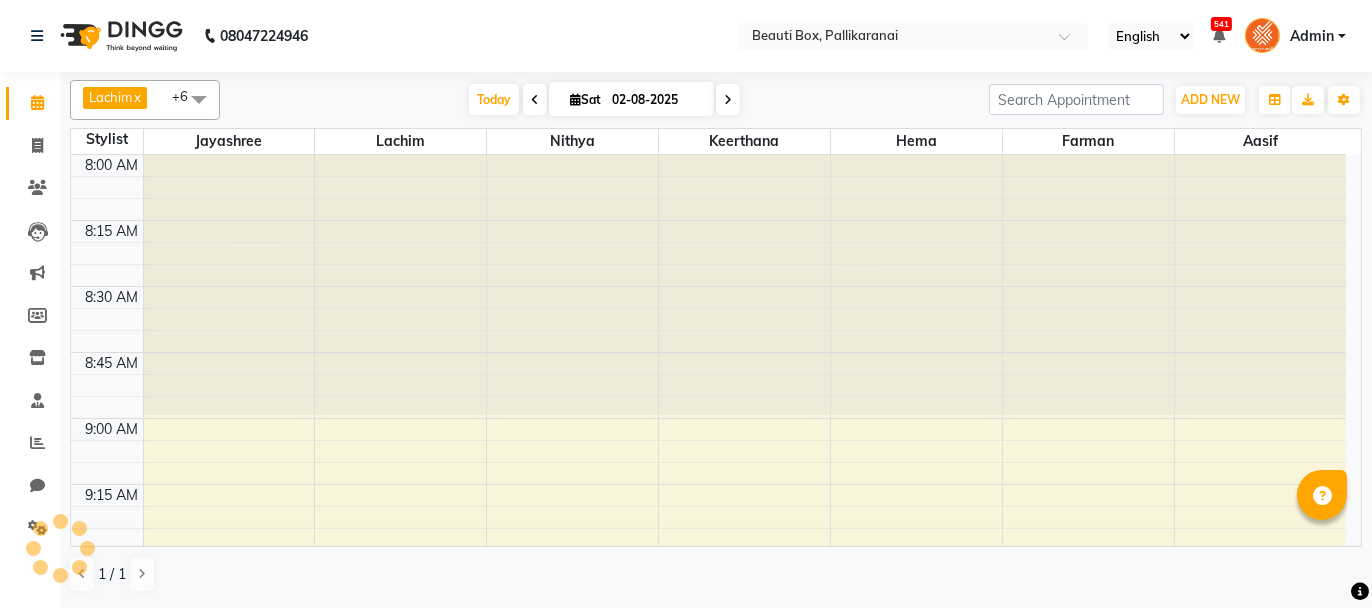 scroll, scrollTop: 0, scrollLeft: 0, axis: both 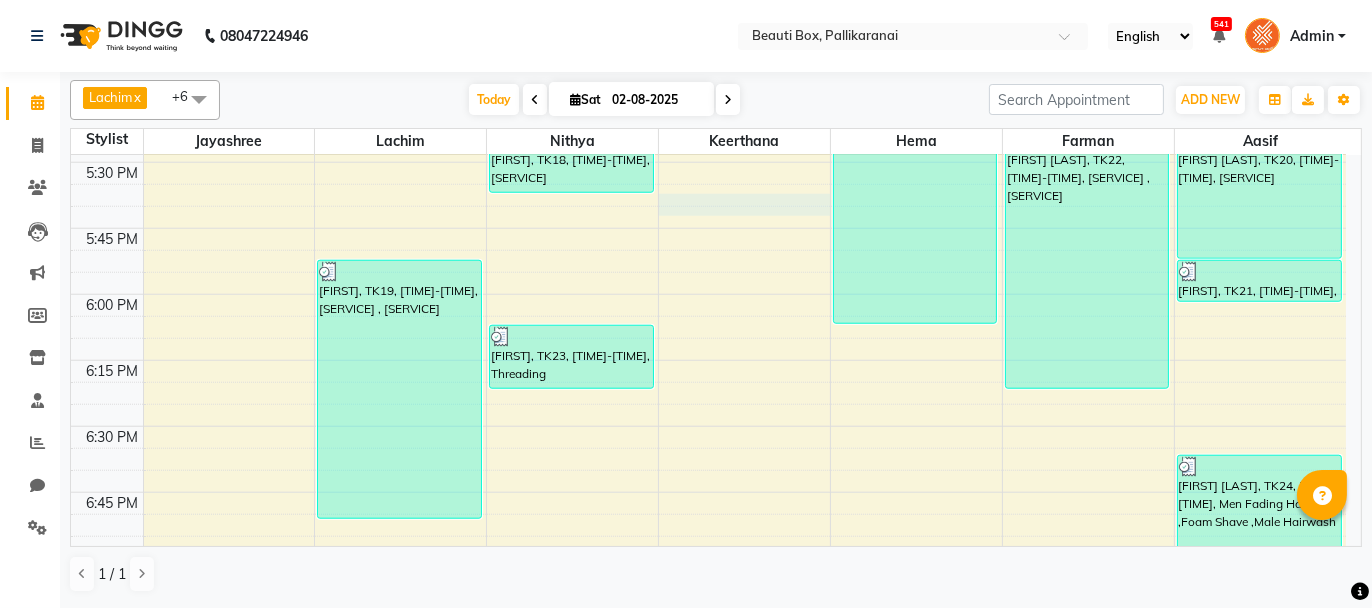 click on "0292757 Dummy Customer, TK09, [TIME]-[TIME], [SERVICE] [FIRST], TK12, [TIME]-[TIME], [SERVICE] , [SERVICE] [FIRST], TK16, [TIME]-[TIME], [SERVICE] [FIRST] [LAST], TK20, [TIME]-[TIME], [SERVICE] [FIRST], TK21, [TIME]-[TIME], [SERVICE] [FIRST], TK29, [TIME]-[TIME], [SERVICE]" at bounding box center [708, -498] 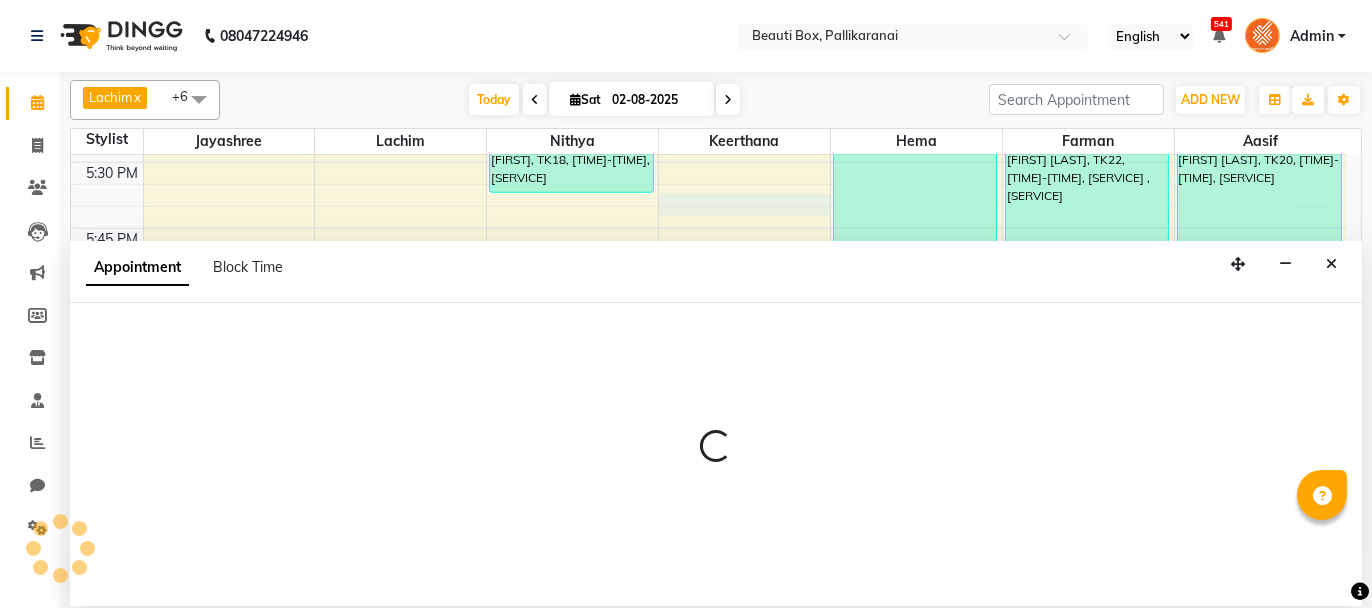 select on "40097" 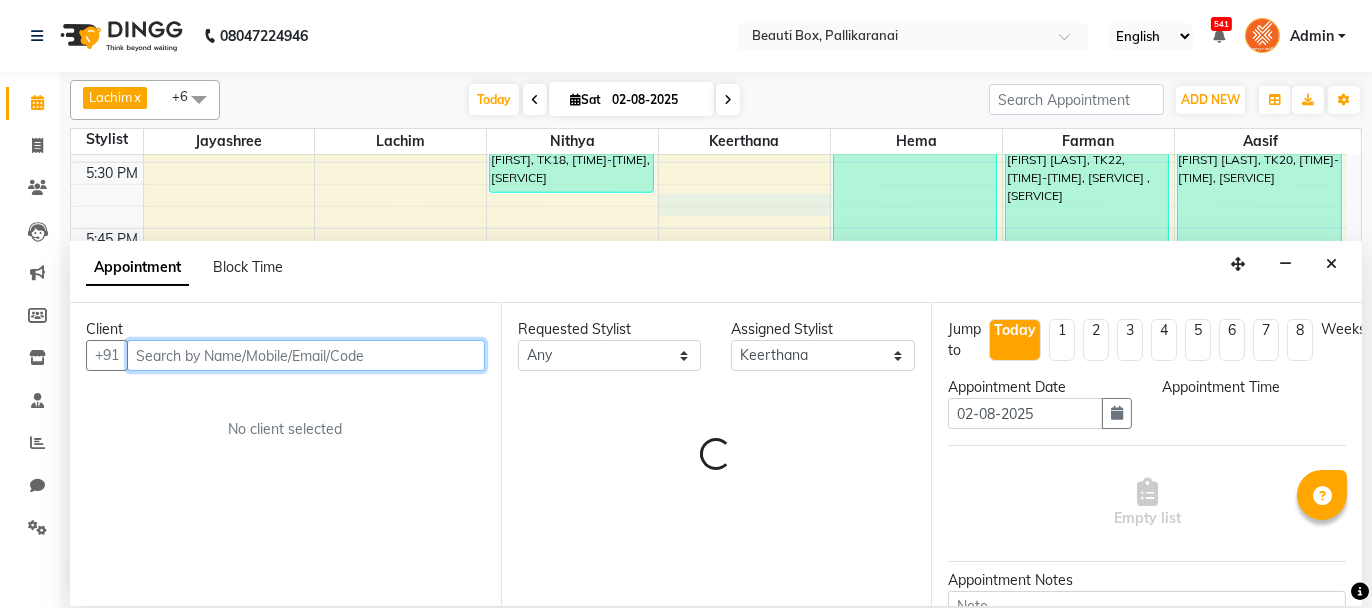 select on "1065" 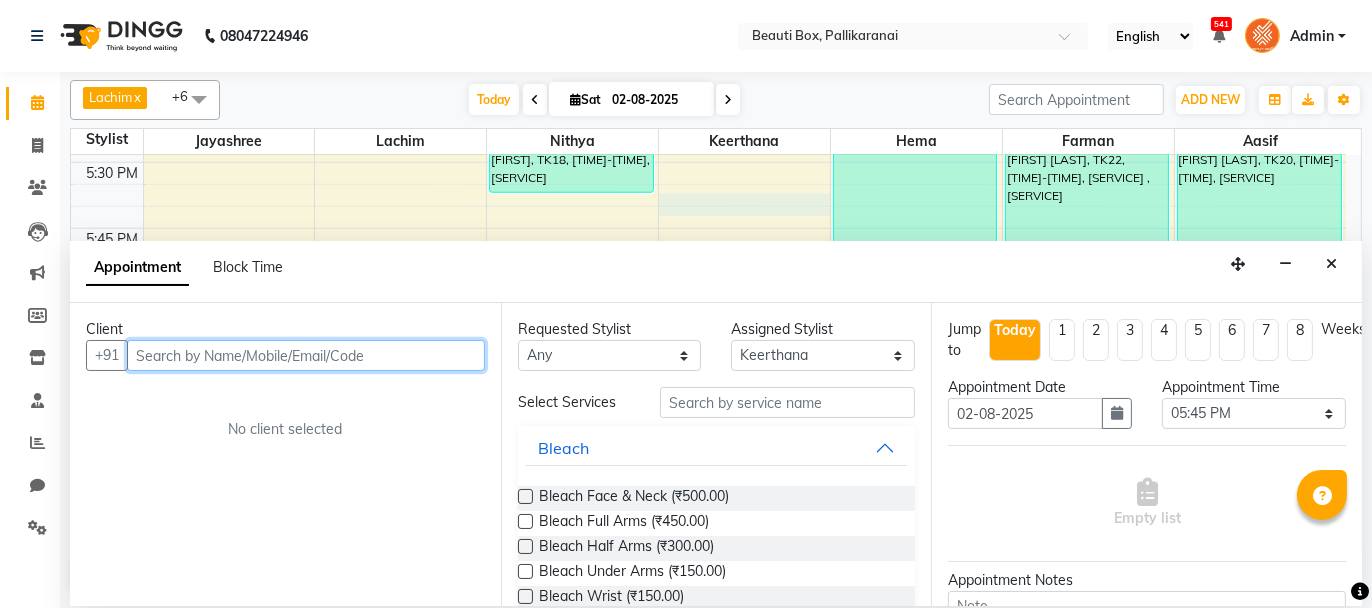 click at bounding box center [306, 355] 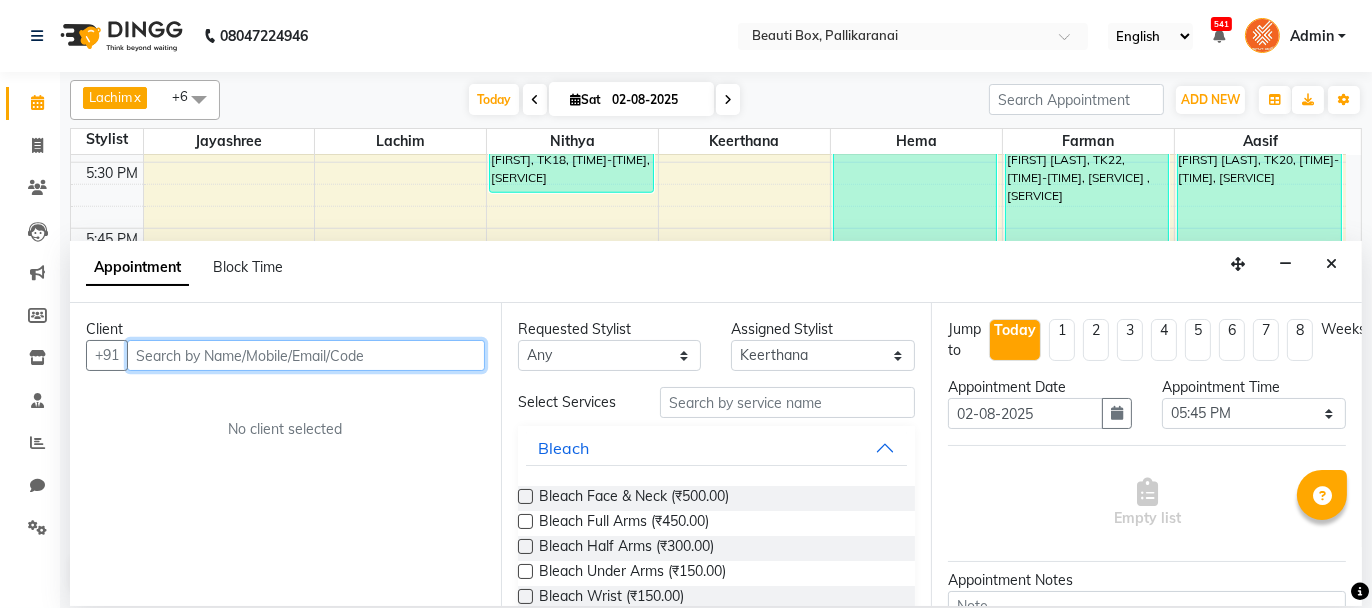 click at bounding box center [306, 355] 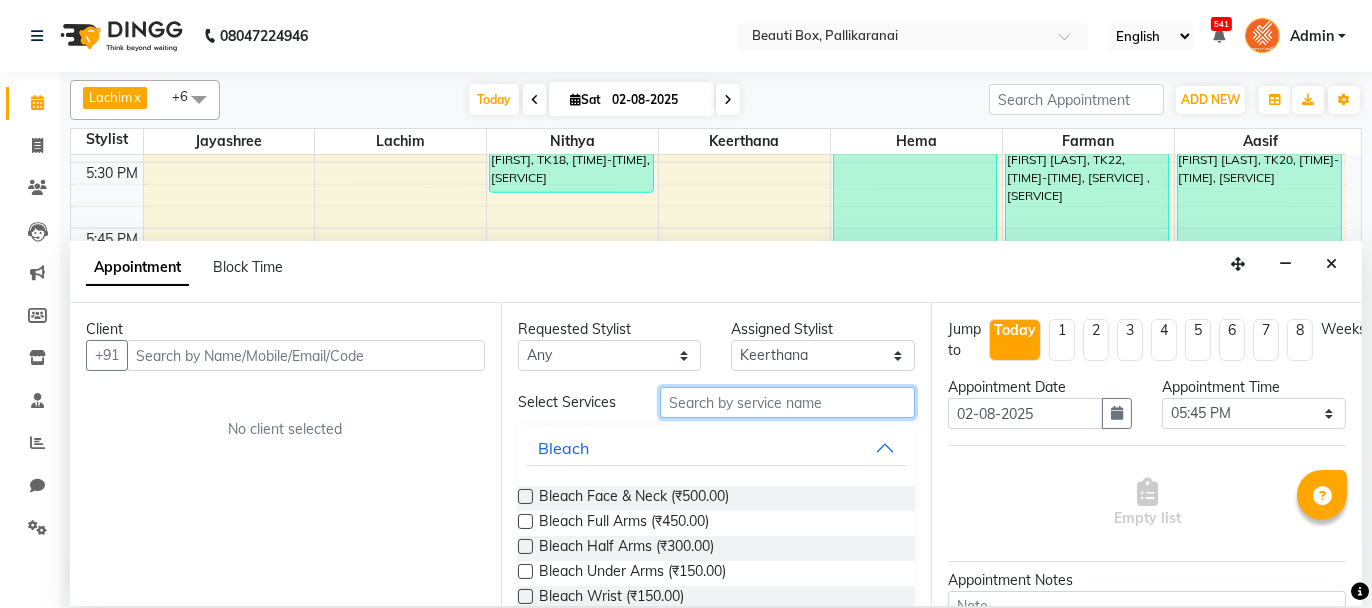 click at bounding box center [787, 402] 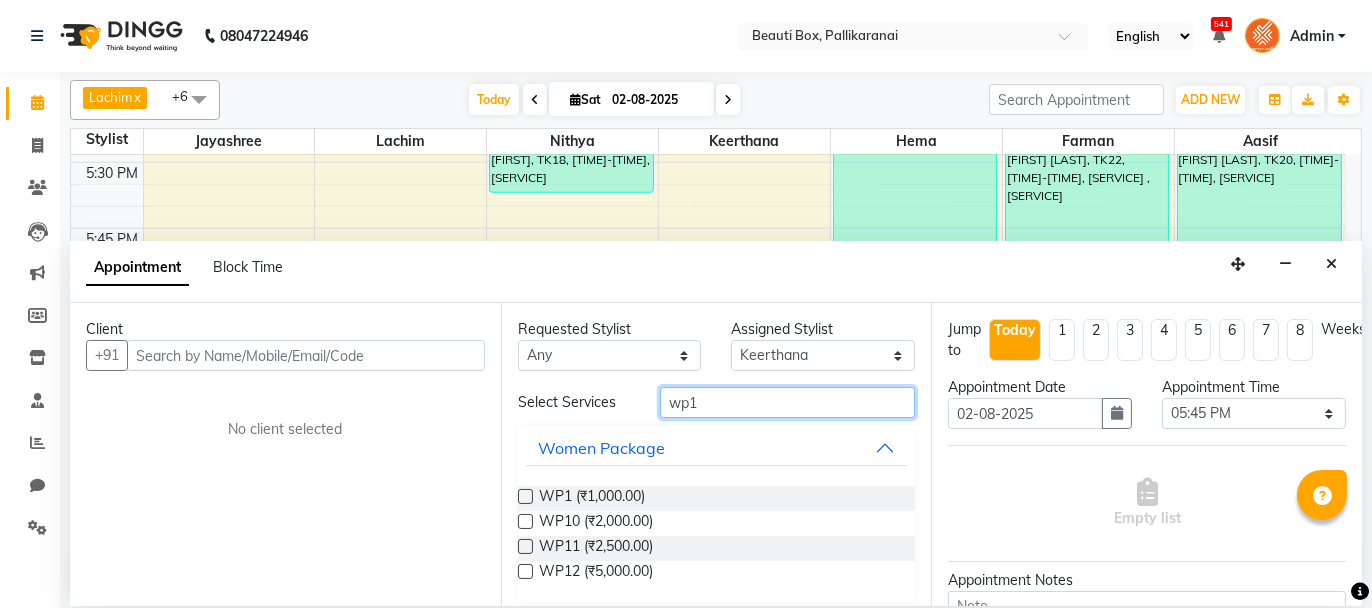 type on "wp1" 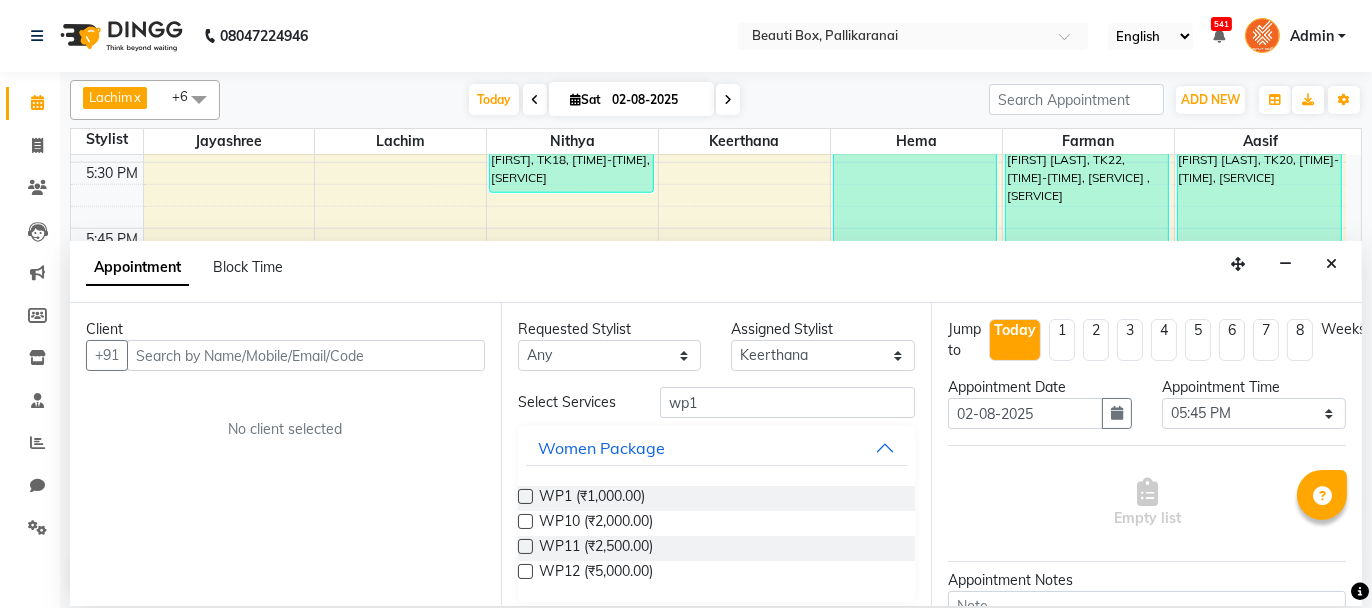 click at bounding box center (525, 496) 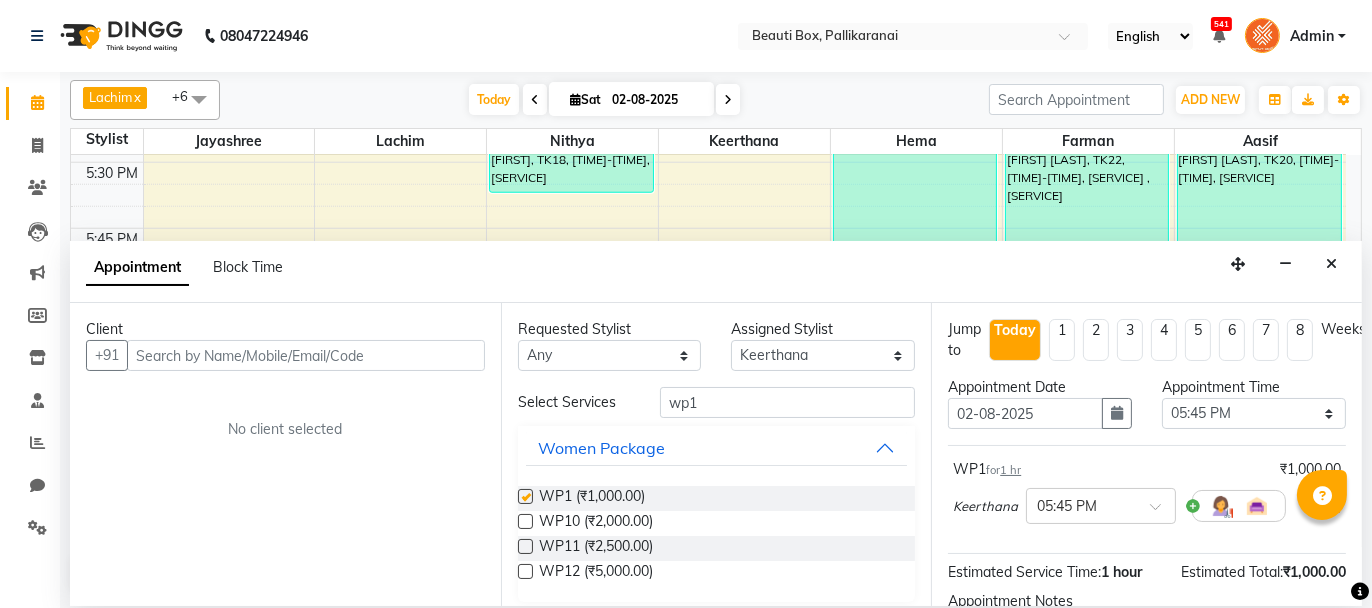 checkbox on "false" 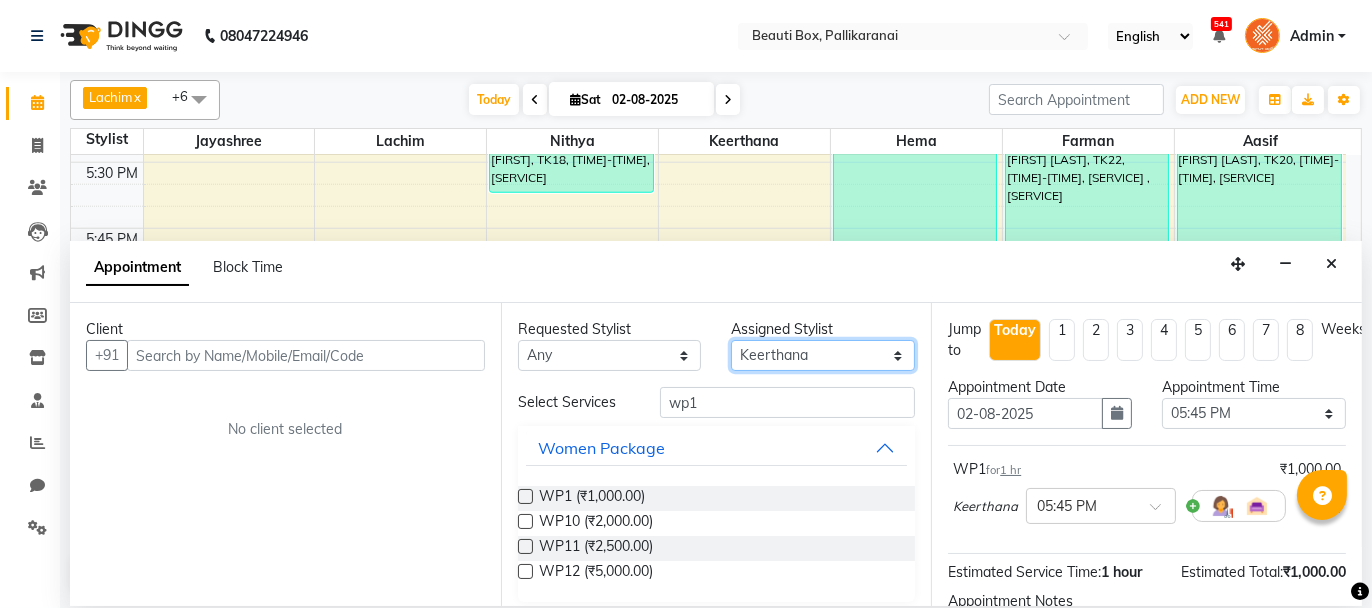 click on "Select [FIRST] [FIRST]  [FIRST] [FIRST] [FIRST] [FIRST] [FIRST] [FIRST] [FIRST] [FIRST] [FIRST] [FIRST] [FIRST] [FIRST] [FIRST] [FIRST] [FIRST] [FIRST]" at bounding box center (823, 355) 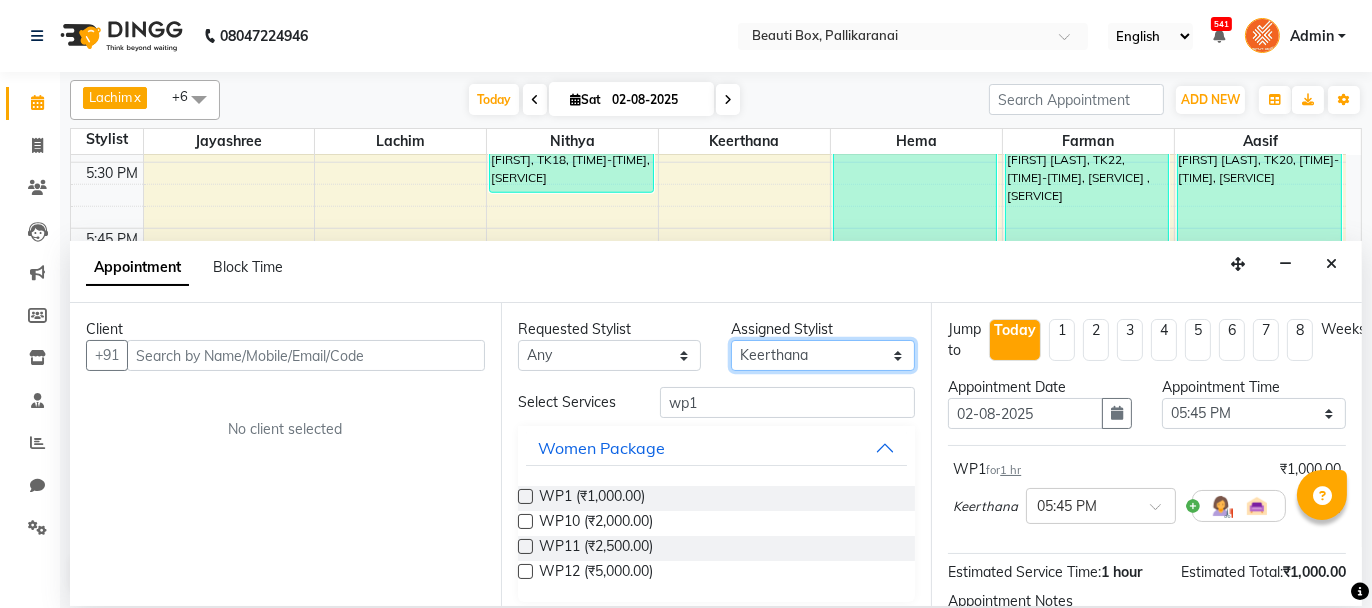 select on "86603" 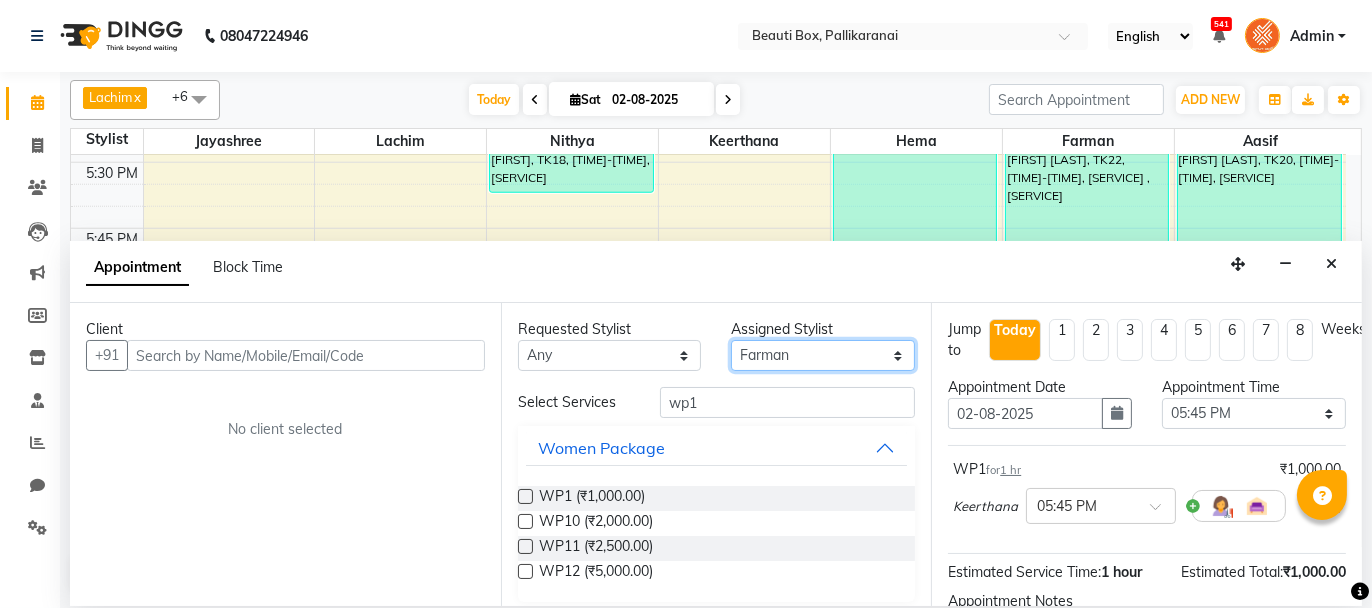 click on "Select [FIRST] [FIRST]  [FIRST] [FIRST] [FIRST] [FIRST] [FIRST] [FIRST] [FIRST] [FIRST] [FIRST] [FIRST] [FIRST] [FIRST] [FIRST] [FIRST] [FIRST] [FIRST]" at bounding box center [823, 355] 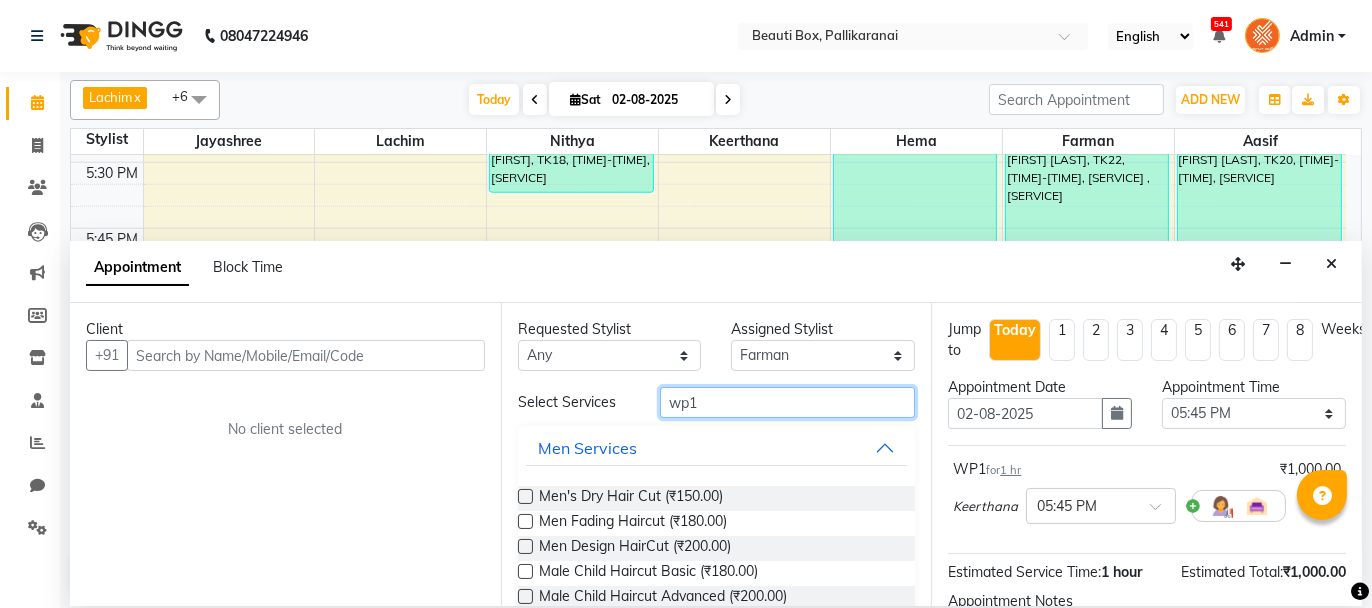 click on "wp1" at bounding box center (787, 402) 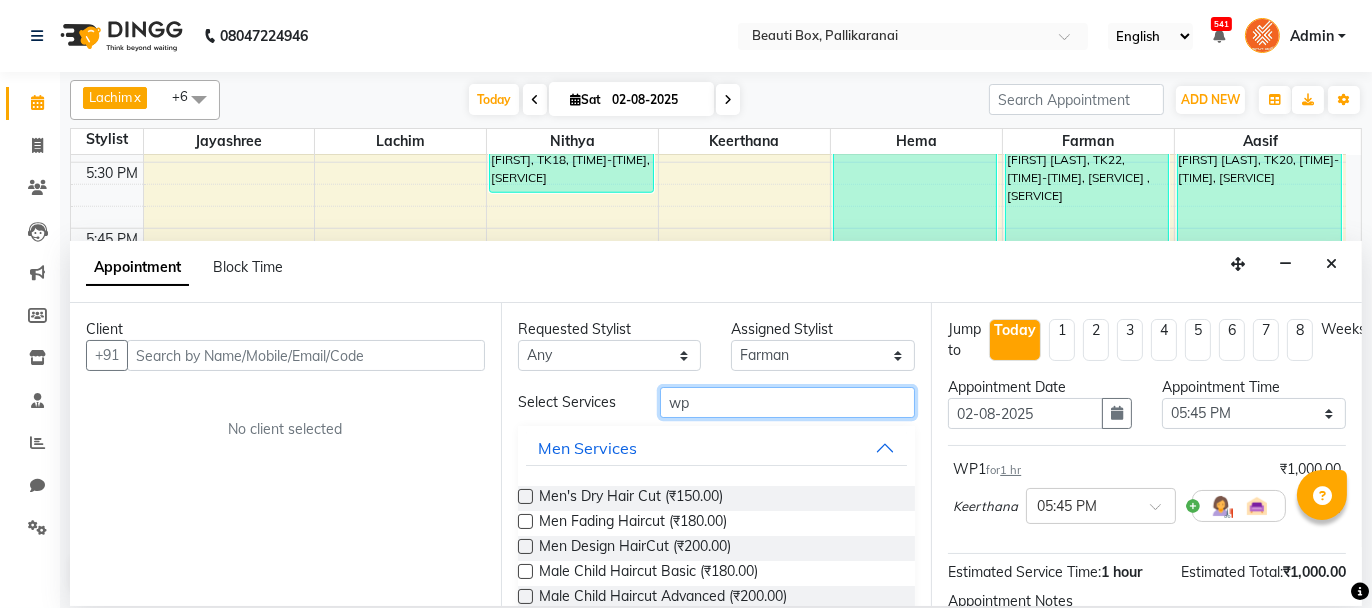 type on "w" 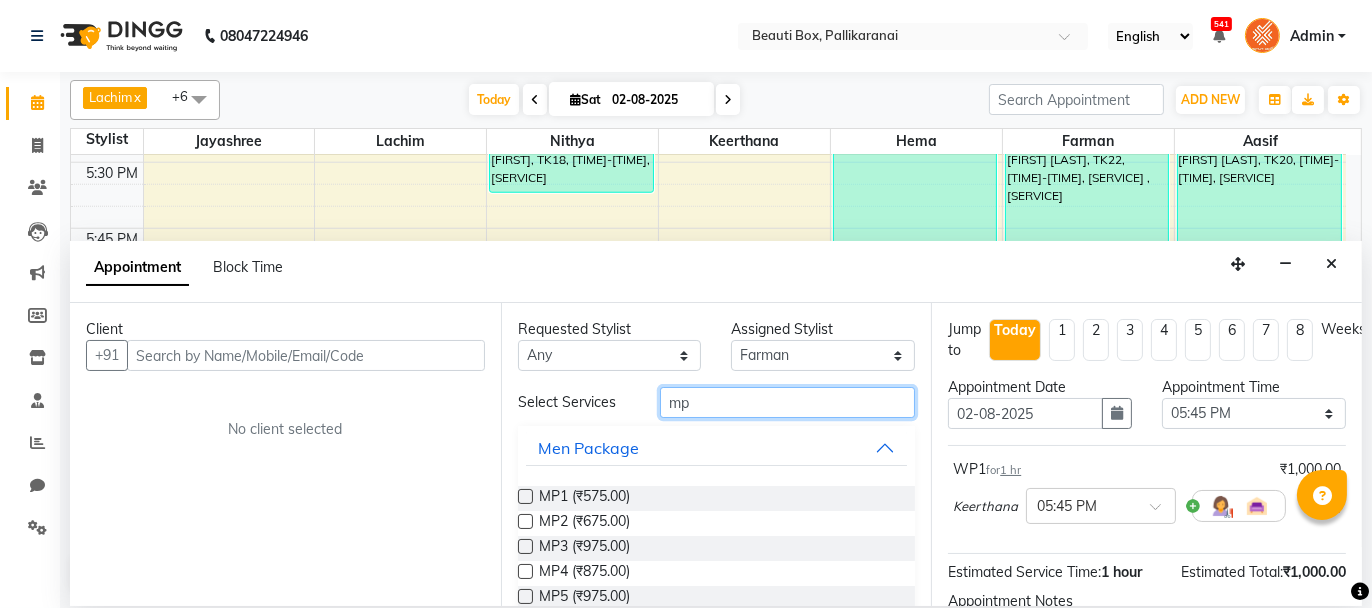 type on "mp" 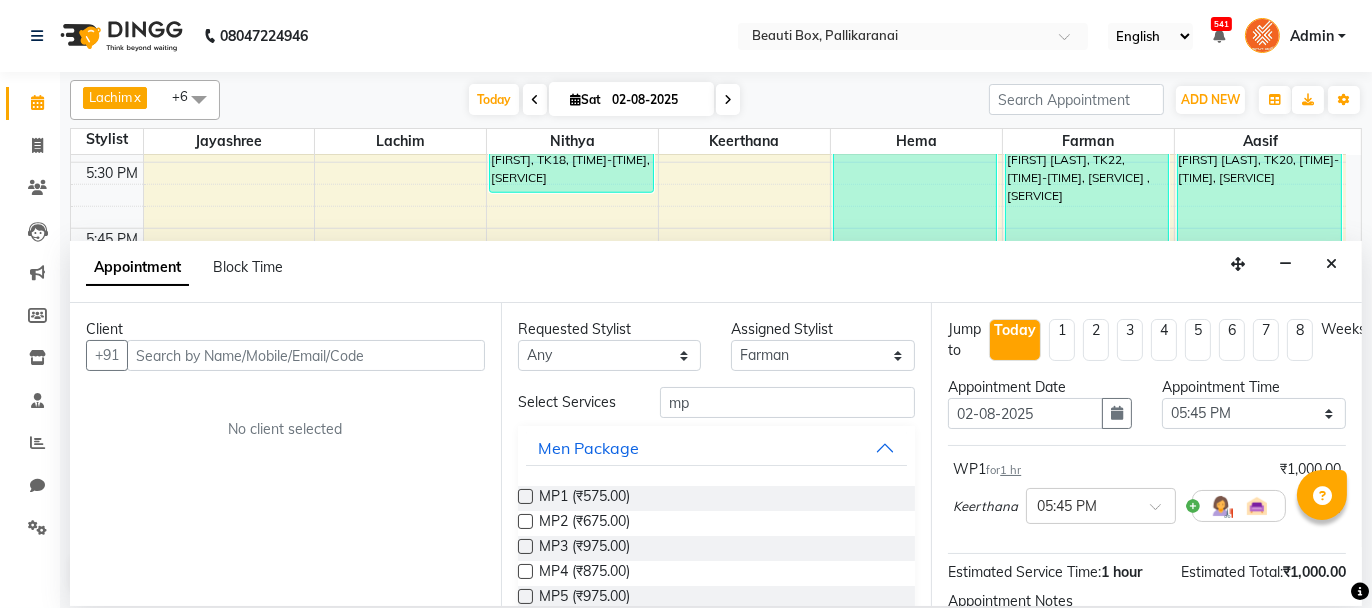 click at bounding box center (525, 521) 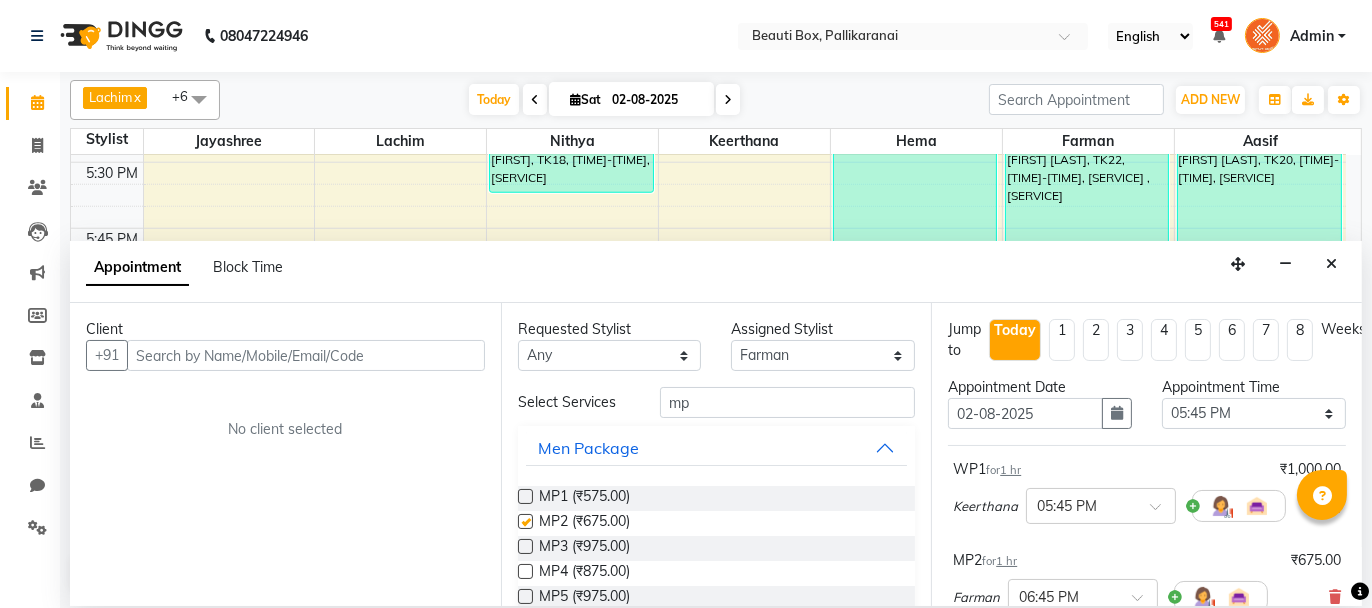 checkbox on "false" 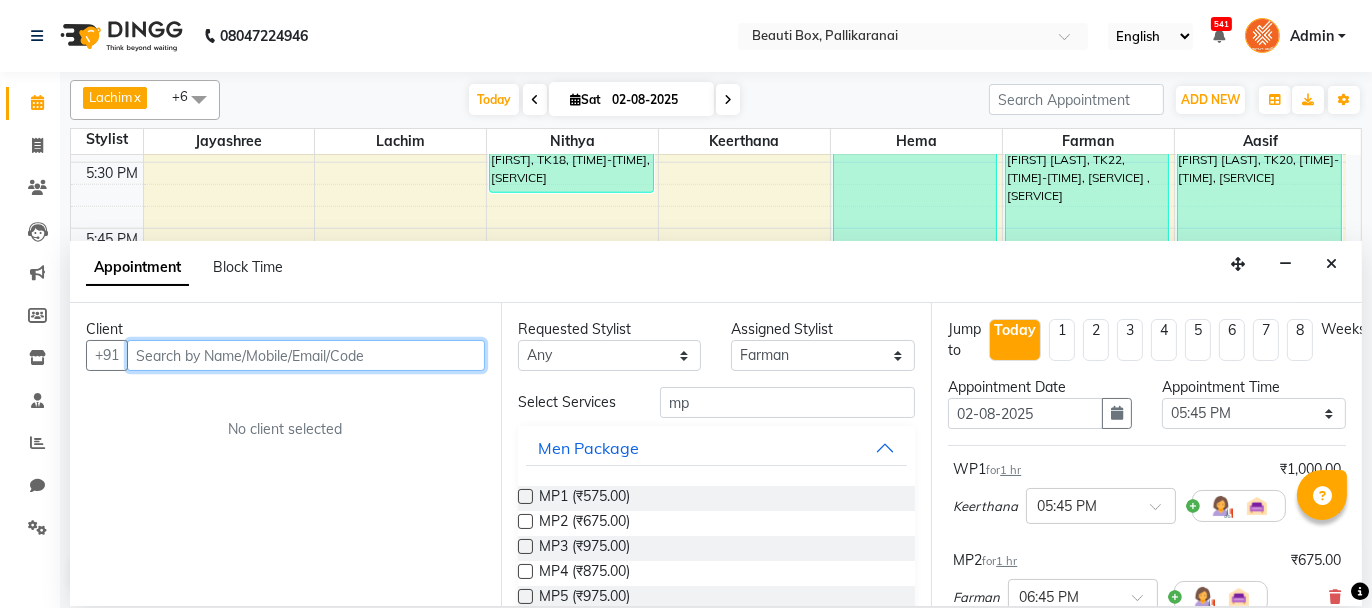 click at bounding box center [306, 355] 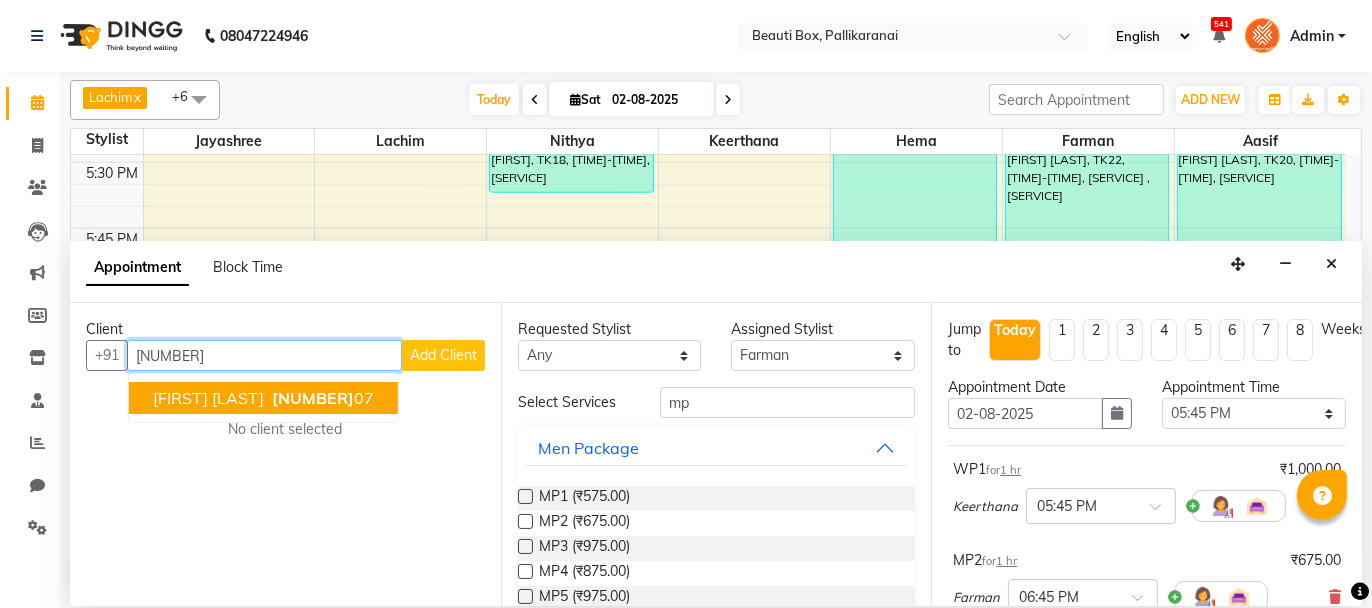 click on "[NUMBER]" at bounding box center [313, 398] 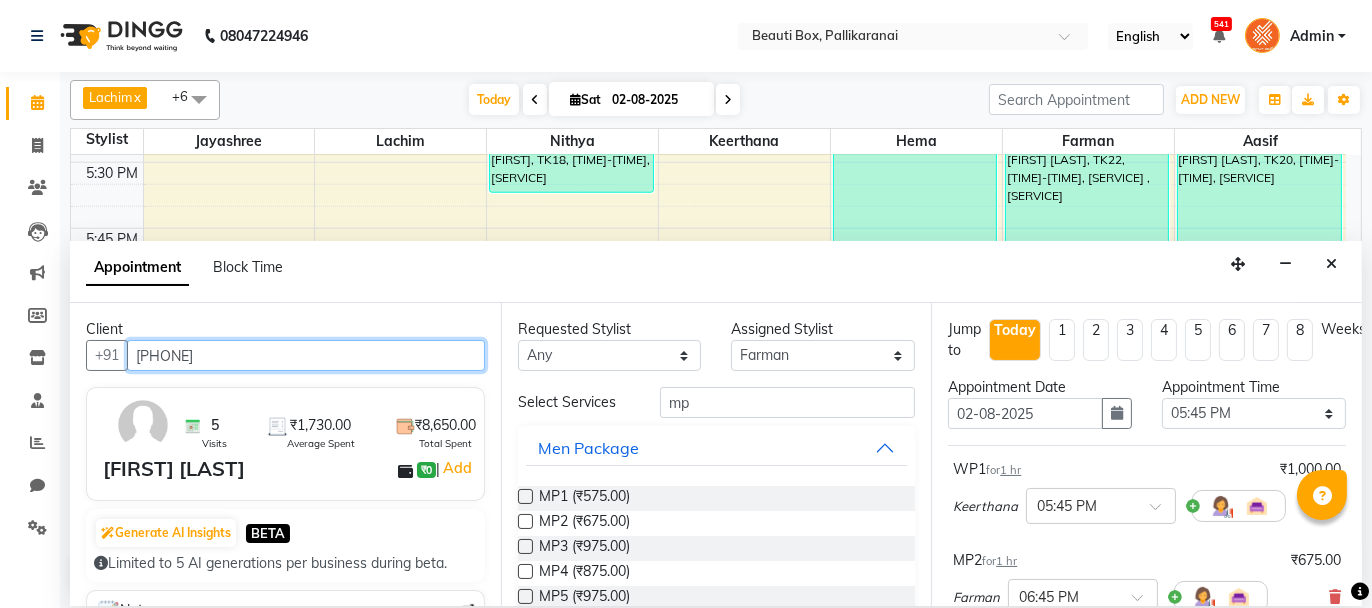 scroll, scrollTop: 265, scrollLeft: 0, axis: vertical 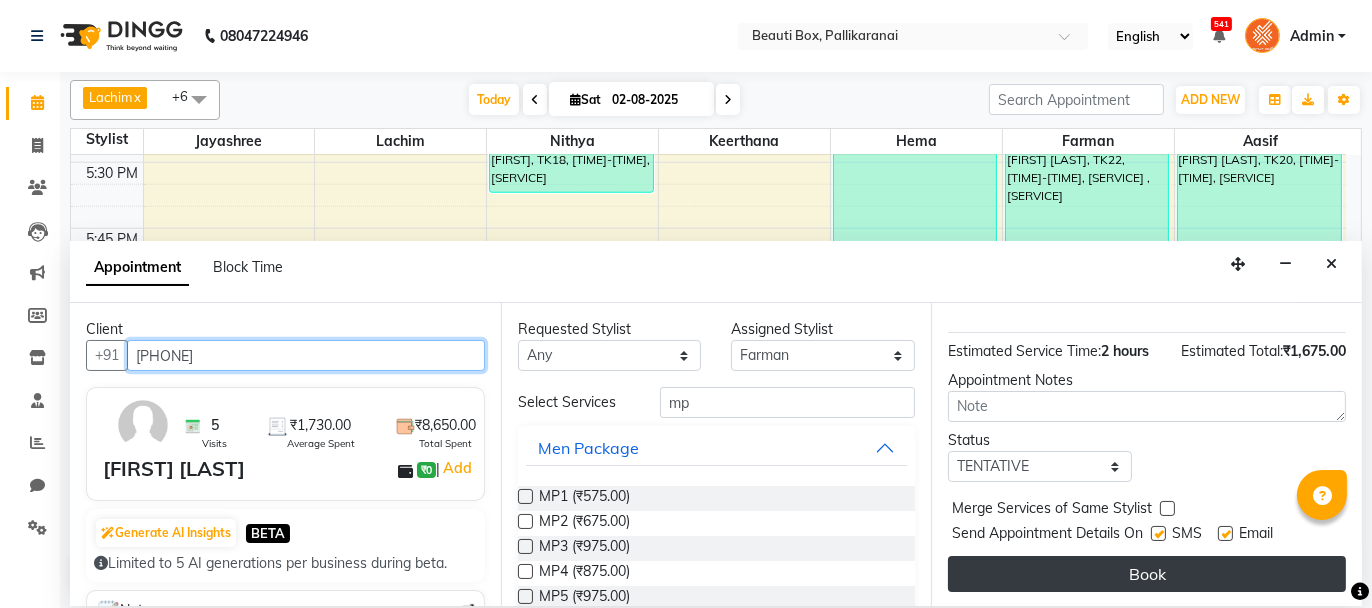 type on "[PHONE]" 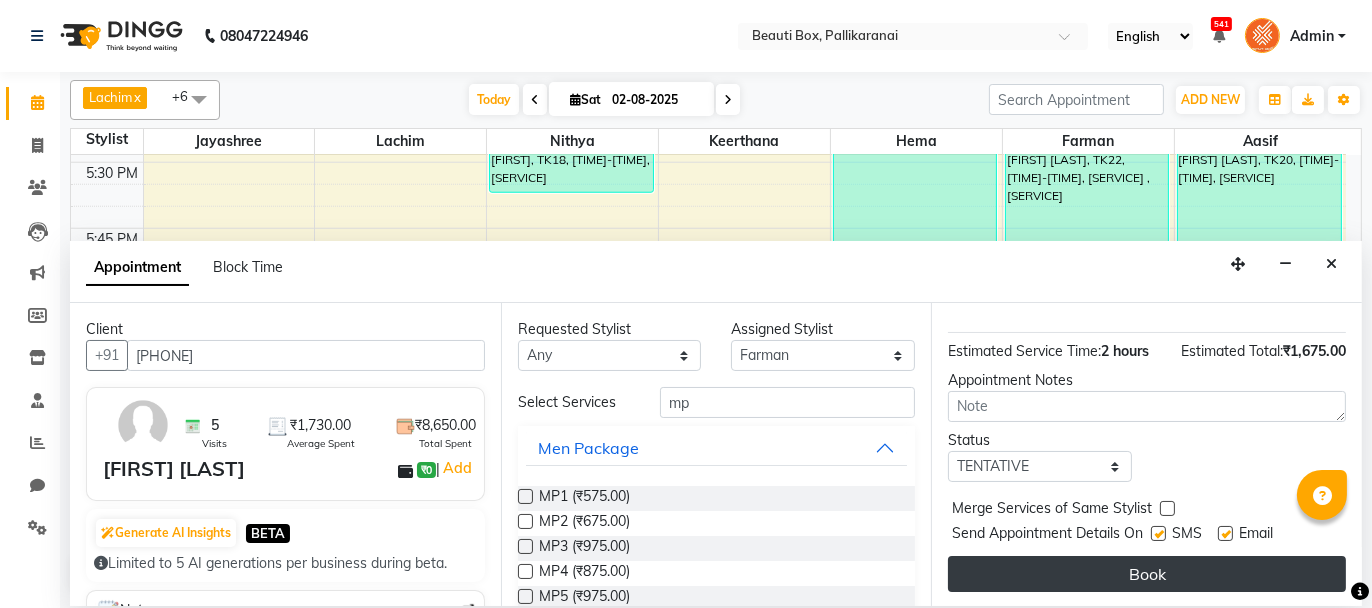 click on "Book" at bounding box center [1147, 574] 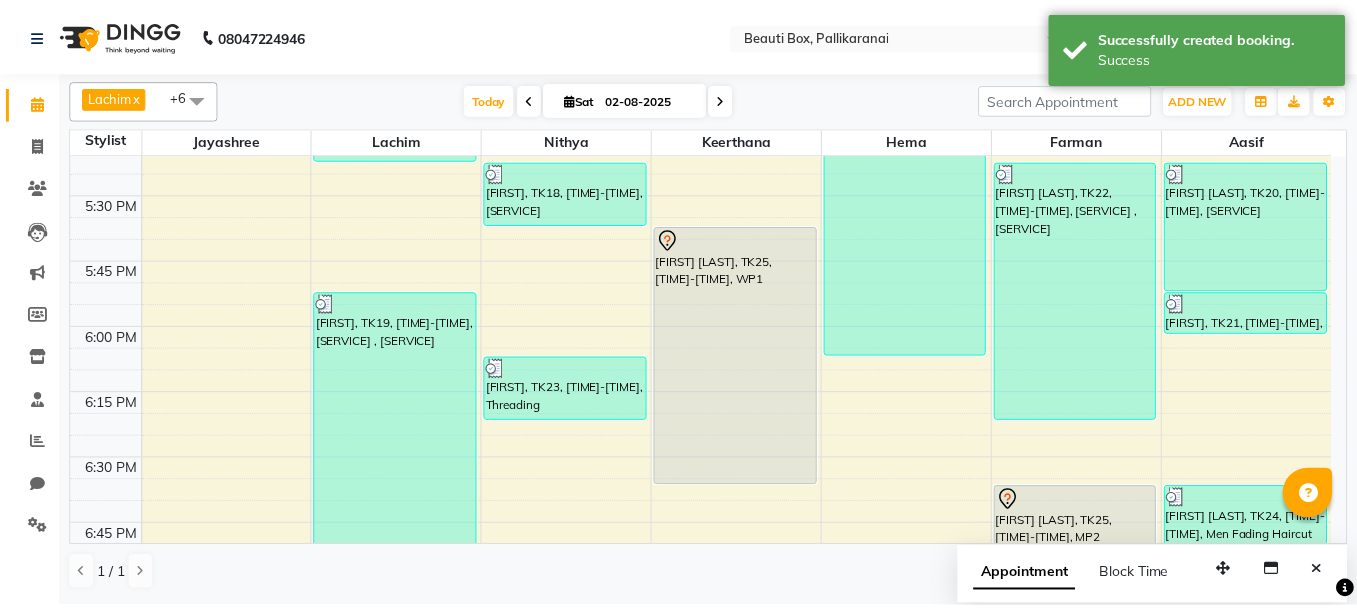 scroll, scrollTop: 2400, scrollLeft: 0, axis: vertical 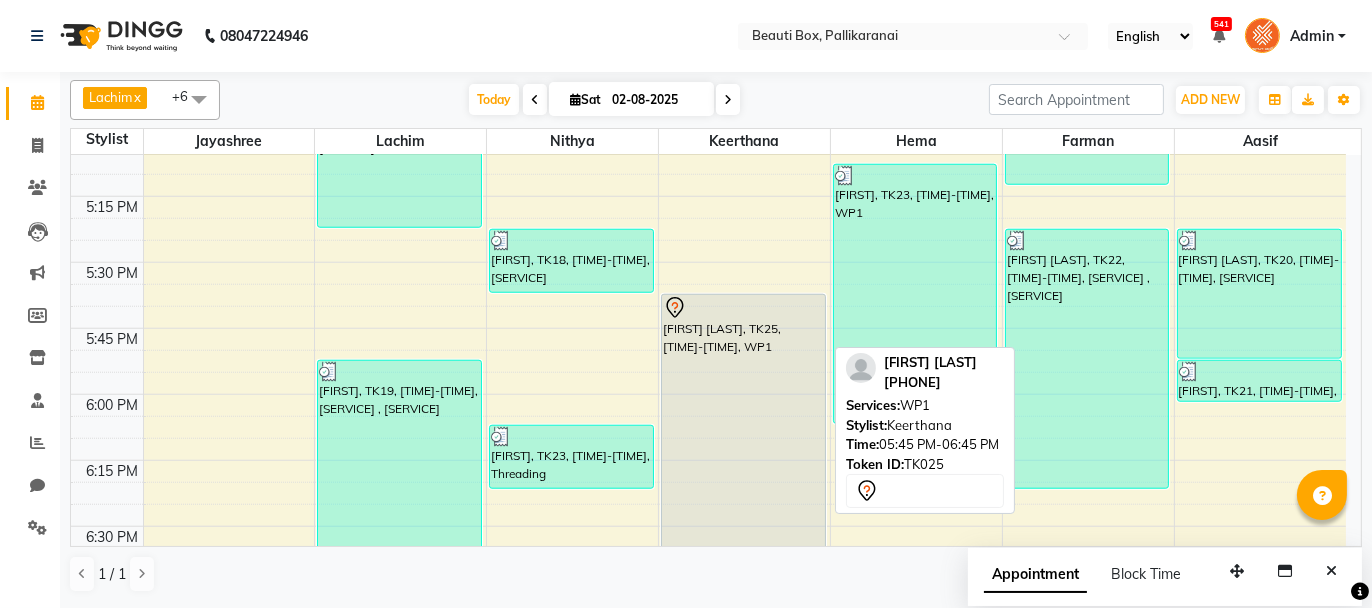 click on "[FIRST] [LAST], TK25, [TIME]-[TIME], WP1" at bounding box center (743, 424) 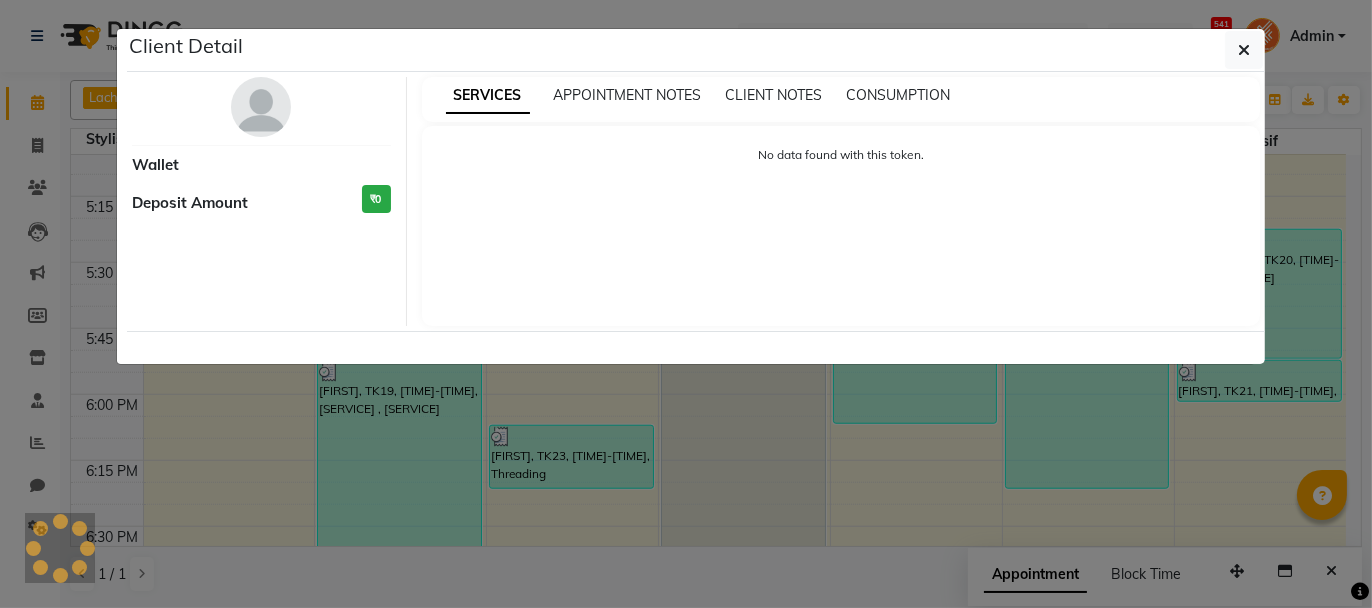 select on "7" 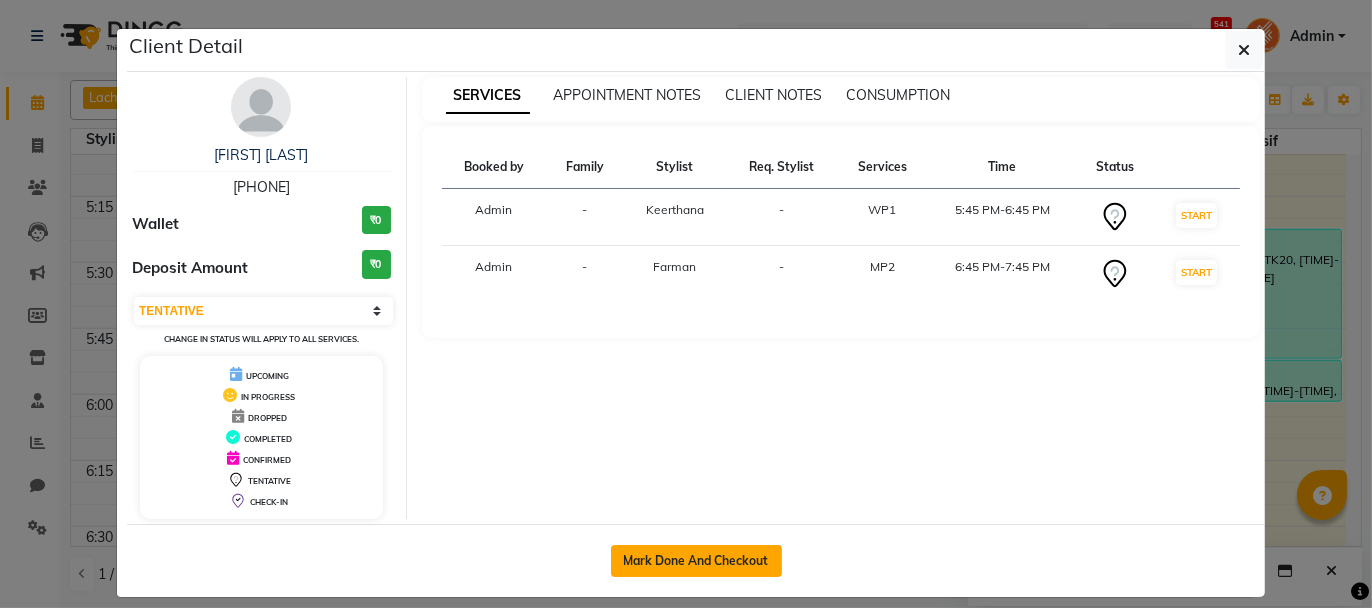 click on "Mark Done And Checkout" 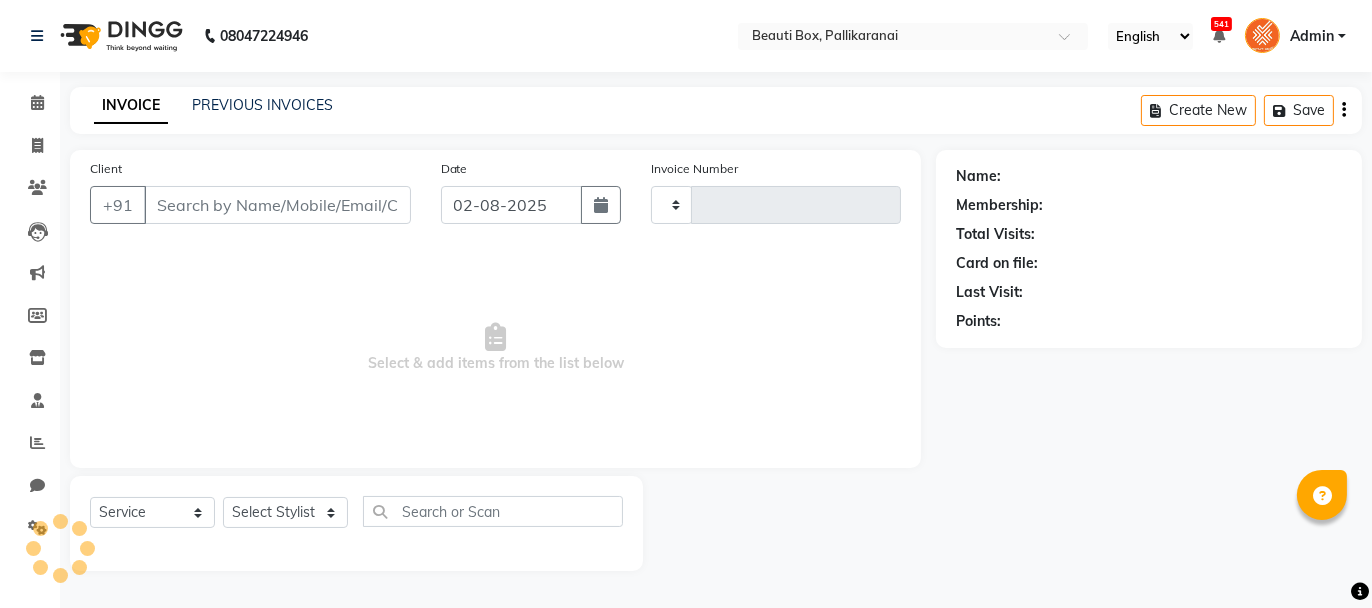 type on "1951" 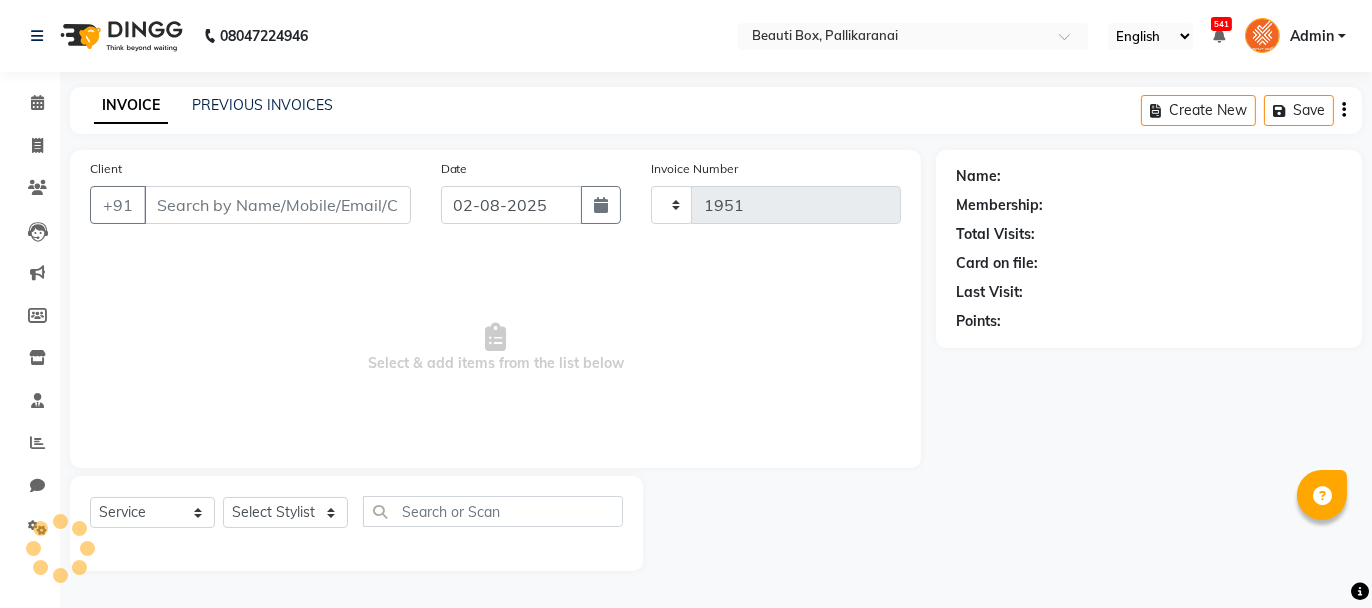 select on "11" 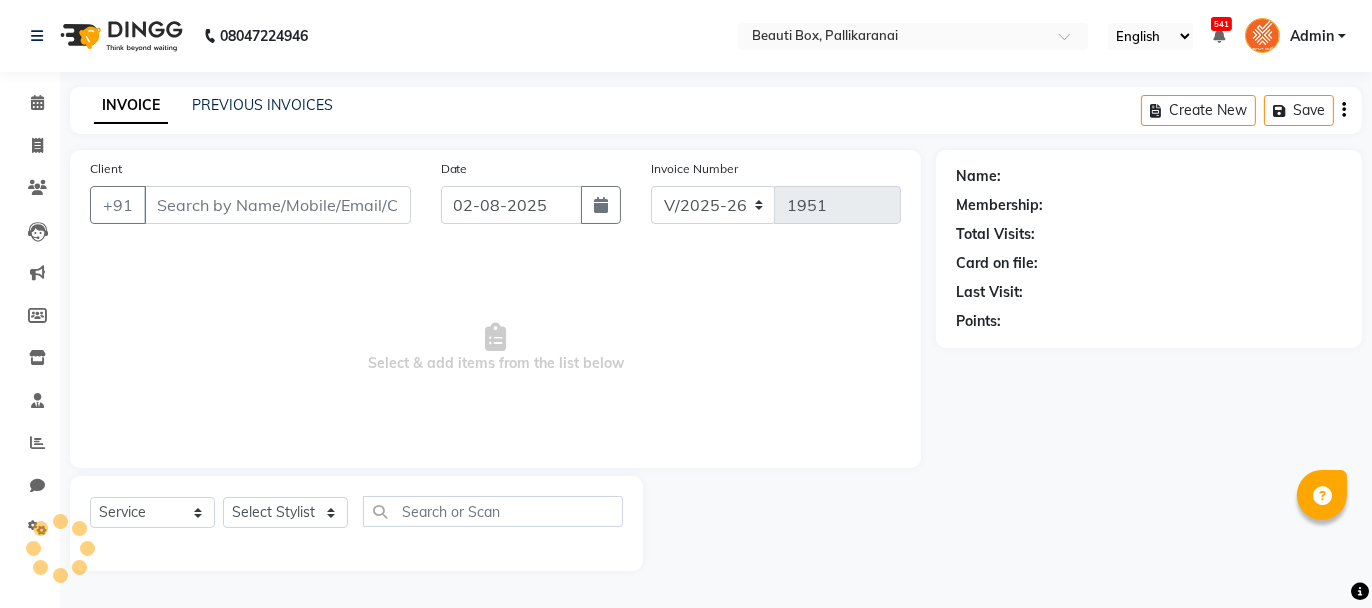 type on "[PHONE]" 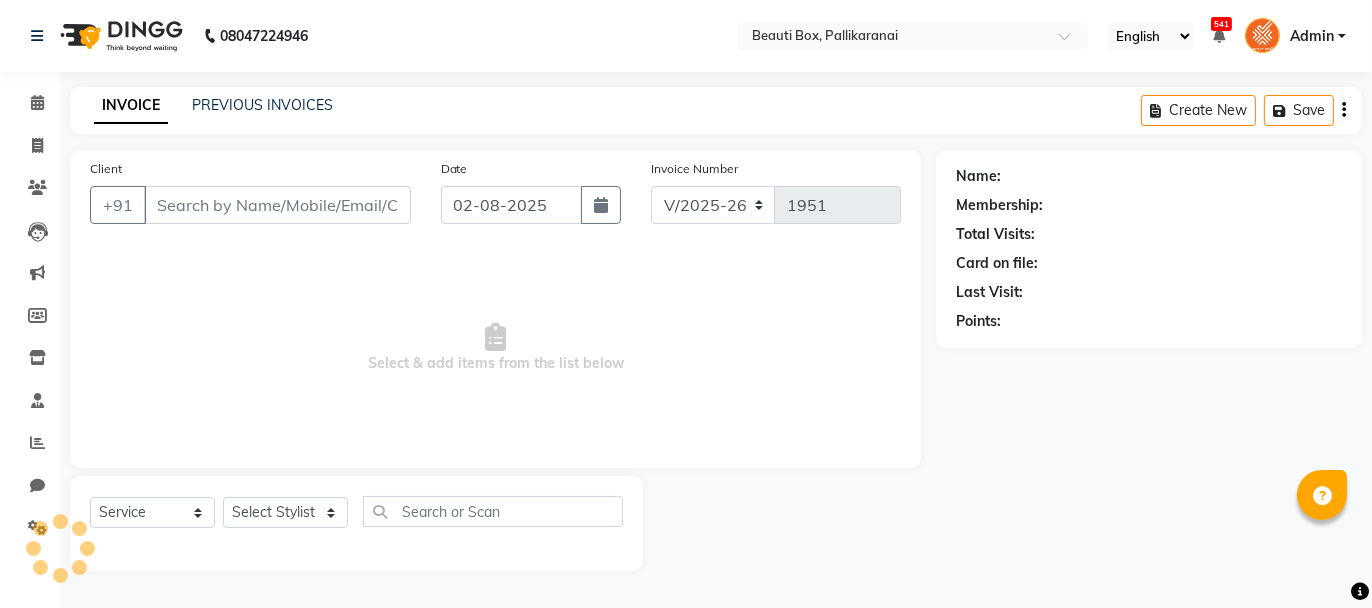 select on "86603" 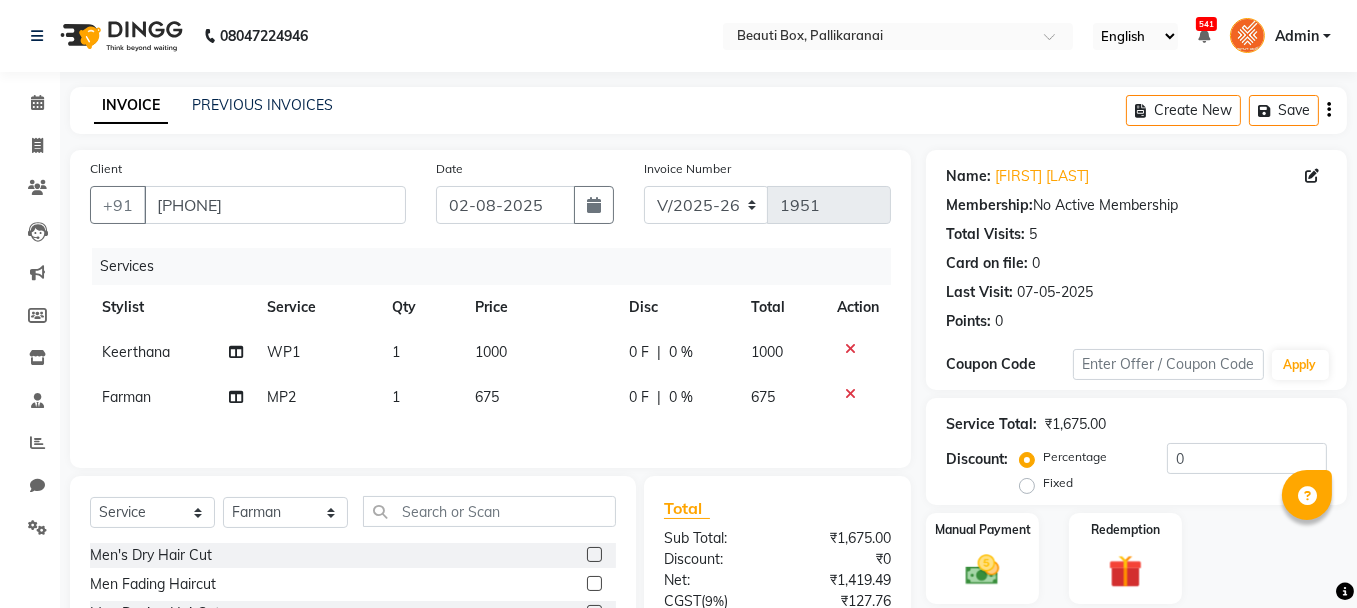 scroll, scrollTop: 195, scrollLeft: 0, axis: vertical 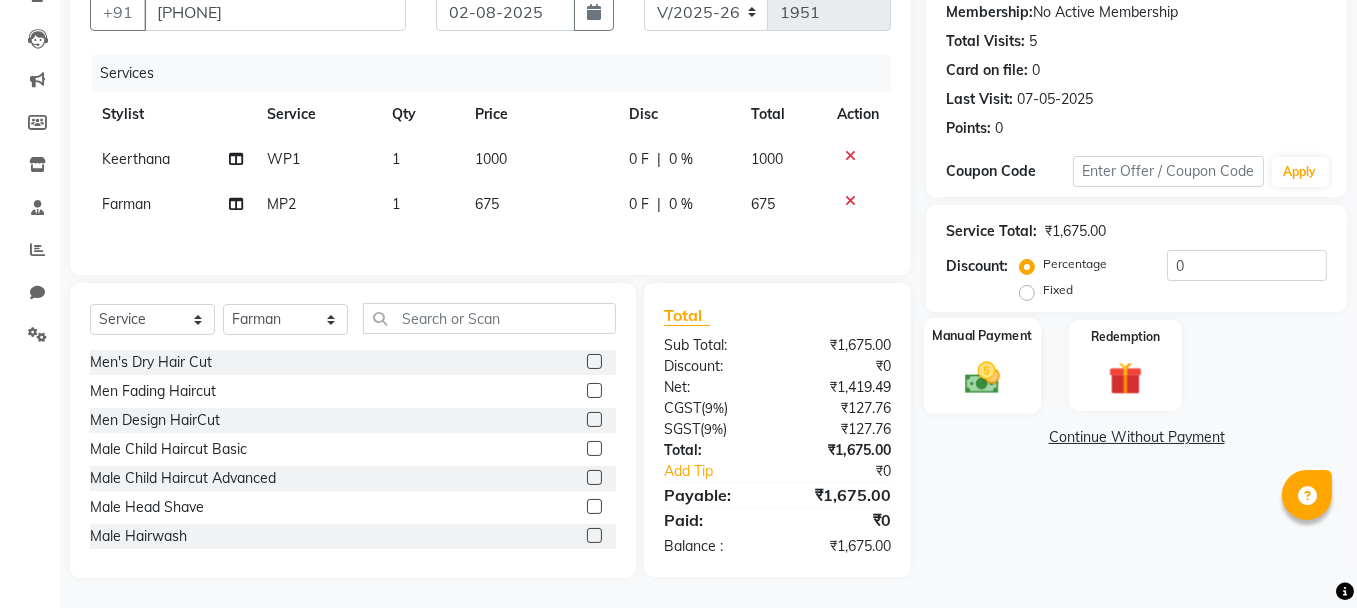 click 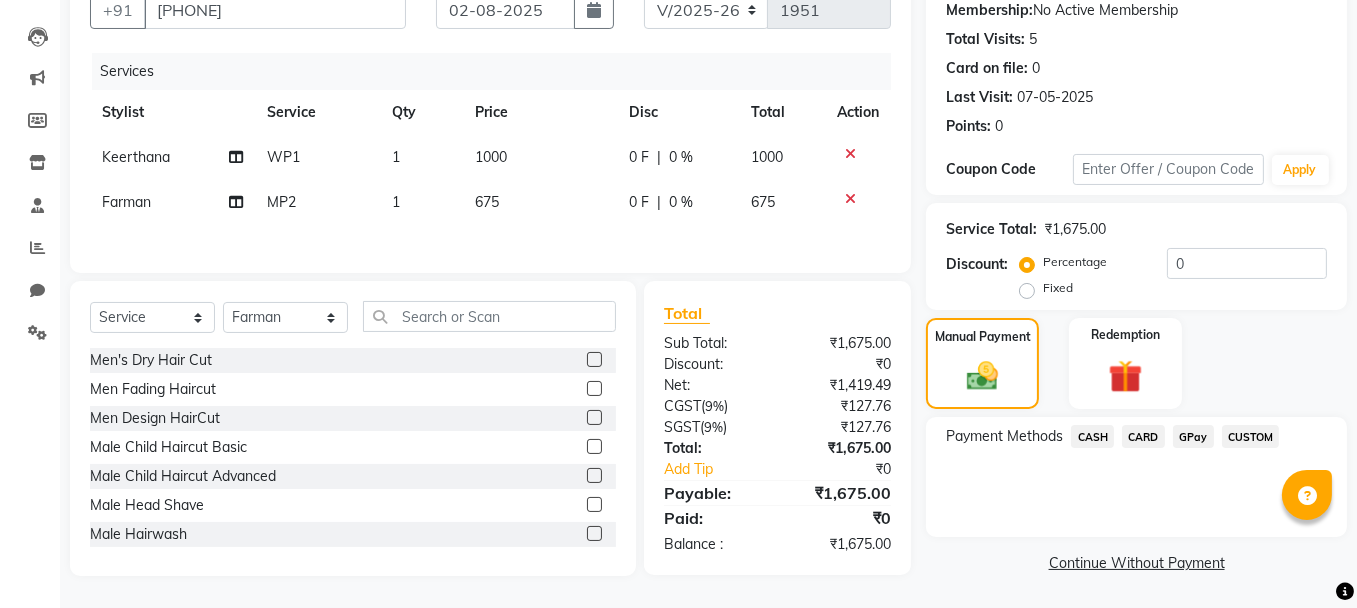 click on "GPay" 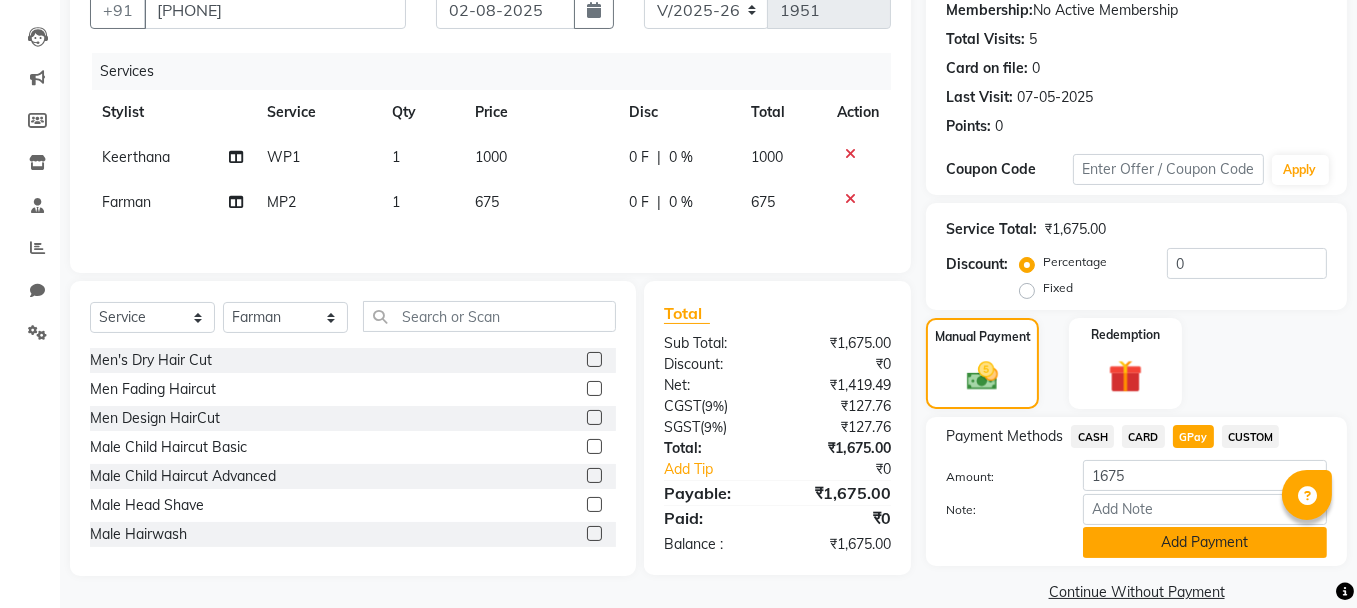 click on "Add Payment" 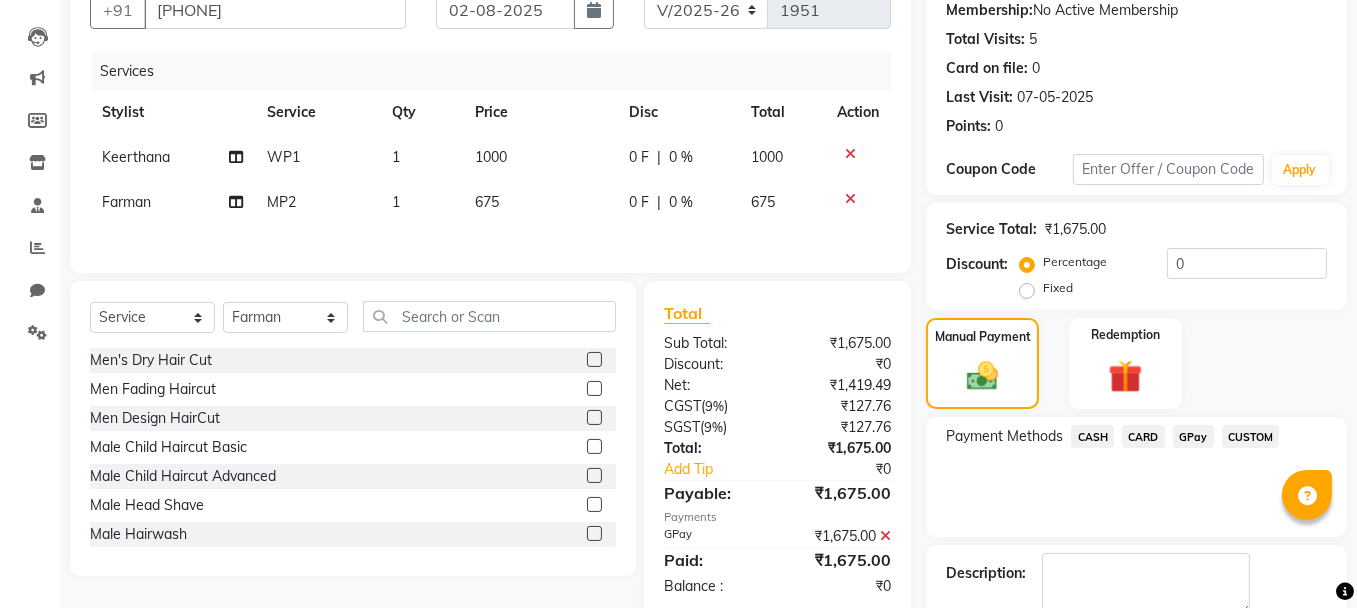 scroll, scrollTop: 305, scrollLeft: 0, axis: vertical 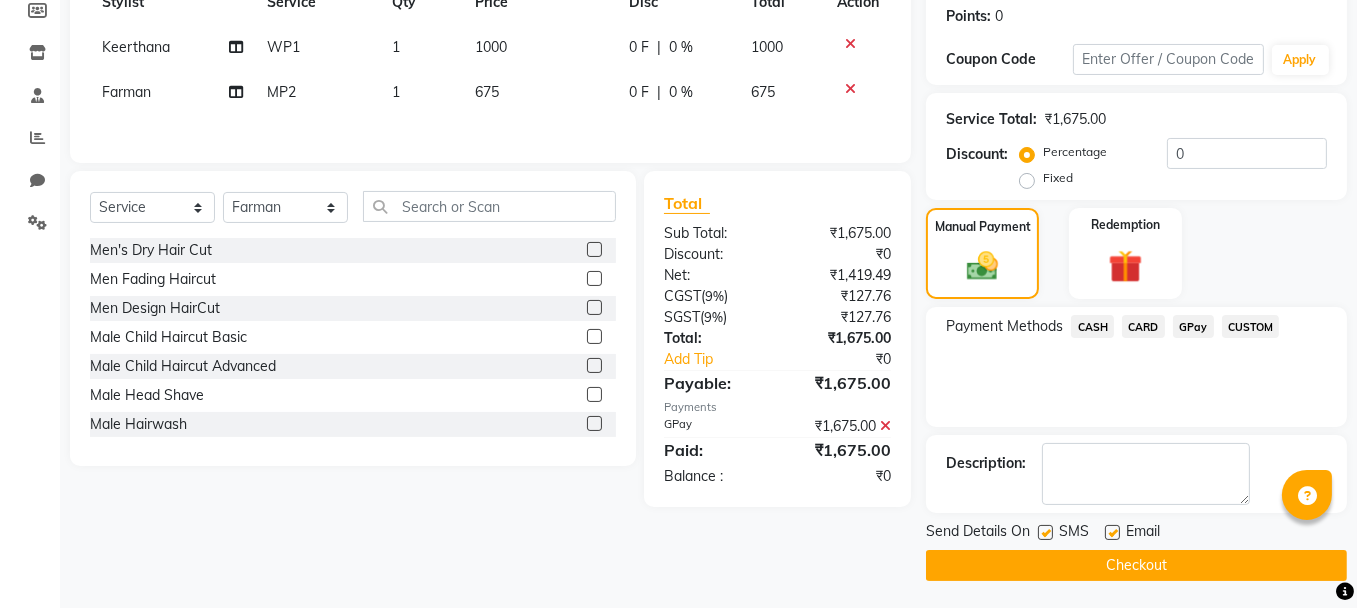 click on "Checkout" 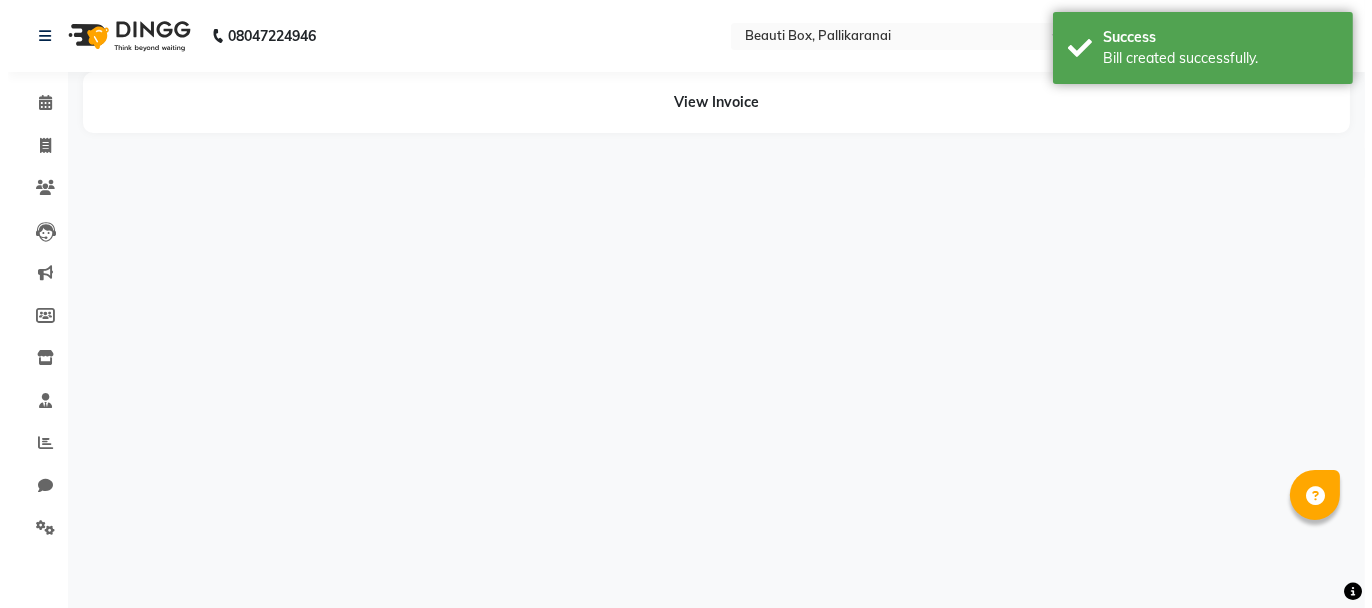 scroll, scrollTop: 0, scrollLeft: 0, axis: both 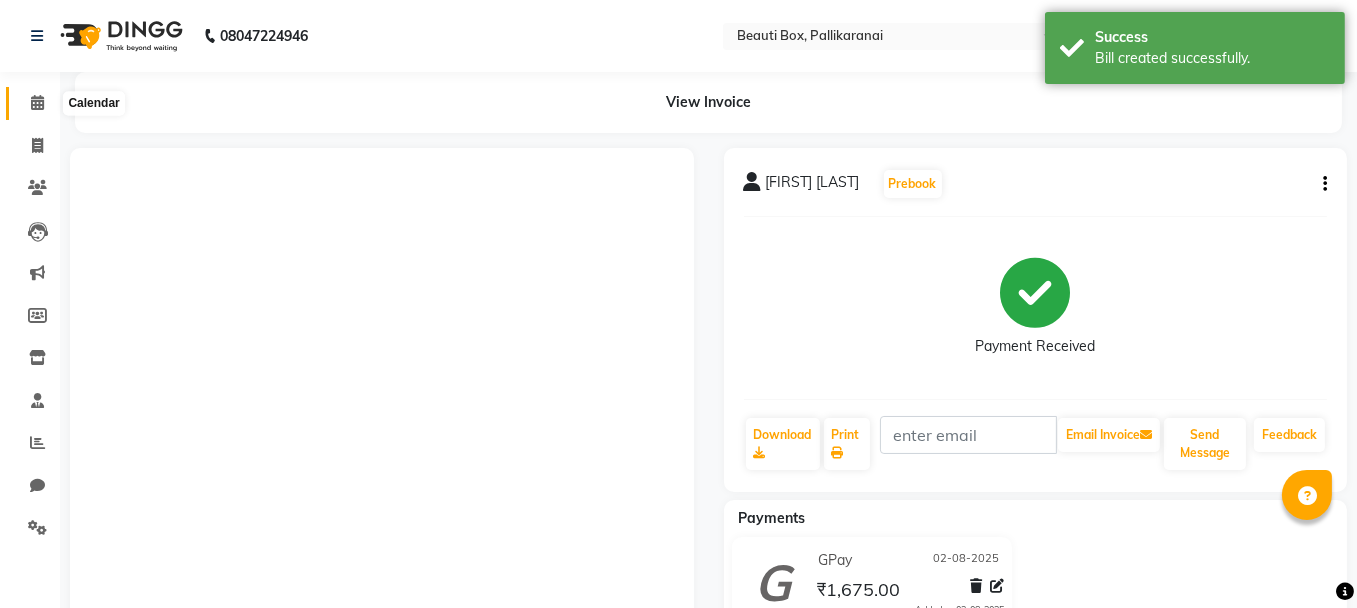 click 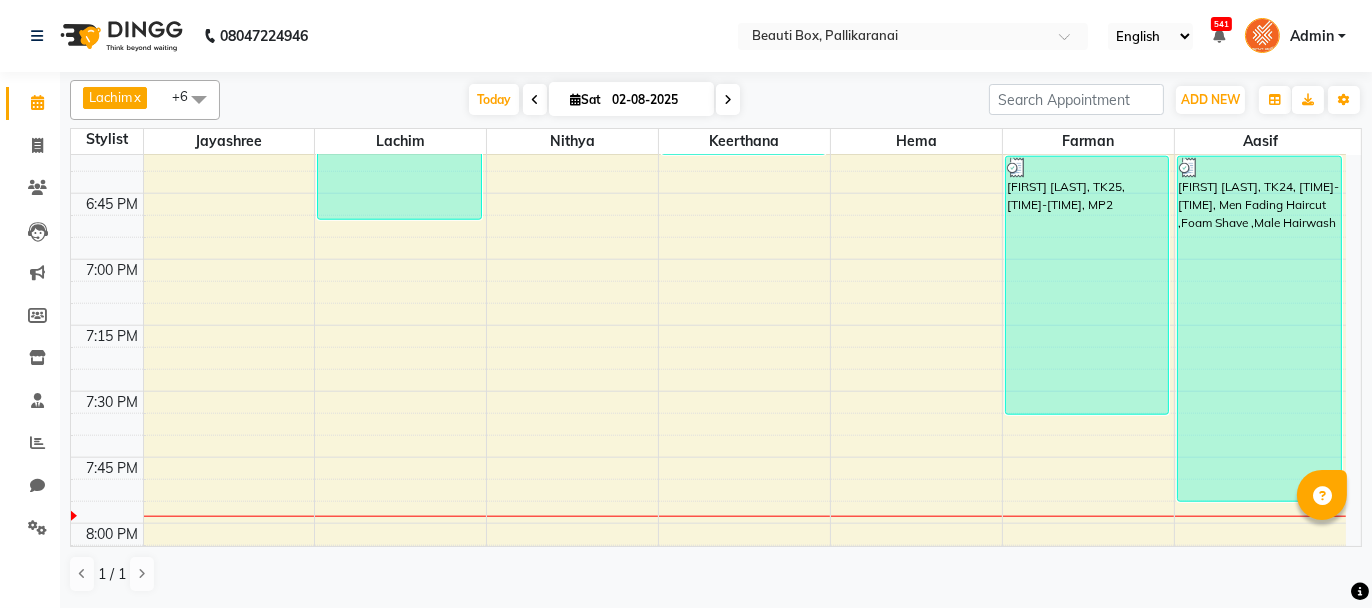 scroll, scrollTop: 2800, scrollLeft: 0, axis: vertical 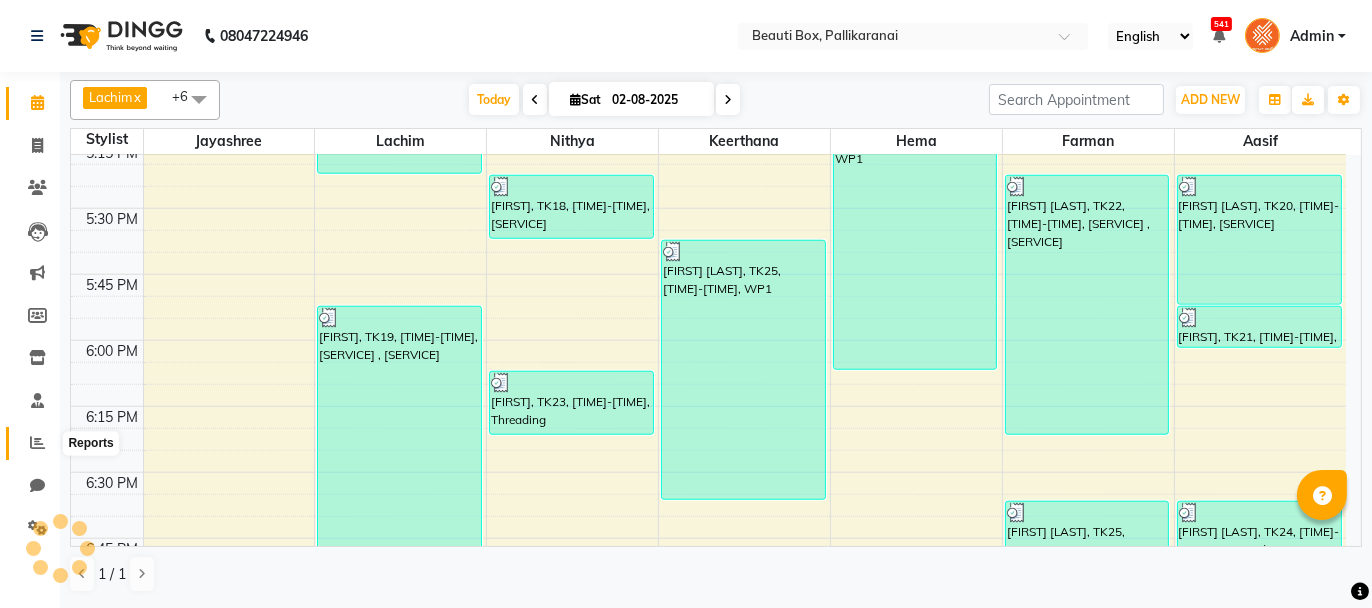 click 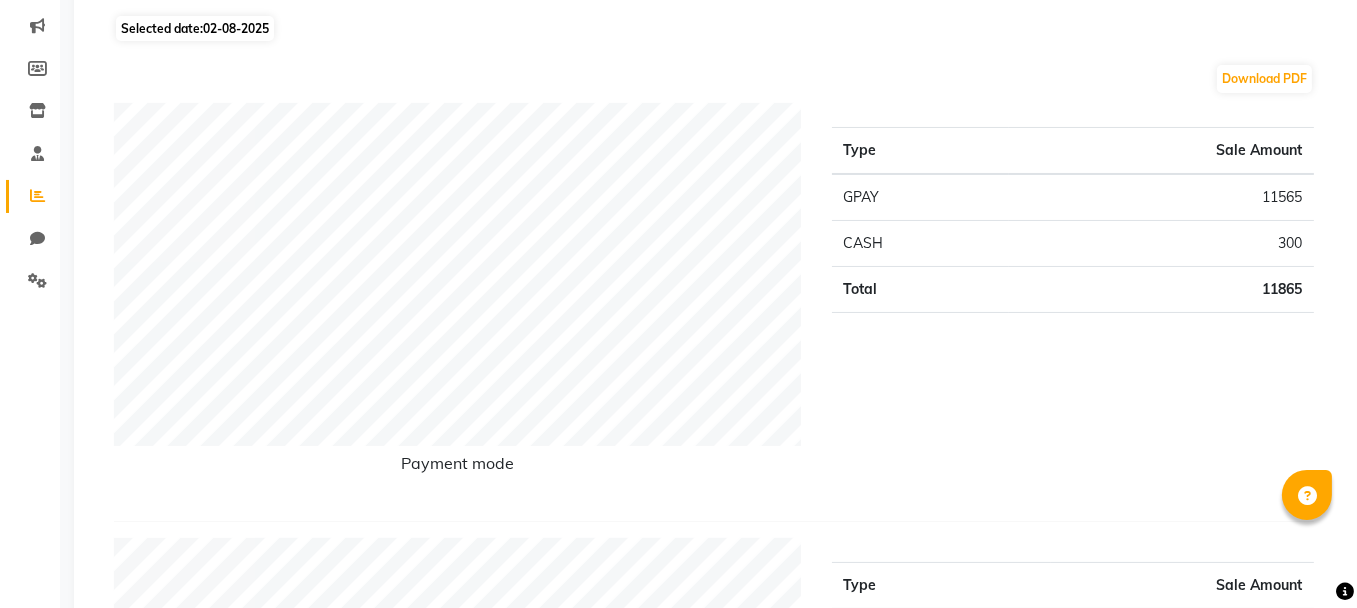 scroll, scrollTop: 200, scrollLeft: 0, axis: vertical 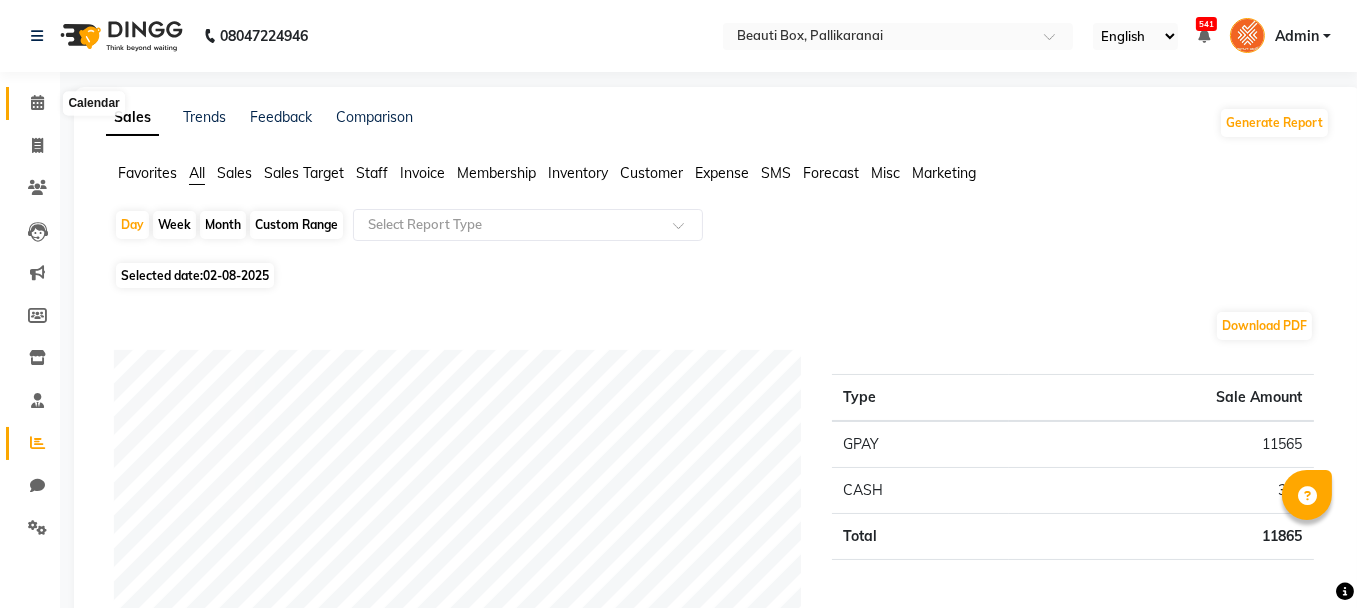 click 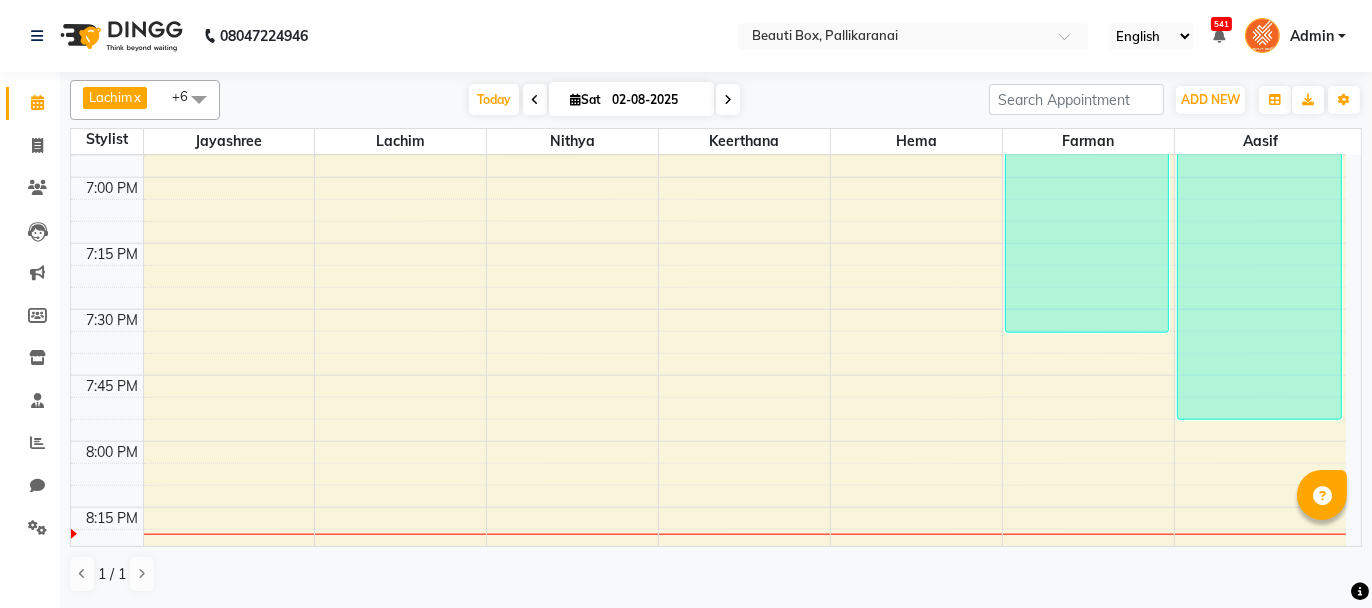 scroll, scrollTop: 3000, scrollLeft: 0, axis: vertical 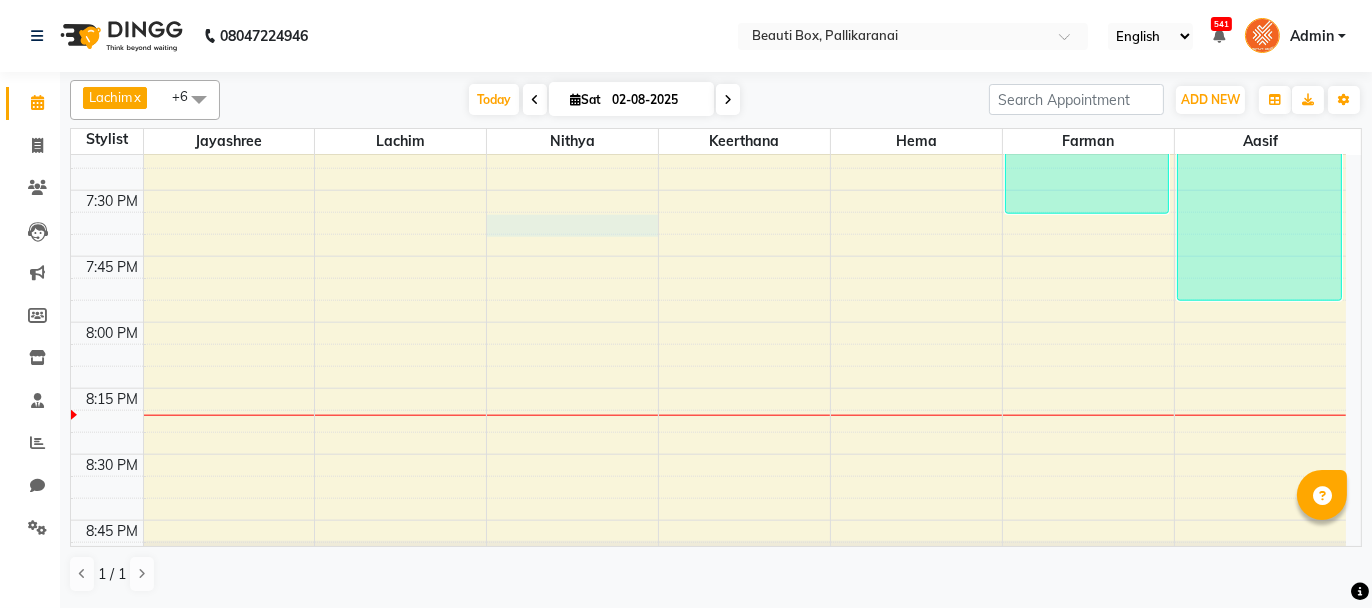 click on "0292757 Dummy Customer, TK09, [TIME]-[TIME], [SERVICE] [FIRST], TK12, [TIME]-[TIME], [SERVICE] , [SERVICE] [FIRST], TK16, [TIME]-[TIME], [SERVICE] [FIRST] [LAST], TK20, [TIME]-[TIME], [SERVICE] [FIRST], TK21, [TIME]-[TIME], [SERVICE] [FIRST], TK29, [TIME]-[TIME], [SERVICE]" at bounding box center (708, -998) 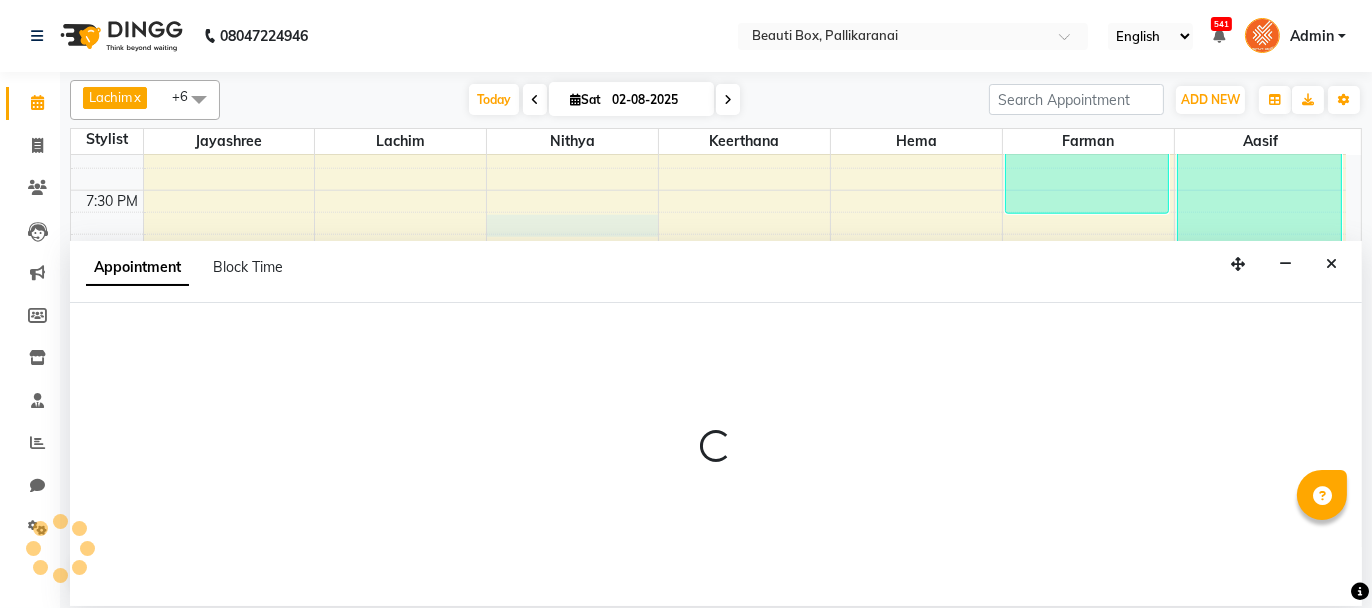 select on "18746" 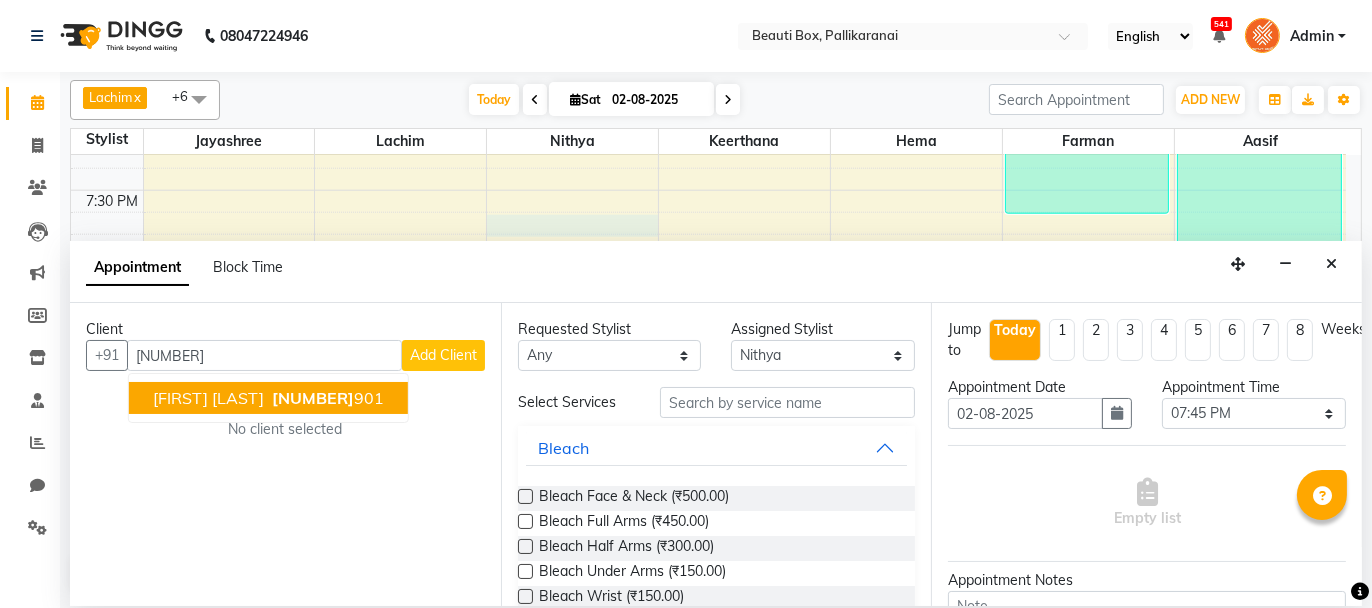 click on "[NUMBER]" at bounding box center (313, 398) 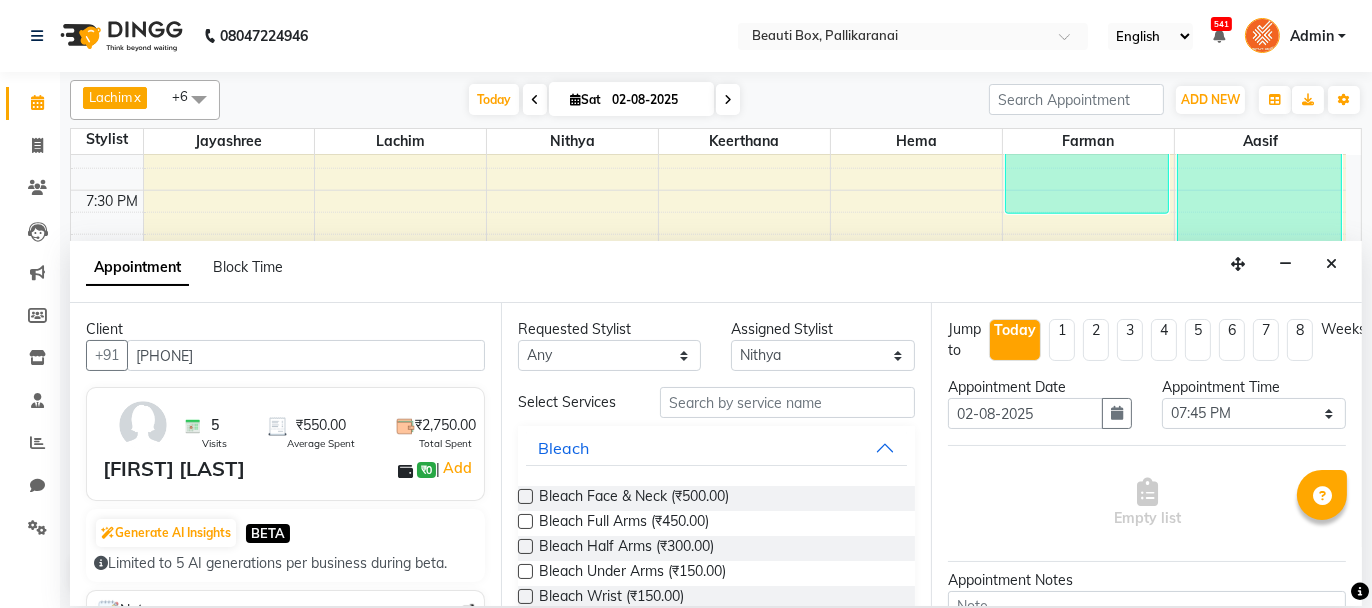 type on "[PHONE]" 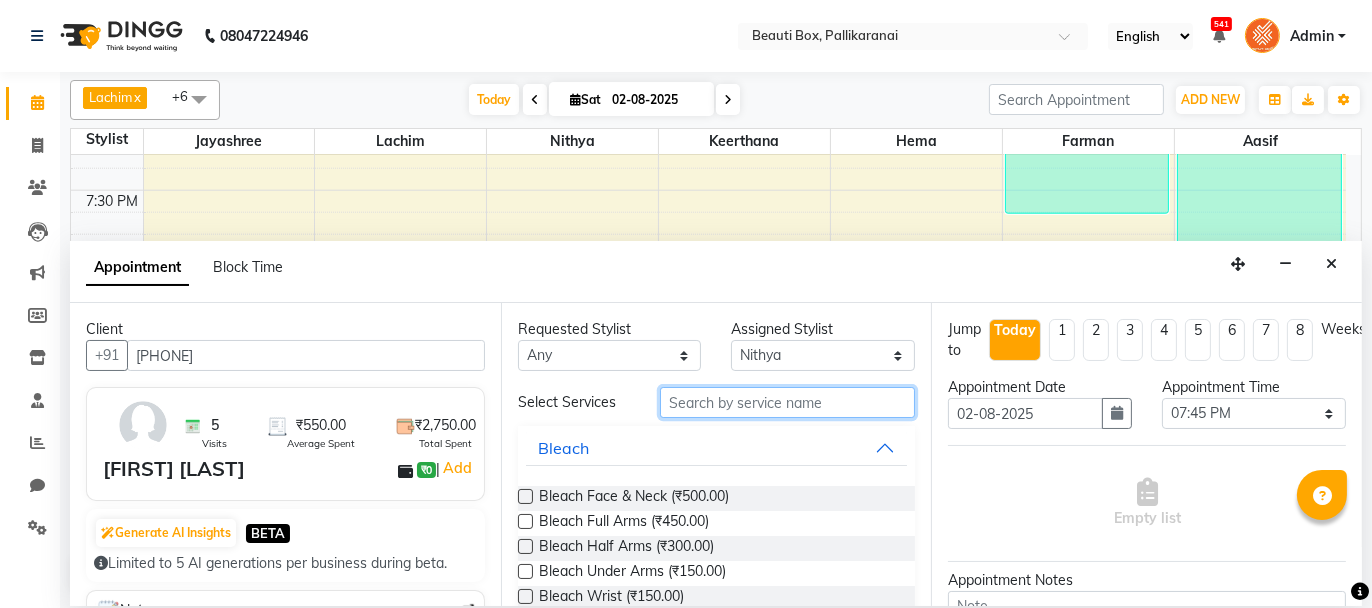 click at bounding box center [787, 402] 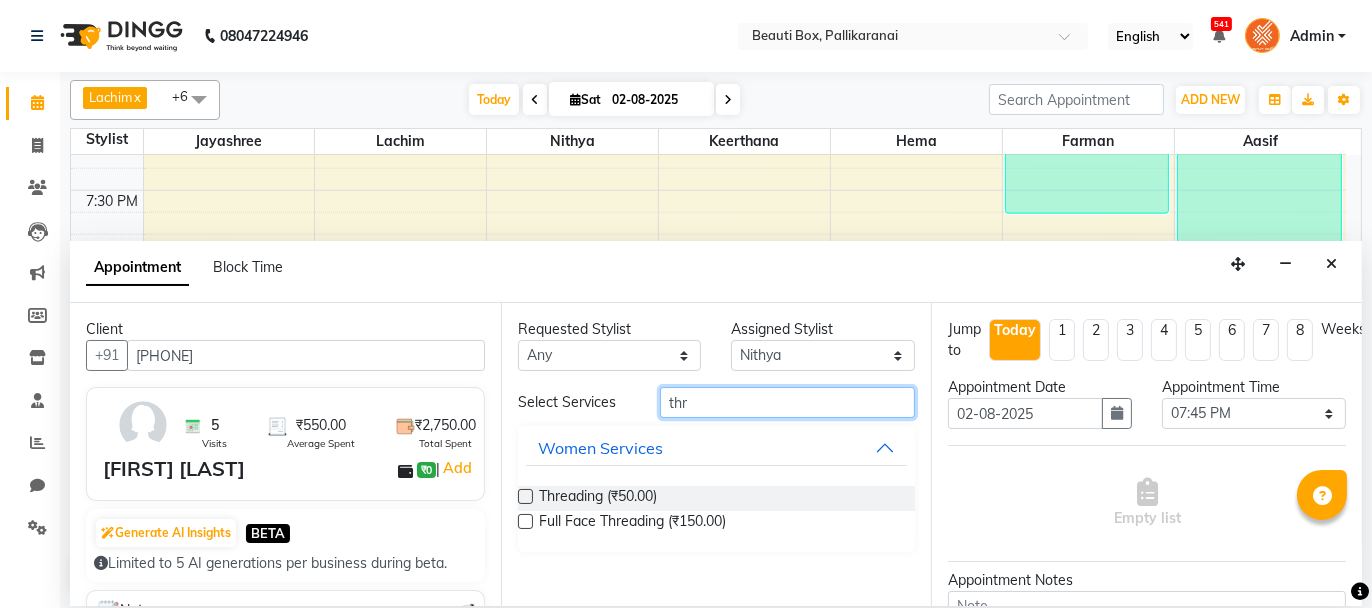 type on "thr" 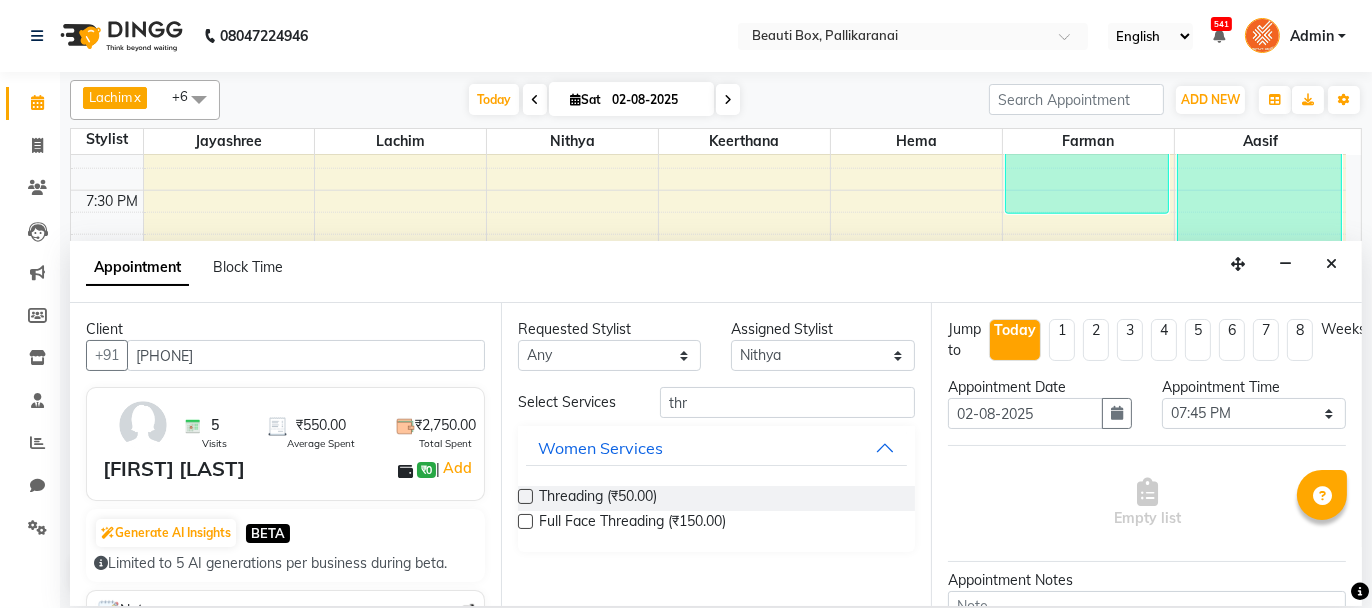 click at bounding box center [525, 496] 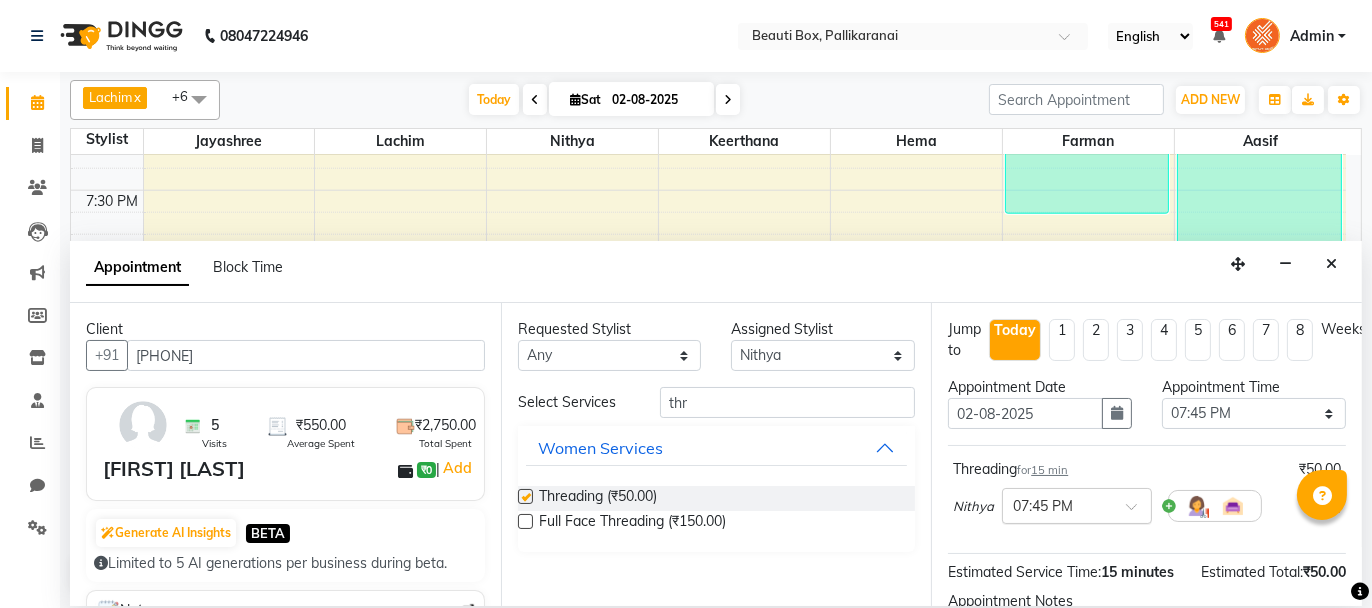checkbox on "false" 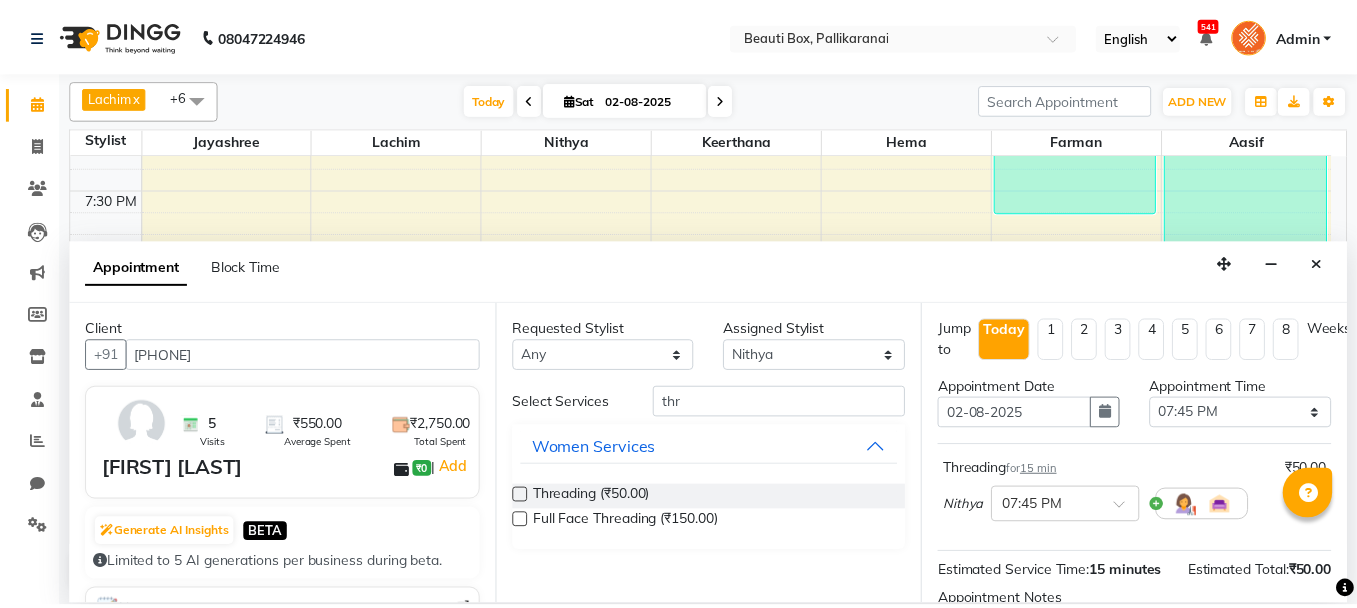 scroll, scrollTop: 242, scrollLeft: 0, axis: vertical 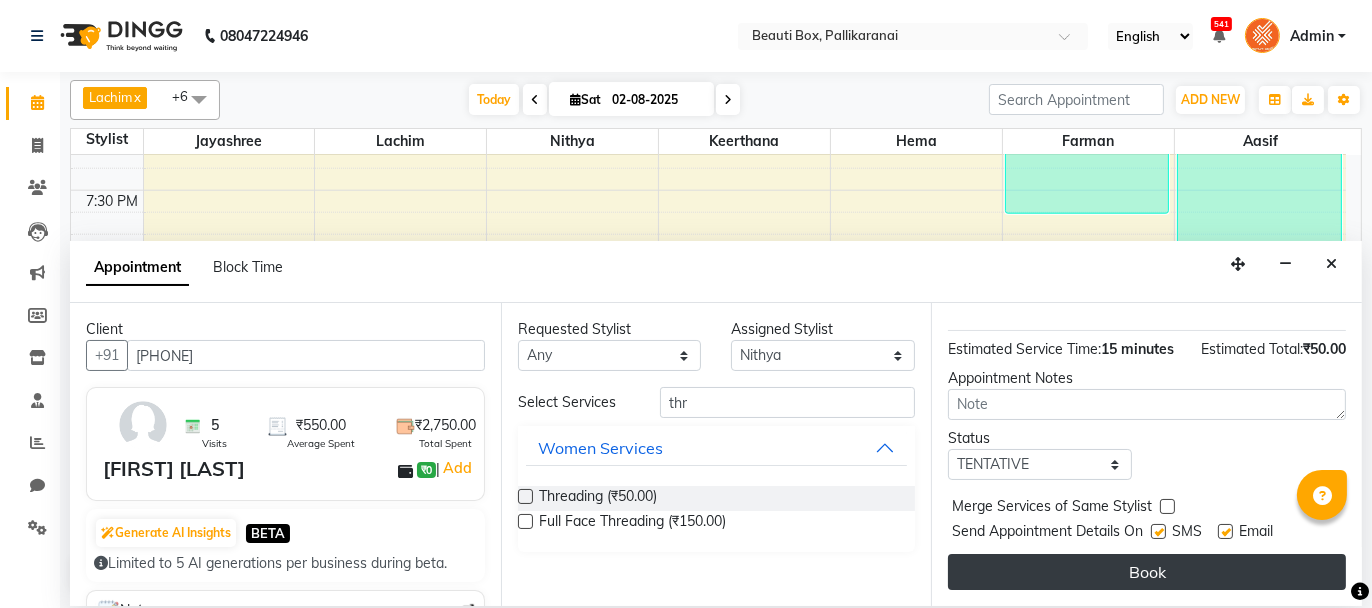 click on "Book" at bounding box center (1147, 572) 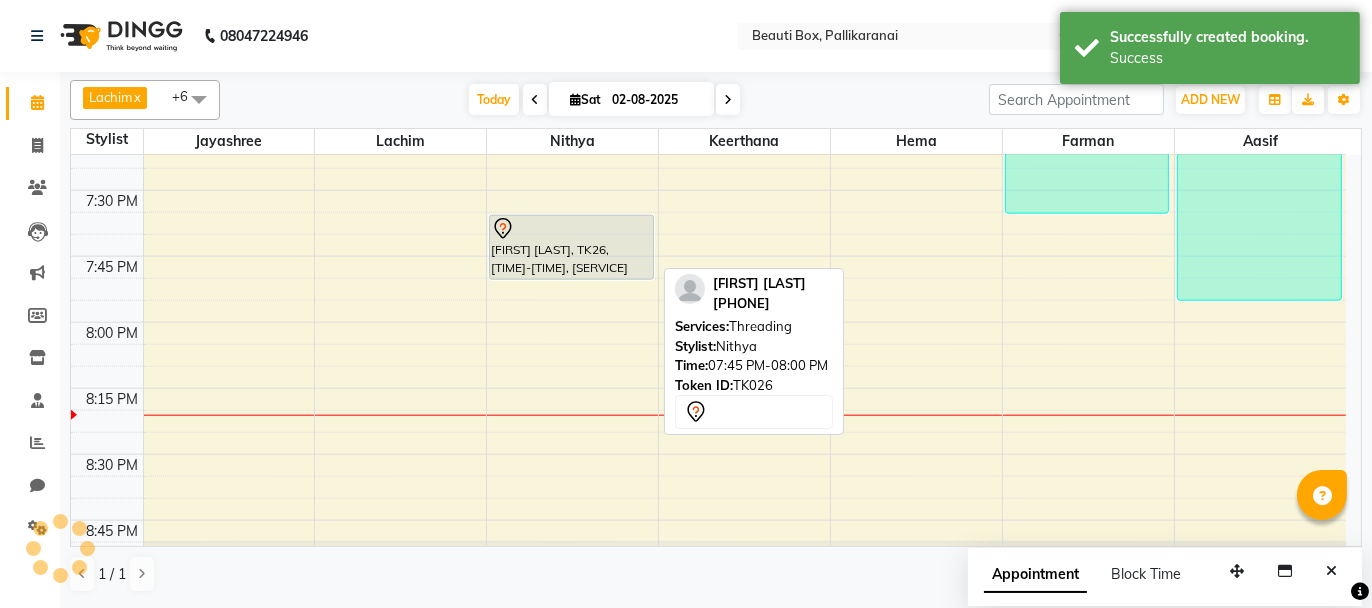 click at bounding box center (571, 229) 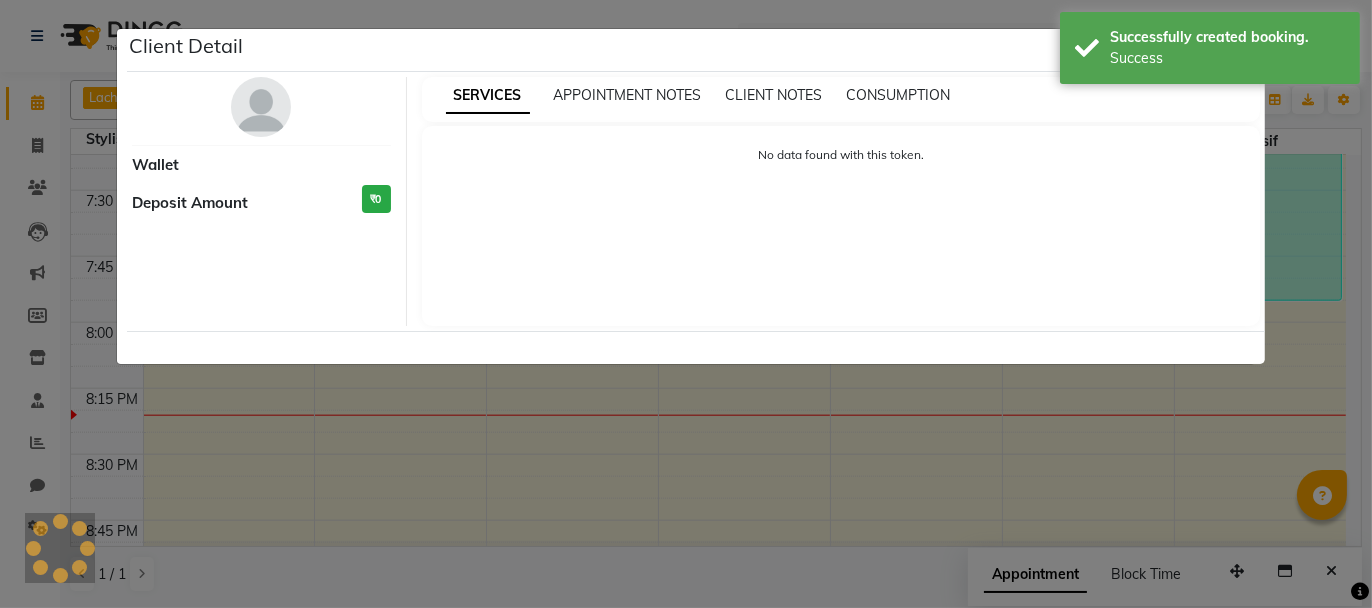select on "7" 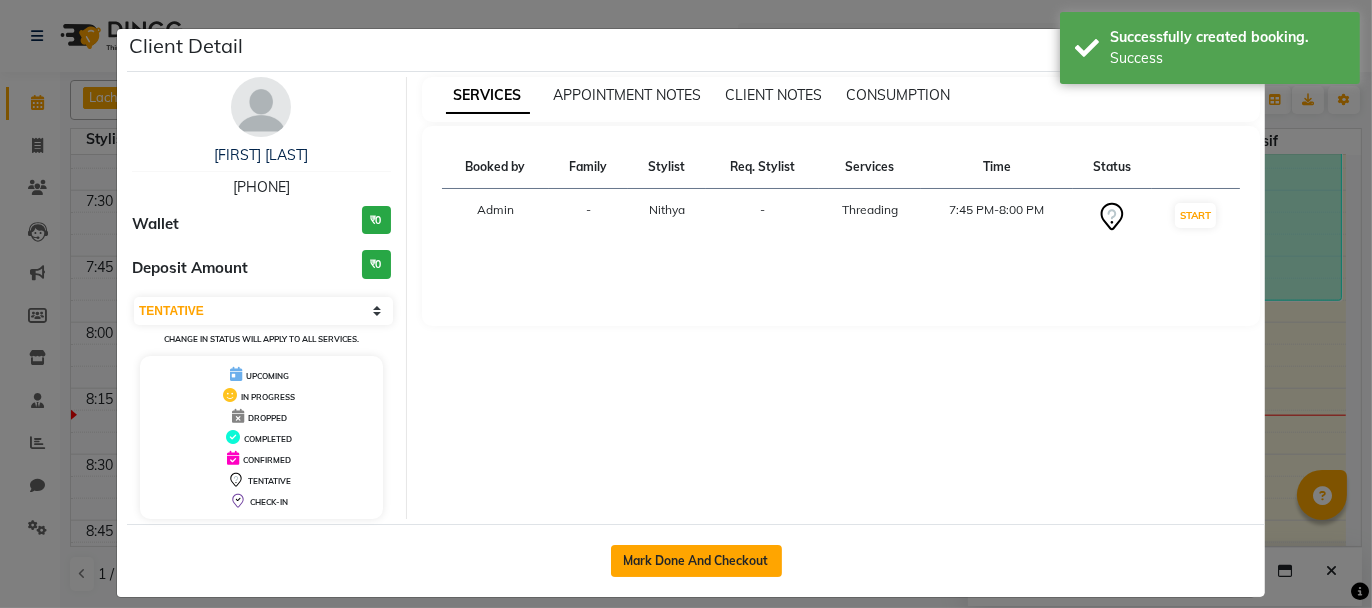 click on "Mark Done And Checkout" 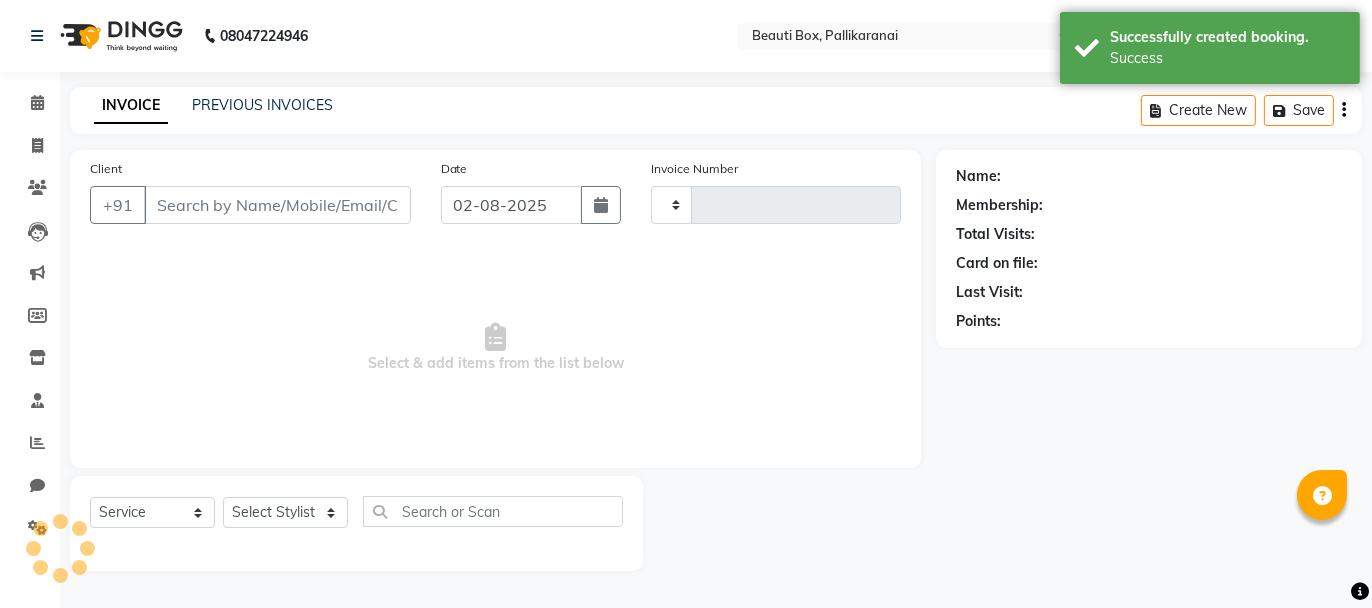 type on "1952" 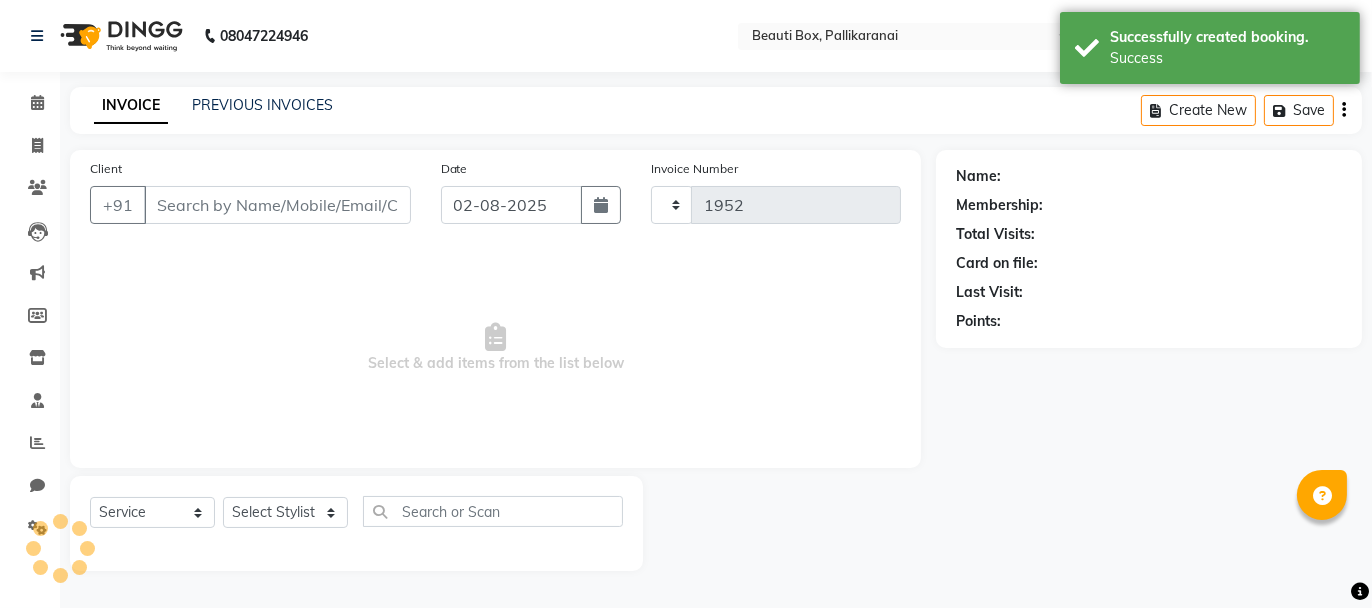 select on "11" 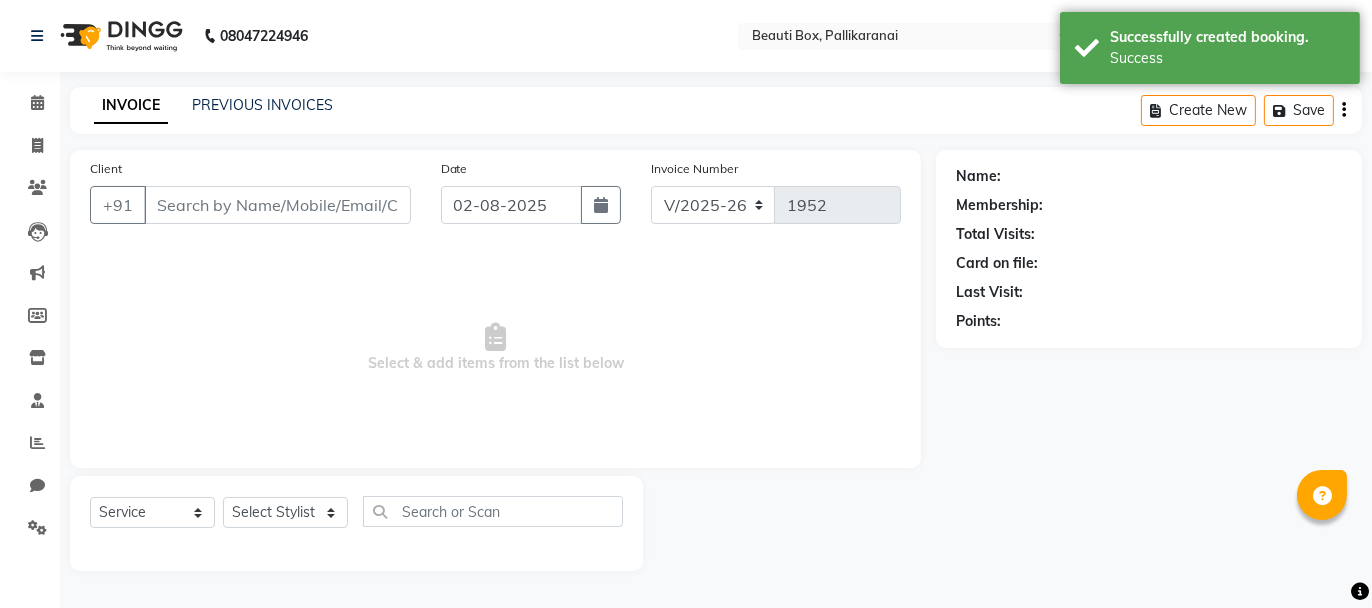 type on "[PHONE]" 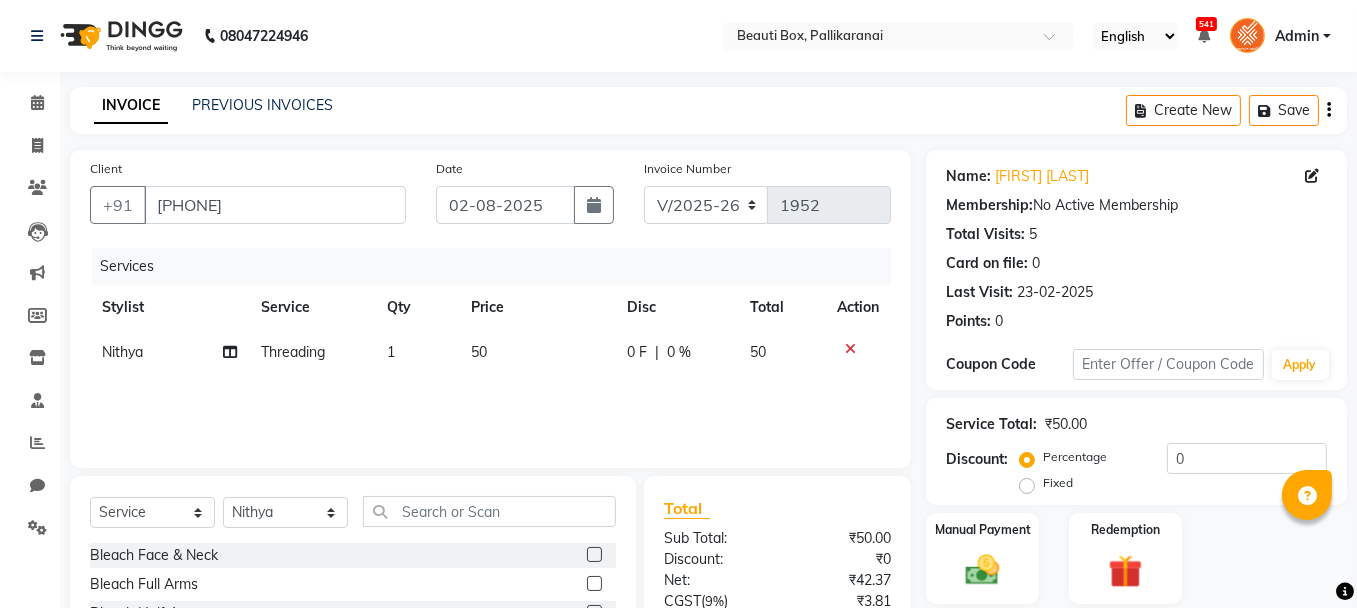 click on "1" 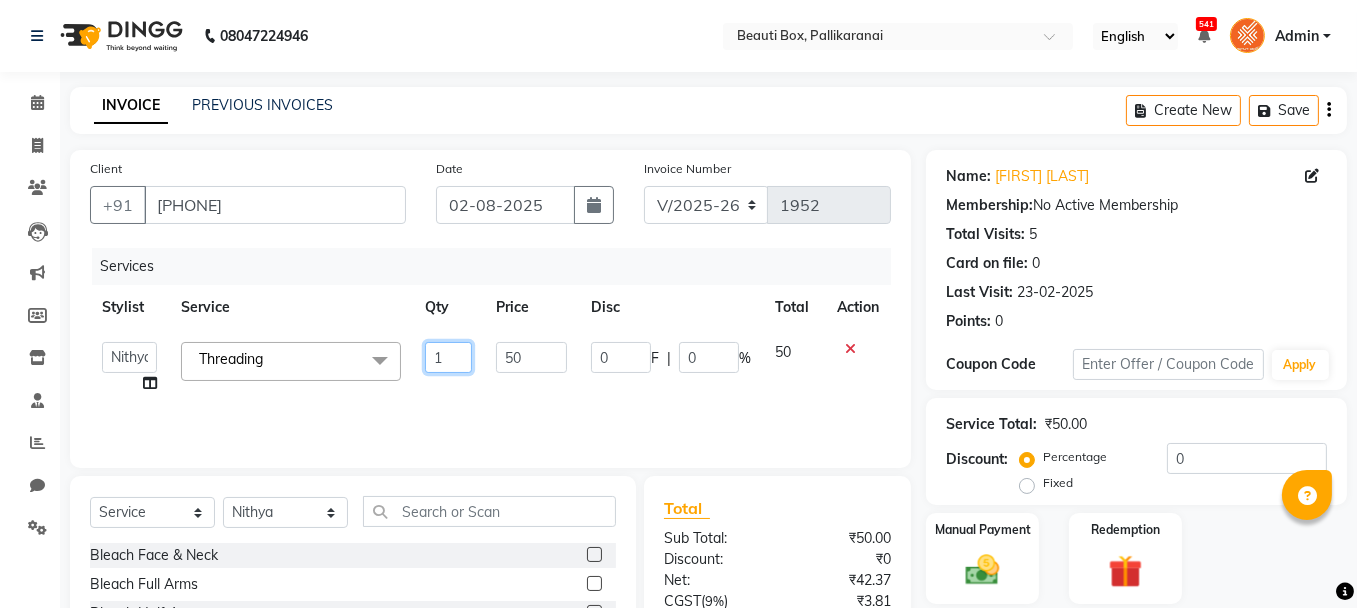 click on "1" 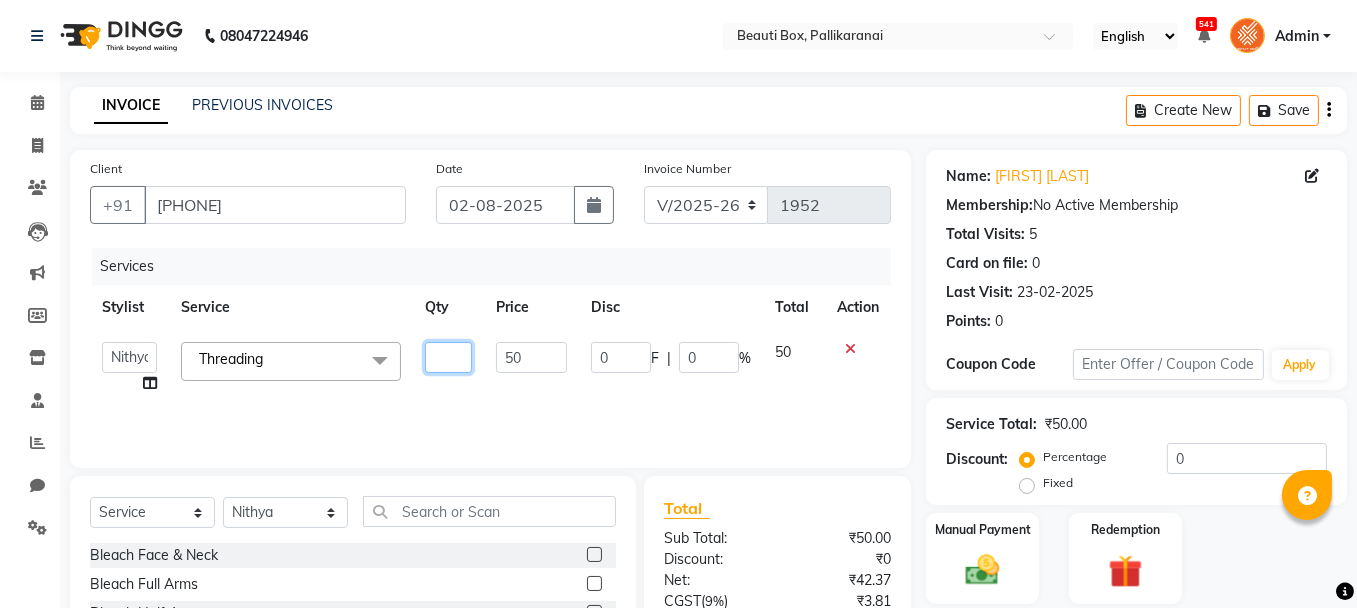 type on "3" 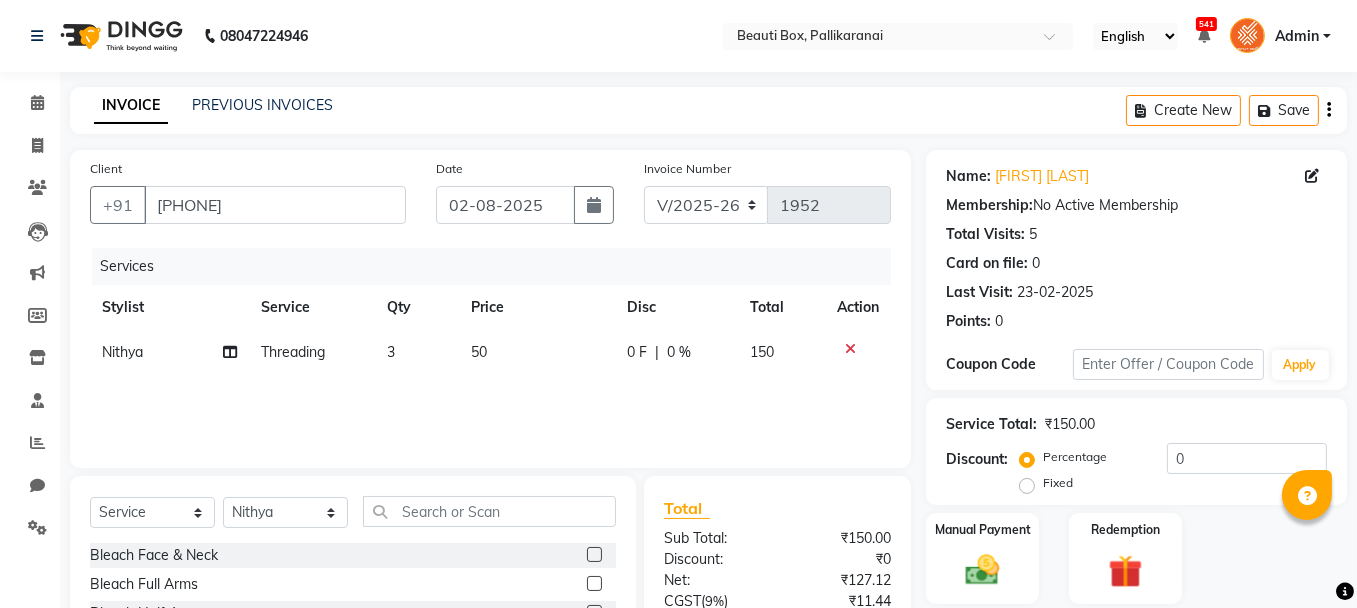 click on "Services Stylist Service Qty Price Disc Total Action [FIRST]  Threading 3 50 0 F | 0 % 150" 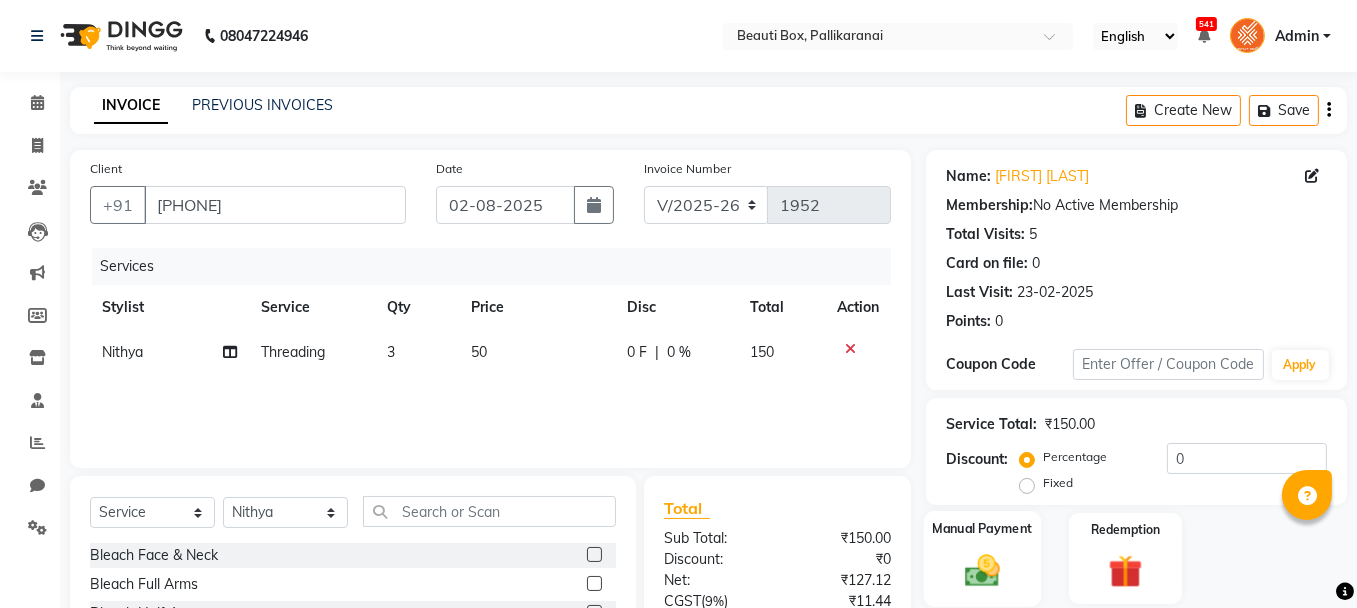 click 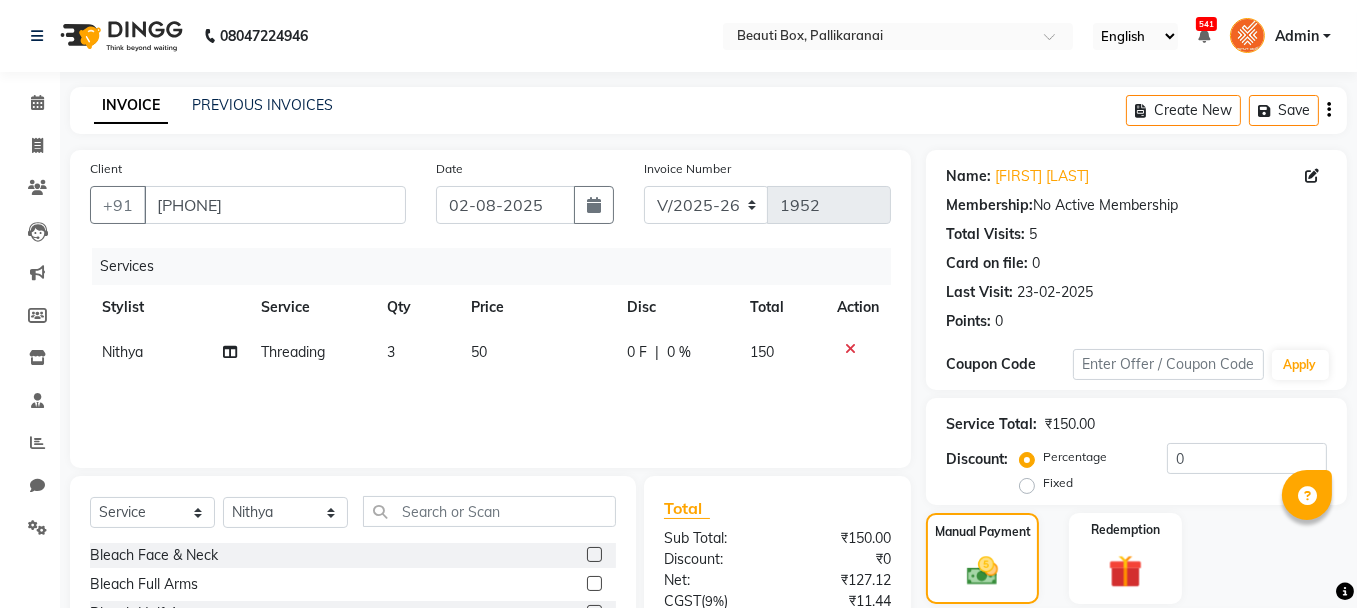 scroll, scrollTop: 194, scrollLeft: 0, axis: vertical 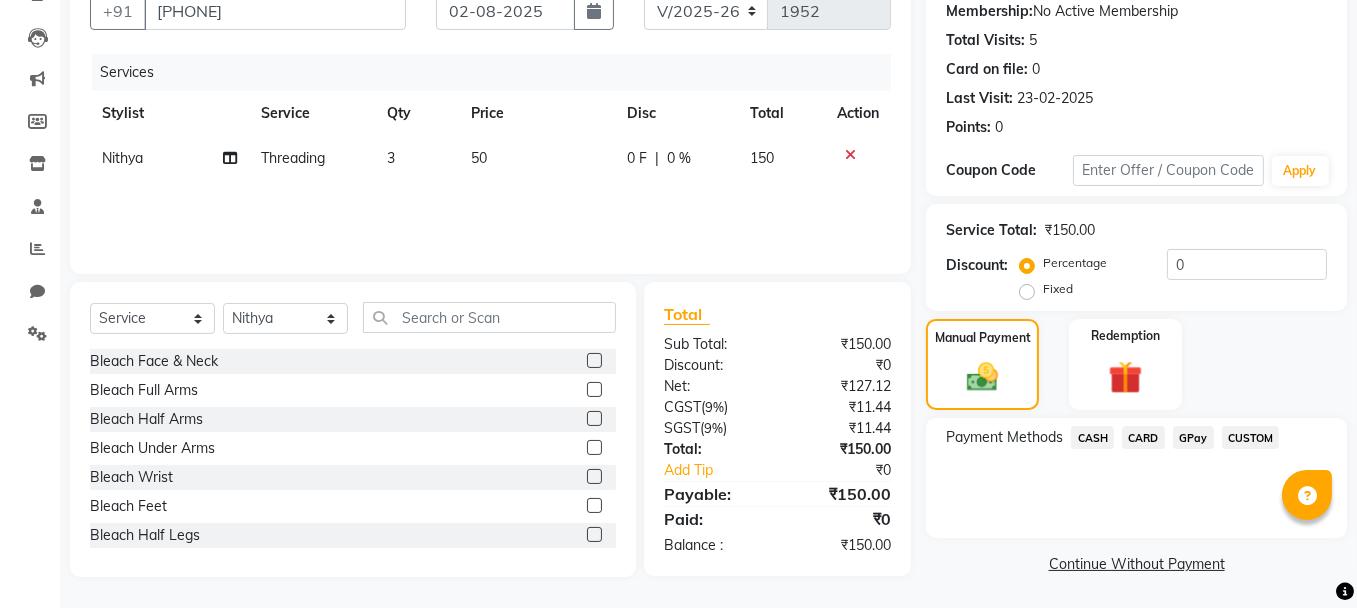 click on "GPay" 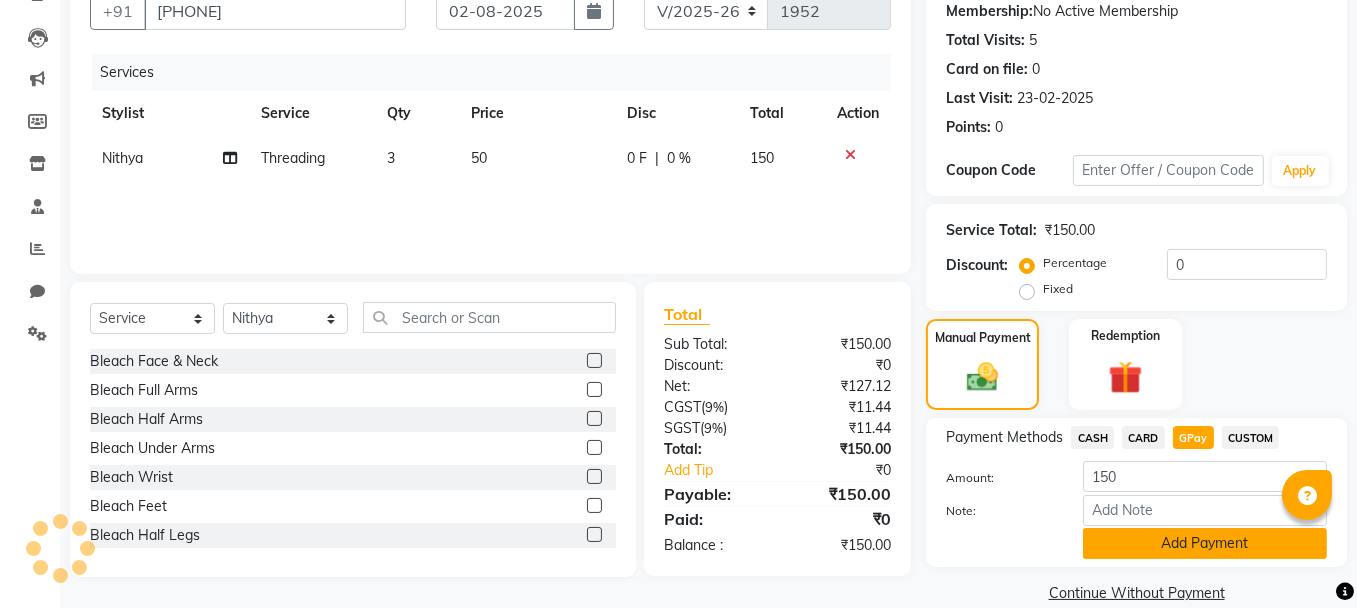 click on "Add Payment" 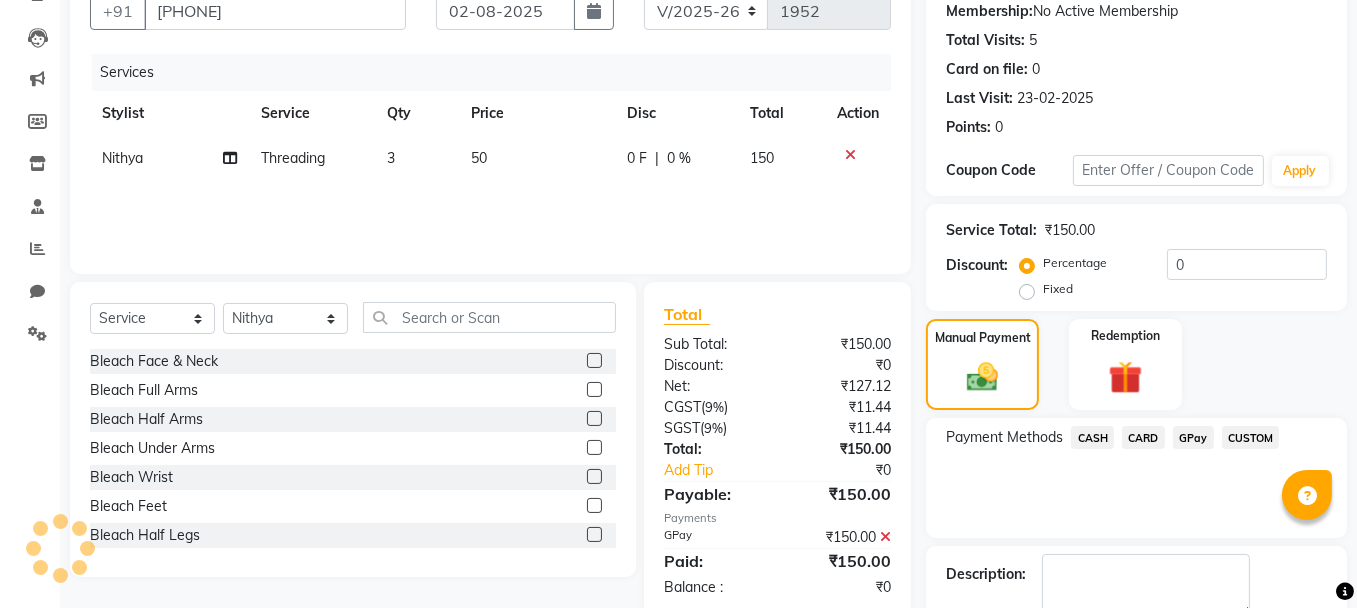 scroll, scrollTop: 305, scrollLeft: 0, axis: vertical 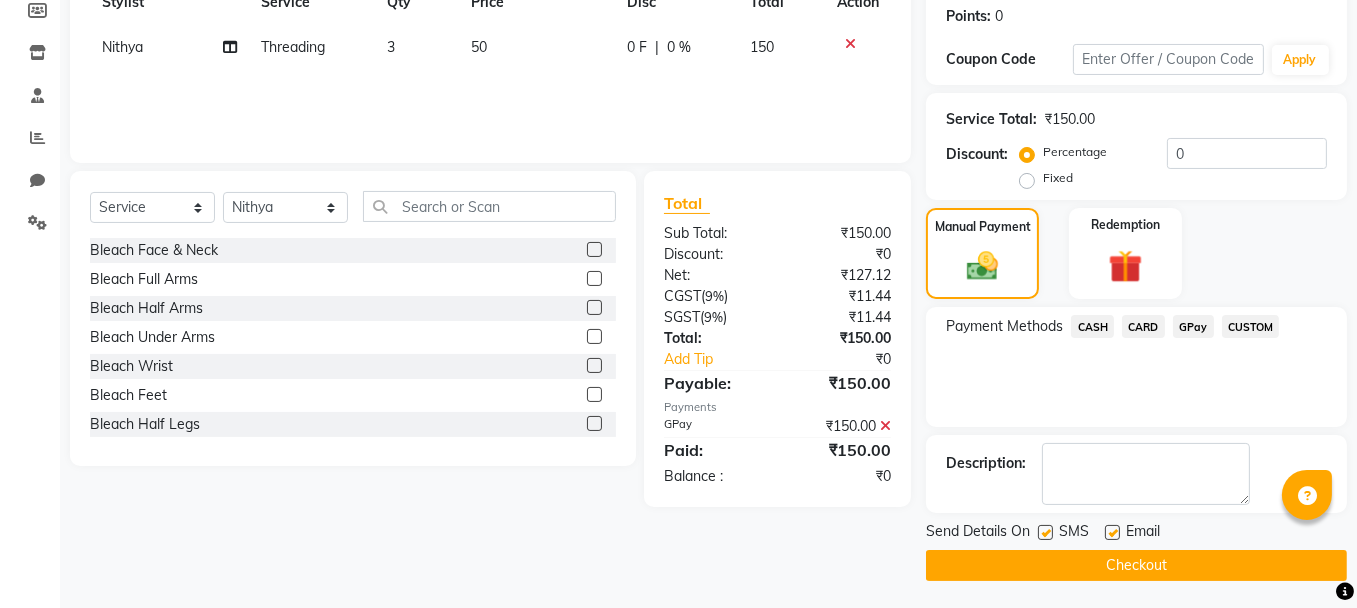click on "Checkout" 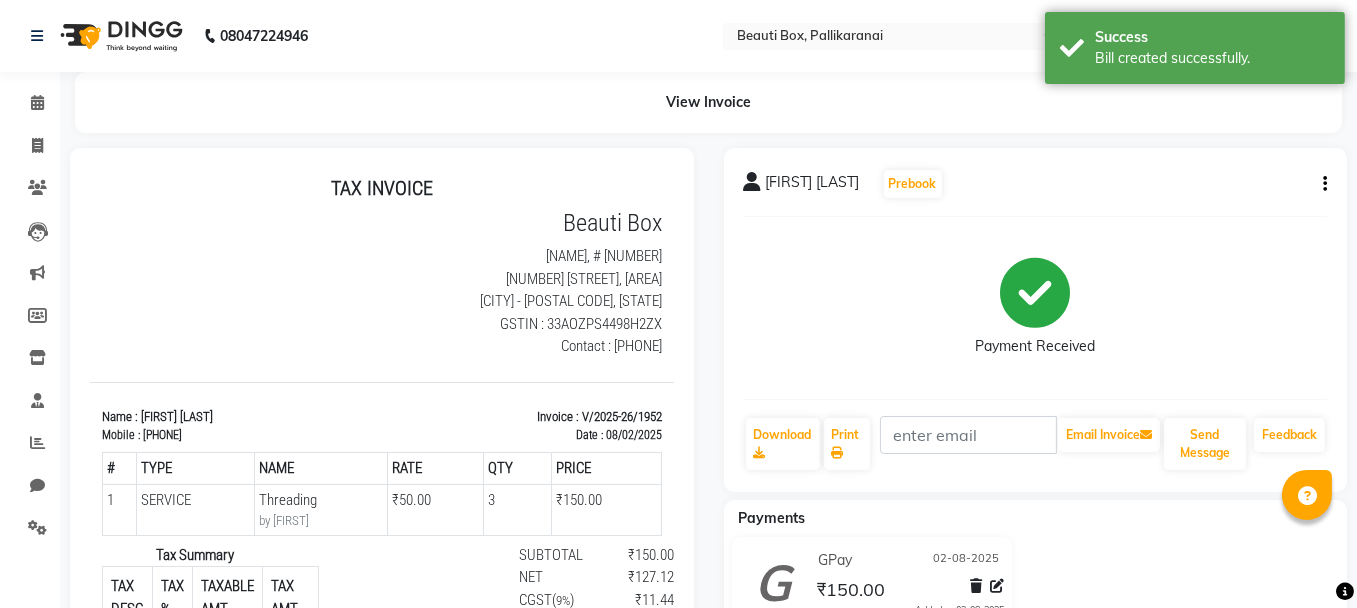 scroll, scrollTop: 0, scrollLeft: 0, axis: both 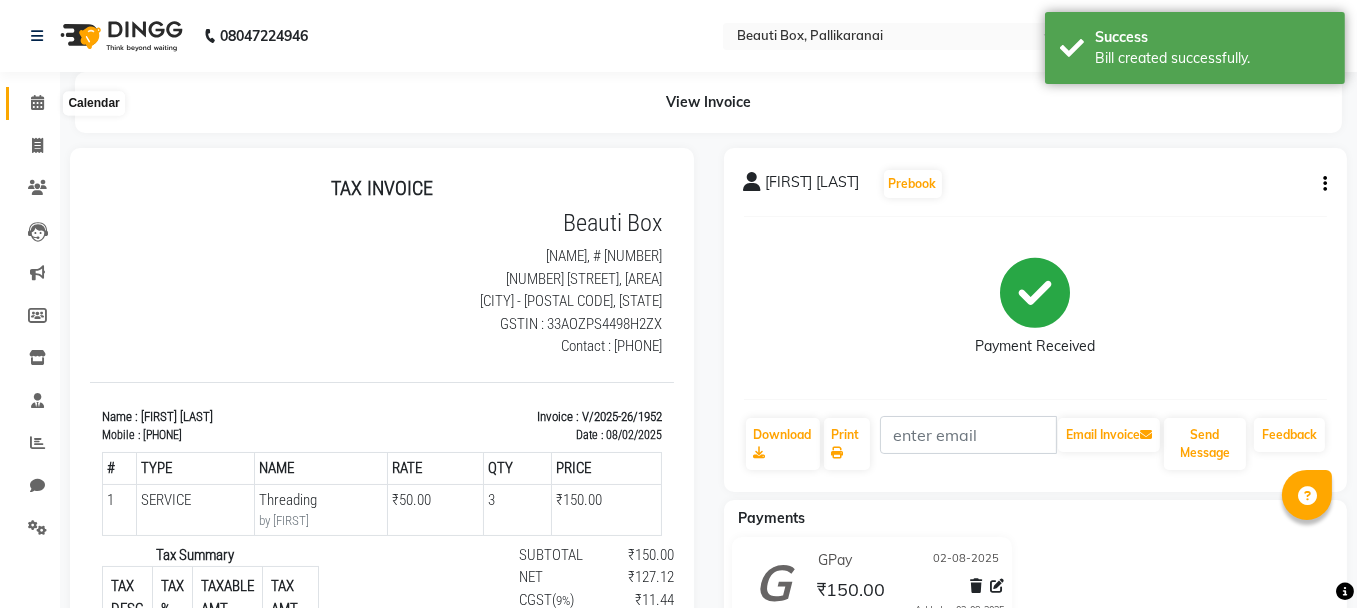 click 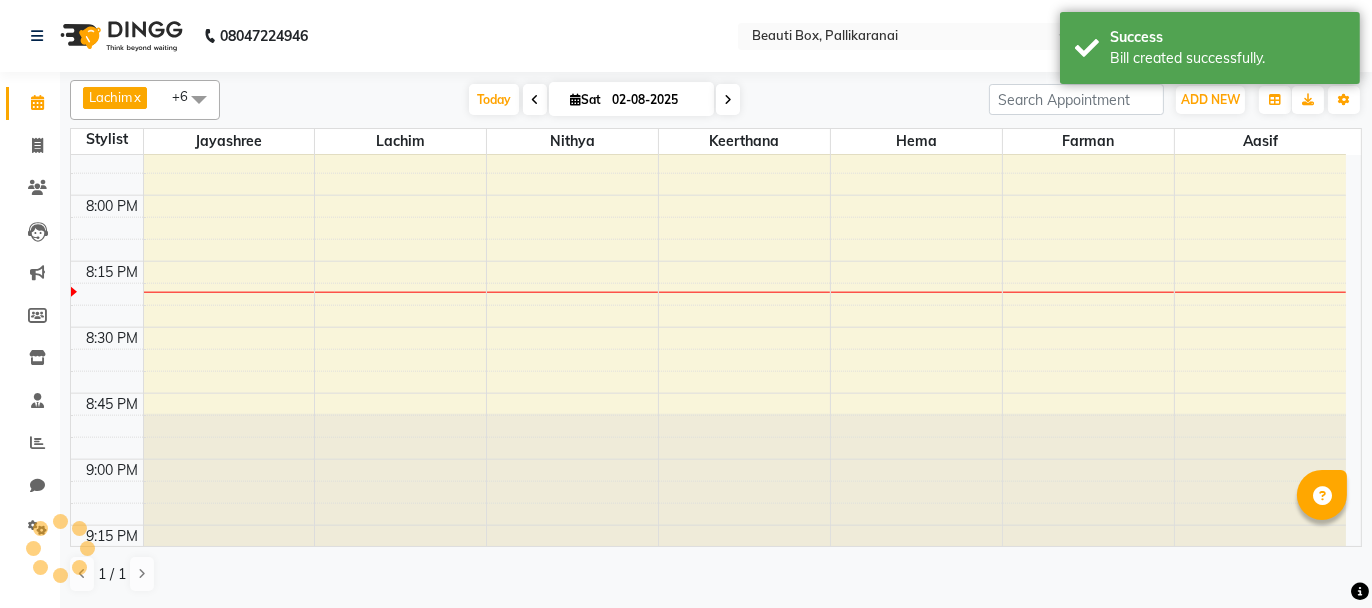 scroll, scrollTop: 0, scrollLeft: 0, axis: both 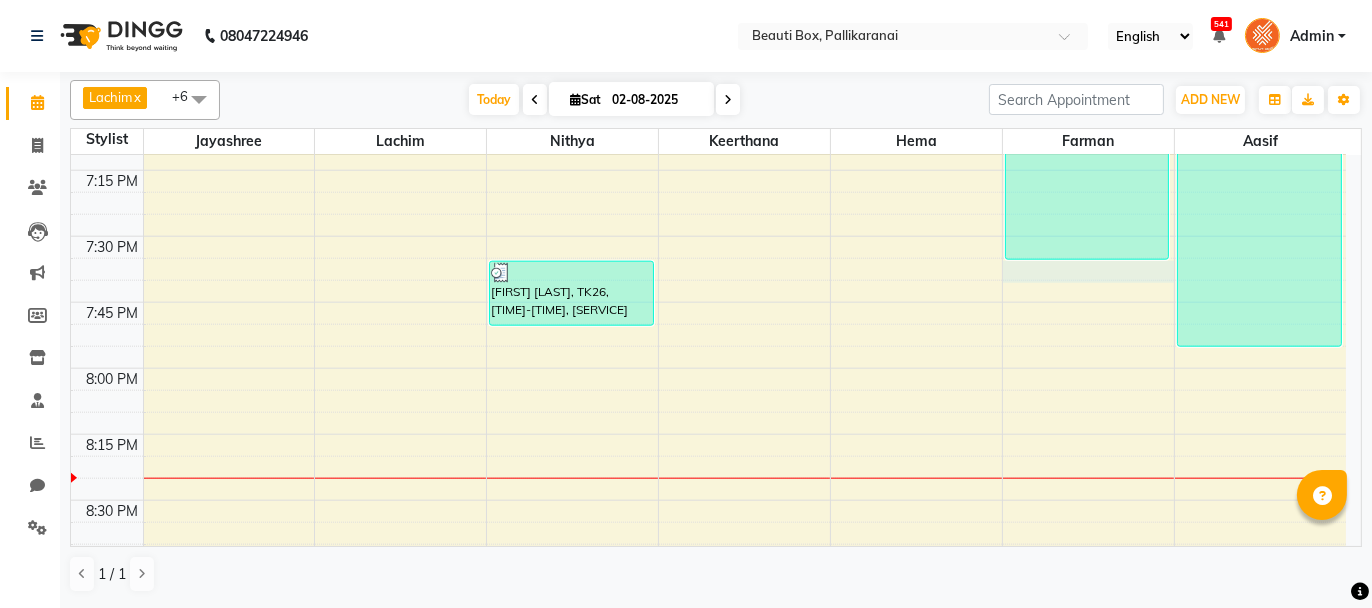 click on "0292757 Dummy Customer, TK09, [TIME]-[TIME], [SERVICE] [FIRST], TK12, [TIME]-[TIME], [SERVICE] , [SERVICE] [FIRST], TK16, [TIME]-[TIME], [SERVICE] [FIRST] [LAST], TK20, [TIME]-[TIME], [SERVICE] [FIRST], TK21, [TIME]-[TIME], [SERVICE] [FIRST], TK29, [TIME]-[TIME], [SERVICE]" at bounding box center [708, -952] 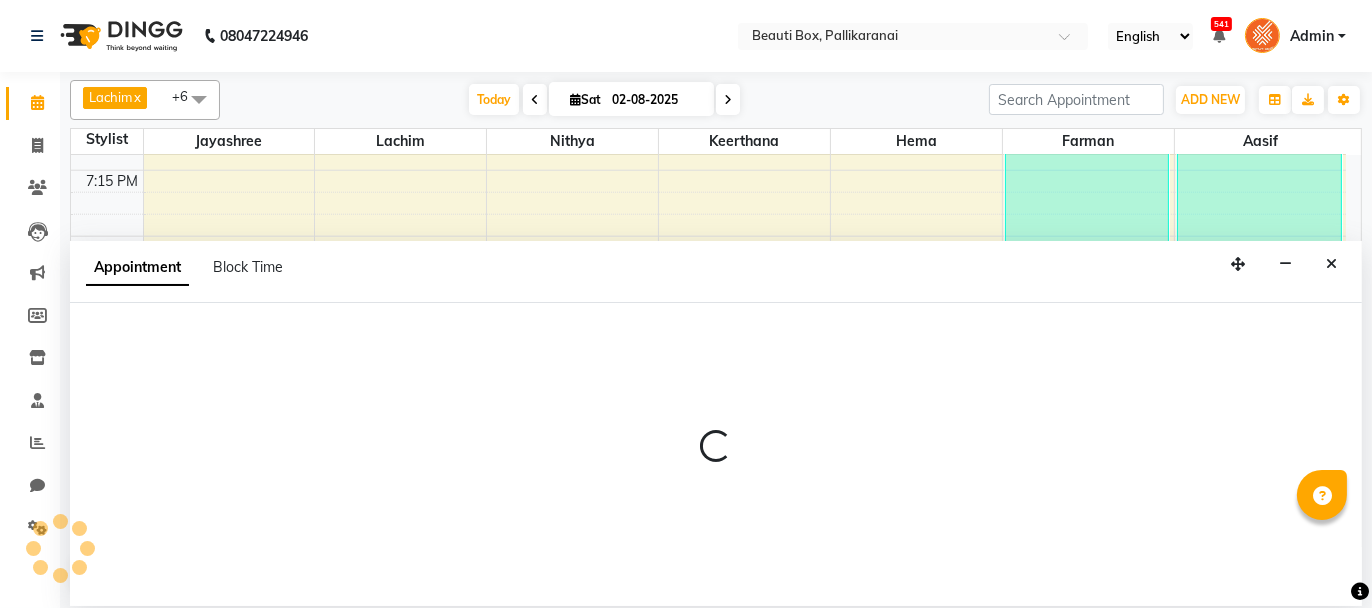 select on "86603" 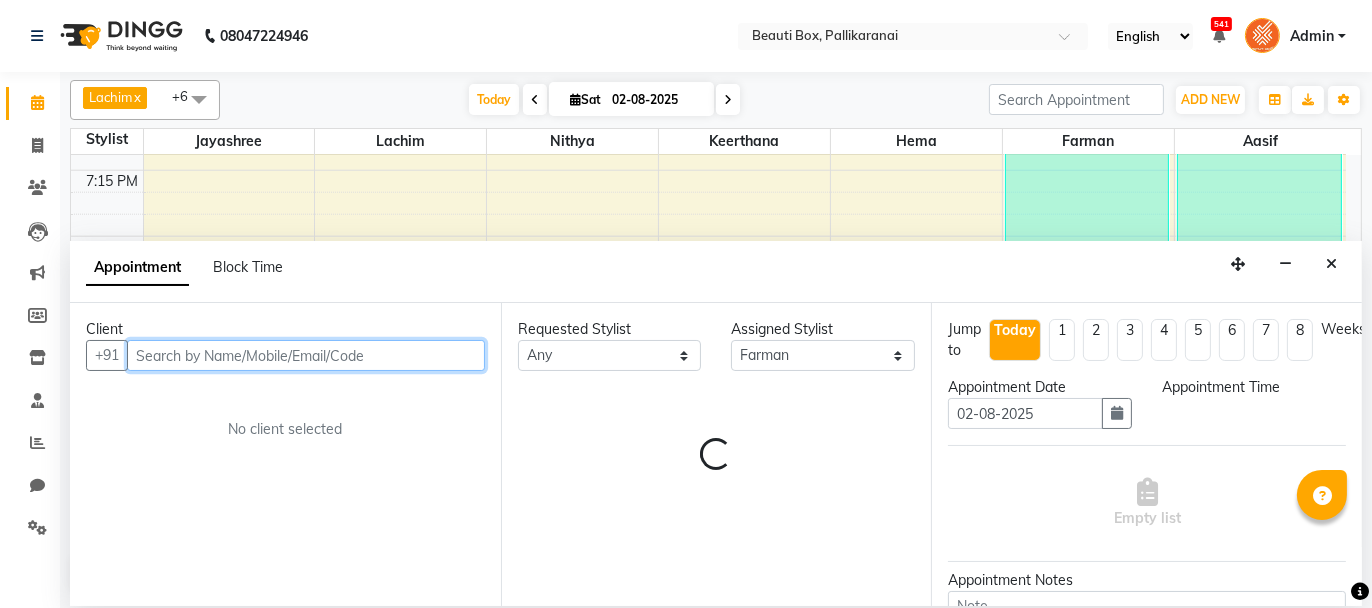 select on "1185" 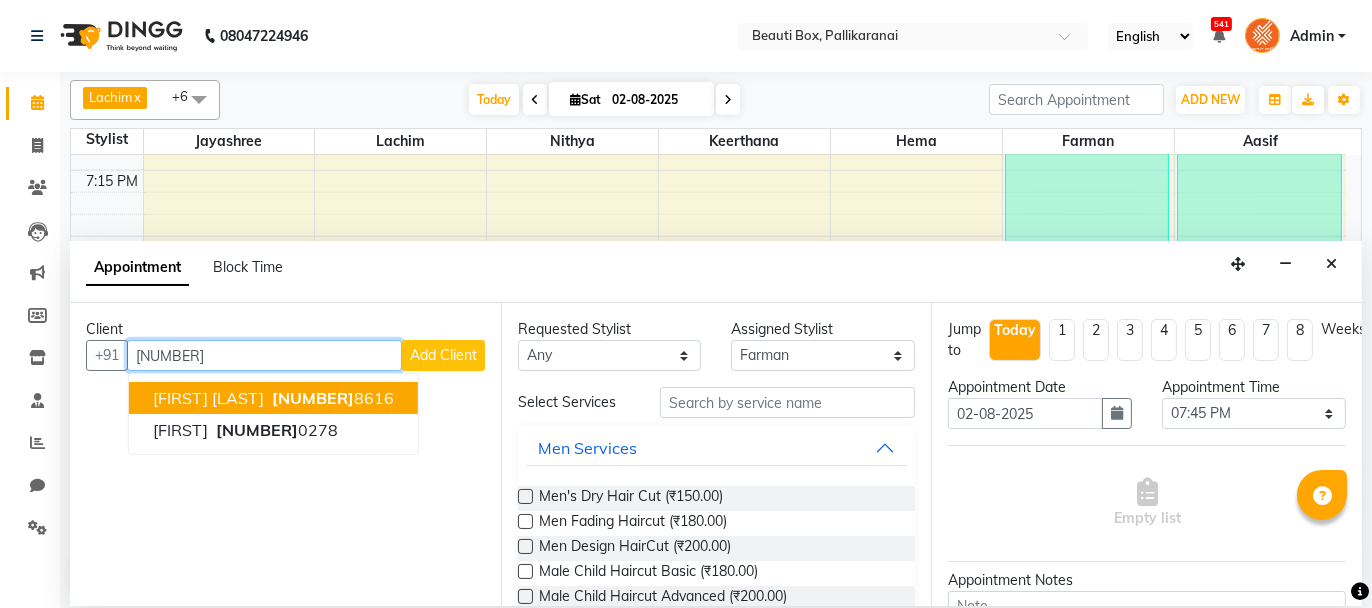 click on "[PHONE]" at bounding box center (331, 398) 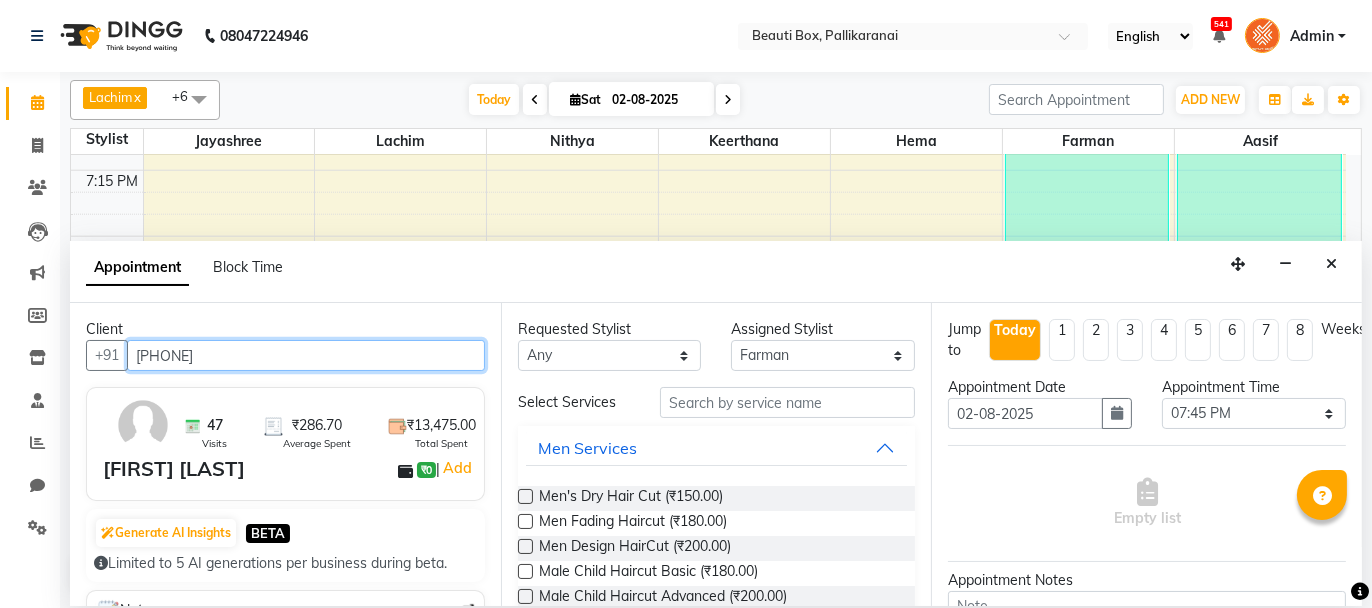 type on "[PHONE]" 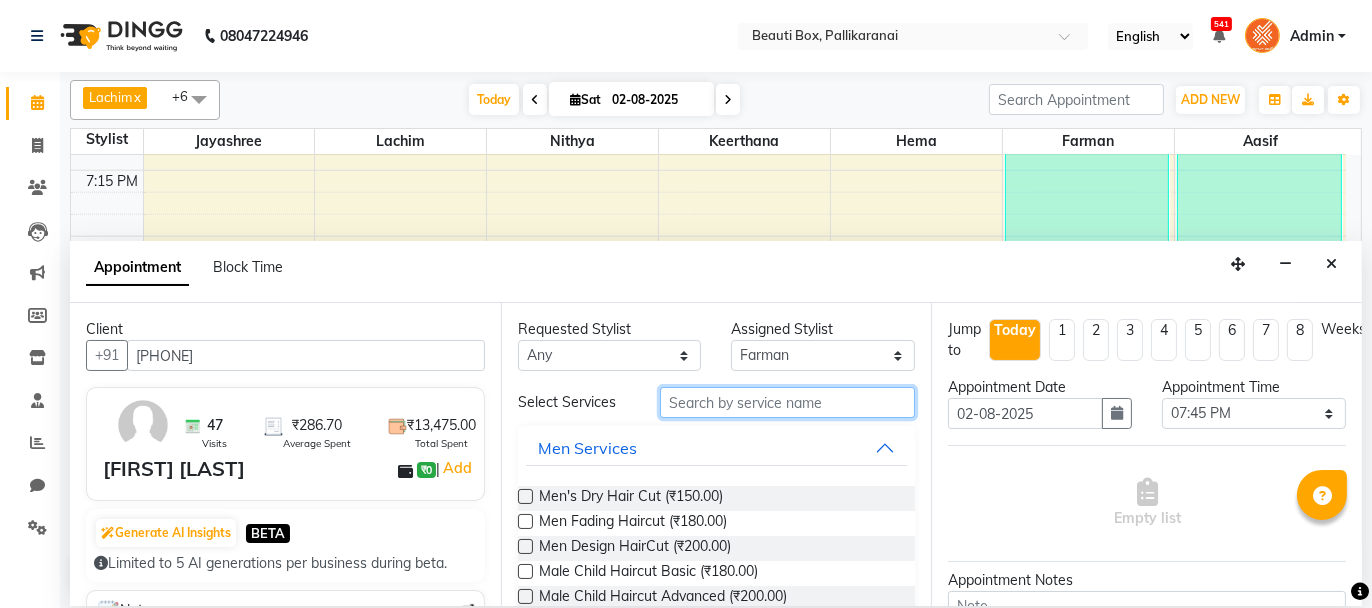 click at bounding box center (787, 402) 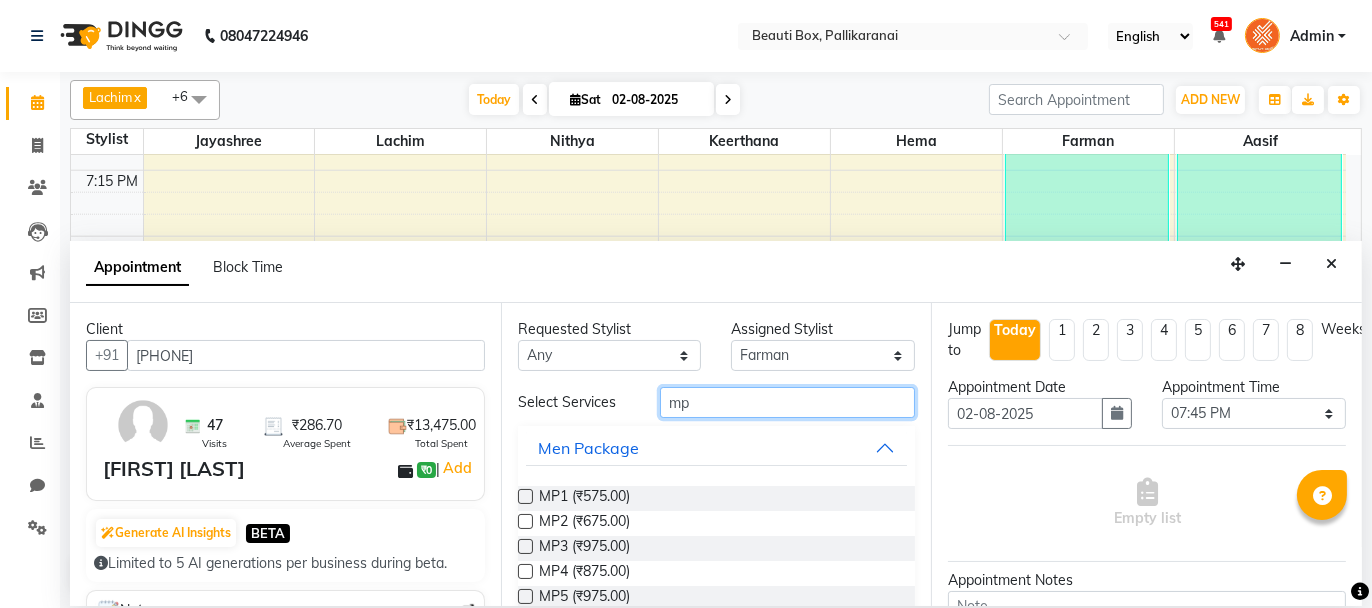 type on "mp" 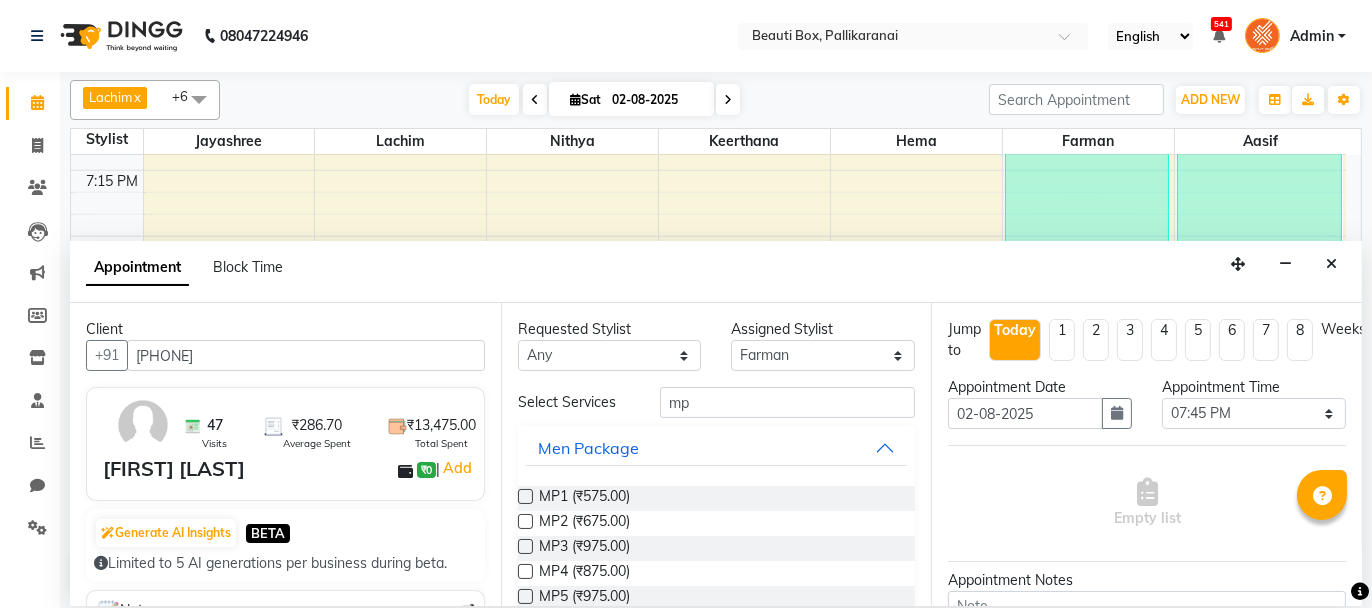 click at bounding box center (525, 496) 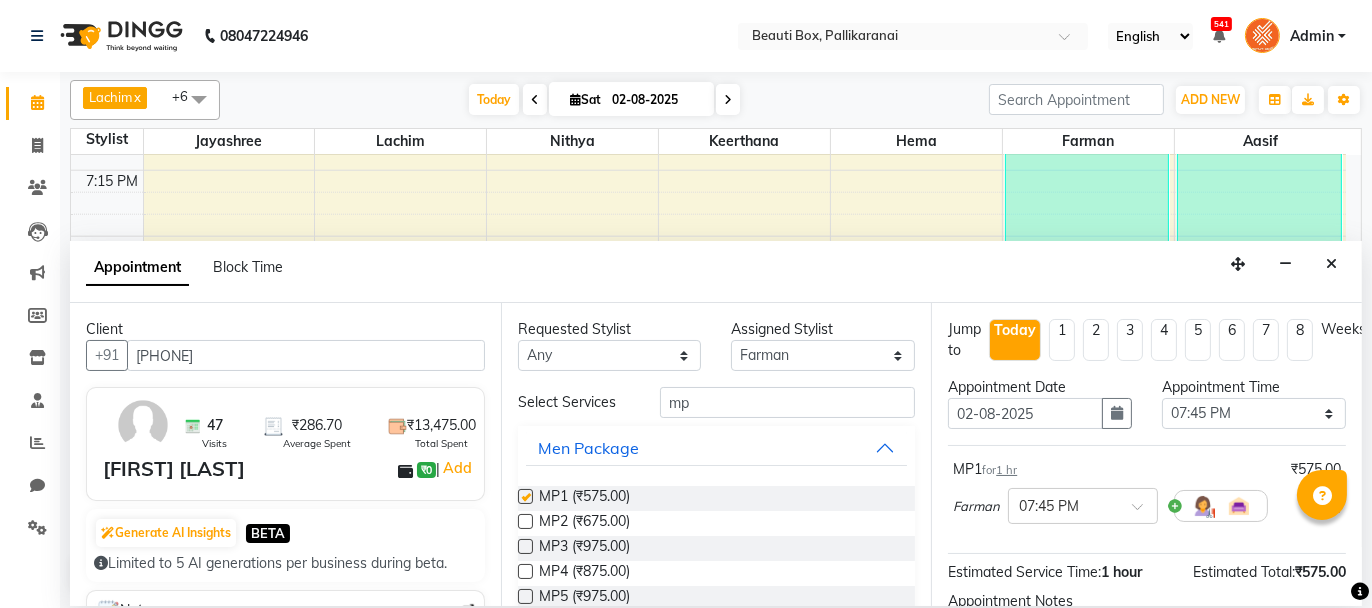 checkbox on "false" 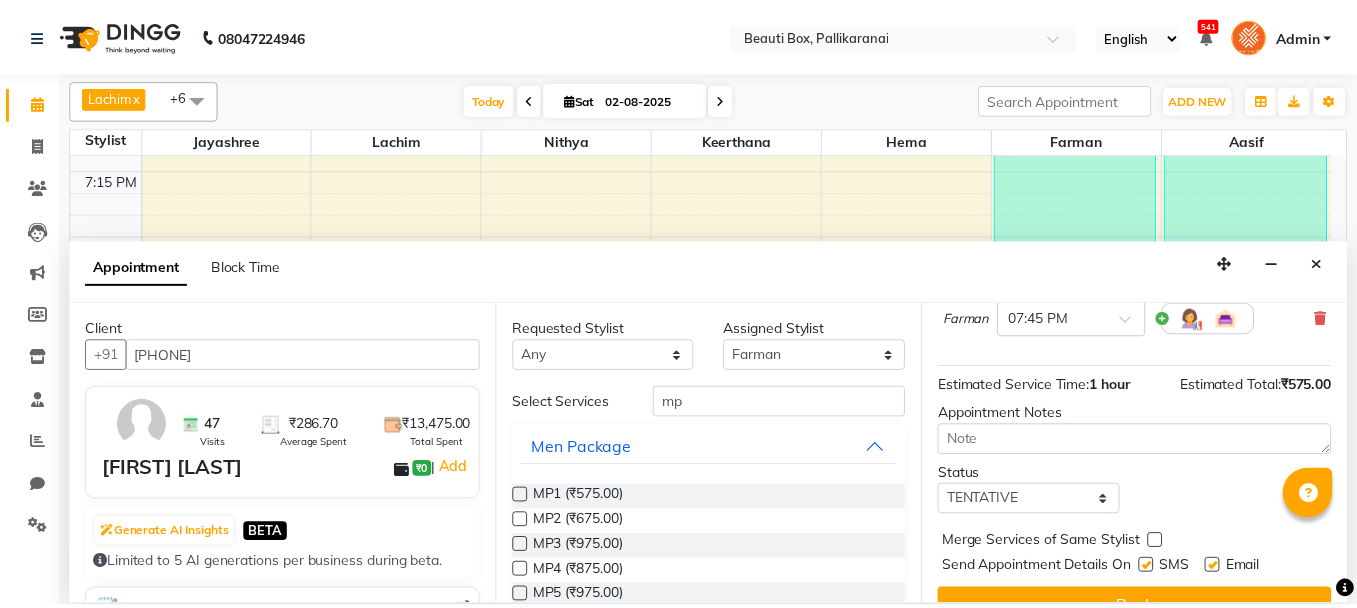 scroll, scrollTop: 221, scrollLeft: 0, axis: vertical 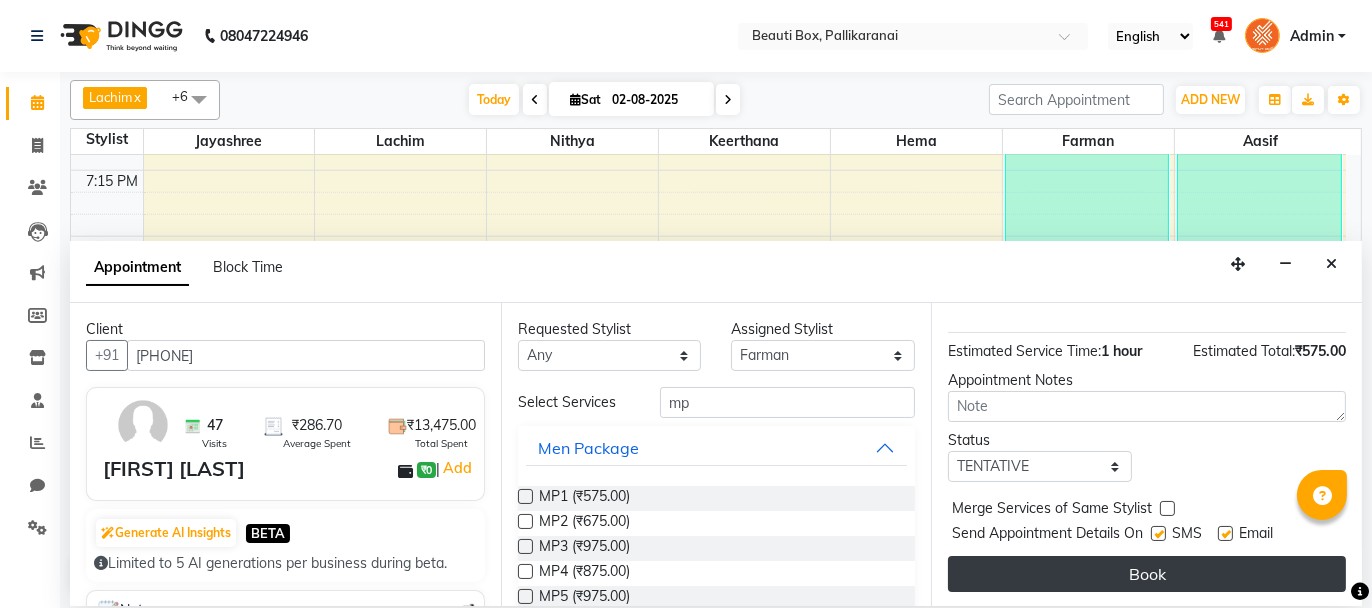 click on "Book" at bounding box center (1147, 574) 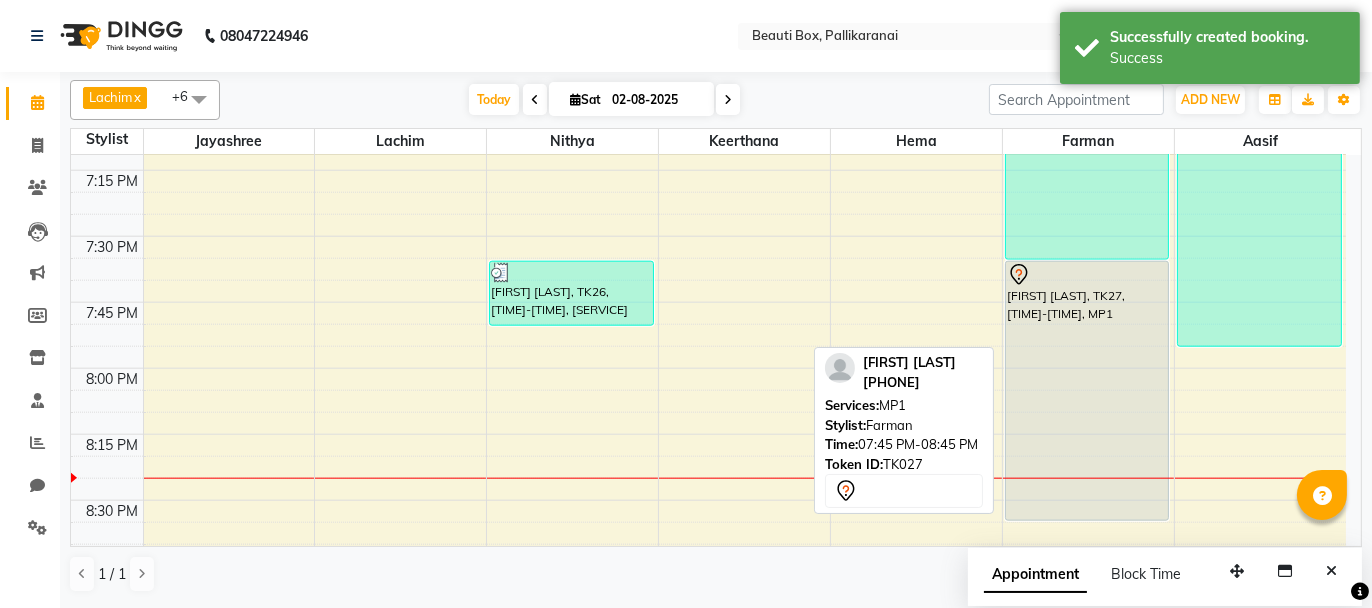 click on "[FIRST] [LAST], TK27, [TIME]-[TIME], MP1" at bounding box center (1087, 391) 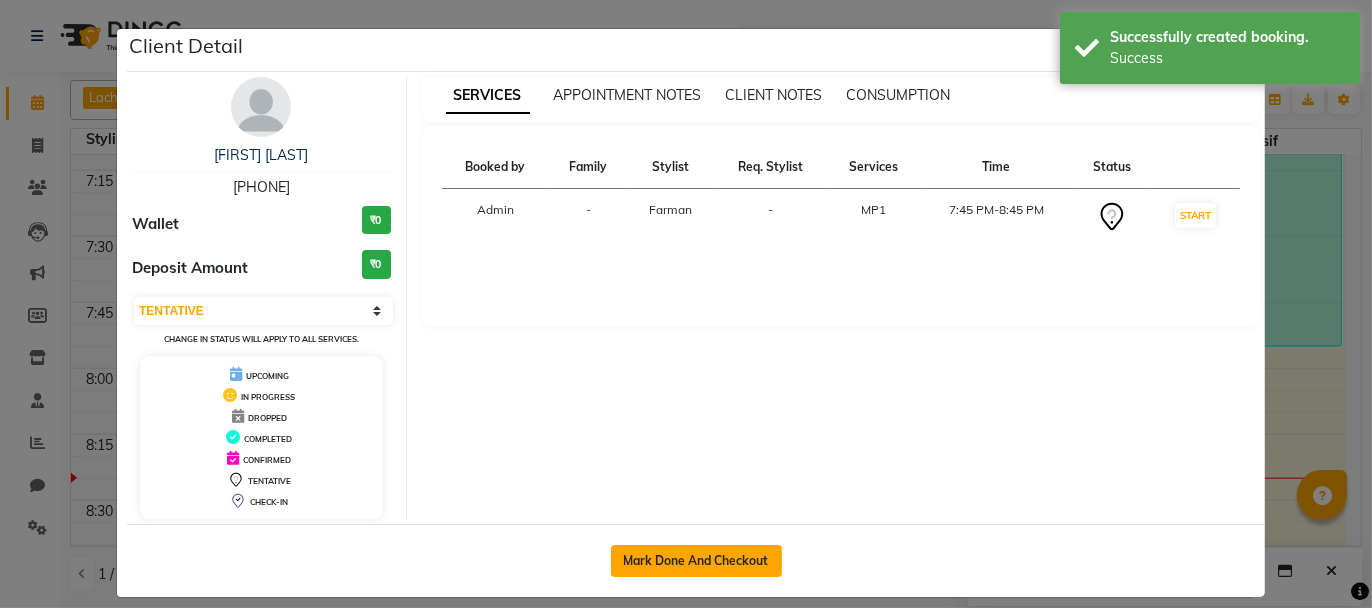 click on "Mark Done And Checkout" 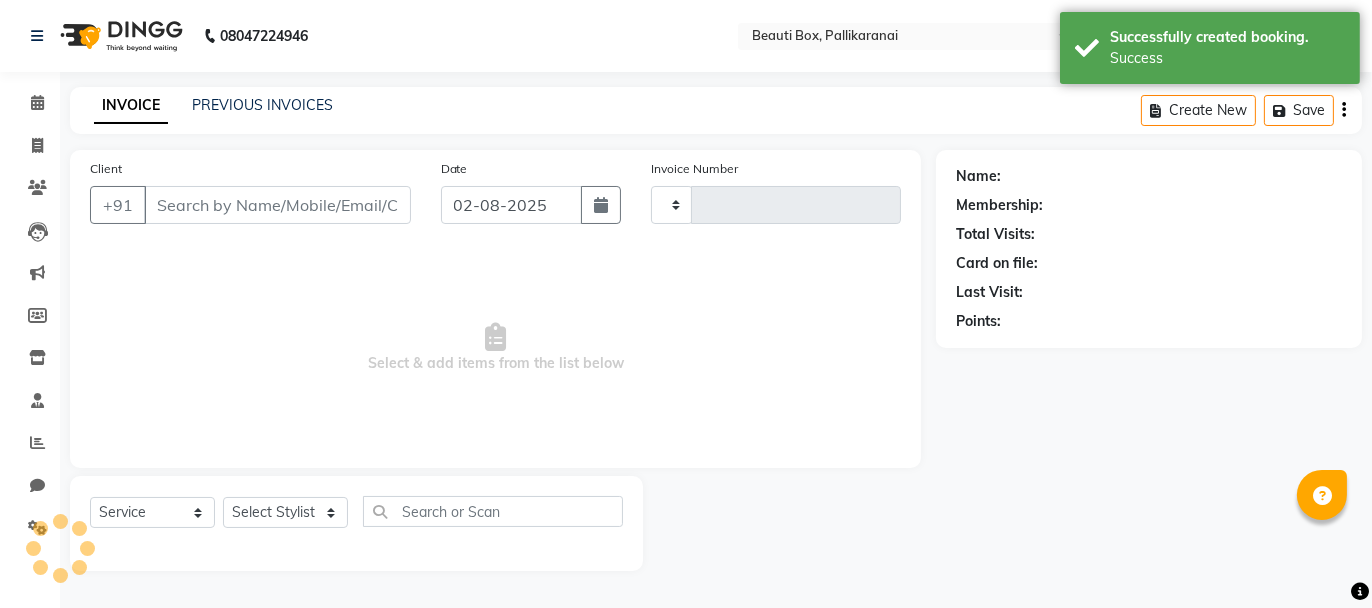 type on "1953" 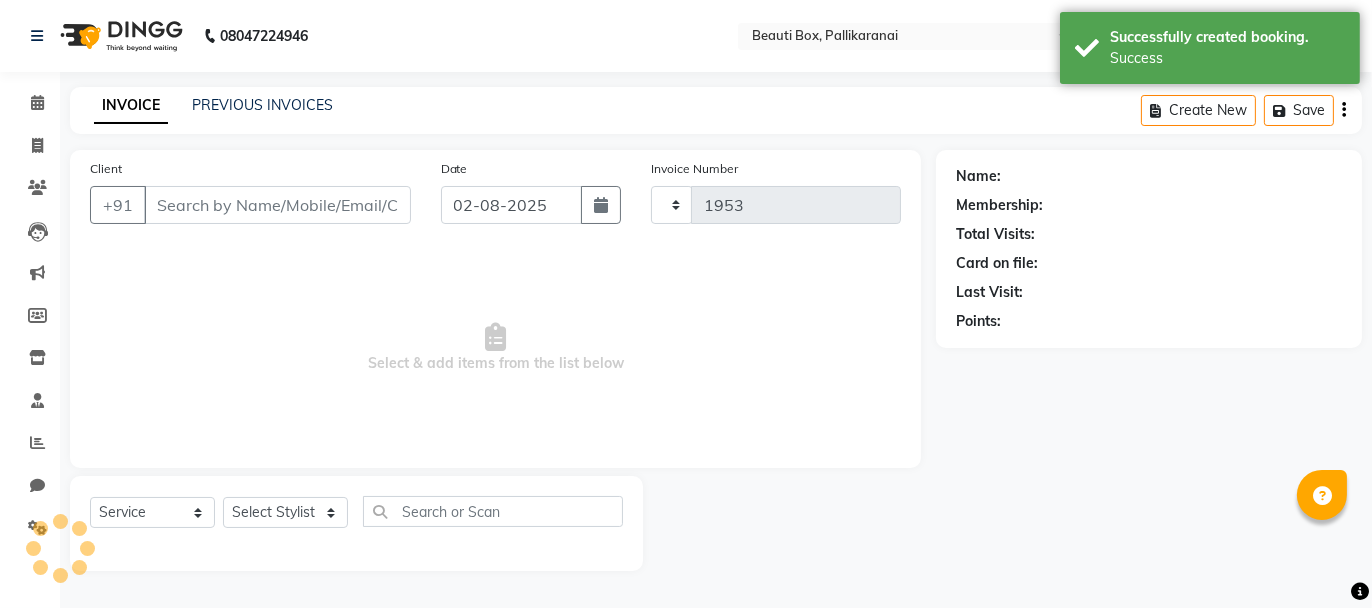 select on "11" 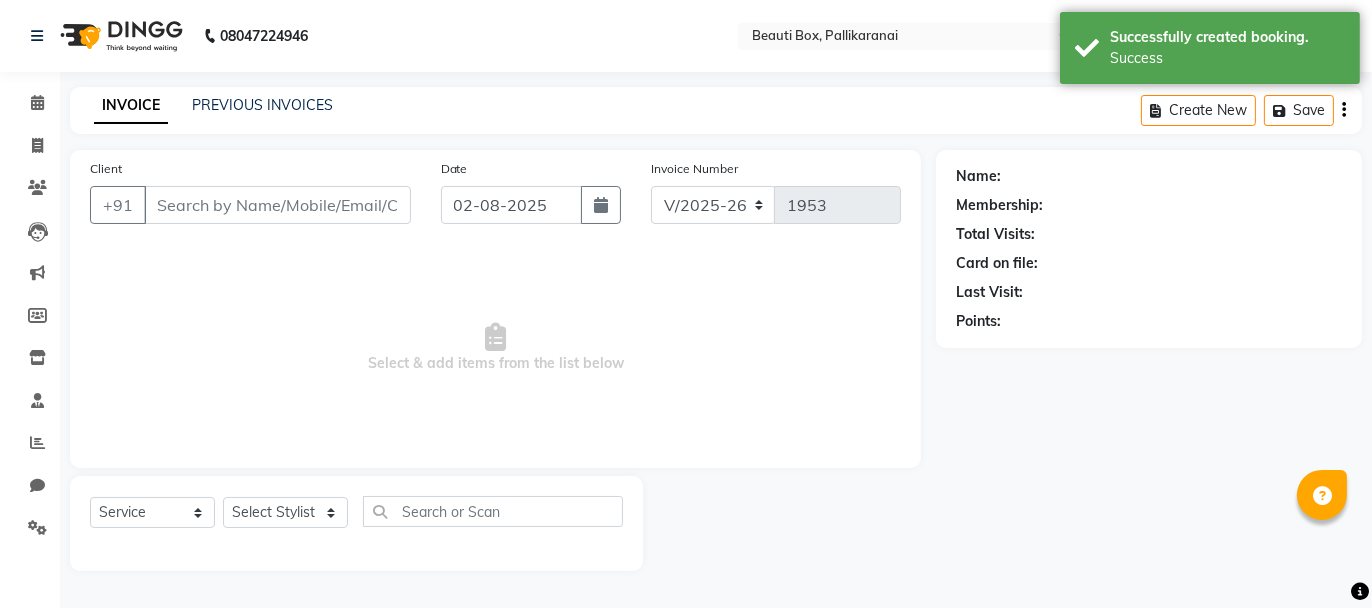 type on "[PHONE]" 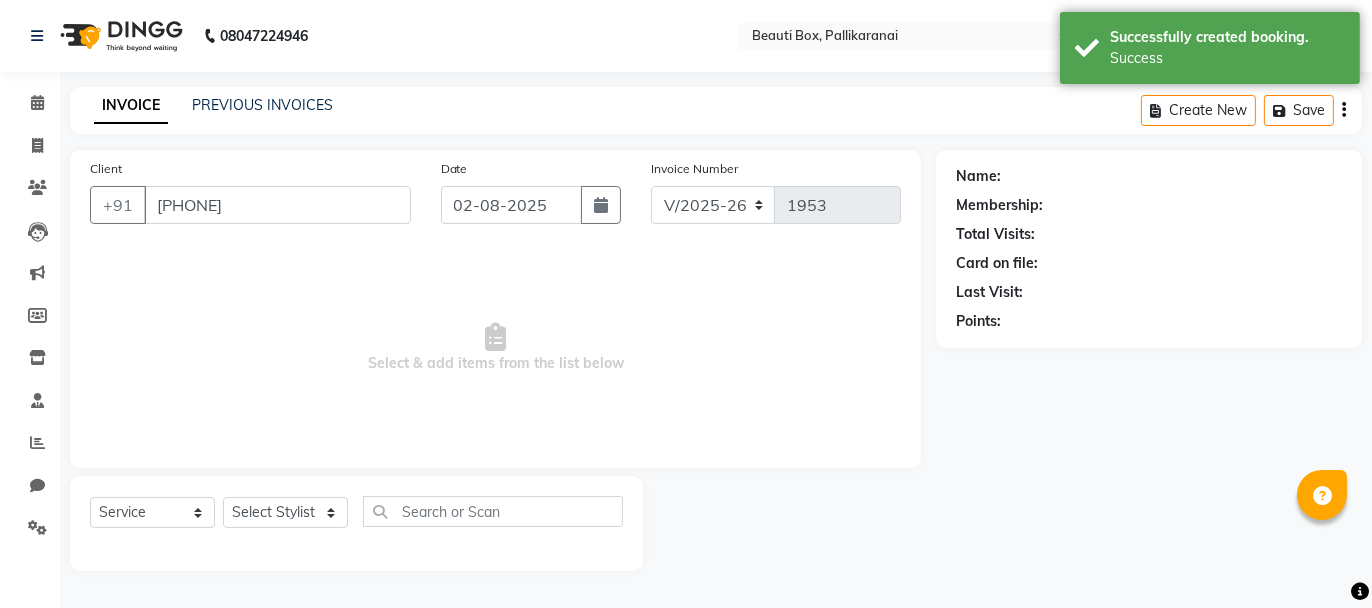select on "86603" 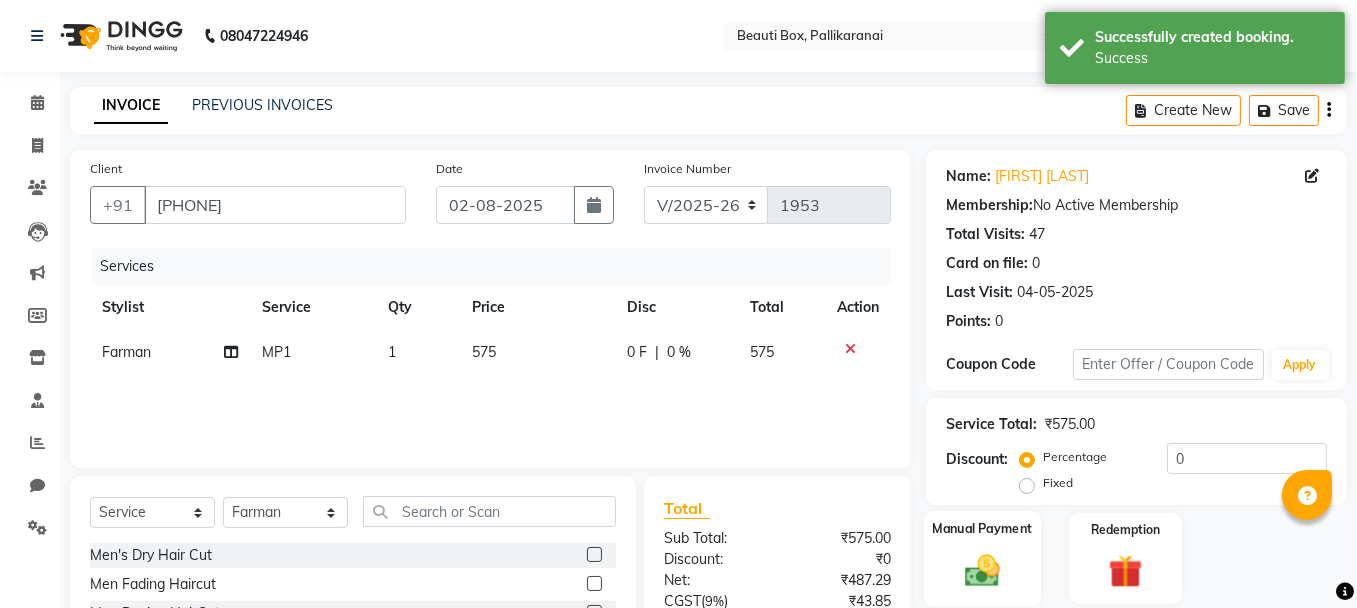 click 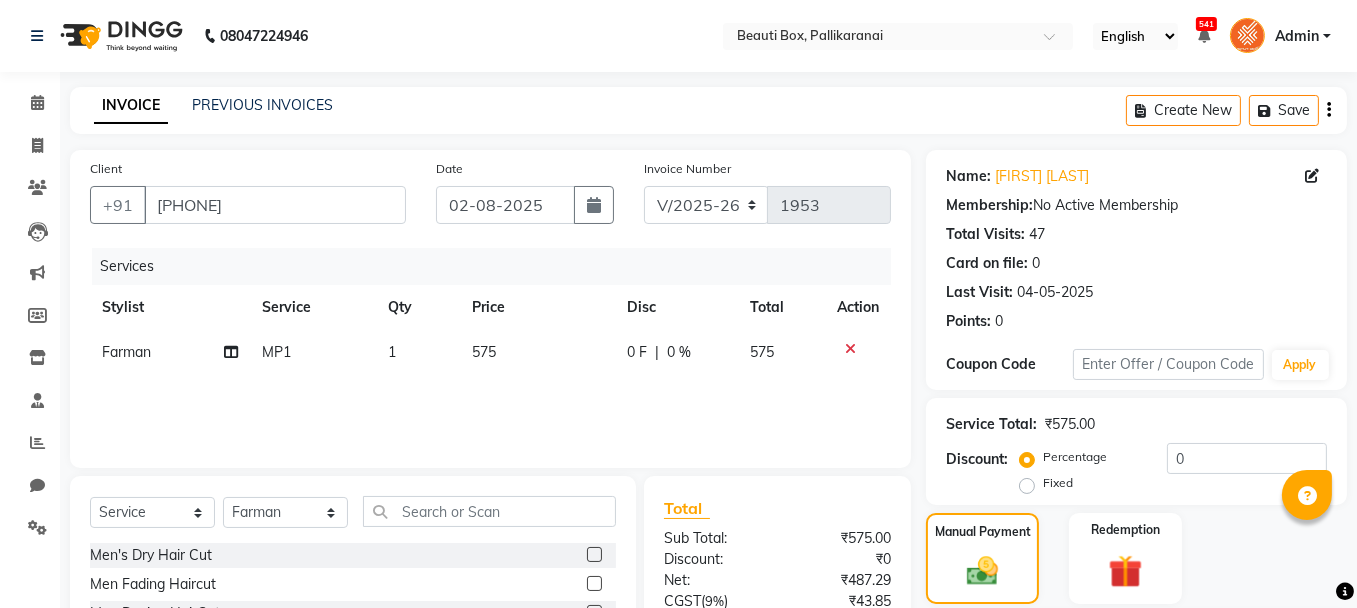 scroll, scrollTop: 194, scrollLeft: 0, axis: vertical 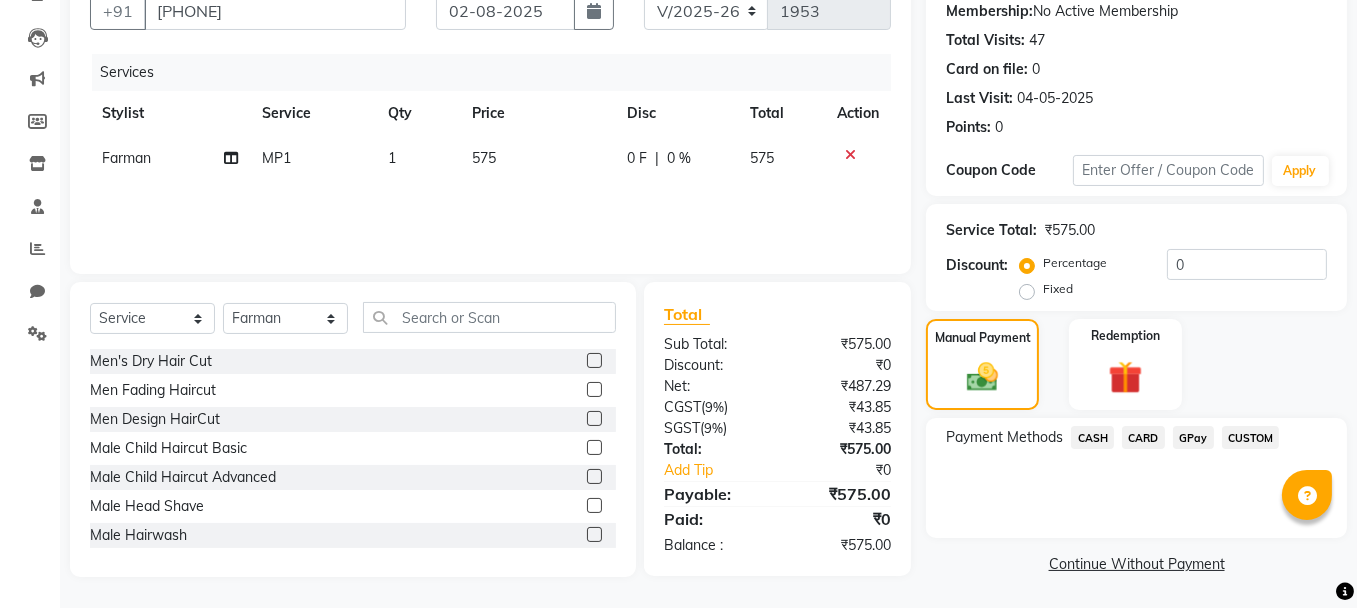 click on "GPay" 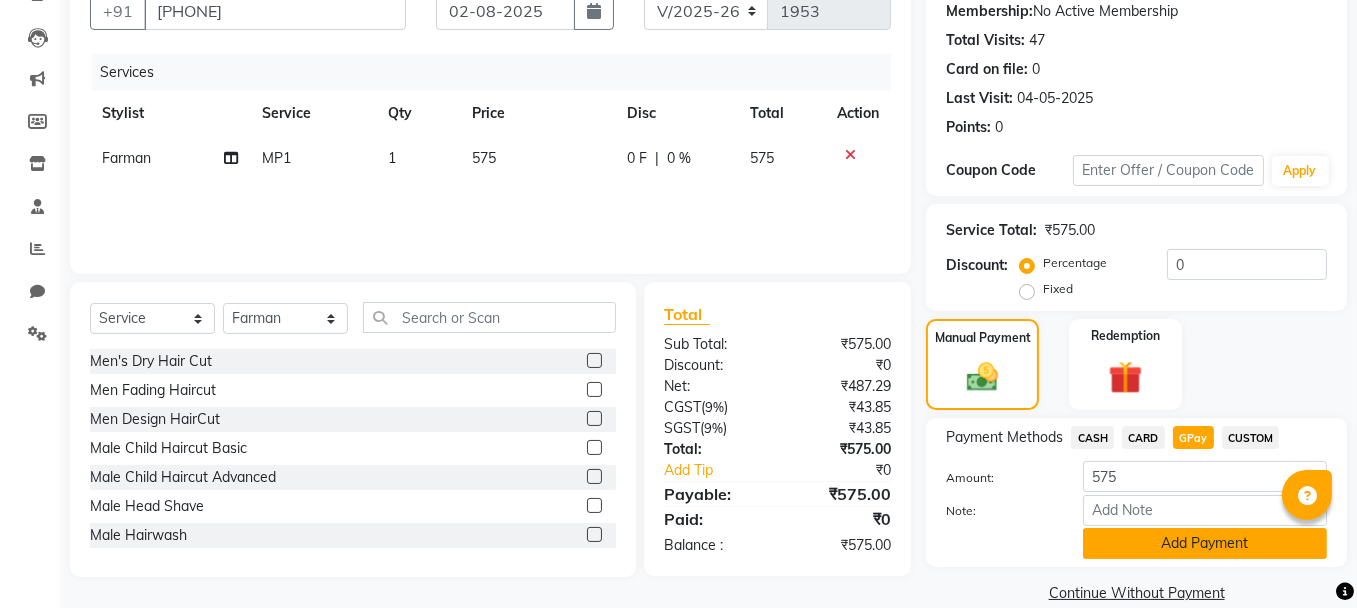 click on "Add Payment" 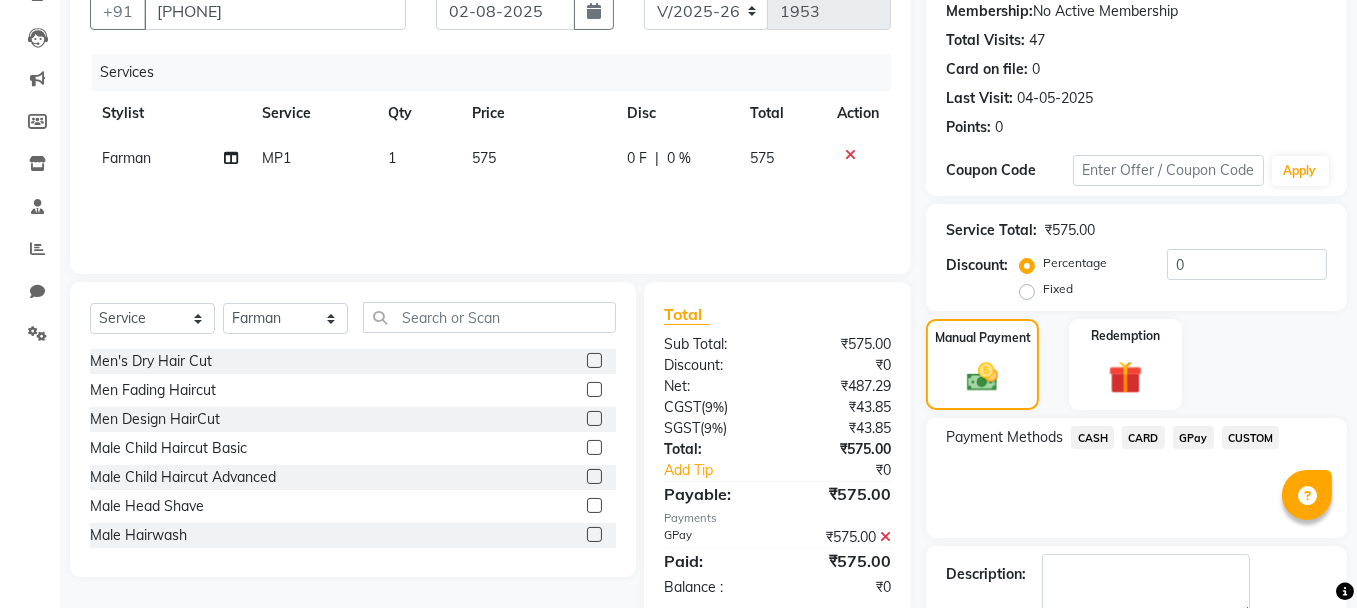 scroll, scrollTop: 305, scrollLeft: 0, axis: vertical 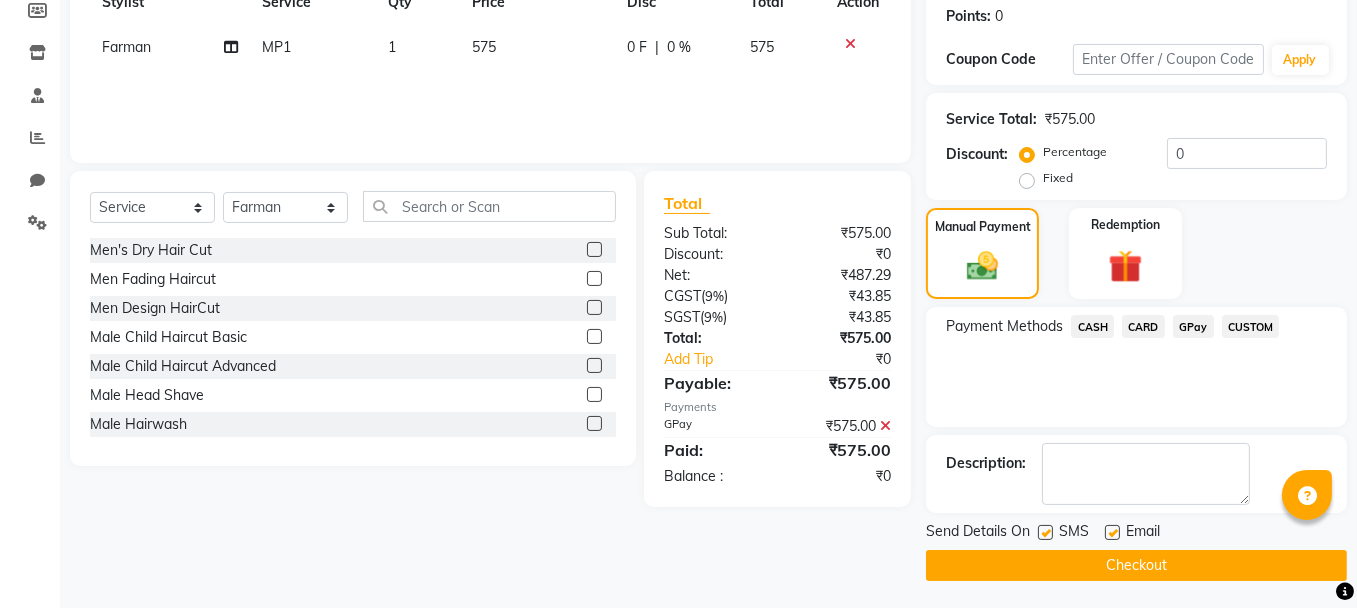 click on "Checkout" 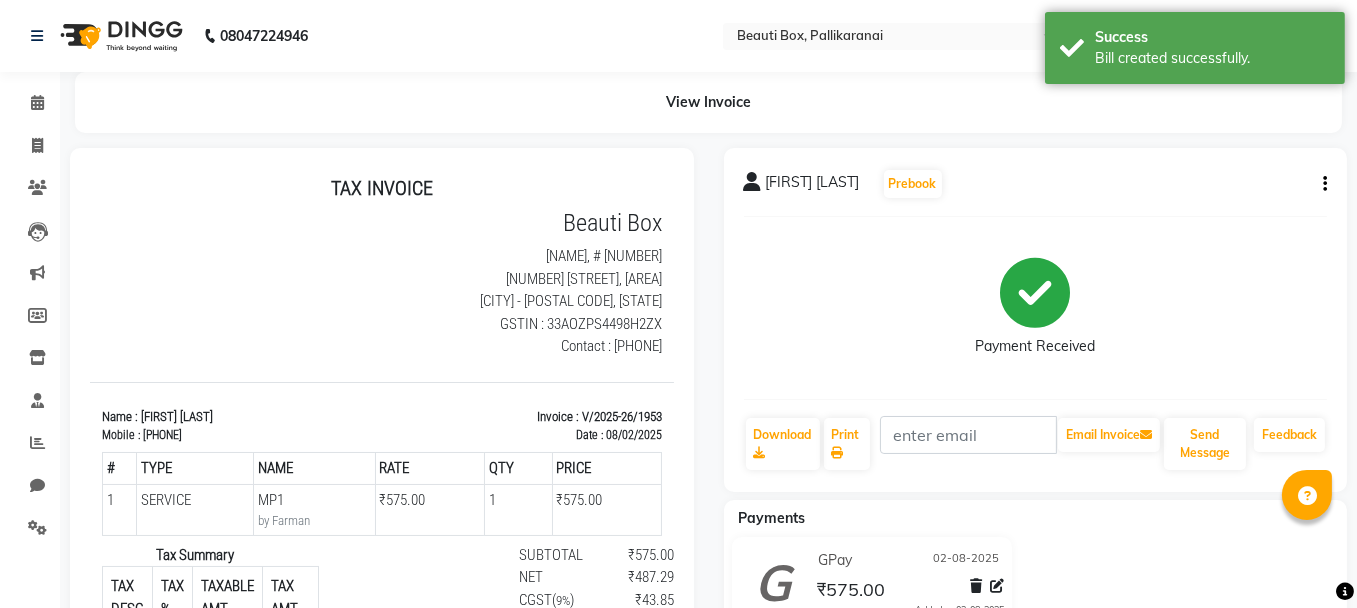 scroll, scrollTop: 0, scrollLeft: 0, axis: both 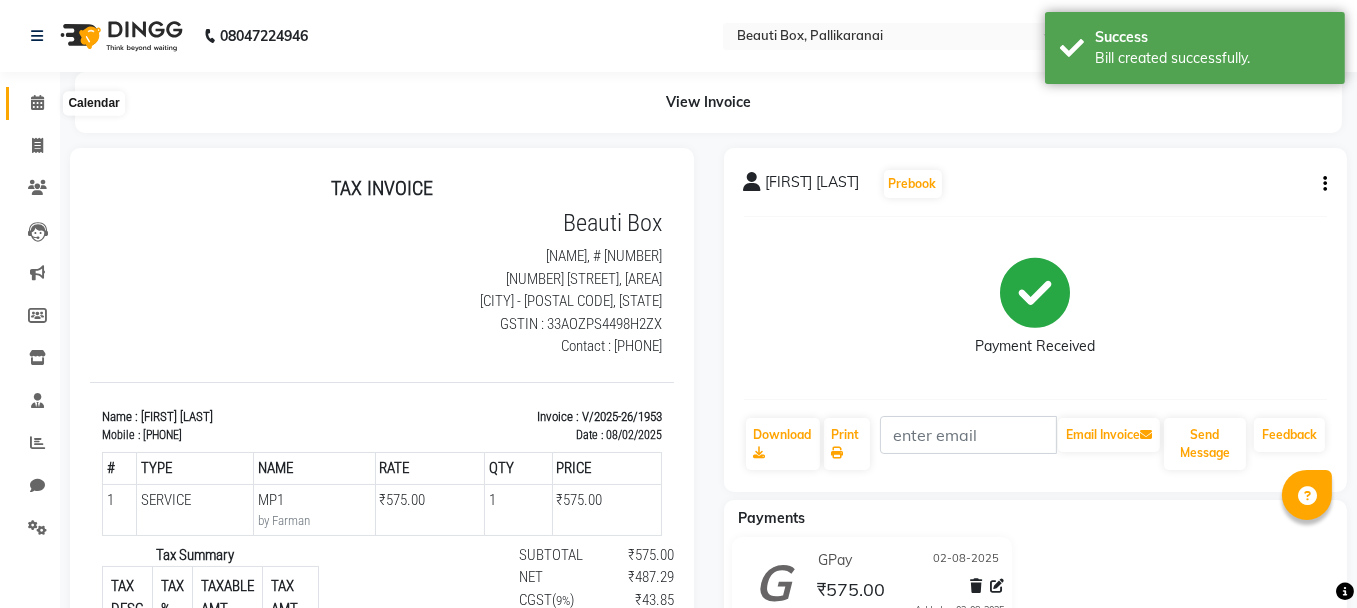 click 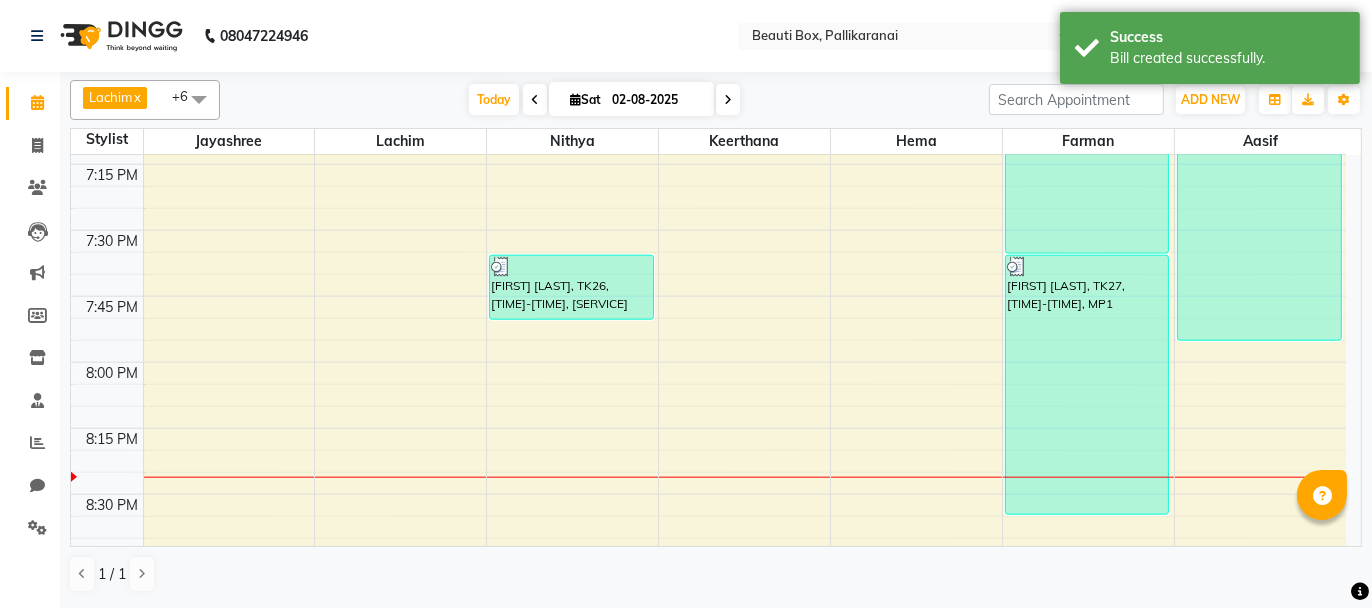 scroll, scrollTop: 2927, scrollLeft: 0, axis: vertical 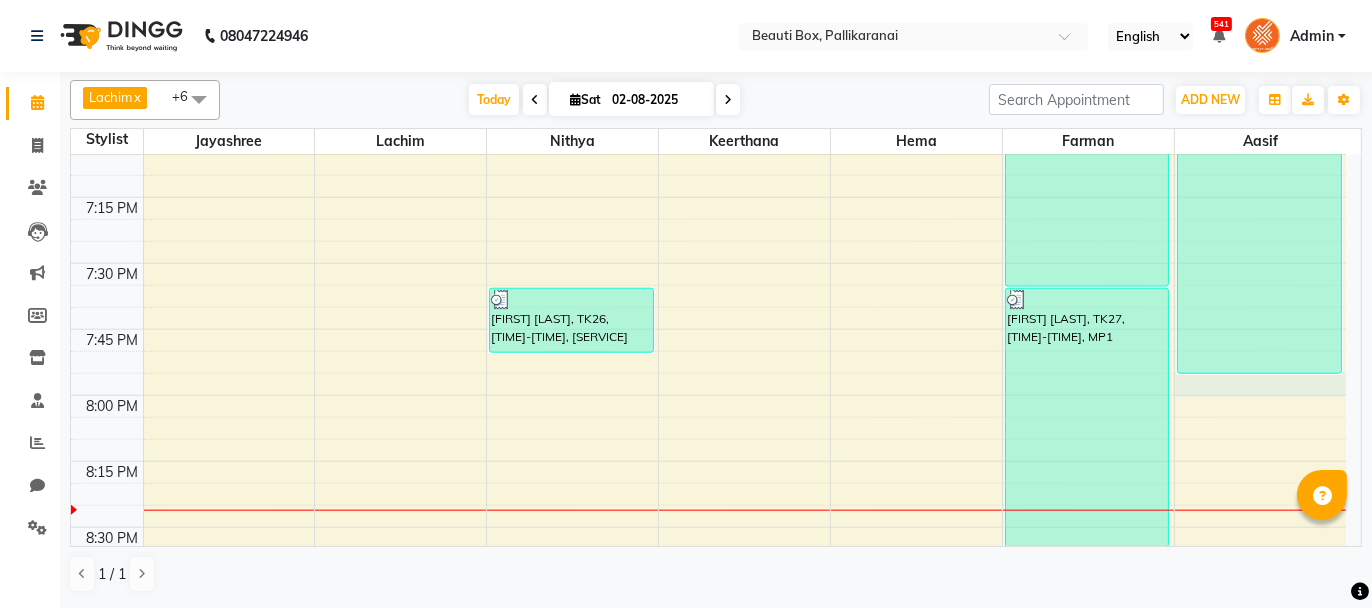 click on "0292757 Dummy Customer, TK09, [TIME]-[TIME], [SERVICE] [FIRST], TK12, [TIME]-[TIME], [SERVICE] , [SERVICE] [FIRST], TK16, [TIME]-[TIME], [SERVICE] [FIRST] [LAST], TK20, [TIME]-[TIME], [SERVICE] [FIRST], TK21, [TIME]-[TIME], [SERVICE] [FIRST], TK29, [TIME]-[TIME], [SERVICE]" at bounding box center (708, -925) 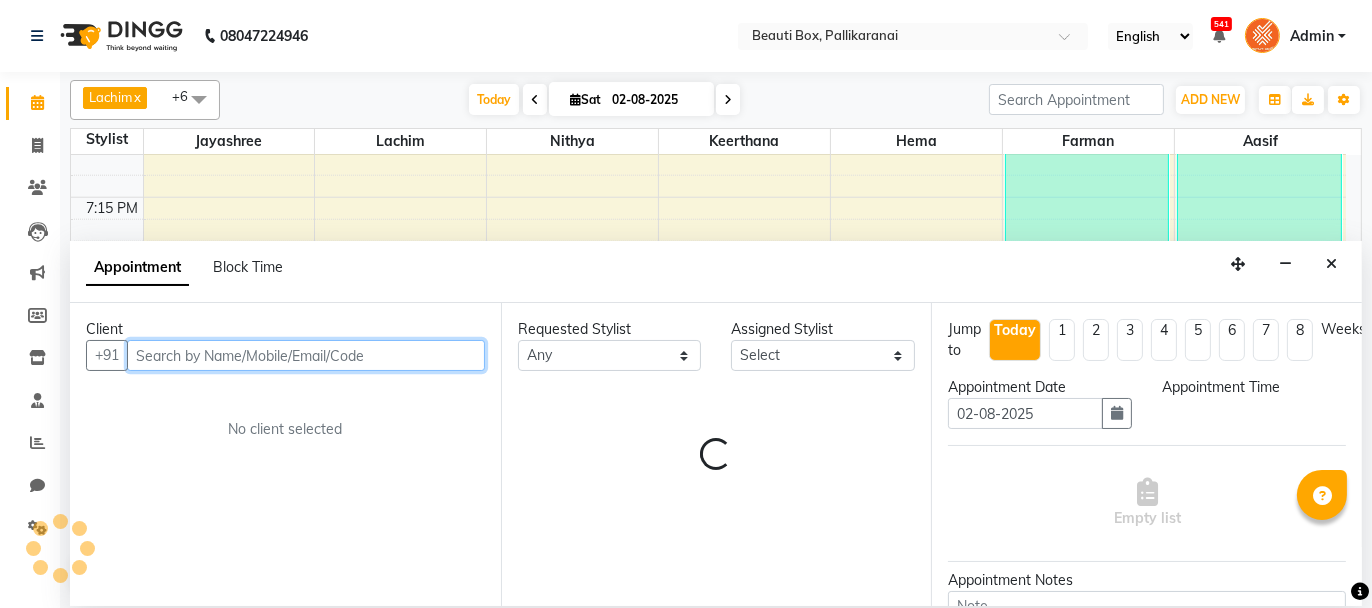 select on "1200" 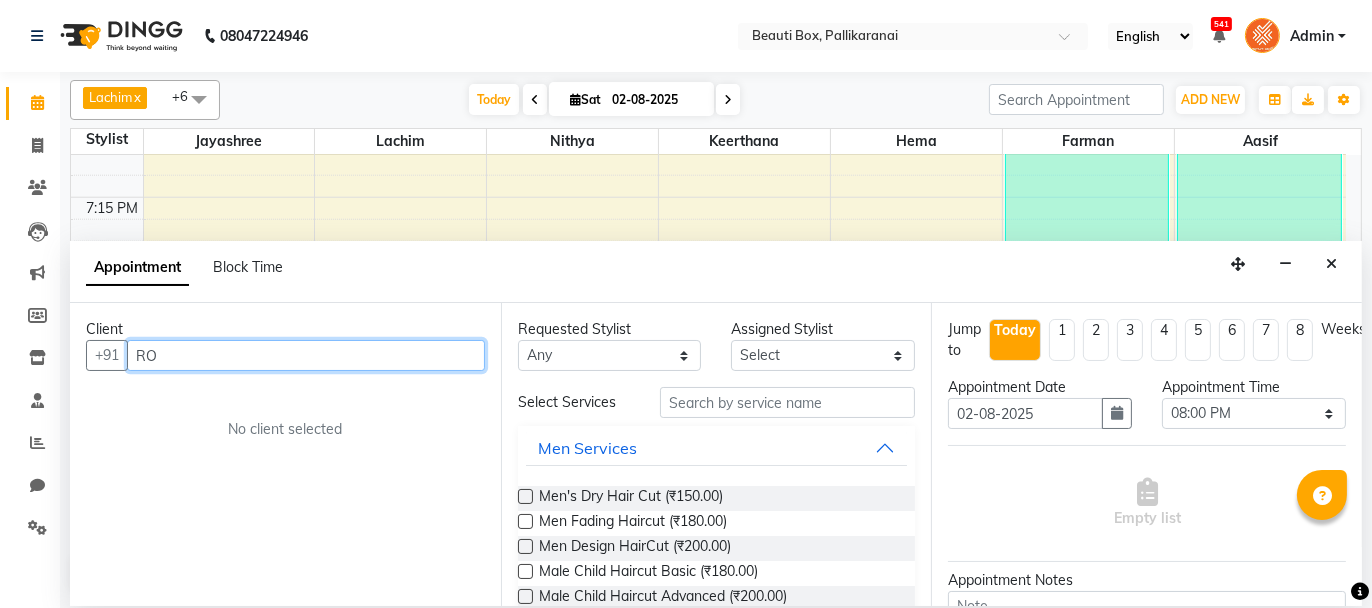 type on "R" 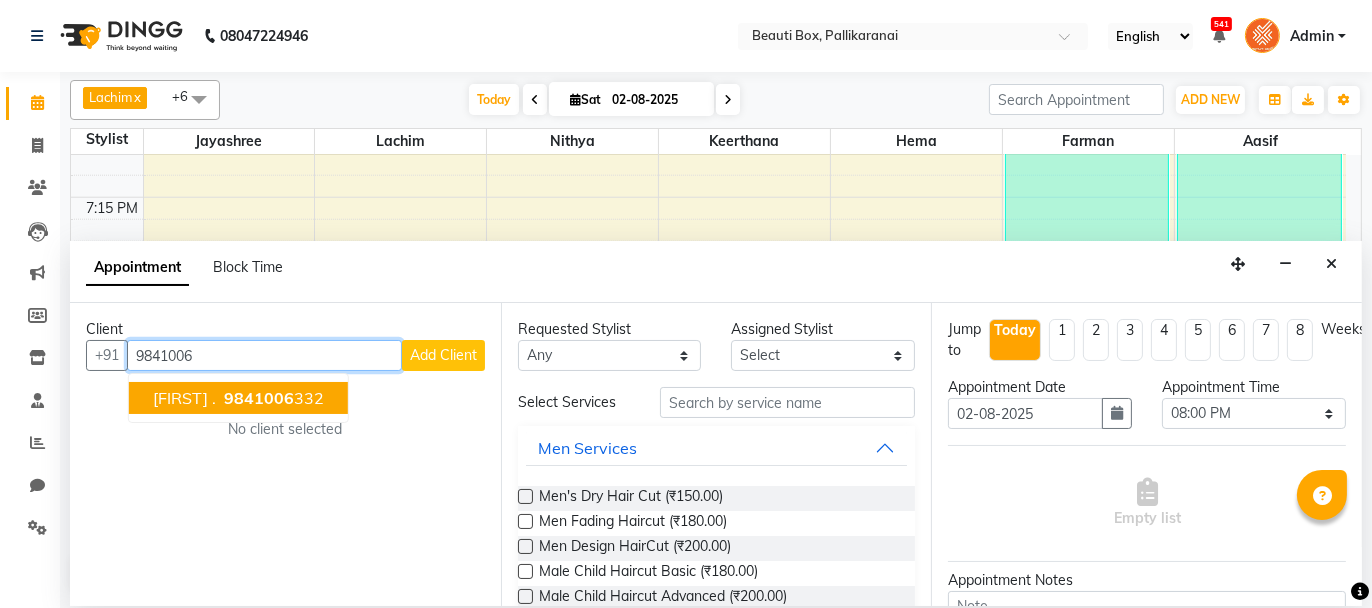 click on "[PHONE]" at bounding box center (272, 398) 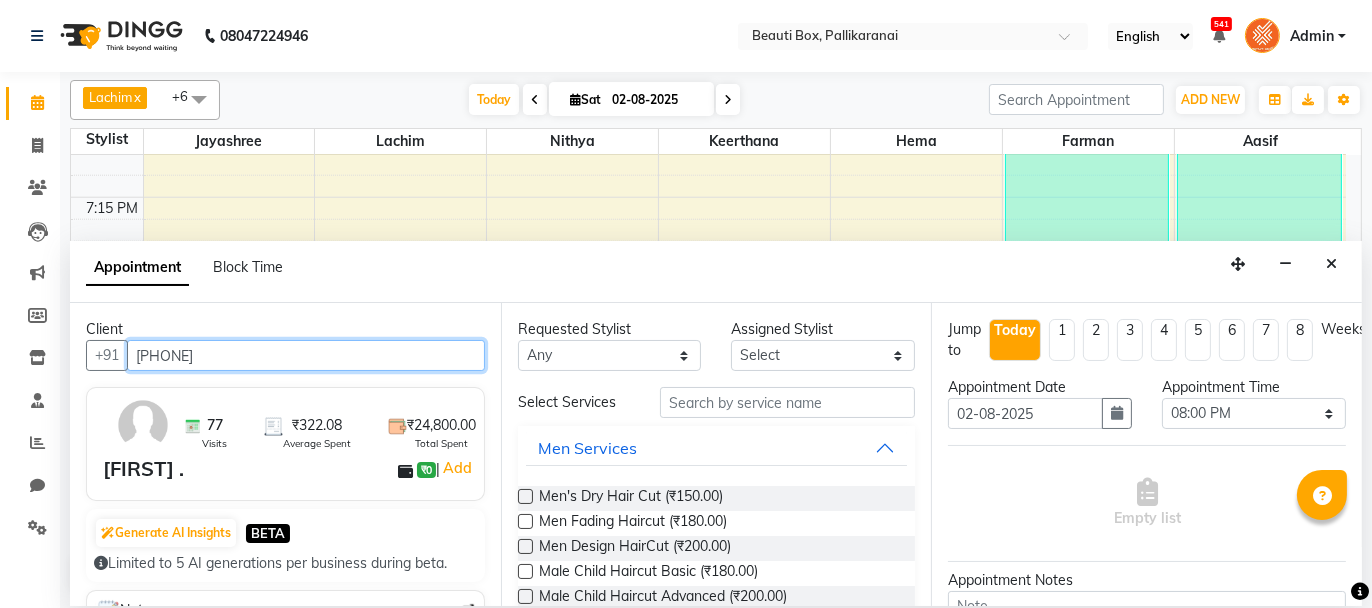 type on "[PHONE]" 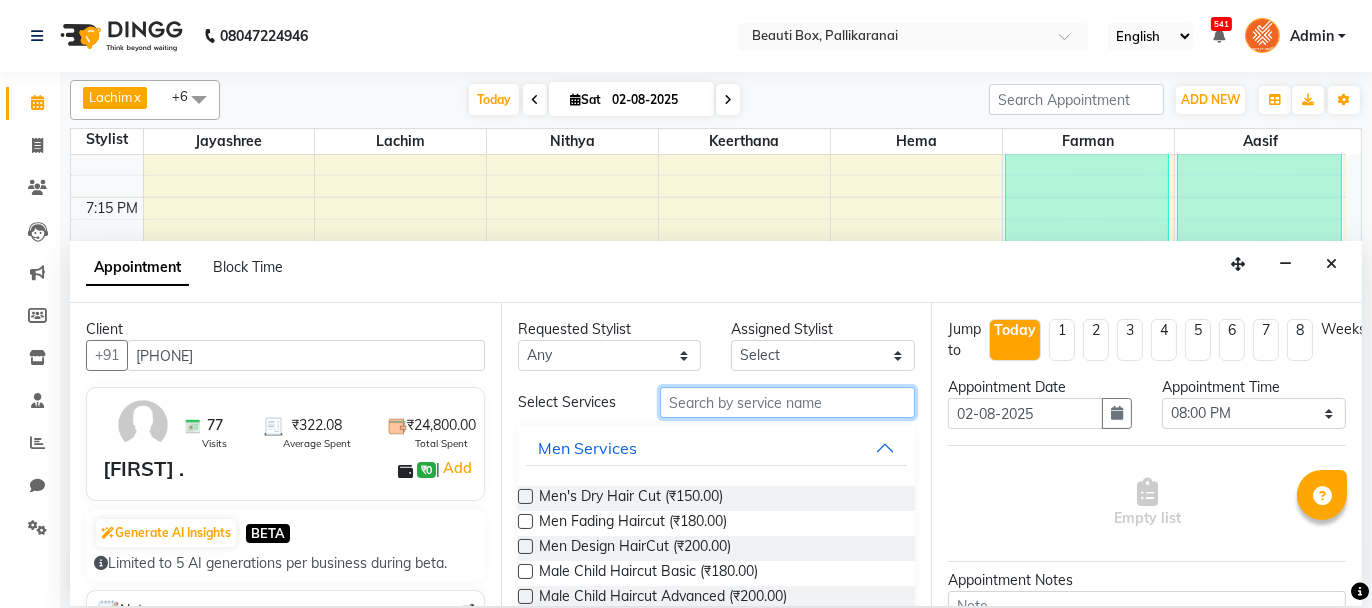 click at bounding box center (787, 402) 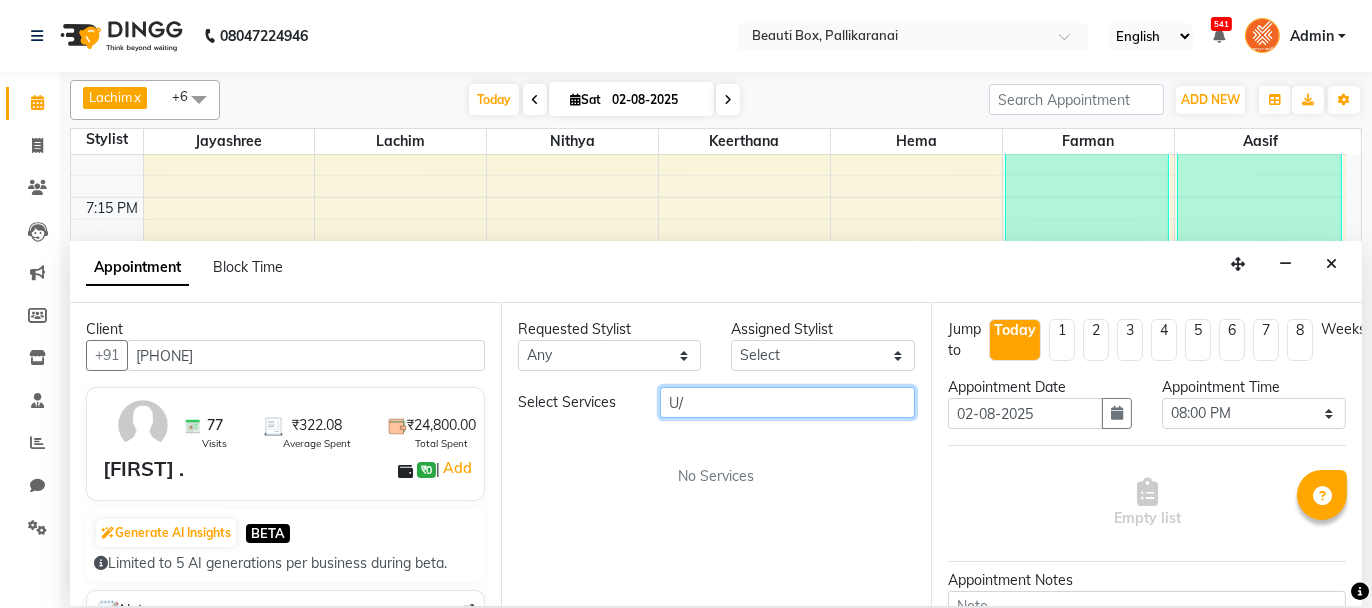 type on "U/" 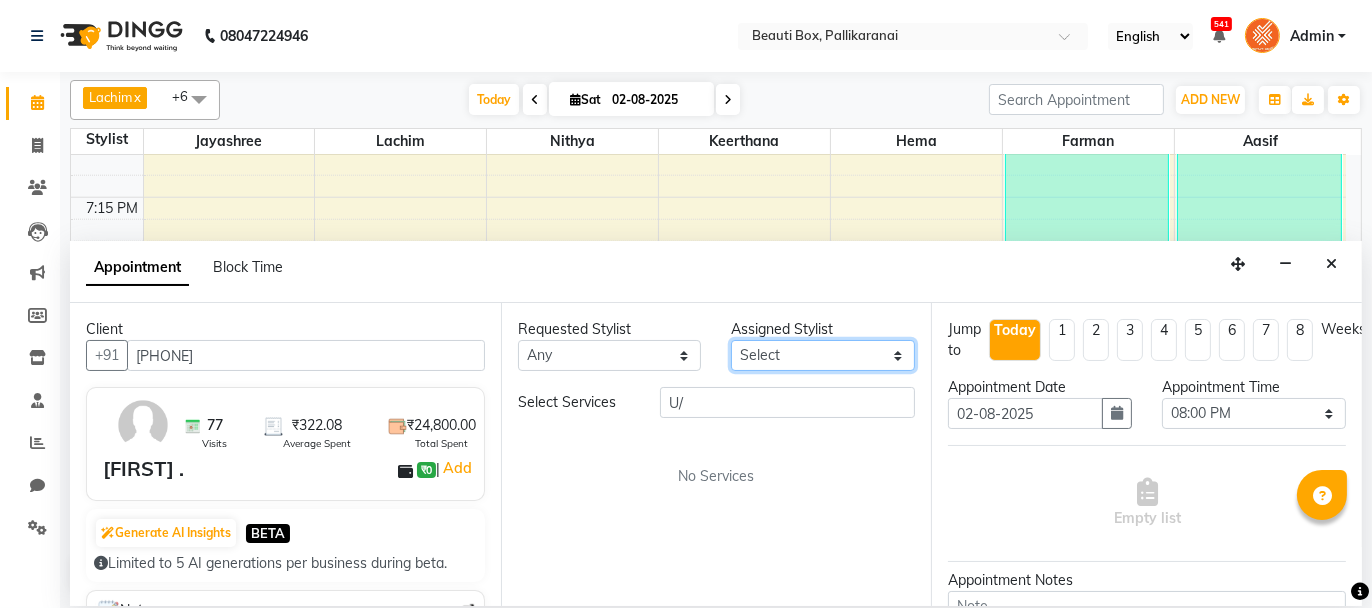click on "Select [FIRST] [FIRST]  [FIRST] [FIRST] [FIRST] [FIRST] [FIRST] [FIRST] [FIRST] [FIRST] [FIRST] [FIRST] [FIRST] [FIRST] [FIRST] [FIRST] [FIRST] [FIRST]" at bounding box center [823, 355] 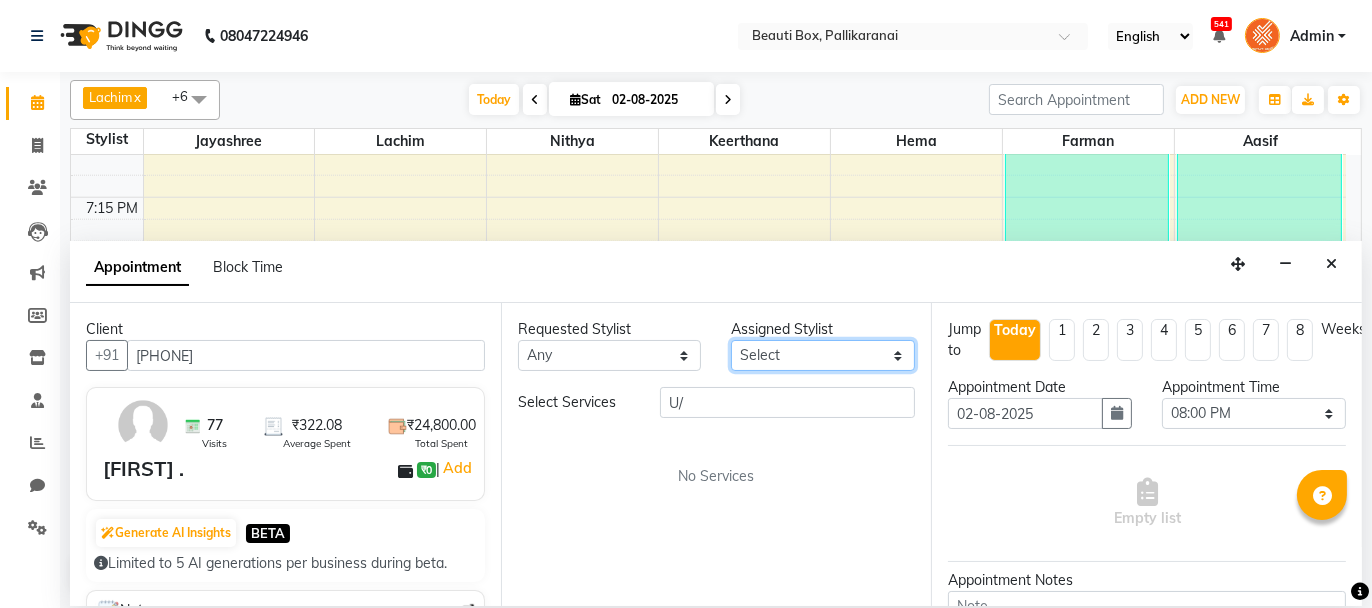 select on "9763" 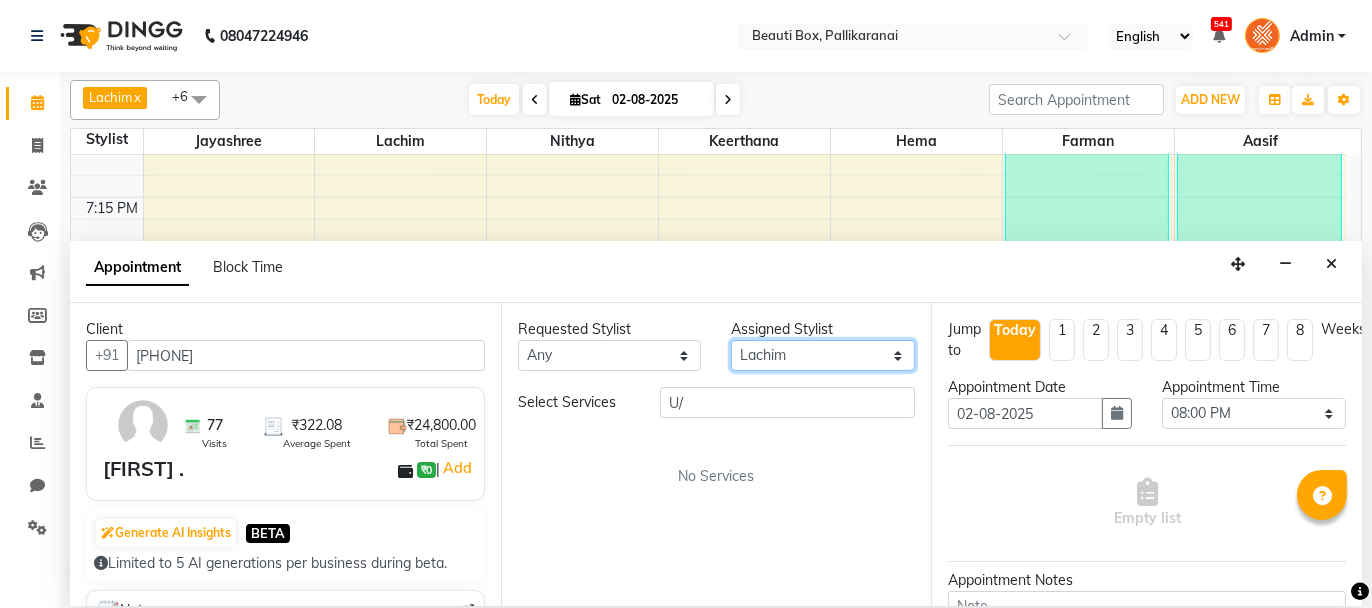 click on "Select [FIRST] [FIRST]  [FIRST] [FIRST] [FIRST] [FIRST] [FIRST] [FIRST] [FIRST] [FIRST] [FIRST] [FIRST] [FIRST] [FIRST] [FIRST] [FIRST] [FIRST] [FIRST]" at bounding box center [823, 355] 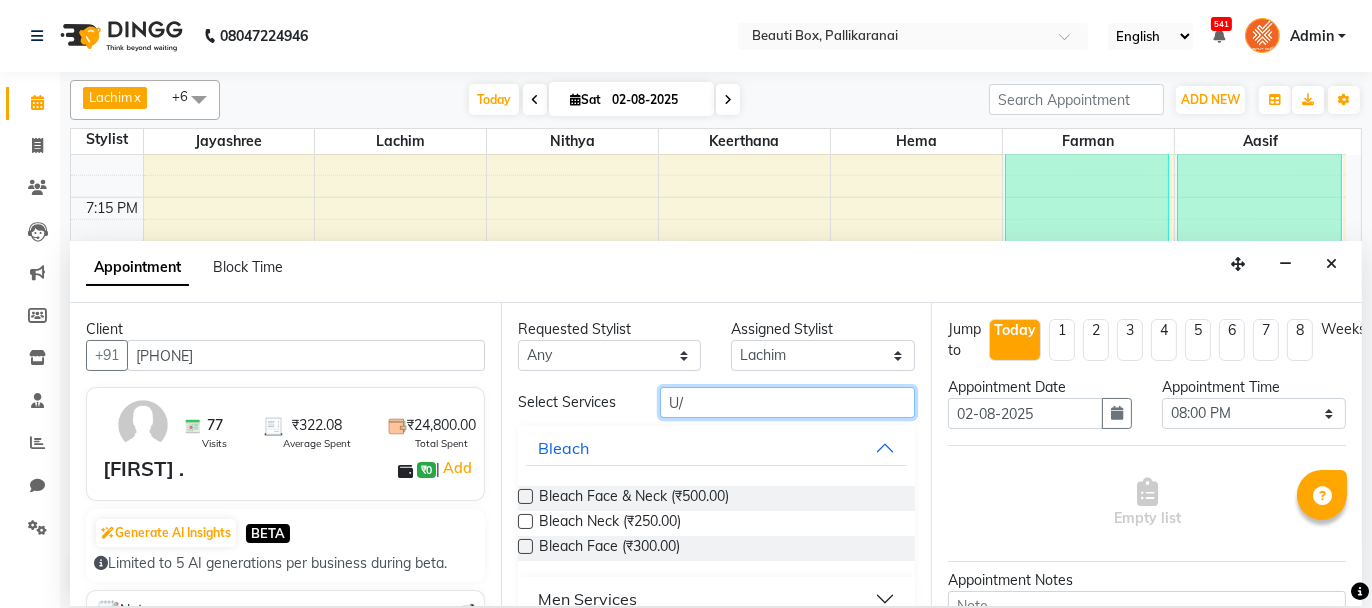 click on "U/" at bounding box center (787, 402) 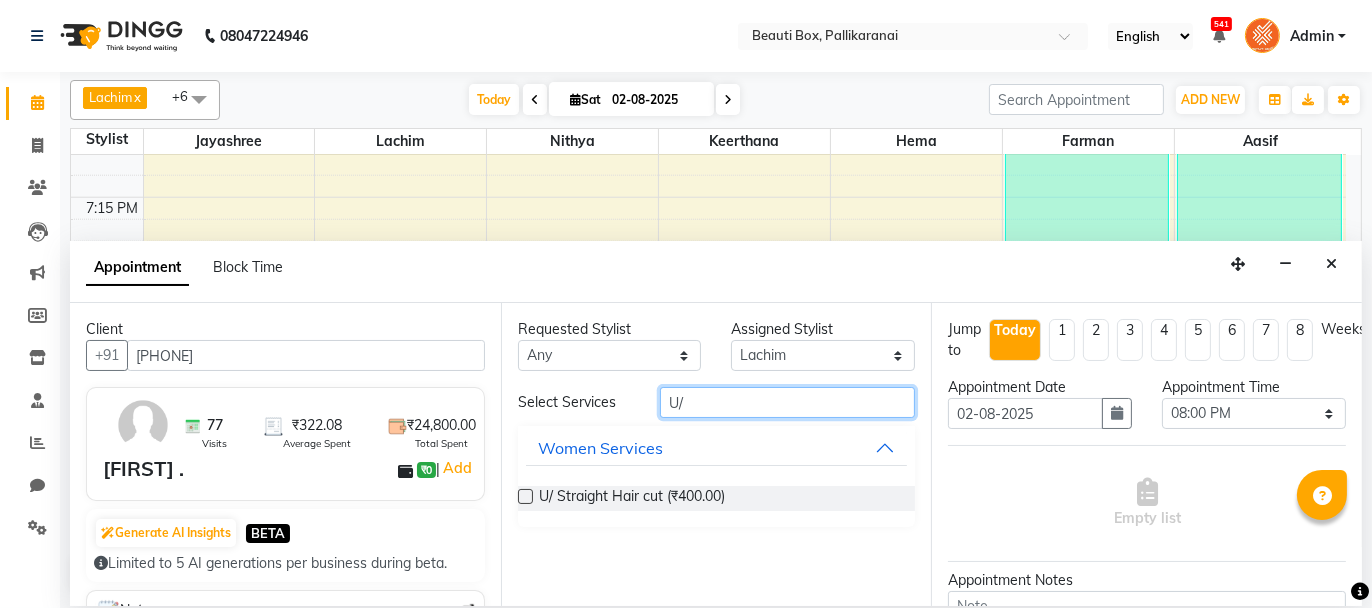 type on "U/" 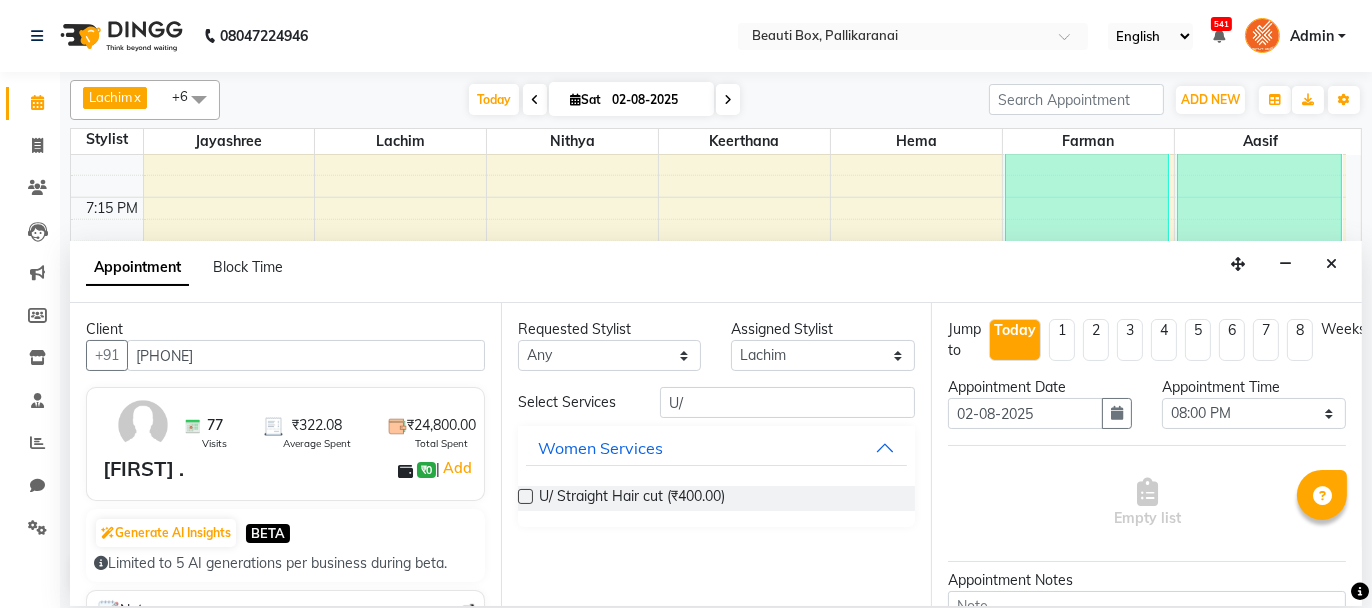 click at bounding box center [525, 496] 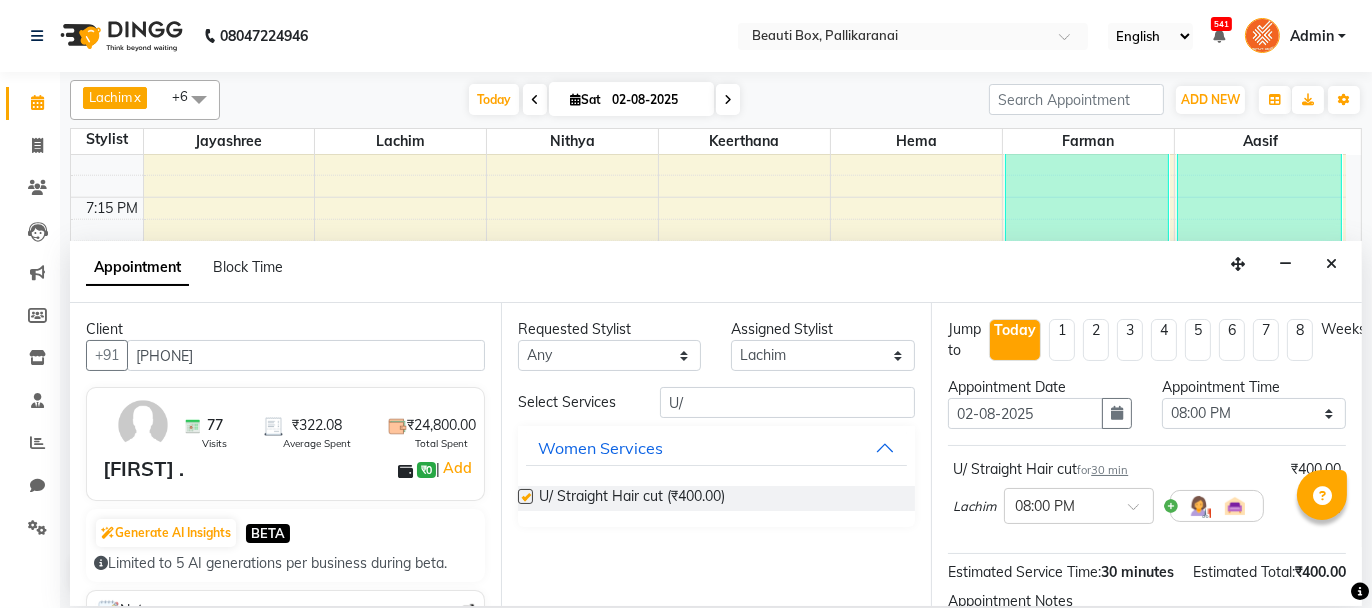 checkbox on "false" 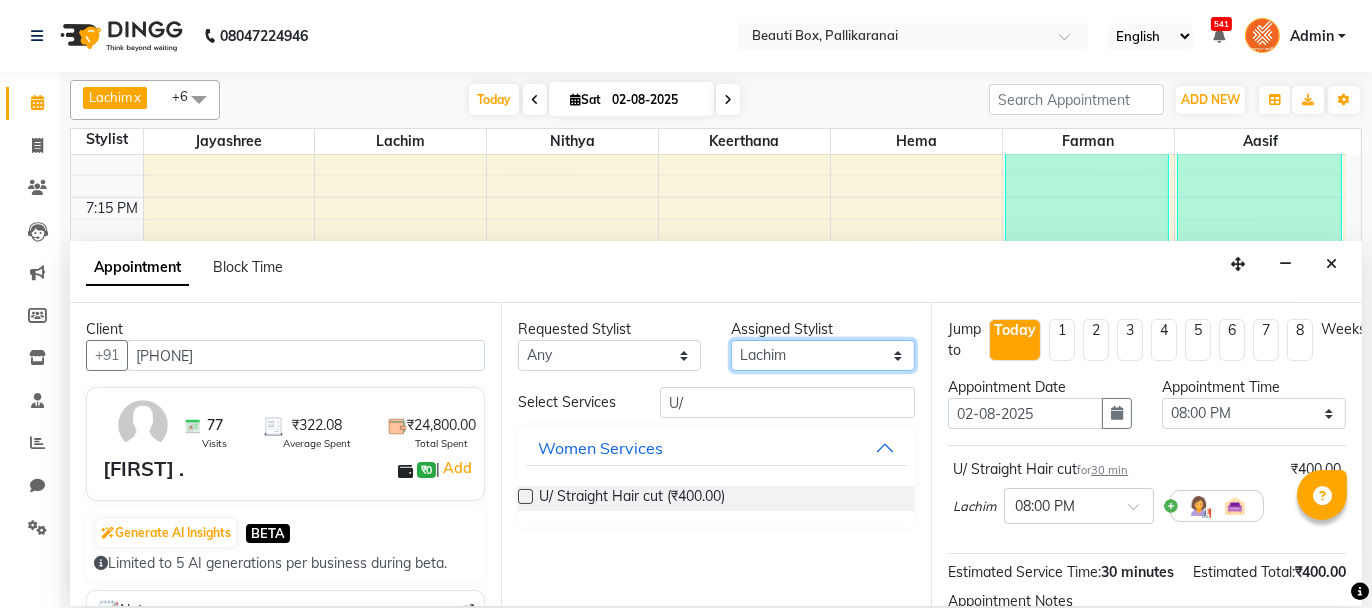 click on "Select [FIRST] [FIRST]  [FIRST] [FIRST] [FIRST] [FIRST] [FIRST] [FIRST] [FIRST] [FIRST] [FIRST] [FIRST] [FIRST] [FIRST] [FIRST] [FIRST] [FIRST] [FIRST]" at bounding box center [823, 355] 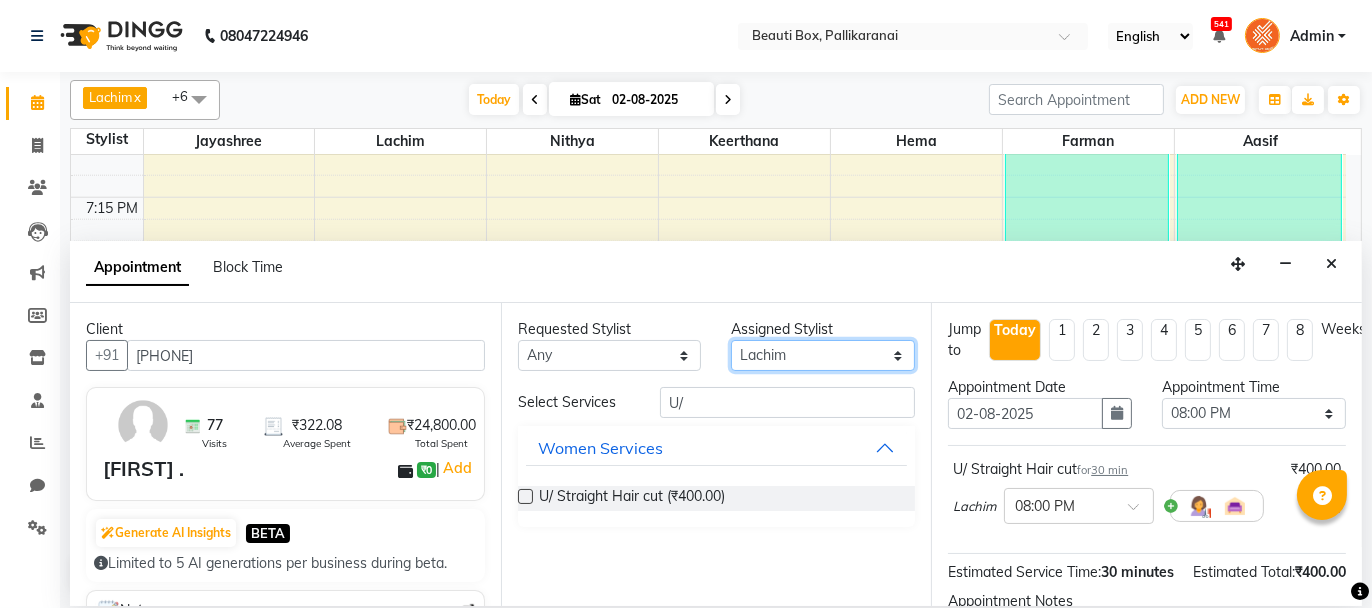 select on "18746" 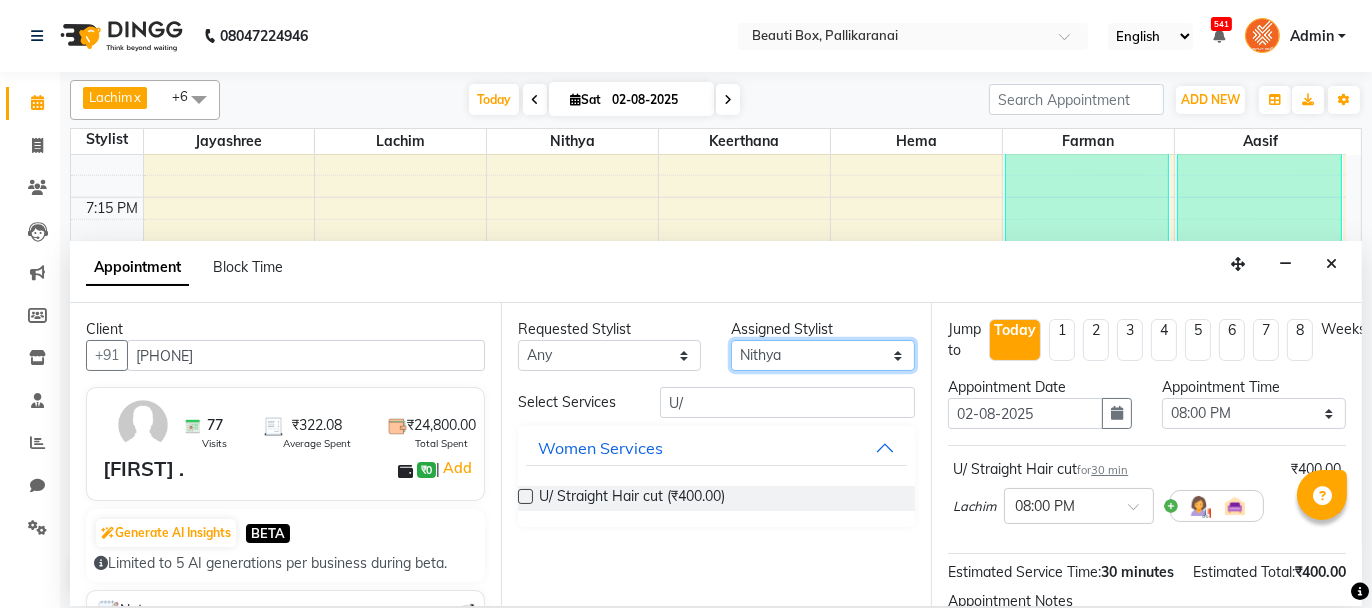 click on "Select [FIRST] [FIRST]  [FIRST] [FIRST] [FIRST] [FIRST] [FIRST] [FIRST] [FIRST] [FIRST] [FIRST] [FIRST] [FIRST] [FIRST] [FIRST] [FIRST] [FIRST] [FIRST]" at bounding box center (823, 355) 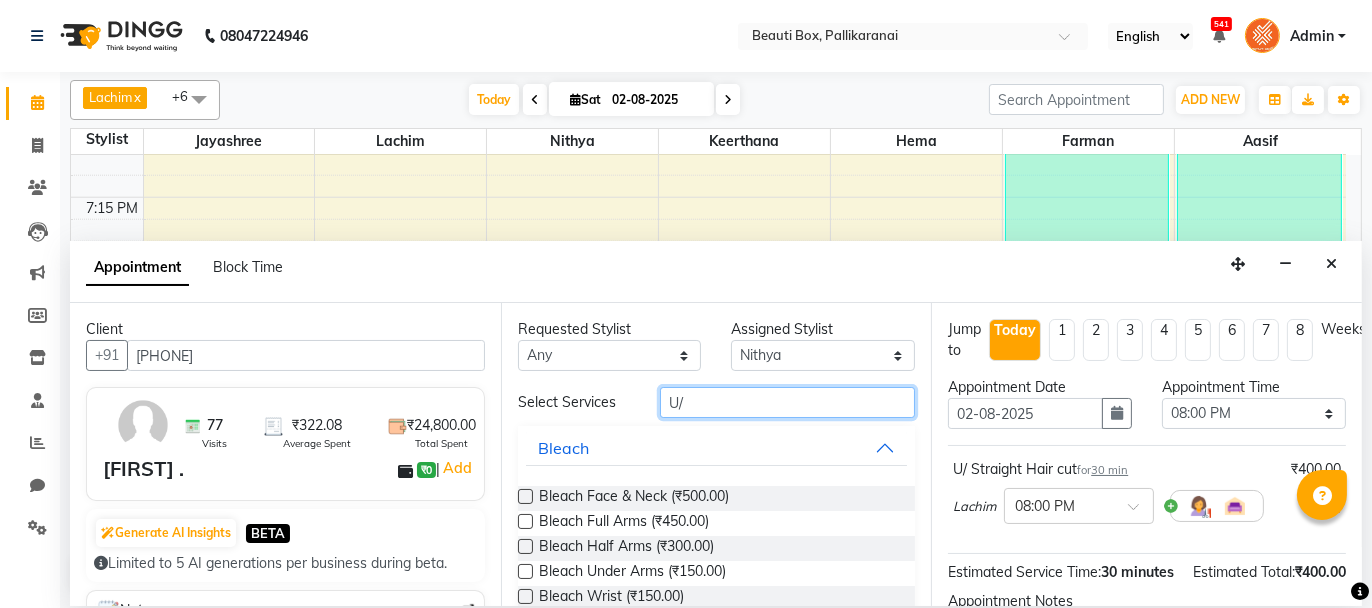 click on "U/" at bounding box center (787, 402) 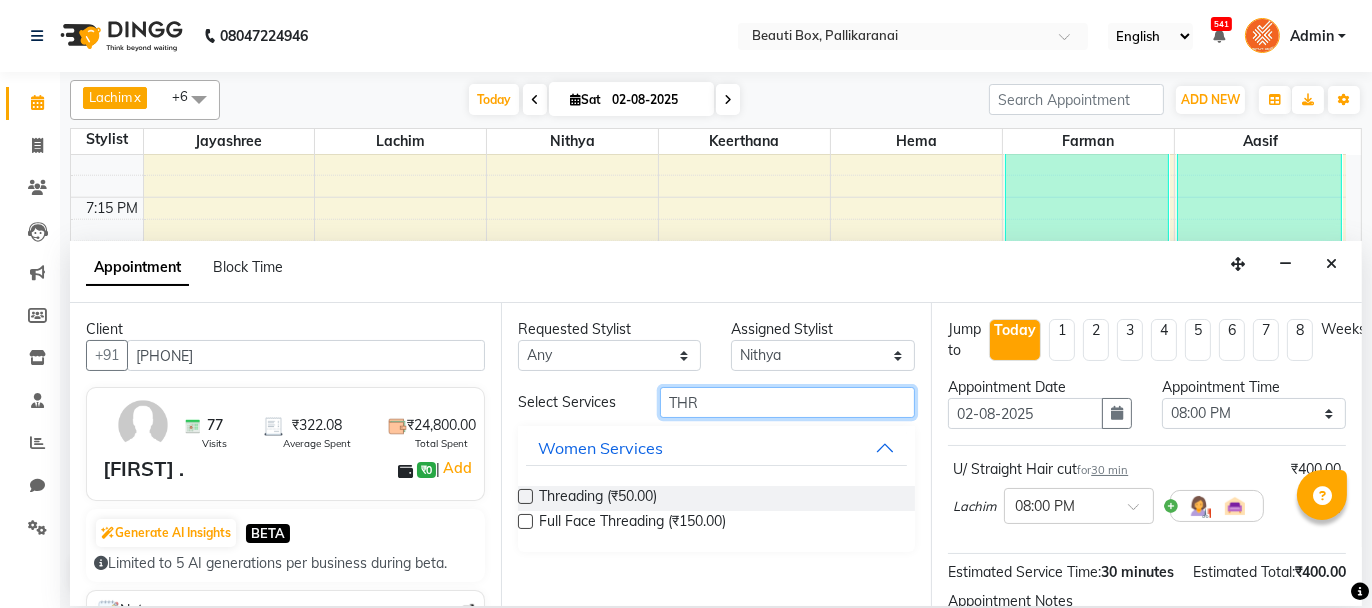 type on "THR" 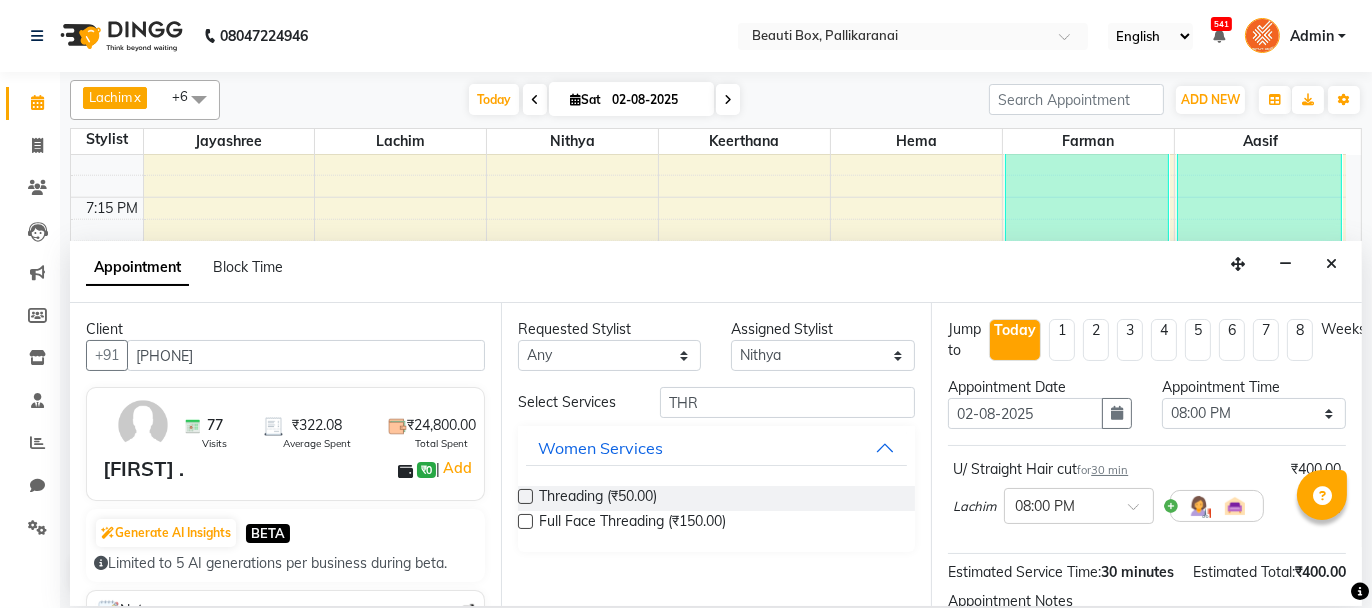 click at bounding box center [525, 496] 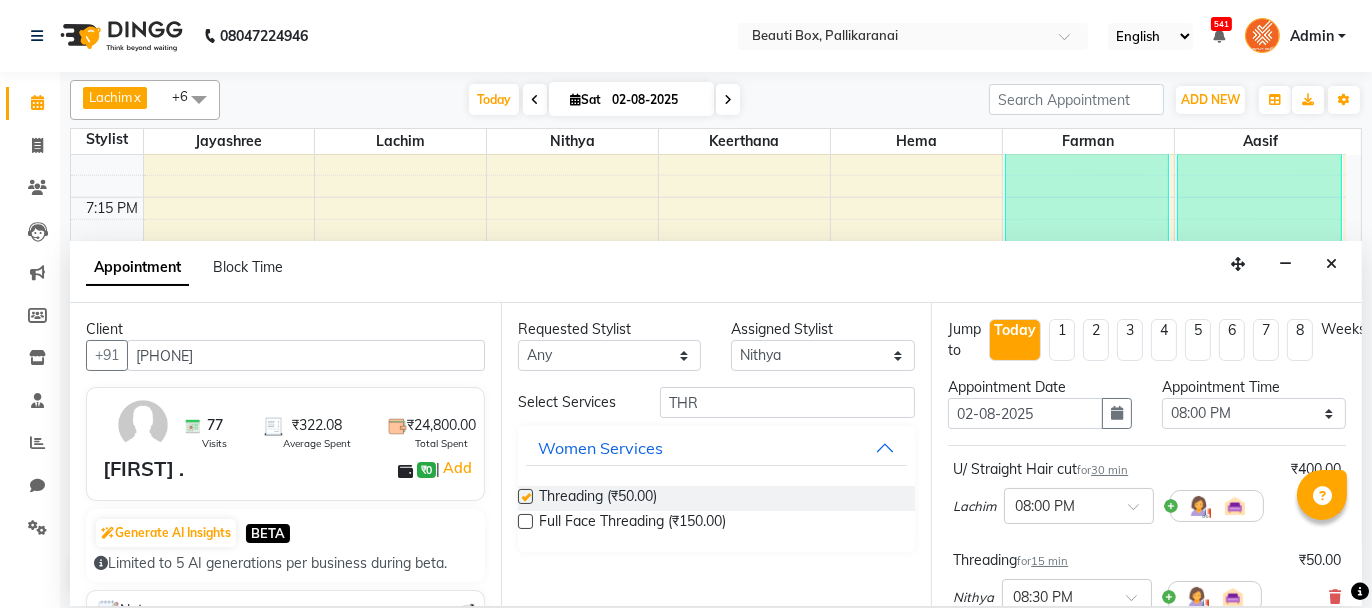 checkbox on "false" 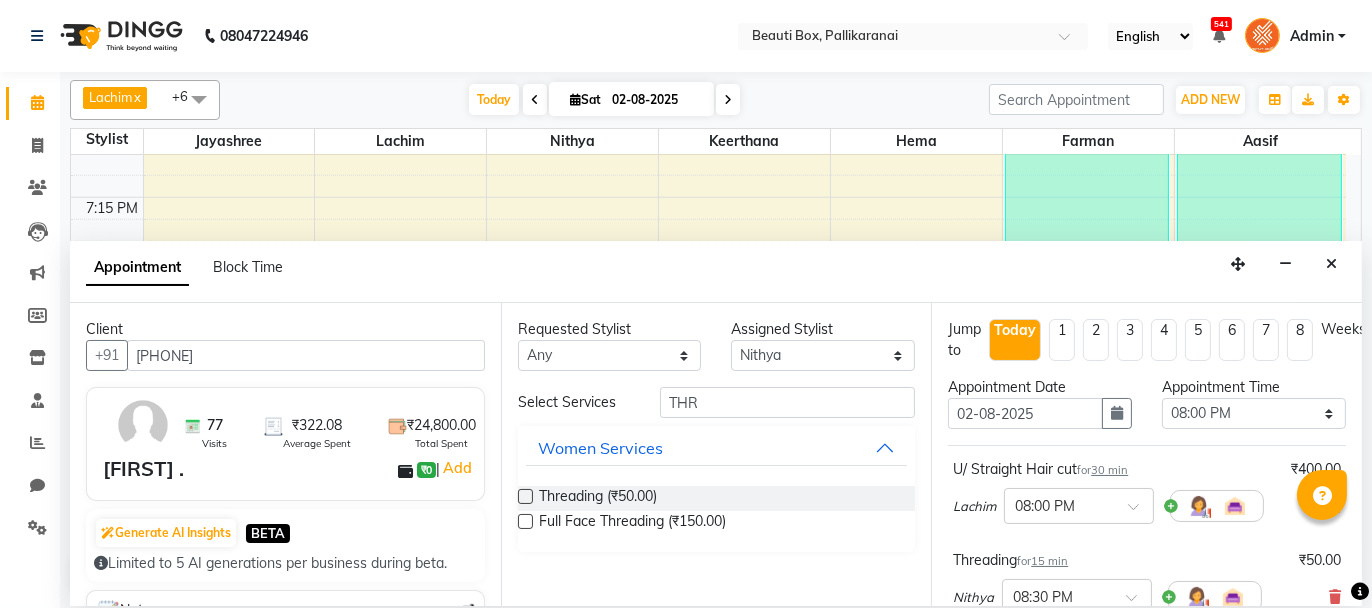 scroll, scrollTop: 265, scrollLeft: 0, axis: vertical 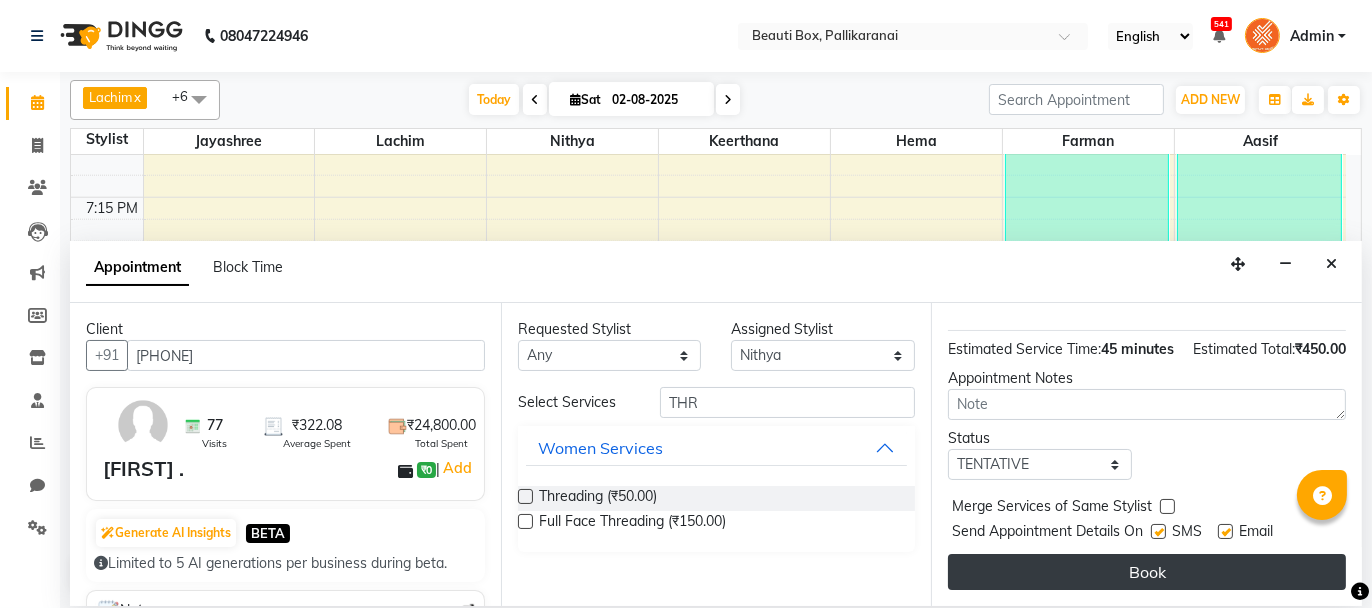 click on "Book" at bounding box center [1147, 572] 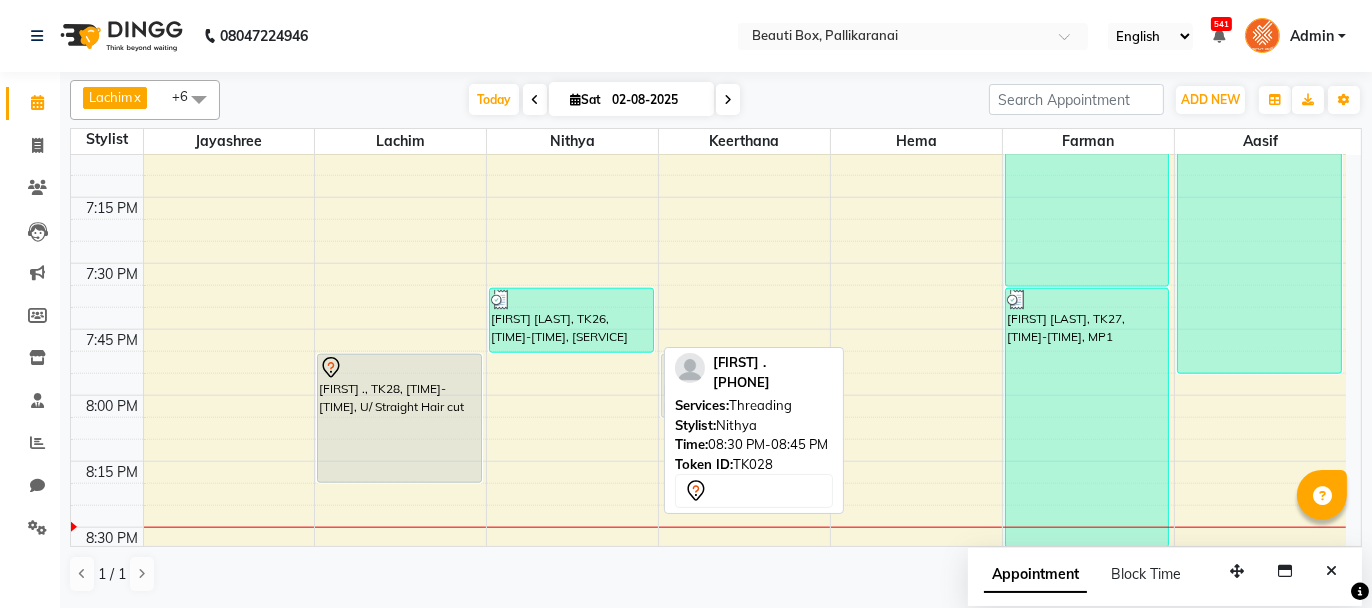 drag, startPoint x: 546, startPoint y: 504, endPoint x: 727, endPoint y: 364, distance: 228.82526 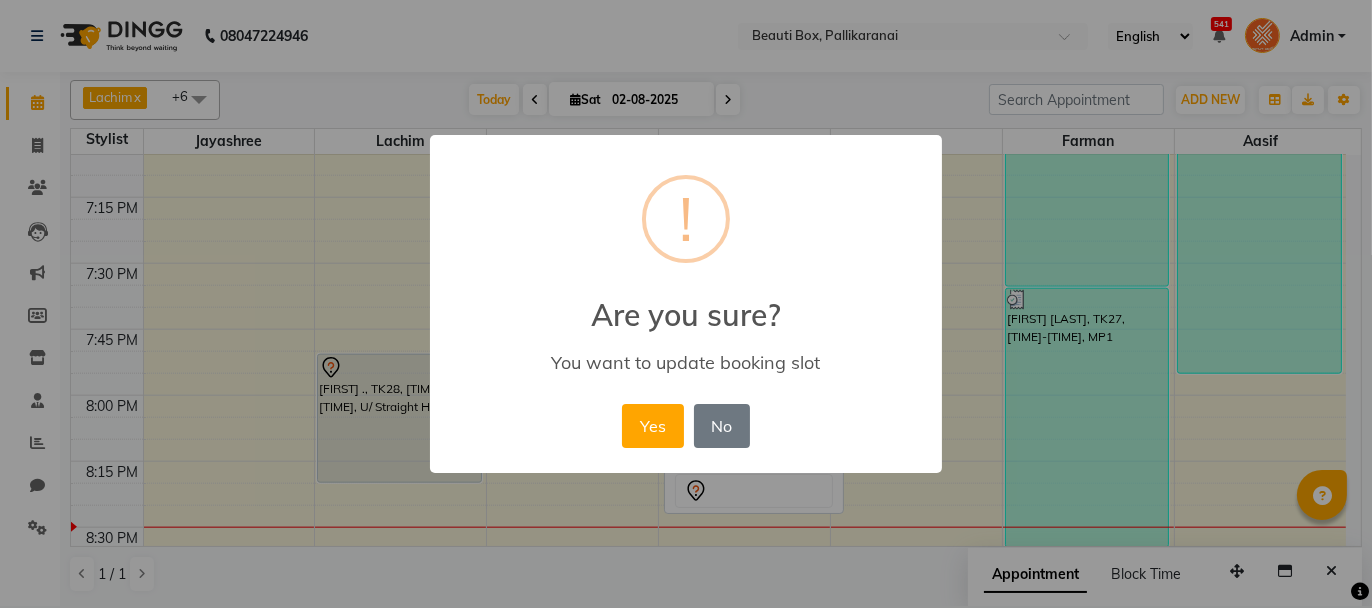 click on "You want to update booking slot" at bounding box center (686, 362) 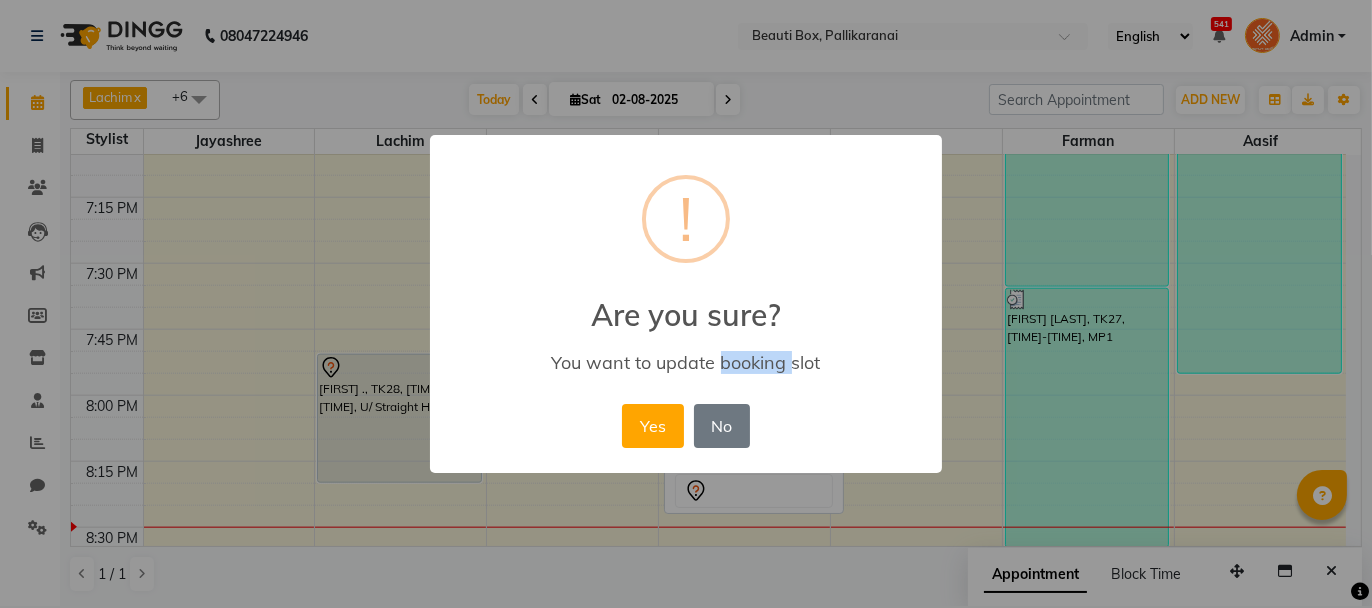 click on "You want to update booking slot" at bounding box center [686, 362] 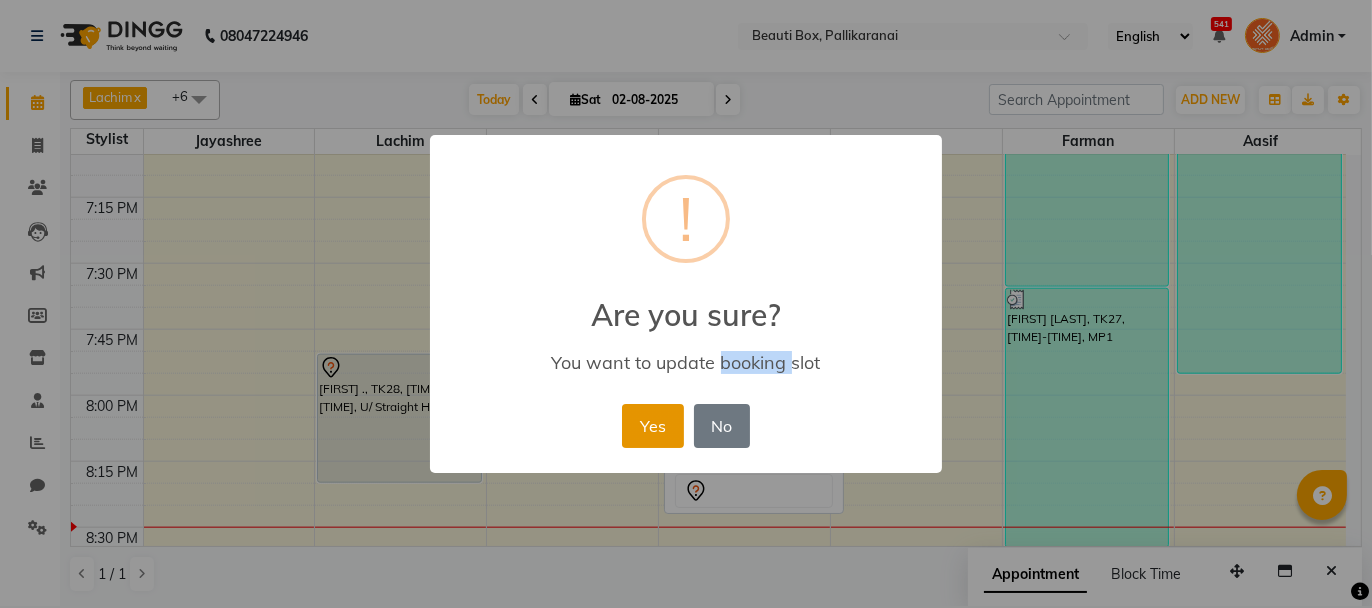click on "Yes" at bounding box center [652, 426] 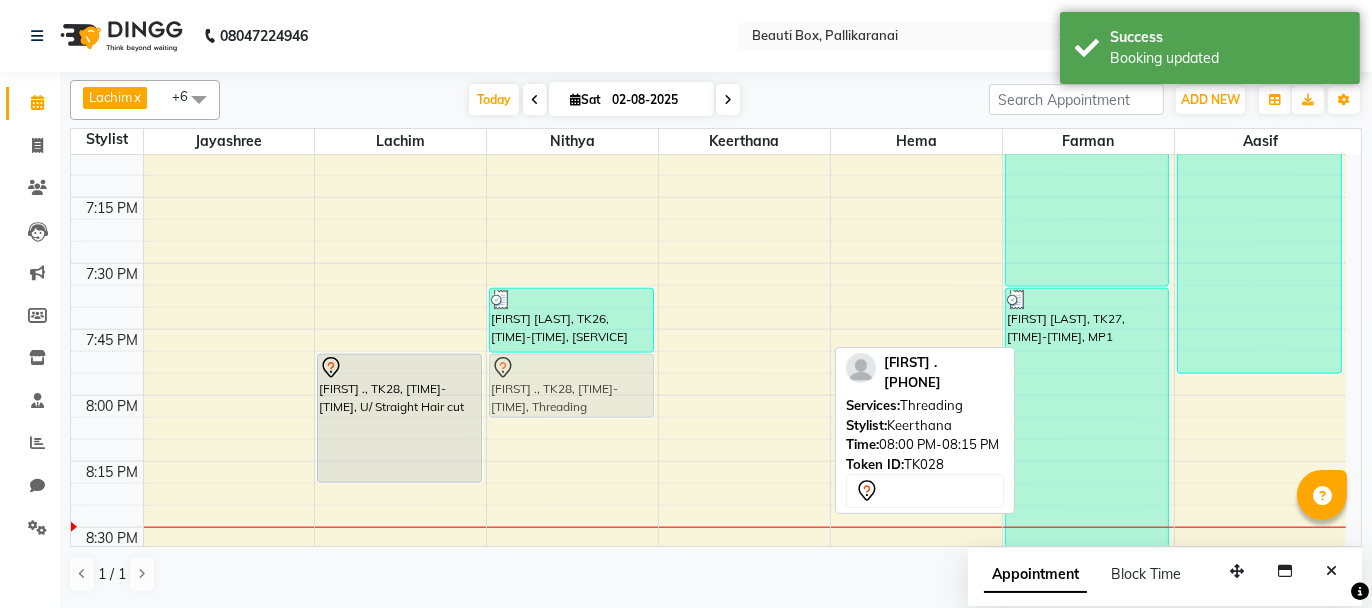 drag, startPoint x: 701, startPoint y: 372, endPoint x: 540, endPoint y: 369, distance: 161.02795 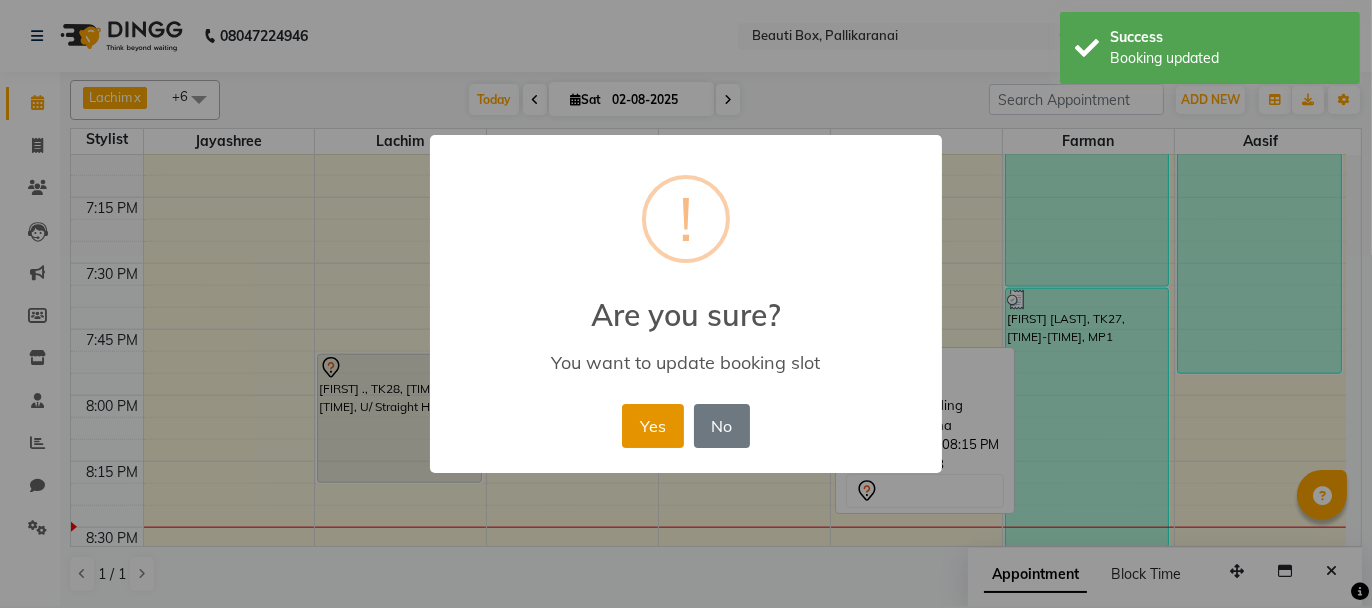 click on "Yes" at bounding box center (652, 426) 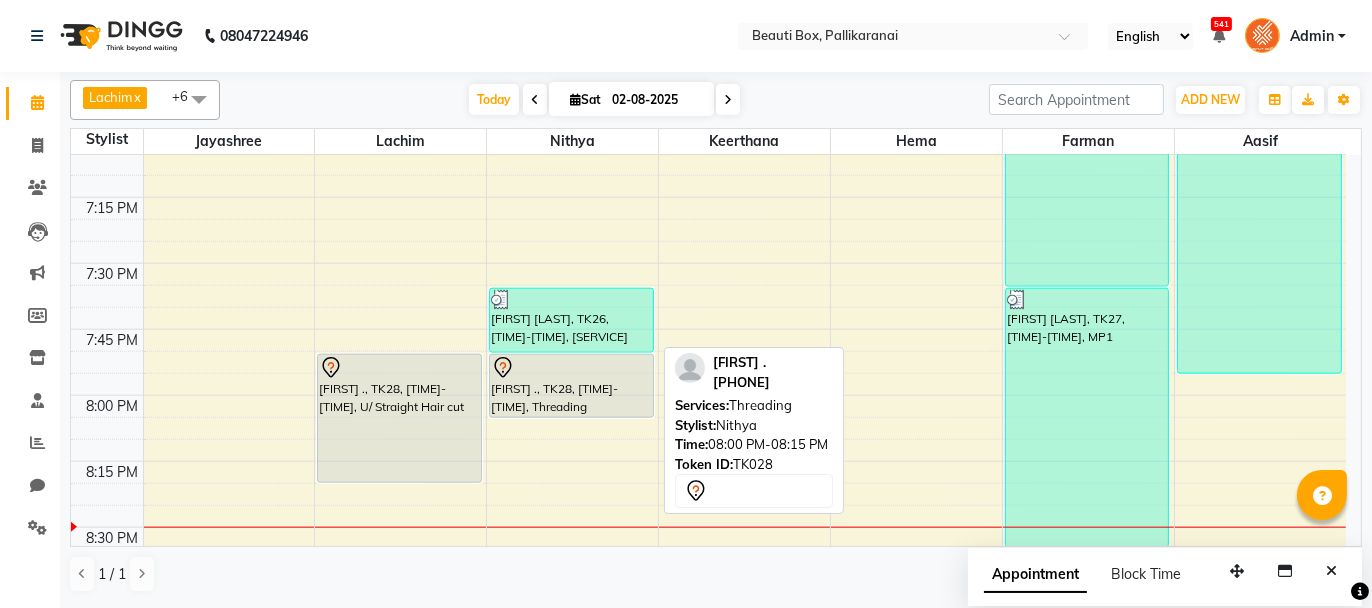 click on "[FIRST] ., TK28, [TIME]-[TIME], Threading" at bounding box center [571, 386] 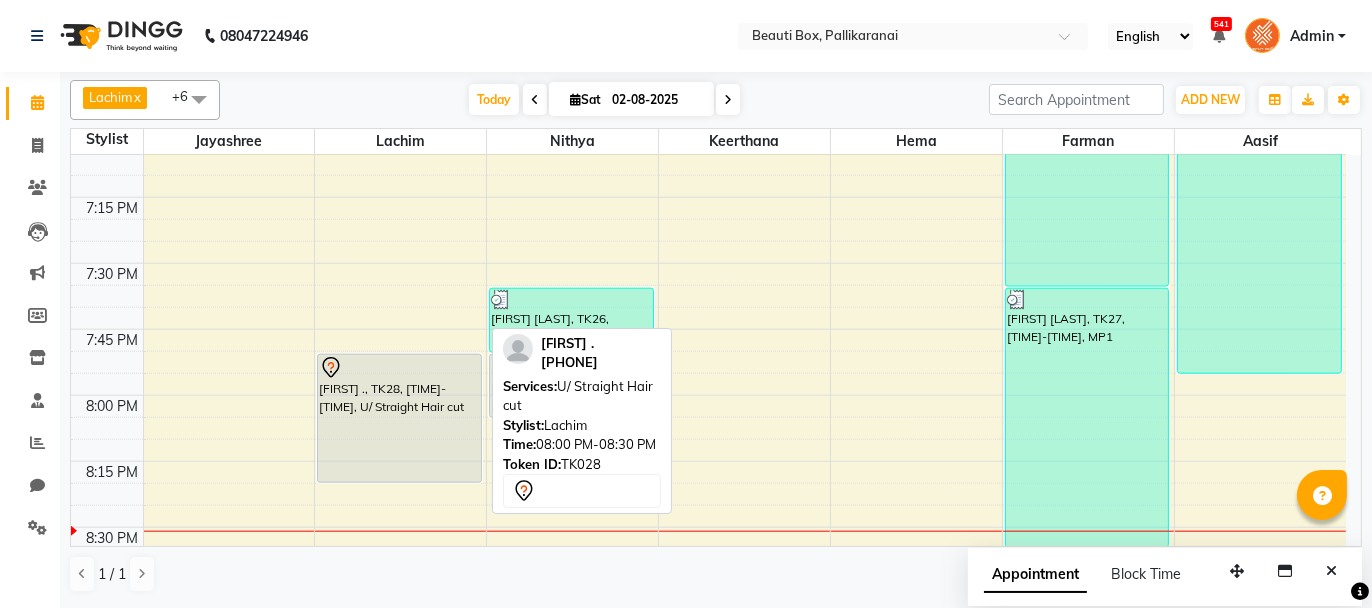 click on "[FIRST] ., TK28, [TIME]-[TIME], U/ Straight Hair cut" at bounding box center (399, 418) 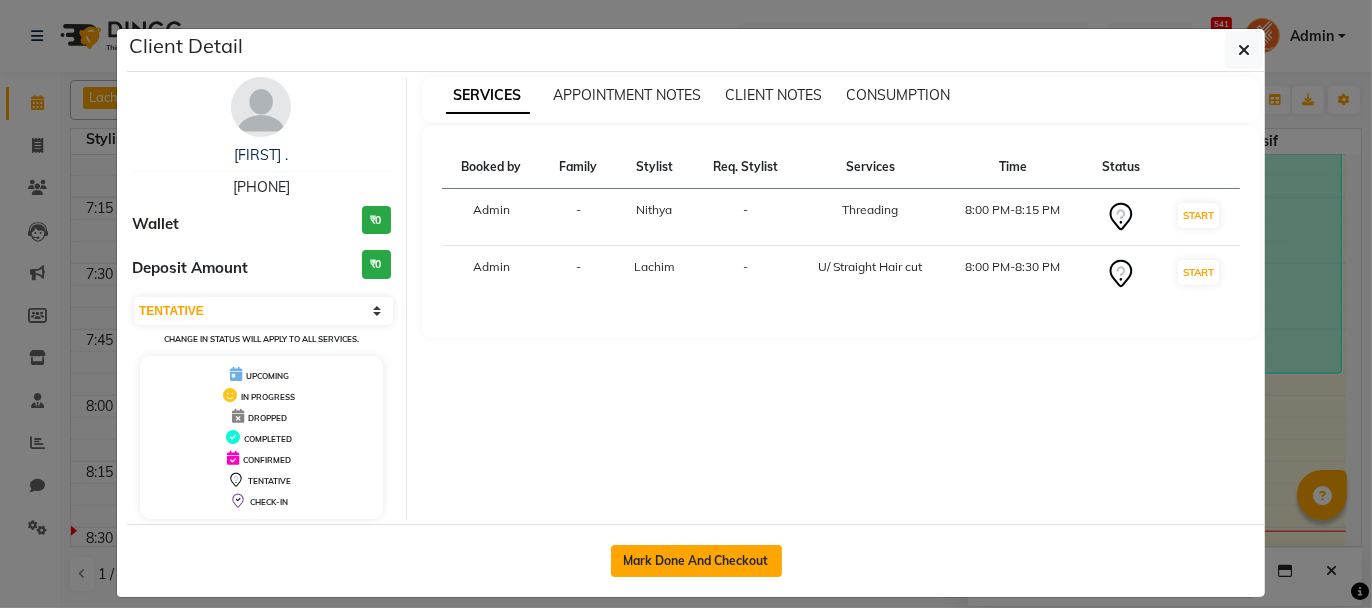 click on "Mark Done And Checkout" 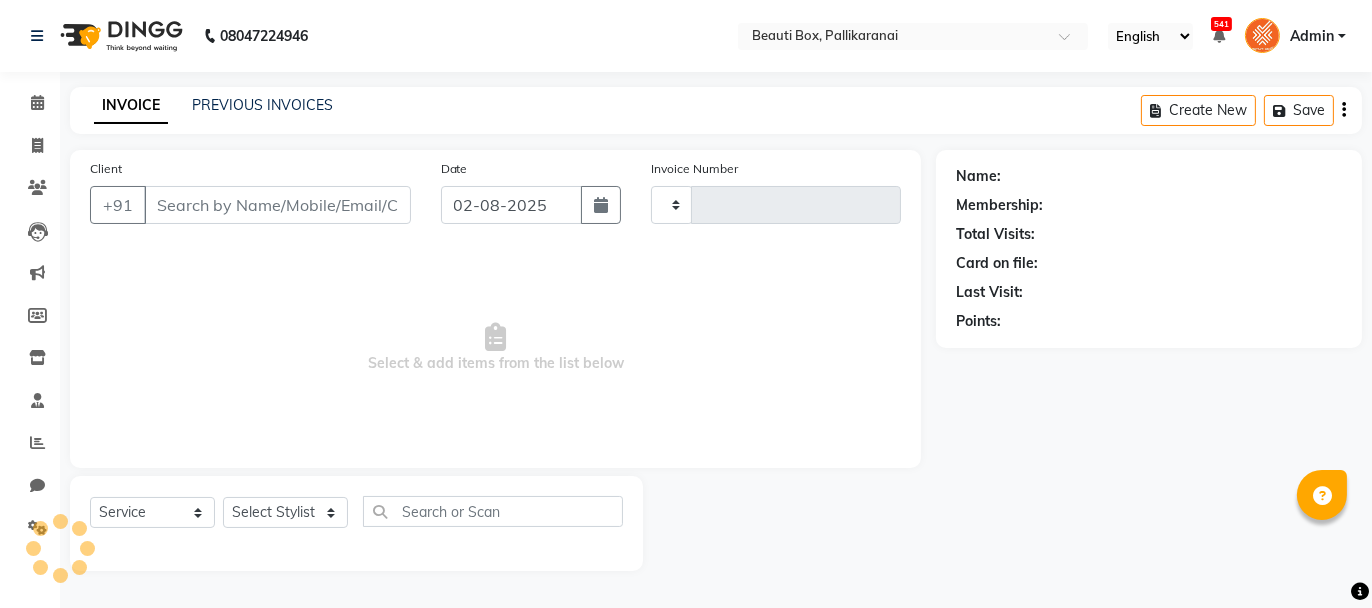type on "1954" 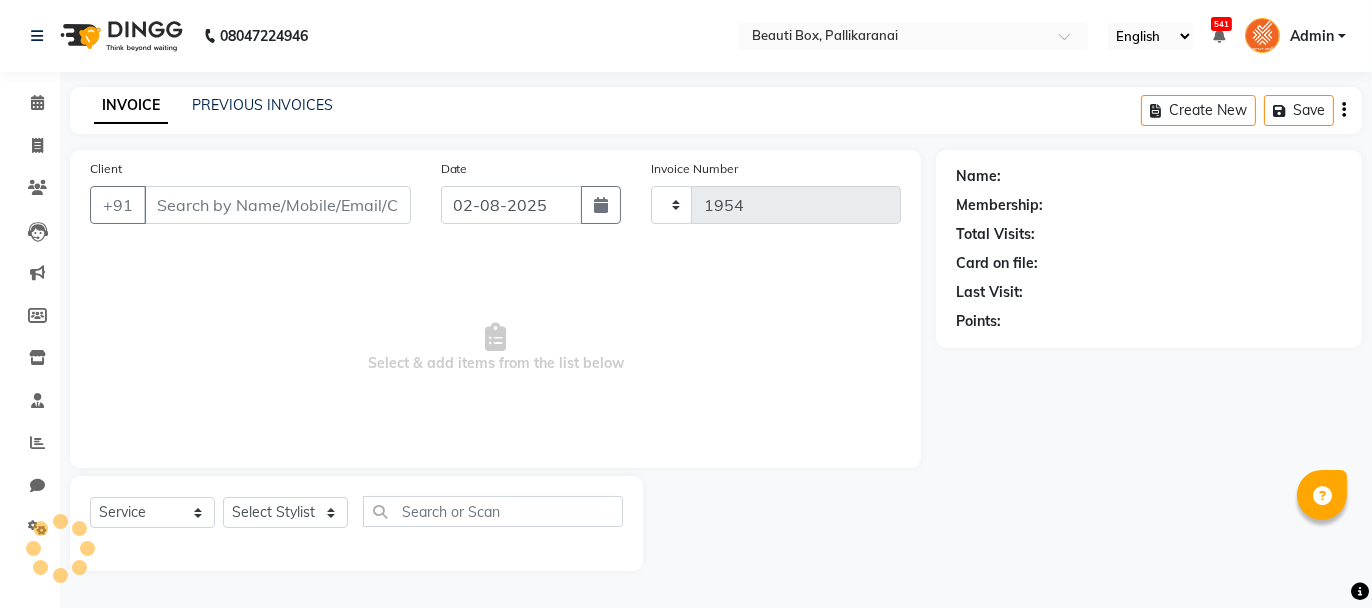 select on "11" 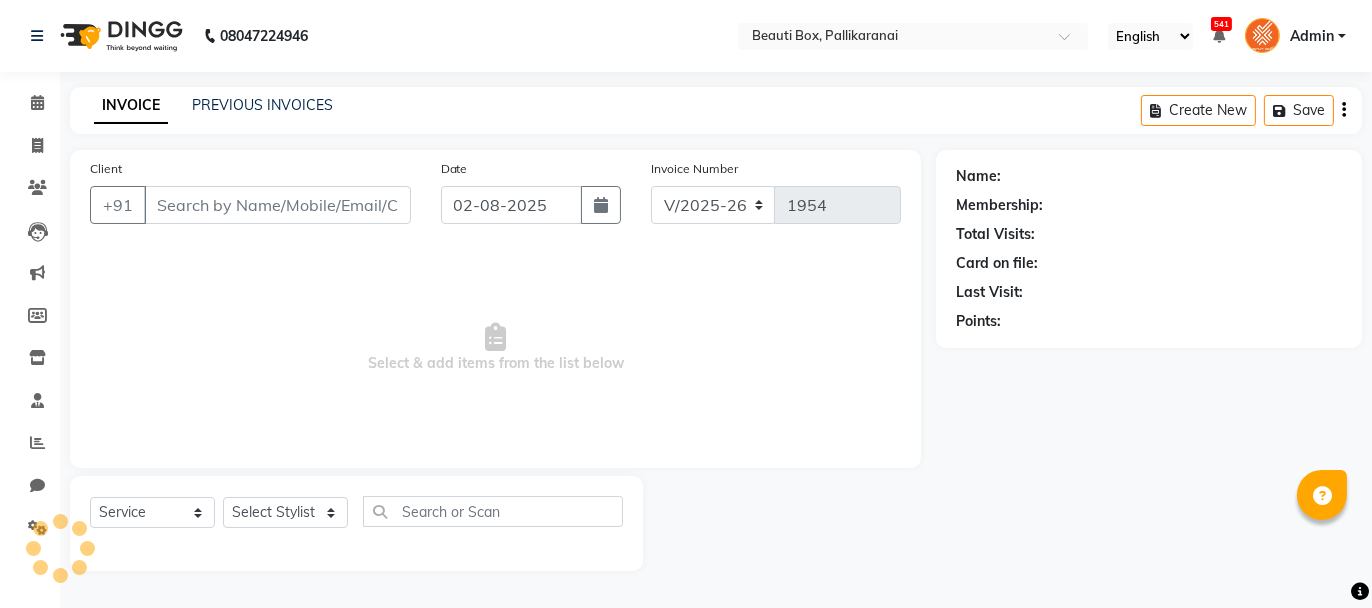 type on "[PHONE]" 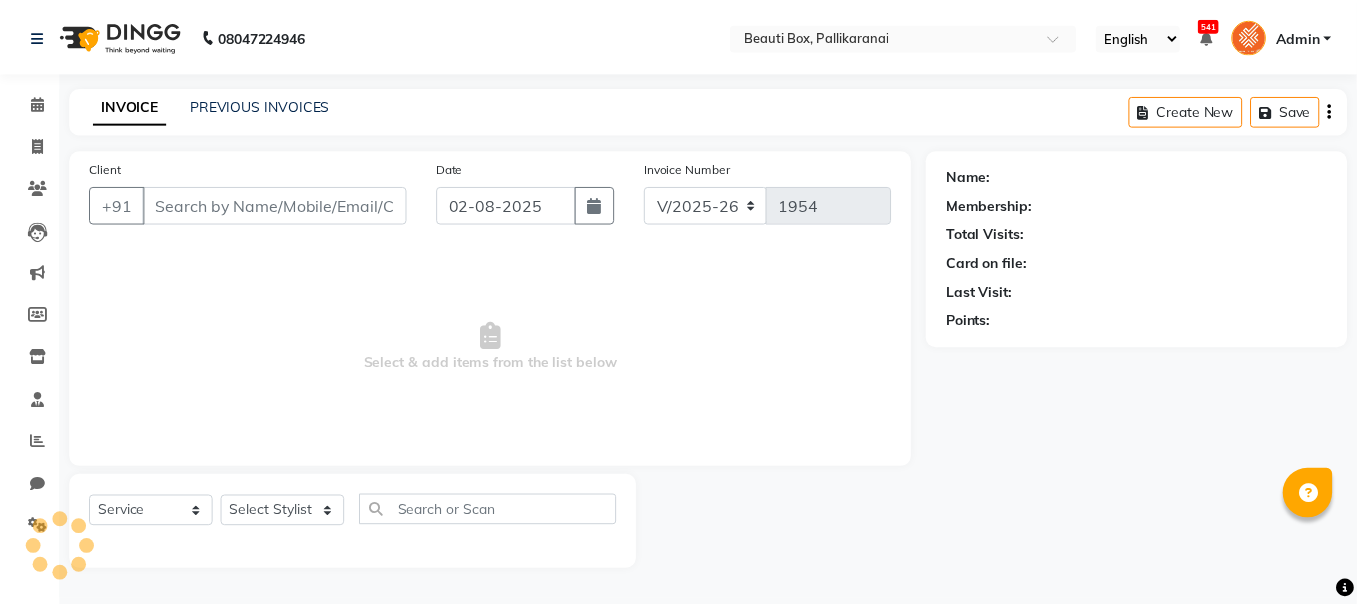 type 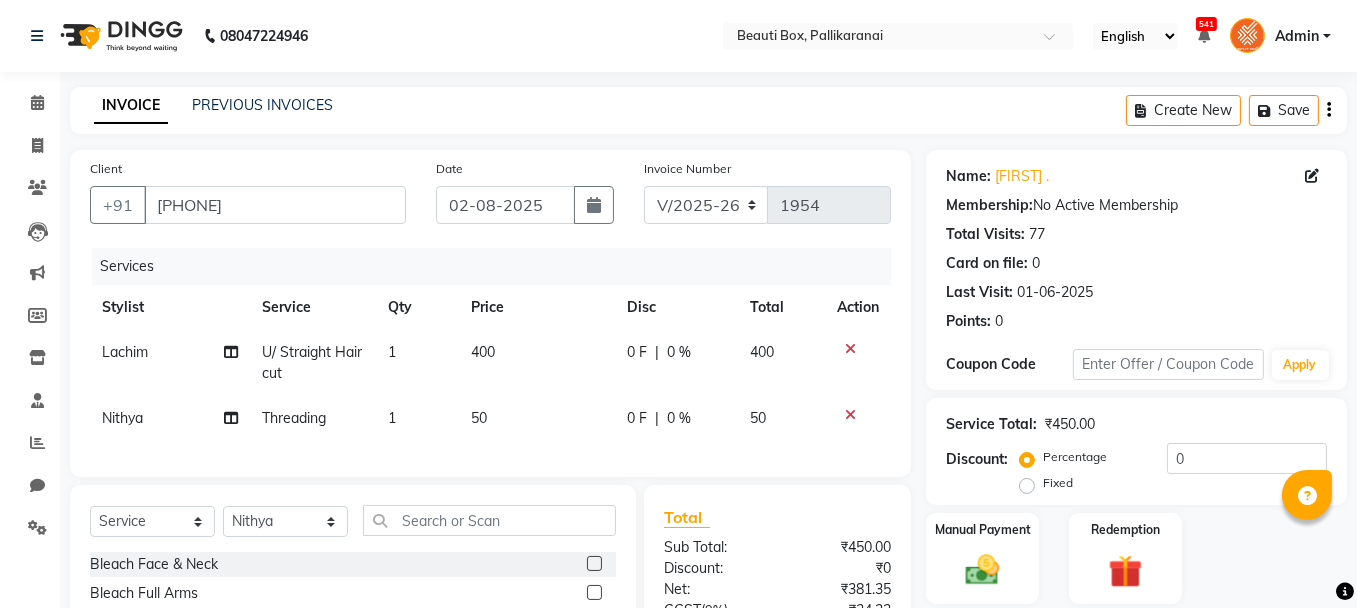 scroll, scrollTop: 215, scrollLeft: 0, axis: vertical 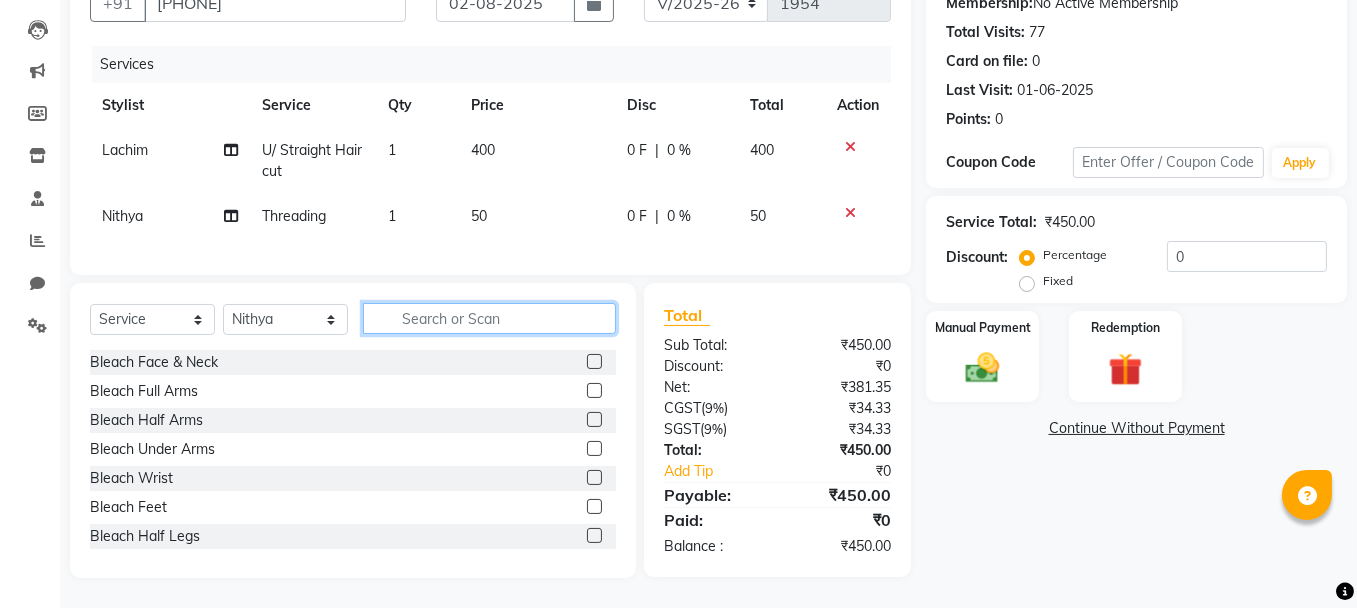 click 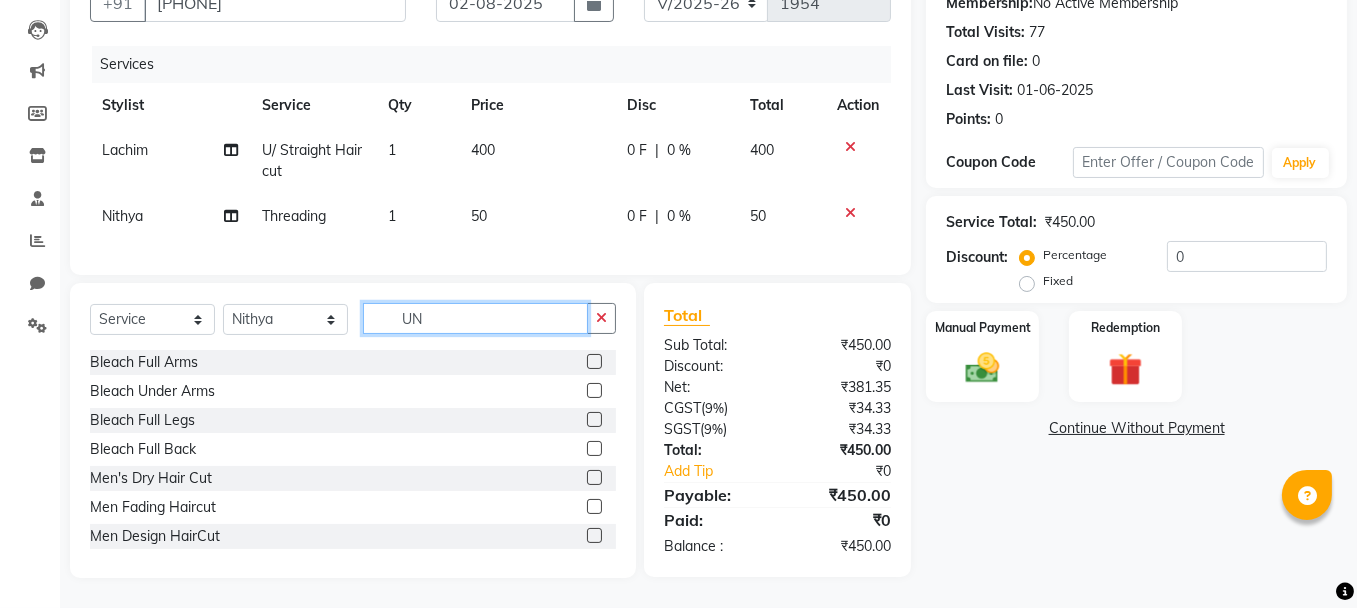 scroll, scrollTop: 214, scrollLeft: 0, axis: vertical 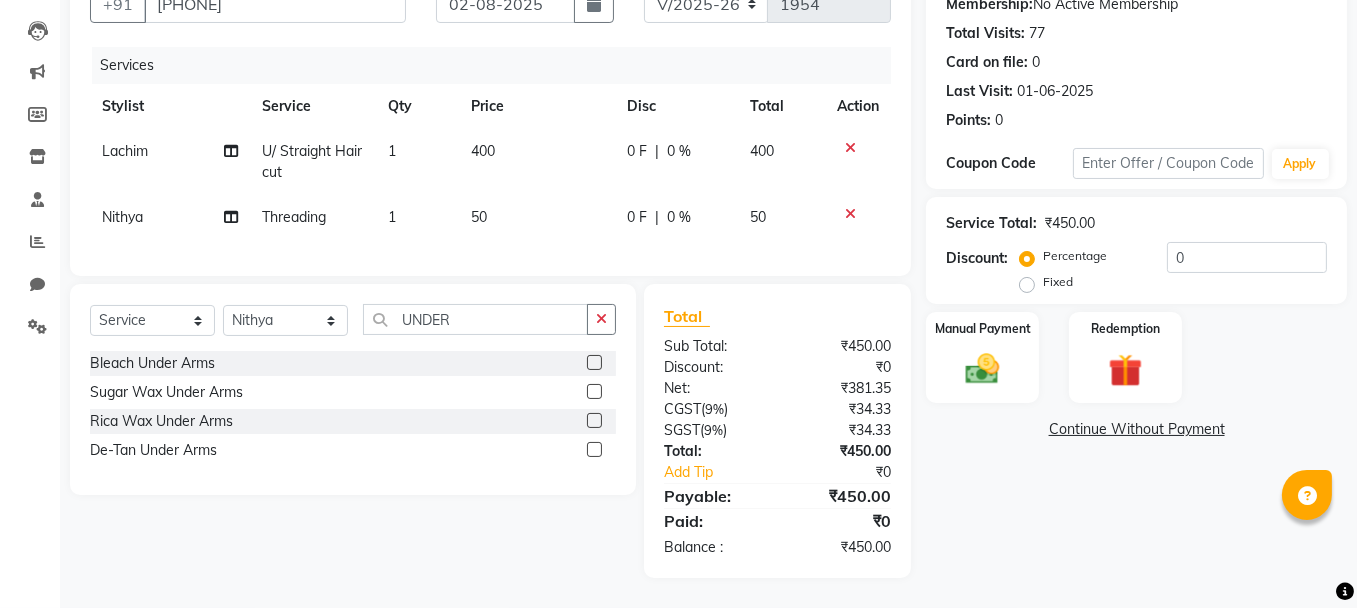 click 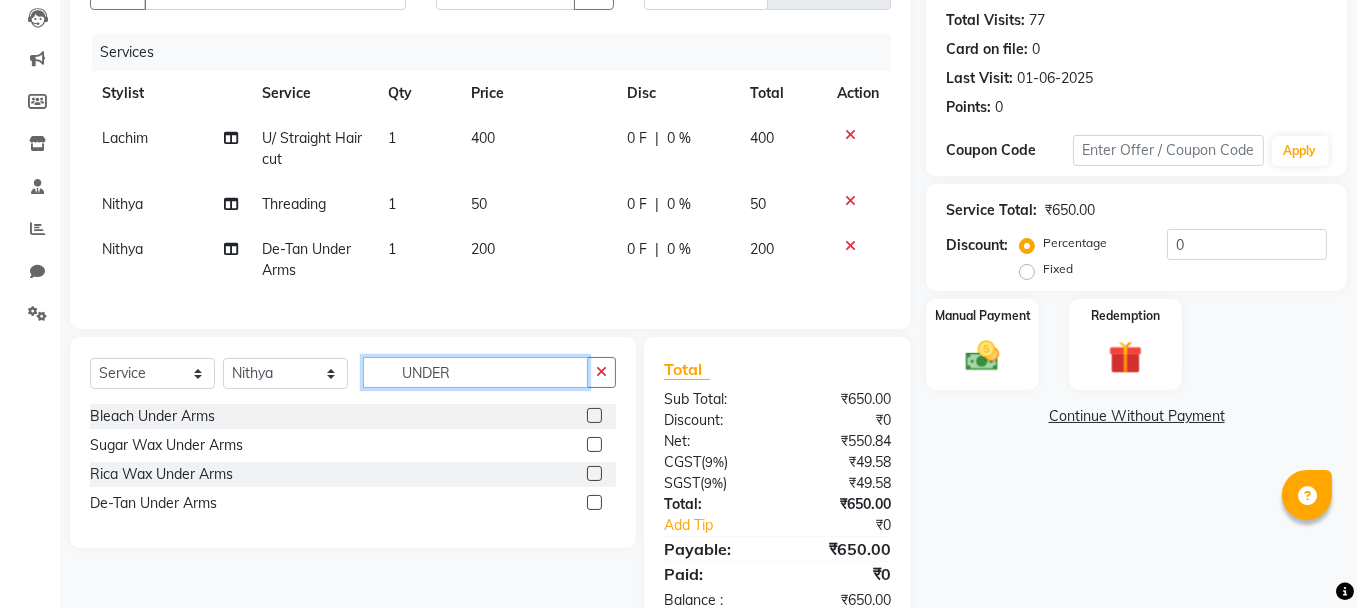 click on "UNDER" 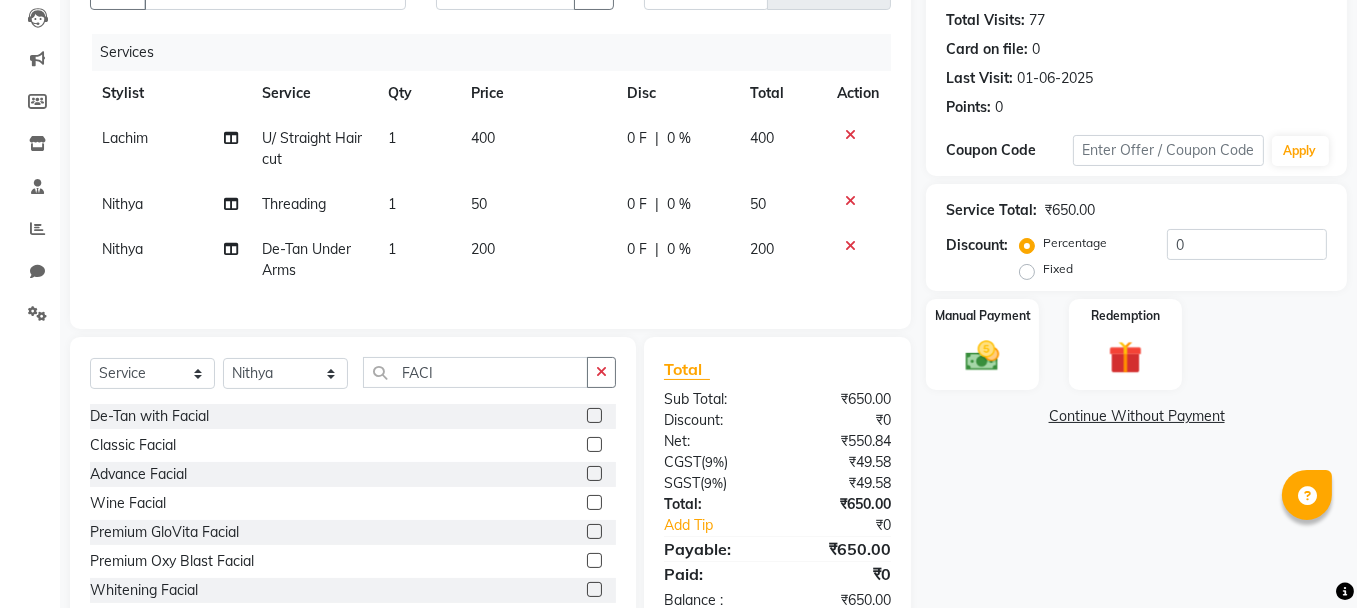 click 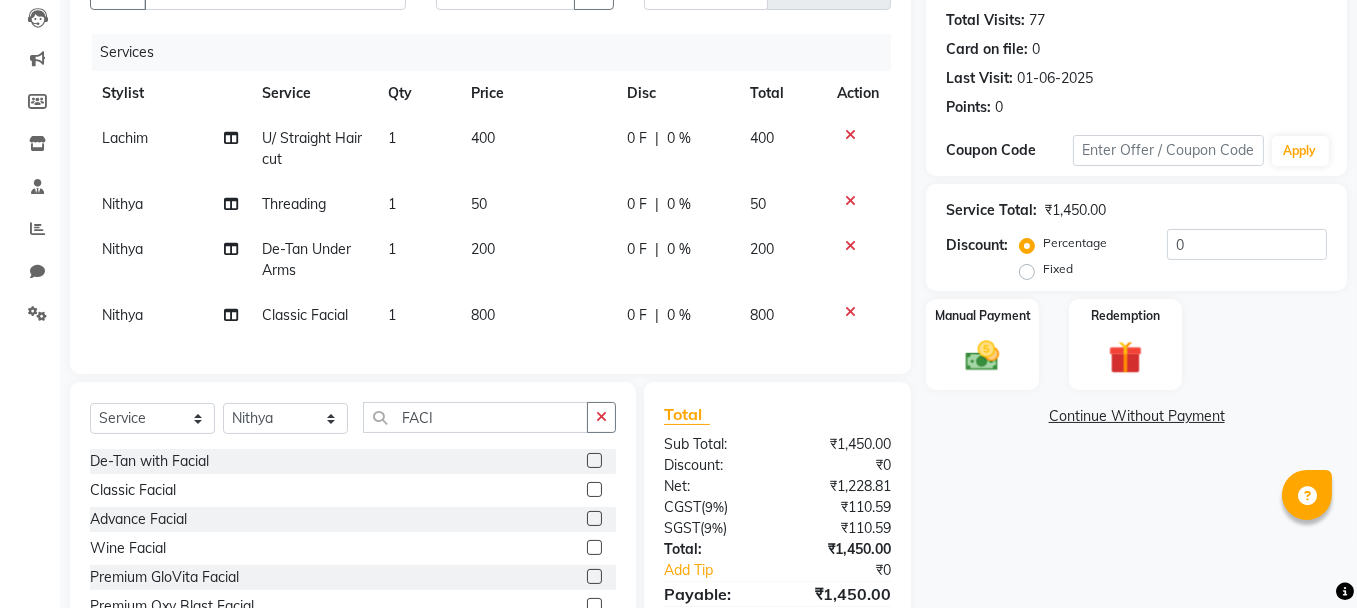 click on "800" 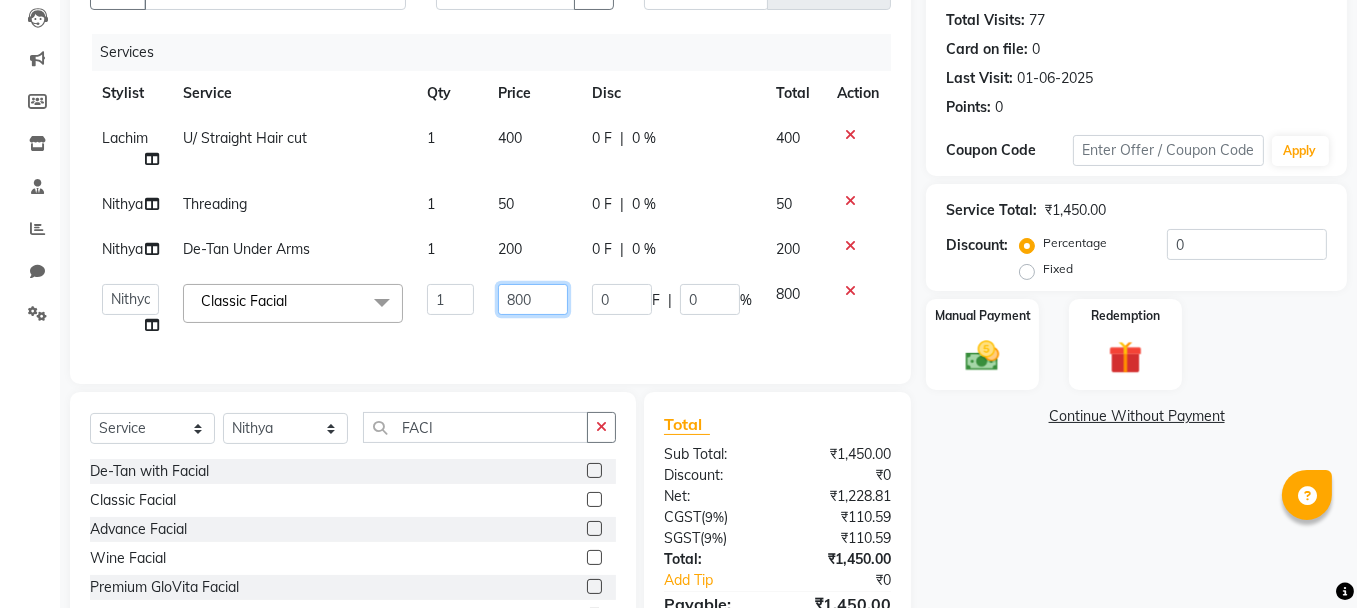 click on "800" 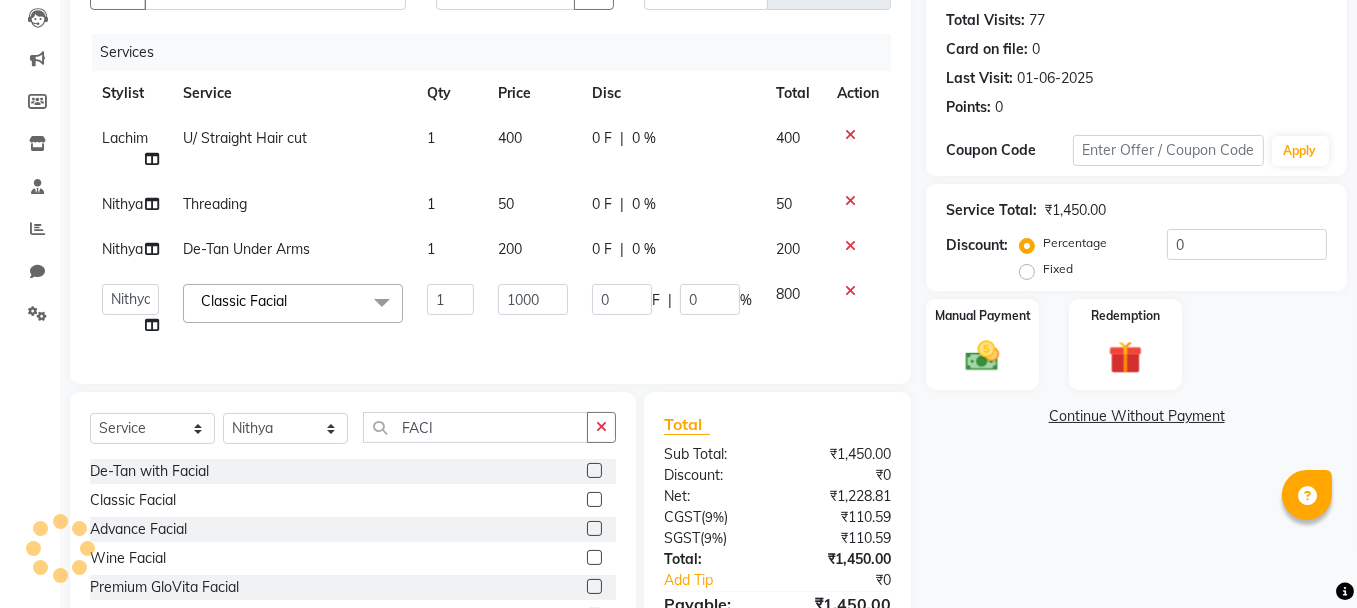 click on "1000" 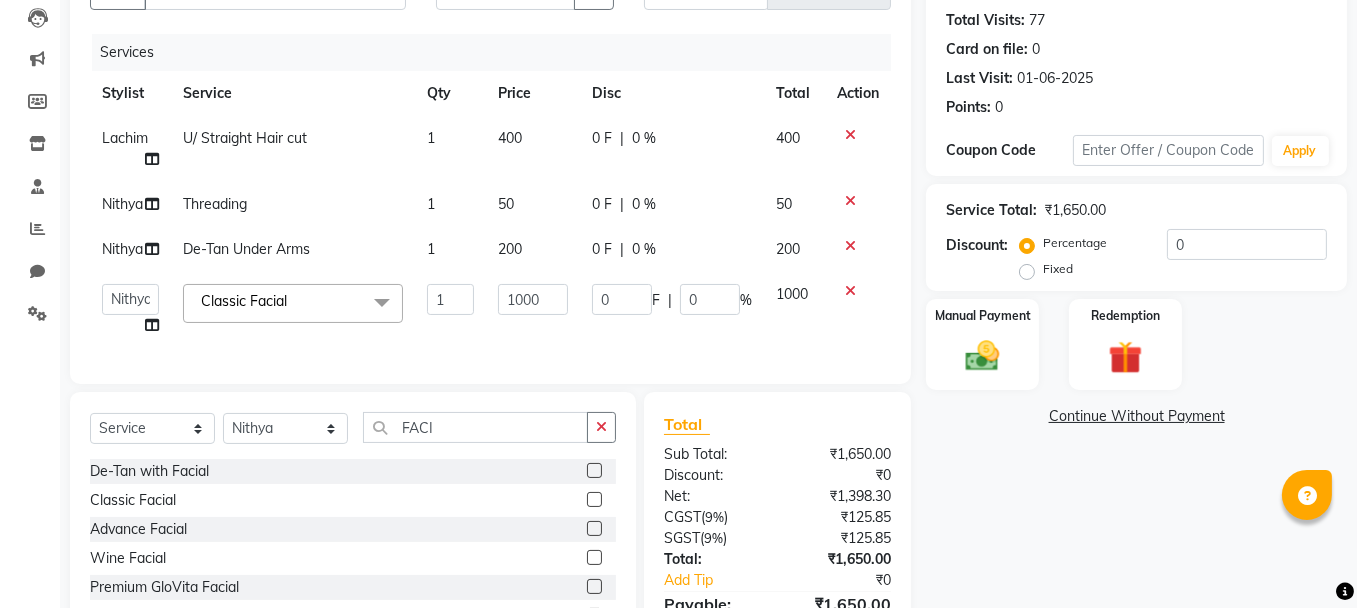 click on "1000" 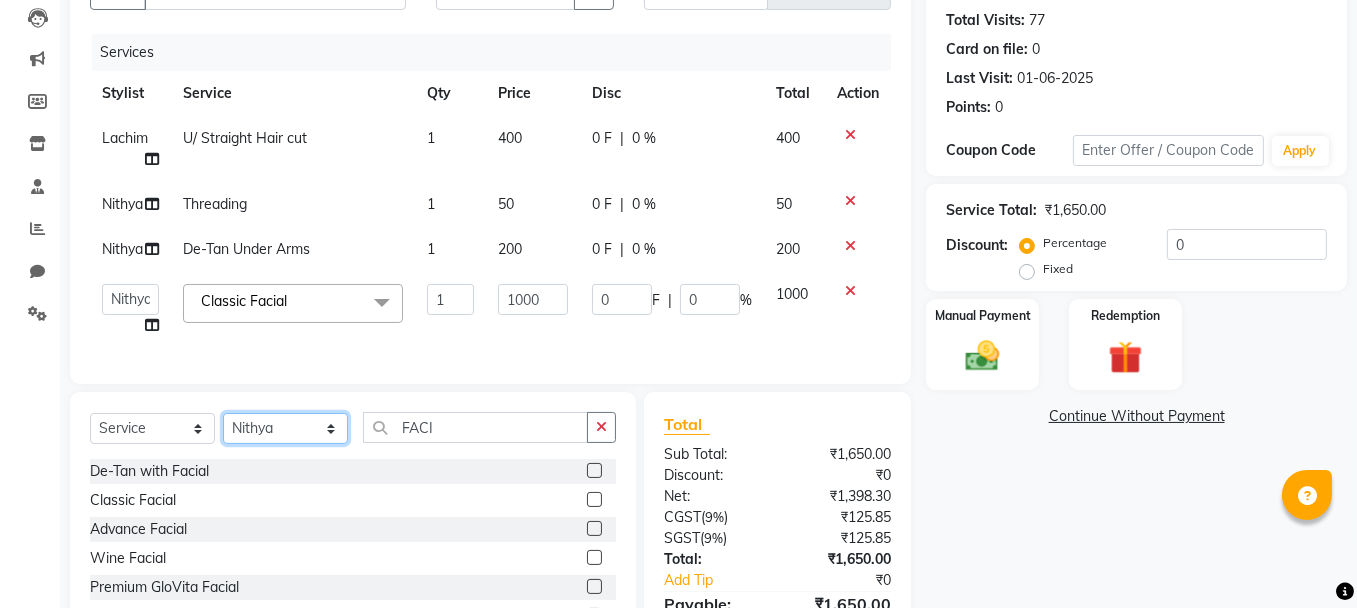 click on "Select Stylist [FIRST] [FIRST]  [FIRST] [FIRST] [FIRST]  [FIRST] [FIRST] [FIRST] [FIRST] [FIRST] [FIRST] [FIRST] [FIRST] [FIRST] [FIRST] [FIRST] [FIRST] [FIRST] [FIRST] [FIRST] [FIRST] Today  Sat 02-08-2025 Toggle Dropdown Add Appointment Add Invoice Add Expense Add Attendance Add Client Add Transaction Toggle Dropdown Add Appointment Add Invoice Add Expense Add Attendance Add Client ADD NEW Toggle Dropdown Add Appointment Add Invoice Add Expense Add Attendance Add Client Add Transaction [FIRST]  [LAST] [FIRST]  [FIRST] [FIRST]  [FIRST] [FIRST] [FIRST] [FIRST] [FIRST] [FIRST] [FIRST] [FIRST] [FIRST] [FIRST] [FIRST] [FIRST] [FIRST] [FIRST] Group By  Staff View   Room View  View as Vertical  Vertical - Week View  Horizontal  Horizontal - Week View  List  Toggle Dropdown Calendar Settings Manage Tags   Arrange Stylists   Reset Stylists  Full Screen  Show Available Stylist  Appointment Form Zoom 300% Staff/Room Display Count 8 Time:" 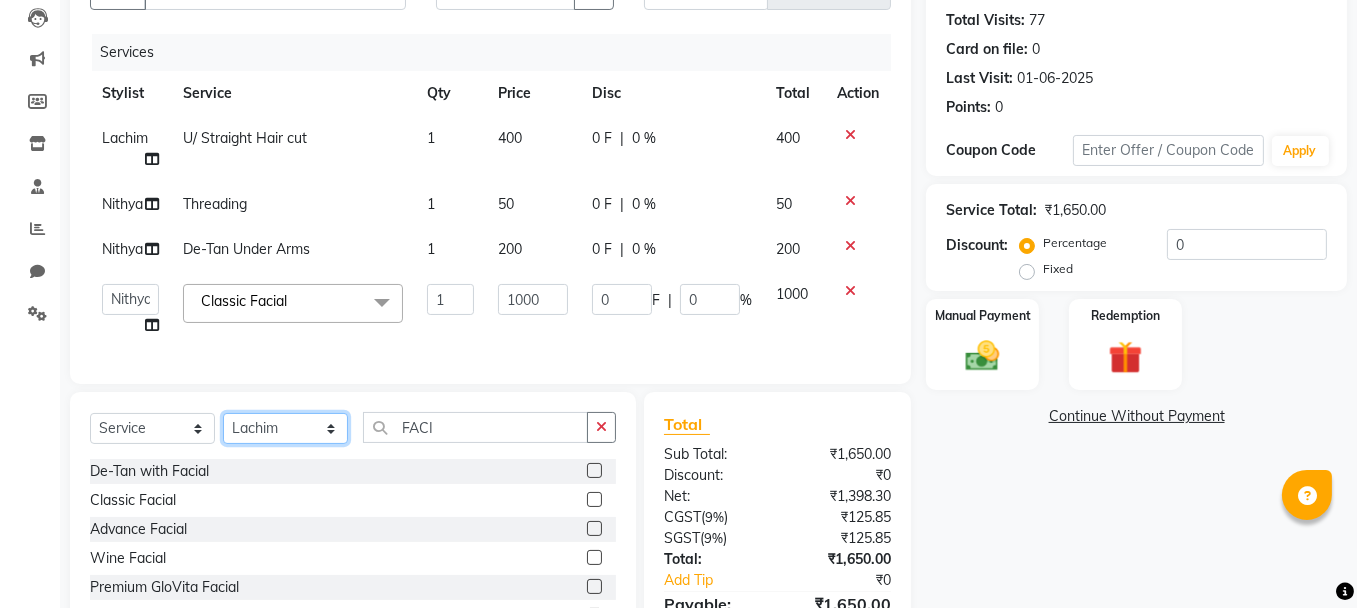 click on "Select Stylist [FIRST] [FIRST]  [FIRST] [FIRST] [FIRST]  [FIRST] [FIRST] [FIRST] [FIRST] [FIRST] [FIRST] [FIRST] [FIRST] [FIRST] [FIRST] [FIRST] [FIRST] [FIRST] [FIRST] [FIRST] [FIRST] Today  Sat 02-08-2025 Toggle Dropdown Add Appointment Add Invoice Add Expense Add Attendance Add Client Add Transaction Toggle Dropdown Add Appointment Add Invoice Add Expense Add Attendance Add Client ADD NEW Toggle Dropdown Add Appointment Add Invoice Add Expense Add Attendance Add Client Add Transaction [FIRST]  [LAST] [FIRST]  [FIRST] [FIRST]  [FIRST] [FIRST] [FIRST] [FIRST] [FIRST] [FIRST] [FIRST] [FIRST] [FIRST] [FIRST] [FIRST] [FIRST] [FIRST] [FIRST] Group By  Staff View   Room View  View as Vertical  Vertical - Week View  Horizontal  Horizontal - Week View  List  Toggle Dropdown Calendar Settings Manage Tags   Arrange Stylists   Reset Stylists  Full Screen  Show Available Stylist  Appointment Form Zoom 300% Staff/Room Display Count 8 Time:" 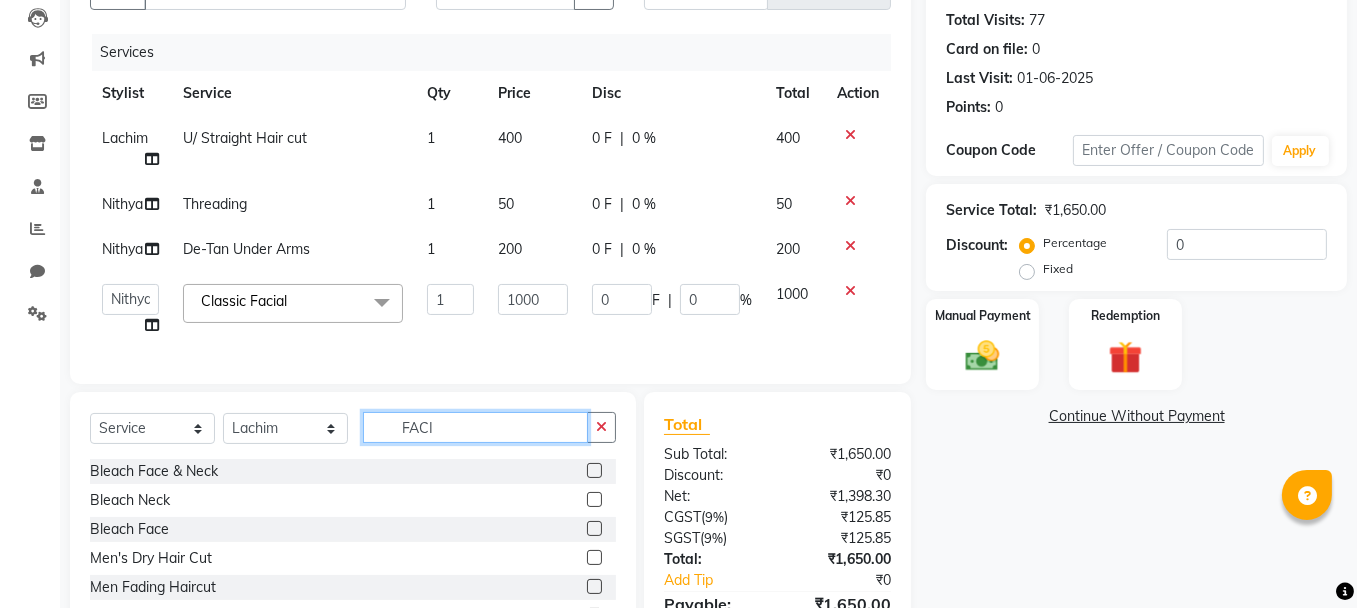 click on "FACI" 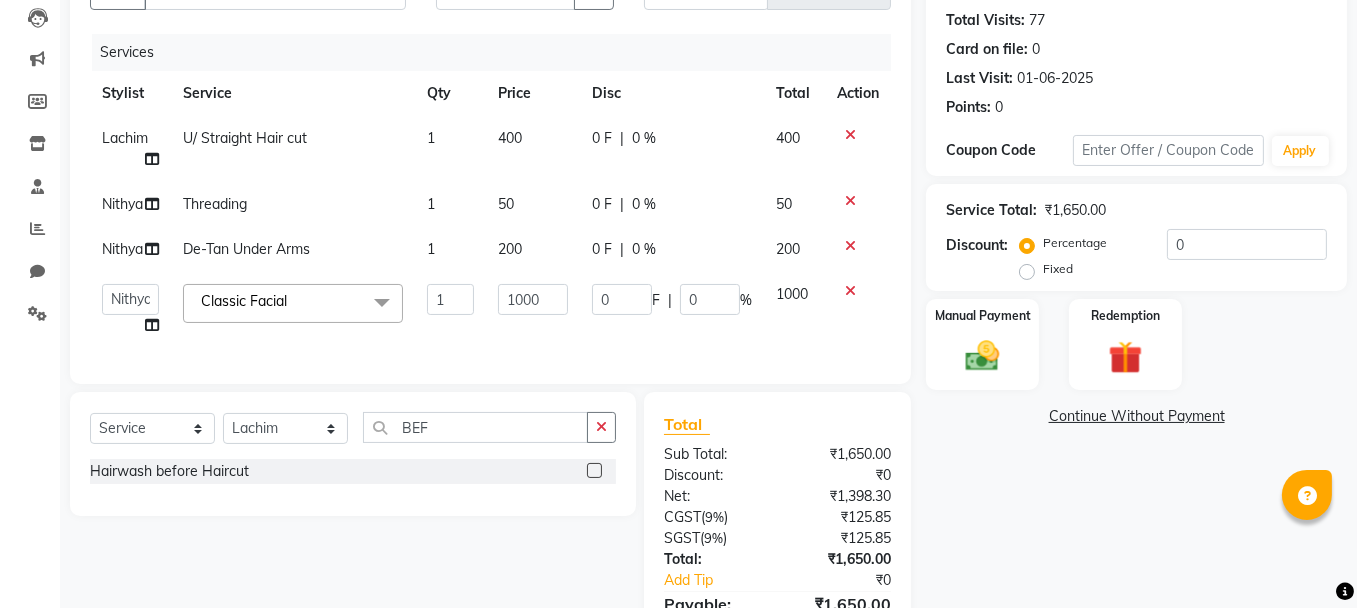 click 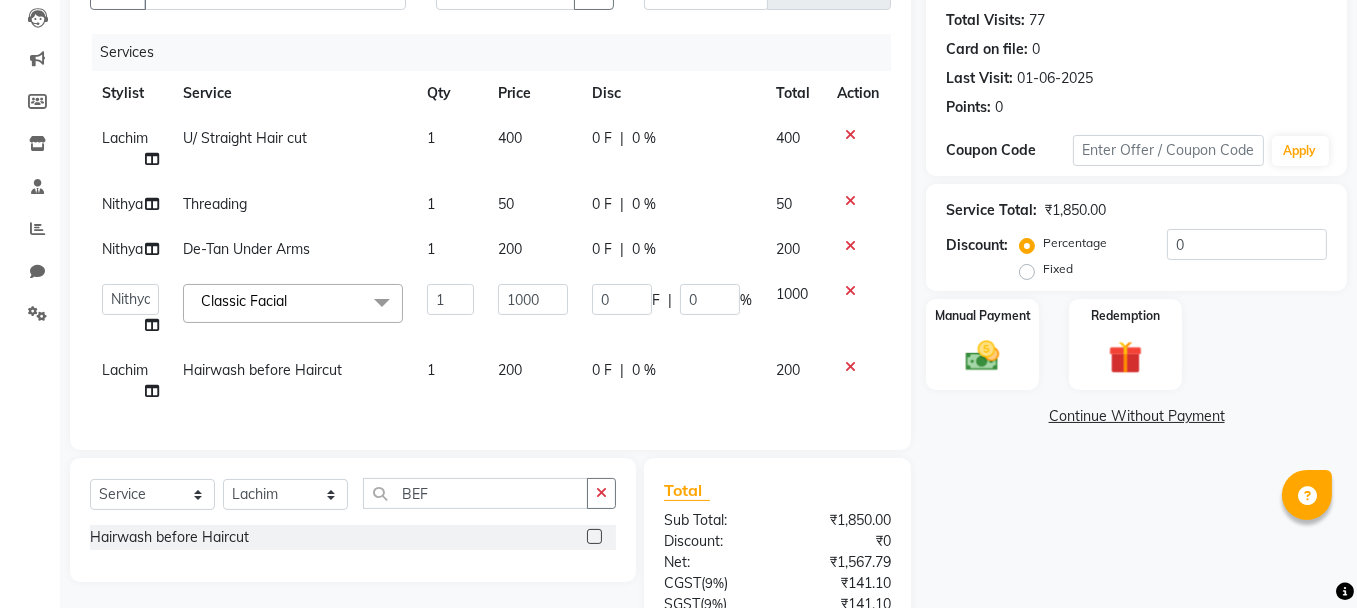 click on "De-Tan Under Arms" 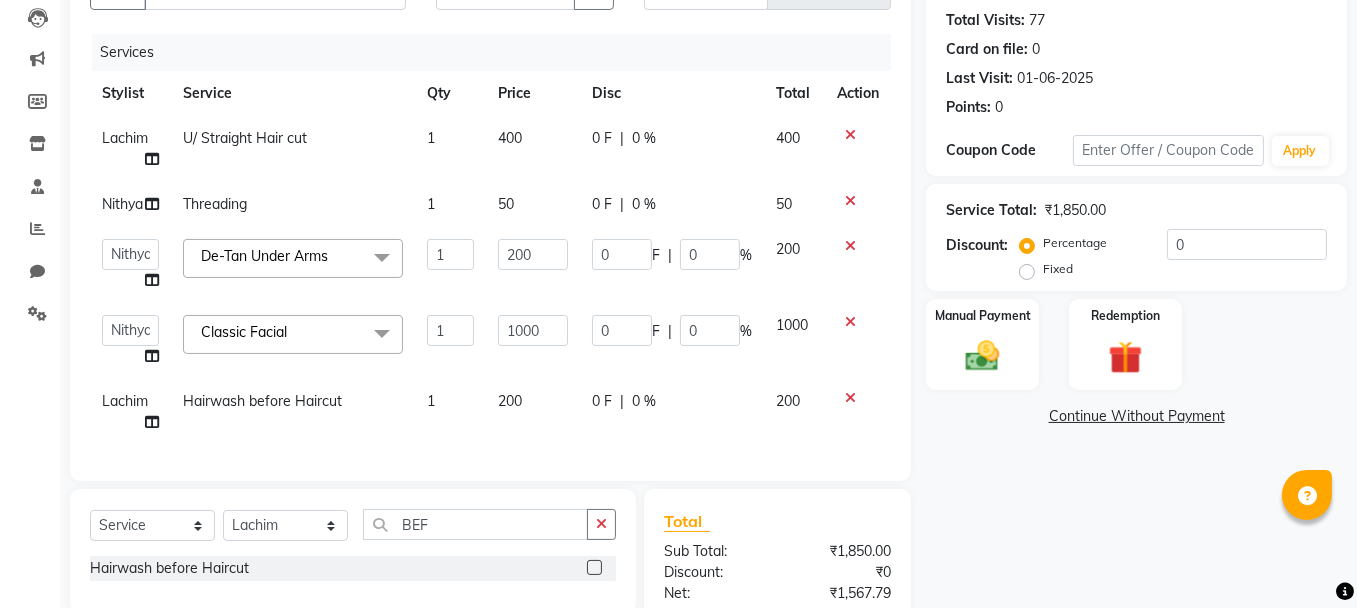 click on "x" 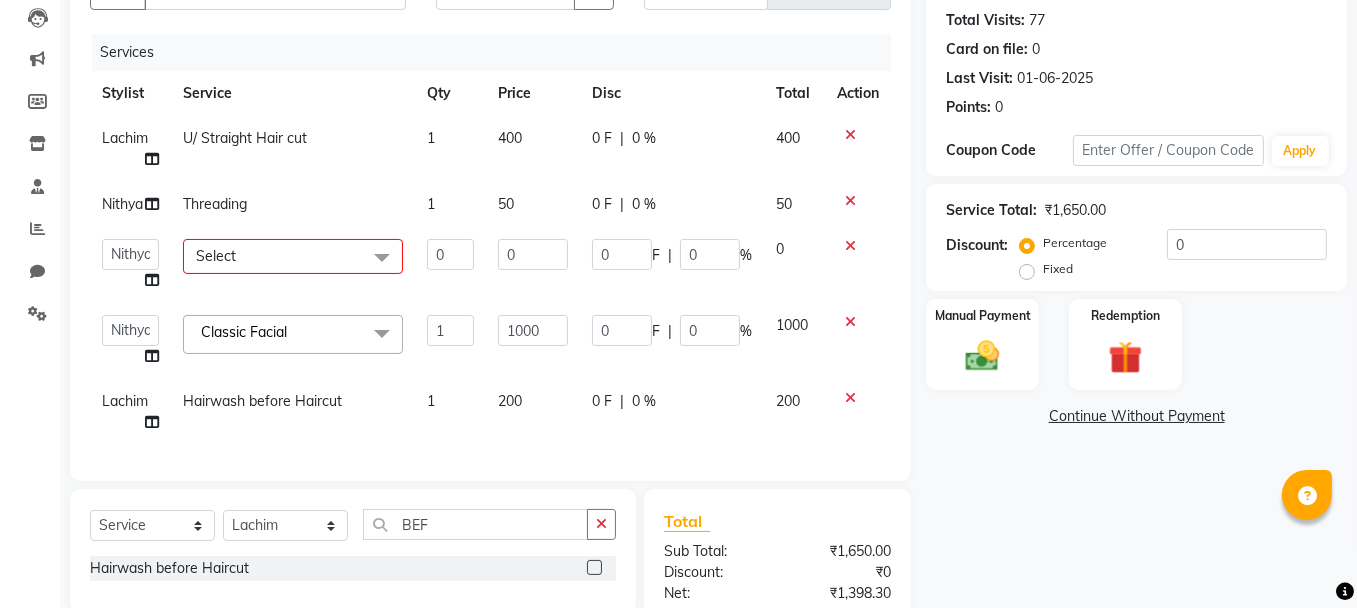 click on "Select" 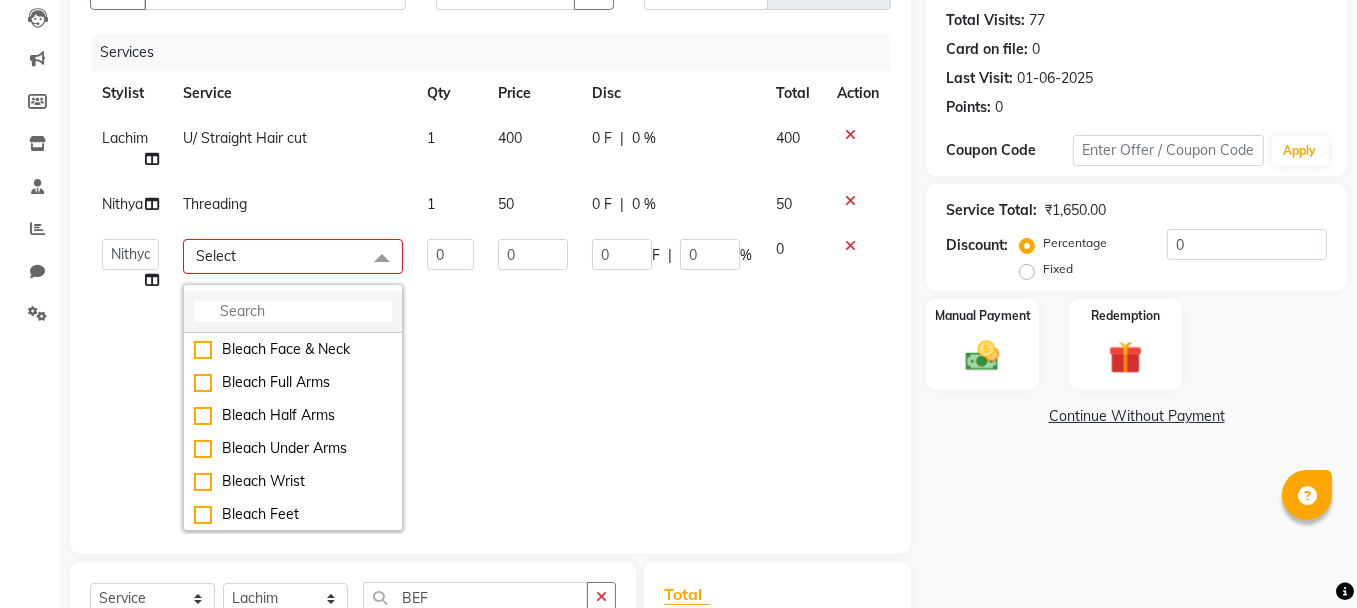 click 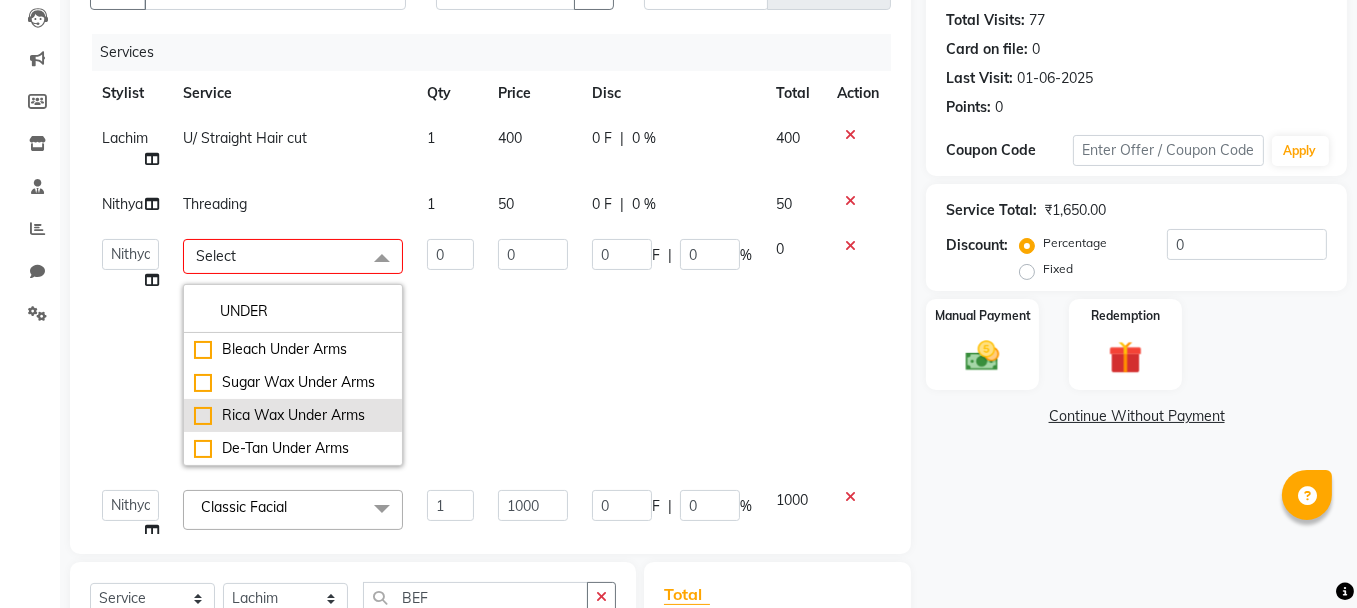 click on "Rica Wax Under Arms" 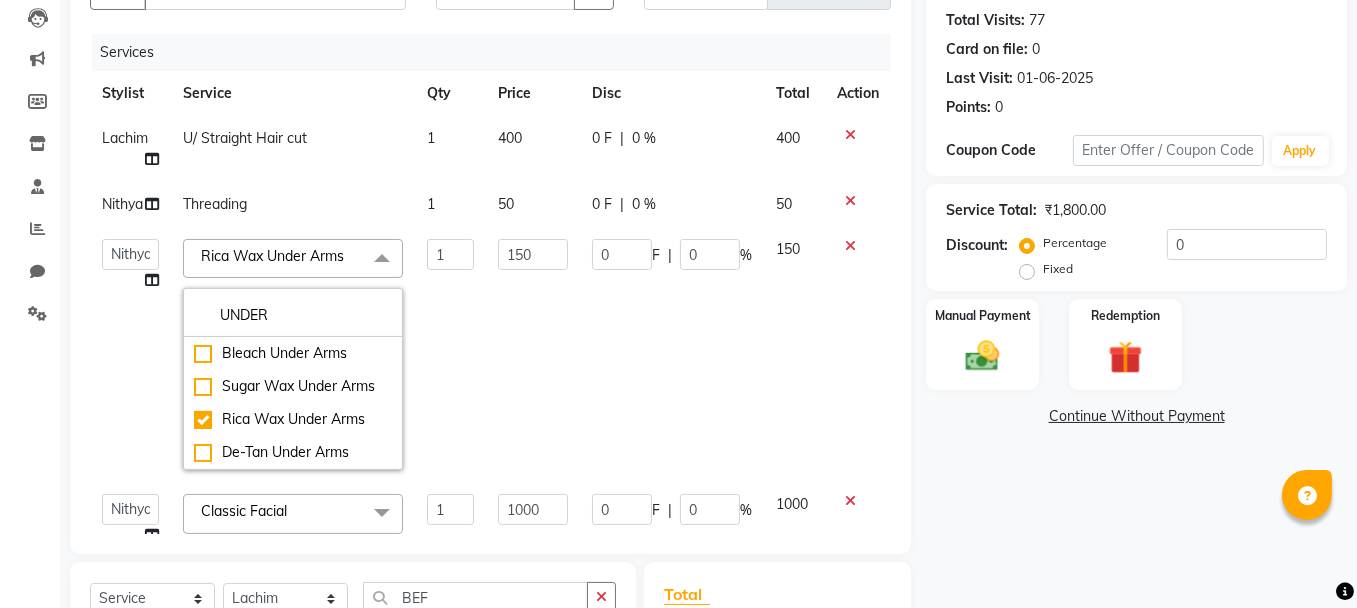 click on "1" 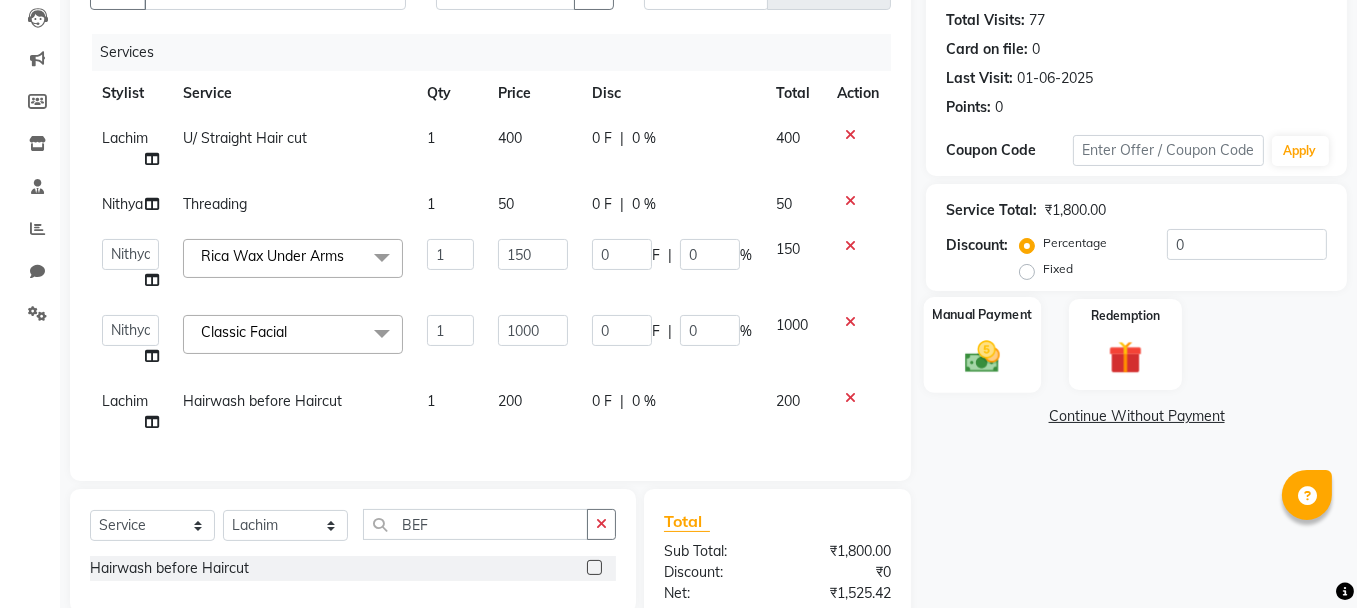 click 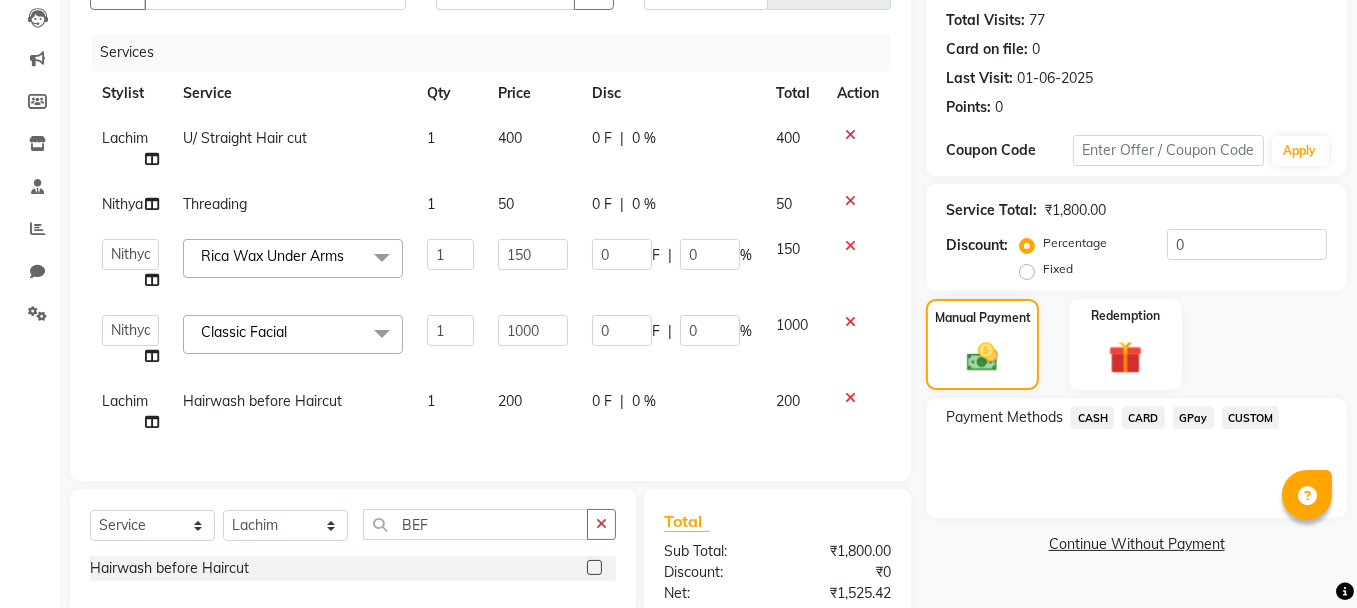 click on "GPay" 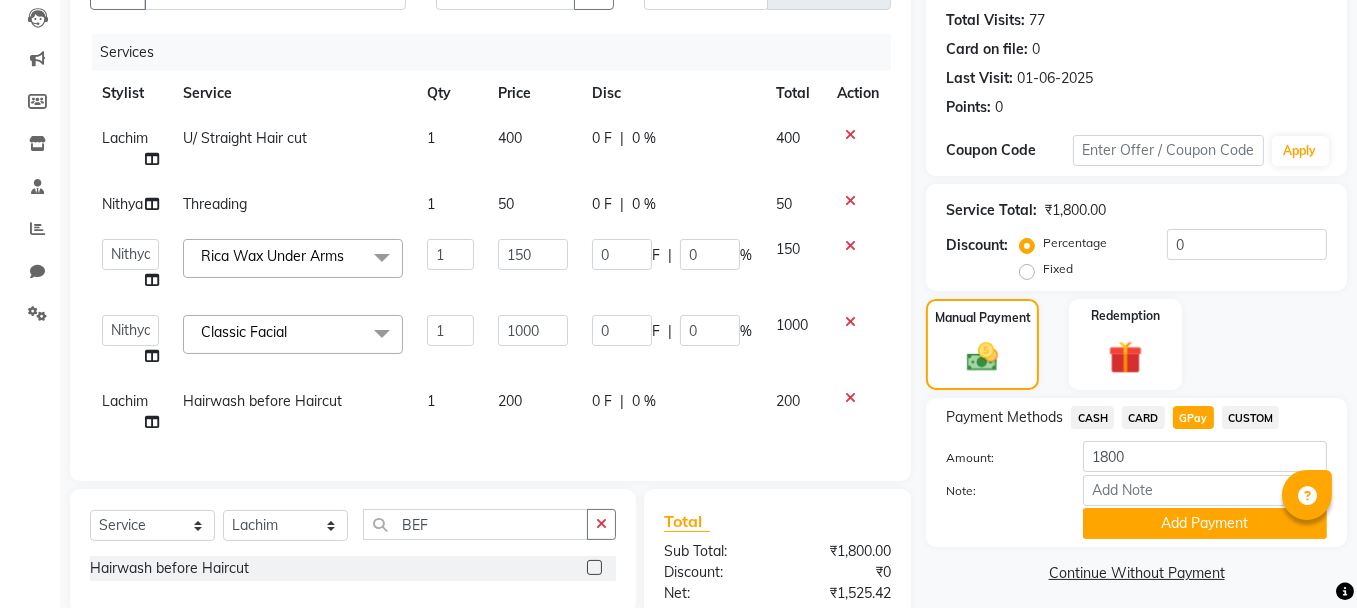 scroll, scrollTop: 432, scrollLeft: 0, axis: vertical 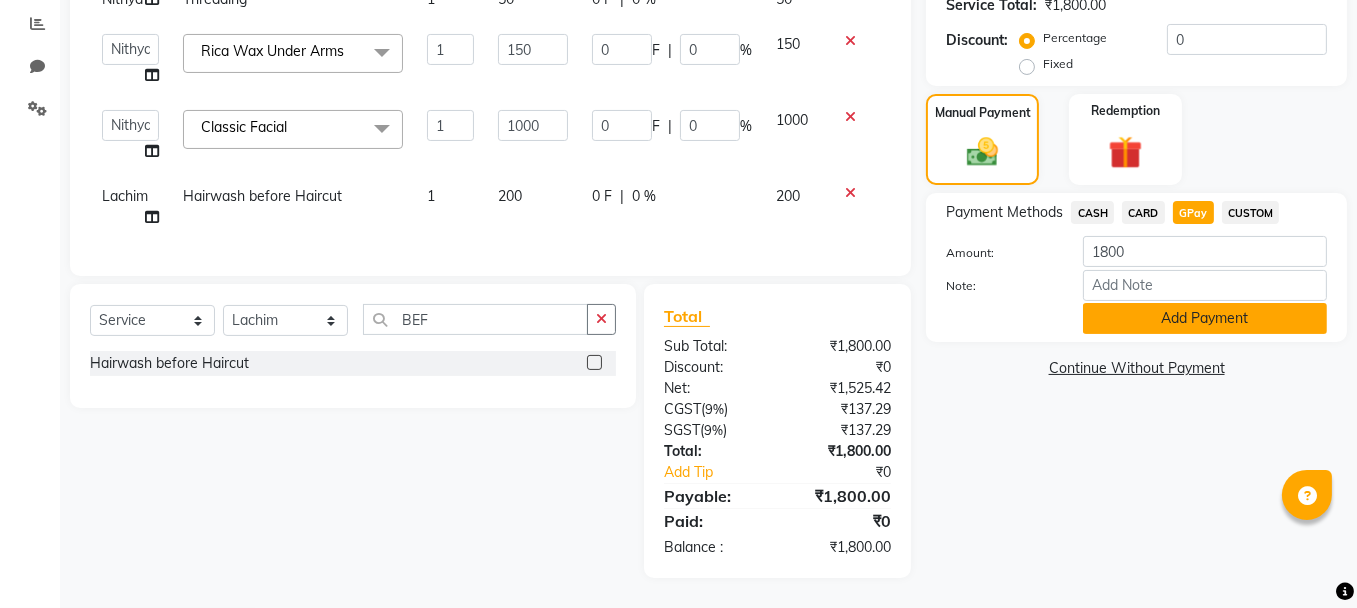 click on "Add Payment" 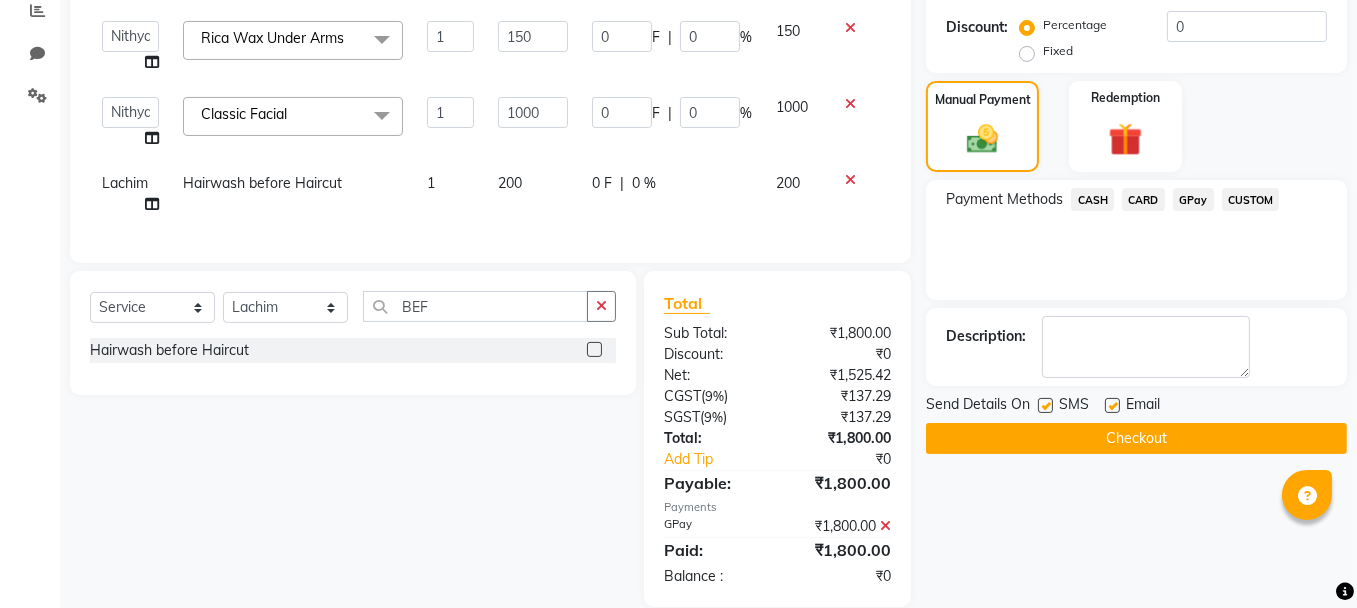 click on "Checkout" 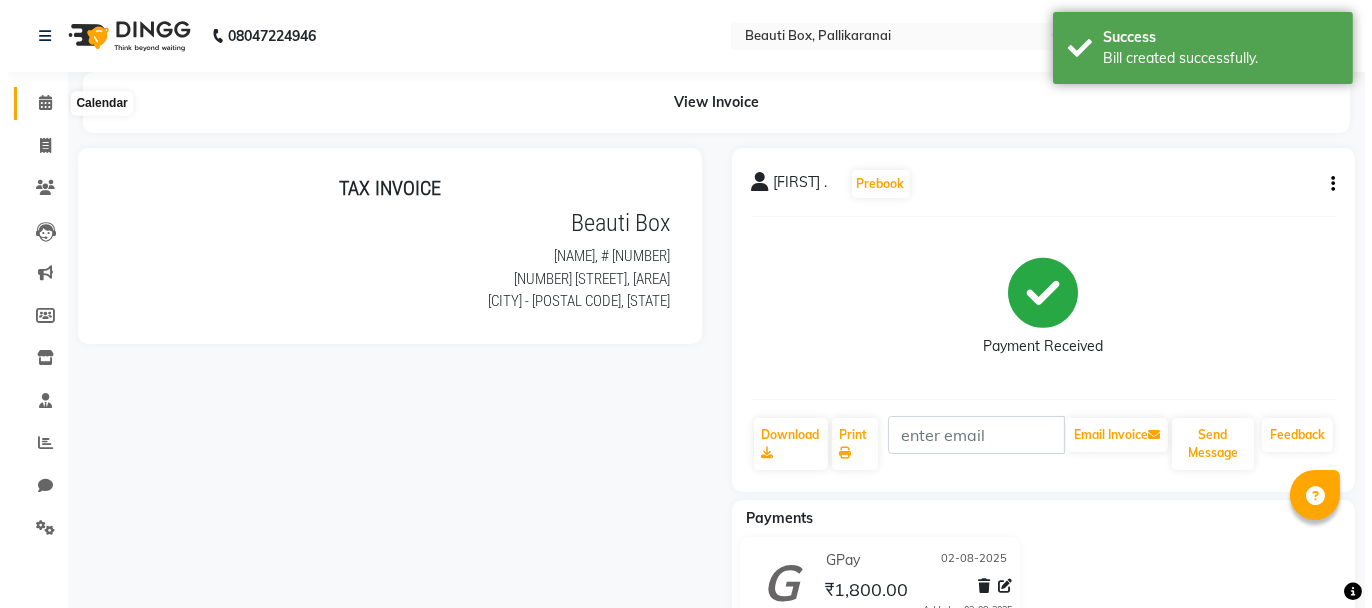 scroll, scrollTop: 0, scrollLeft: 0, axis: both 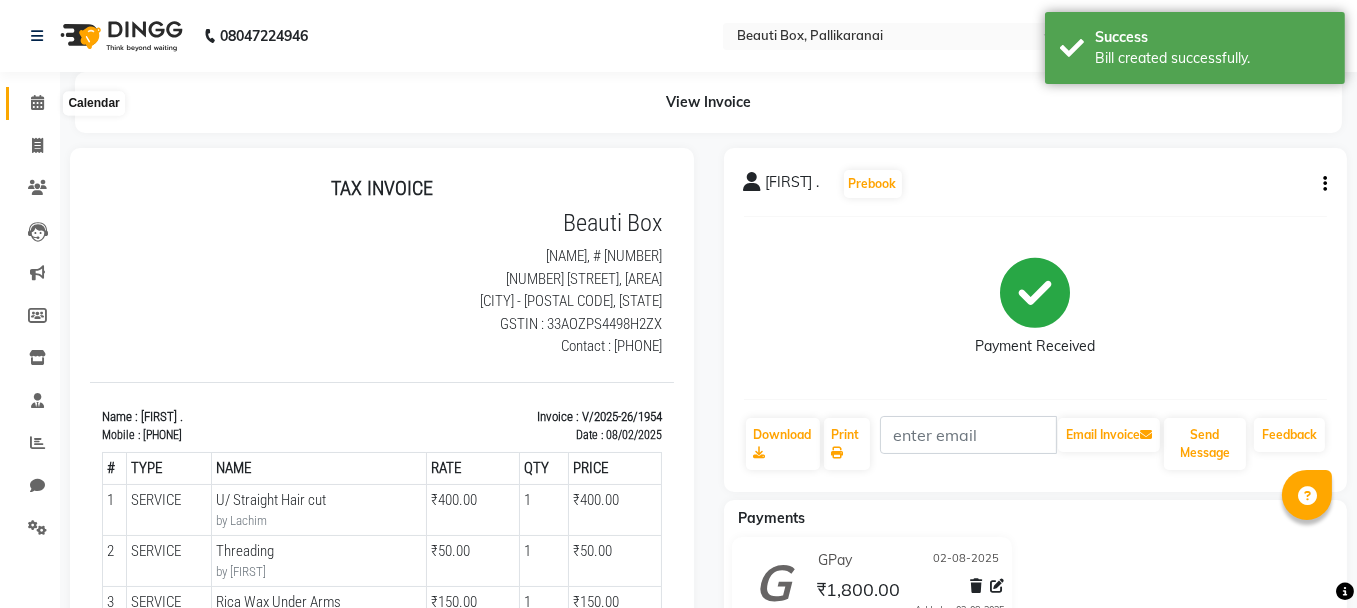 click 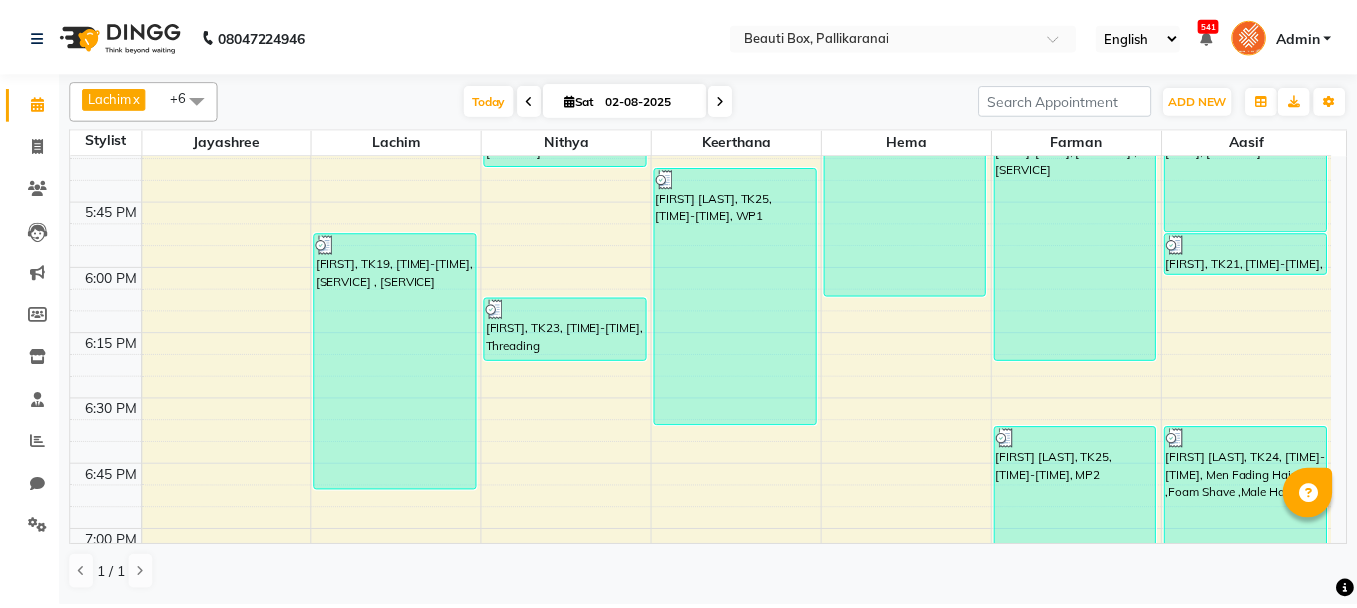 scroll, scrollTop: 2427, scrollLeft: 0, axis: vertical 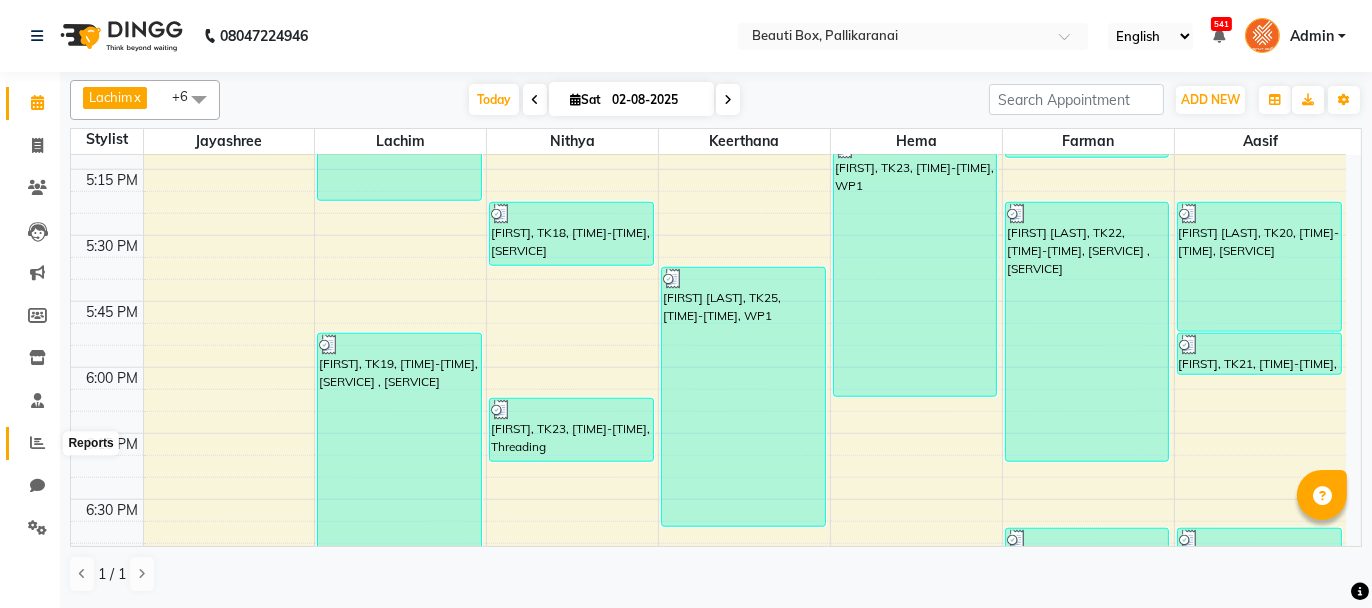 click 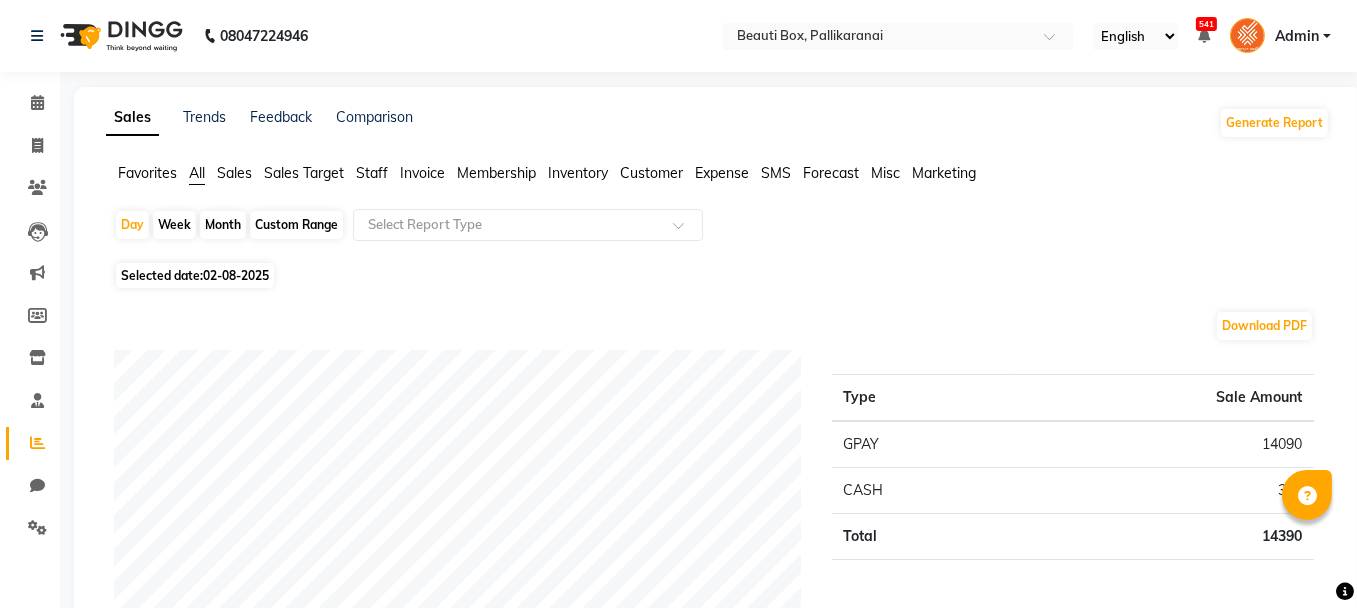 scroll, scrollTop: 200, scrollLeft: 0, axis: vertical 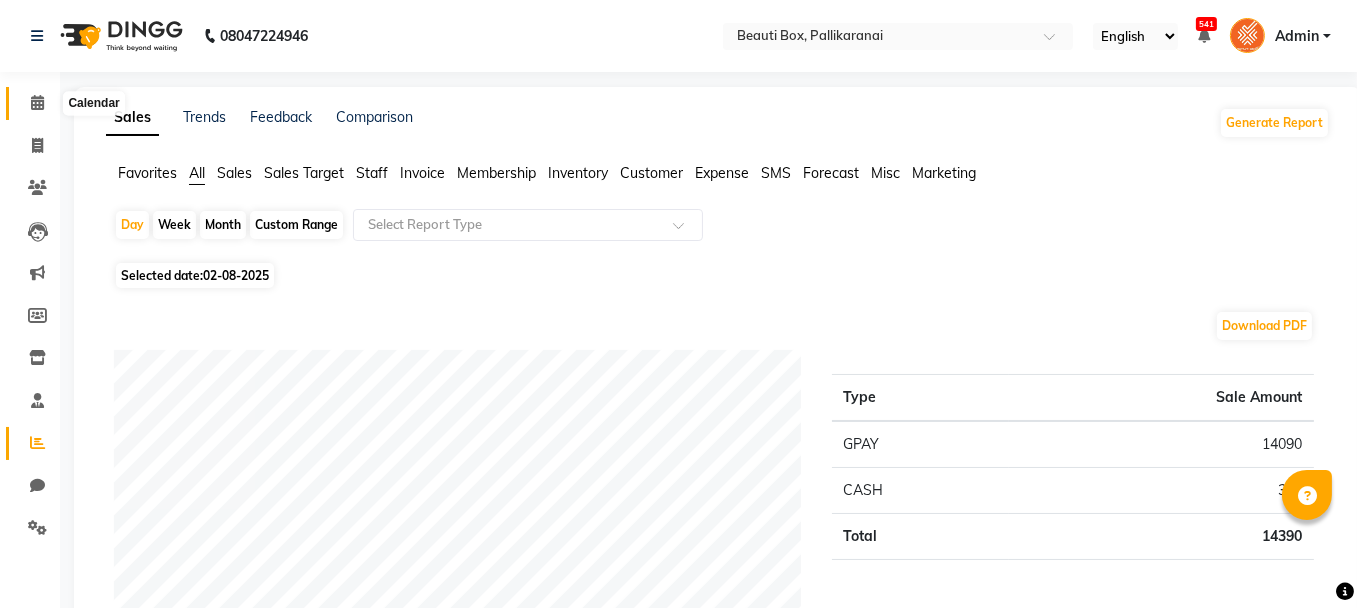 click 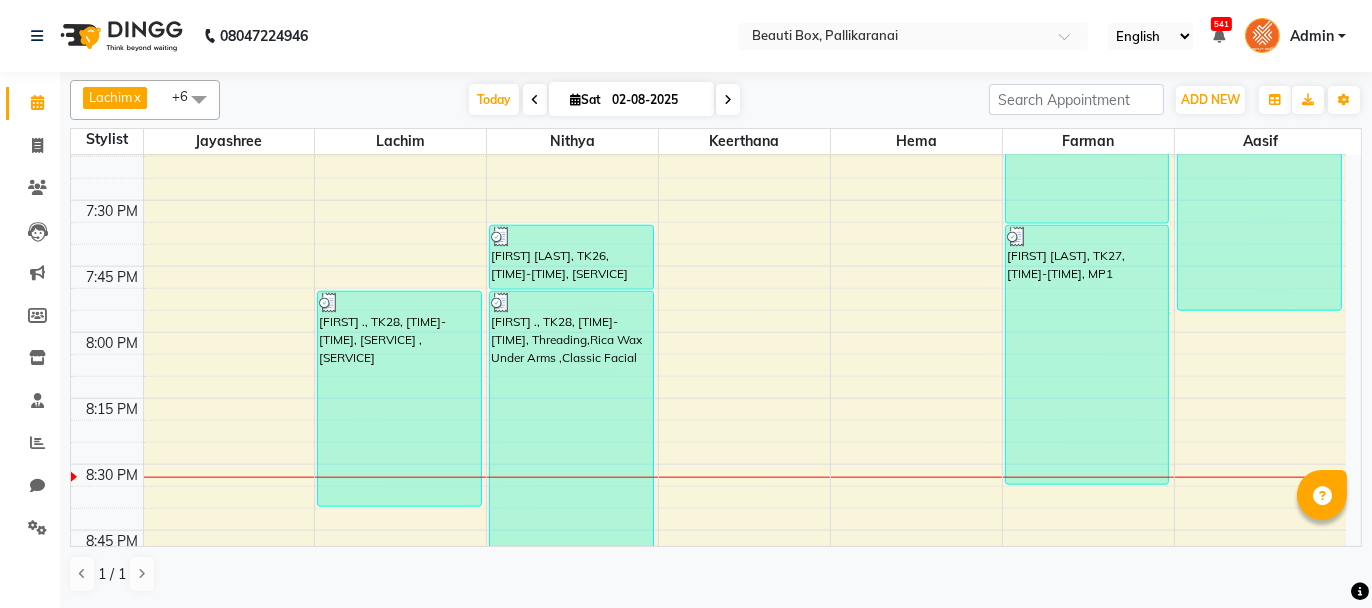 scroll, scrollTop: 2900, scrollLeft: 0, axis: vertical 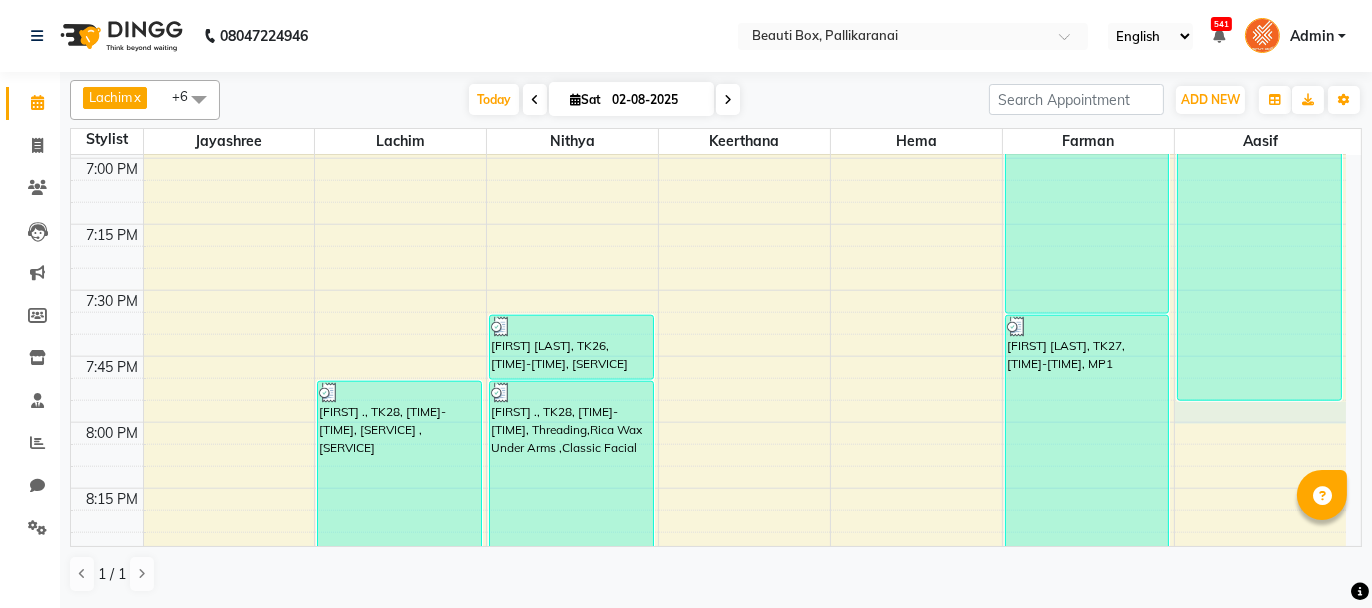 click on "0292757 Dummy Customer, TK09, [TIME]-[TIME], [SERVICE] [FIRST], TK12, [TIME]-[TIME], [SERVICE] , [SERVICE] [FIRST], TK16, [TIME]-[TIME], [SERVICE] [FIRST] [LAST], TK20, [TIME]-[TIME], [SERVICE] [FIRST], TK21, [TIME]-[TIME], [SERVICE] [FIRST], TK29, [TIME]-[TIME], [SERVICE]" at bounding box center (708, -898) 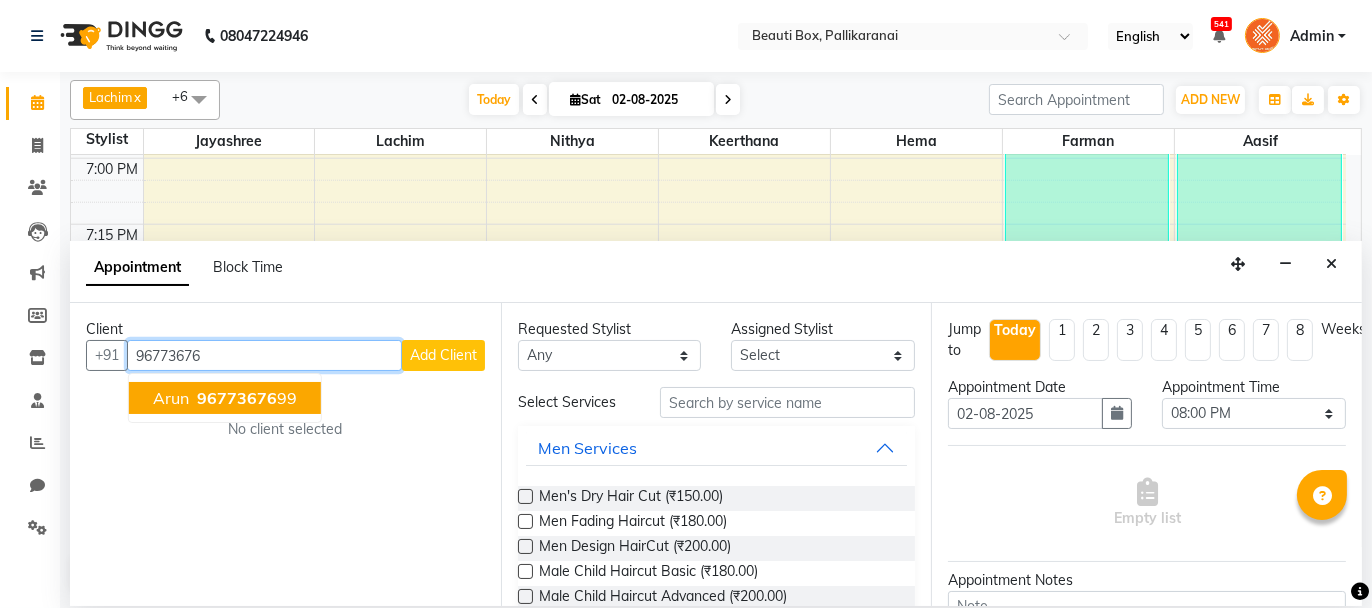 click on "[FIRST]  [PHONE]" at bounding box center [225, 398] 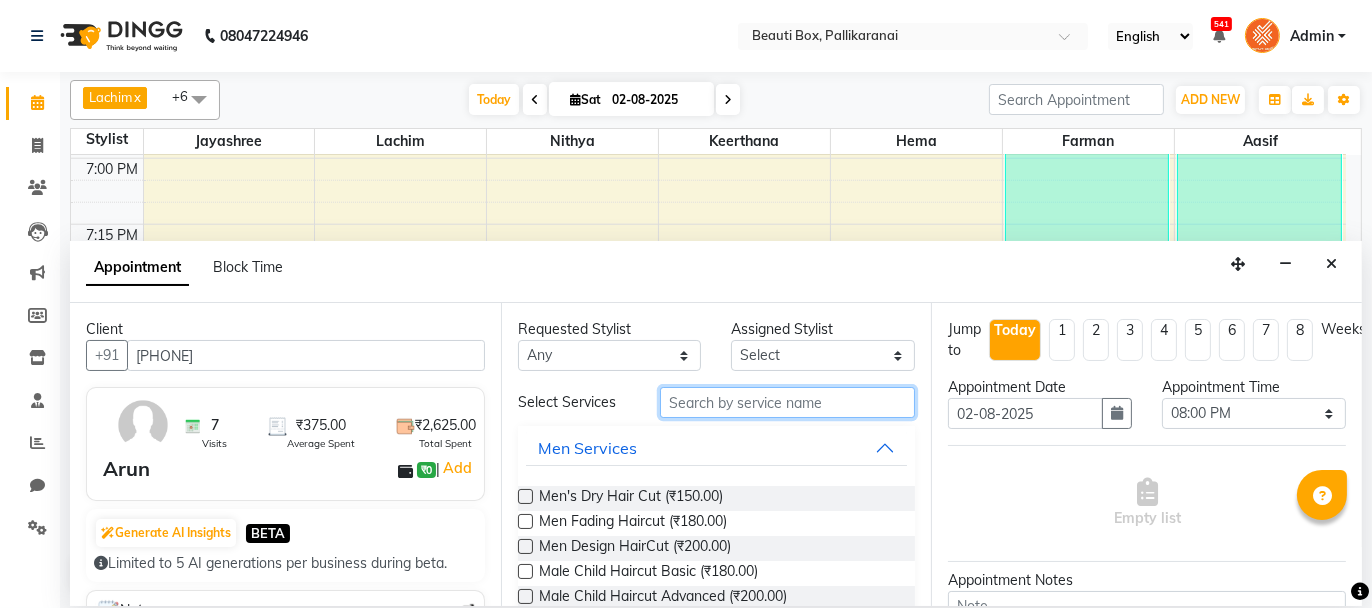 click at bounding box center (787, 402) 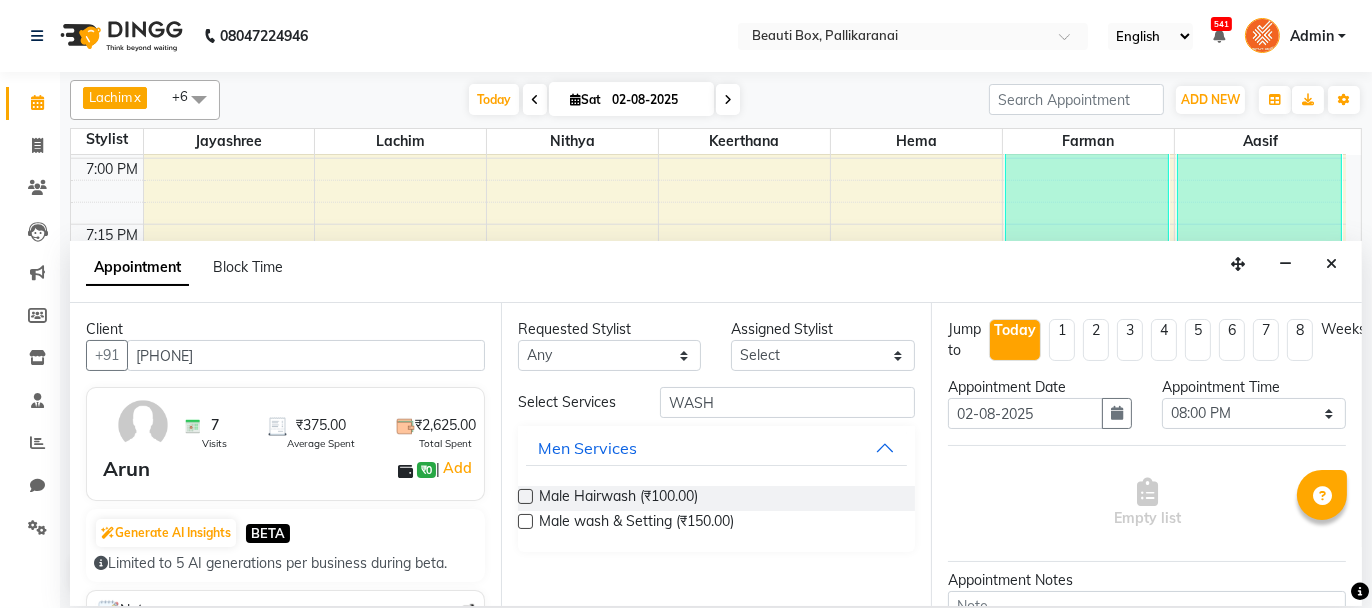 click at bounding box center (525, 496) 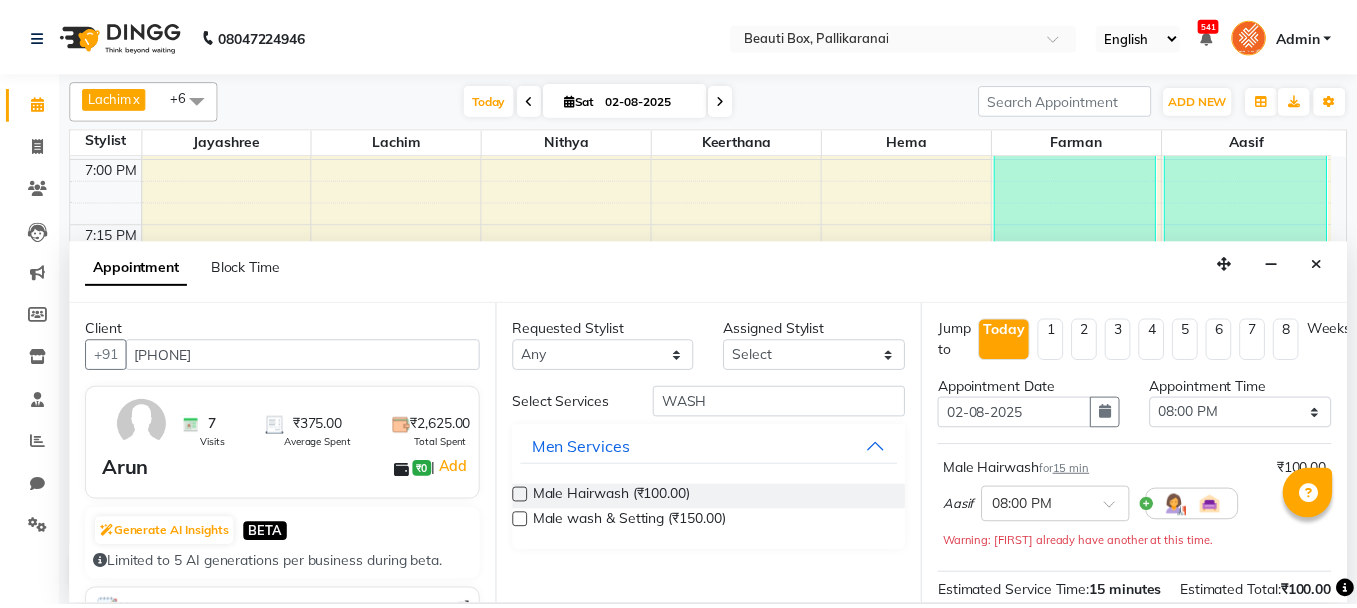 scroll, scrollTop: 263, scrollLeft: 0, axis: vertical 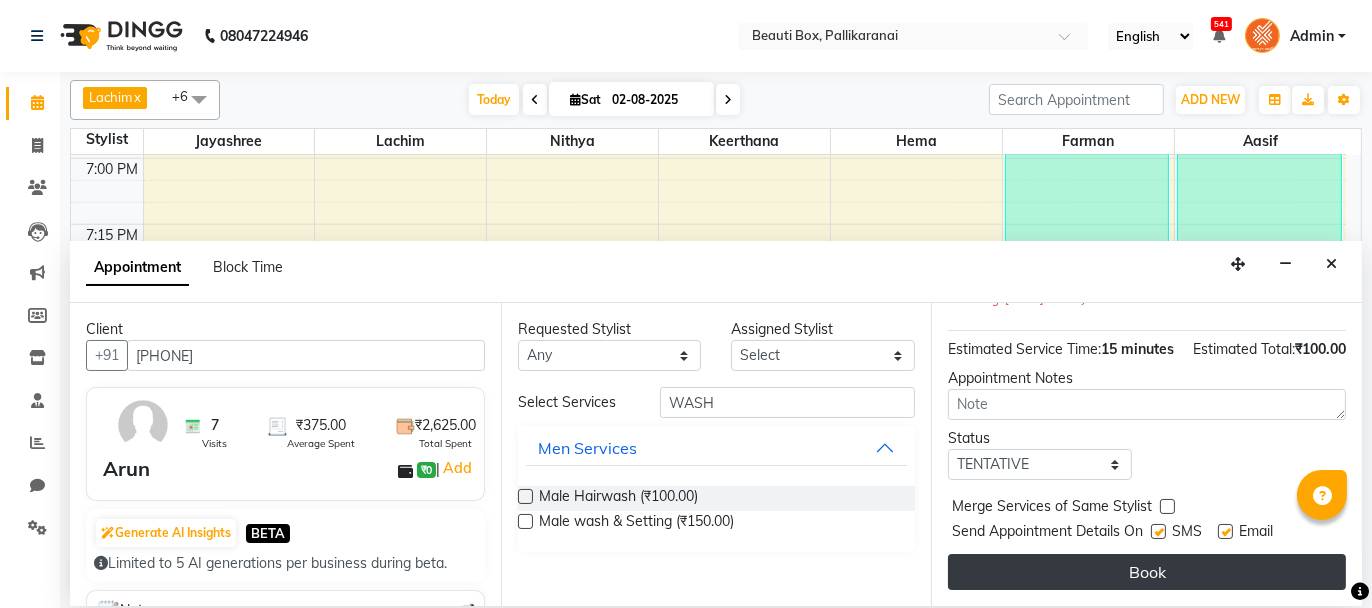 click on "Book" at bounding box center [1147, 572] 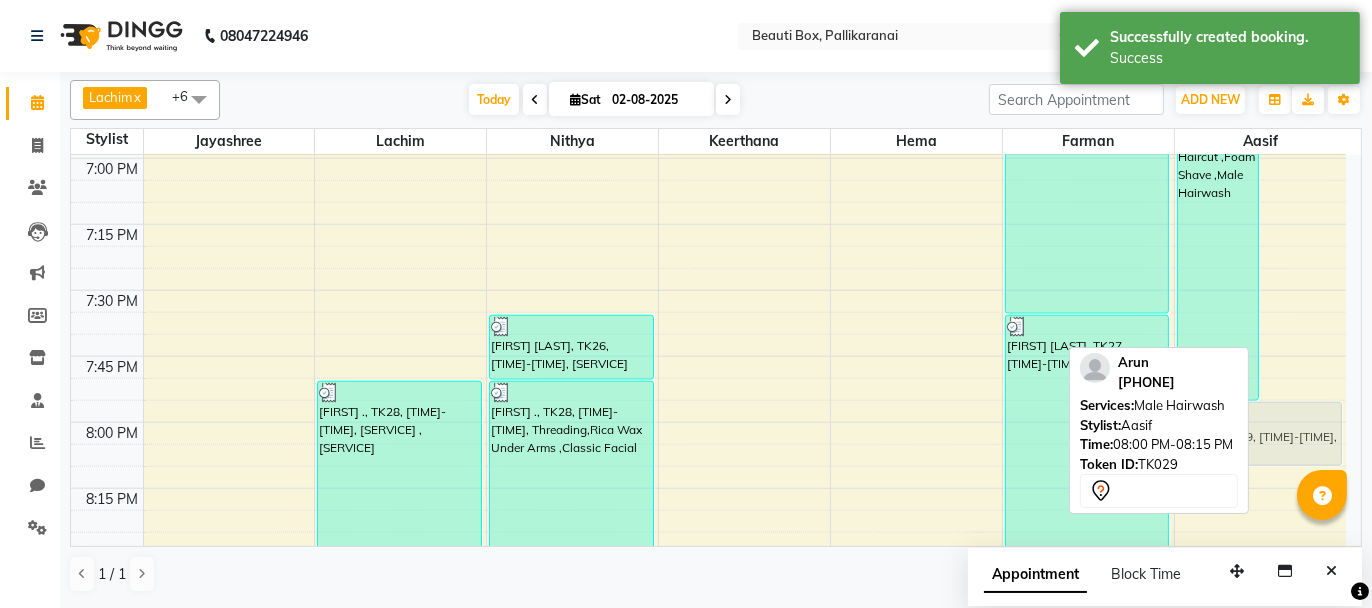 drag, startPoint x: 1277, startPoint y: 394, endPoint x: 1261, endPoint y: 418, distance: 28.84441 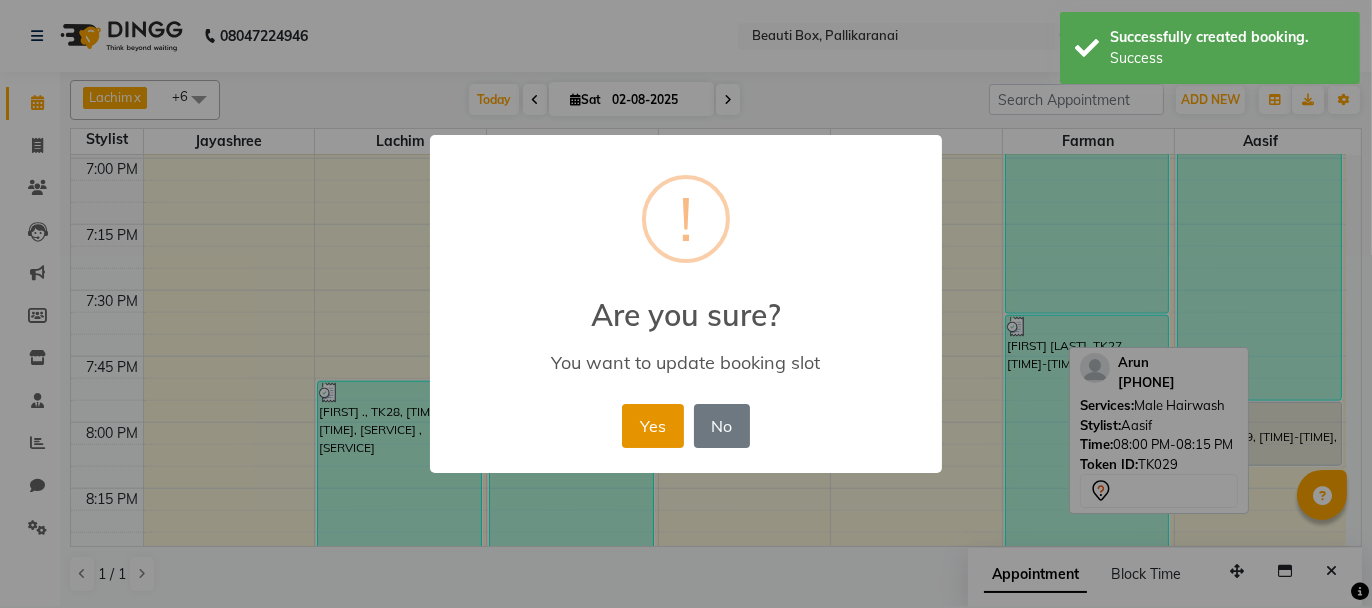 click on "Yes" at bounding box center (652, 426) 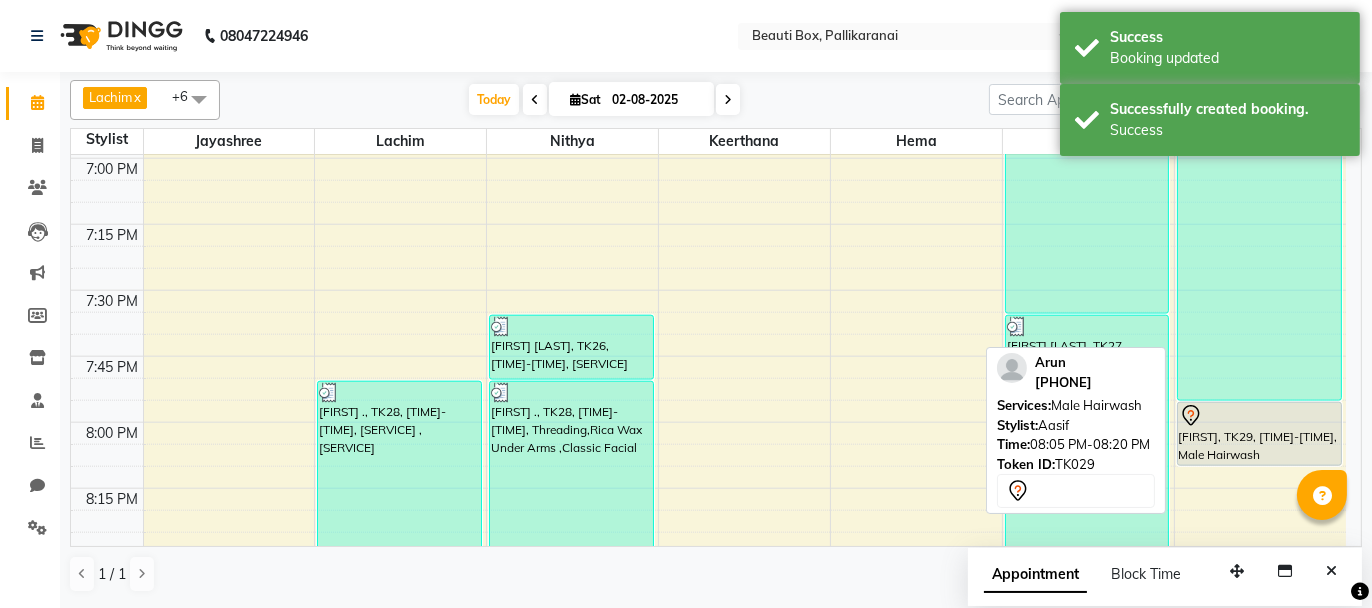 click on "[FIRST], TK29, [TIME]-[TIME], Male Hairwash" at bounding box center [1259, 434] 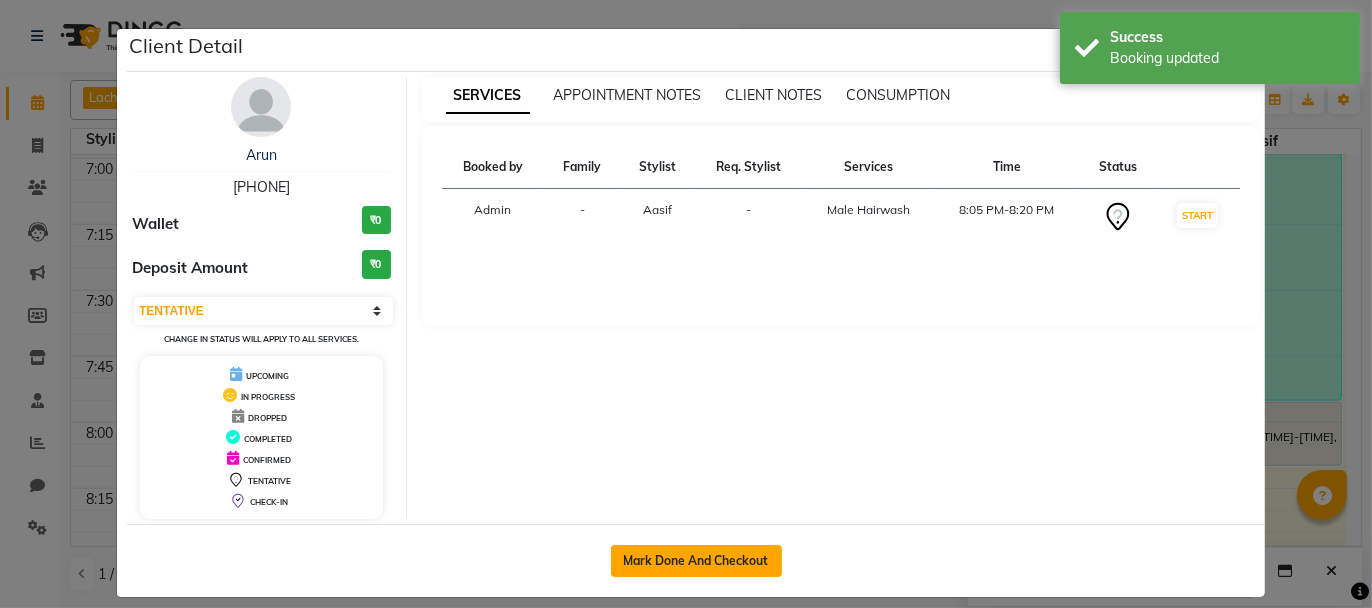 click on "Mark Done And Checkout" 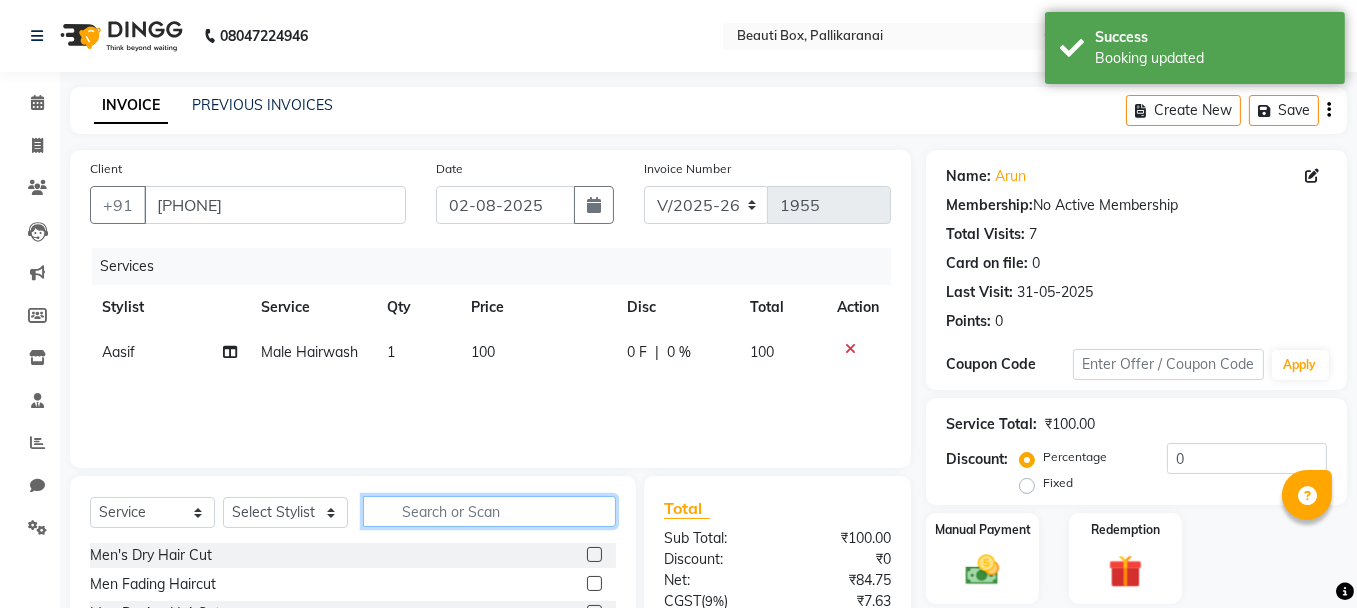 click 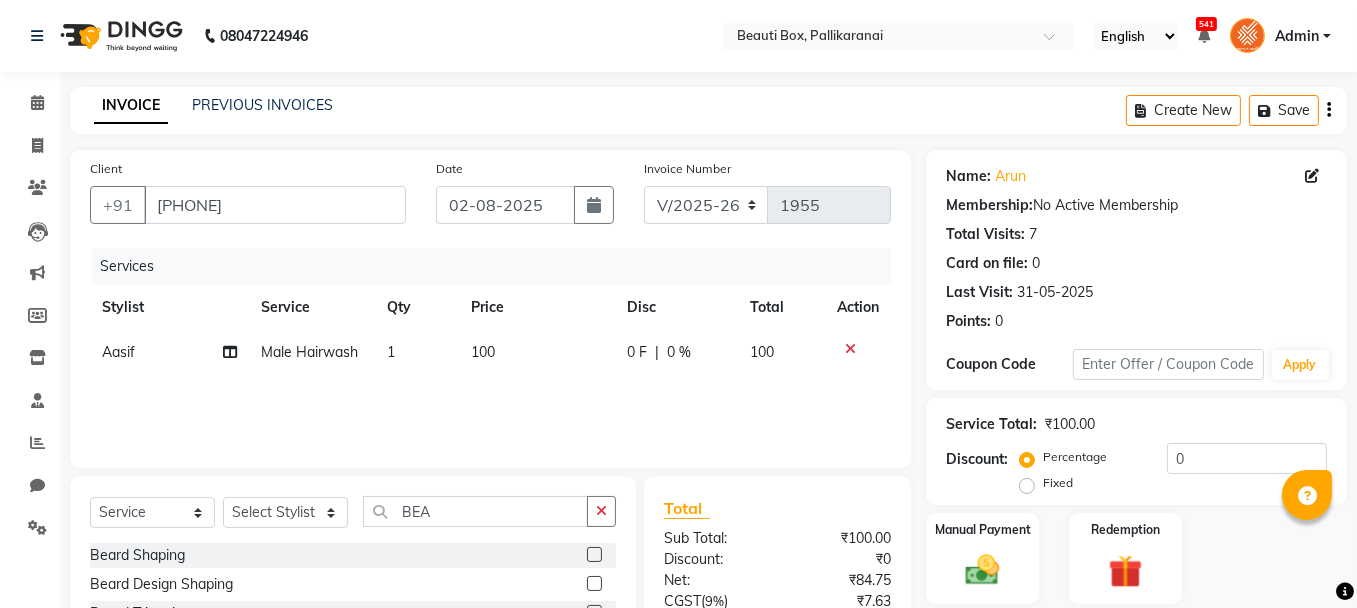 click 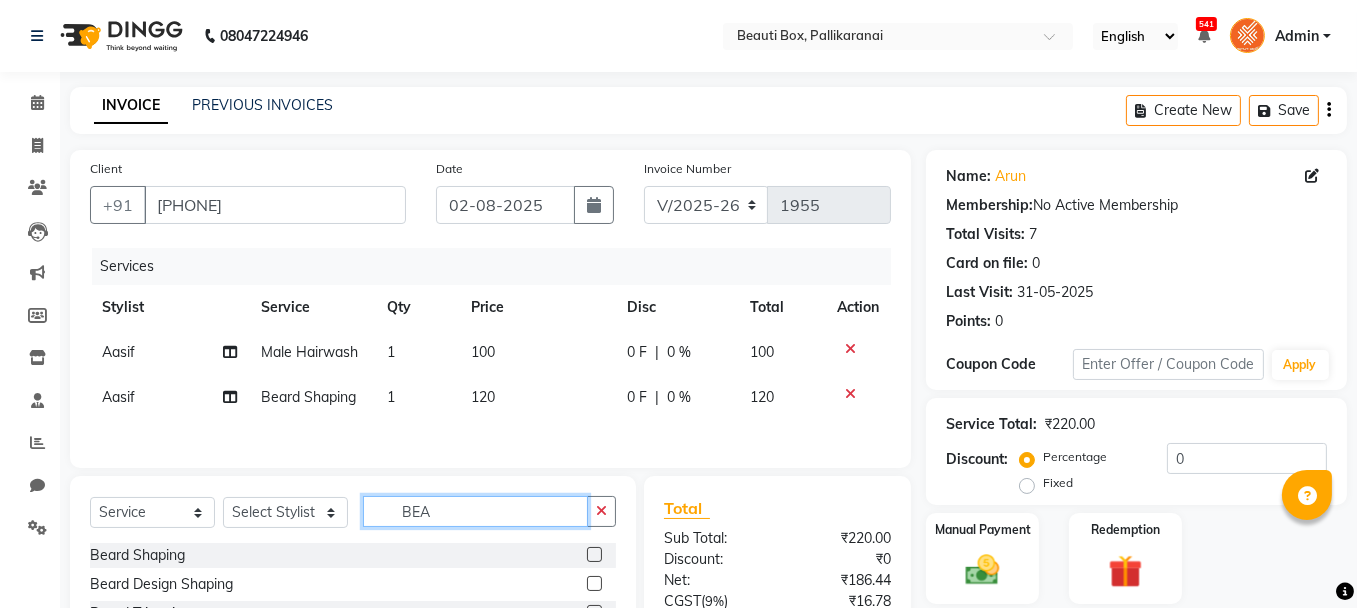 click on "BEA" 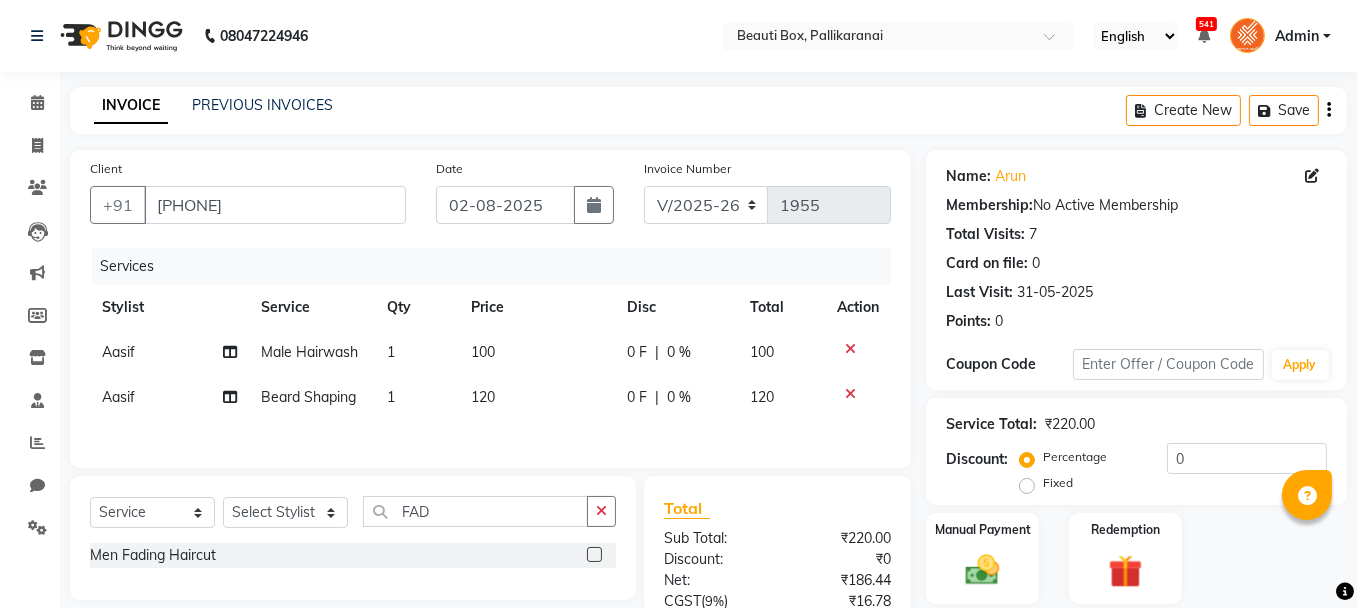 click 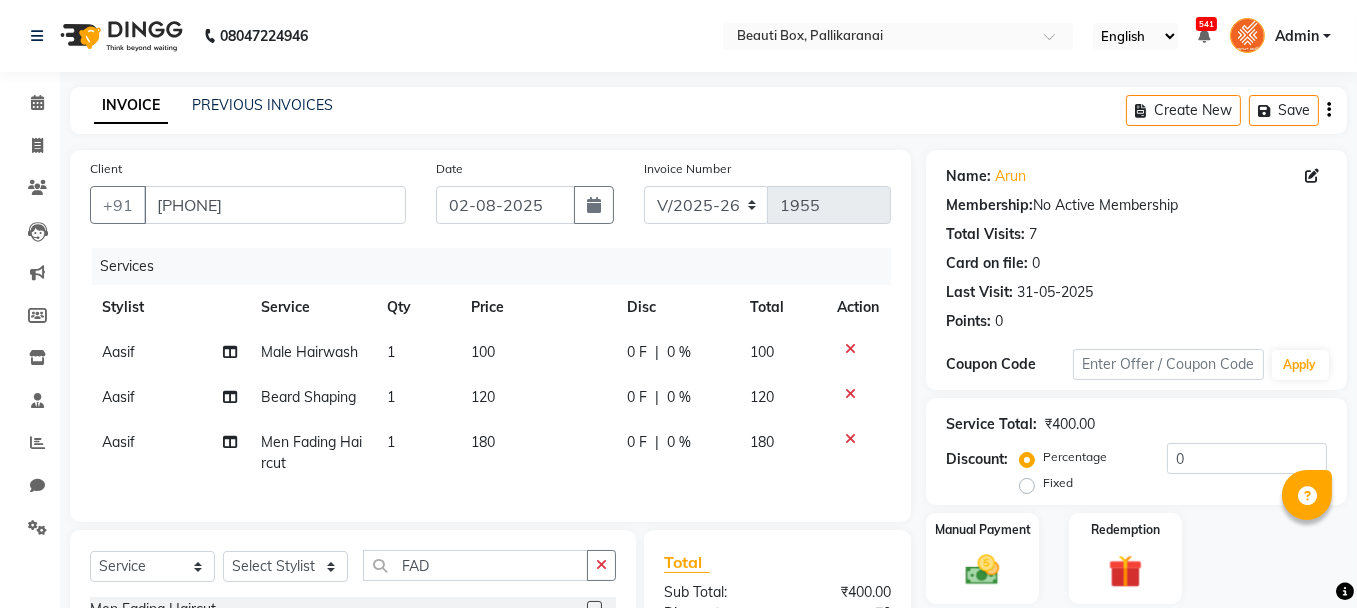 scroll, scrollTop: 200, scrollLeft: 0, axis: vertical 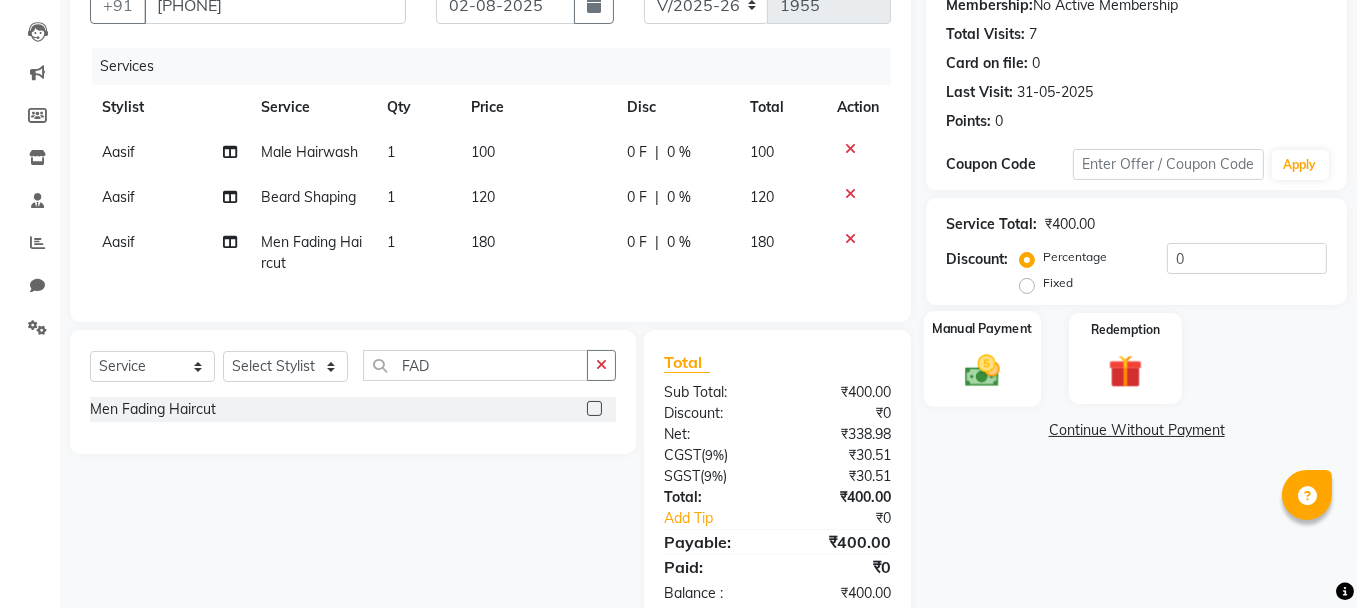 click on "Manual Payment" 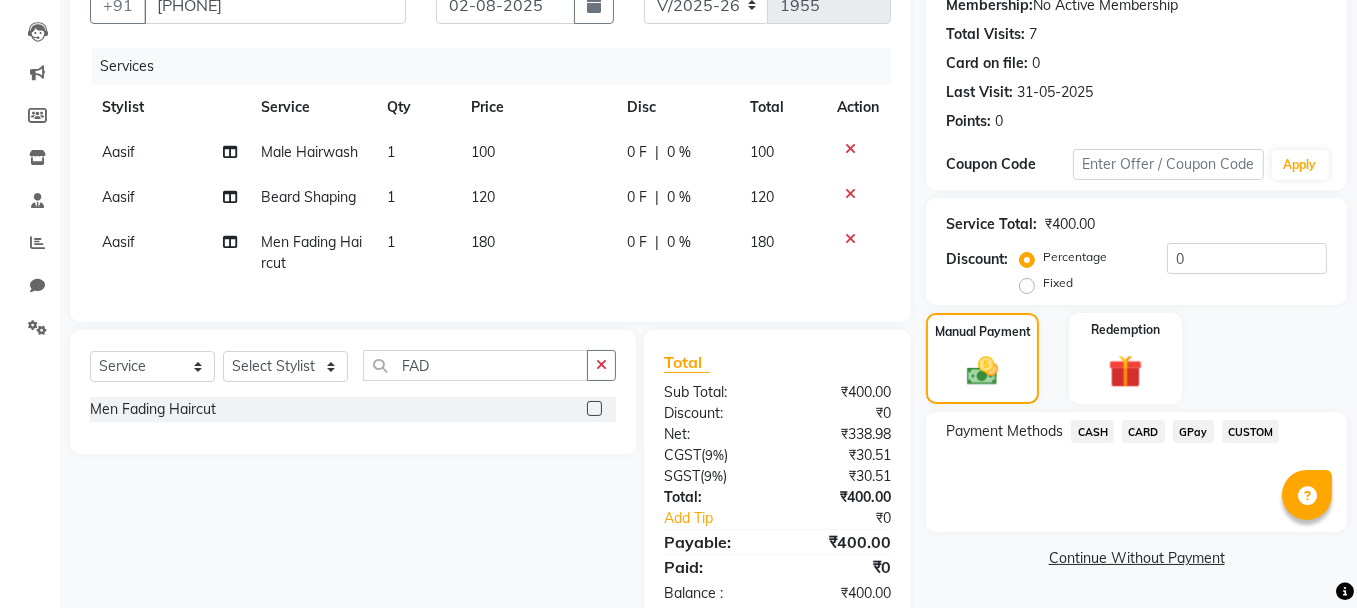 click on "GPay" 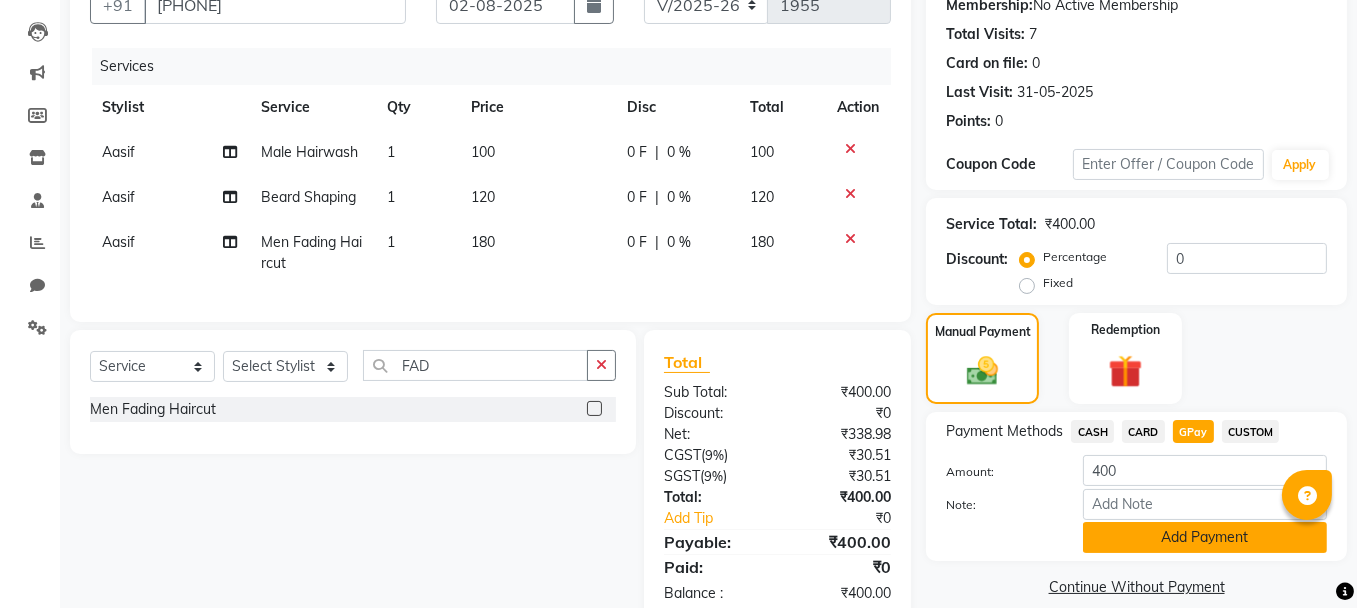 click on "Add Payment" 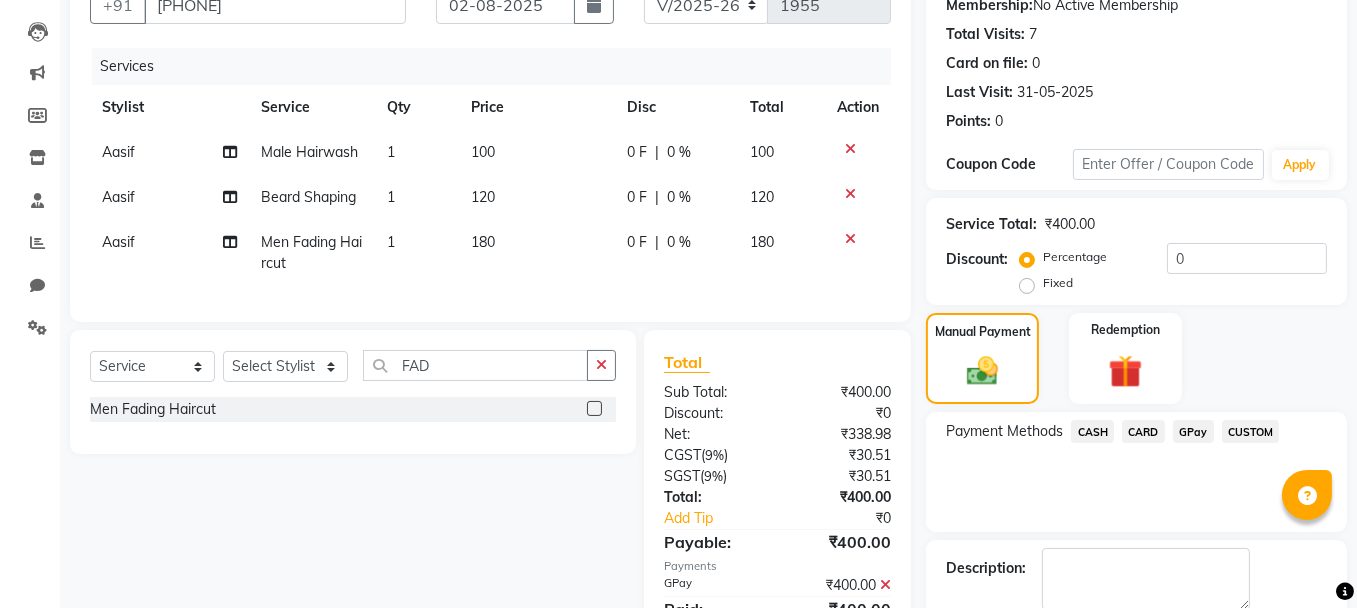 scroll, scrollTop: 305, scrollLeft: 0, axis: vertical 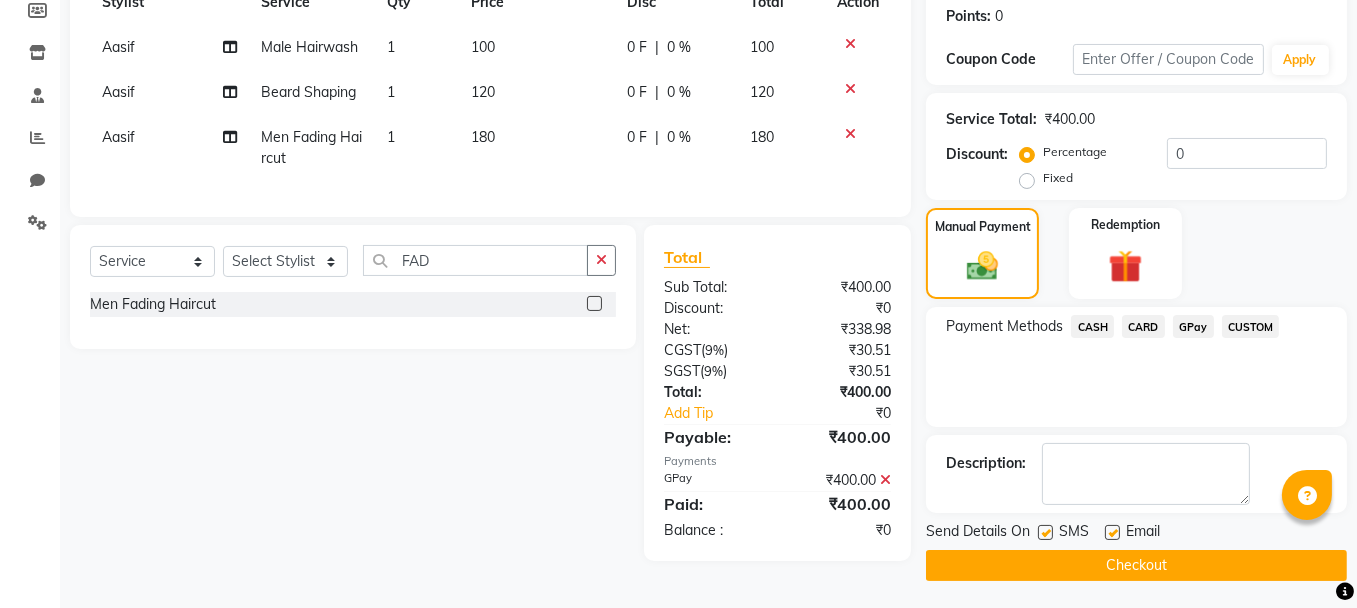 click on "Checkout" 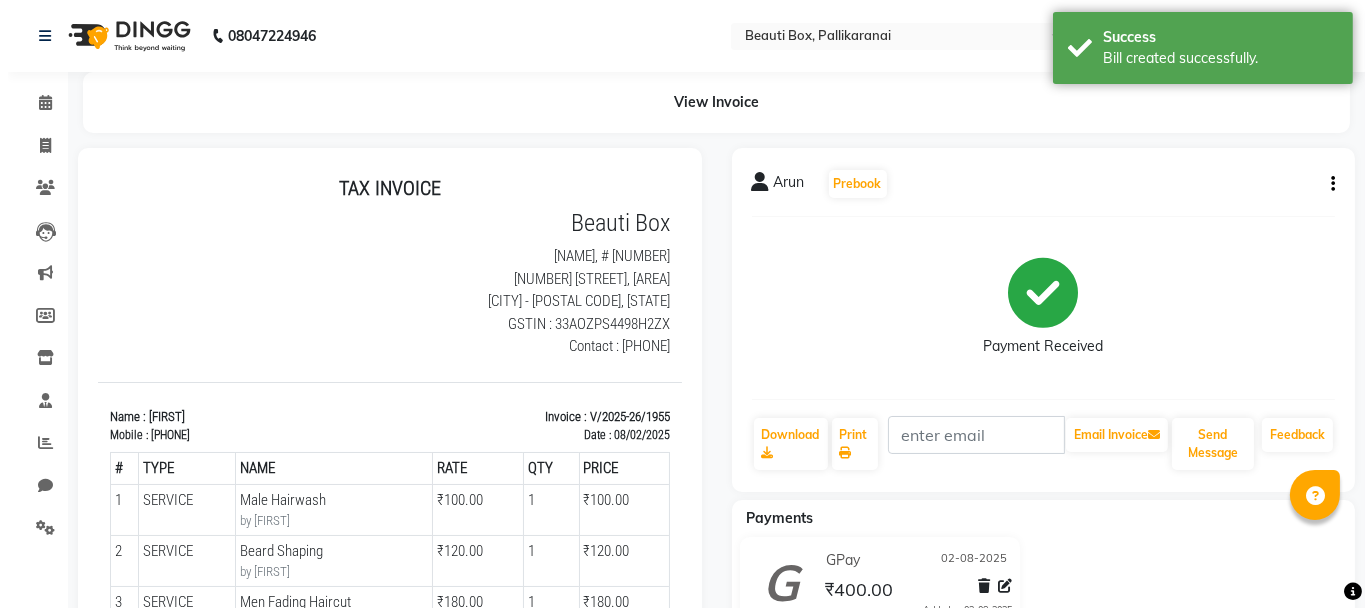 scroll, scrollTop: 0, scrollLeft: 0, axis: both 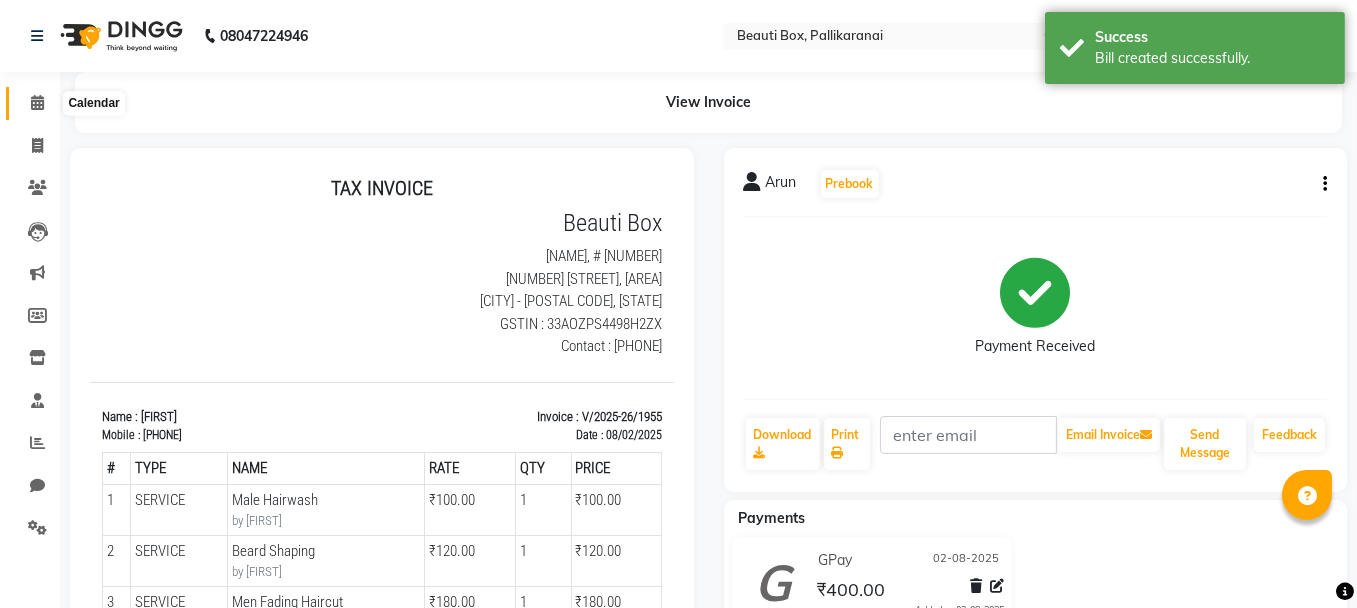 click 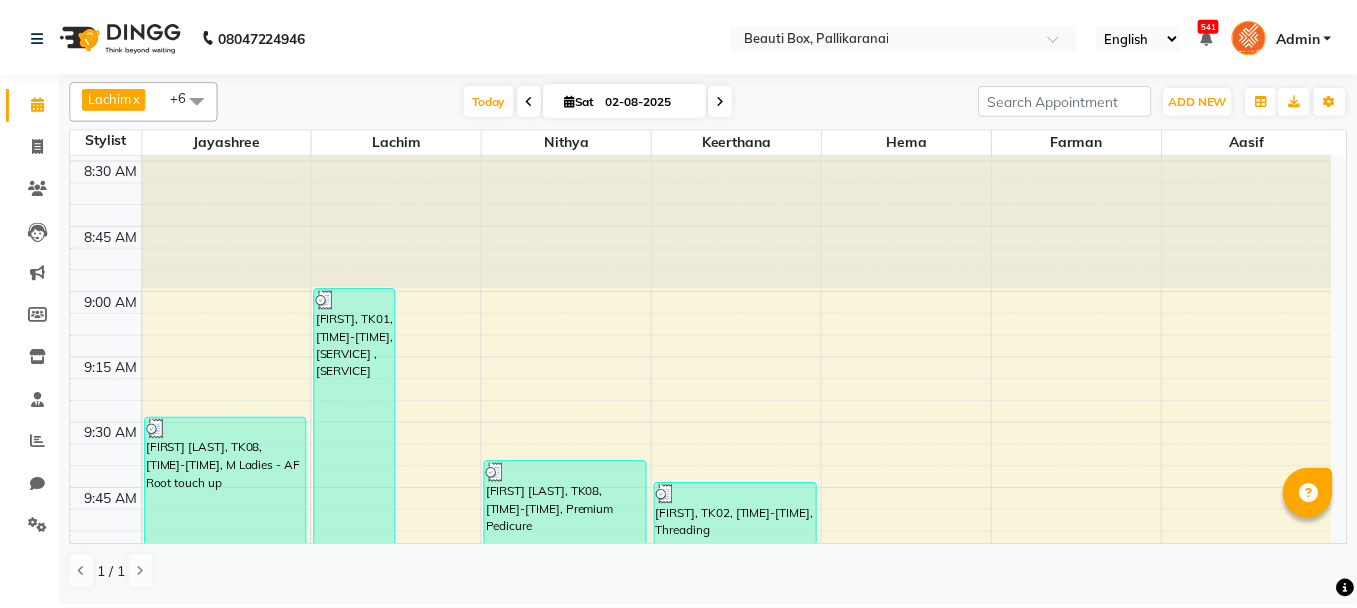 scroll, scrollTop: 427, scrollLeft: 0, axis: vertical 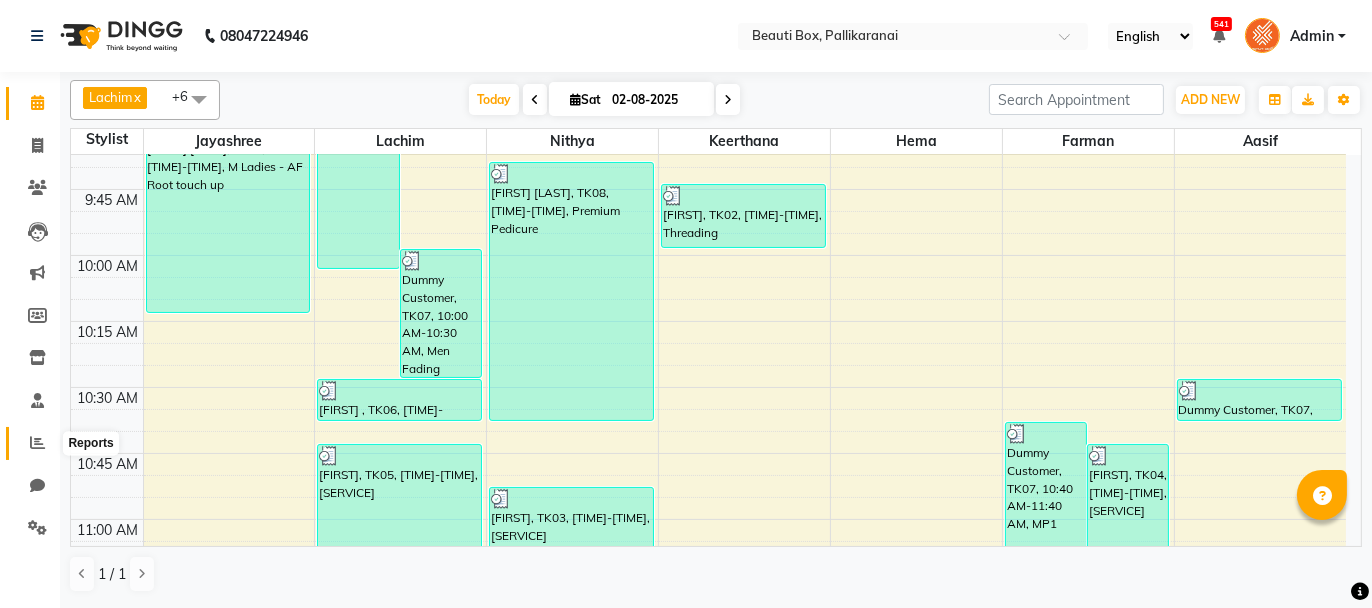 click 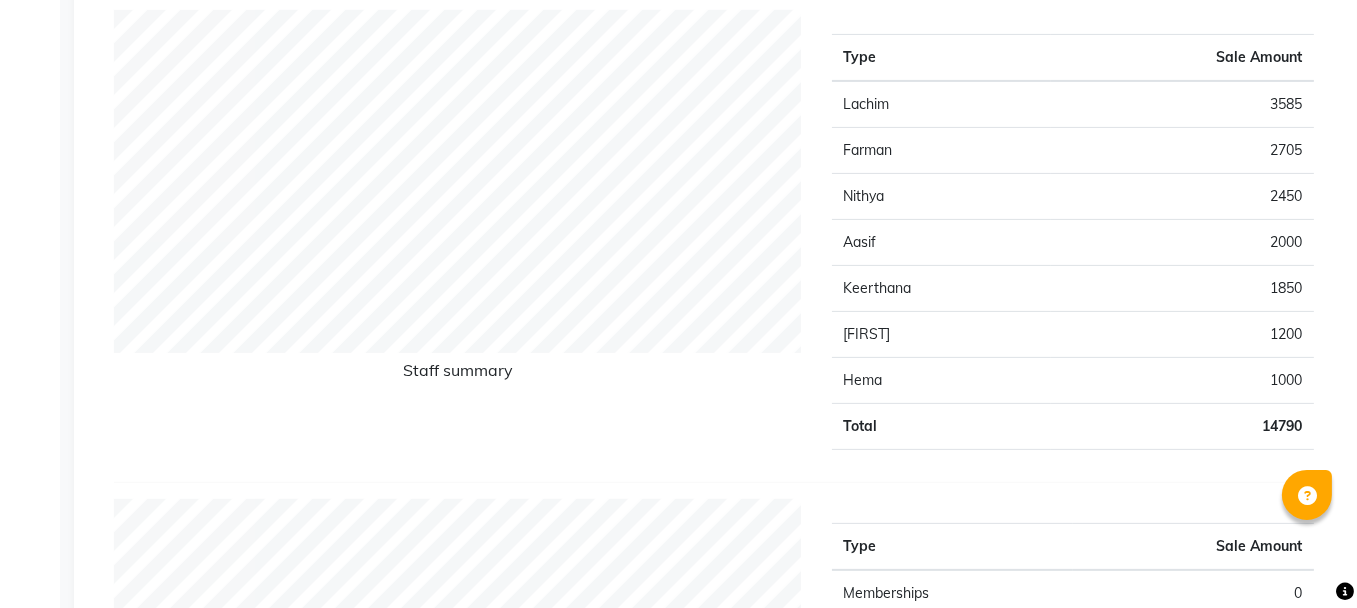 scroll, scrollTop: 800, scrollLeft: 0, axis: vertical 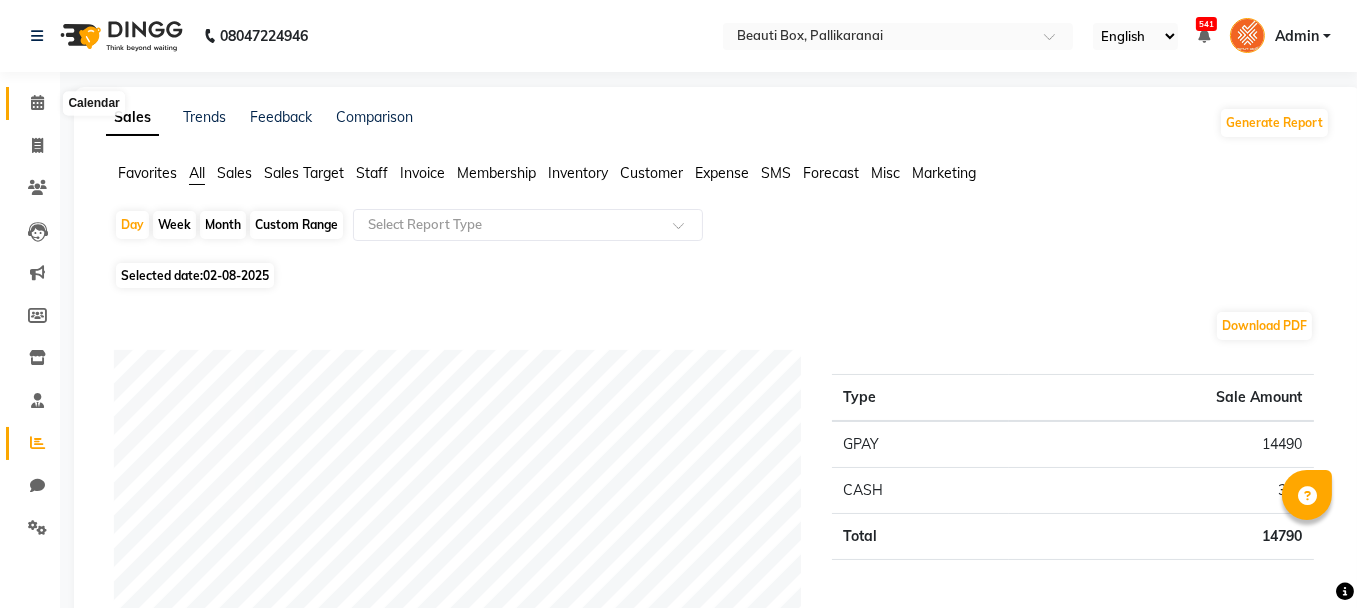 click 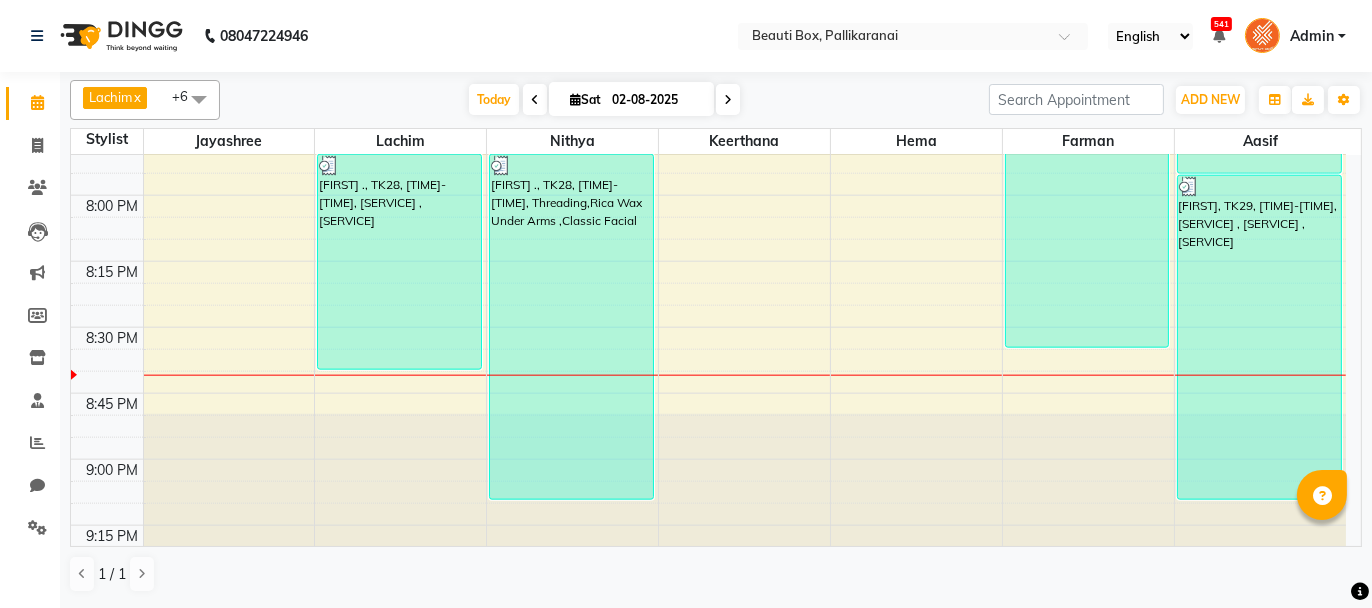 scroll, scrollTop: 3027, scrollLeft: 0, axis: vertical 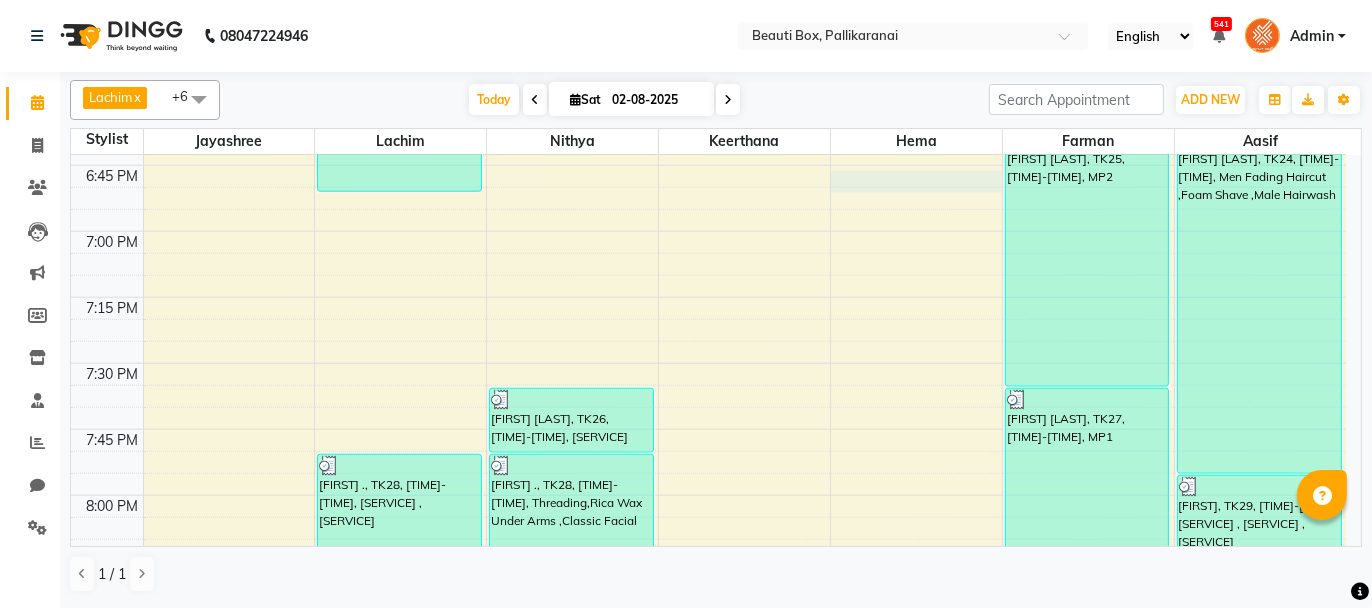click on "0292757 Dummy Customer, TK09, [TIME]-[TIME], [SERVICE] [FIRST], TK12, [TIME]-[TIME], [SERVICE] , [SERVICE] [FIRST], TK16, [TIME]-[TIME], [SERVICE] [FIRST] [LAST], TK20, [TIME]-[TIME], [SERVICE] [FIRST], TK21, [TIME]-[TIME], [SERVICE] [FIRST], TK29, [TIME]-[TIME], [SERVICE]" at bounding box center (708, -825) 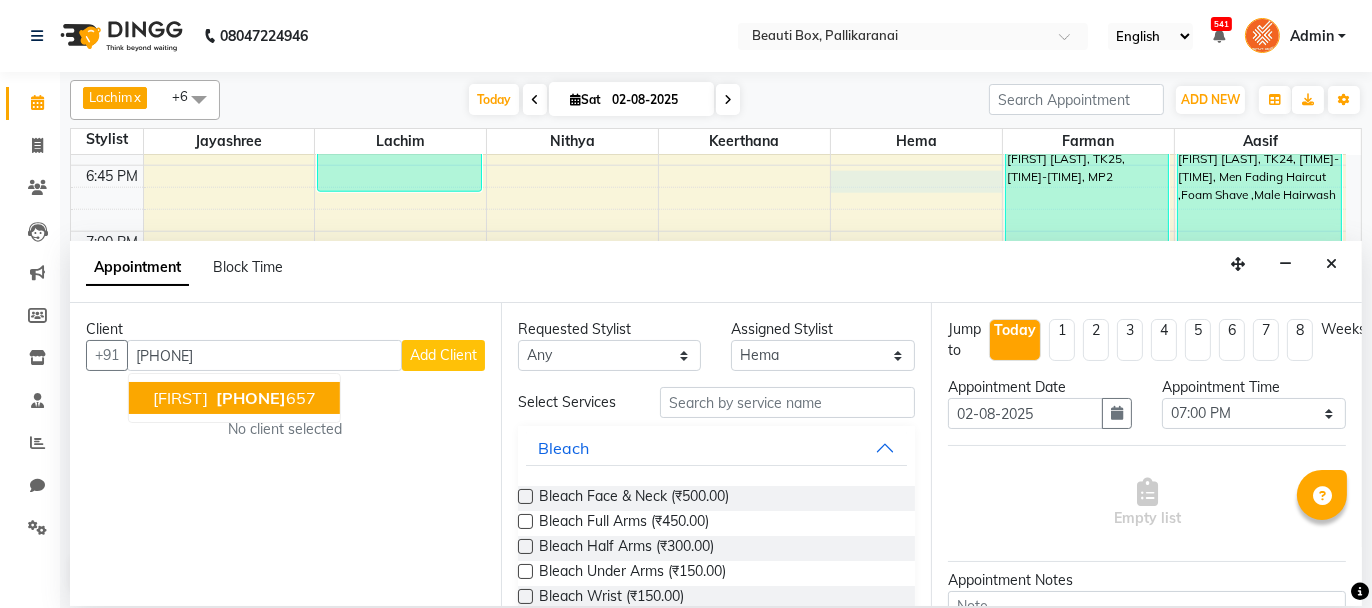 click on "[PHONE]" at bounding box center [264, 398] 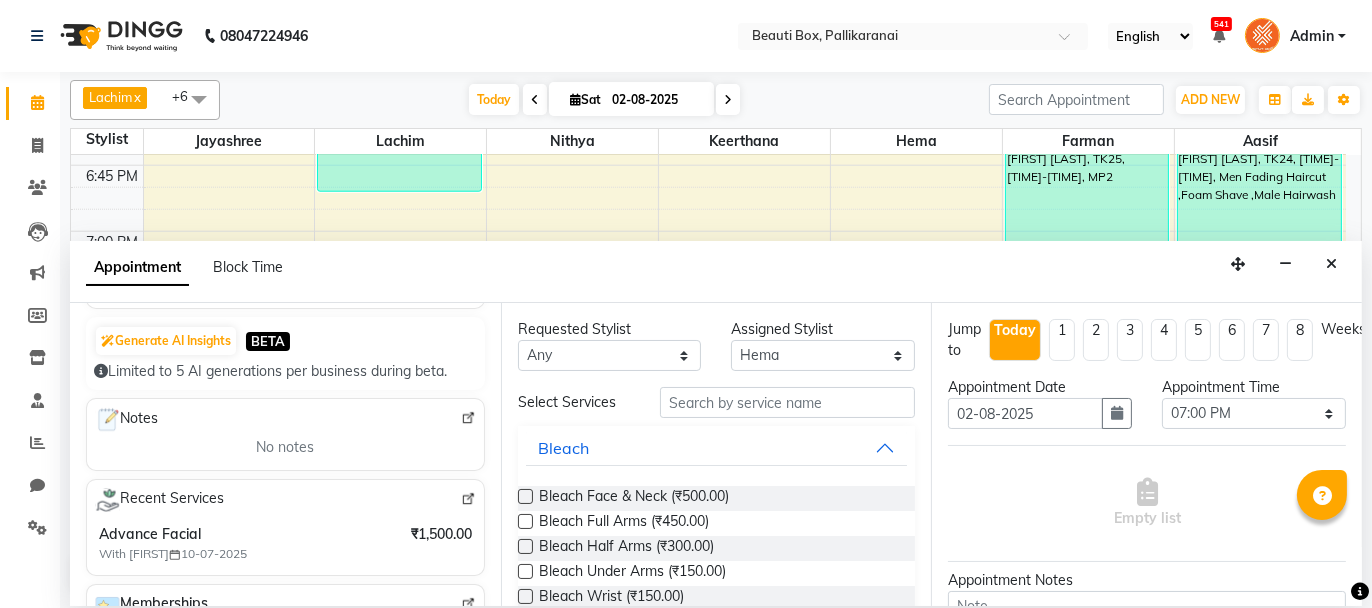 scroll, scrollTop: 200, scrollLeft: 0, axis: vertical 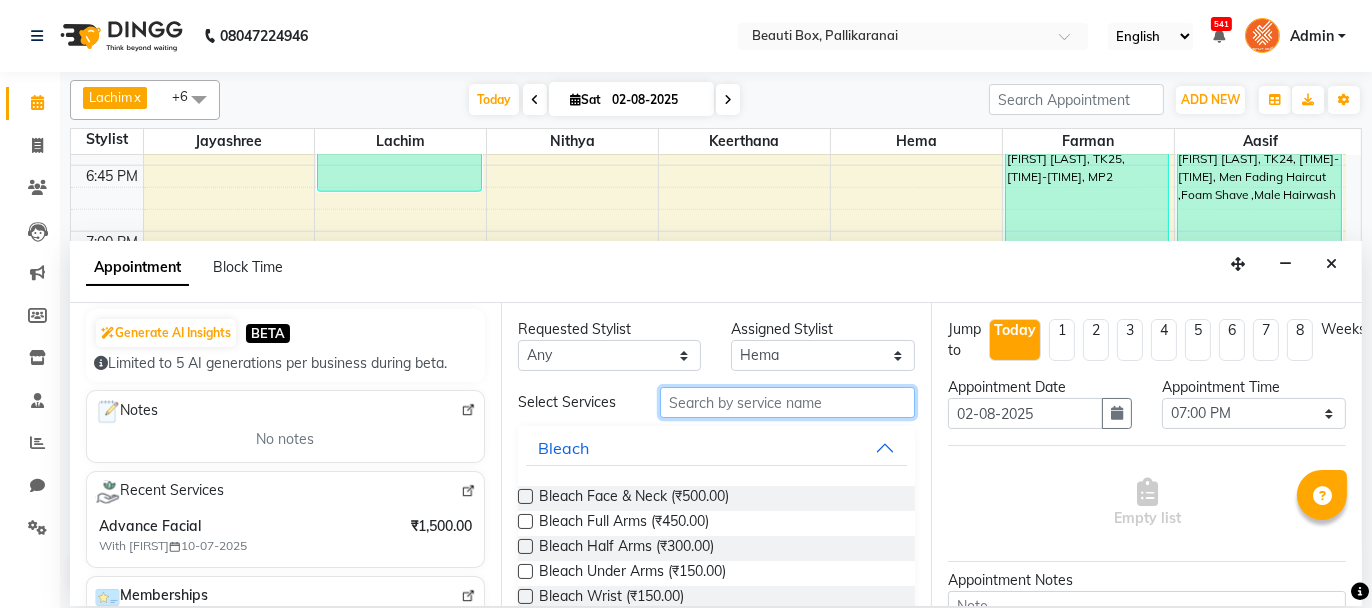 click at bounding box center [787, 402] 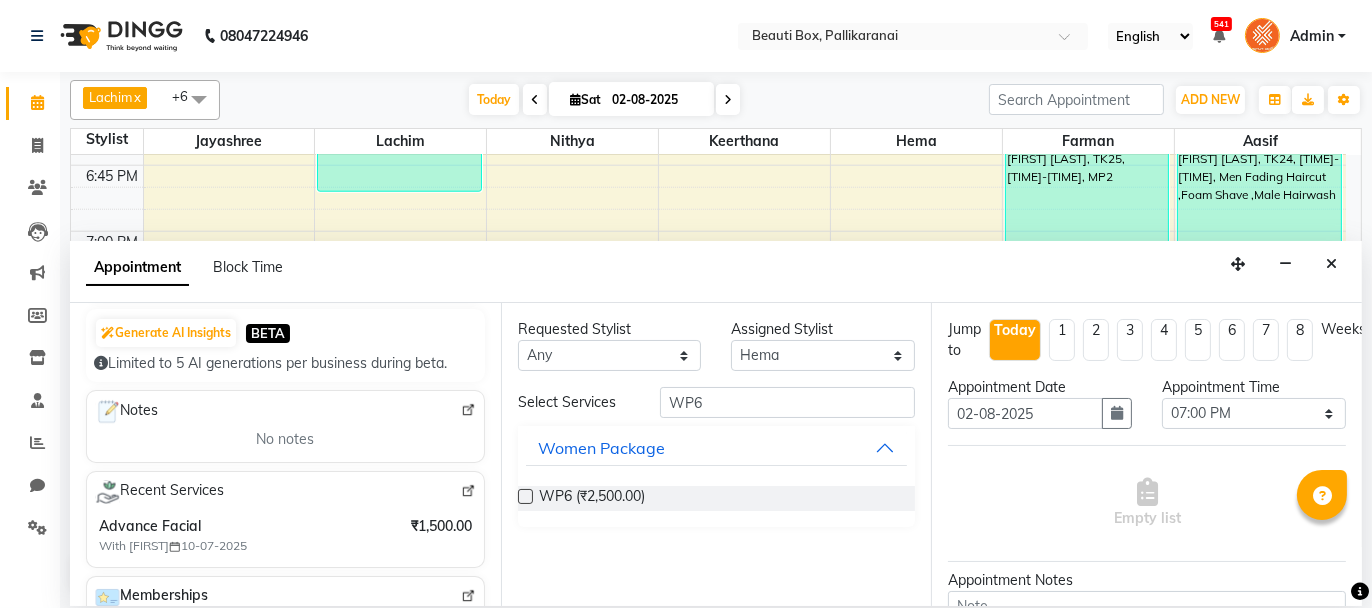 click at bounding box center [525, 496] 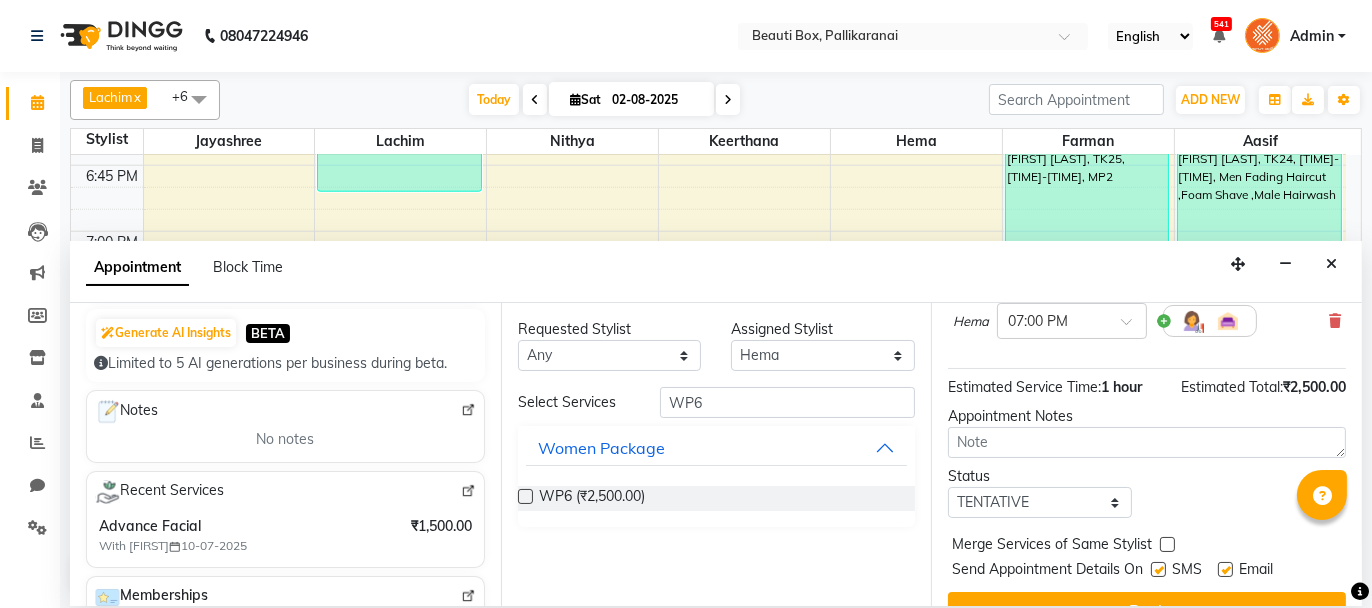 scroll, scrollTop: 221, scrollLeft: 0, axis: vertical 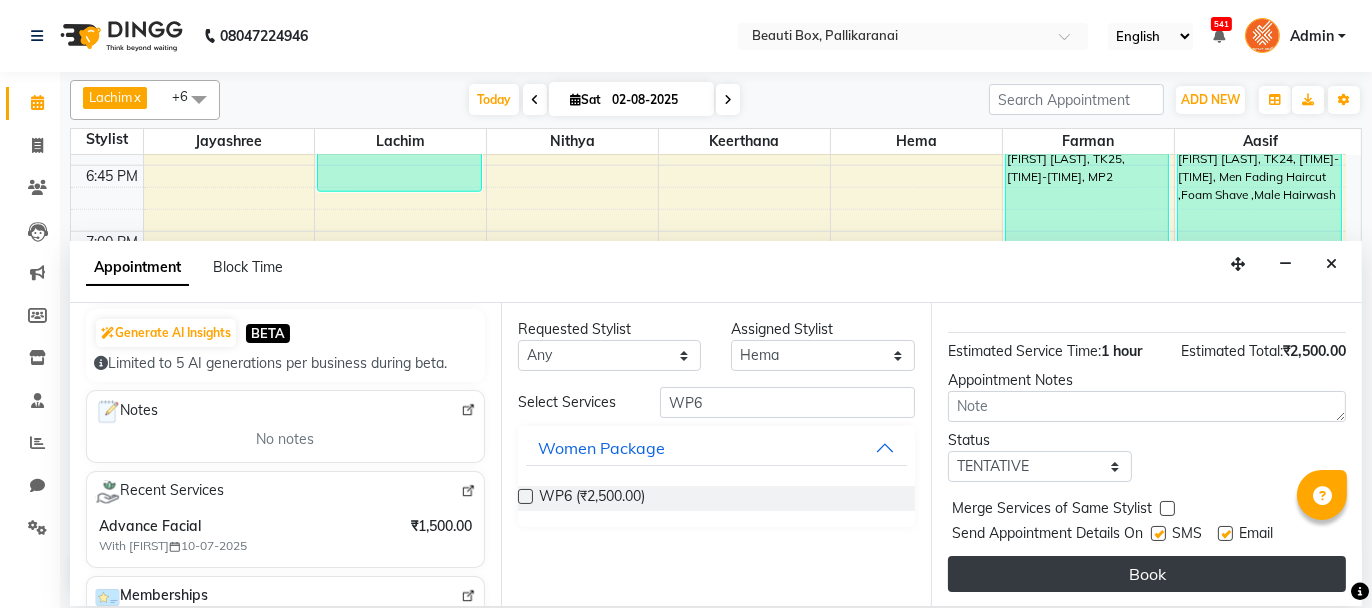 click on "Book" at bounding box center [1147, 574] 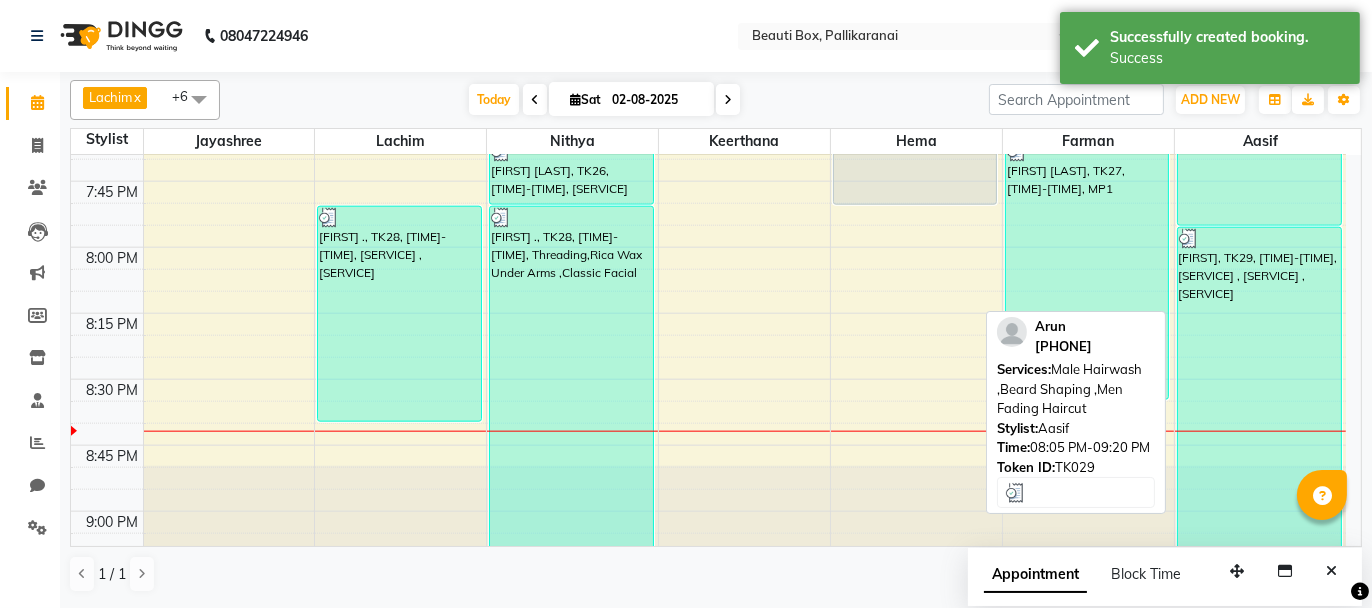 scroll, scrollTop: 3127, scrollLeft: 0, axis: vertical 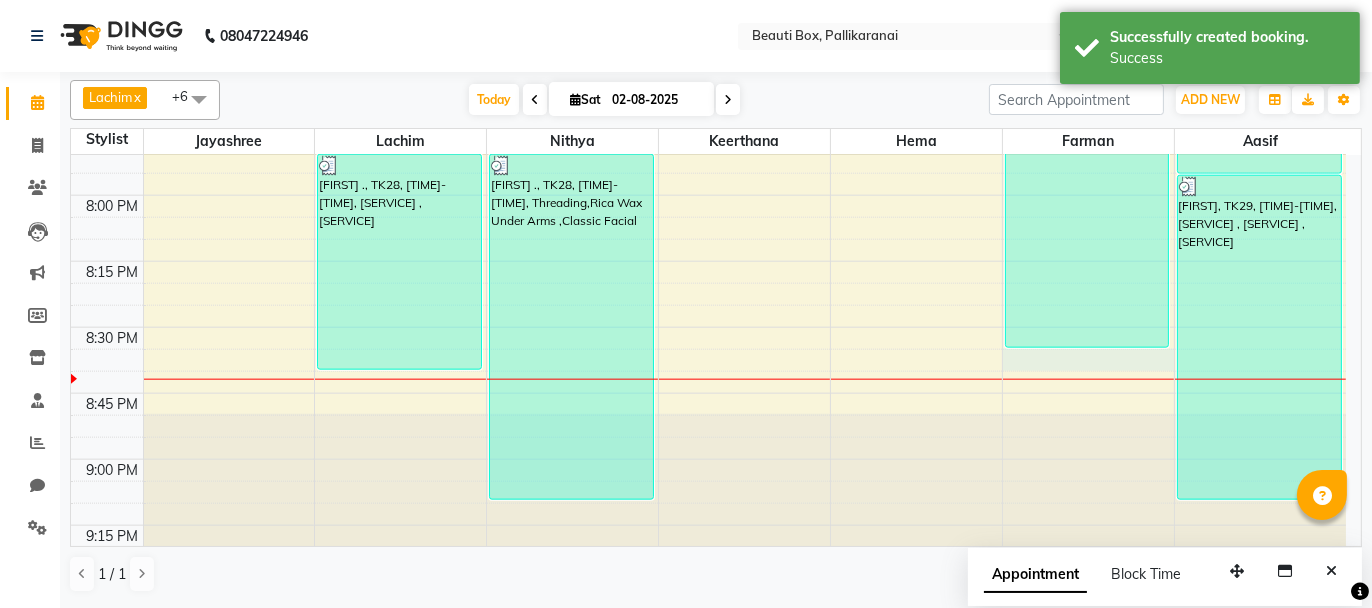 click on "0292757 Dummy Customer, TK09, [TIME]-[TIME], [SERVICE] [FIRST], TK12, [TIME]-[TIME], [SERVICE] , [SERVICE] [FIRST], TK16, [TIME]-[TIME], [SERVICE] [FIRST] [LAST], TK20, [TIME]-[TIME], [SERVICE] [FIRST], TK21, [TIME]-[TIME], [SERVICE] [FIRST], TK29, [TIME]-[TIME], [SERVICE]" at bounding box center [708, -1125] 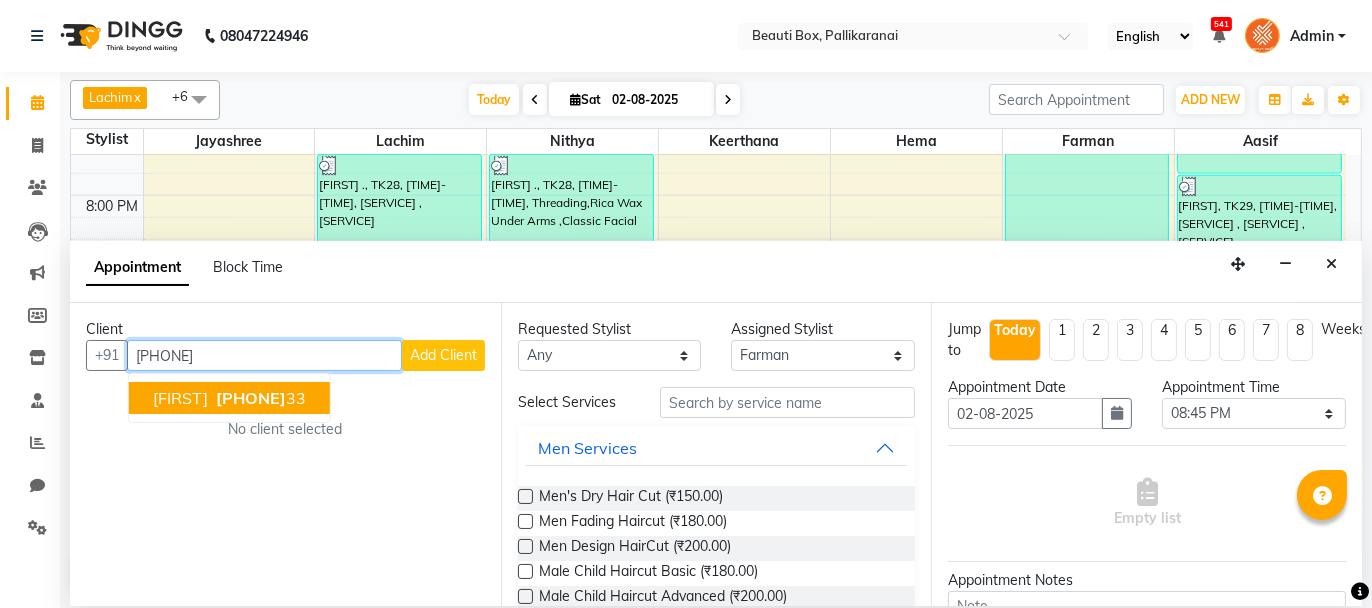 click on "[PHONE]" at bounding box center [251, 398] 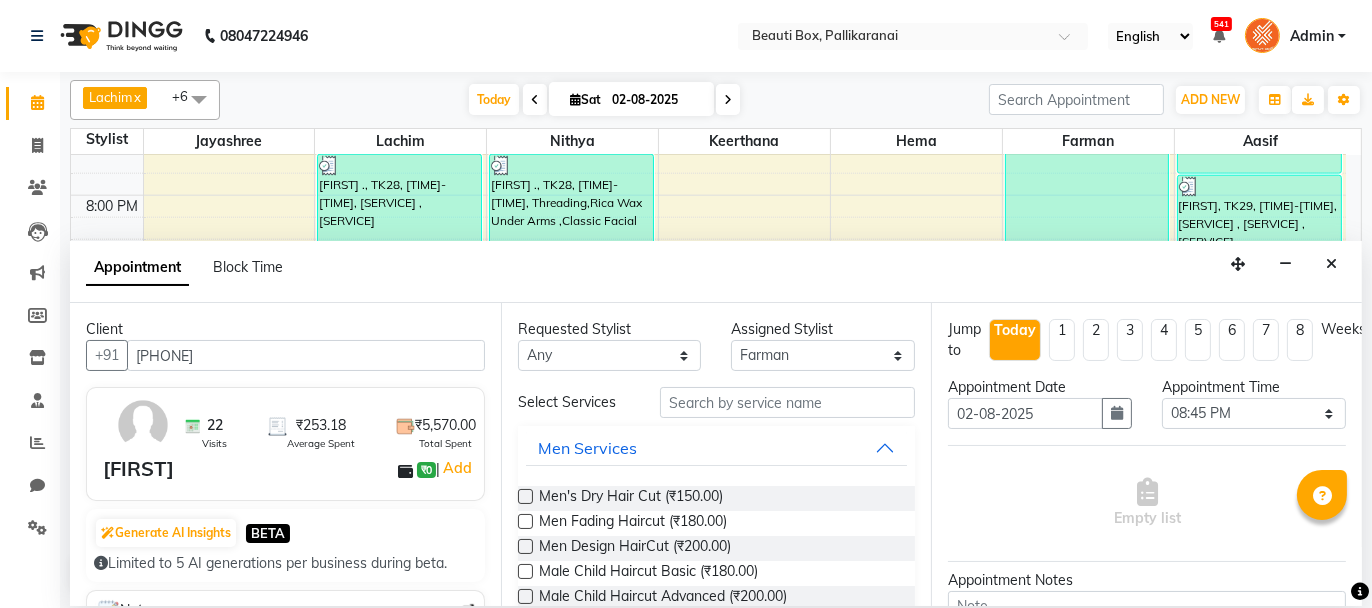 click at bounding box center (525, 496) 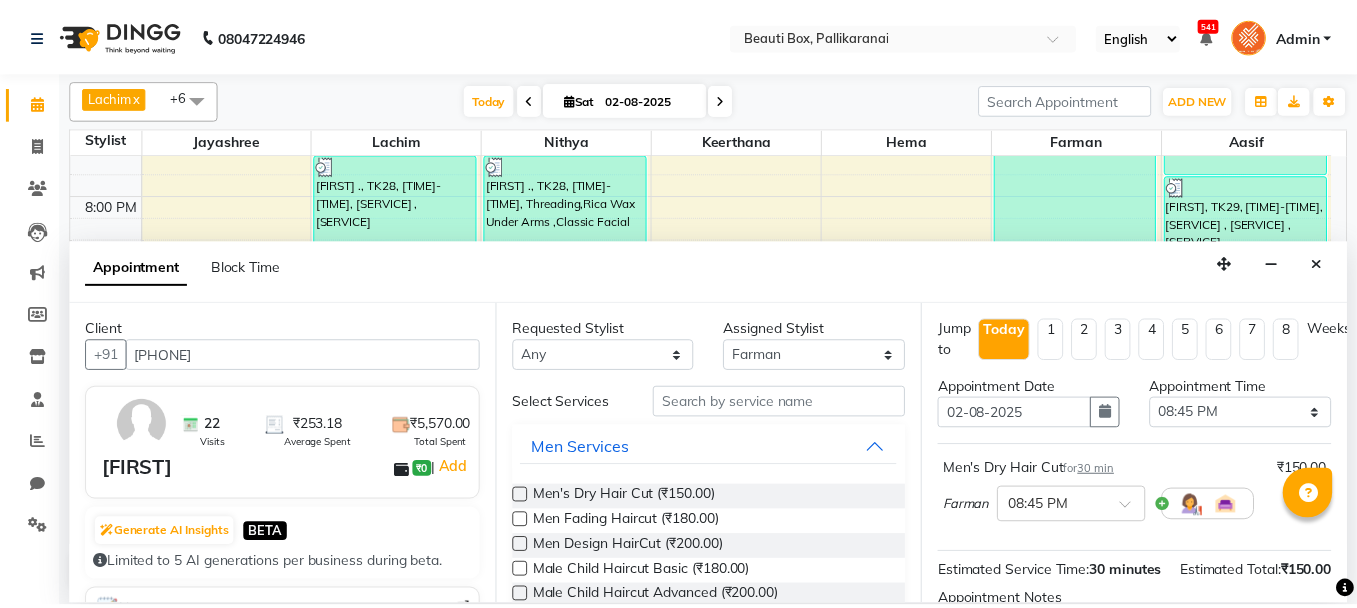 scroll, scrollTop: 242, scrollLeft: 0, axis: vertical 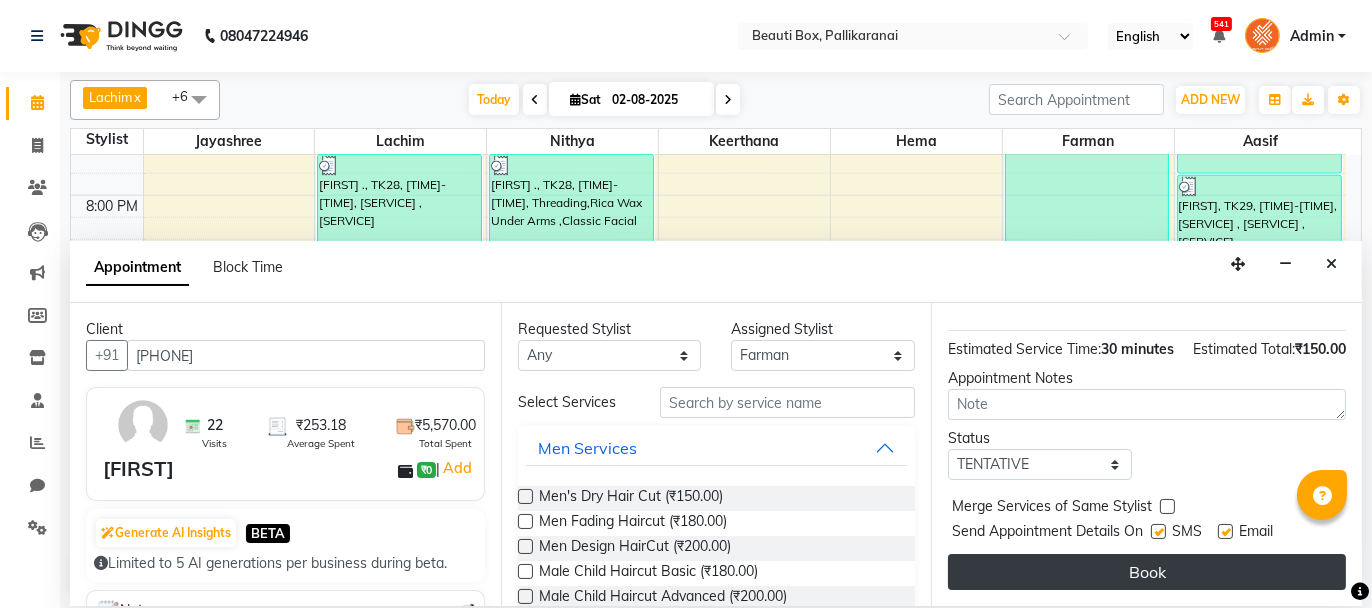 click on "Book" at bounding box center (1147, 572) 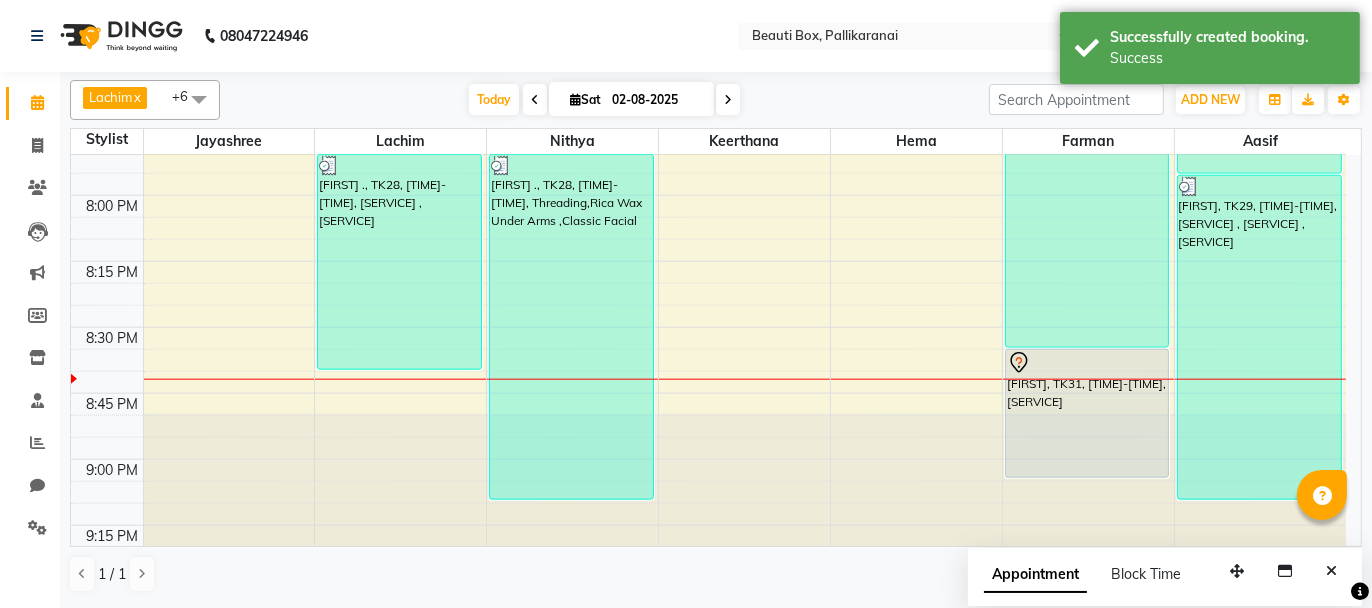 click at bounding box center (1088, 379) 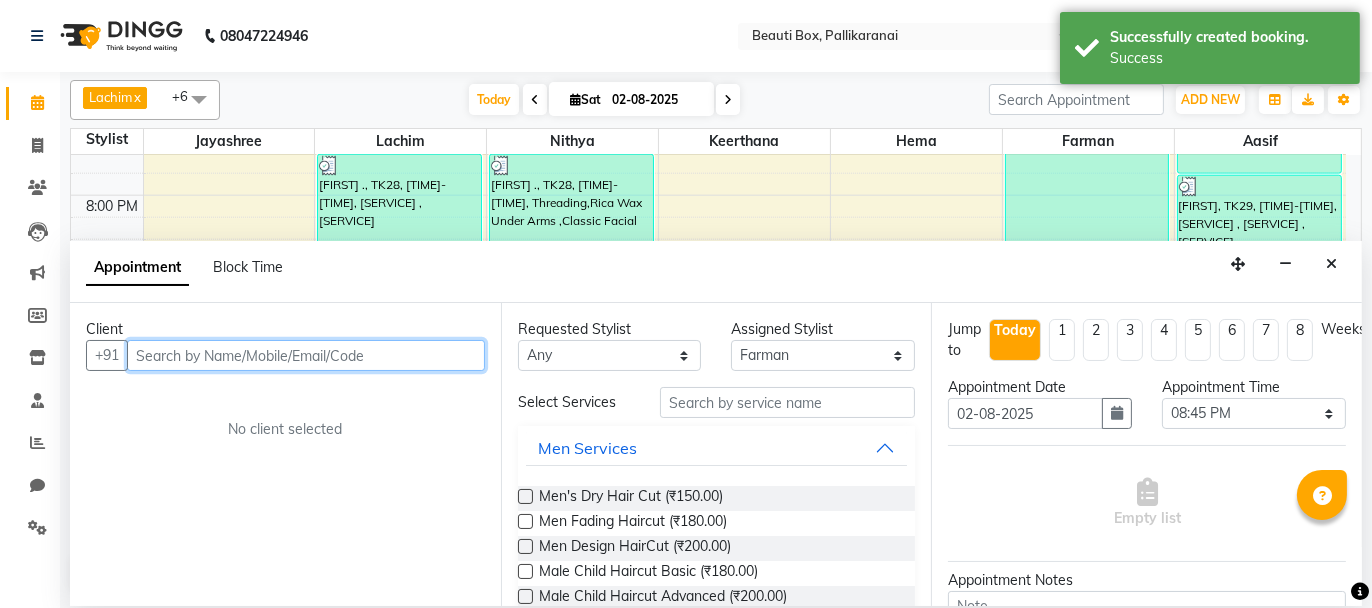 click at bounding box center (306, 355) 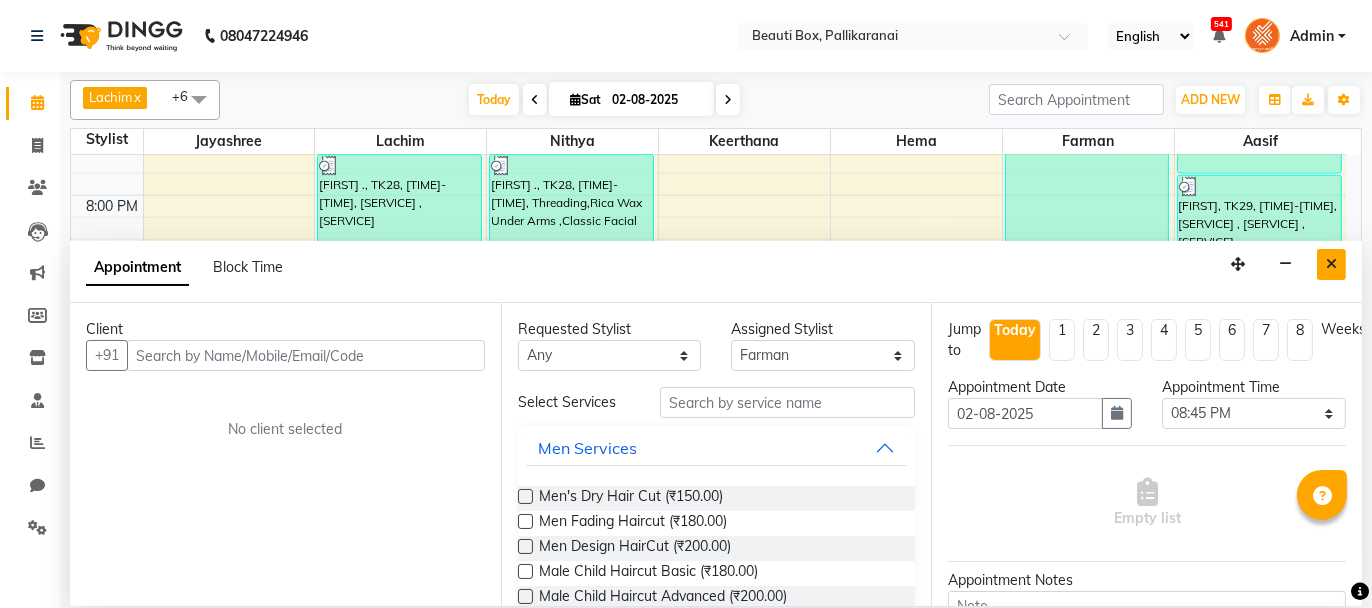 click at bounding box center (1331, 264) 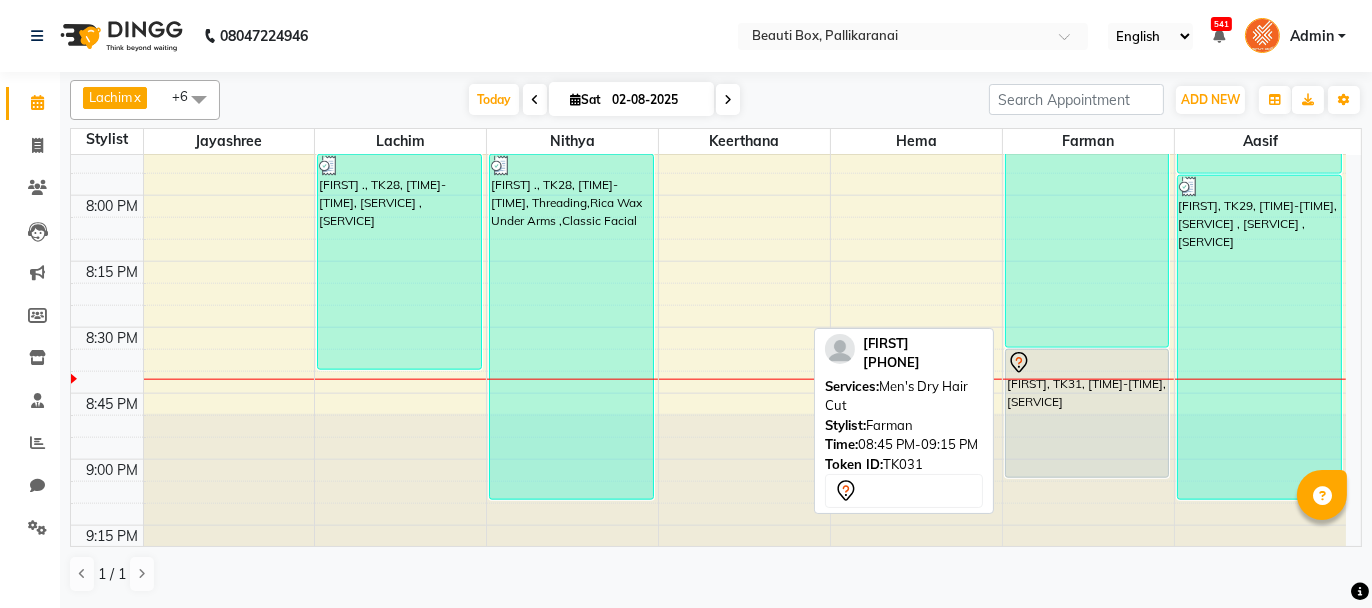 click on "[FIRST], TK31, [TIME]-[TIME], [SERVICE]" at bounding box center [1087, 413] 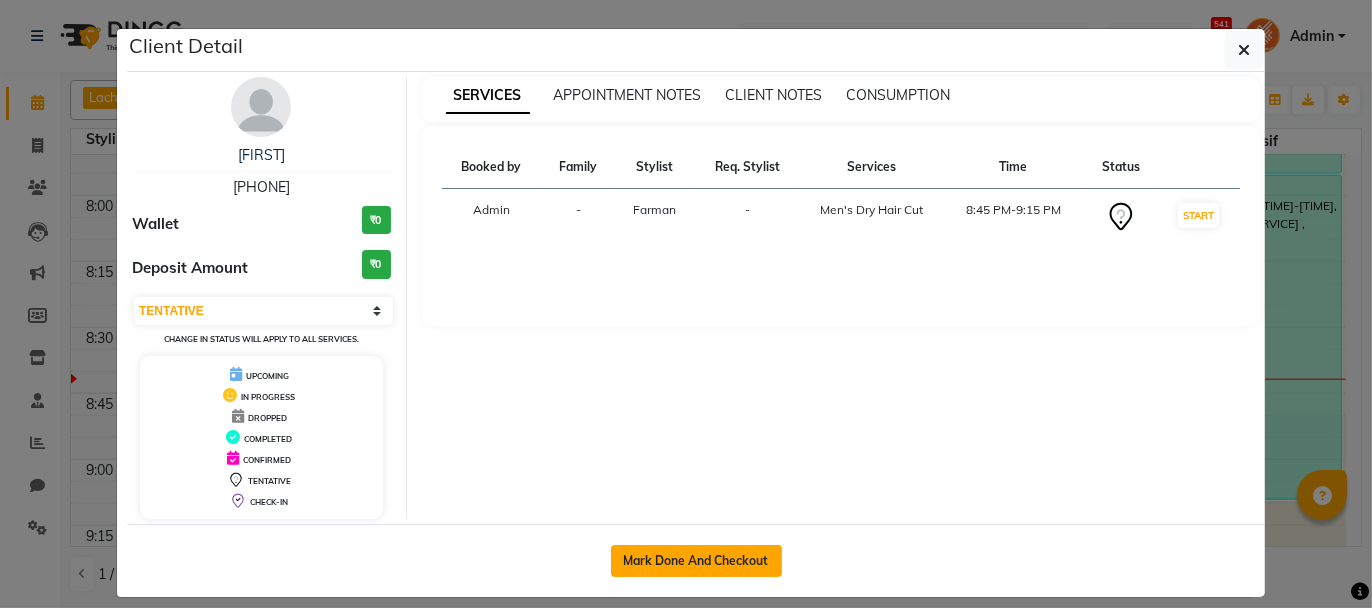 click on "Mark Done And Checkout" 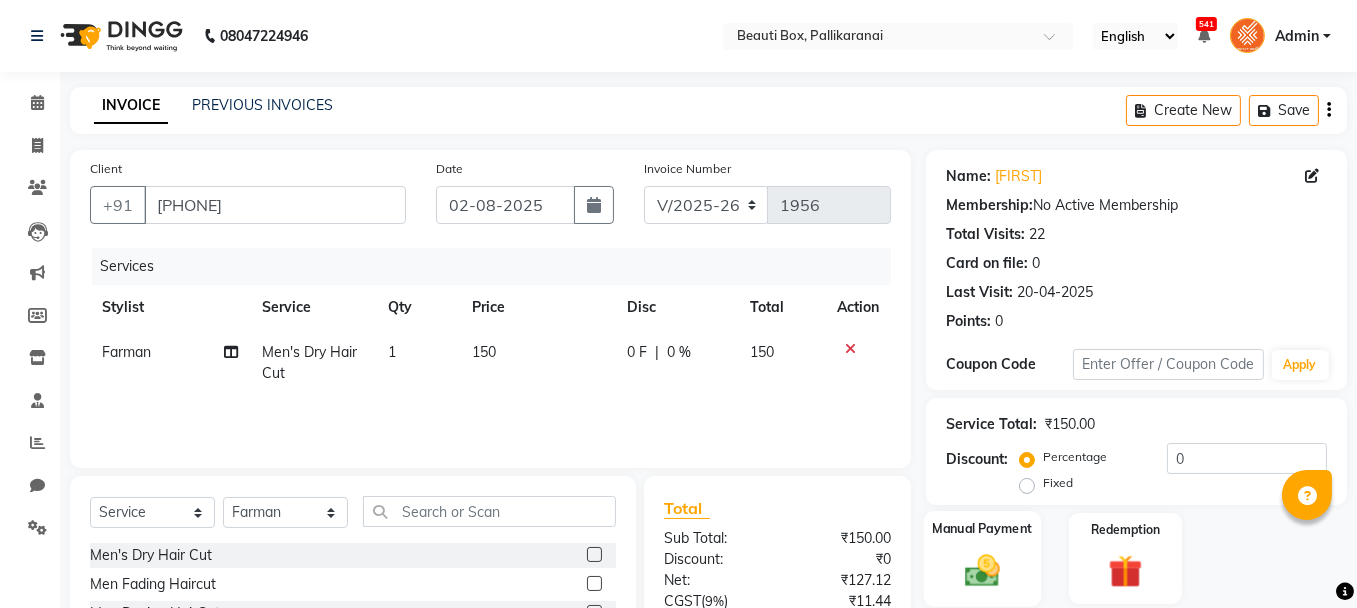 click 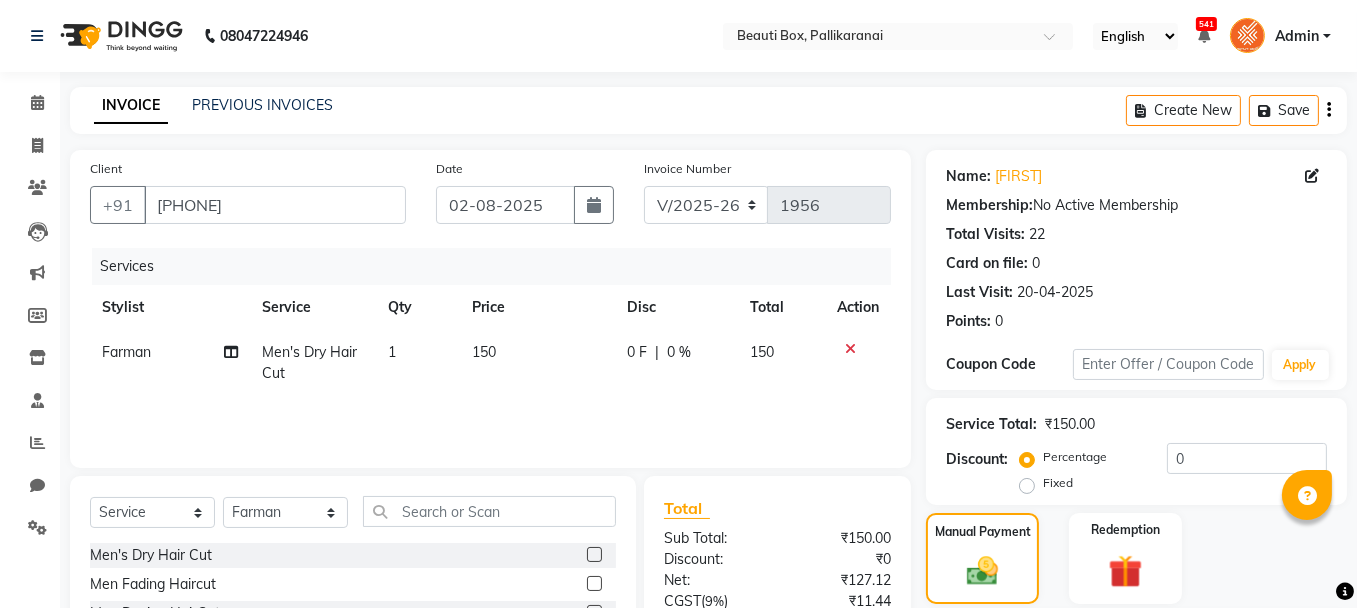 scroll, scrollTop: 194, scrollLeft: 0, axis: vertical 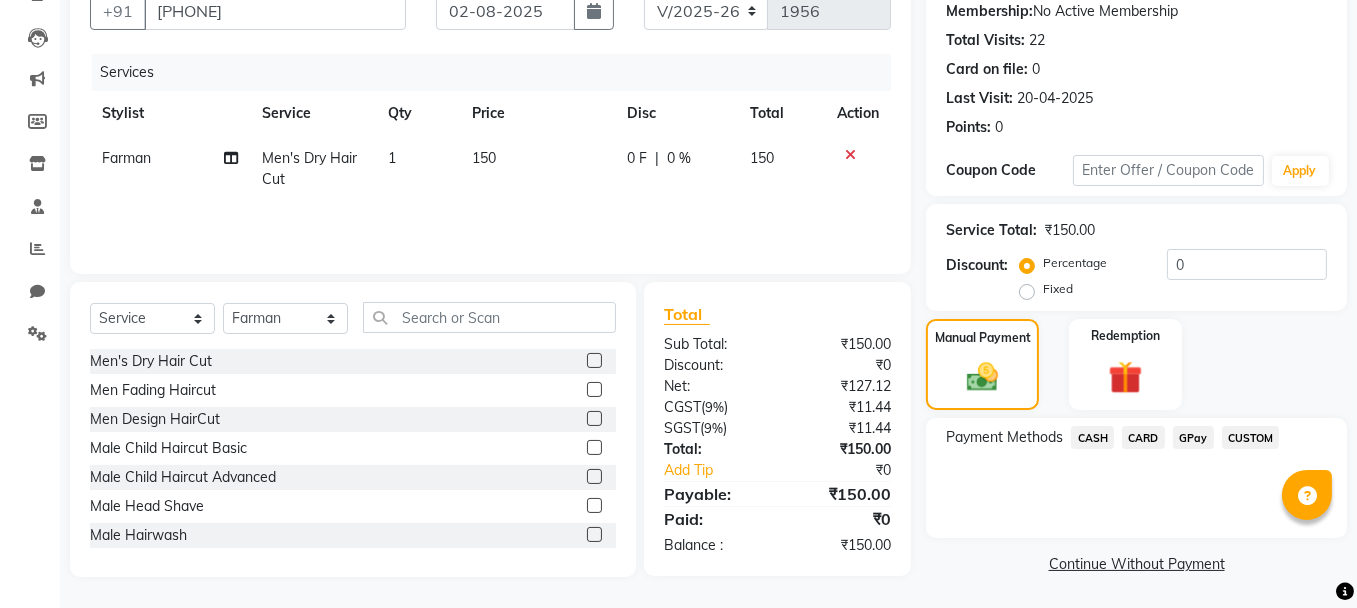 click on "GPay" 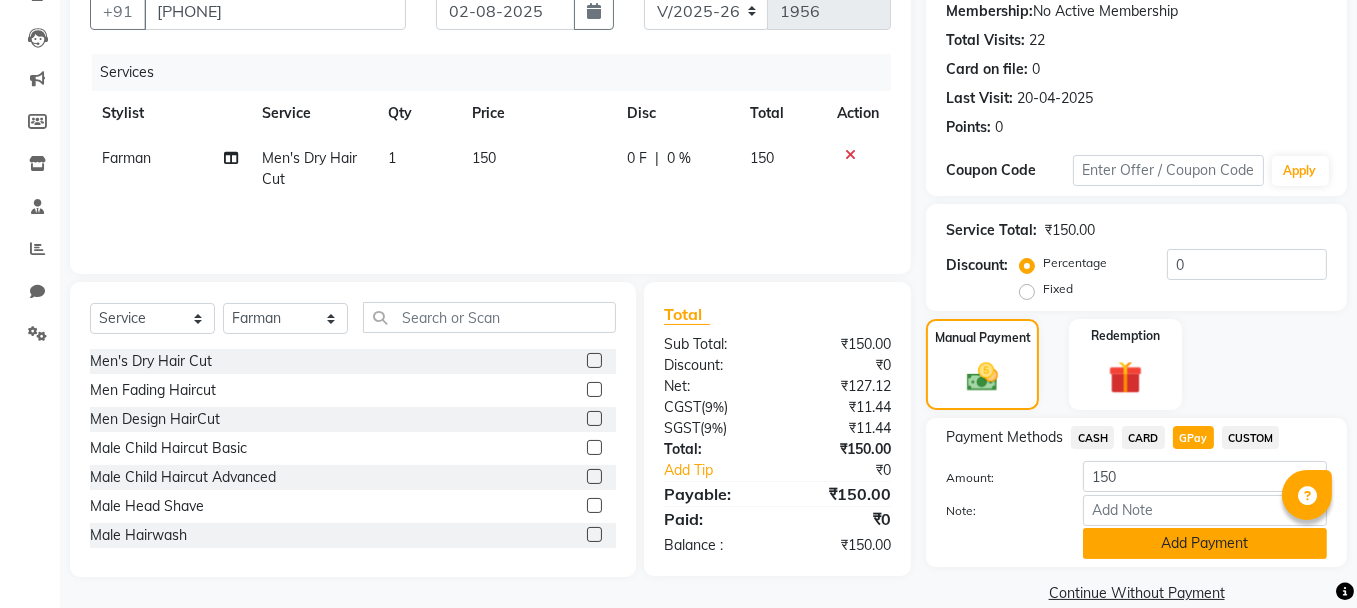 click on "Add Payment" 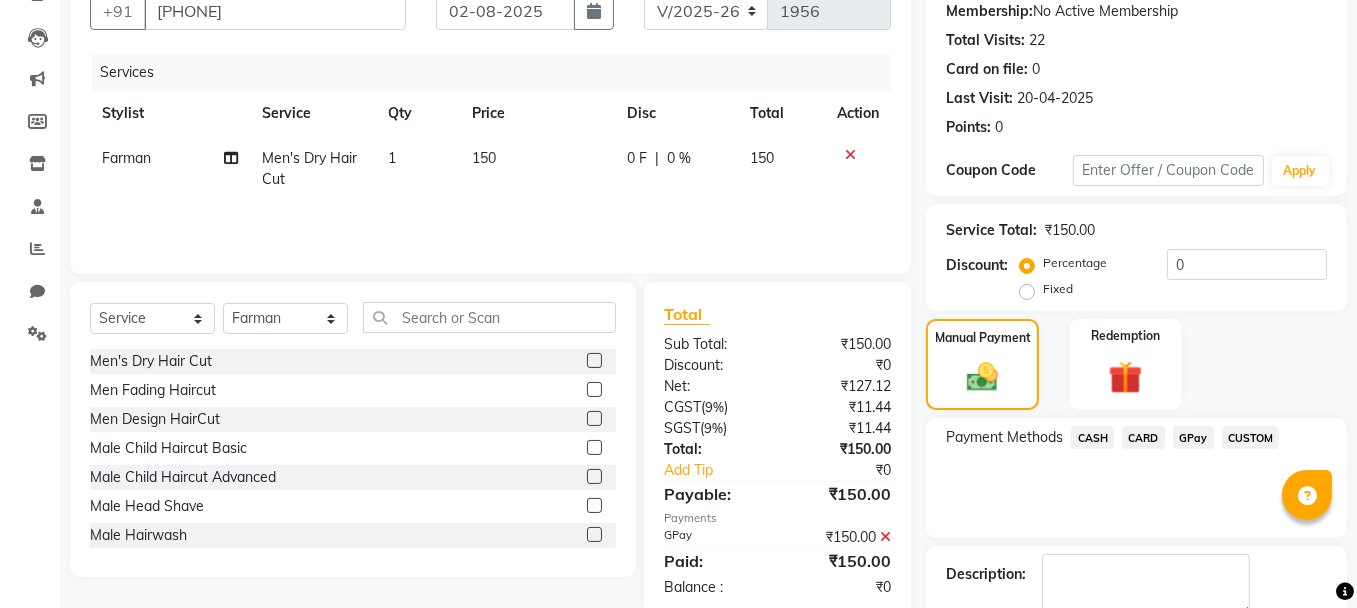 scroll, scrollTop: 305, scrollLeft: 0, axis: vertical 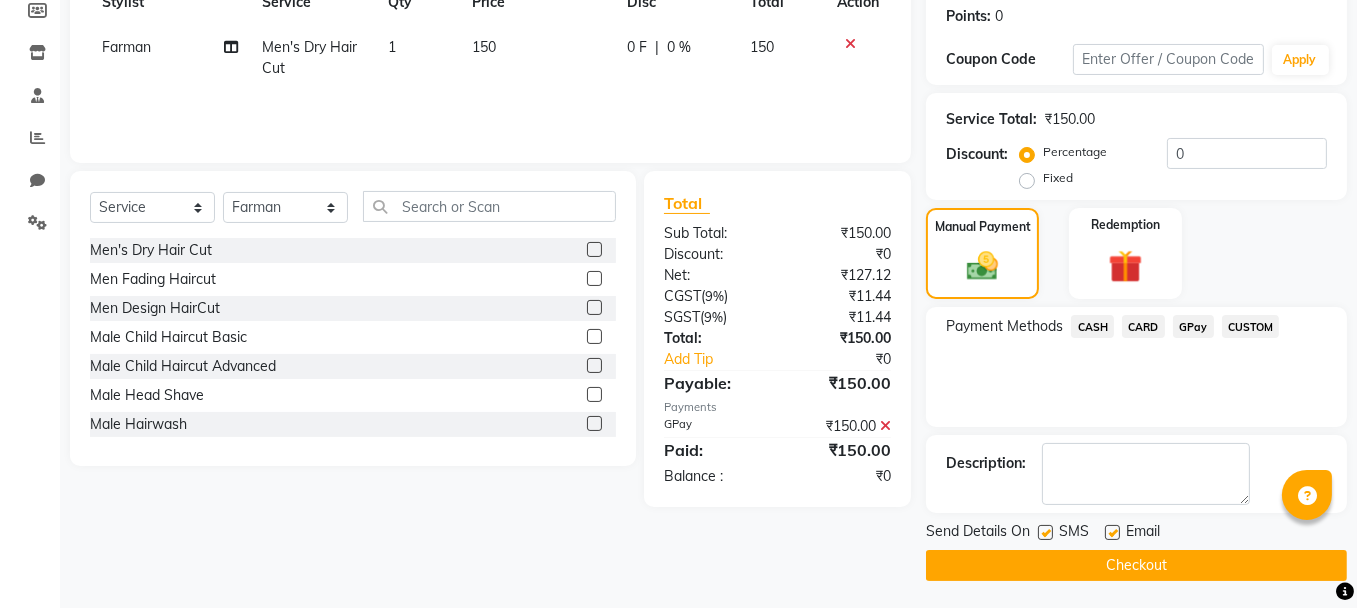 click on "Checkout" 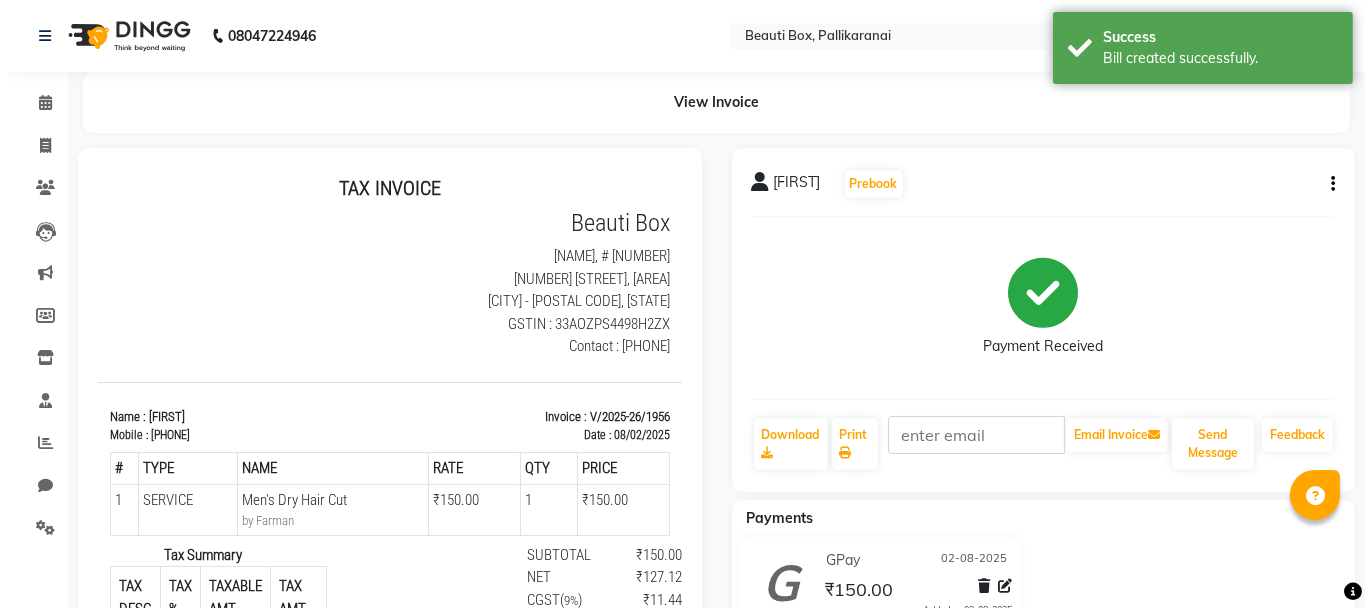 scroll, scrollTop: 0, scrollLeft: 0, axis: both 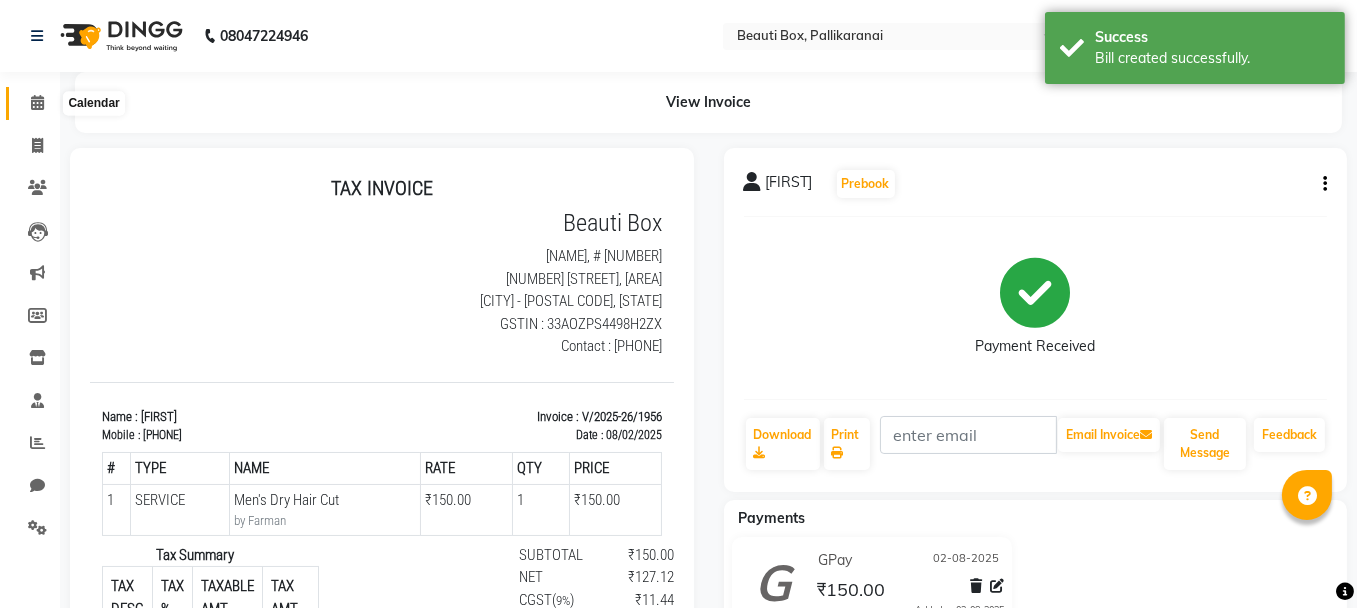 click 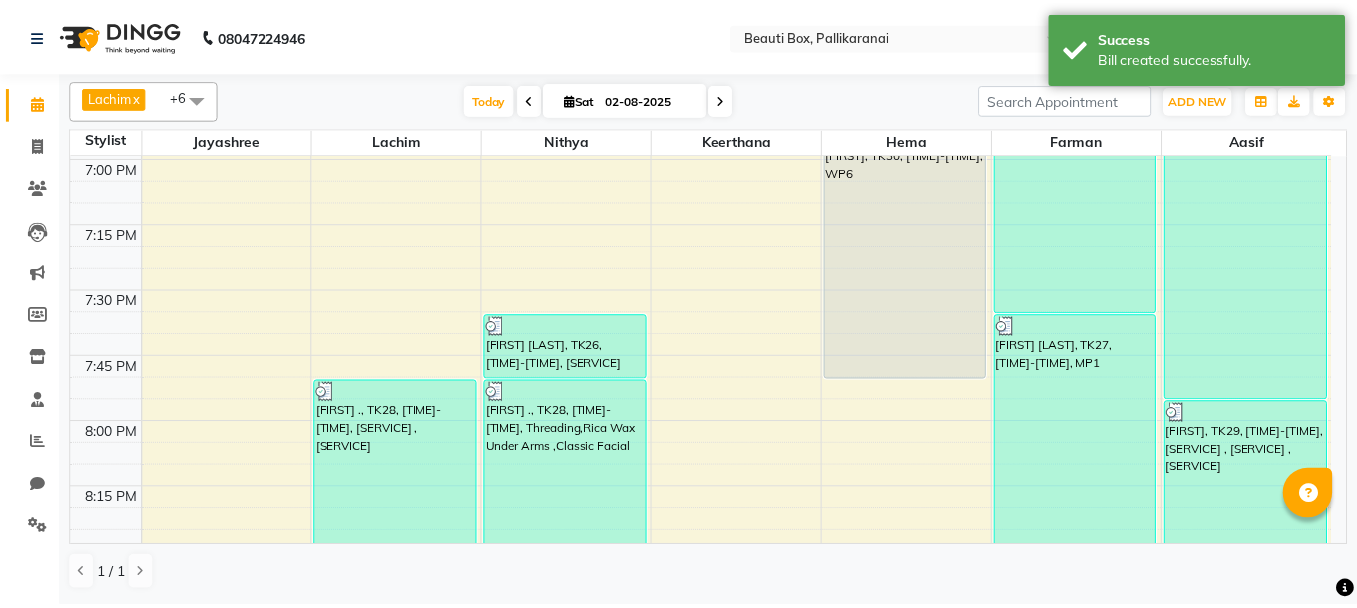 scroll, scrollTop: 2800, scrollLeft: 0, axis: vertical 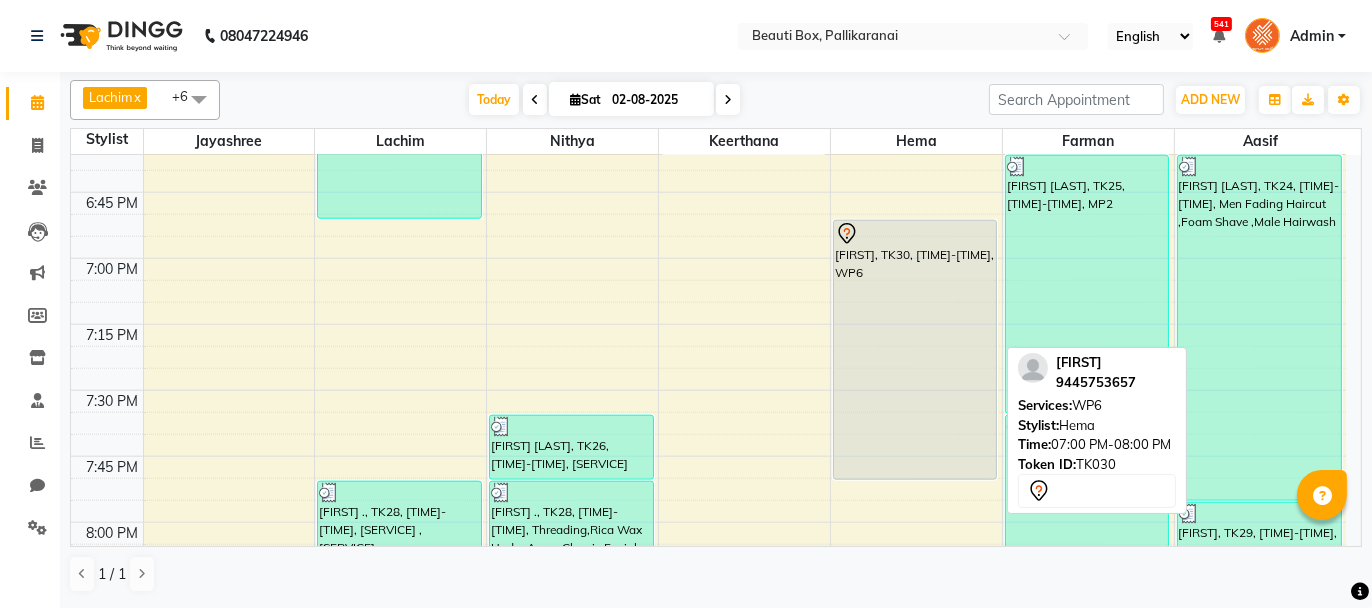 click on "[FIRST], TK30, [TIME]-[TIME], WP6" at bounding box center (915, 350) 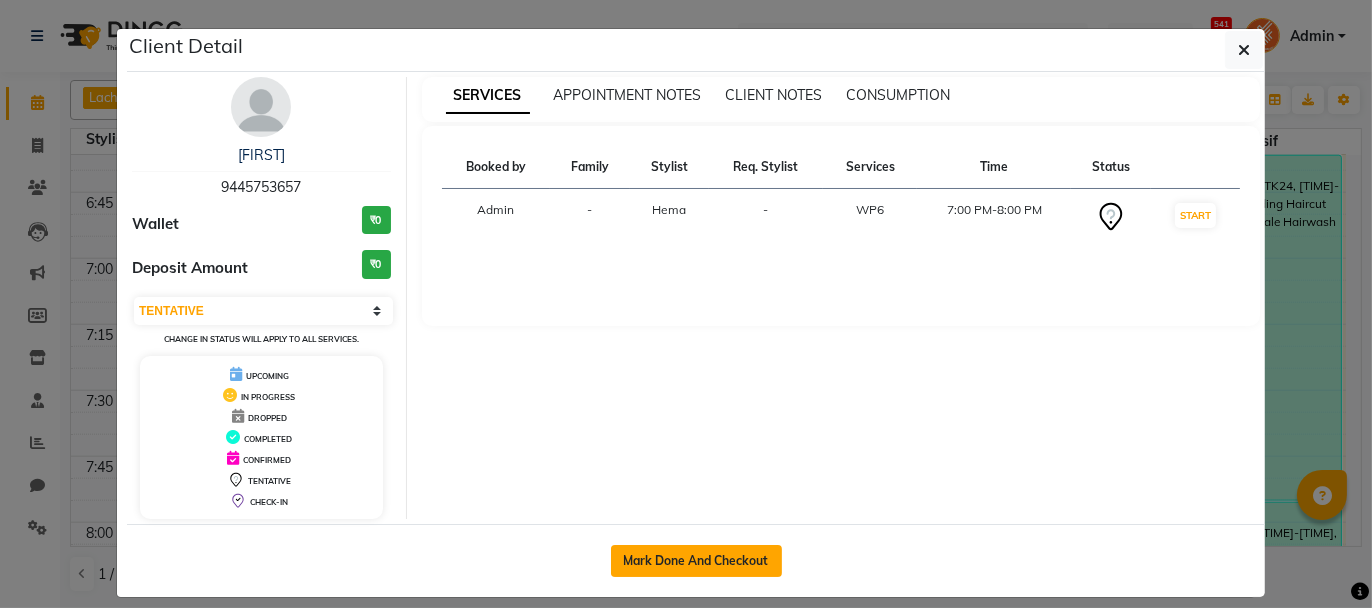 click on "Mark Done And Checkout" 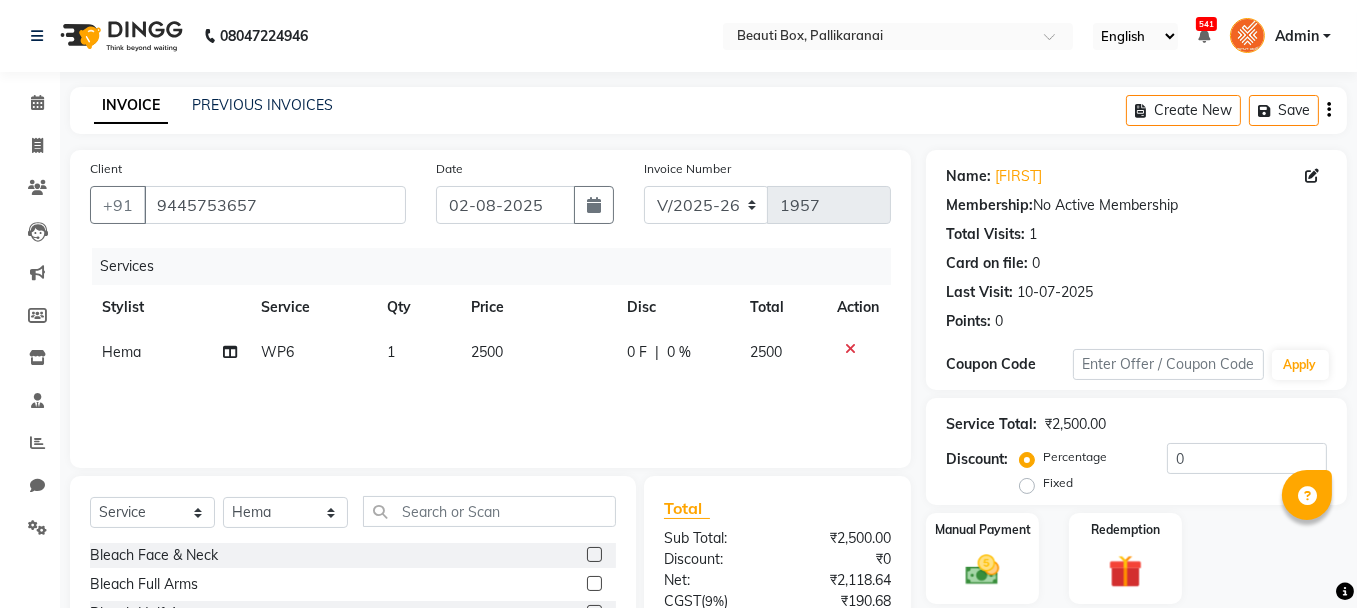 click on "2500" 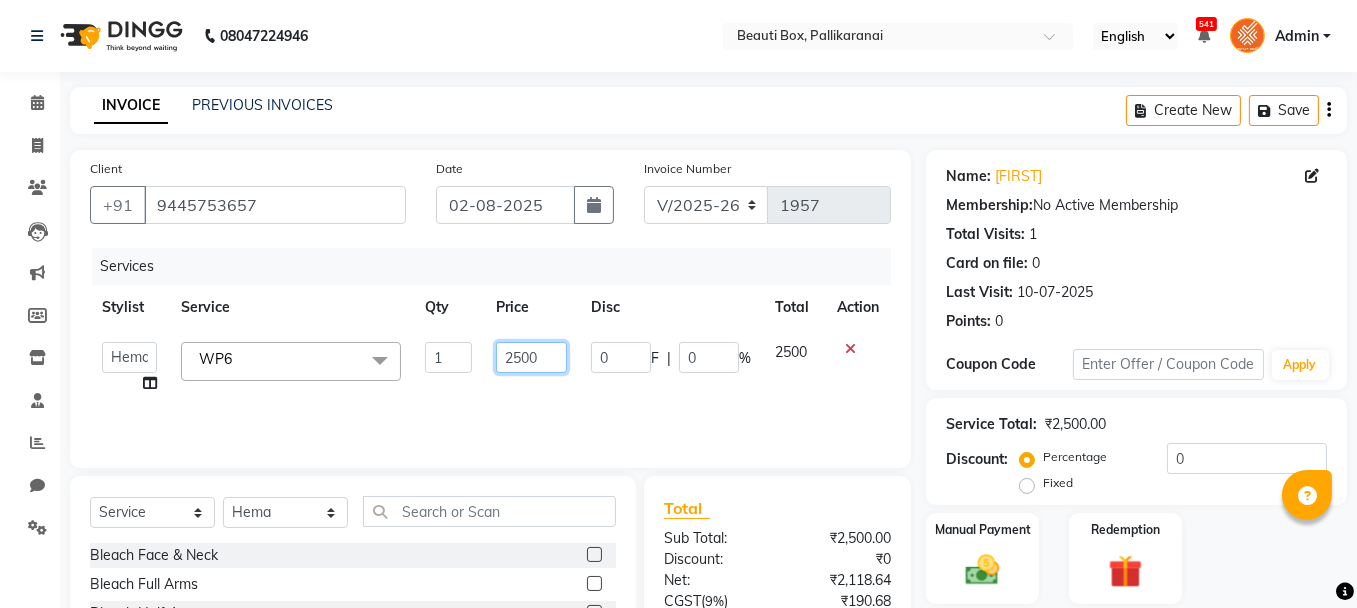 click on "2500" 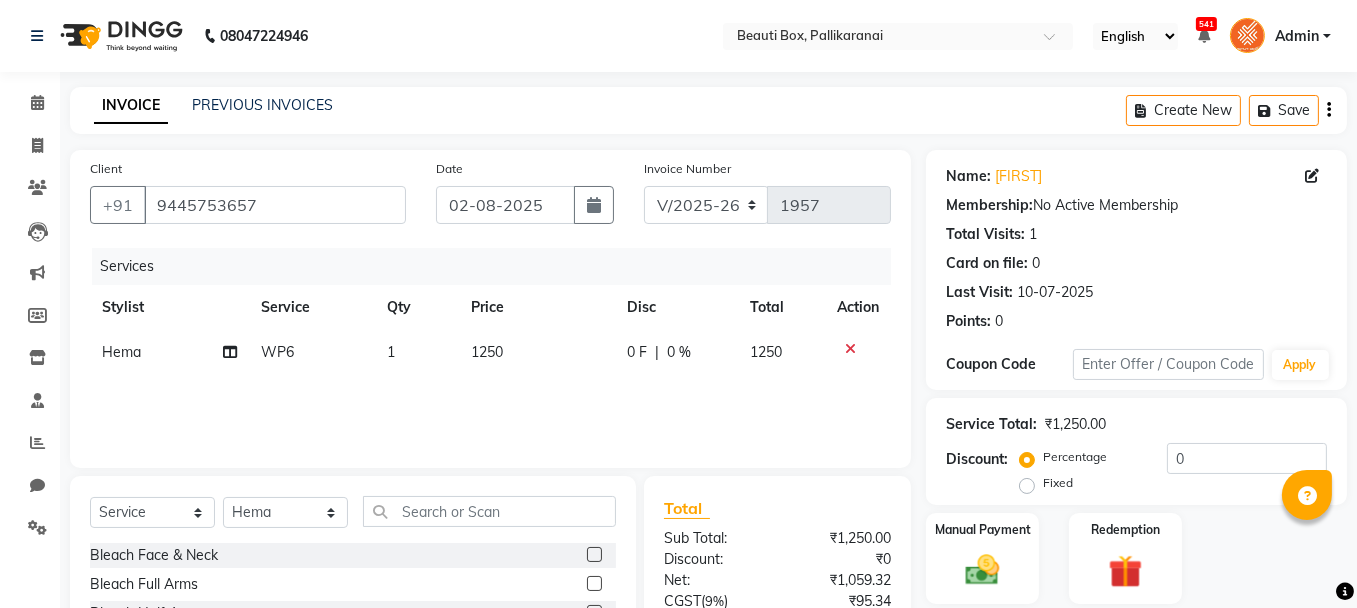 click on "Services Stylist Service Qty Price Disc Total Action Hema WP6 1 1250 0 F | 0 % 1250" 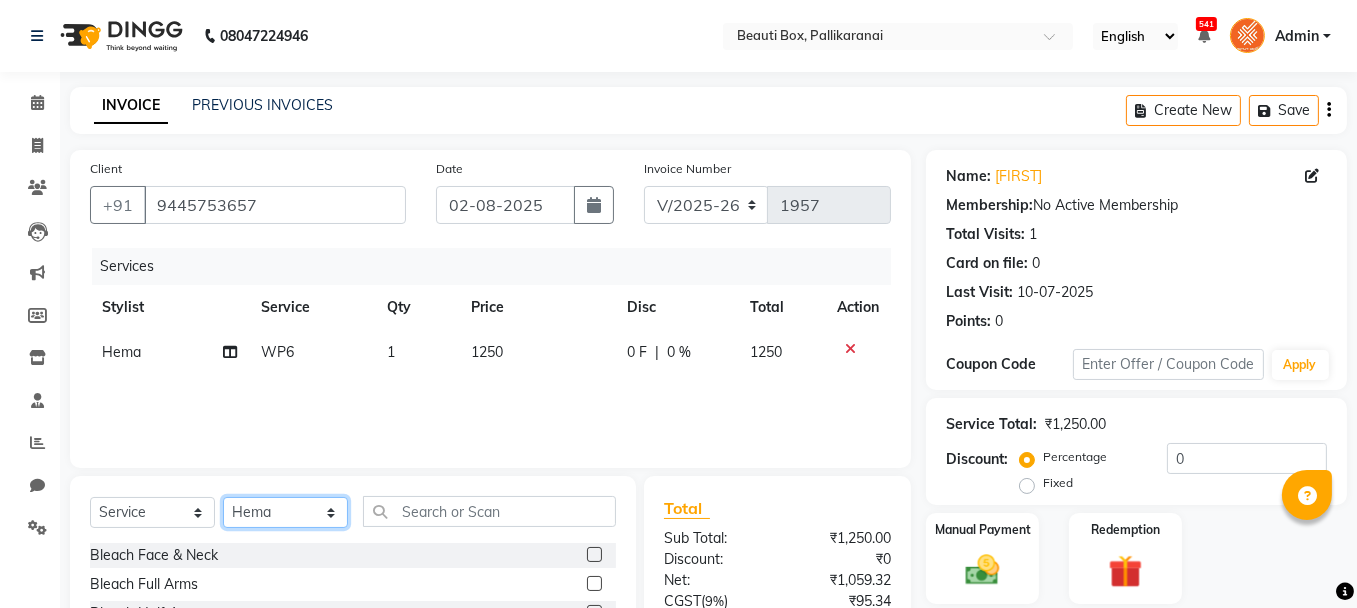 click on "Select Stylist [FIRST] [FIRST]  [FIRST] [FIRST] [FIRST]  [FIRST] [FIRST] [FIRST] [FIRST] [FIRST] [FIRST] [FIRST] [FIRST] [FIRST] [FIRST] [FIRST] [FIRST] [FIRST] [FIRST] [FIRST] [FIRST] Today  Sat 02-08-2025 Toggle Dropdown Add Appointment Add Invoice Add Expense Add Attendance Add Client Add Transaction Toggle Dropdown Add Appointment Add Invoice Add Expense Add Attendance Add Client ADD NEW Toggle Dropdown Add Appointment Add Invoice Add Expense Add Attendance Add Client Add Transaction [FIRST]  [LAST] [FIRST]  [FIRST] [FIRST]  [FIRST] [FIRST] [FIRST] [FIRST] [FIRST] [FIRST] [FIRST] [FIRST] [FIRST] [FIRST] [FIRST] [FIRST] [FIRST] [FIRST] Group By  Staff View   Room View  View as Vertical  Vertical - Week View  Horizontal  Horizontal - Week View  List  Toggle Dropdown Calendar Settings Manage Tags   Arrange Stylists   Reset Stylists  Full Screen  Show Available Stylist  Appointment Form Zoom 300% Staff/Room Display Count 8 Time:" 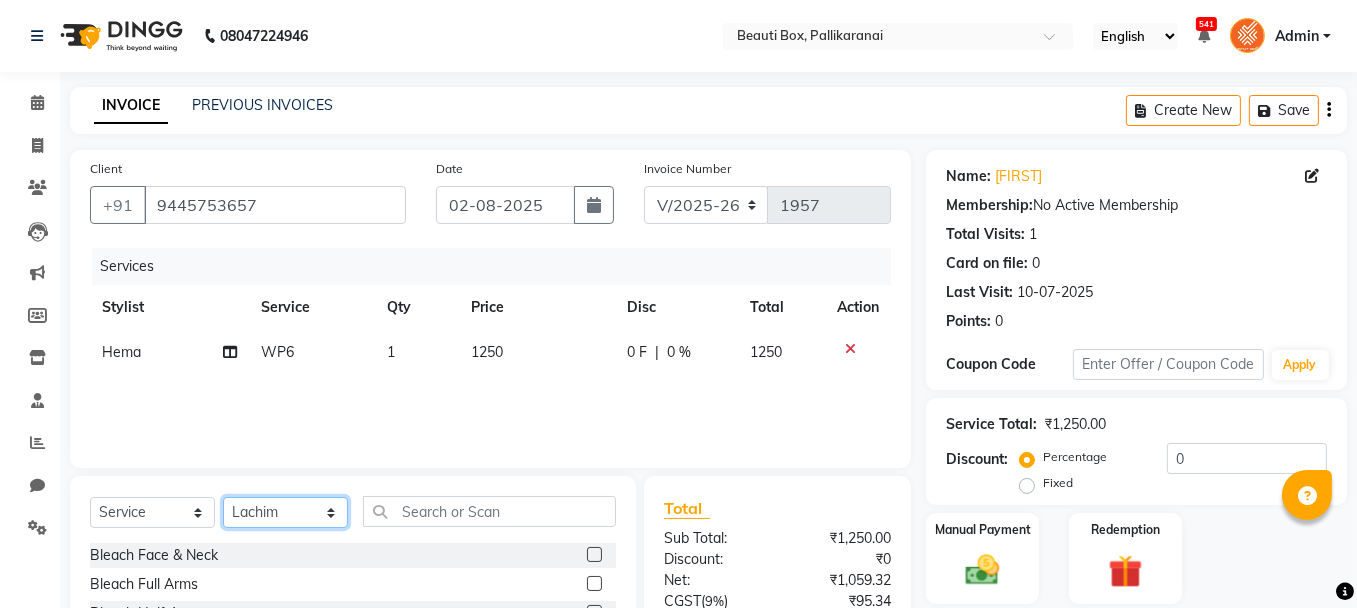click on "Select Stylist [FIRST] [FIRST]  [FIRST] [FIRST] [FIRST]  [FIRST] [FIRST] [FIRST] [FIRST] [FIRST] [FIRST] [FIRST] [FIRST] [FIRST] [FIRST] [FIRST] [FIRST] [FIRST] [FIRST] [FIRST] [FIRST] Today  Sat 02-08-2025 Toggle Dropdown Add Appointment Add Invoice Add Expense Add Attendance Add Client Add Transaction Toggle Dropdown Add Appointment Add Invoice Add Expense Add Attendance Add Client ADD NEW Toggle Dropdown Add Appointment Add Invoice Add Expense Add Attendance Add Client Add Transaction [FIRST]  [LAST] [FIRST]  [FIRST] [FIRST]  [FIRST] [FIRST] [FIRST] [FIRST] [FIRST] [FIRST] [FIRST] [FIRST] [FIRST] [FIRST] [FIRST] [FIRST] [FIRST] [FIRST] Group By  Staff View   Room View  View as Vertical  Vertical - Week View  Horizontal  Horizontal - Week View  List  Toggle Dropdown Calendar Settings Manage Tags   Arrange Stylists   Reset Stylists  Full Screen  Show Available Stylist  Appointment Form Zoom 300% Staff/Room Display Count 8 Time:" 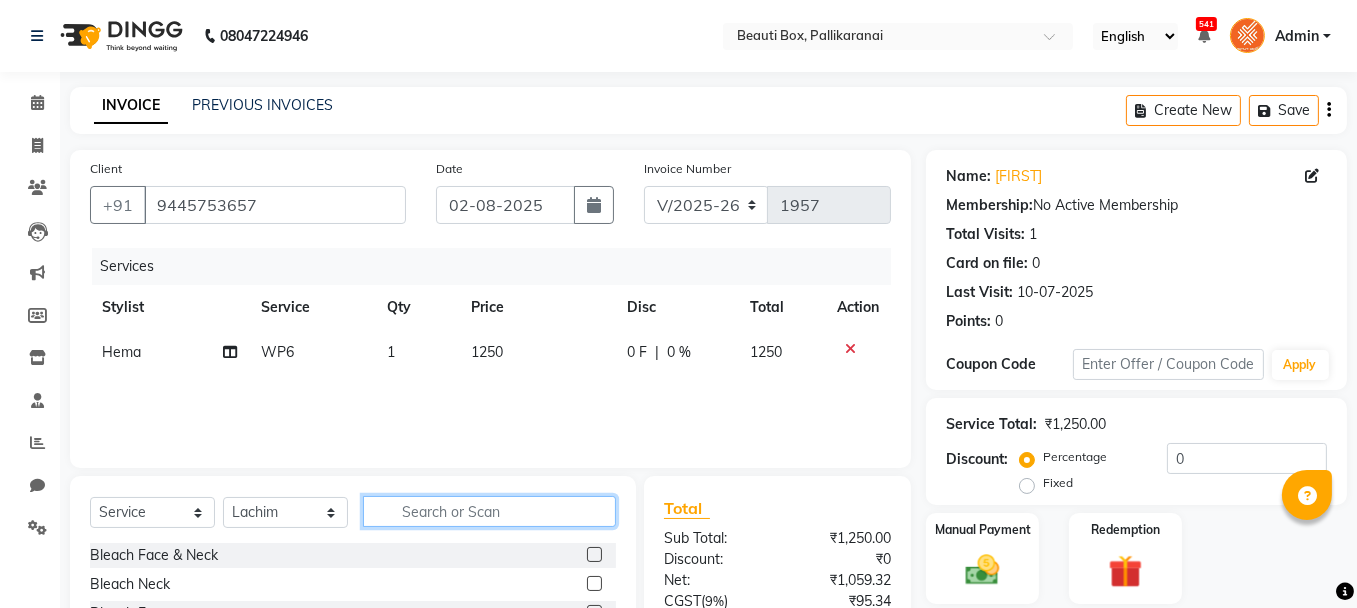 click 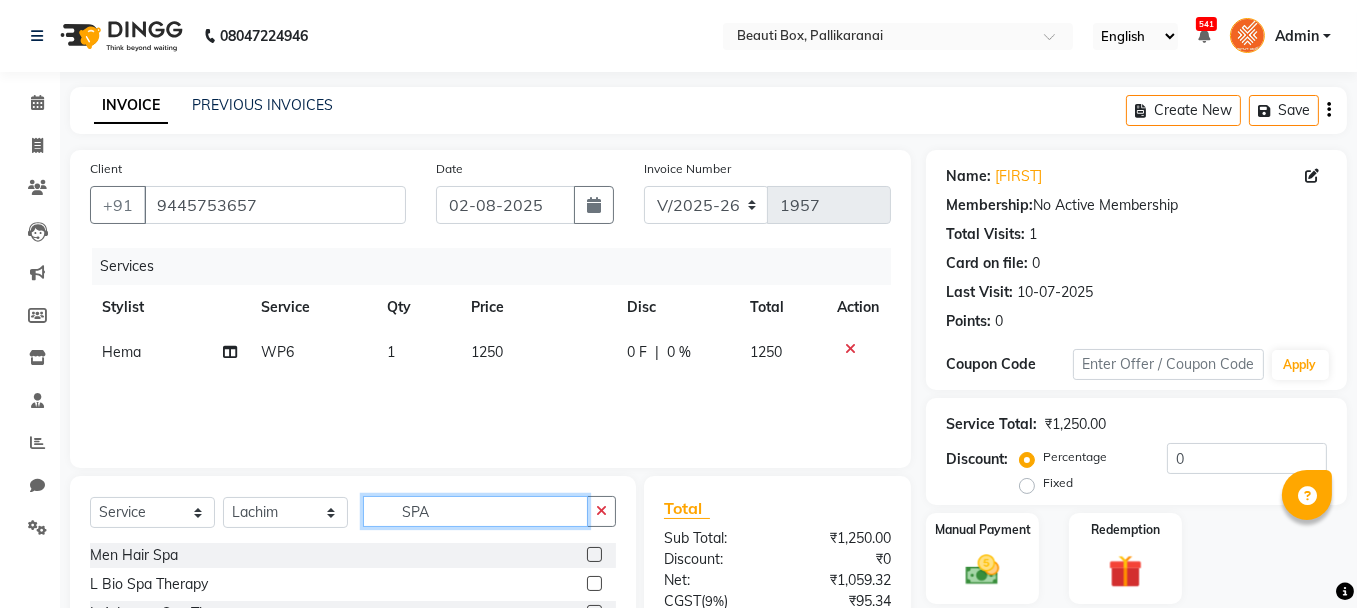 scroll, scrollTop: 190, scrollLeft: 0, axis: vertical 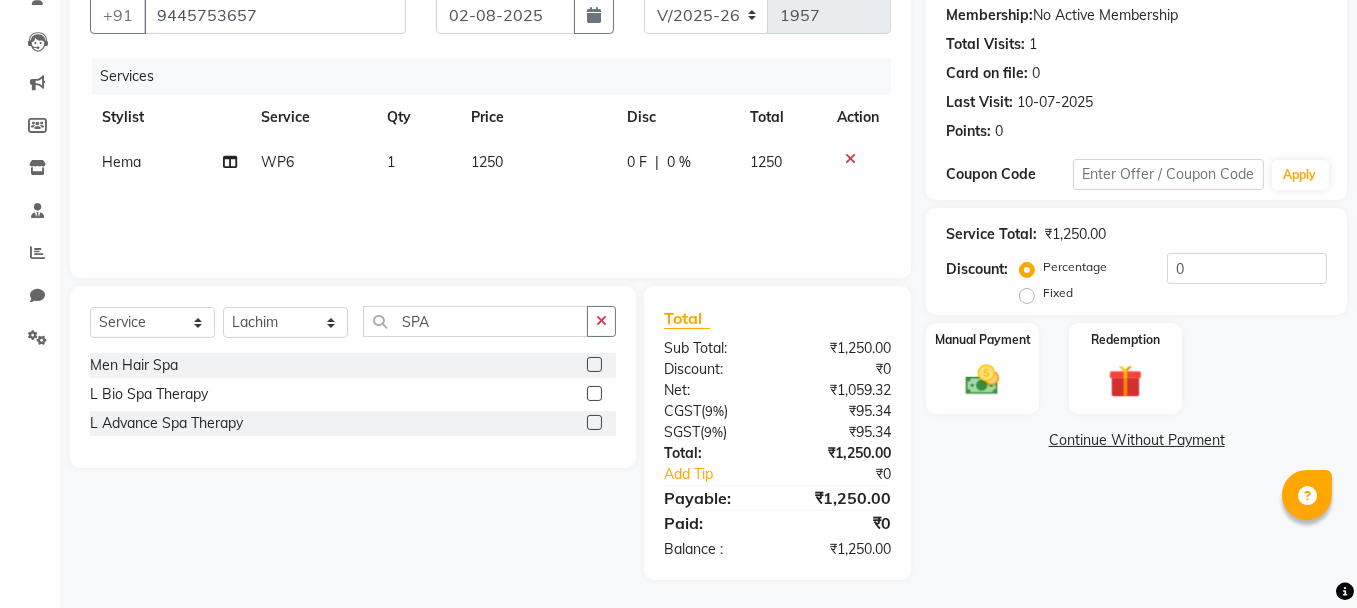 click 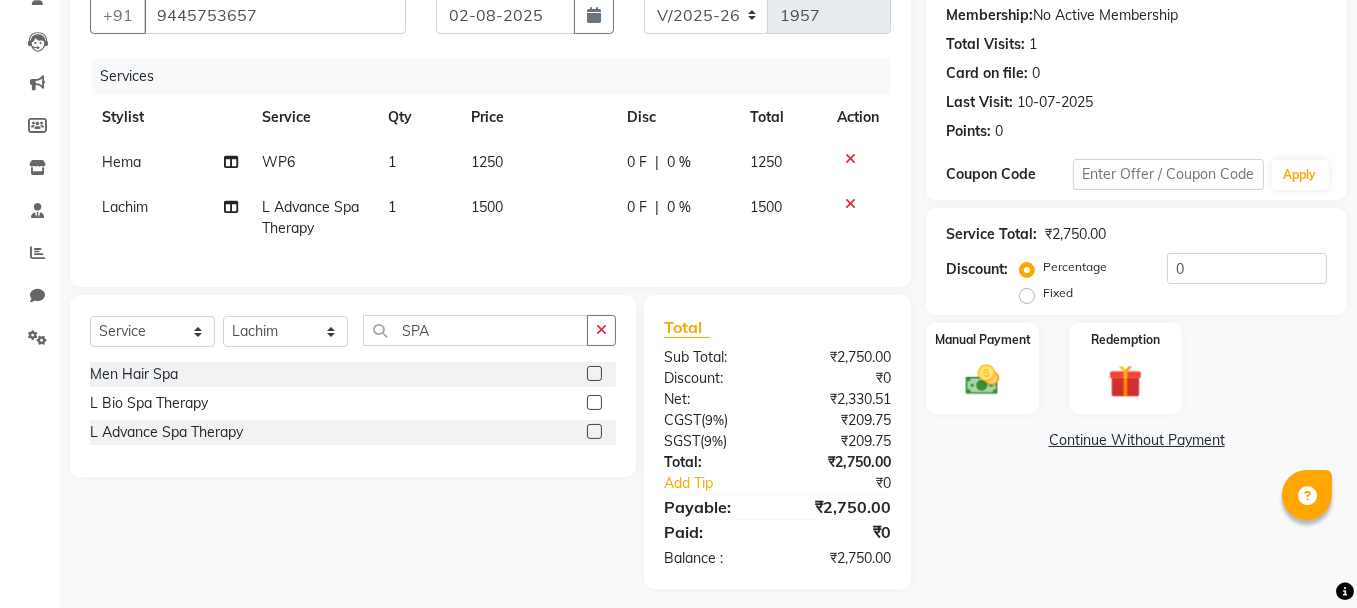 click on "1500" 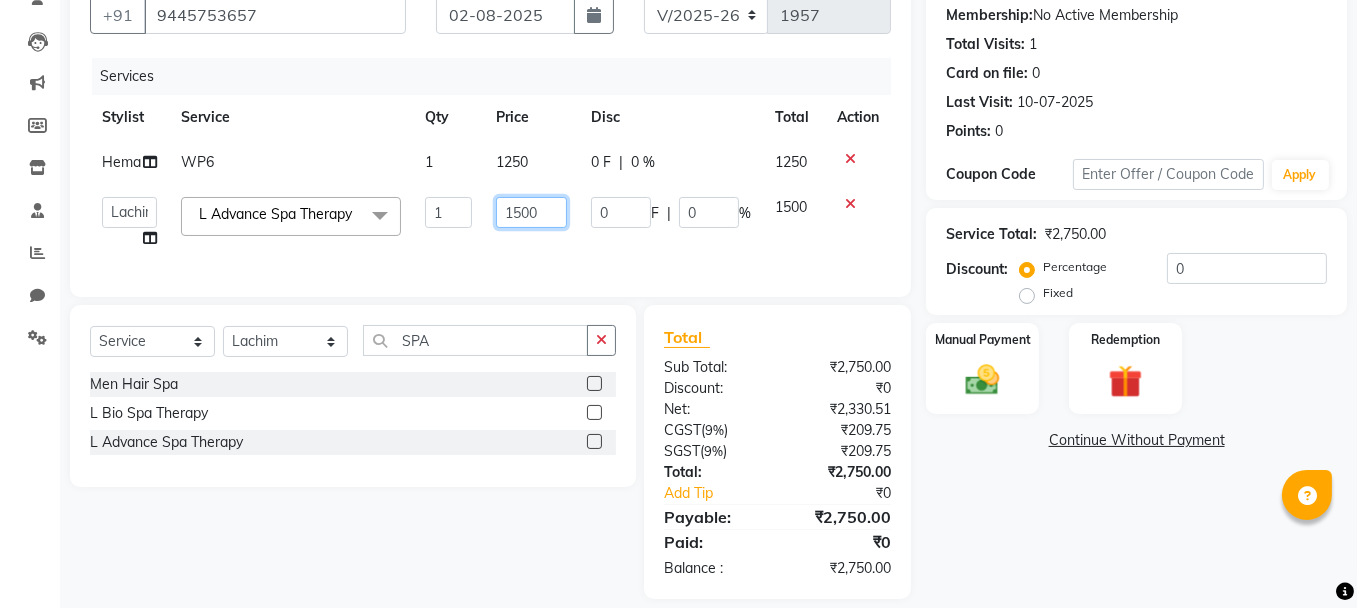 click on "1500" 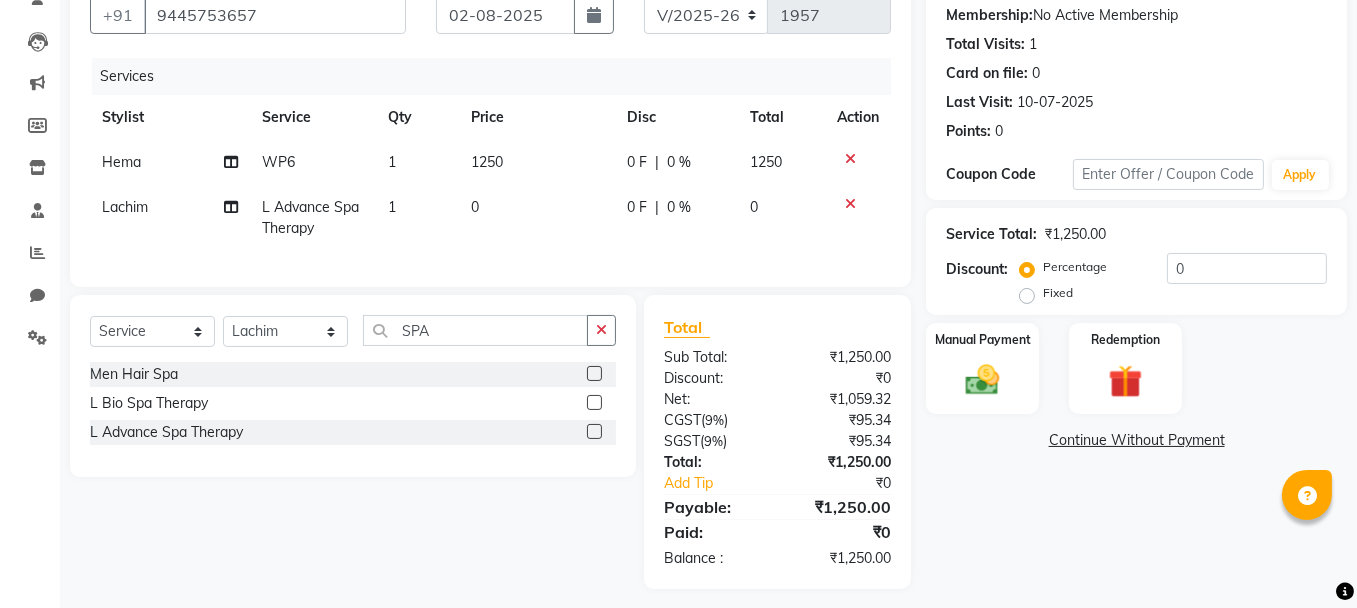 click 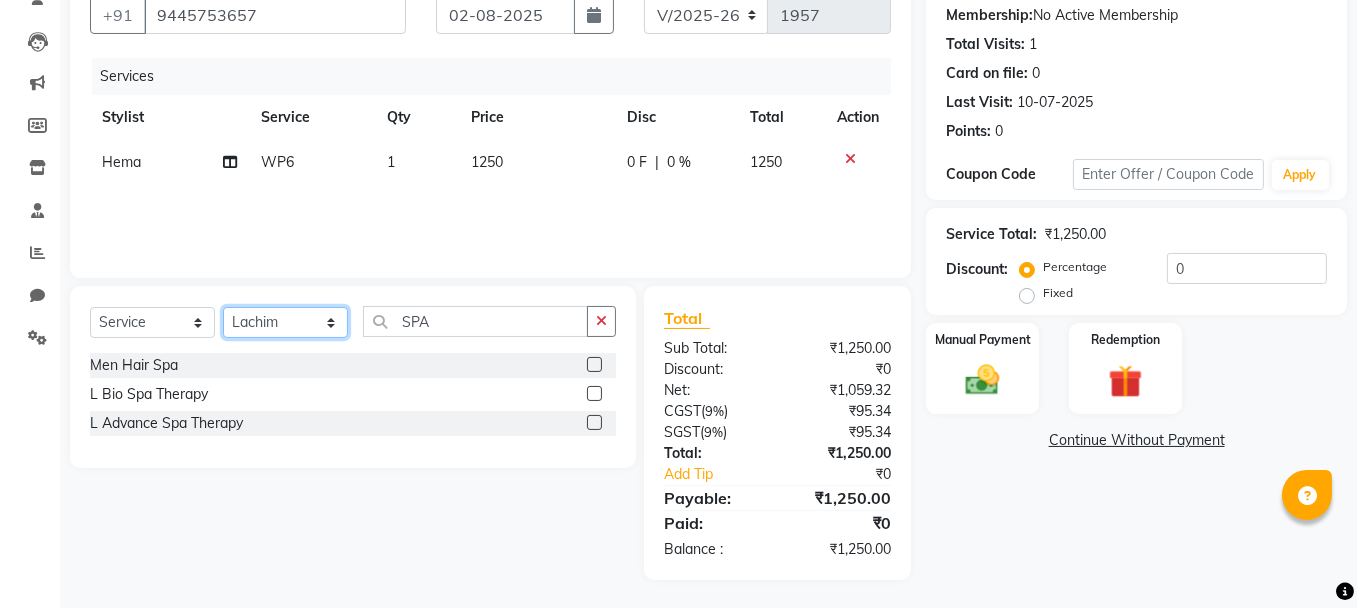 click on "Select Stylist [FIRST] [FIRST]  [FIRST] [FIRST] [FIRST]  [FIRST] [FIRST] [FIRST] [FIRST] [FIRST] [FIRST] [FIRST] [FIRST] [FIRST] [FIRST] [FIRST] [FIRST] [FIRST] [FIRST] [FIRST] [FIRST] Today  Sat 02-08-2025 Toggle Dropdown Add Appointment Add Invoice Add Expense Add Attendance Add Client Add Transaction Toggle Dropdown Add Appointment Add Invoice Add Expense Add Attendance Add Client ADD NEW Toggle Dropdown Add Appointment Add Invoice Add Expense Add Attendance Add Client Add Transaction [FIRST]  [LAST] [FIRST]  [FIRST] [FIRST]  [FIRST] [FIRST] [FIRST] [FIRST] [FIRST] [FIRST] [FIRST] [FIRST] [FIRST] [FIRST] [FIRST] [FIRST] [FIRST] [FIRST] Group By  Staff View   Room View  View as Vertical  Vertical - Week View  Horizontal  Horizontal - Week View  List  Toggle Dropdown Calendar Settings Manage Tags   Arrange Stylists   Reset Stylists  Full Screen  Show Available Stylist  Appointment Form Zoom 300% Staff/Room Display Count 8 Time:" 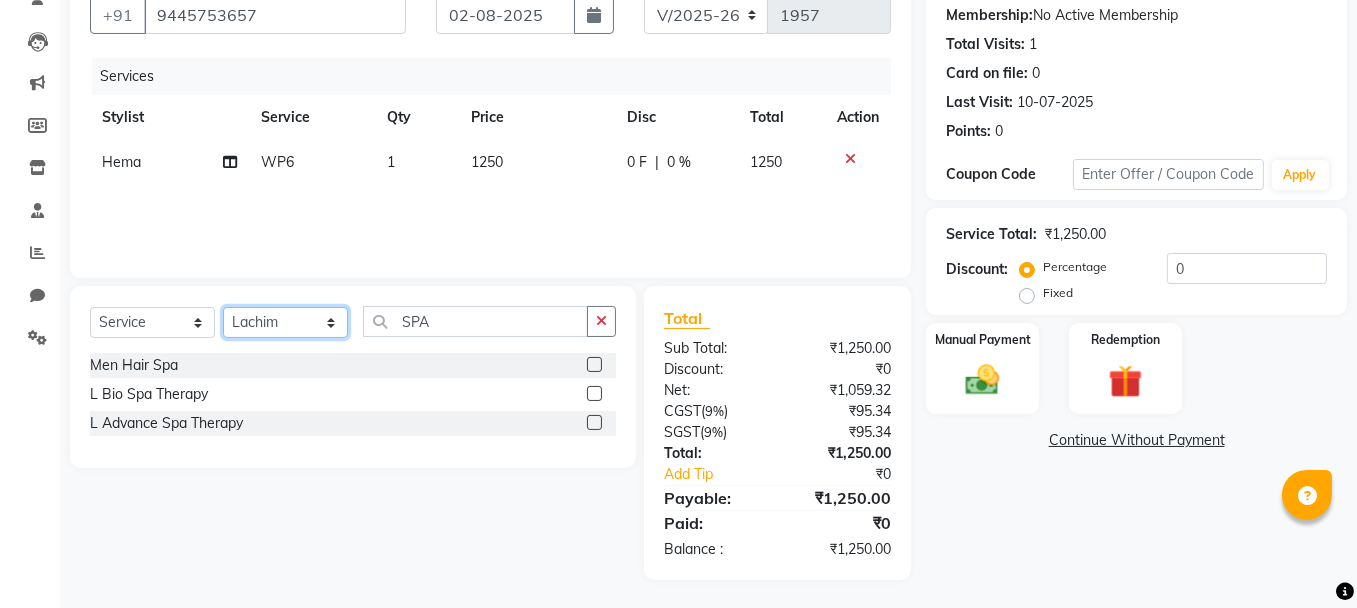 click on "Select Stylist [FIRST] [FIRST]  [FIRST] [FIRST] [FIRST]  [FIRST] [FIRST] [FIRST] [FIRST] [FIRST] [FIRST] [FIRST] [FIRST] [FIRST] [FIRST] [FIRST] [FIRST] [FIRST] [FIRST] [FIRST] [FIRST] Today  Sat 02-08-2025 Toggle Dropdown Add Appointment Add Invoice Add Expense Add Attendance Add Client Add Transaction Toggle Dropdown Add Appointment Add Invoice Add Expense Add Attendance Add Client ADD NEW Toggle Dropdown Add Appointment Add Invoice Add Expense Add Attendance Add Client Add Transaction [FIRST]  [LAST] [FIRST]  [FIRST] [FIRST]  [FIRST] [FIRST] [FIRST] [FIRST] [FIRST] [FIRST] [FIRST] [FIRST] [FIRST] [FIRST] [FIRST] [FIRST] [FIRST] [FIRST] Group By  Staff View   Room View  View as Vertical  Vertical - Week View  Horizontal  Horizontal - Week View  List  Toggle Dropdown Calendar Settings Manage Tags   Arrange Stylists   Reset Stylists  Full Screen  Show Available Stylist  Appointment Form Zoom 300% Staff/Room Display Count 8 Time:" 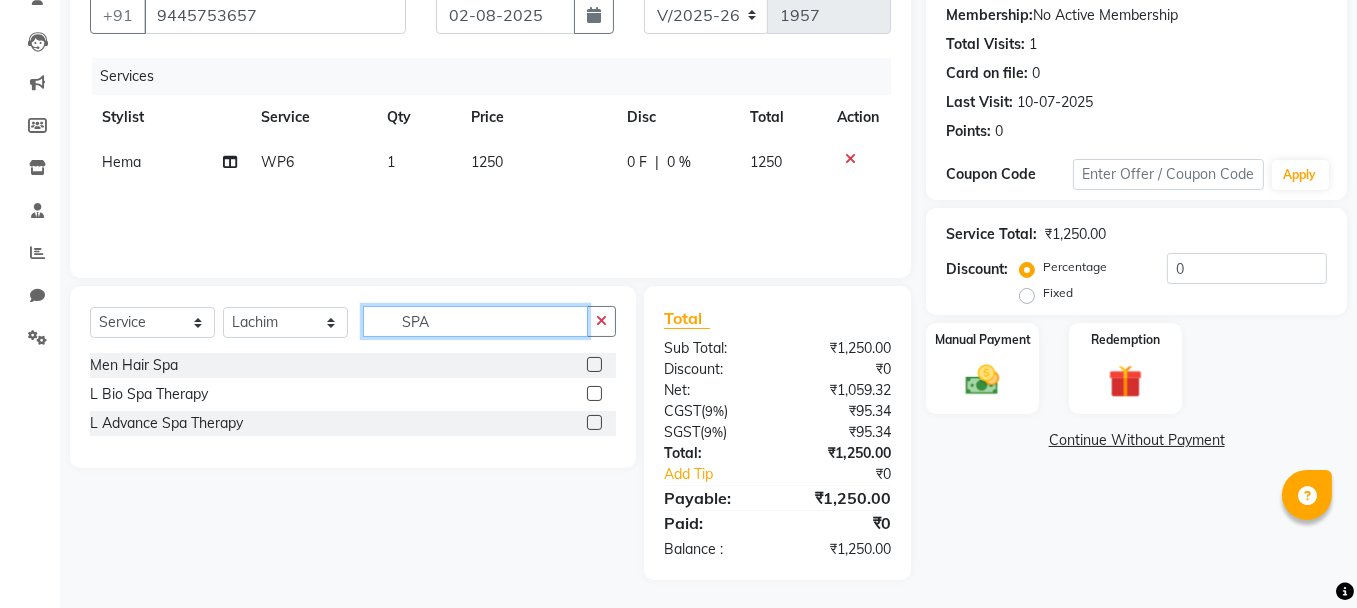 click on "SPA" 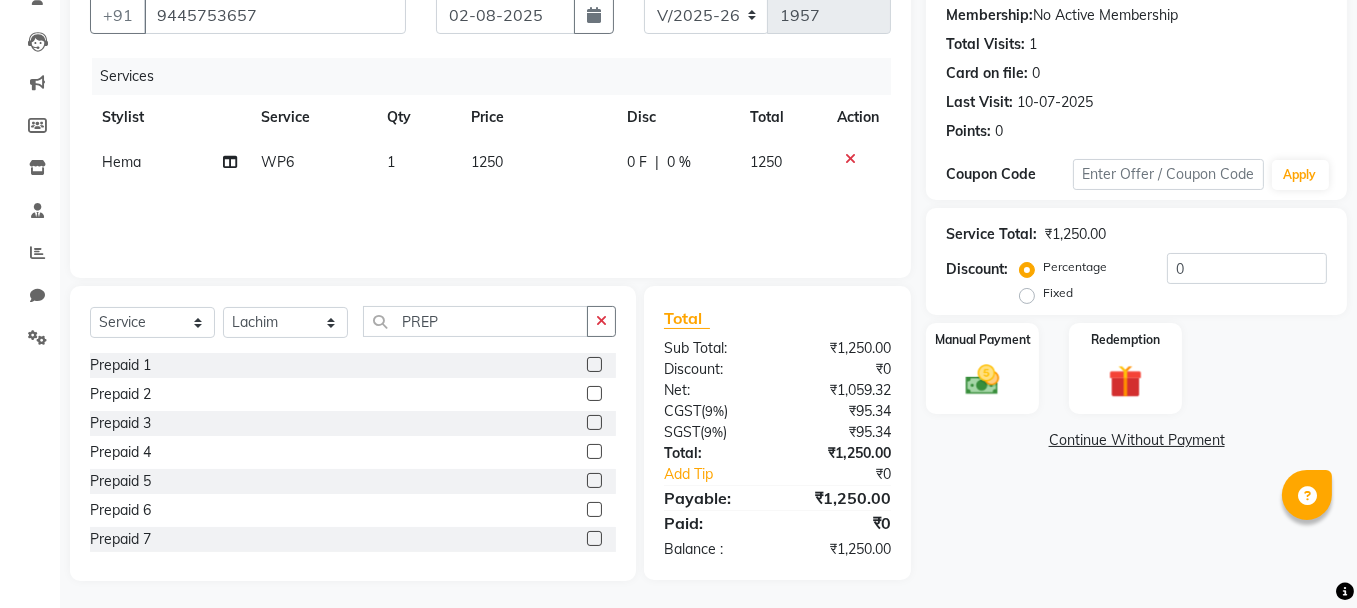 click 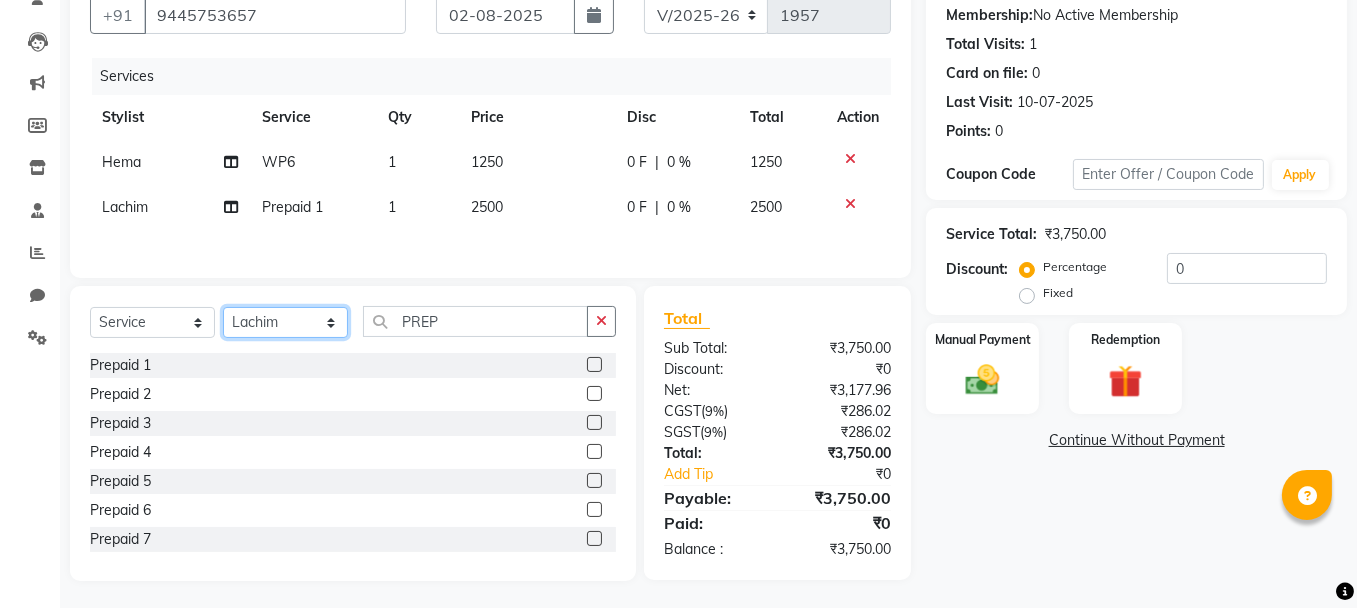 click on "Select Stylist [FIRST] [FIRST]  [FIRST] [FIRST] [FIRST]  [FIRST] [FIRST] [FIRST] [FIRST] [FIRST] [FIRST] [FIRST] [FIRST] [FIRST] [FIRST] [FIRST] [FIRST] [FIRST] [FIRST] [FIRST] [FIRST] Today  Sat 02-08-2025 Toggle Dropdown Add Appointment Add Invoice Add Expense Add Attendance Add Client Add Transaction Toggle Dropdown Add Appointment Add Invoice Add Expense Add Attendance Add Client ADD NEW Toggle Dropdown Add Appointment Add Invoice Add Expense Add Attendance Add Client Add Transaction [FIRST]  [LAST] [FIRST]  [FIRST] [FIRST]  [FIRST] [FIRST] [FIRST] [FIRST] [FIRST] [FIRST] [FIRST] [FIRST] [FIRST] [FIRST] [FIRST] [FIRST] [FIRST] [FIRST] Group By  Staff View   Room View  View as Vertical  Vertical - Week View  Horizontal  Horizontal - Week View  List  Toggle Dropdown Calendar Settings Manage Tags   Arrange Stylists   Reset Stylists  Full Screen  Show Available Stylist  Appointment Form Zoom 300% Staff/Room Display Count 8 Time:" 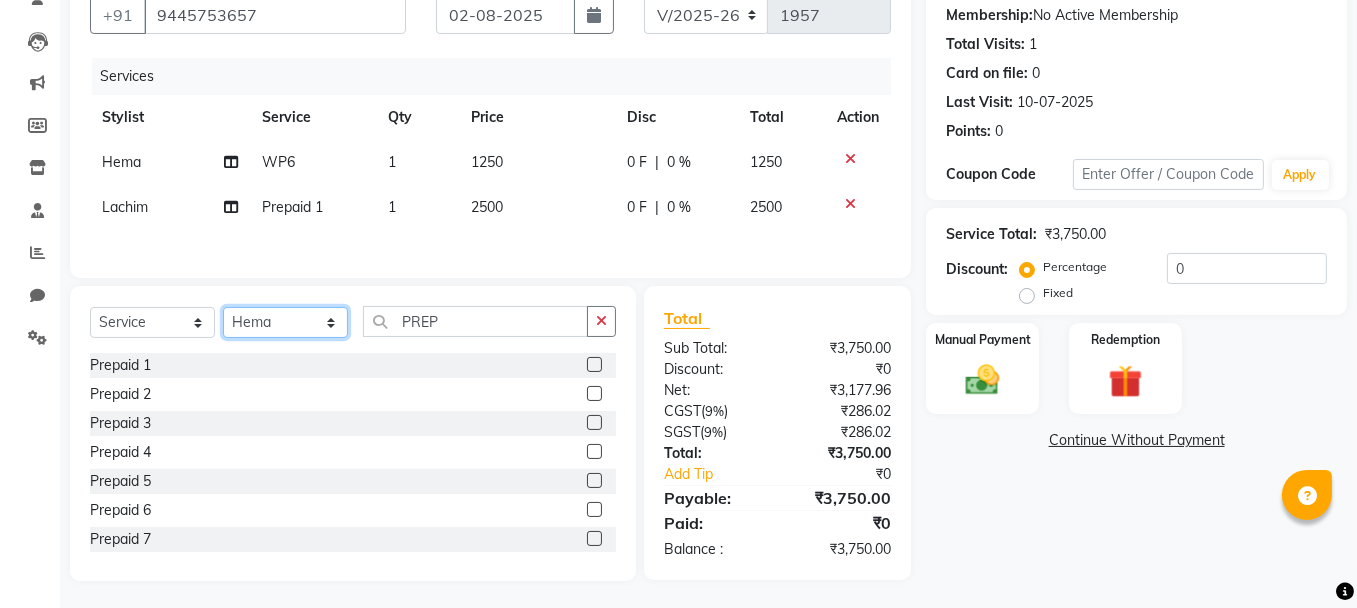 click on "Select Stylist [FIRST] [FIRST]  [FIRST] [FIRST] [FIRST]  [FIRST] [FIRST] [FIRST] [FIRST] [FIRST] [FIRST] [FIRST] [FIRST] [FIRST] [FIRST] [FIRST] [FIRST] [FIRST] [FIRST] [FIRST] [FIRST] Today  Sat 02-08-2025 Toggle Dropdown Add Appointment Add Invoice Add Expense Add Attendance Add Client Add Transaction Toggle Dropdown Add Appointment Add Invoice Add Expense Add Attendance Add Client ADD NEW Toggle Dropdown Add Appointment Add Invoice Add Expense Add Attendance Add Client Add Transaction [FIRST]  [LAST] [FIRST]  [FIRST] [FIRST]  [FIRST] [FIRST] [FIRST] [FIRST] [FIRST] [FIRST] [FIRST] [FIRST] [FIRST] [FIRST] [FIRST] [FIRST] [FIRST] [FIRST] Group By  Staff View   Room View  View as Vertical  Vertical - Week View  Horizontal  Horizontal - Week View  List  Toggle Dropdown Calendar Settings Manage Tags   Arrange Stylists   Reset Stylists  Full Screen  Show Available Stylist  Appointment Form Zoom 300% Staff/Room Display Count 8 Time:" 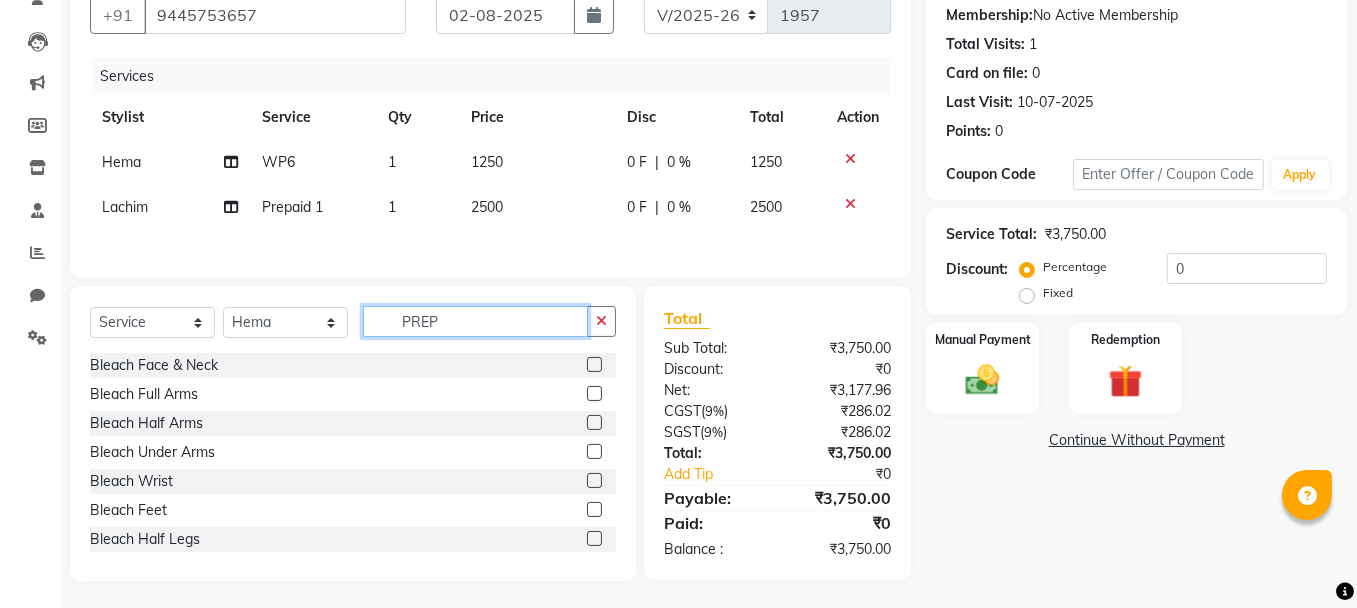 click on "PREP" 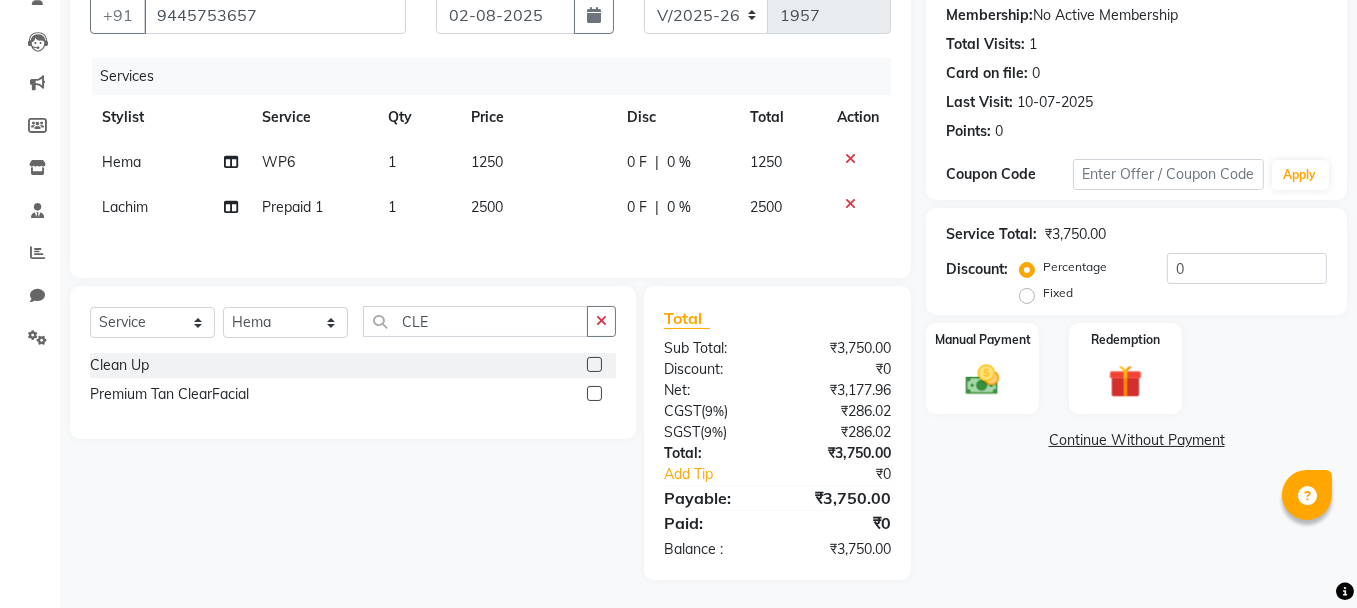 click 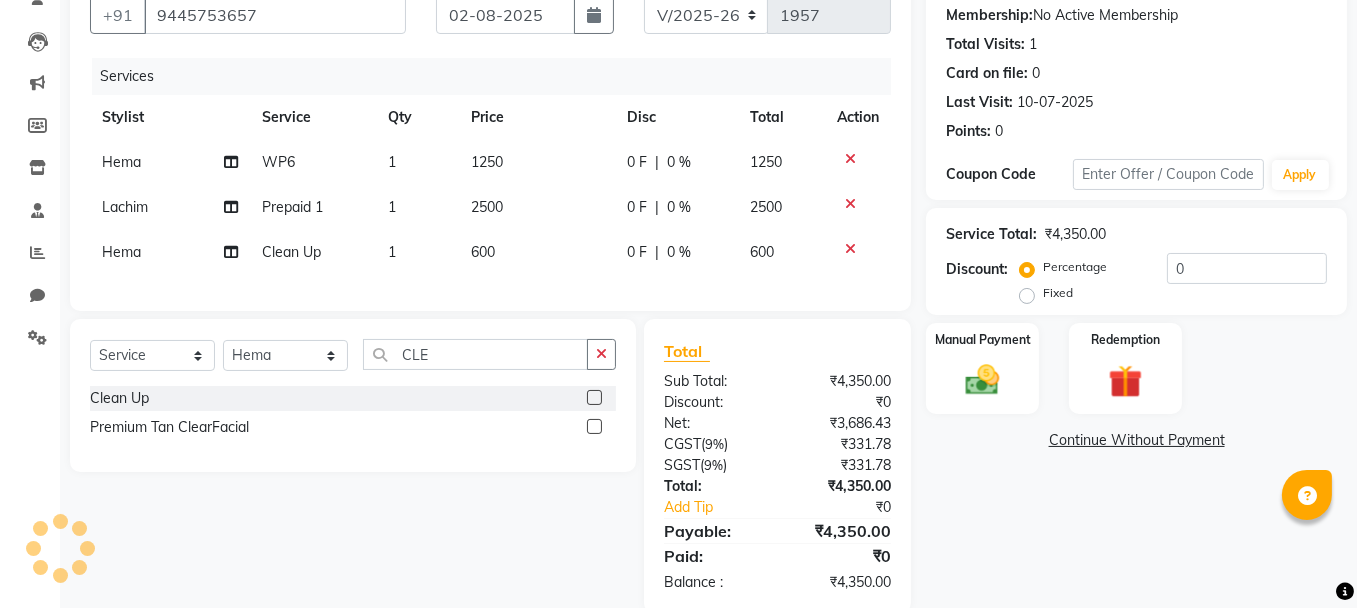 click on "600" 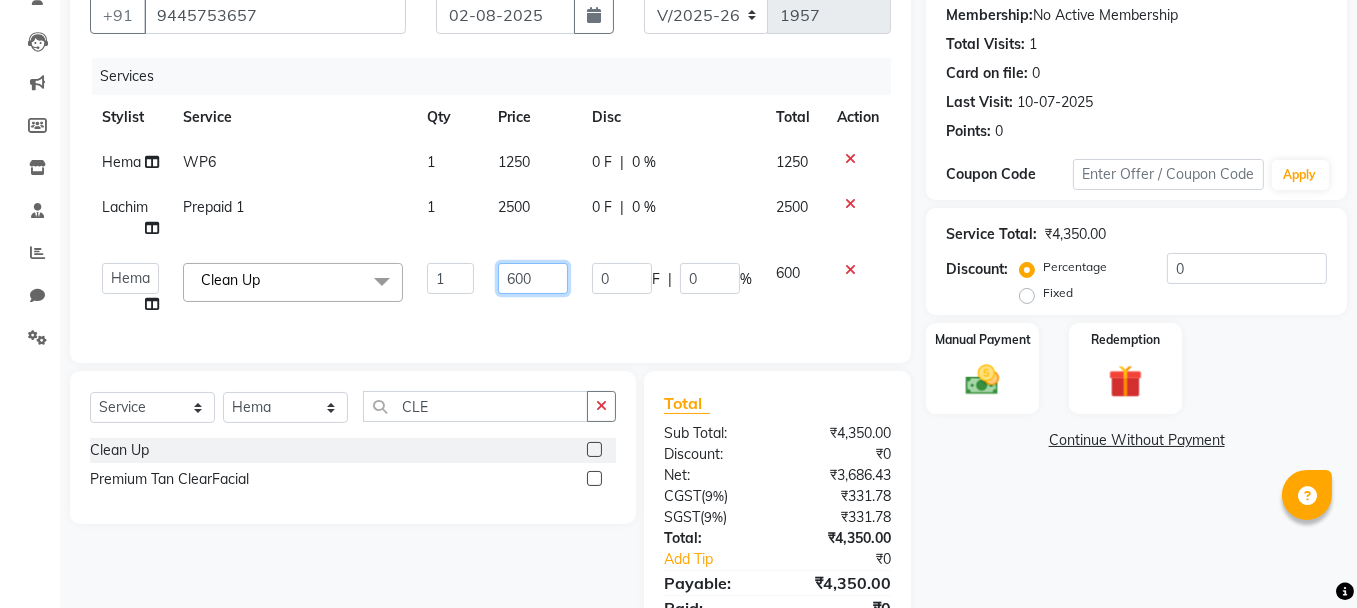click on "600" 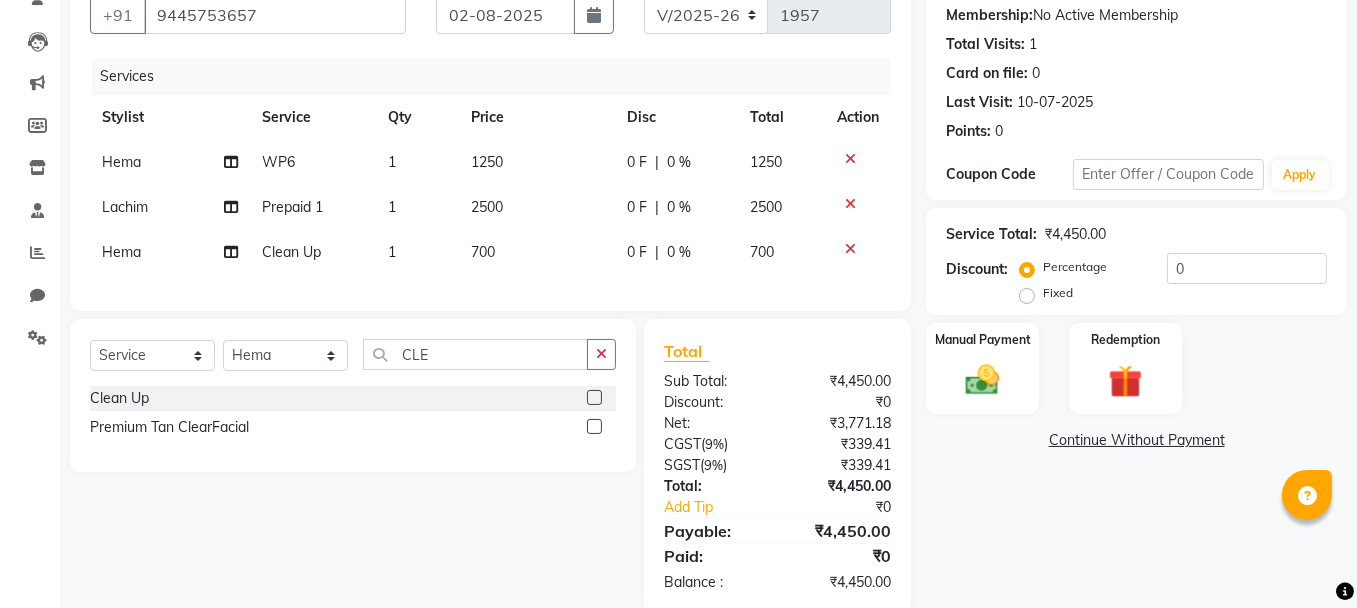 click on "Client +[PHONE] Date [DATE] Invoice Number V/2025 V/2025-26 1957 Services Stylist Service Qty Price Disc Total Action Hema WP6 1 1250 0 F | 0 % 1250 Lachim Prepaid 1  1 2500 0 F | 0 % 2500 Hema Clean Up  1 700 0 F | 0 % 700" 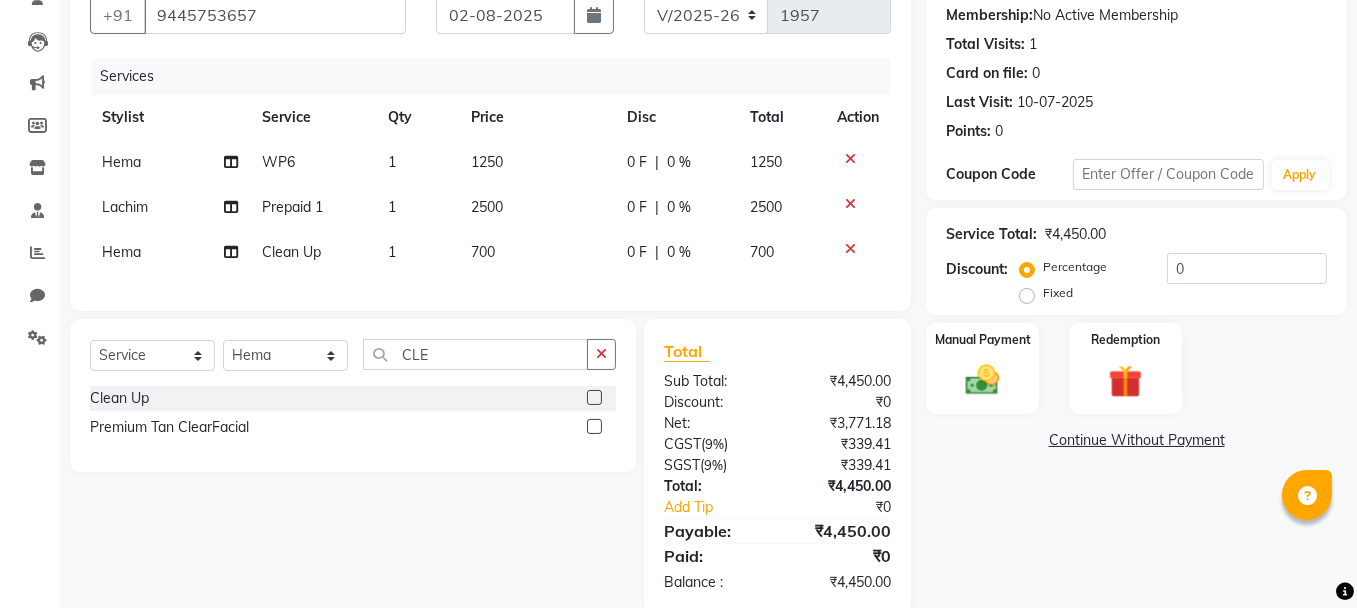click on "2500" 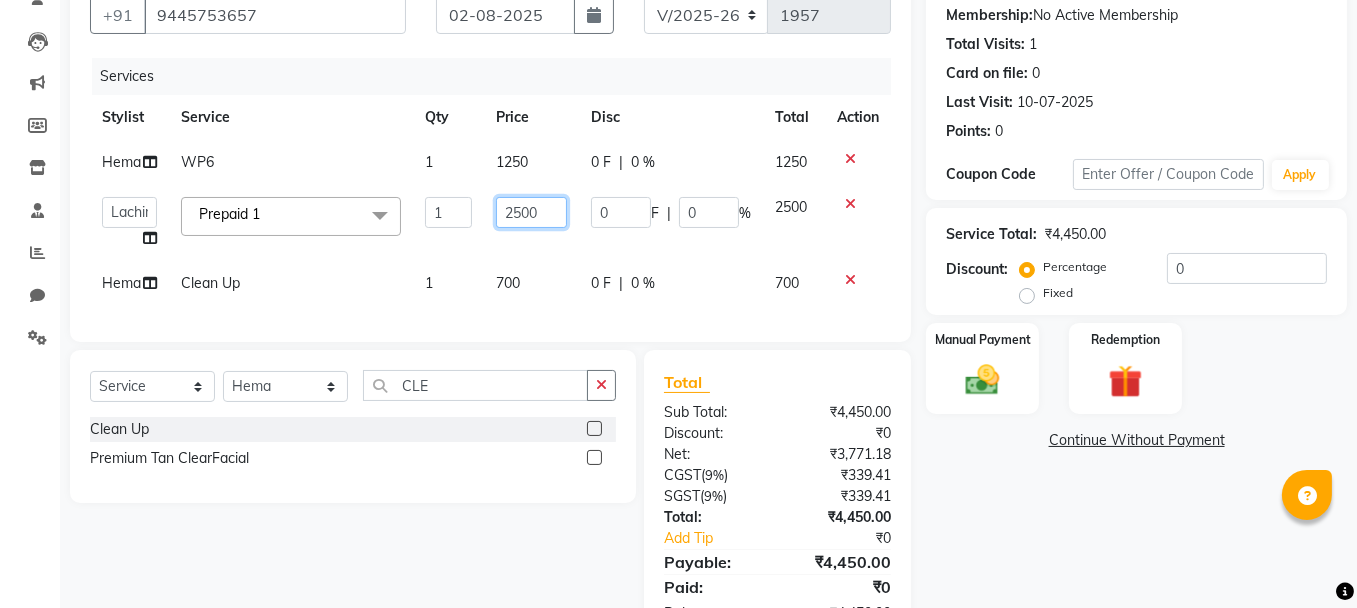 click on "2500" 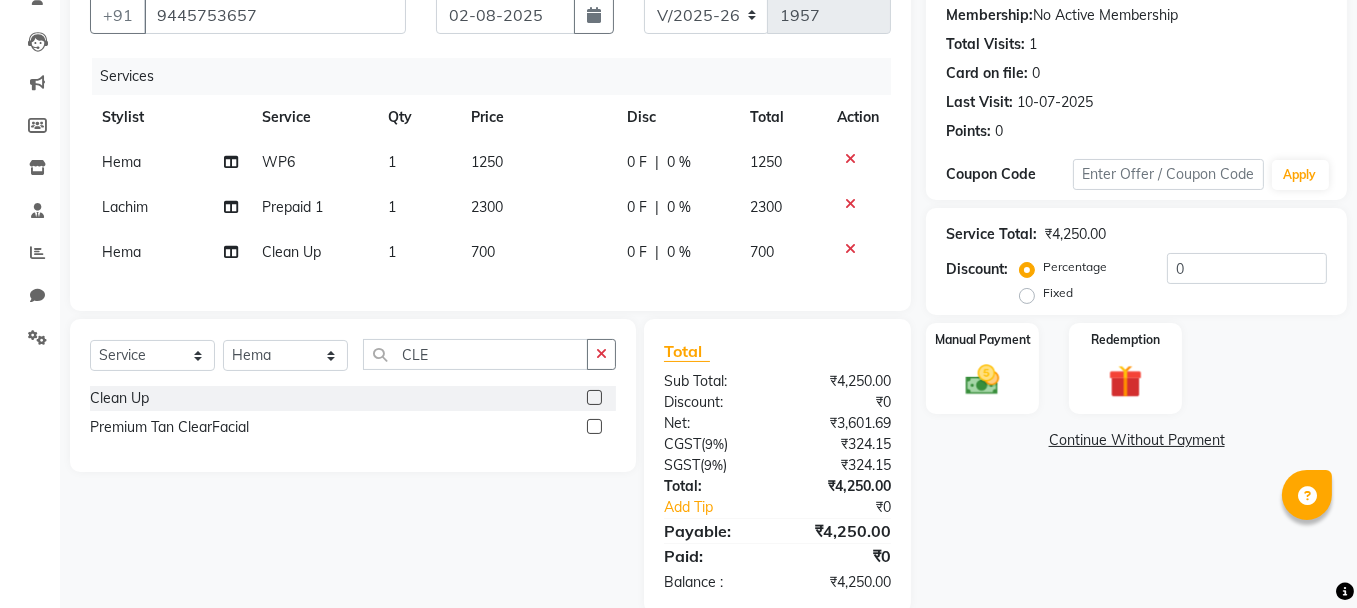 click on "Services Stylist Service Qty Price Disc Total Action [FIRST] WP6 1 1250 0 F | 0 % 1250 Lachim Prepaid 1  1 2300 0 F | 0 % 2300 [FIRST] Clean Up  1 700 0 F | 0 % 700" 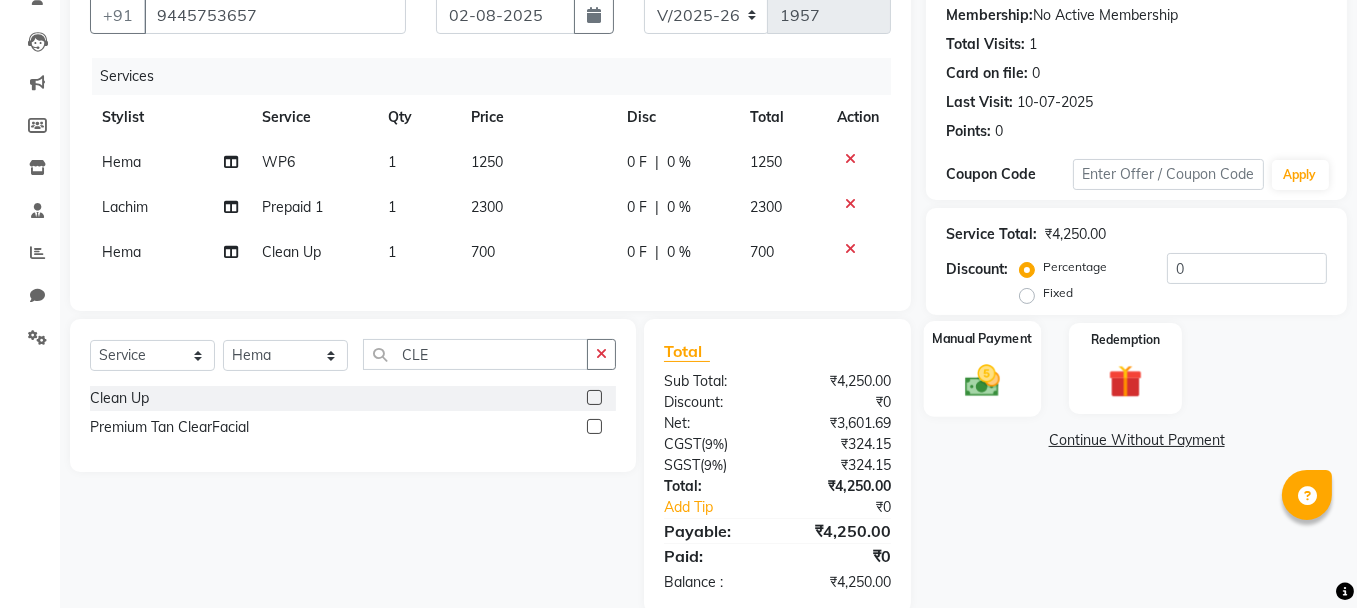 click on "Manual Payment" 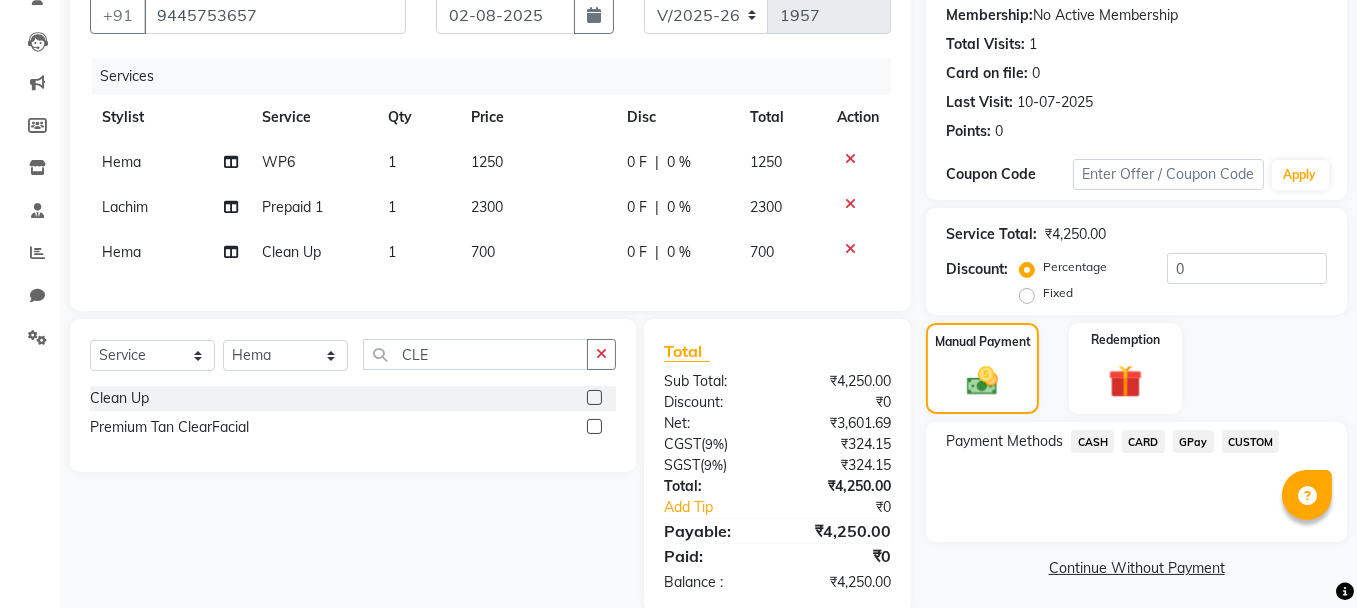 click on "GPay" 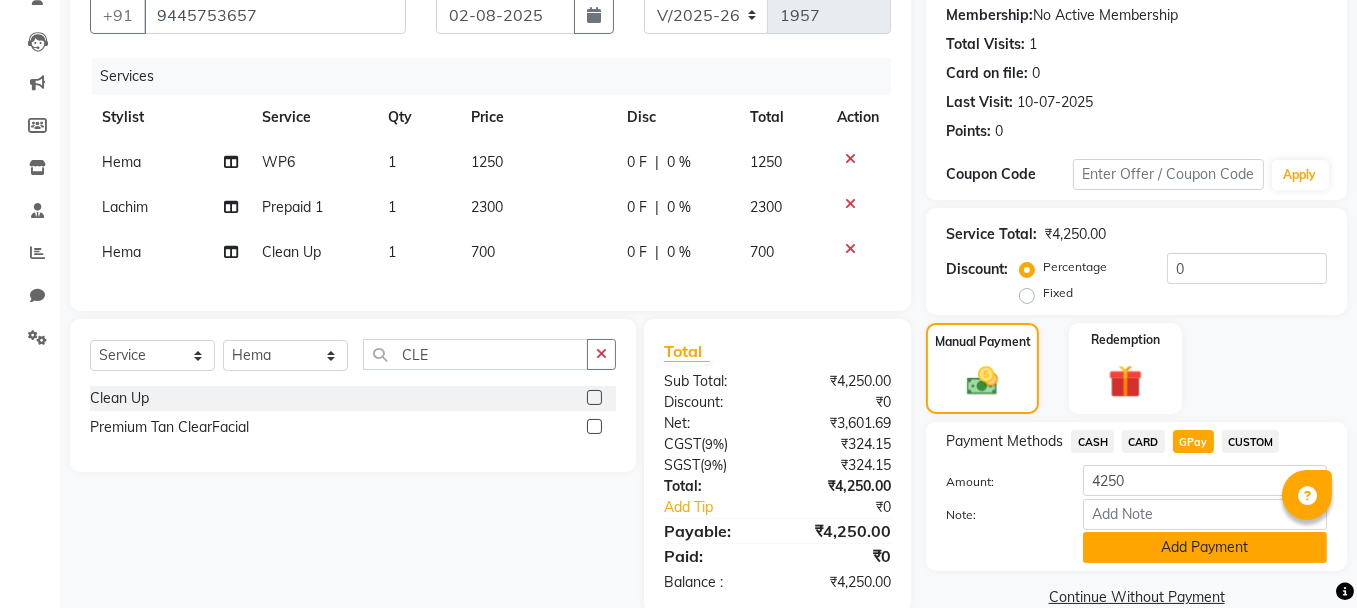 click on "Add Payment" 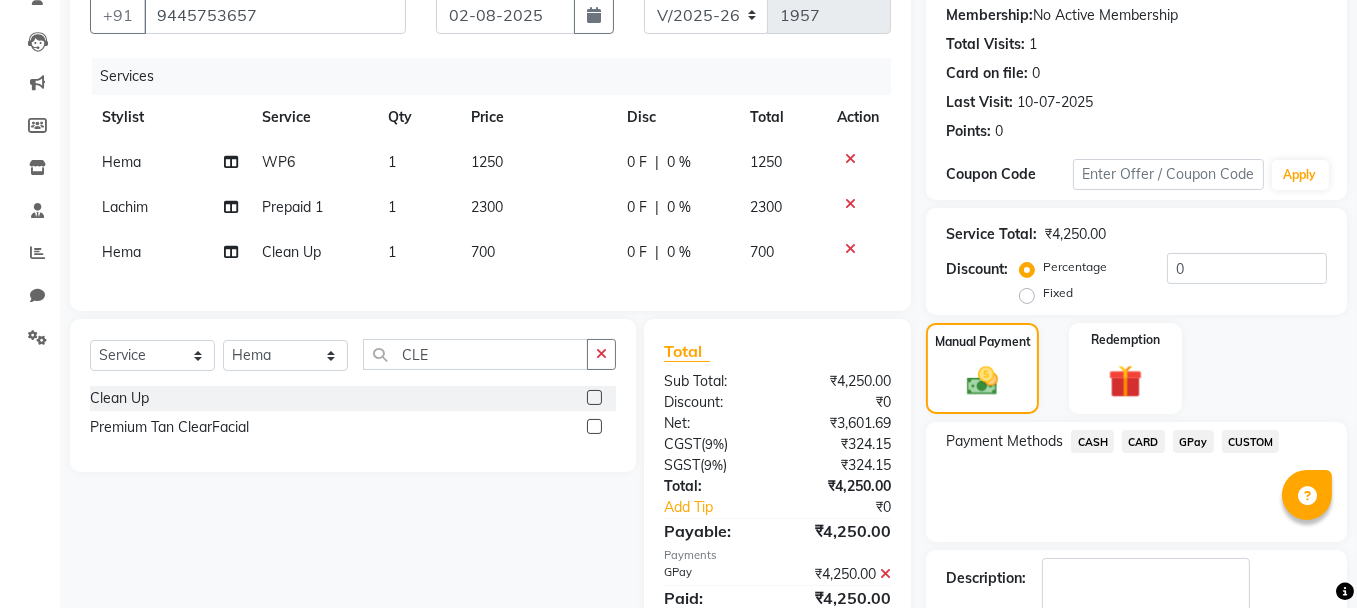 scroll, scrollTop: 305, scrollLeft: 0, axis: vertical 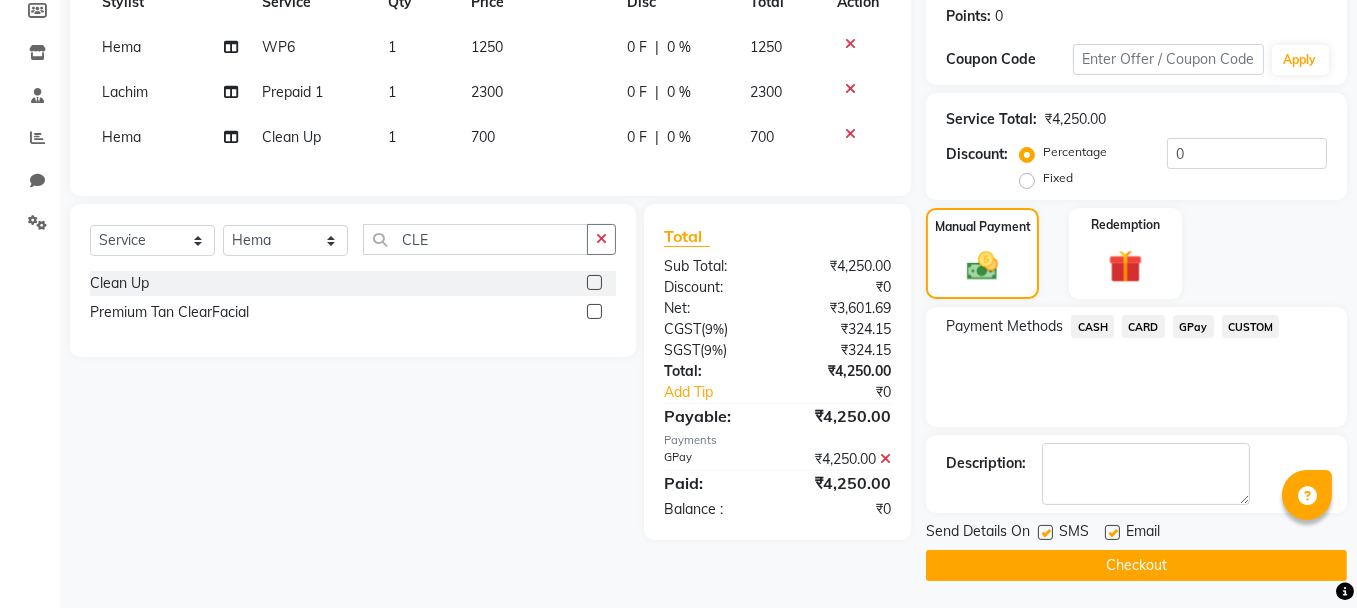 click on "Checkout" 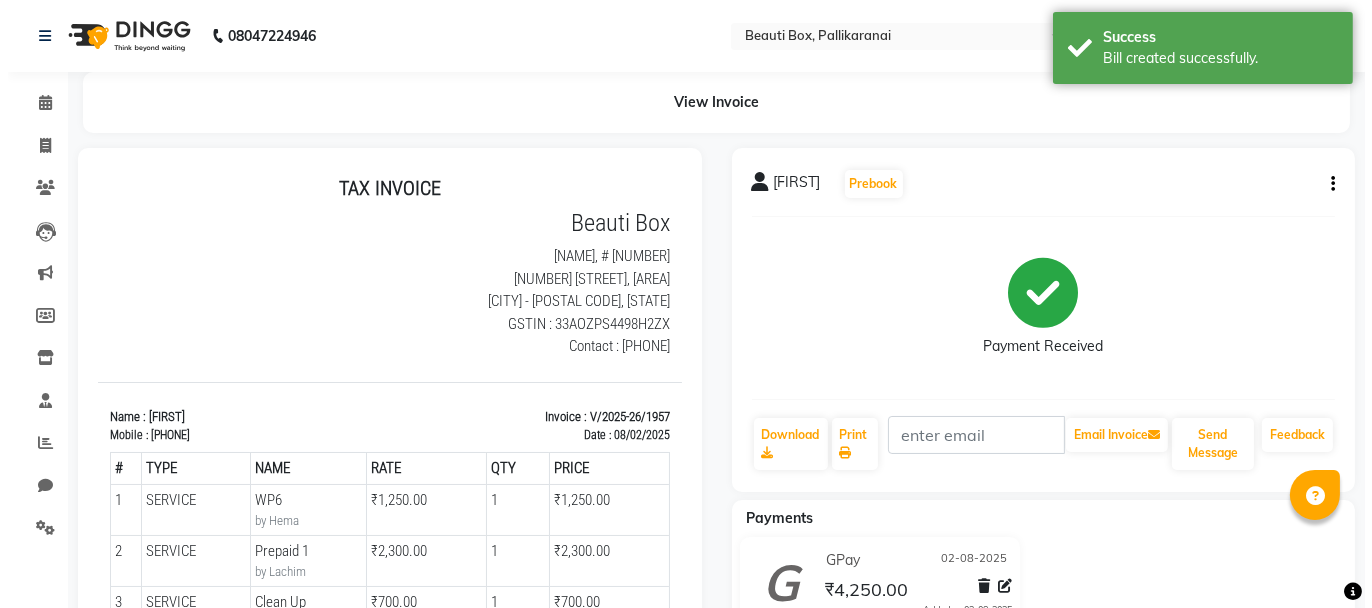 scroll, scrollTop: 0, scrollLeft: 0, axis: both 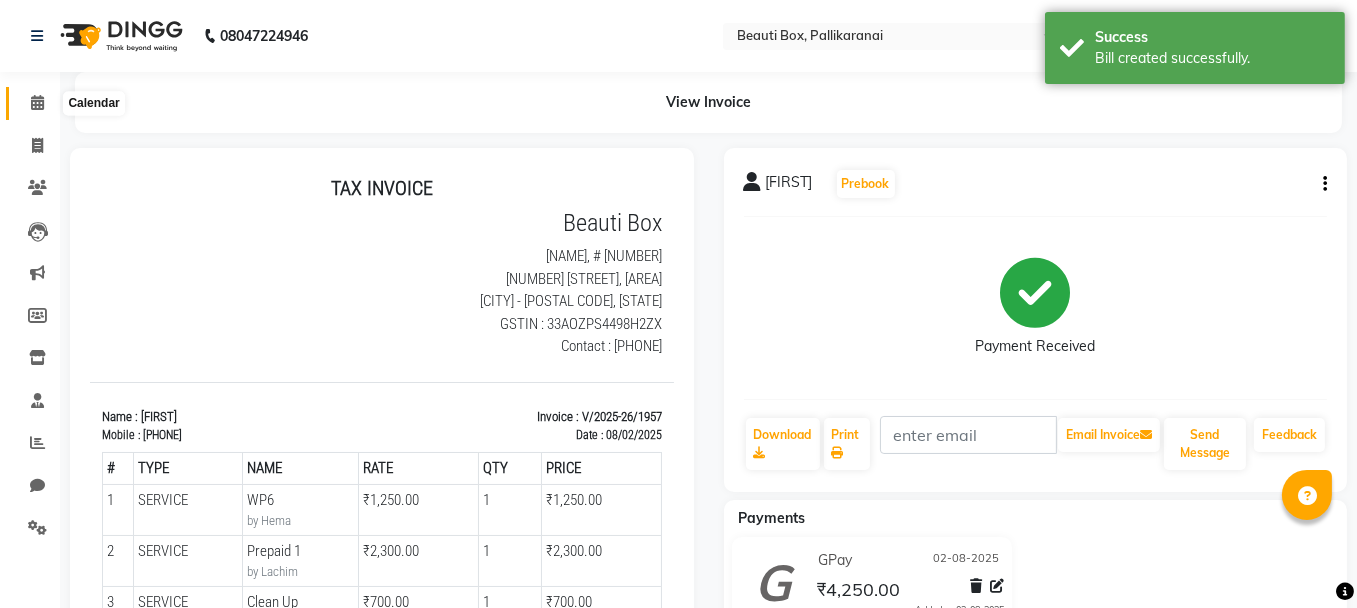 click 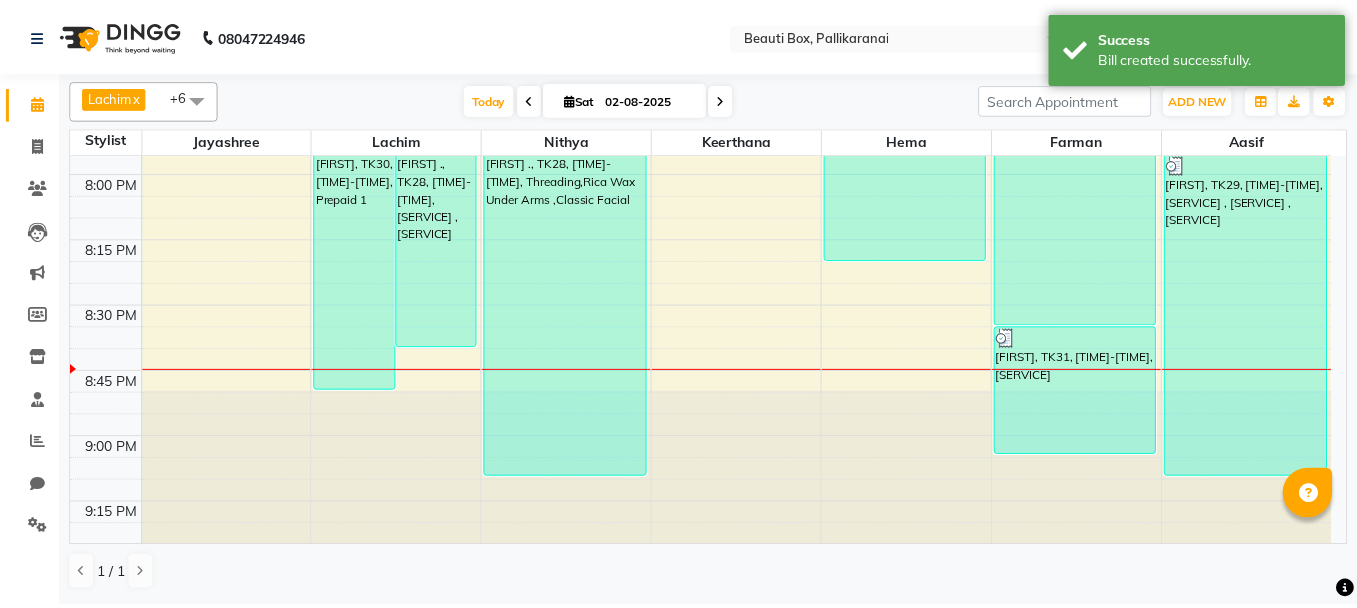 scroll, scrollTop: 3254, scrollLeft: 0, axis: vertical 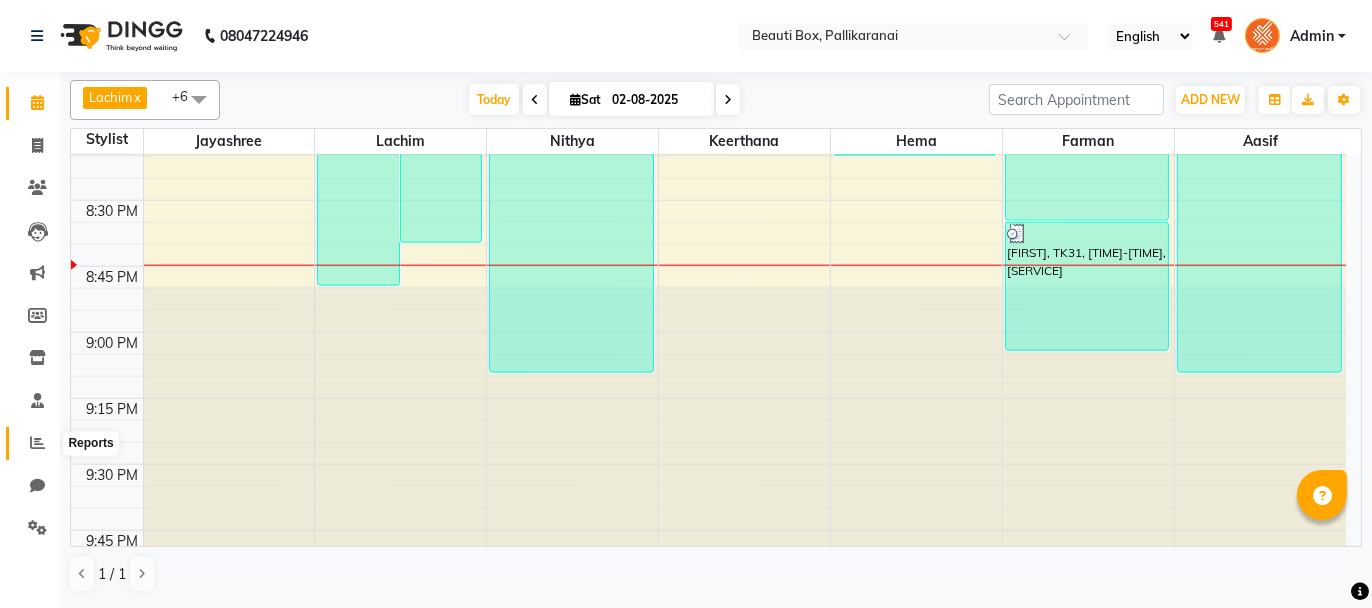 click 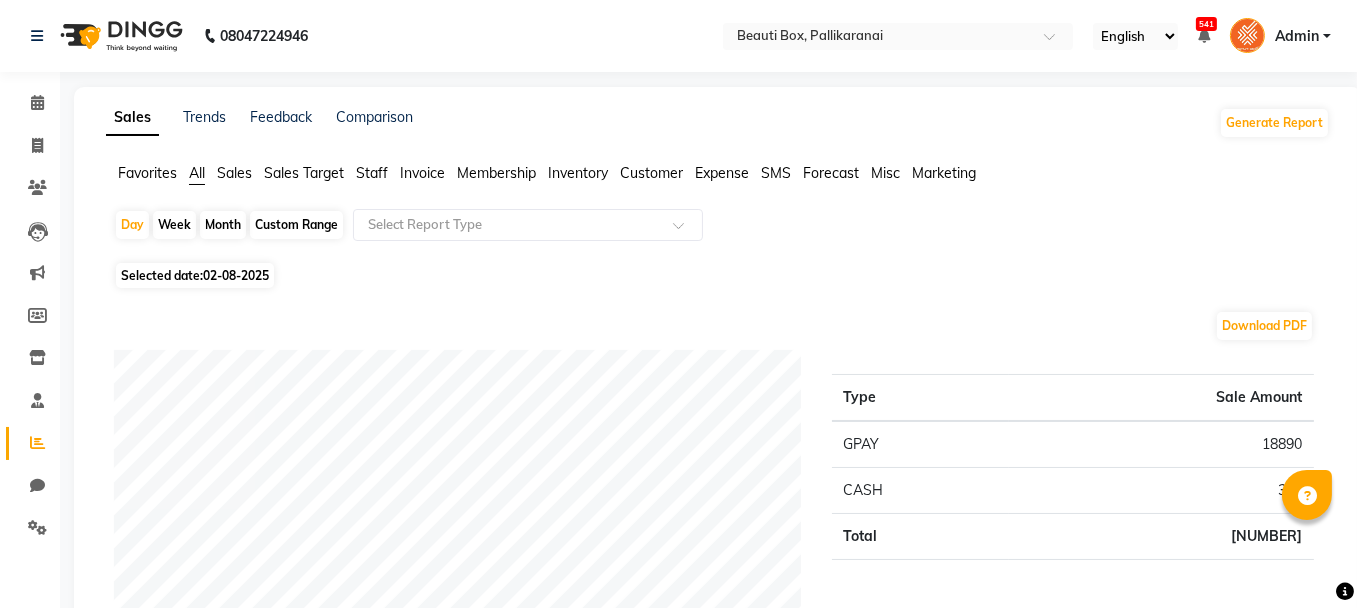 scroll, scrollTop: 200, scrollLeft: 0, axis: vertical 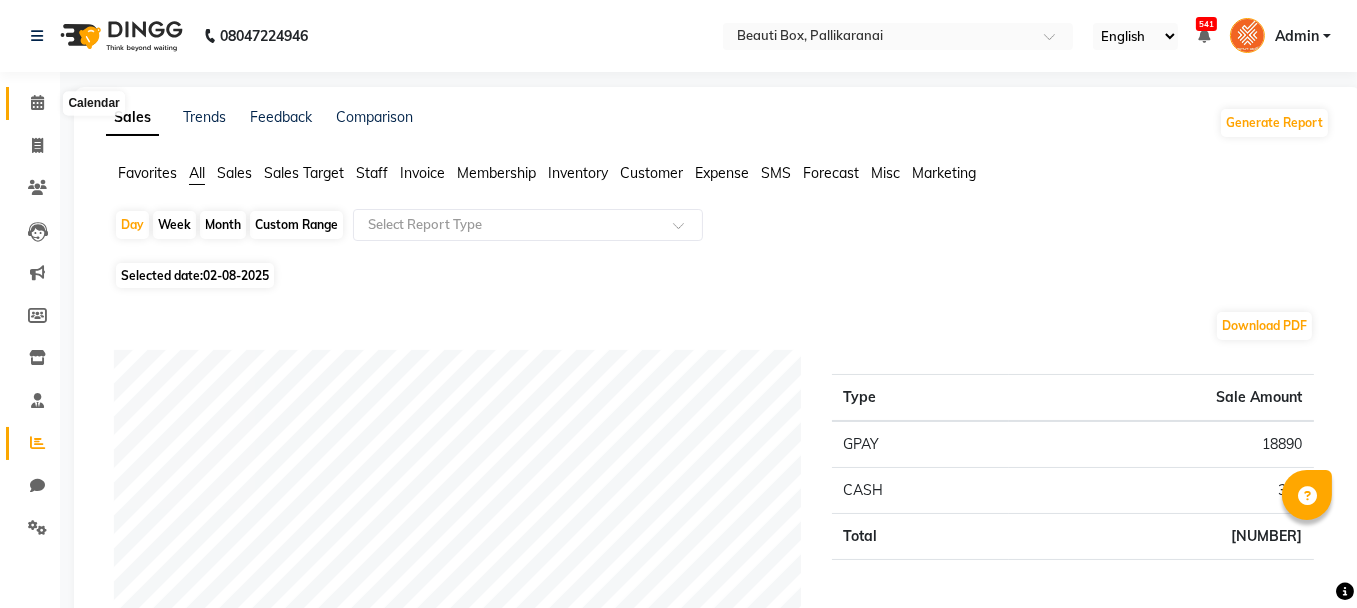 click 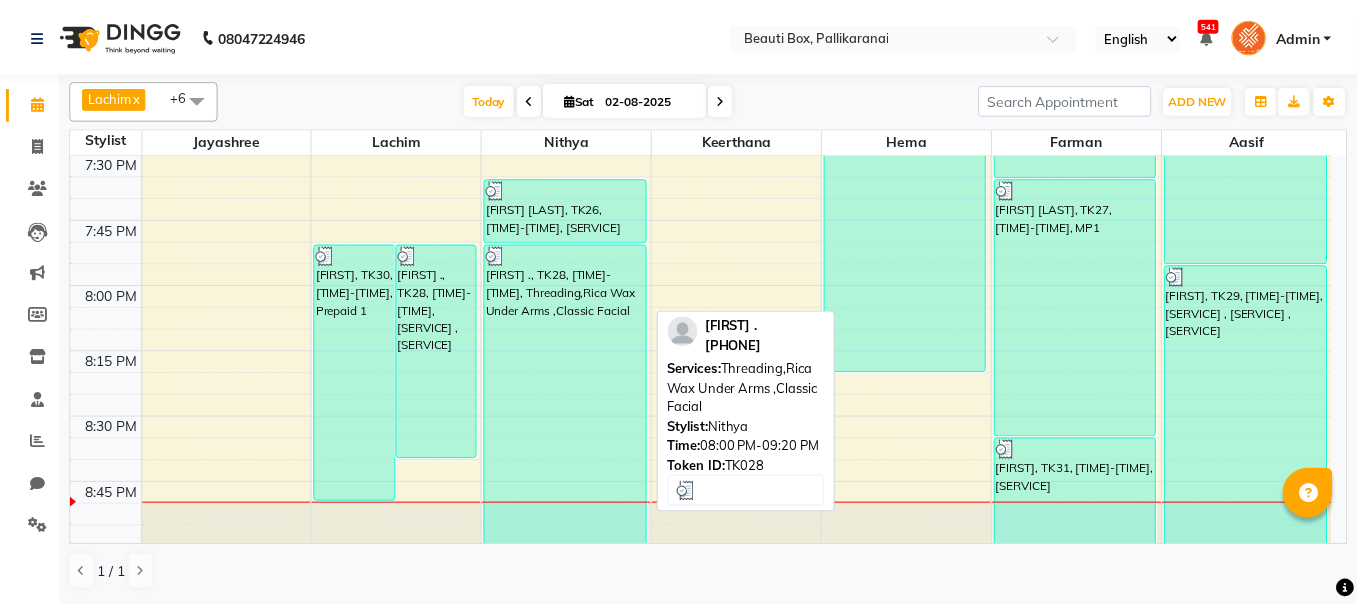 scroll, scrollTop: 2954, scrollLeft: 0, axis: vertical 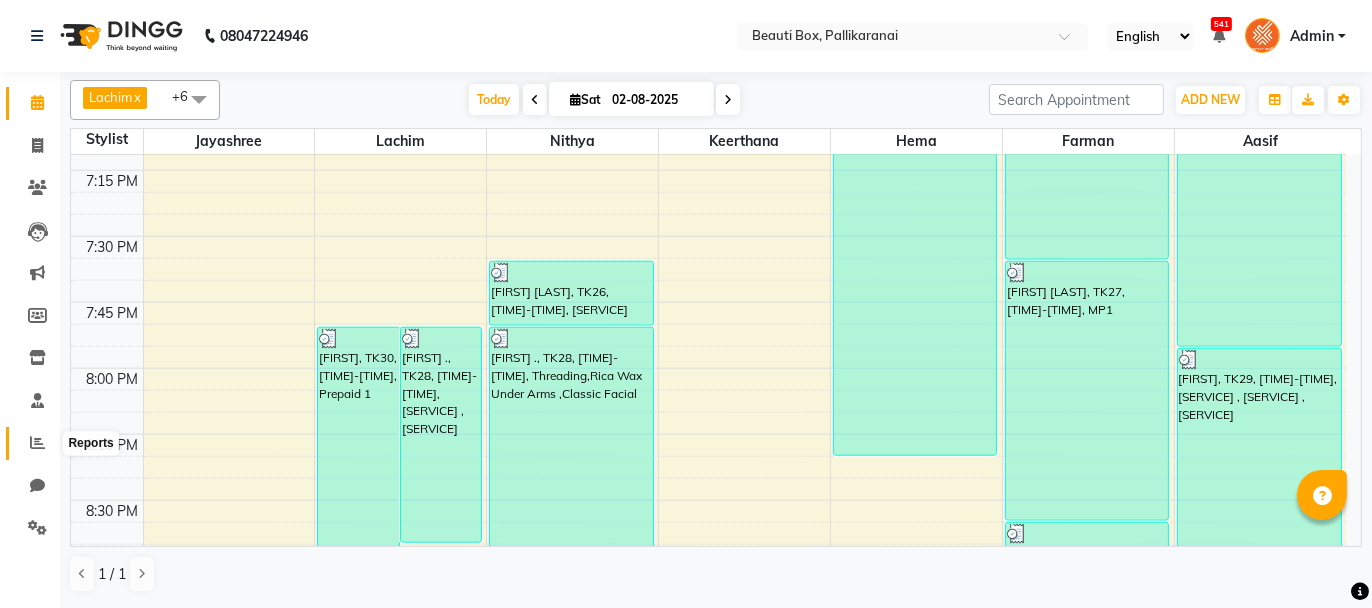 click 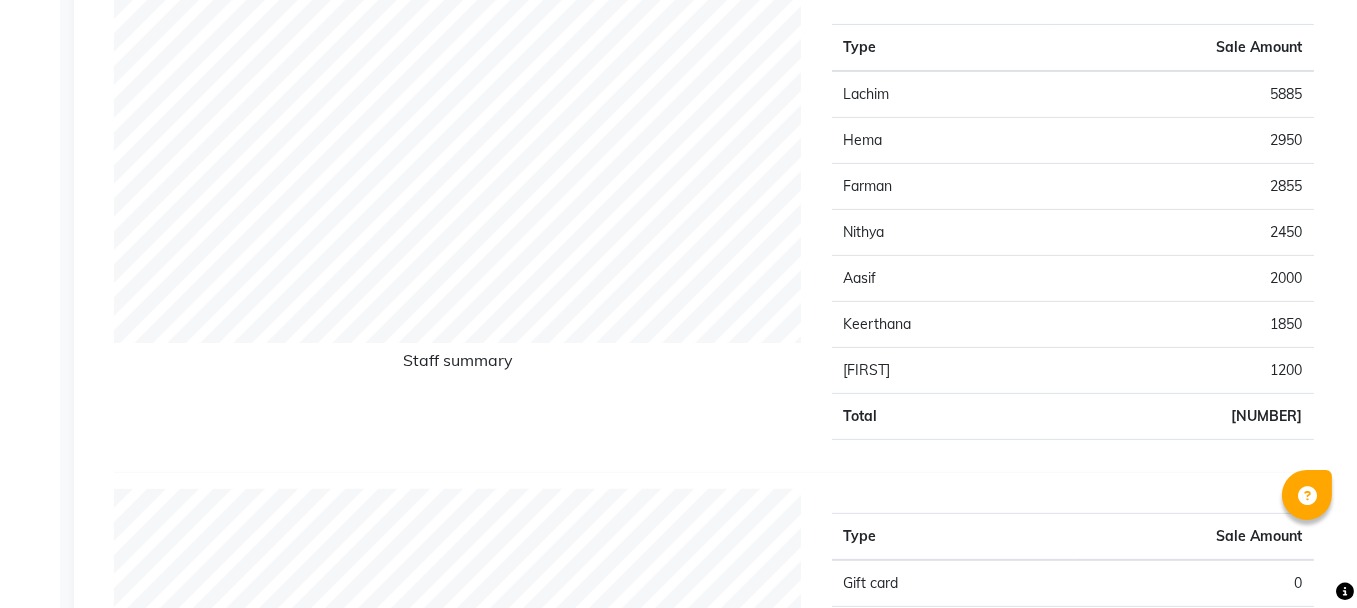 scroll, scrollTop: 800, scrollLeft: 0, axis: vertical 